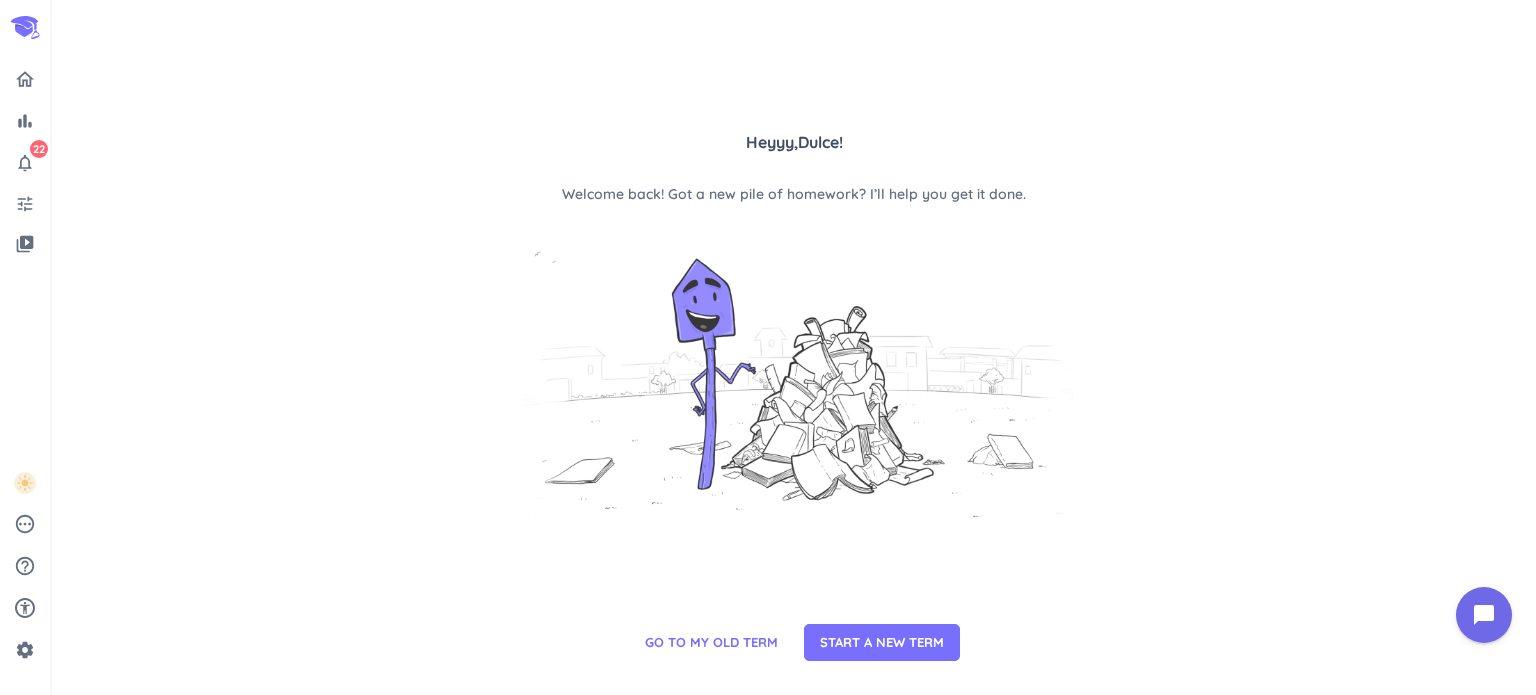 scroll, scrollTop: 0, scrollLeft: 0, axis: both 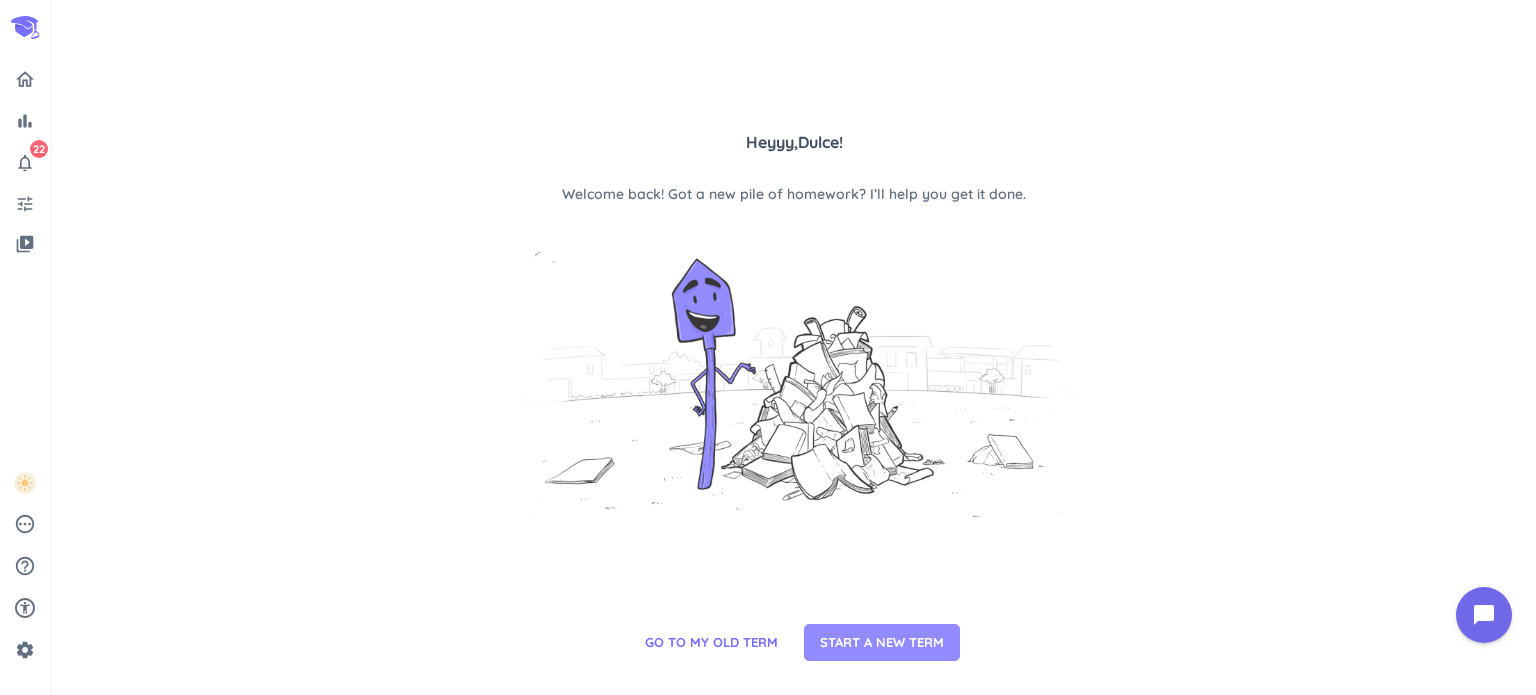 click on "START A NEW TERM" at bounding box center (882, 643) 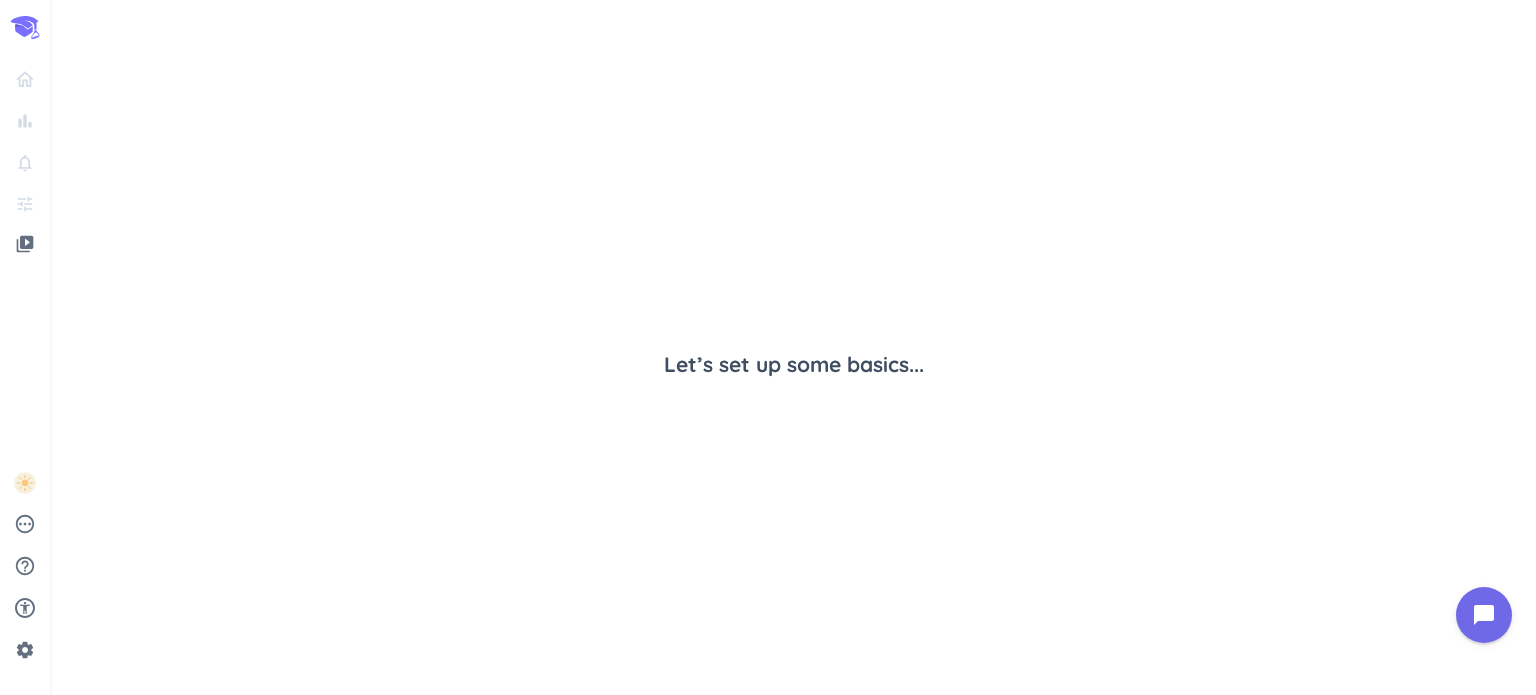 click on "Let’s set up some basics..." at bounding box center (794, 365) 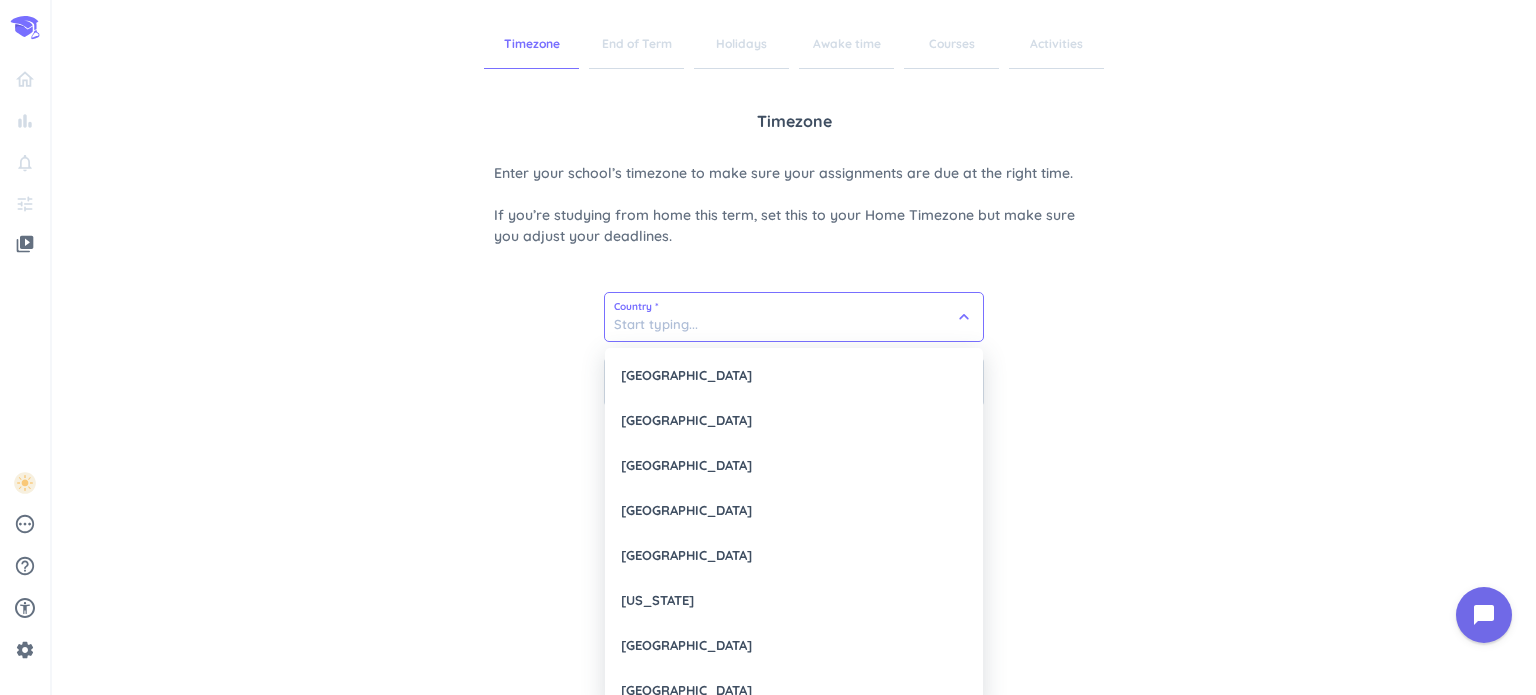 click at bounding box center (794, 317) 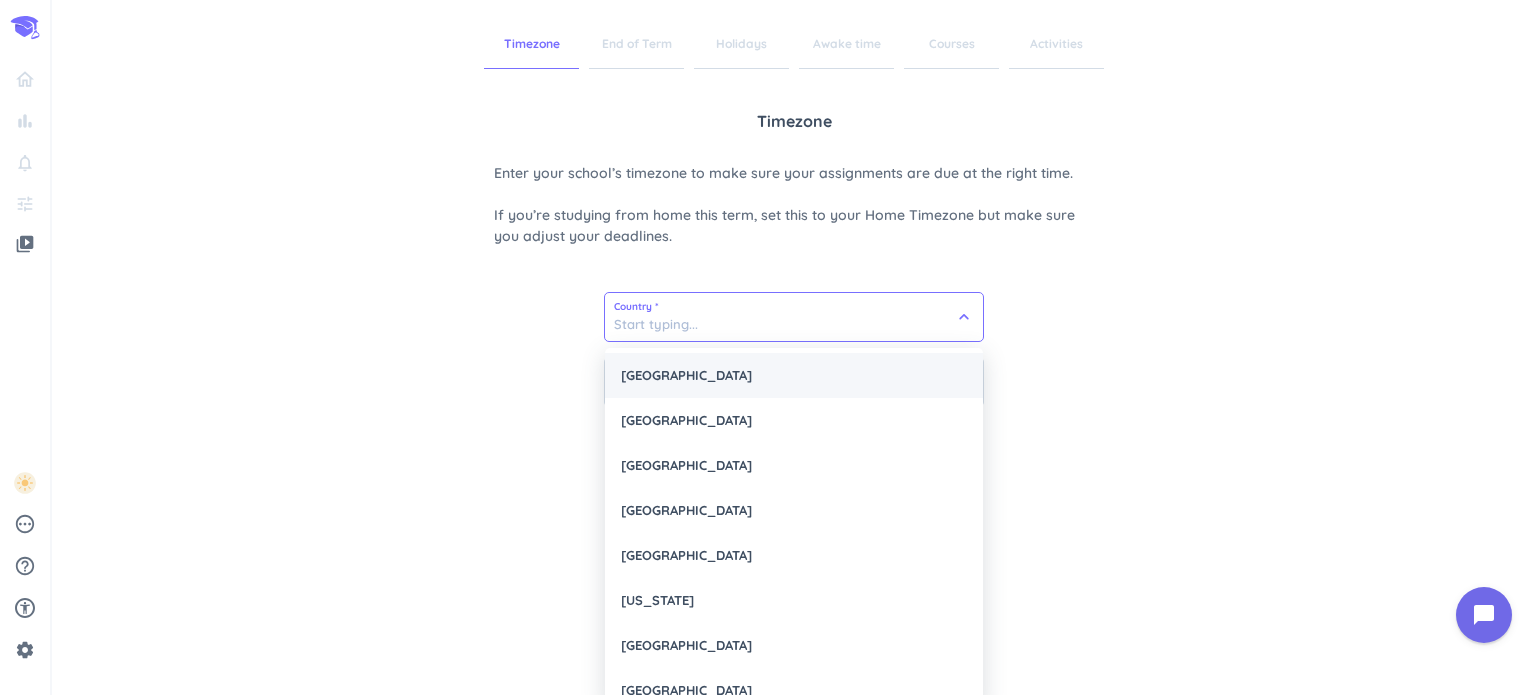click on "[GEOGRAPHIC_DATA]" at bounding box center (794, 375) 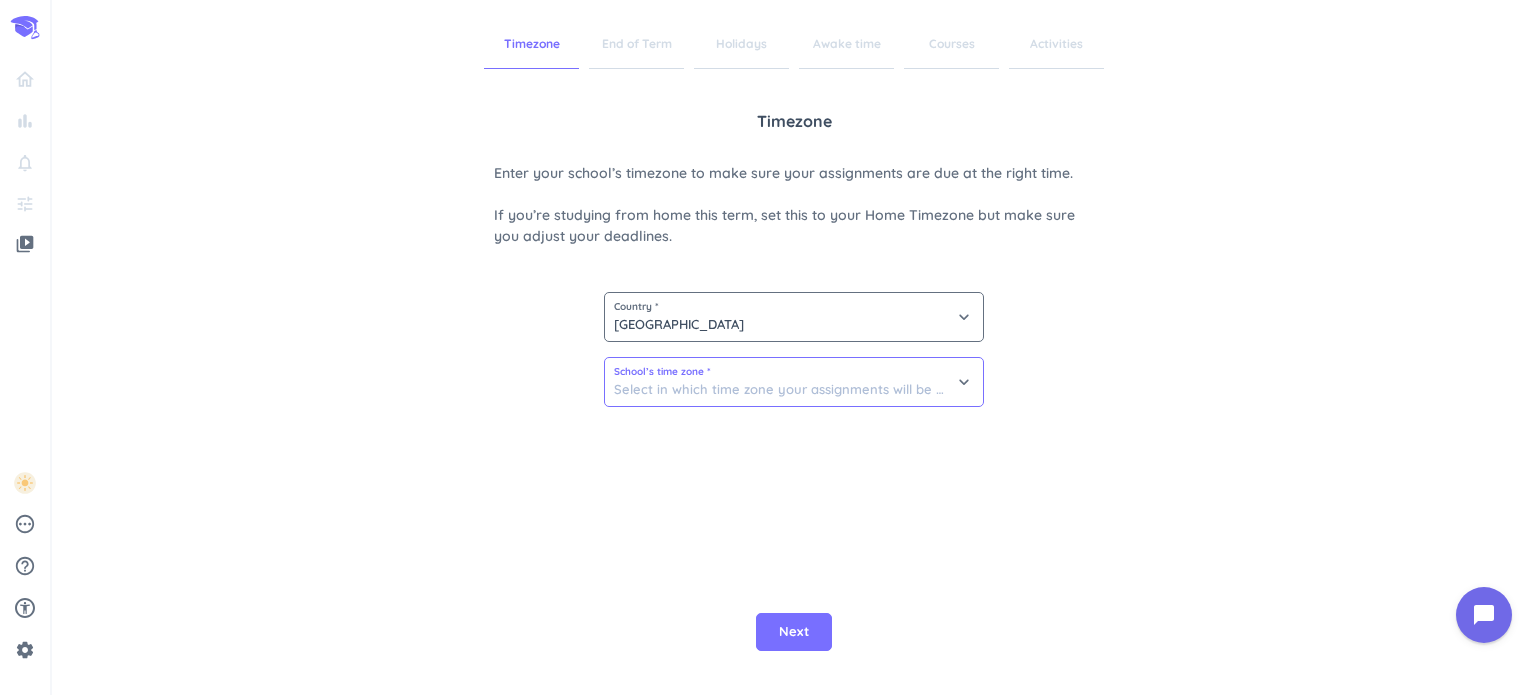click at bounding box center [794, 382] 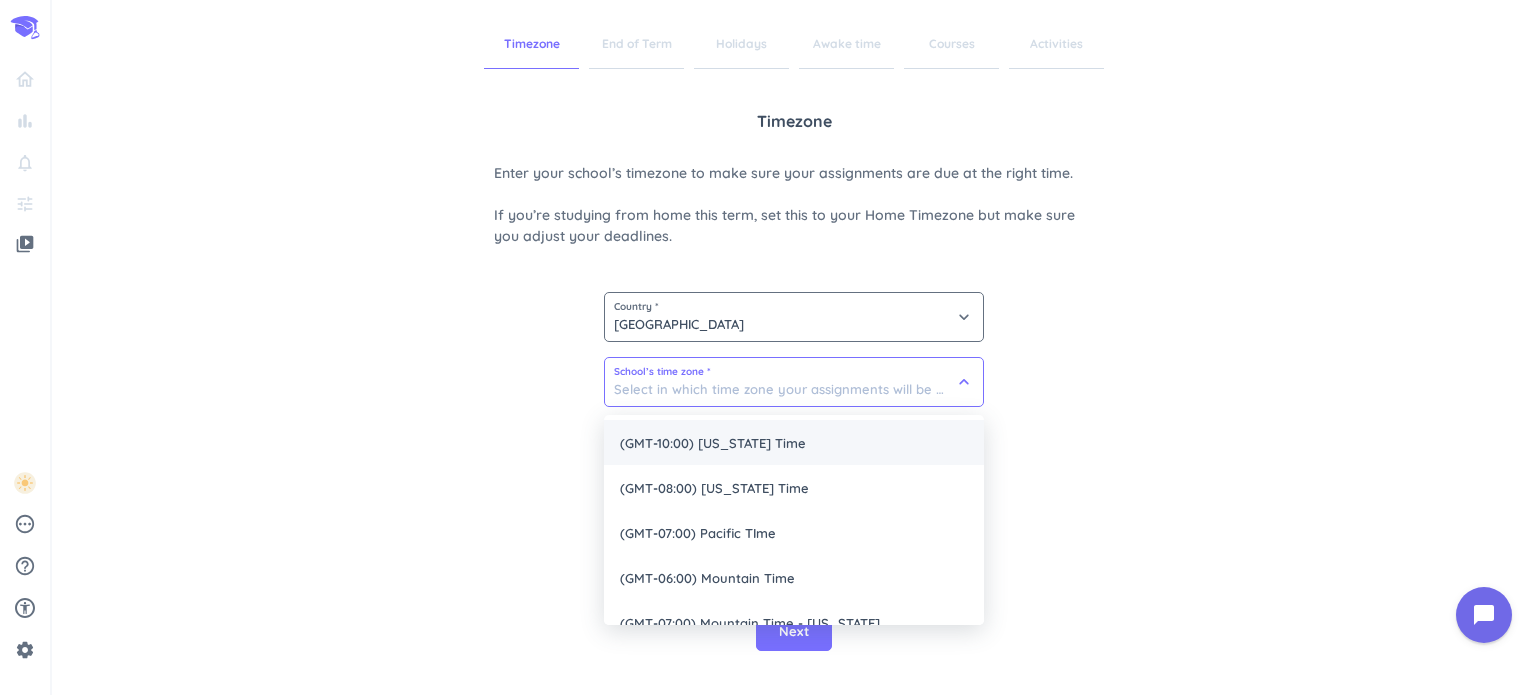 scroll, scrollTop: 114, scrollLeft: 0, axis: vertical 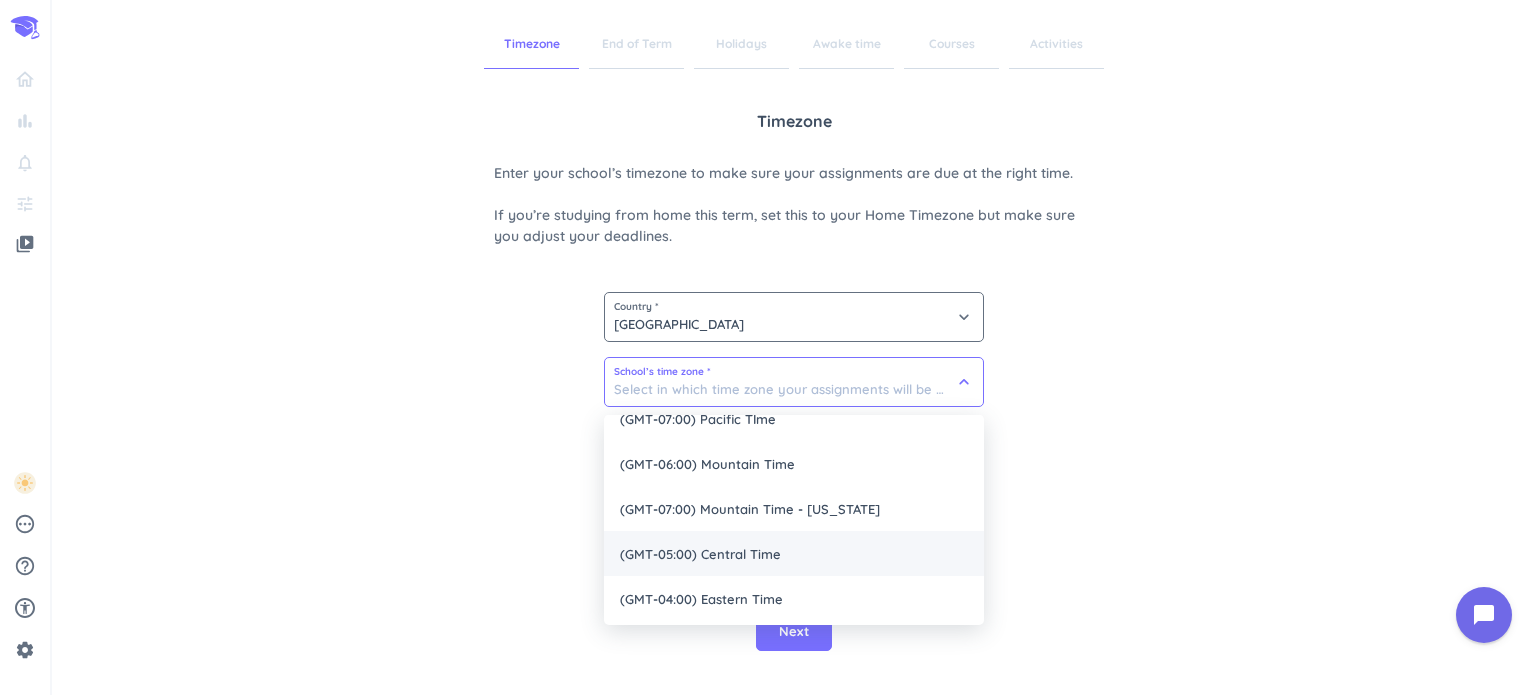 click on "(GMT-05:00) Central Time" at bounding box center (794, 553) 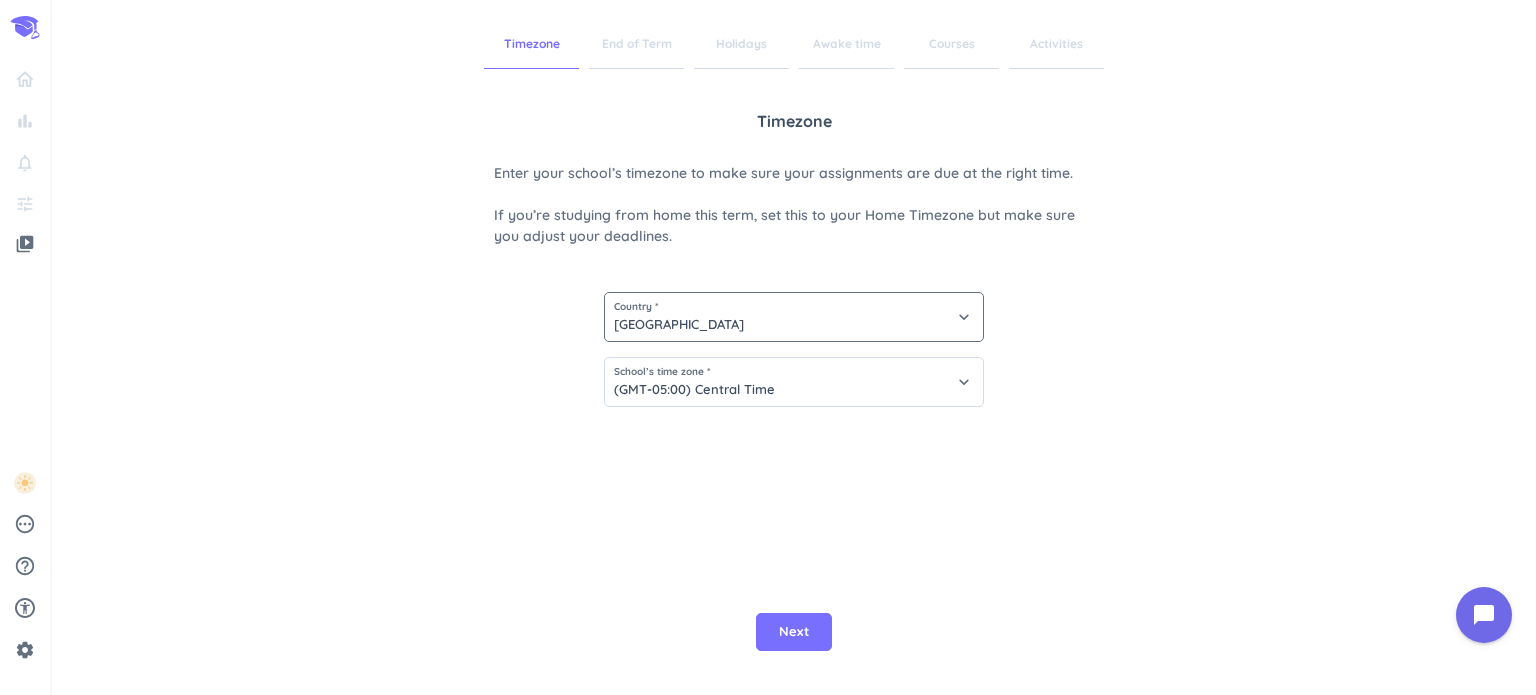 type on "(GMT-05:00) Central Time" 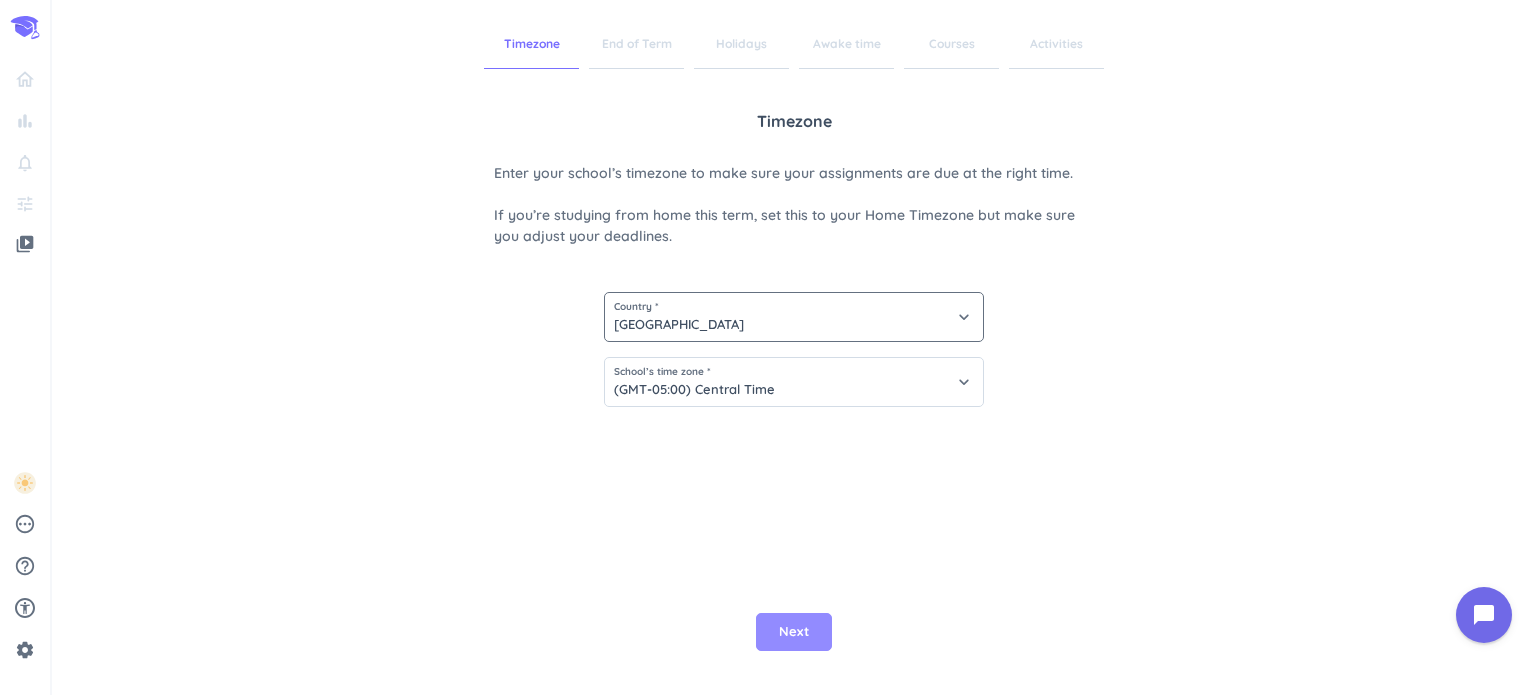 click on "Next" at bounding box center (794, 632) 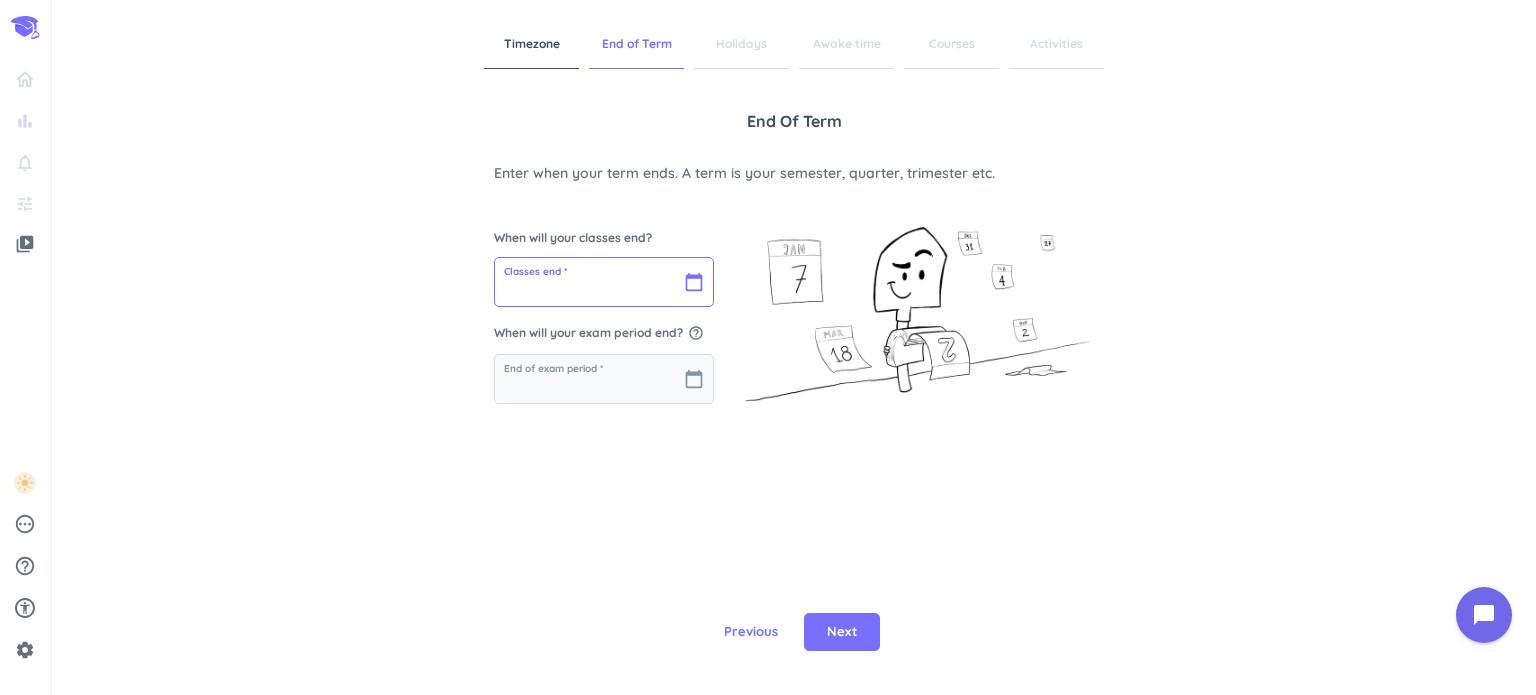 click at bounding box center [604, 282] 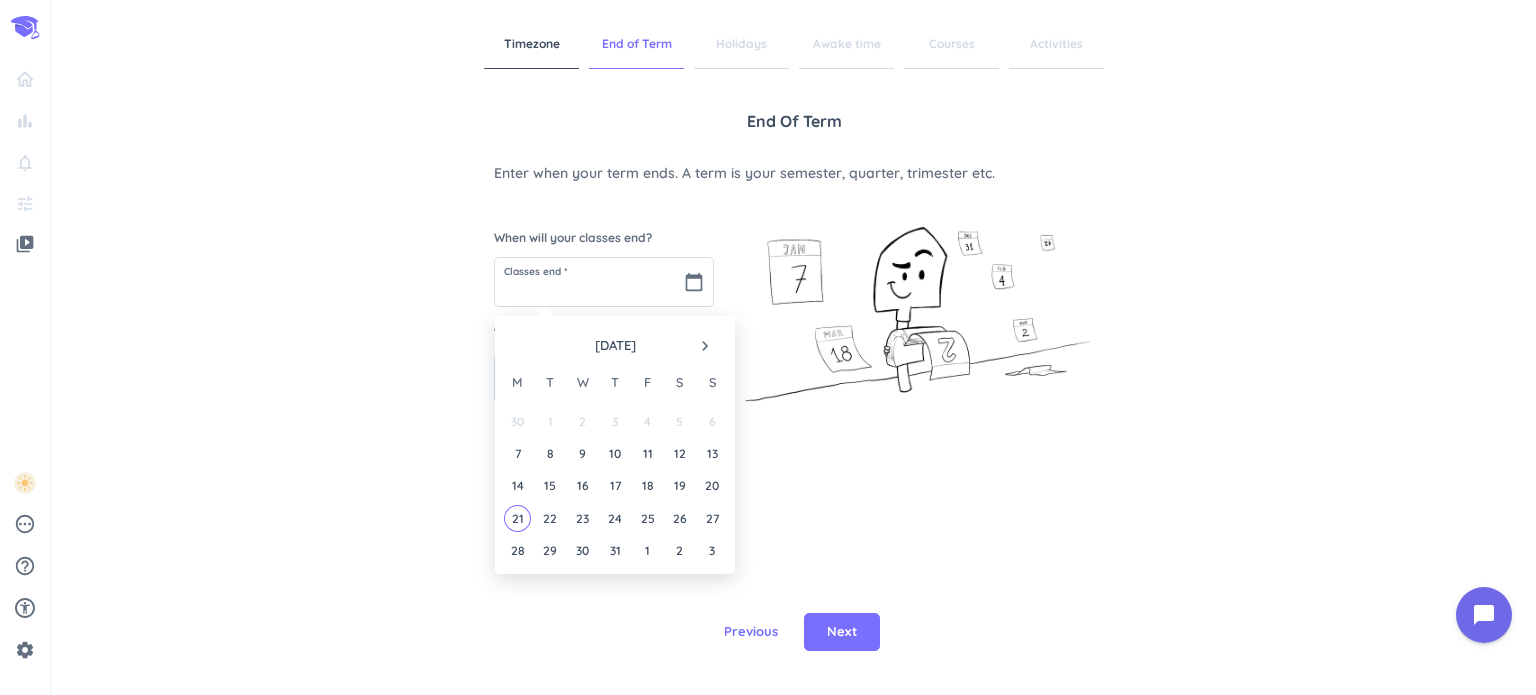 click on "navigate_next" at bounding box center (705, 346) 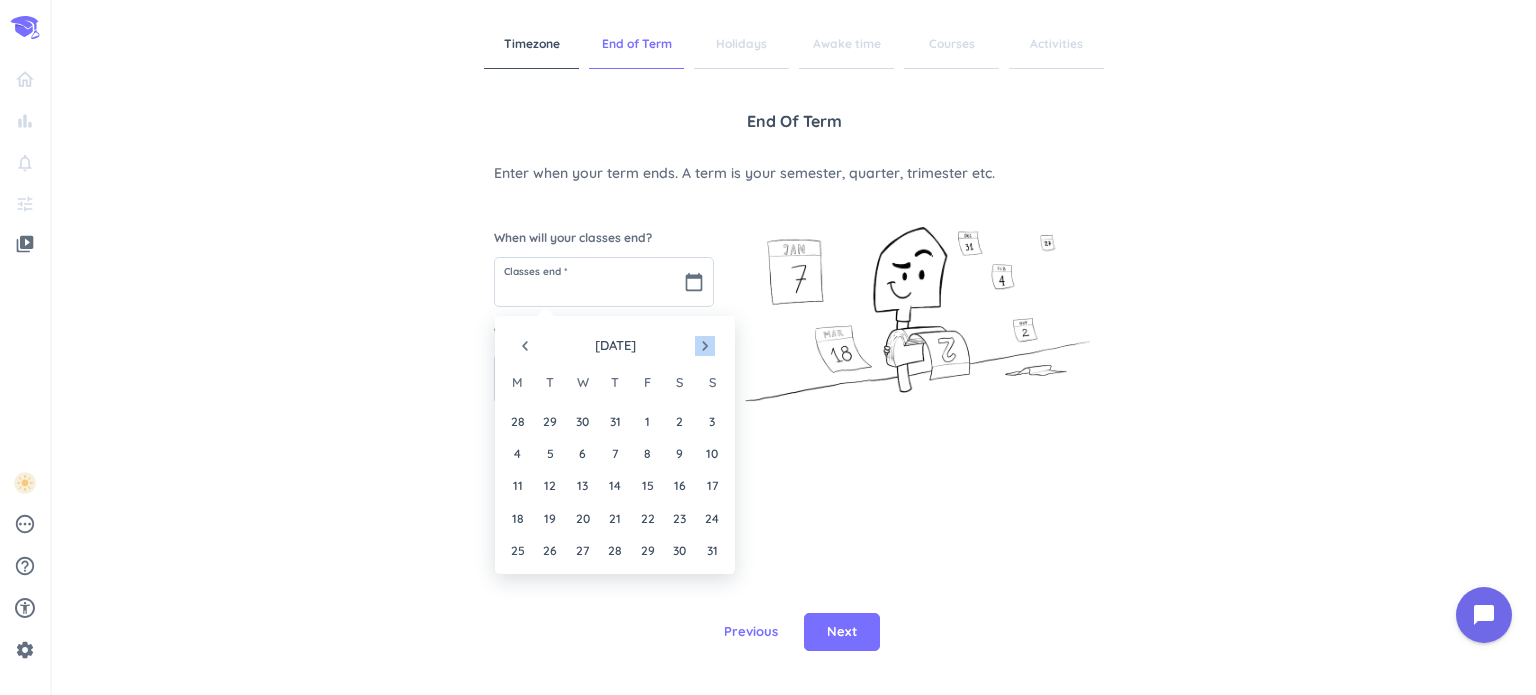 click on "navigate_next" at bounding box center [705, 346] 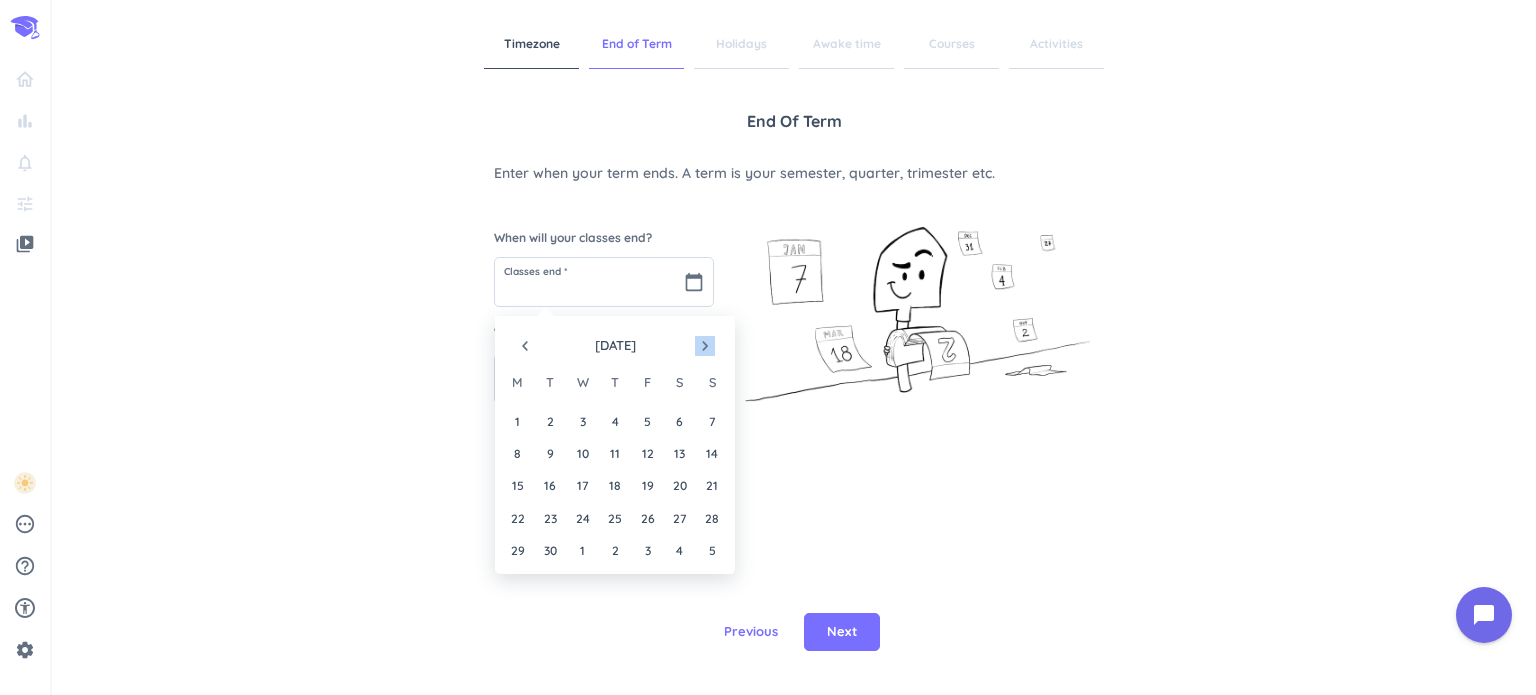 click on "navigate_next" at bounding box center [705, 346] 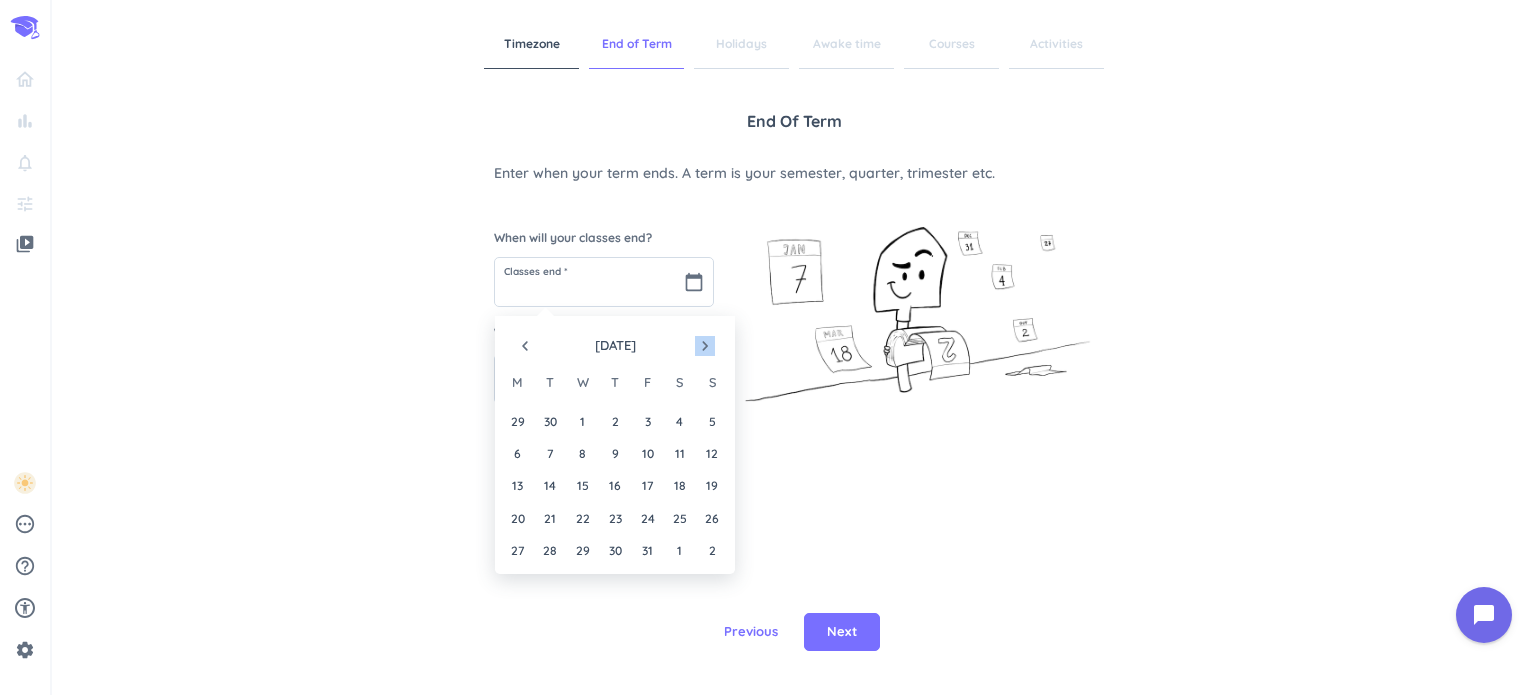 click on "navigate_next" at bounding box center [705, 346] 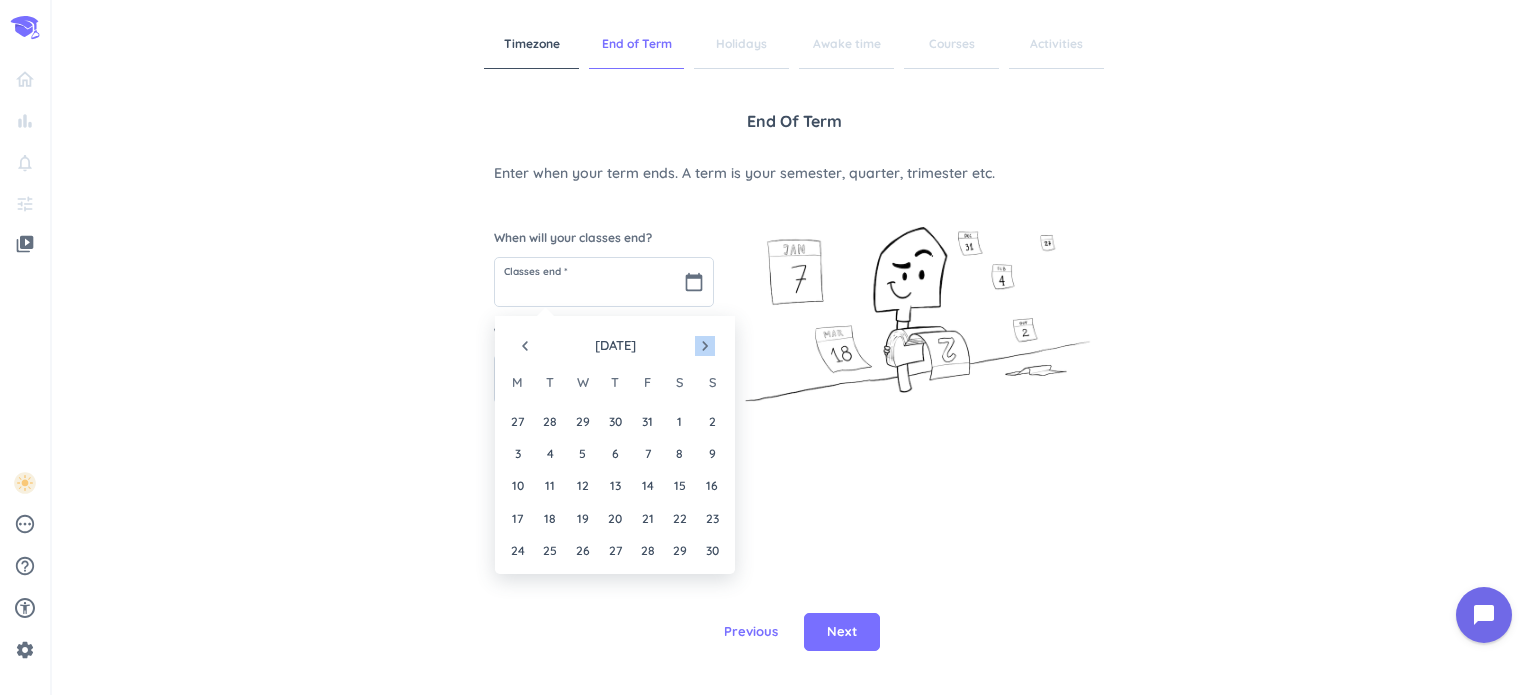 click on "navigate_next" at bounding box center [705, 346] 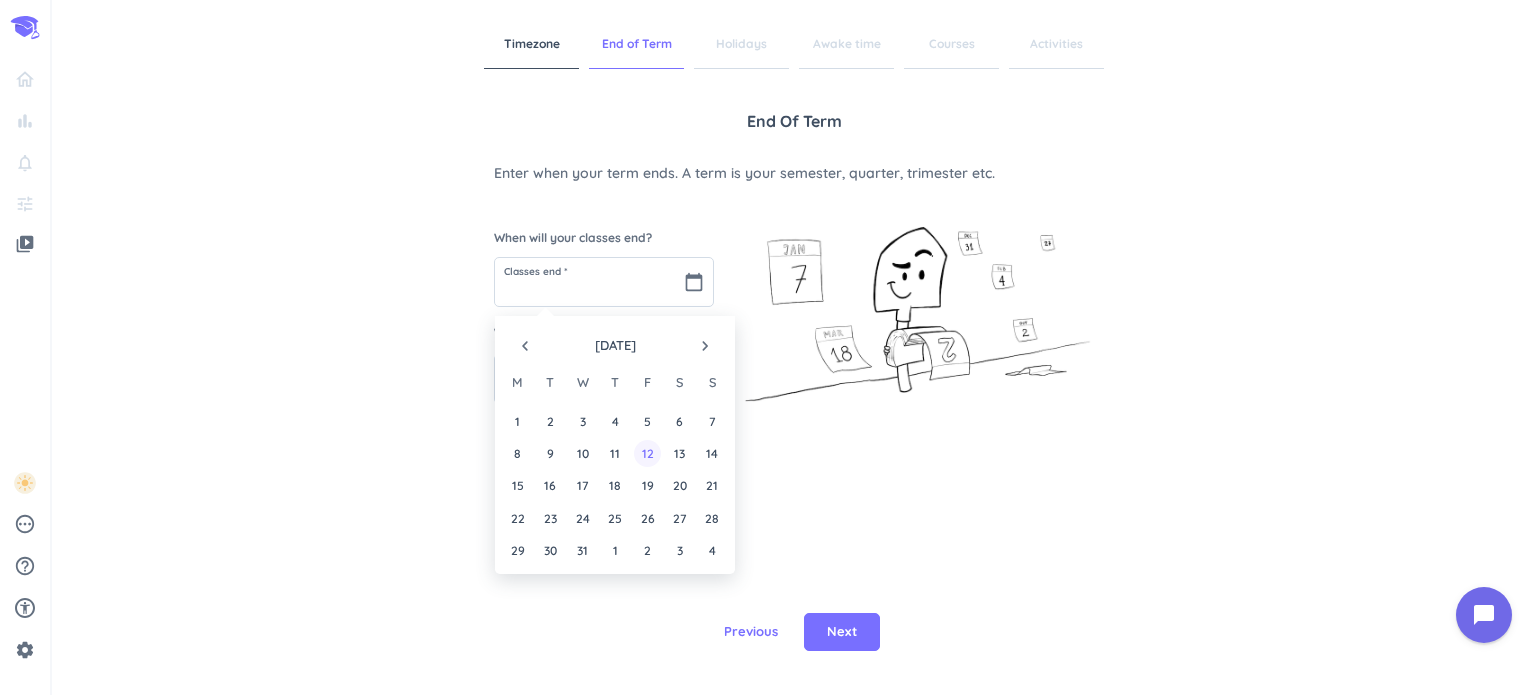 click on "12" at bounding box center [647, 453] 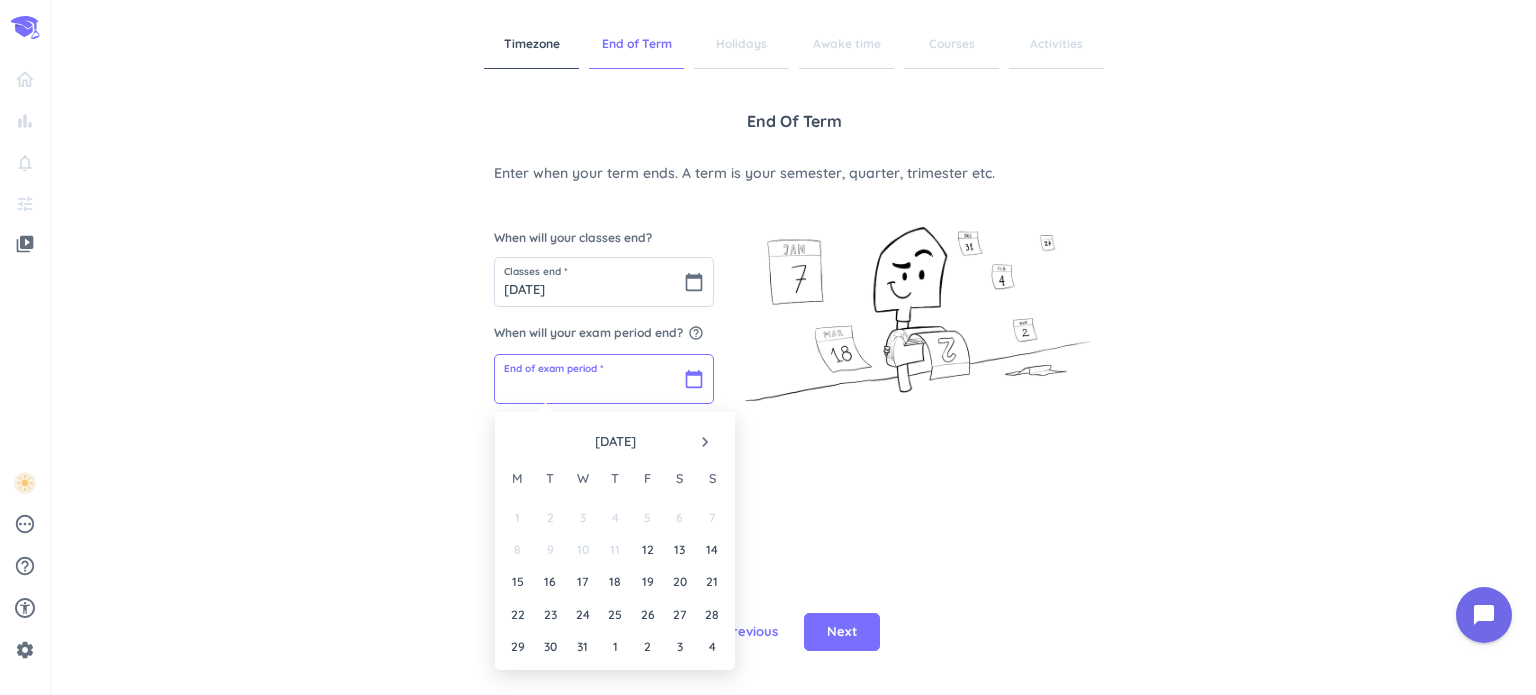 click at bounding box center (604, 379) 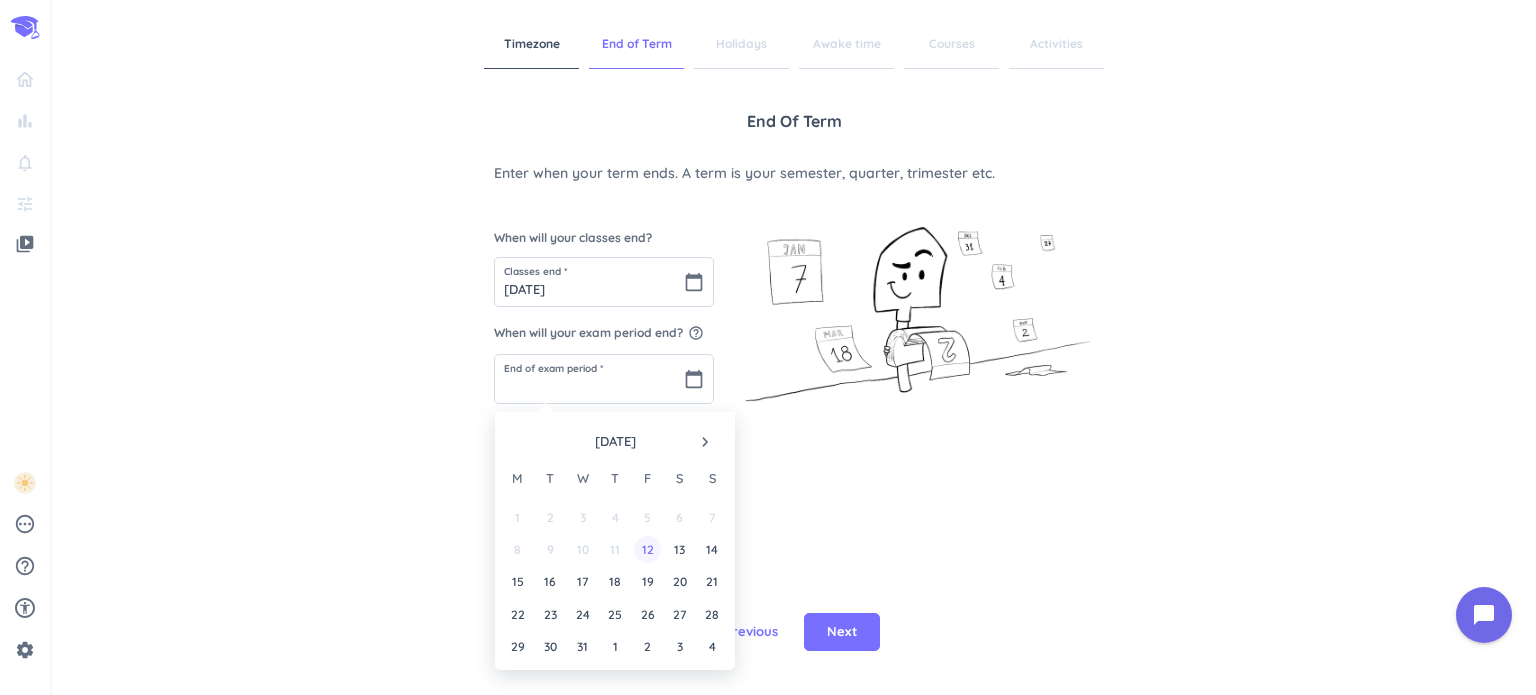 click on "12" at bounding box center [647, 549] 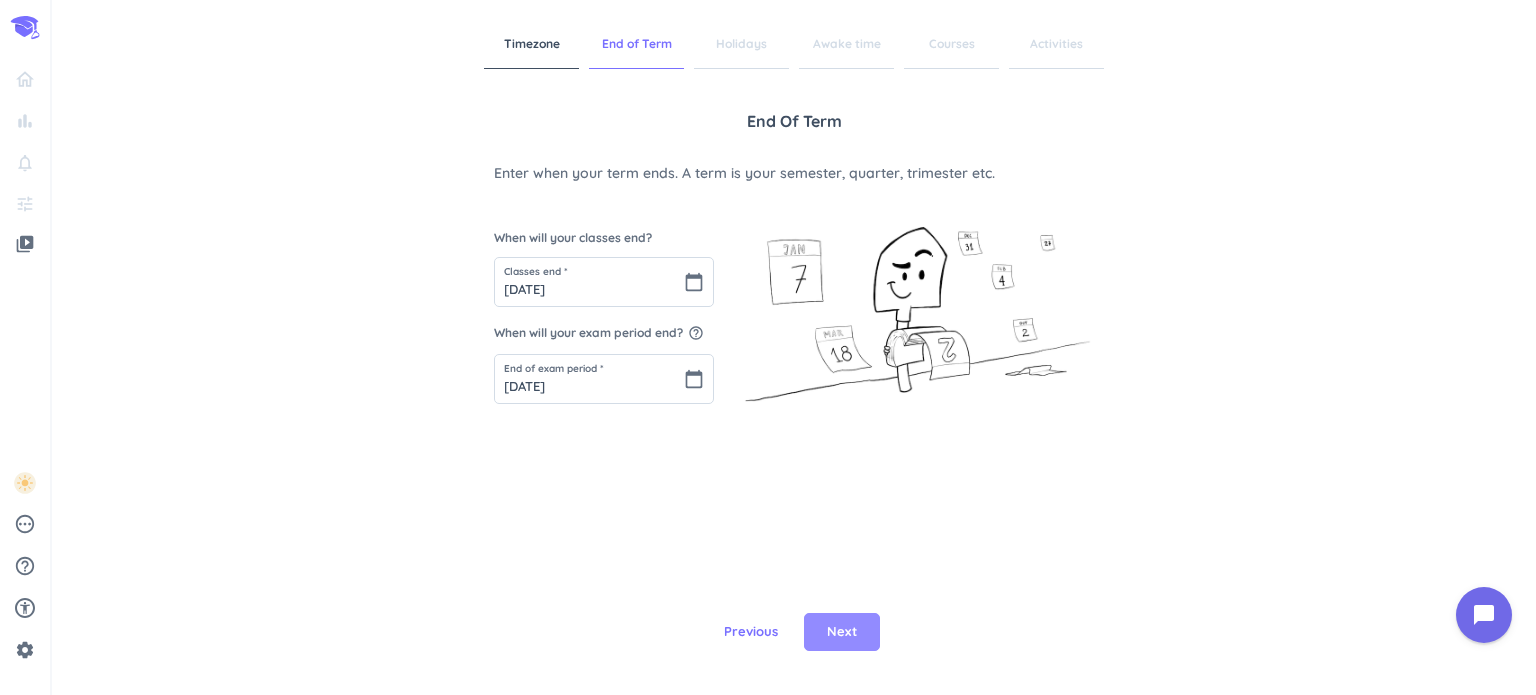 click on "Next" at bounding box center (842, 632) 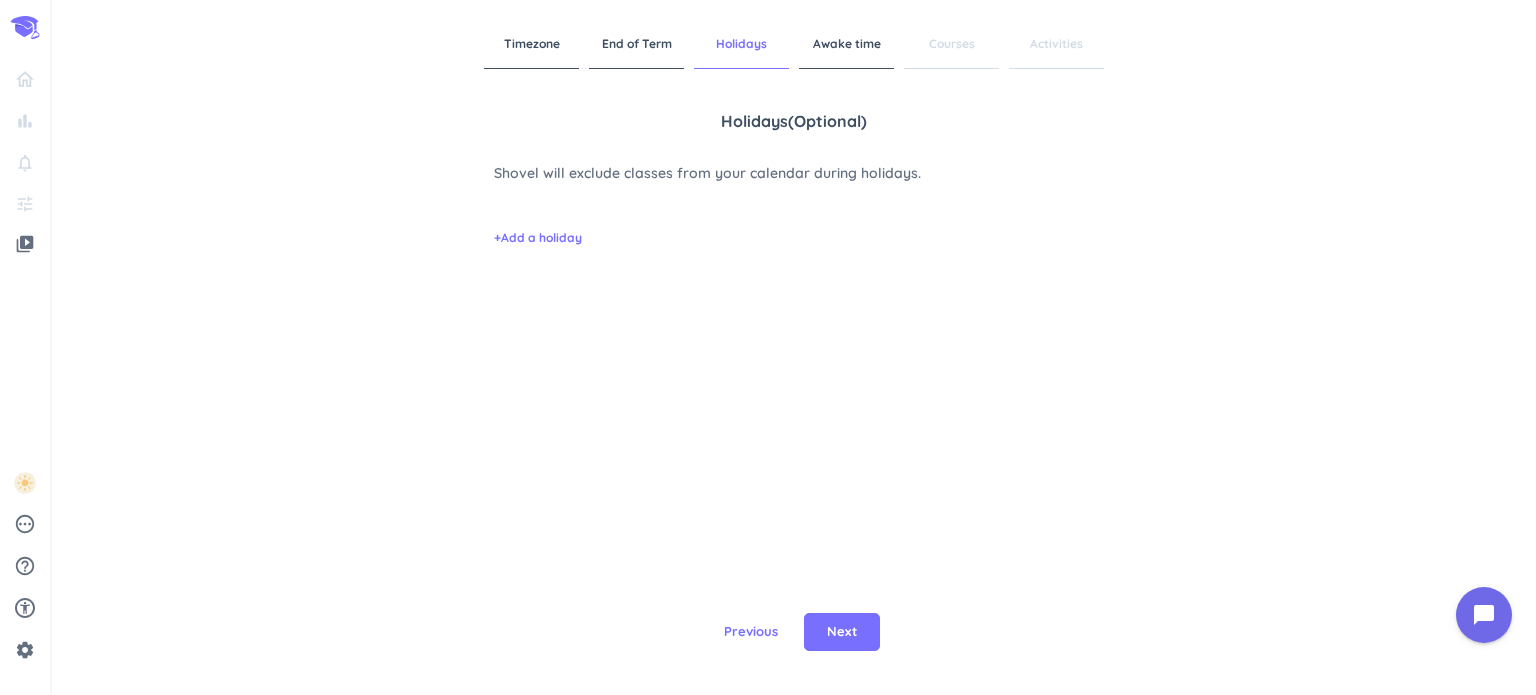 click on "+  Add a holiday" at bounding box center (794, 223) 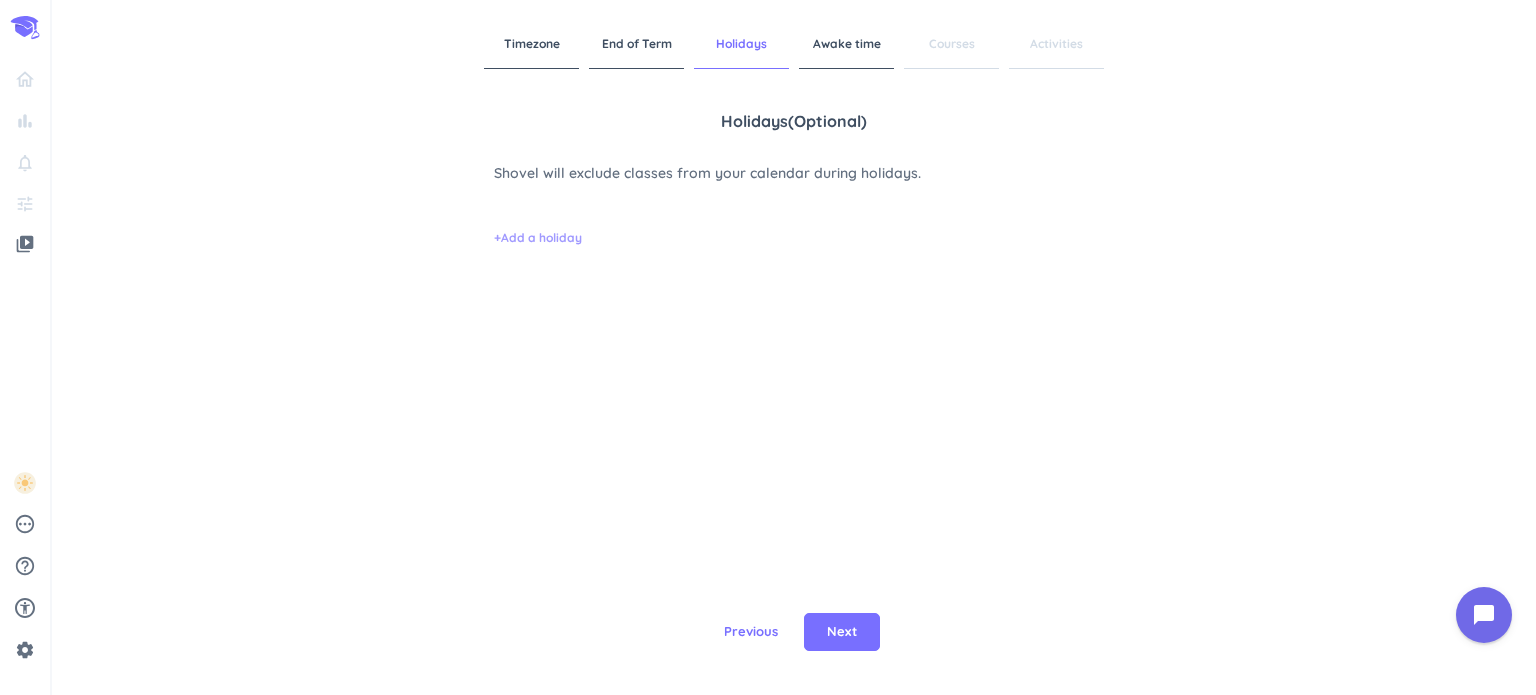 click on "+  Add a holiday" at bounding box center [538, 238] 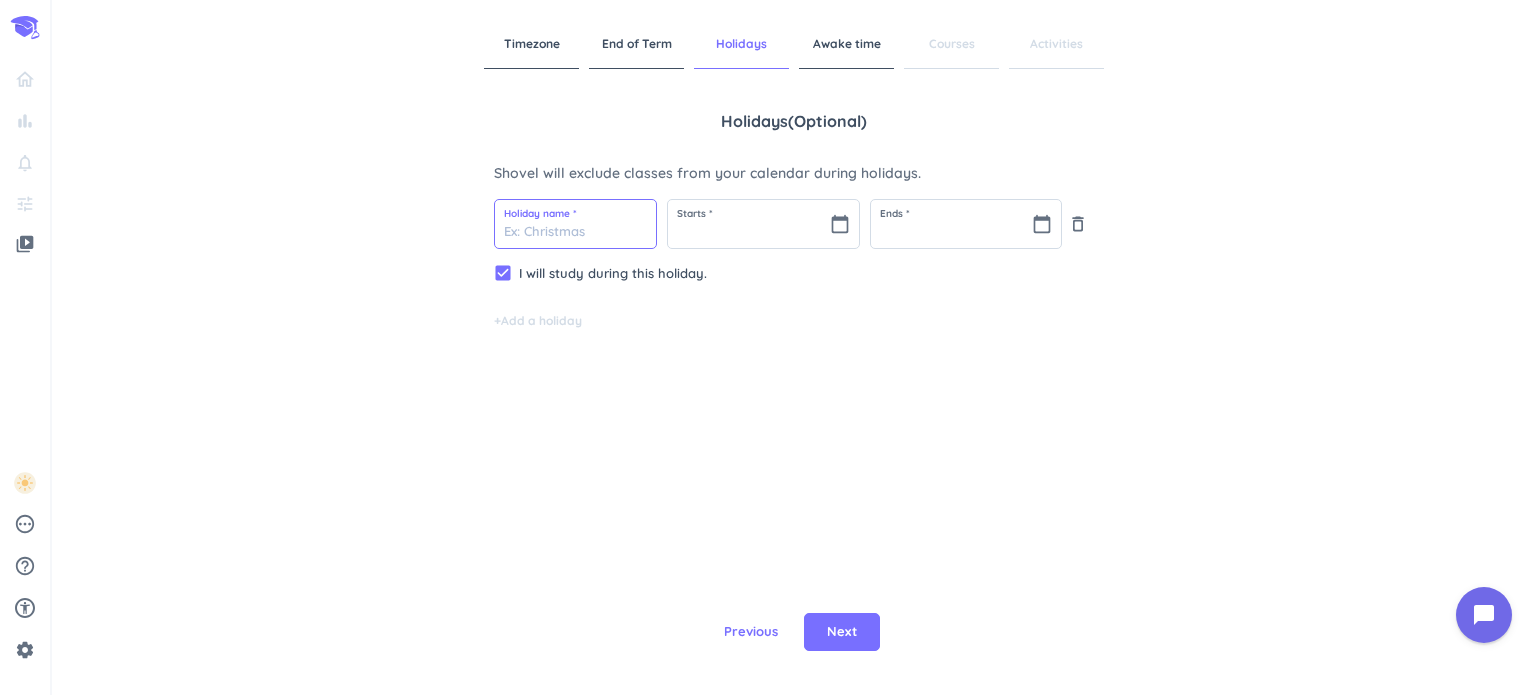 click at bounding box center (575, 224) 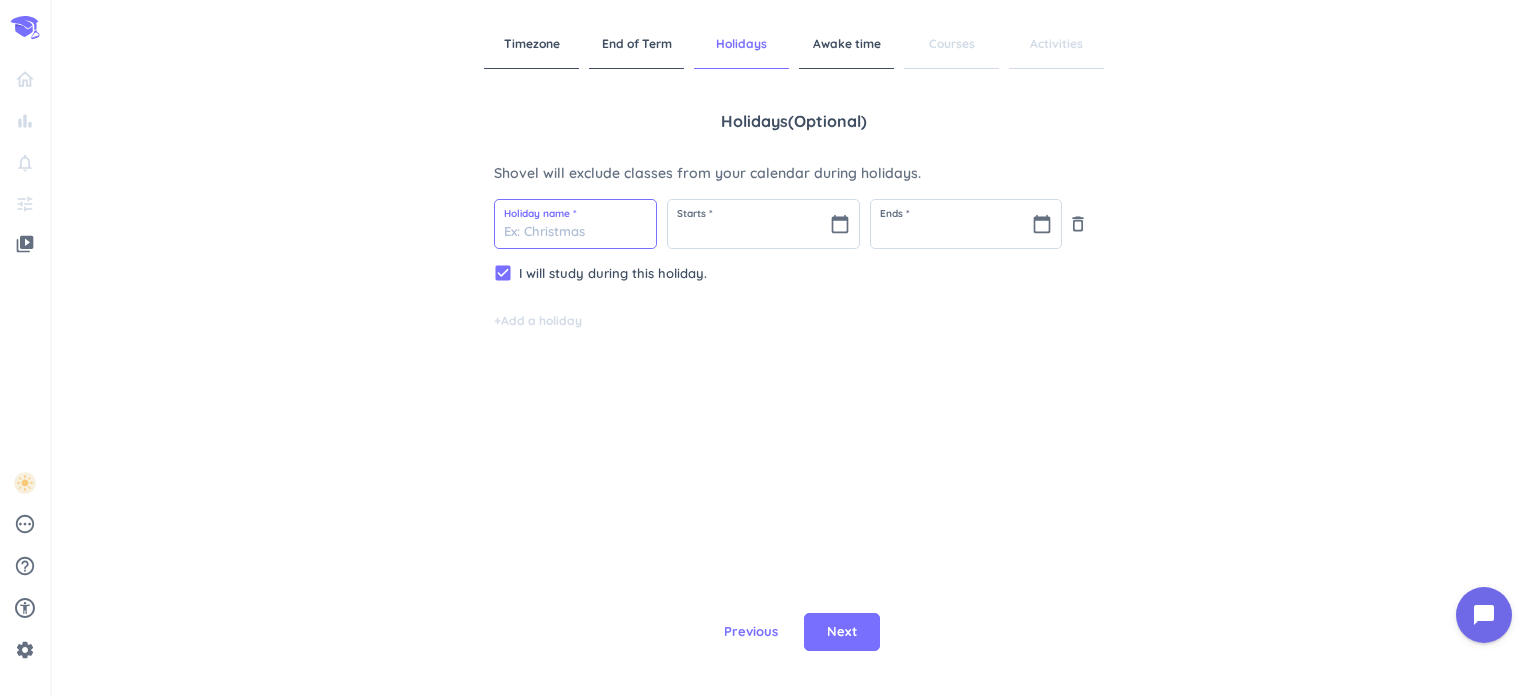 type on "C" 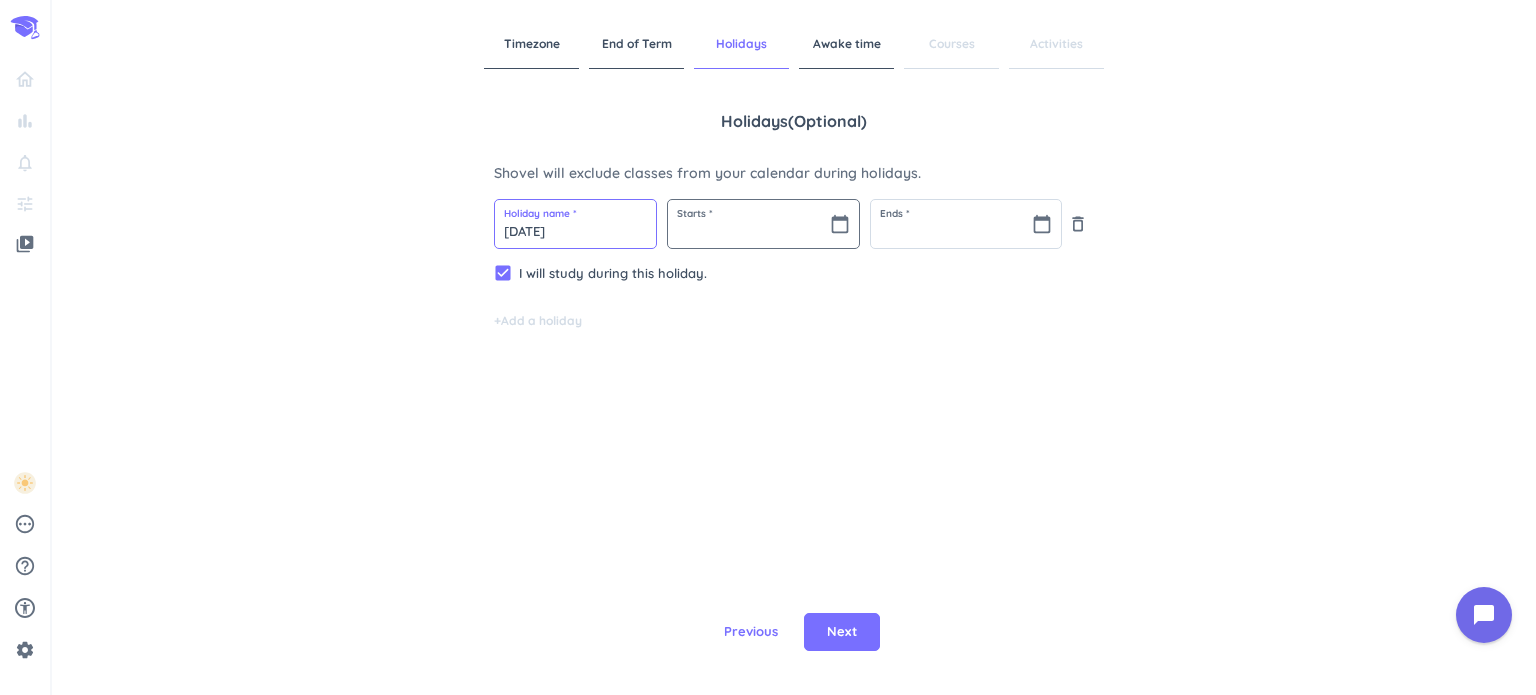 type on "[DATE]" 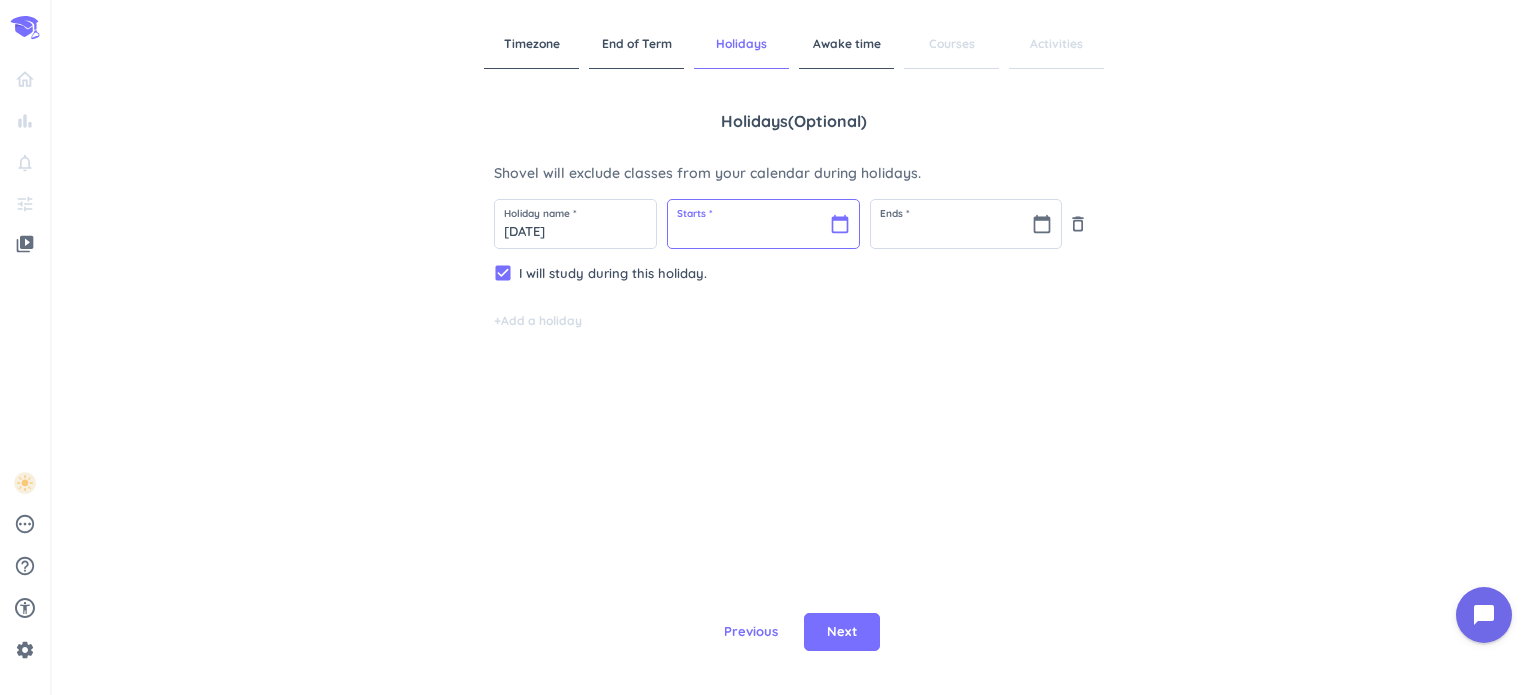click at bounding box center (763, 224) 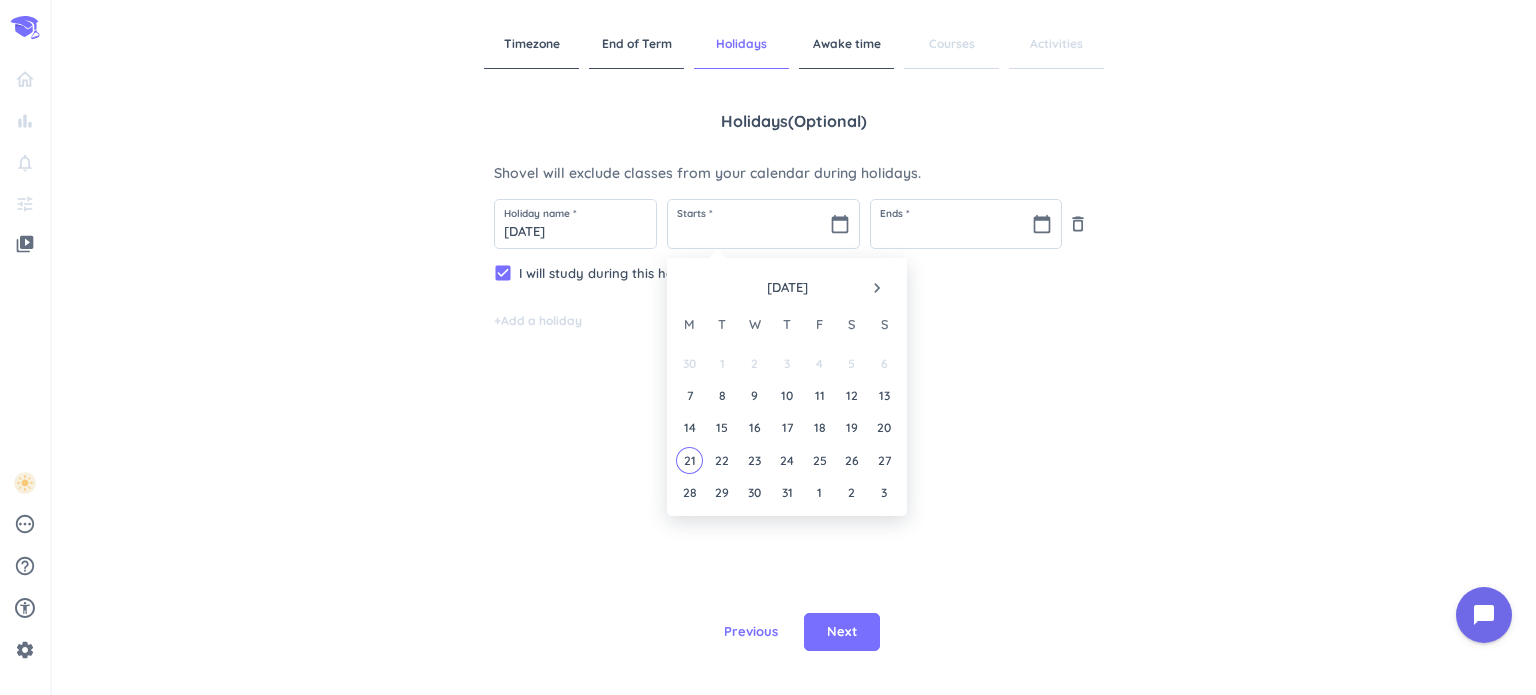 click on "navigate_next" at bounding box center [877, 288] 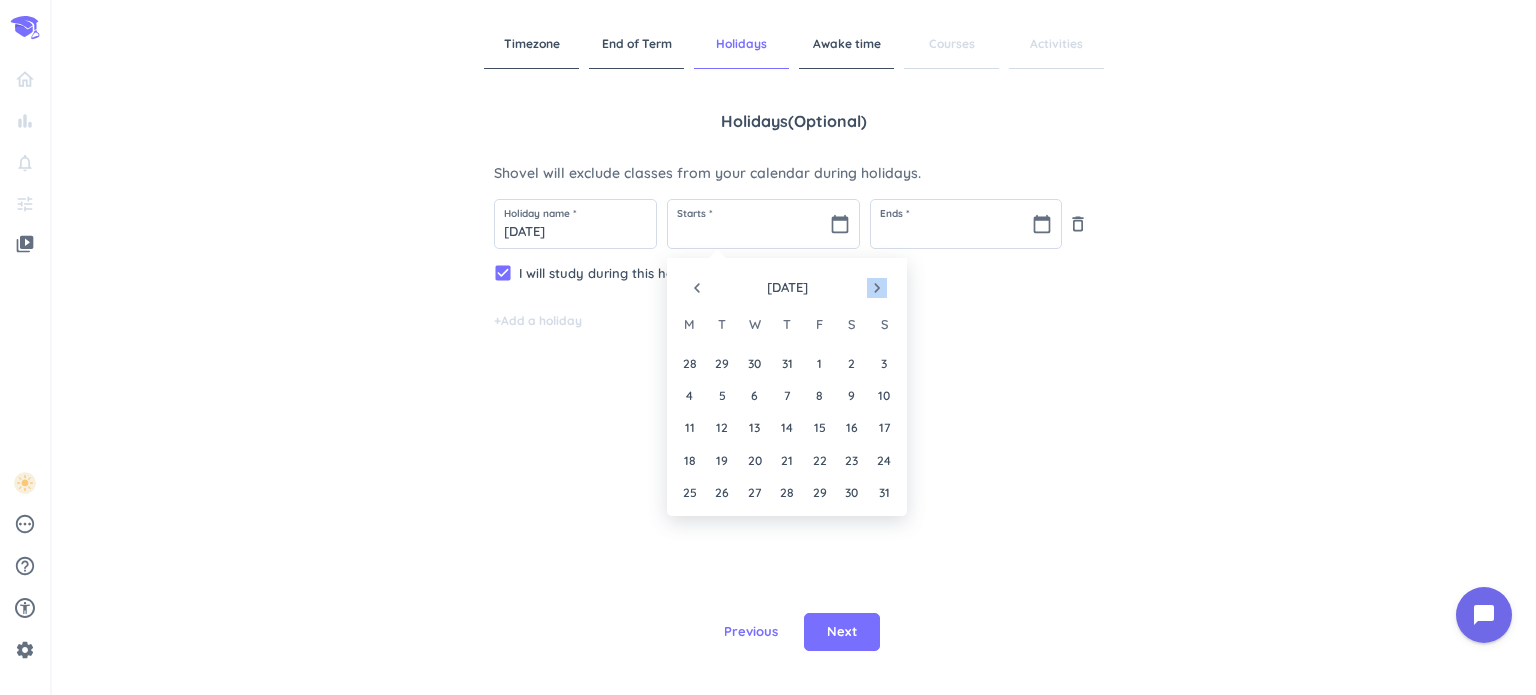 click on "navigate_next" at bounding box center [877, 288] 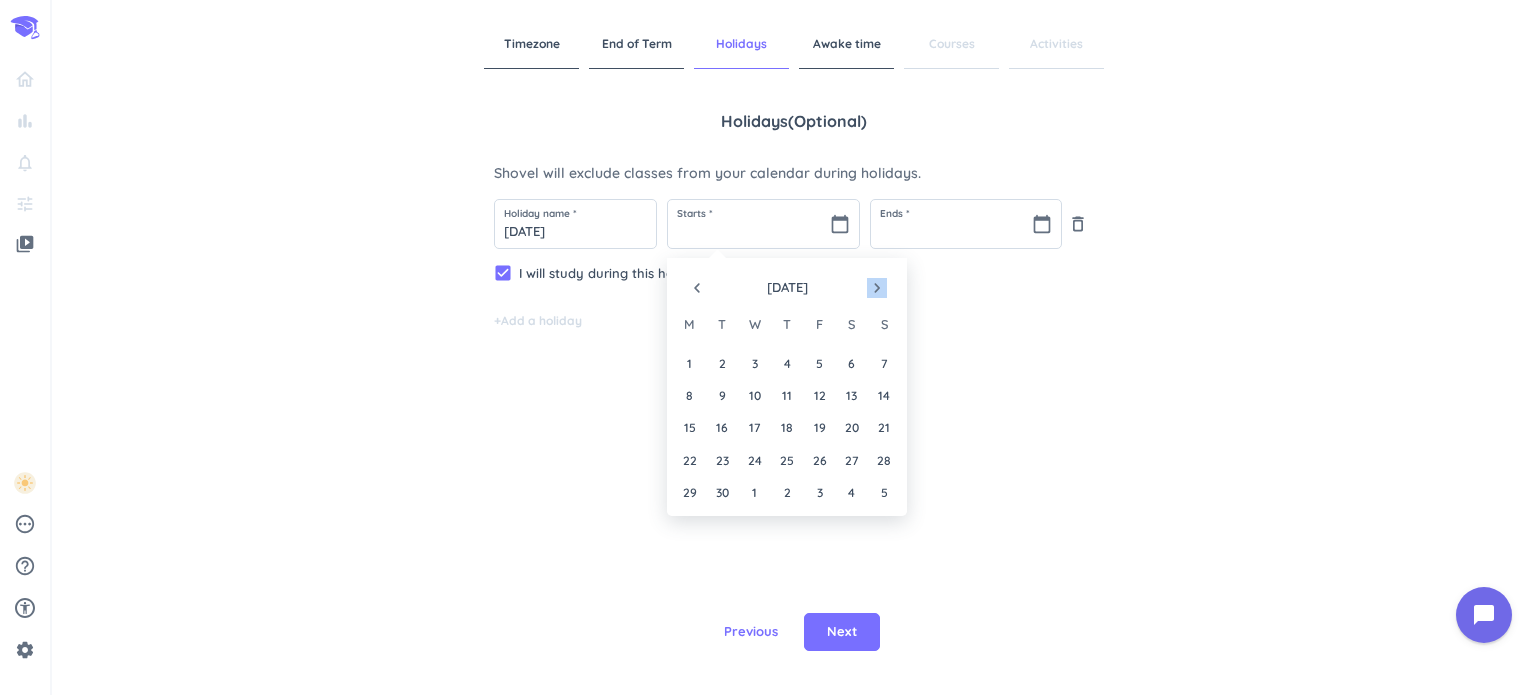 click on "navigate_next" at bounding box center [877, 288] 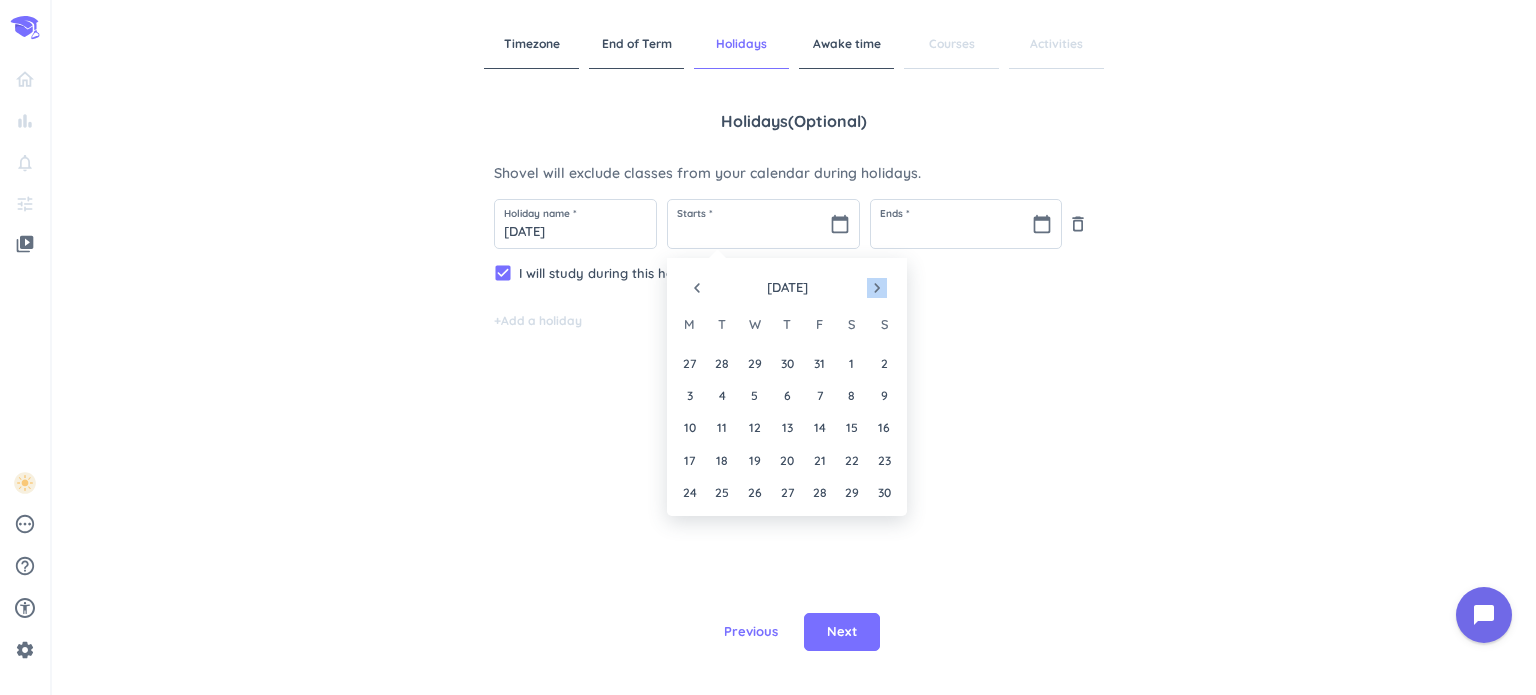 click on "navigate_next" at bounding box center (877, 288) 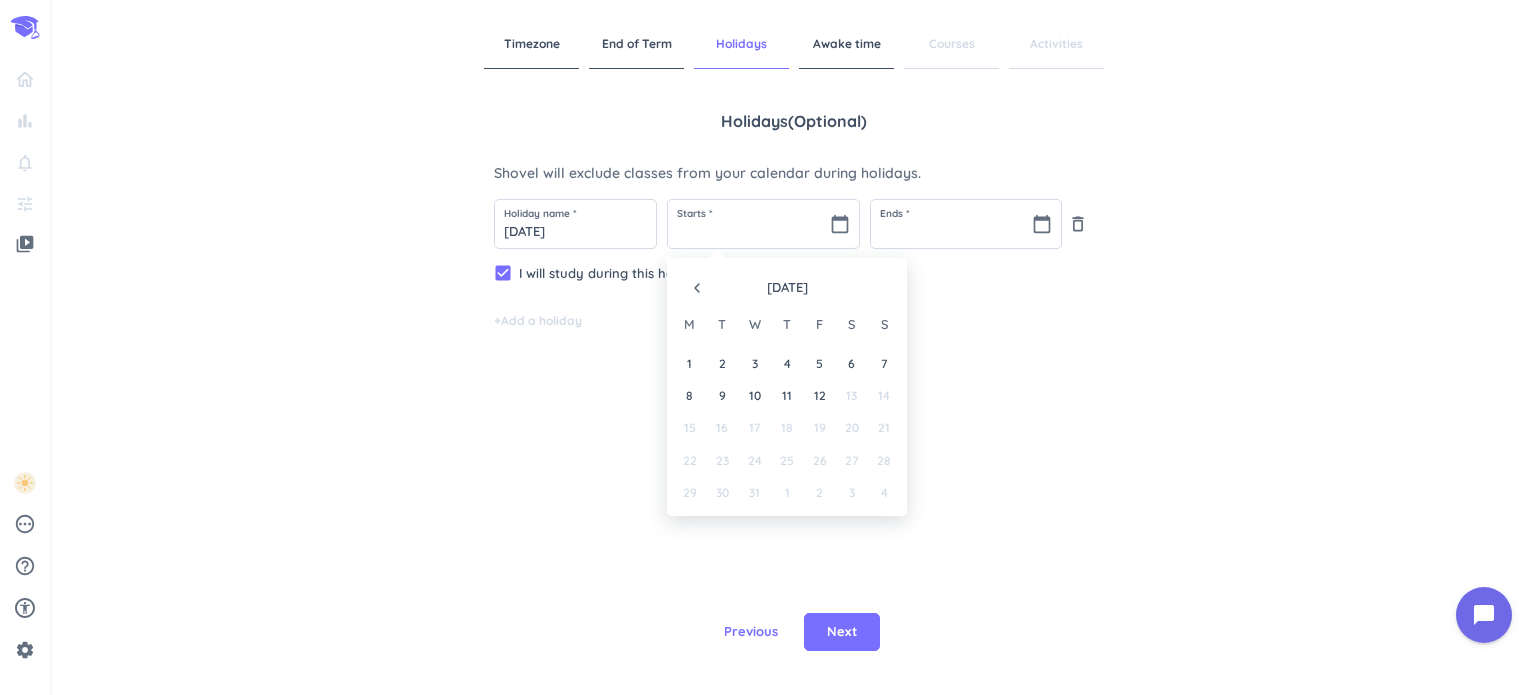 click on "navigate_before" at bounding box center [697, 288] 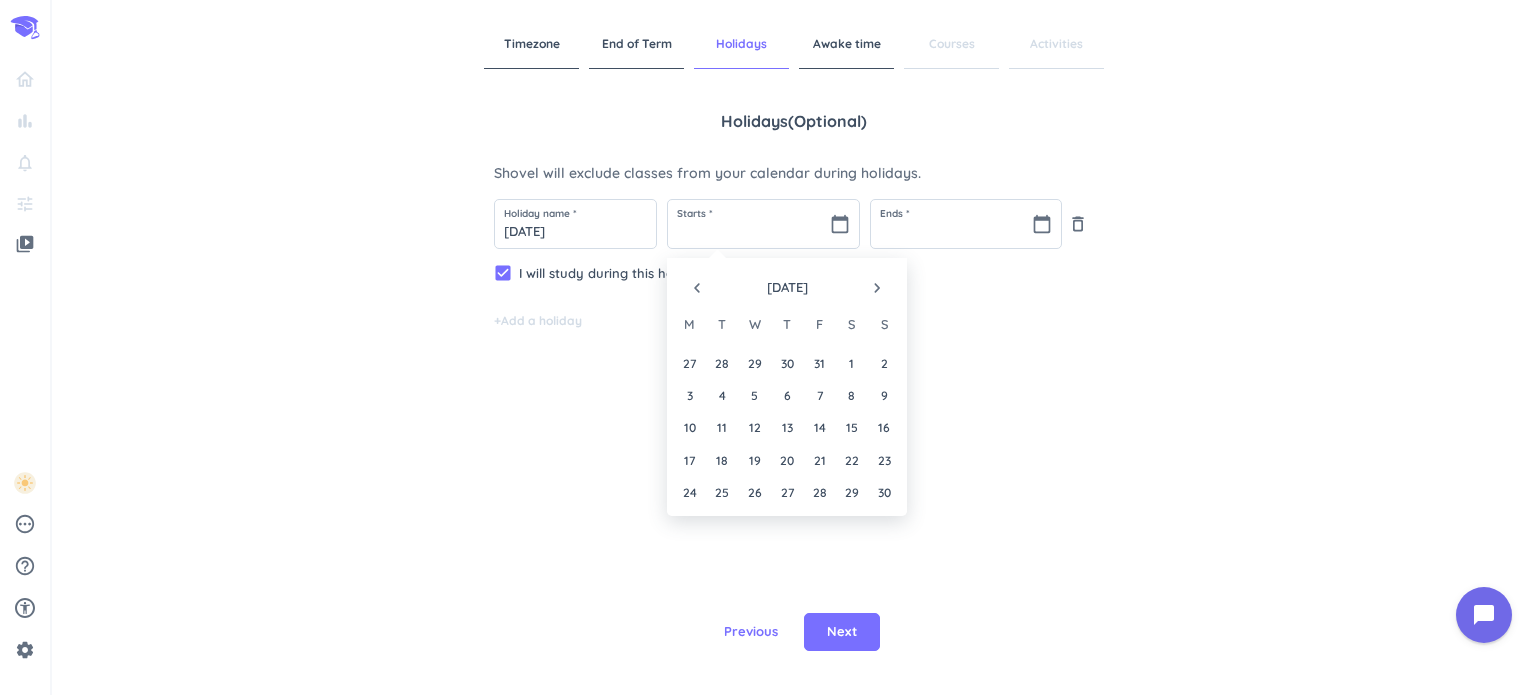 click on "26" at bounding box center (754, 492) 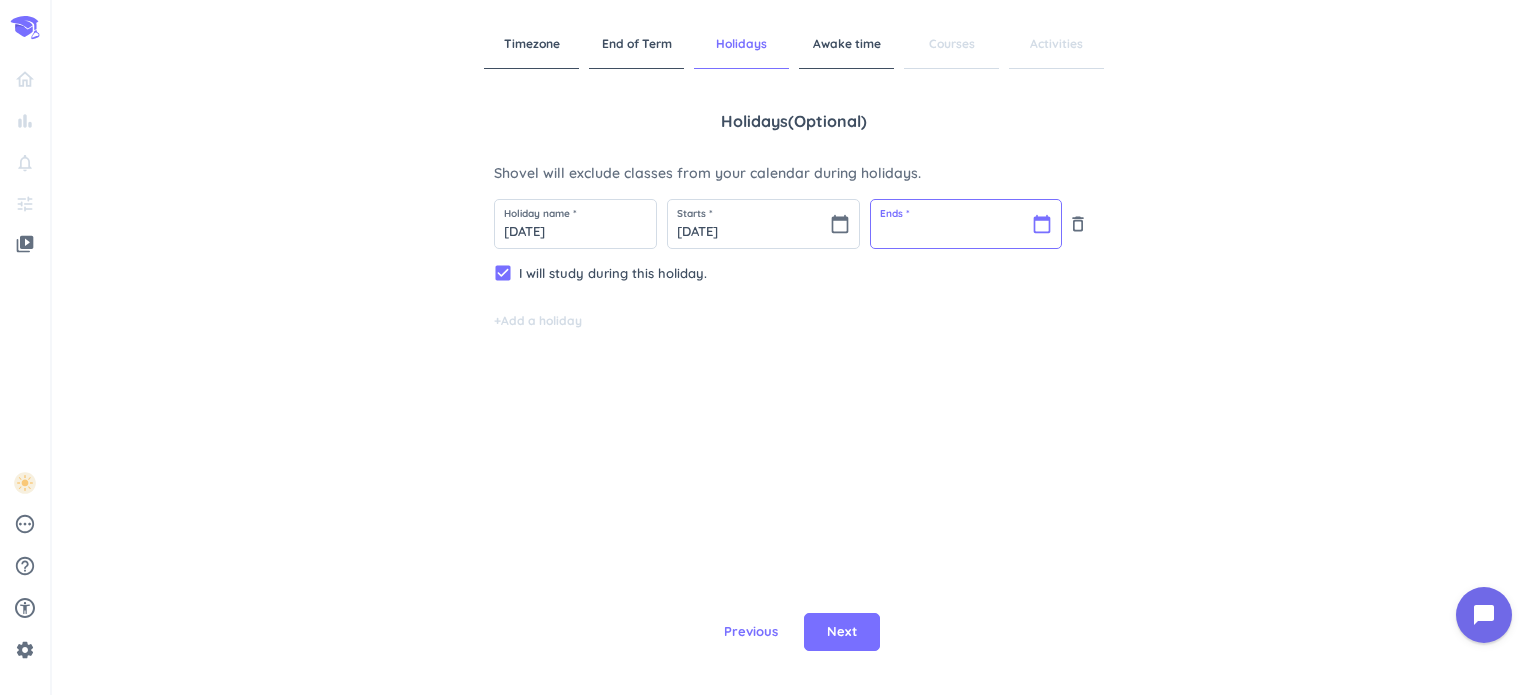 click at bounding box center [966, 224] 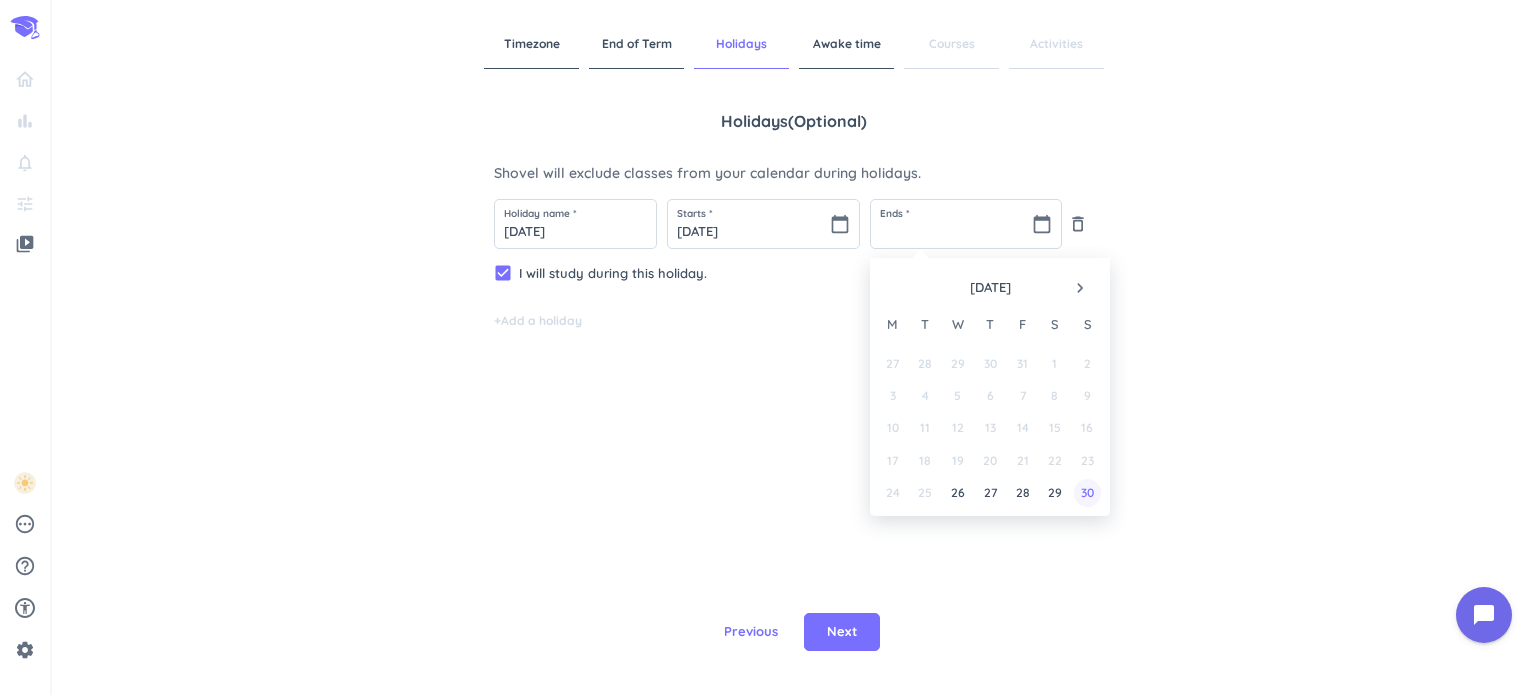 click on "30" at bounding box center [1087, 492] 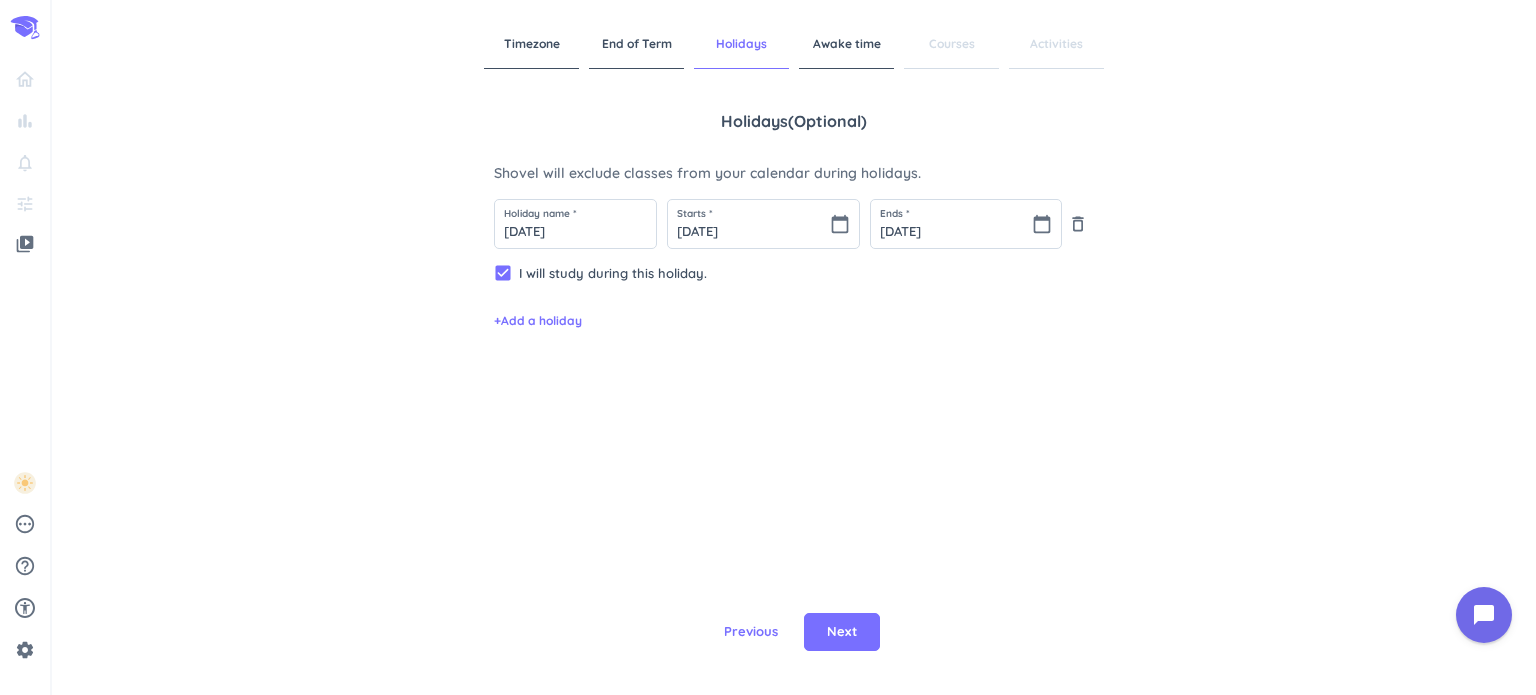 type on "[DATE]" 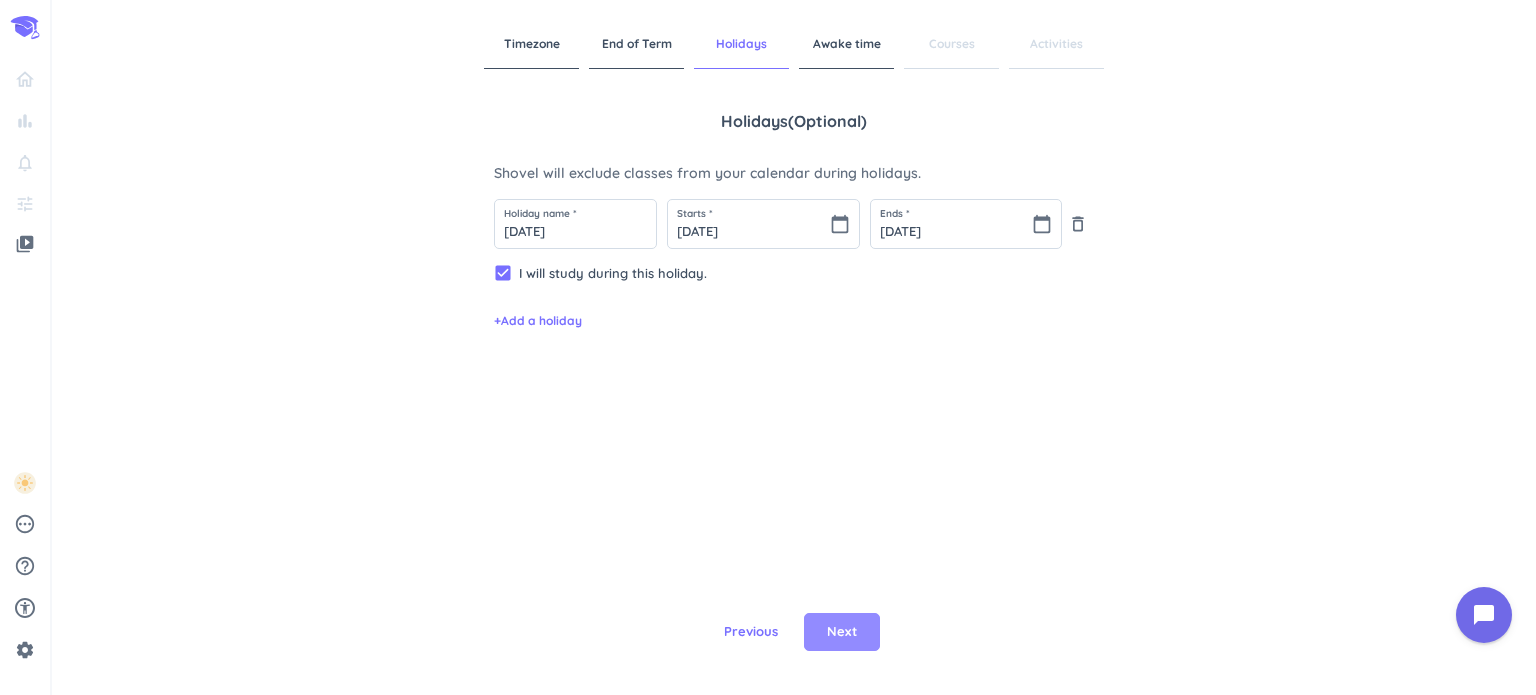 click on "Next" at bounding box center [842, 632] 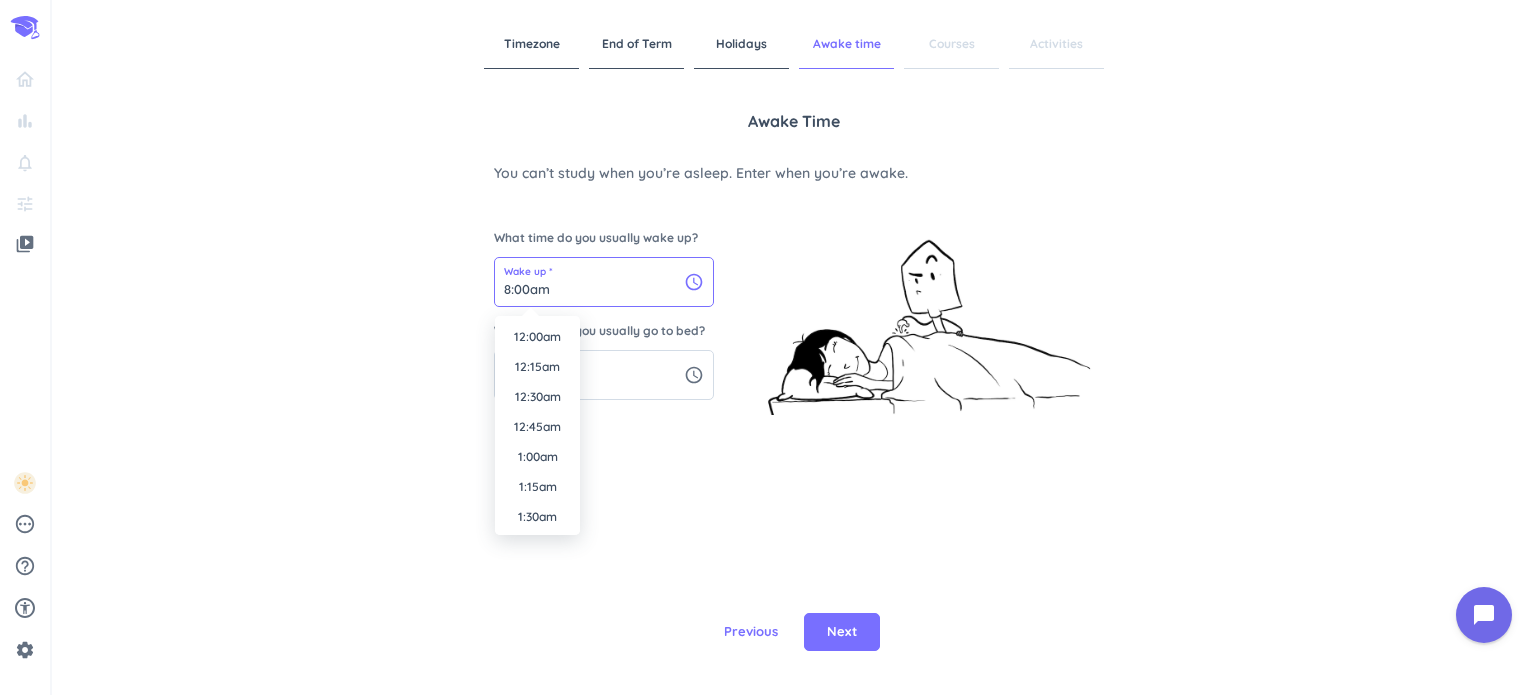 click on "8:00am" at bounding box center (604, 282) 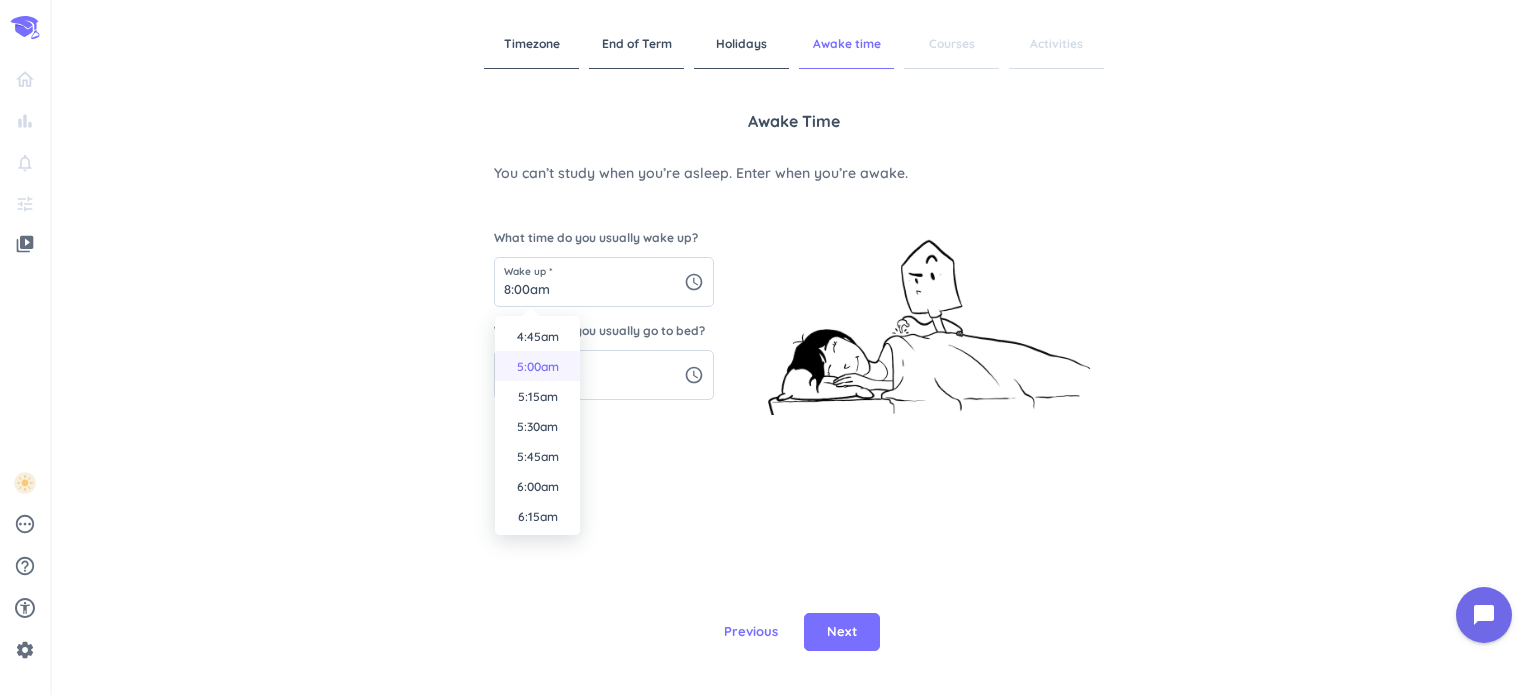click on "5:00am" at bounding box center [537, 366] 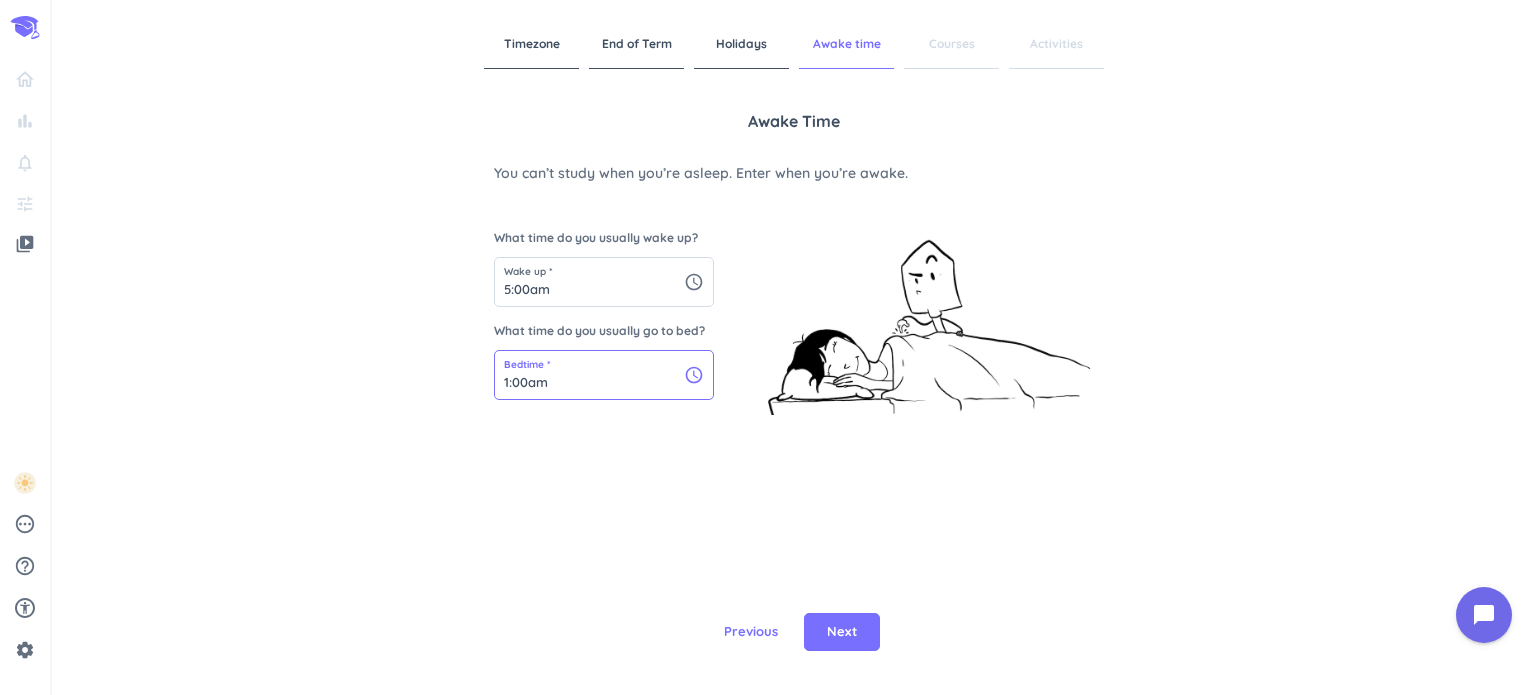 click on "1:00am" at bounding box center (604, 375) 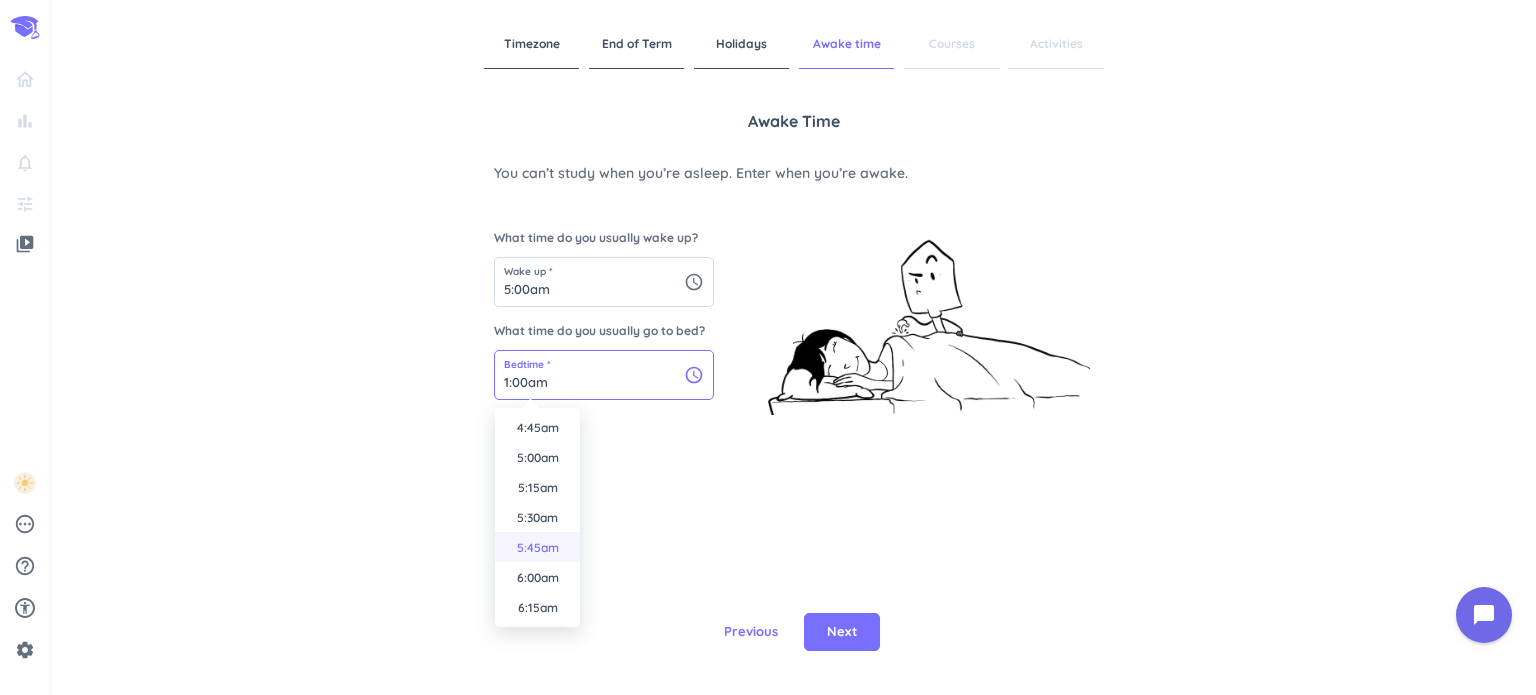 scroll, scrollTop: 0, scrollLeft: 0, axis: both 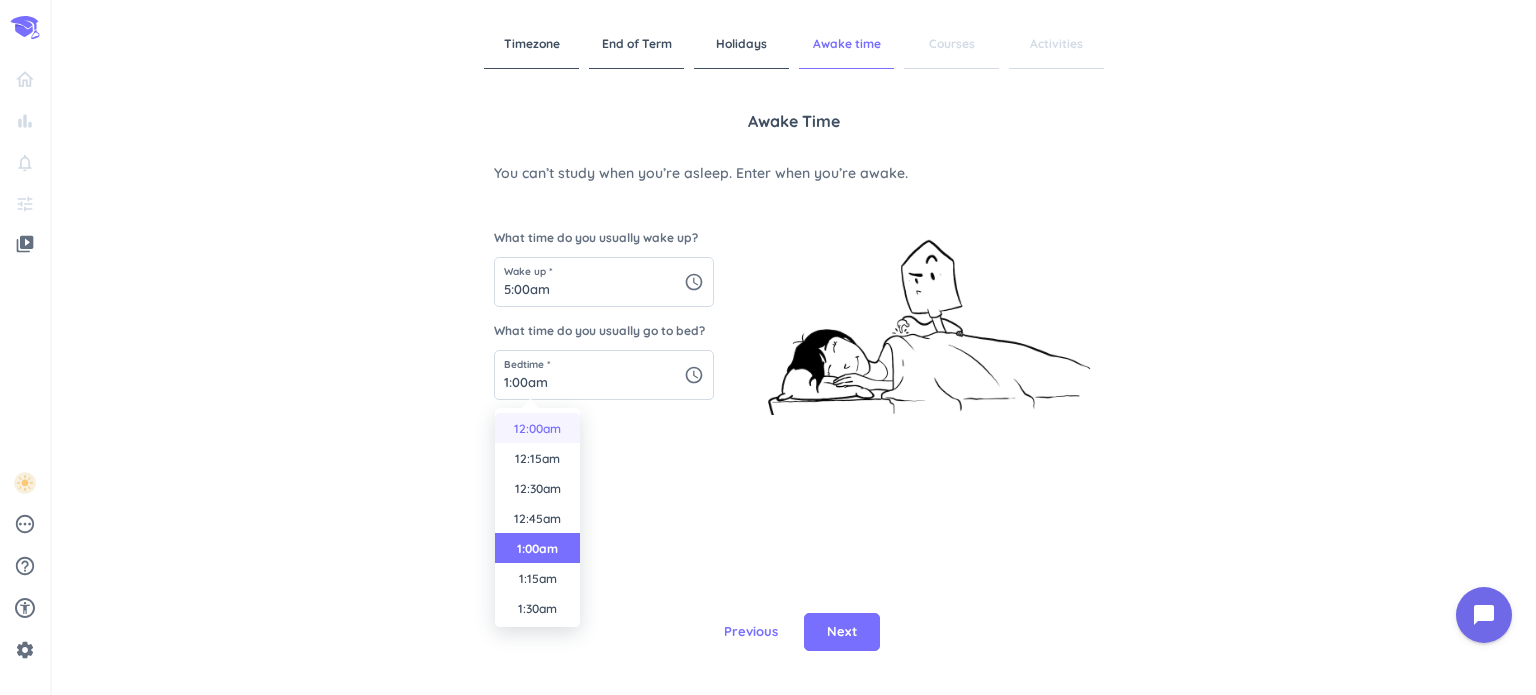click on "12:00am" at bounding box center [537, 428] 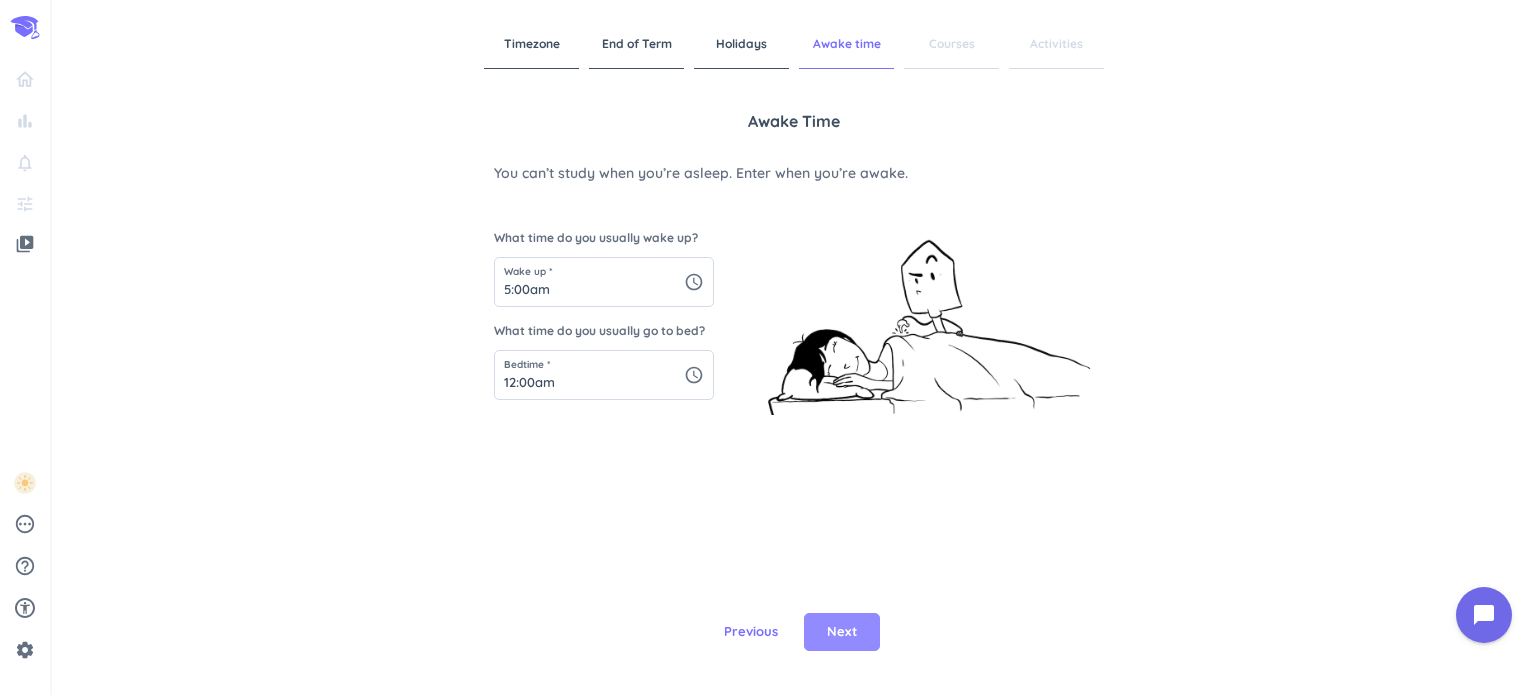 click on "Next" at bounding box center (842, 632) 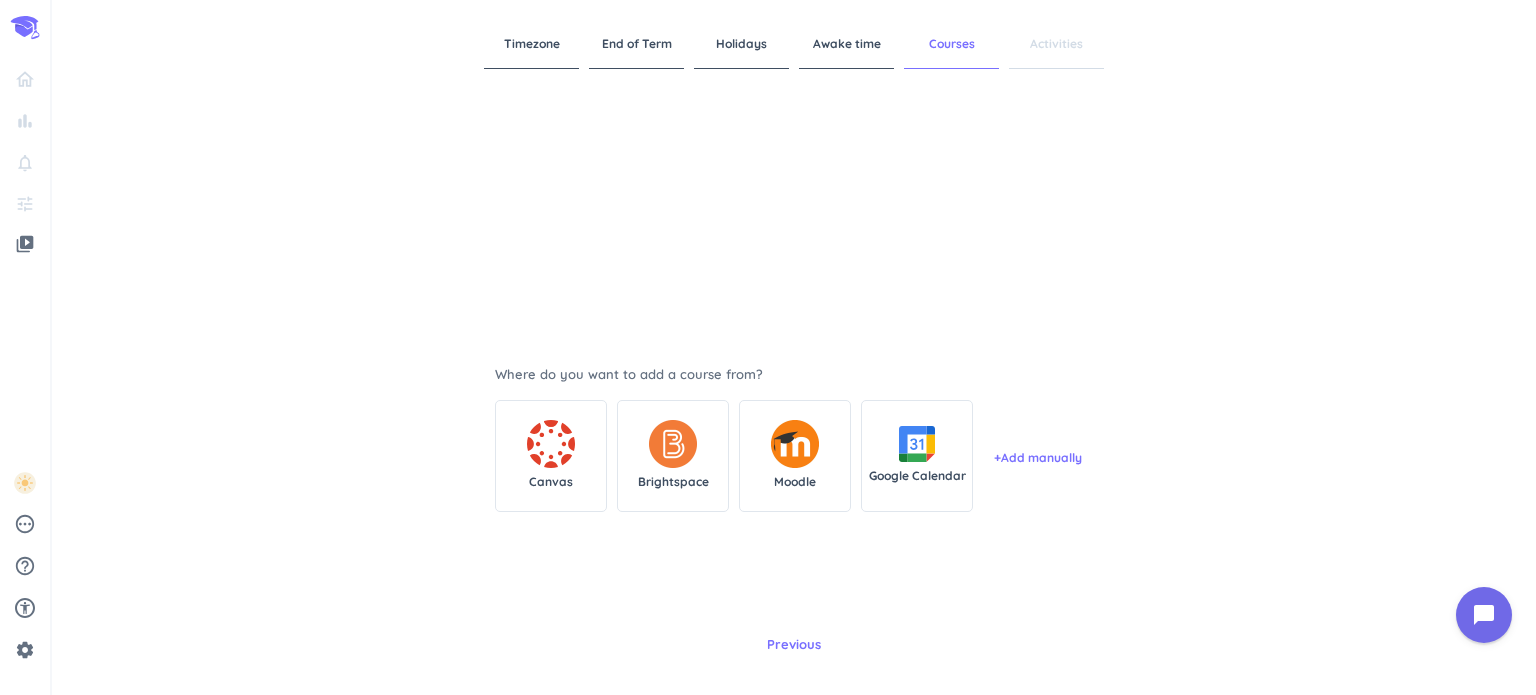 scroll, scrollTop: 218, scrollLeft: 0, axis: vertical 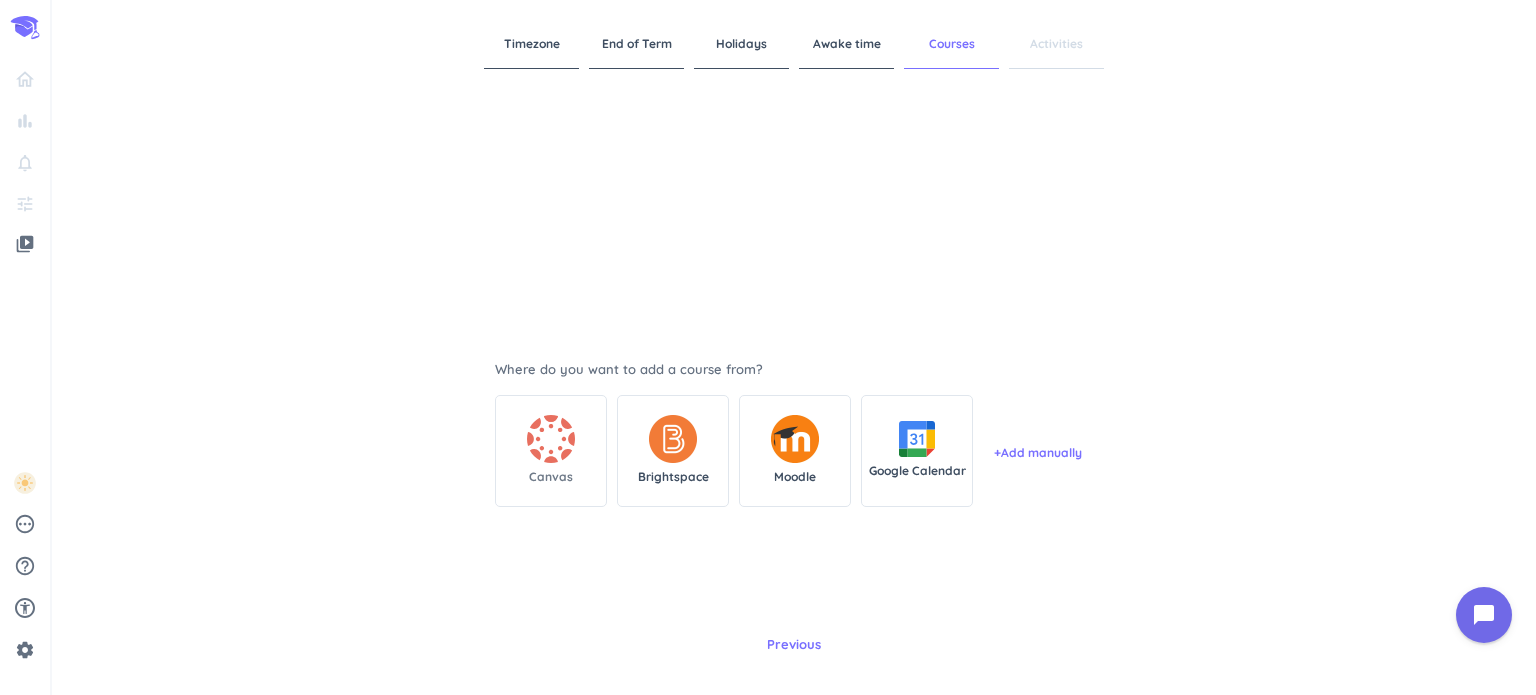 click 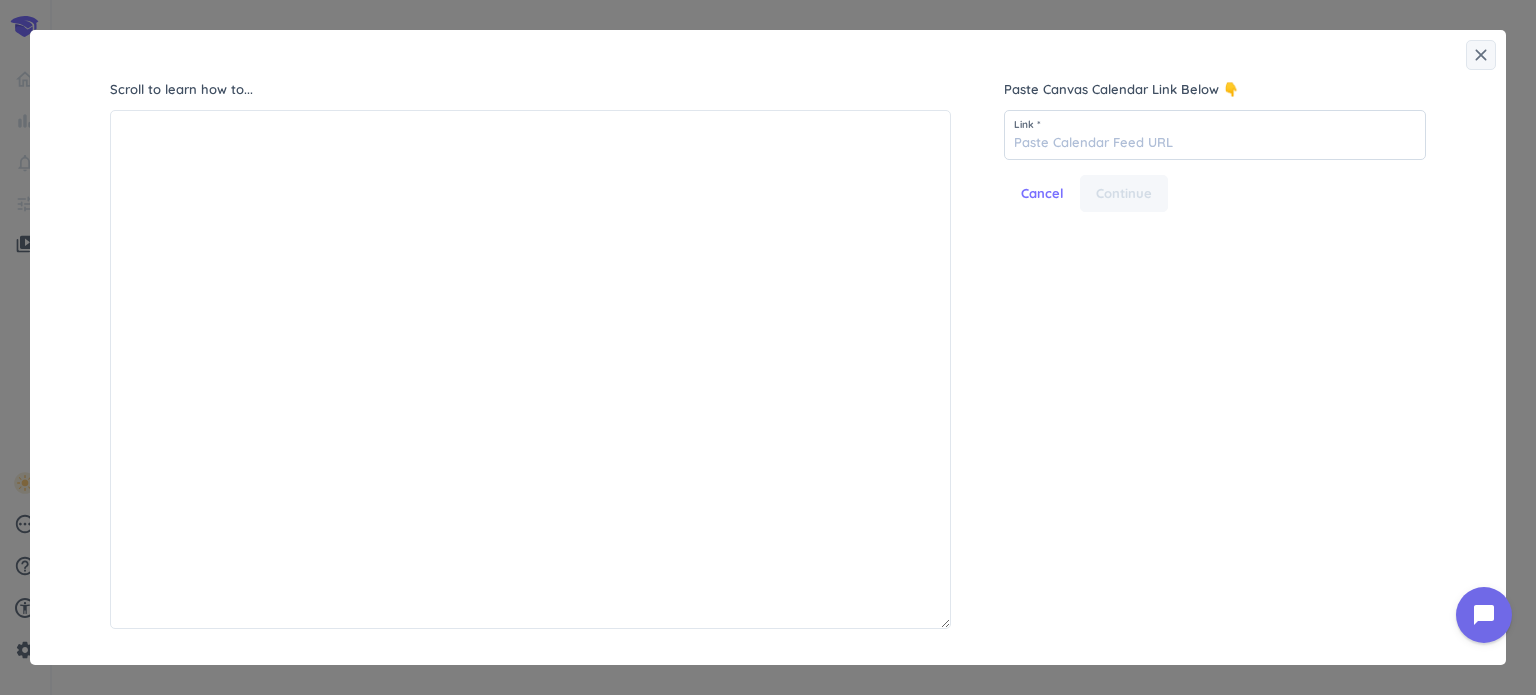 scroll, scrollTop: 8, scrollLeft: 9, axis: both 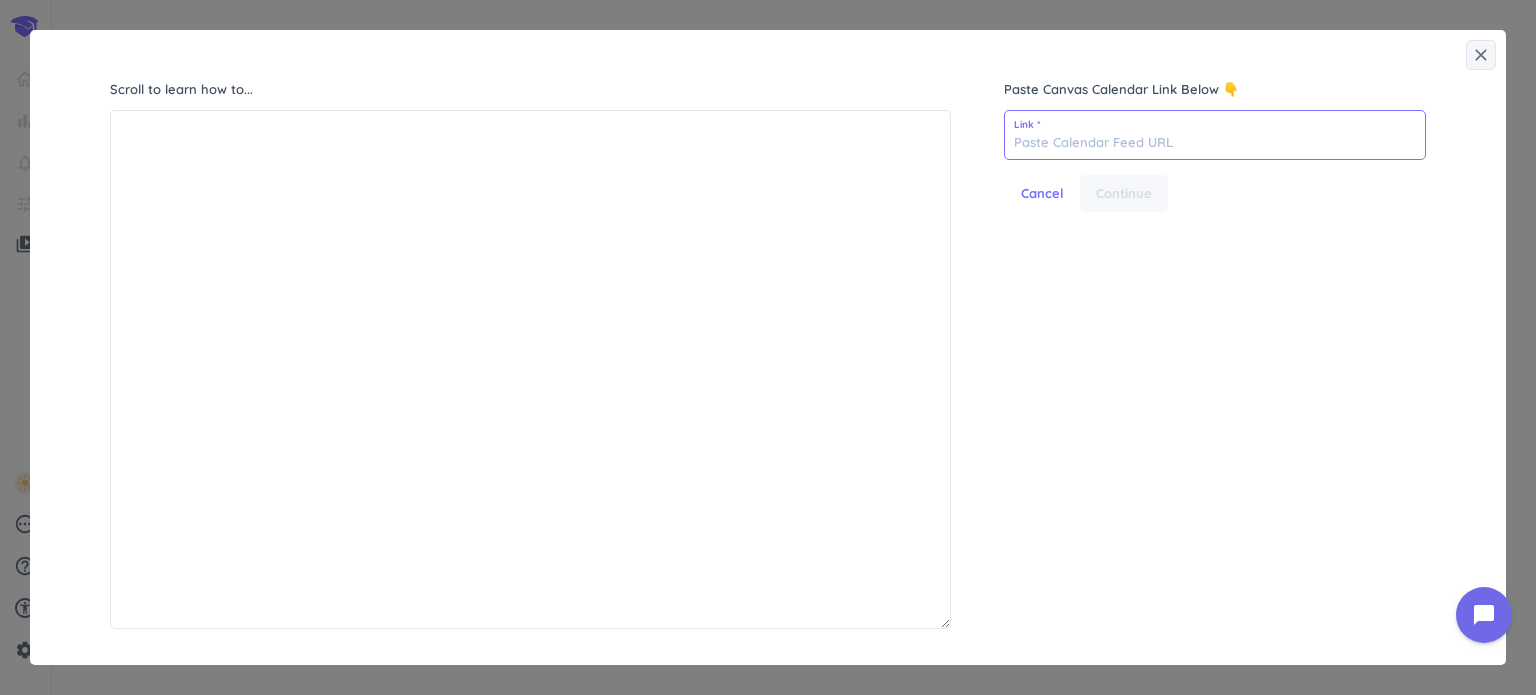 click at bounding box center (1215, 135) 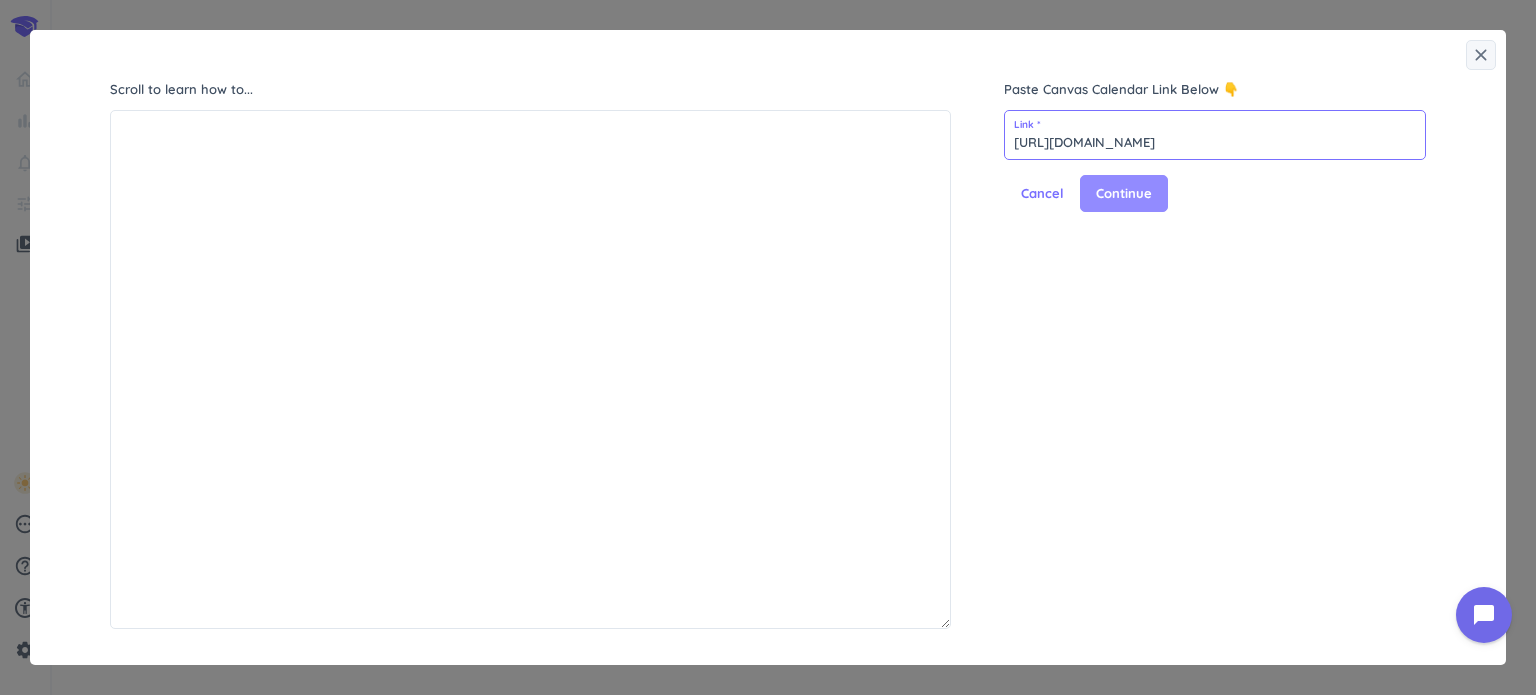 type on "[URL][DOMAIN_NAME]" 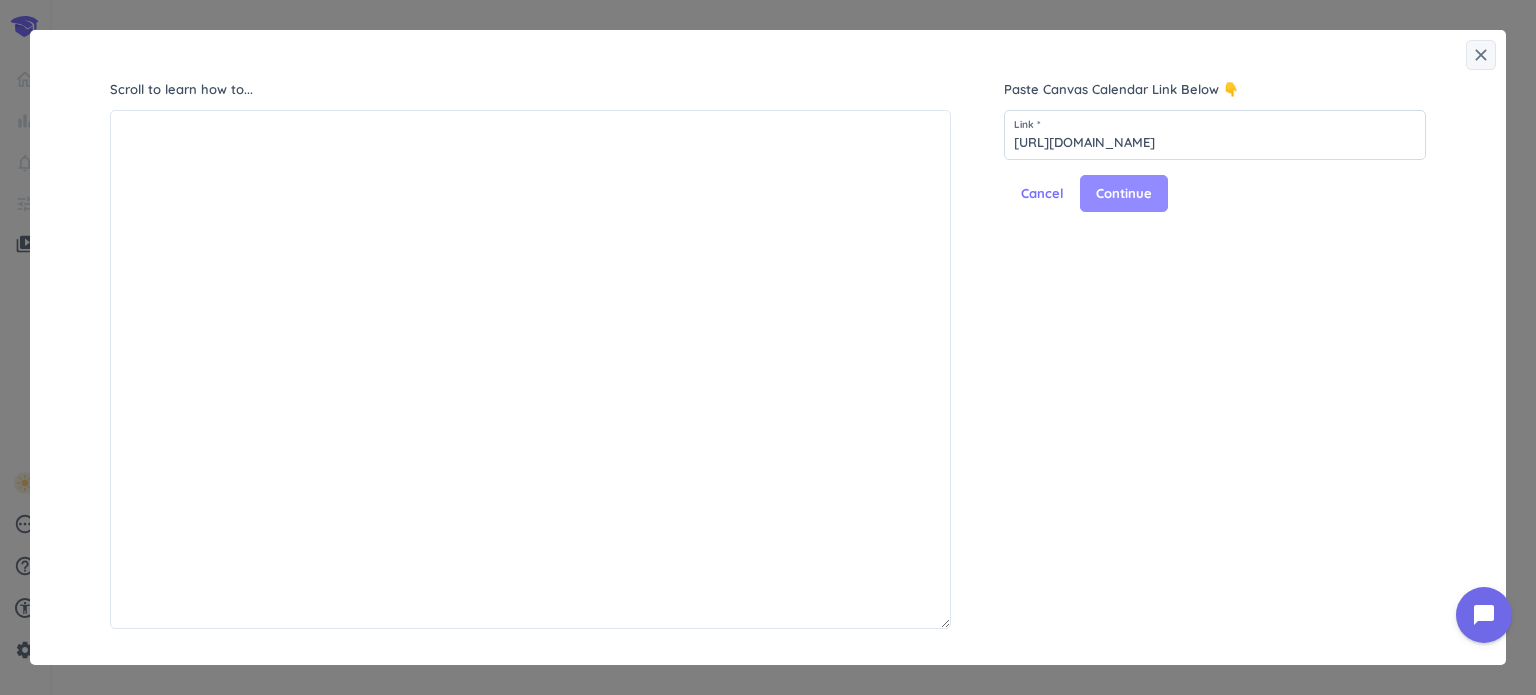 click on "Continue" at bounding box center (1124, 194) 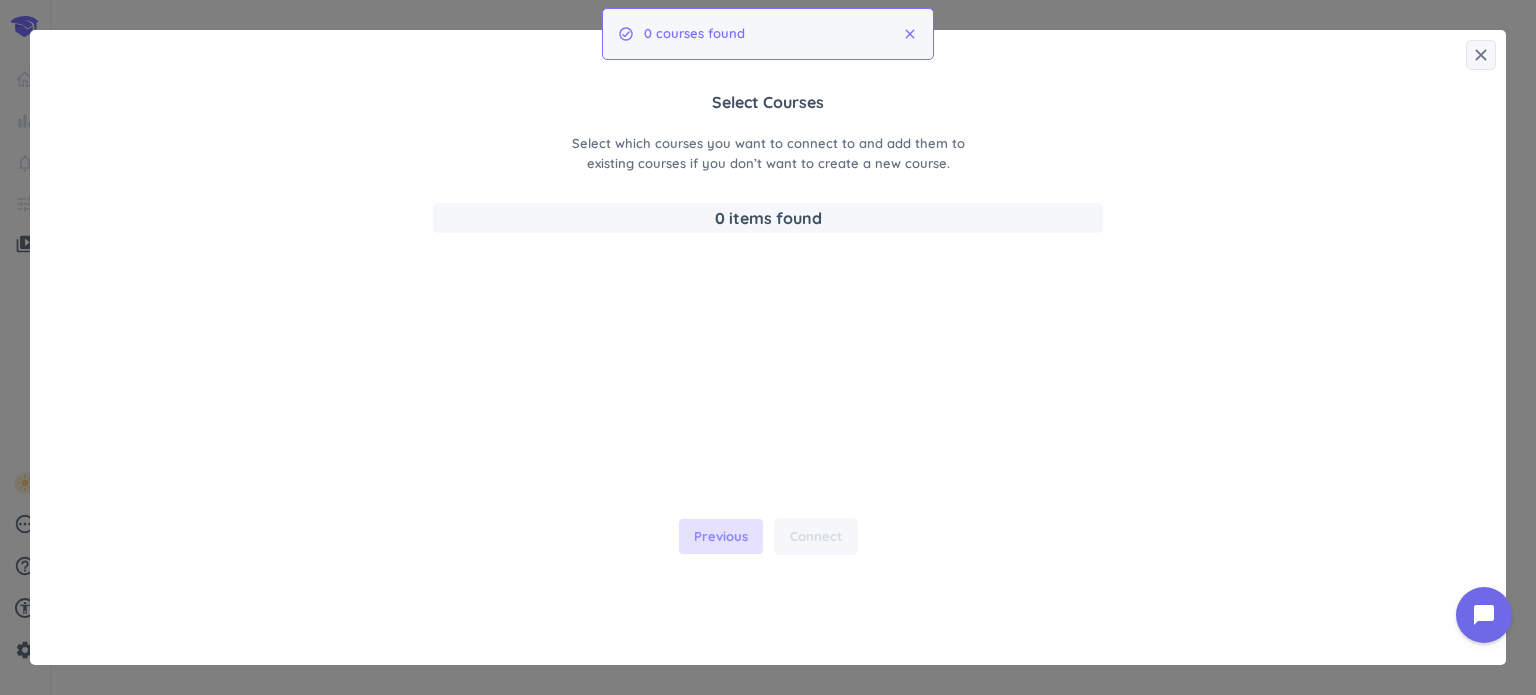 click on "Previous" at bounding box center (721, 537) 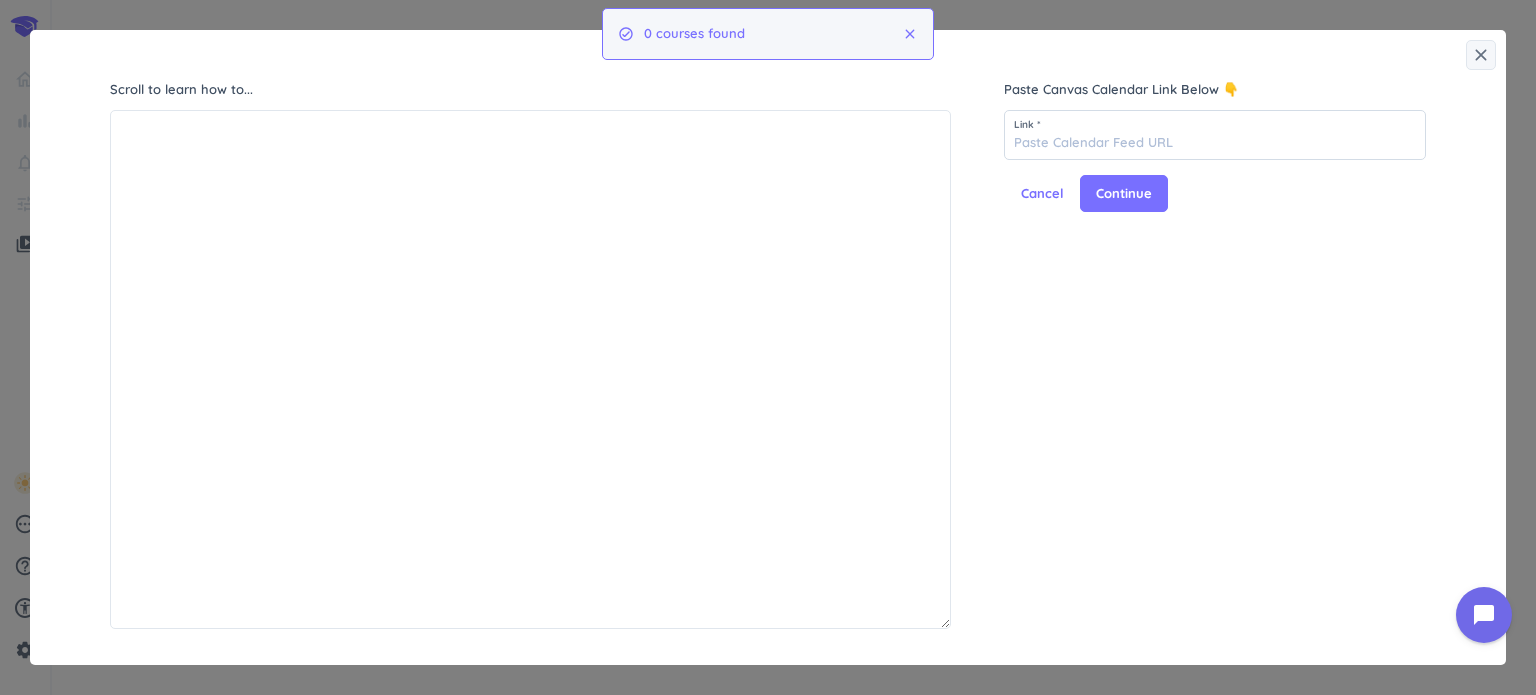 scroll, scrollTop: 8, scrollLeft: 9, axis: both 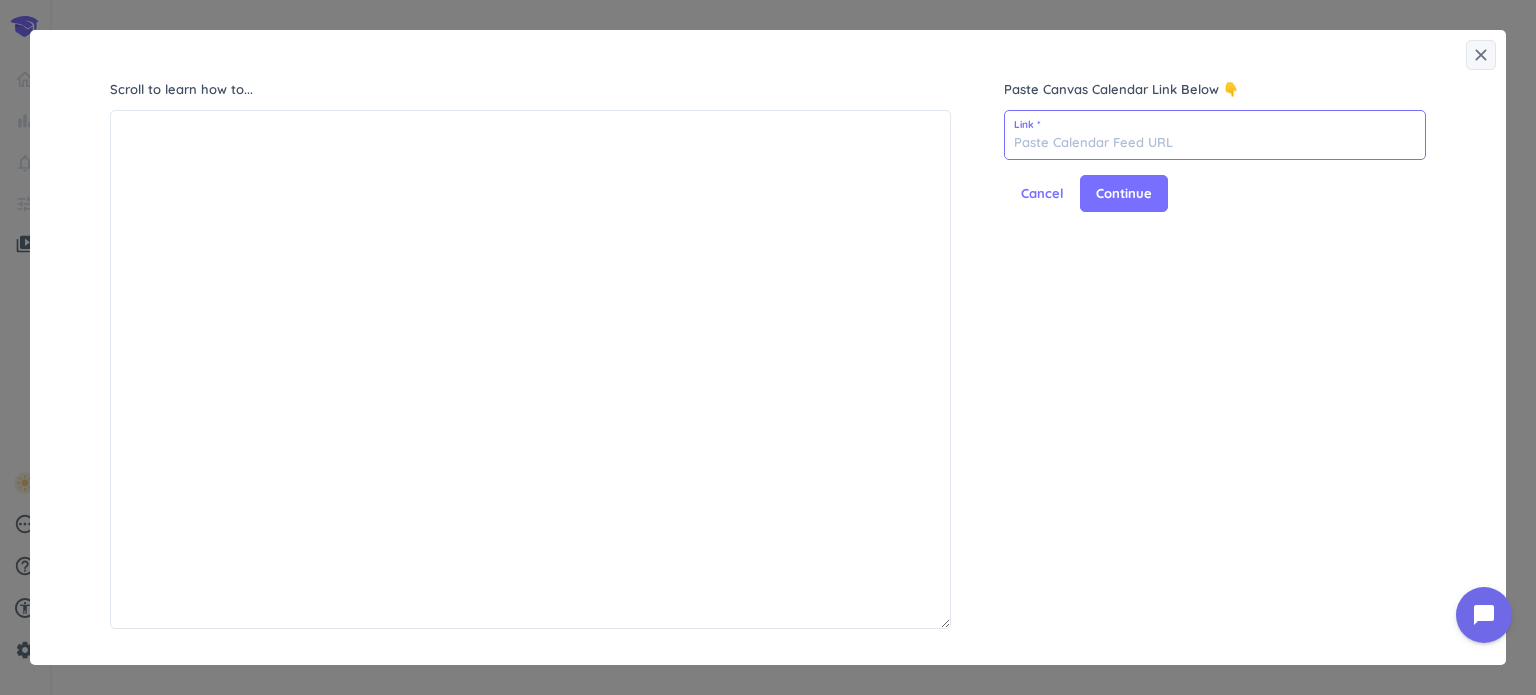 click at bounding box center [1215, 135] 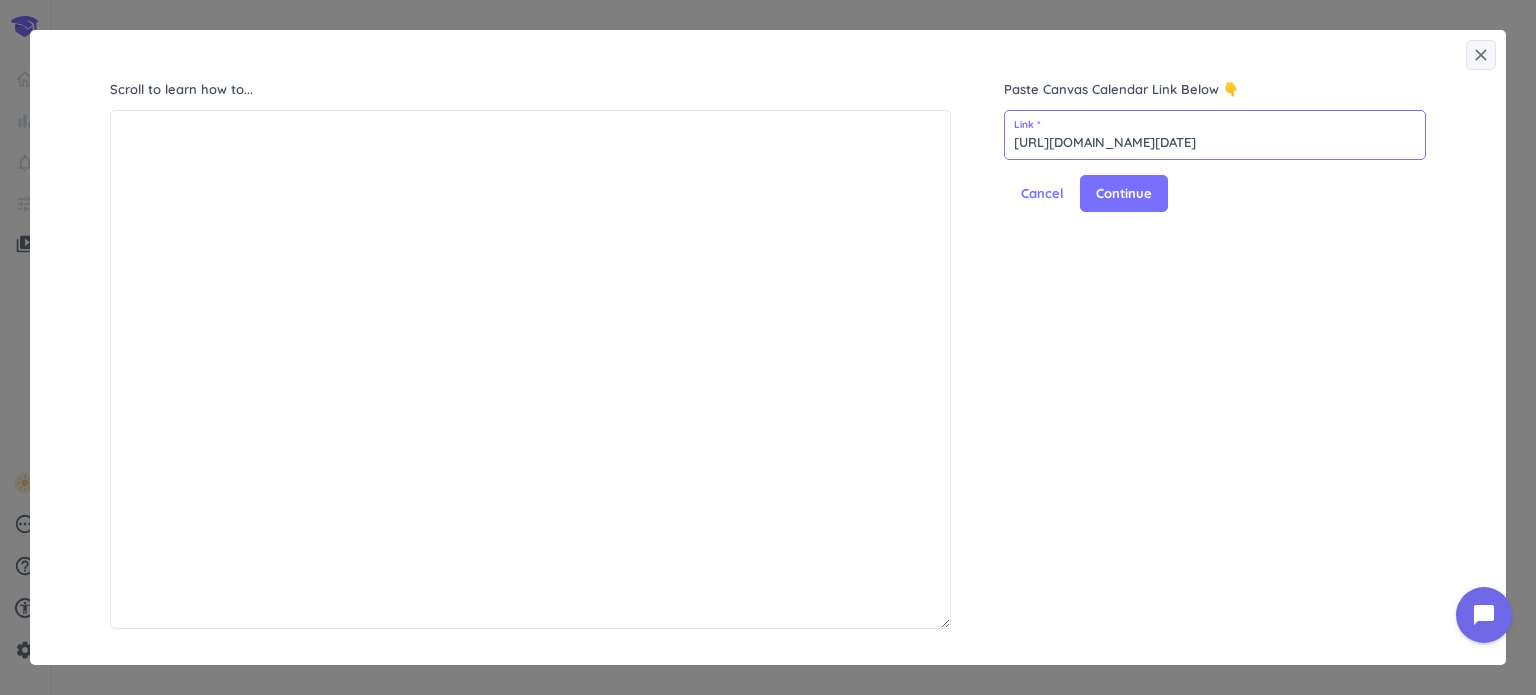 scroll, scrollTop: 0, scrollLeft: 116, axis: horizontal 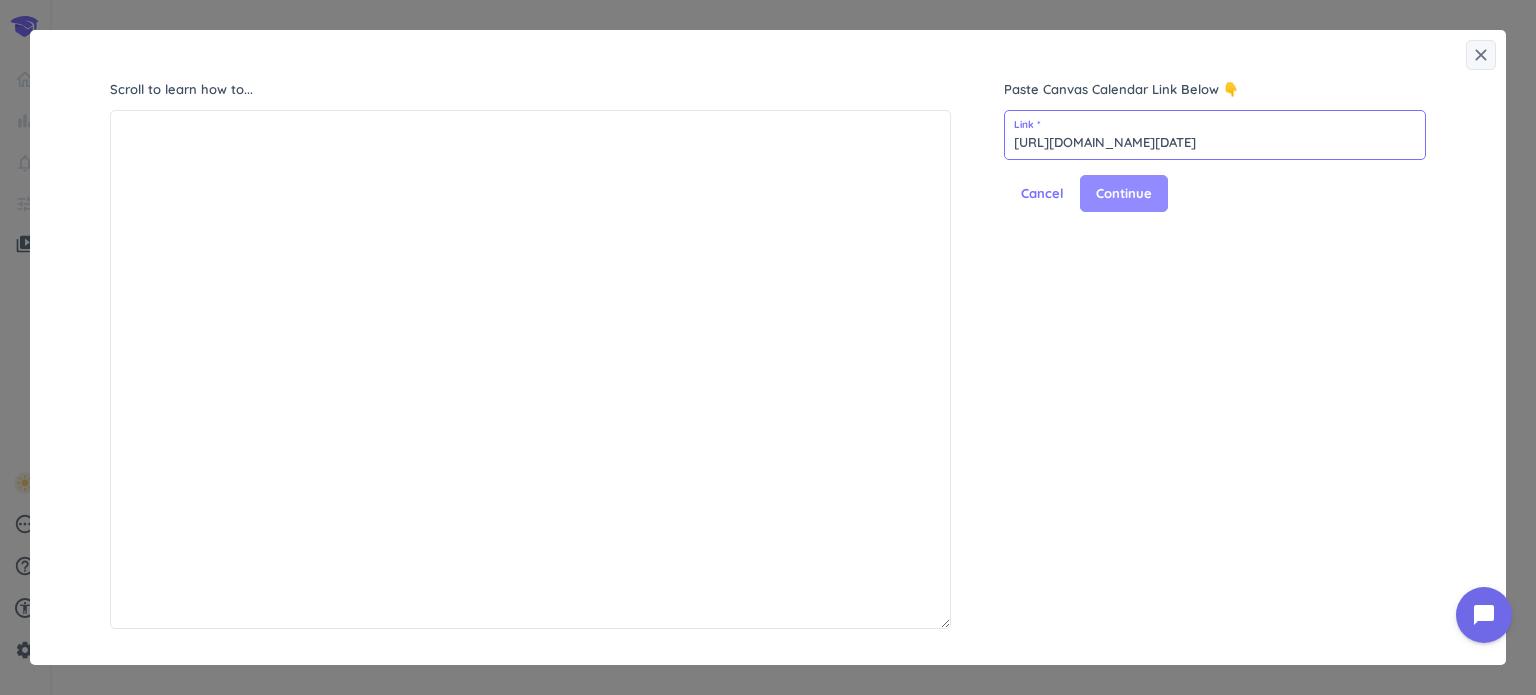 type on "[URL][DOMAIN_NAME][DATE]" 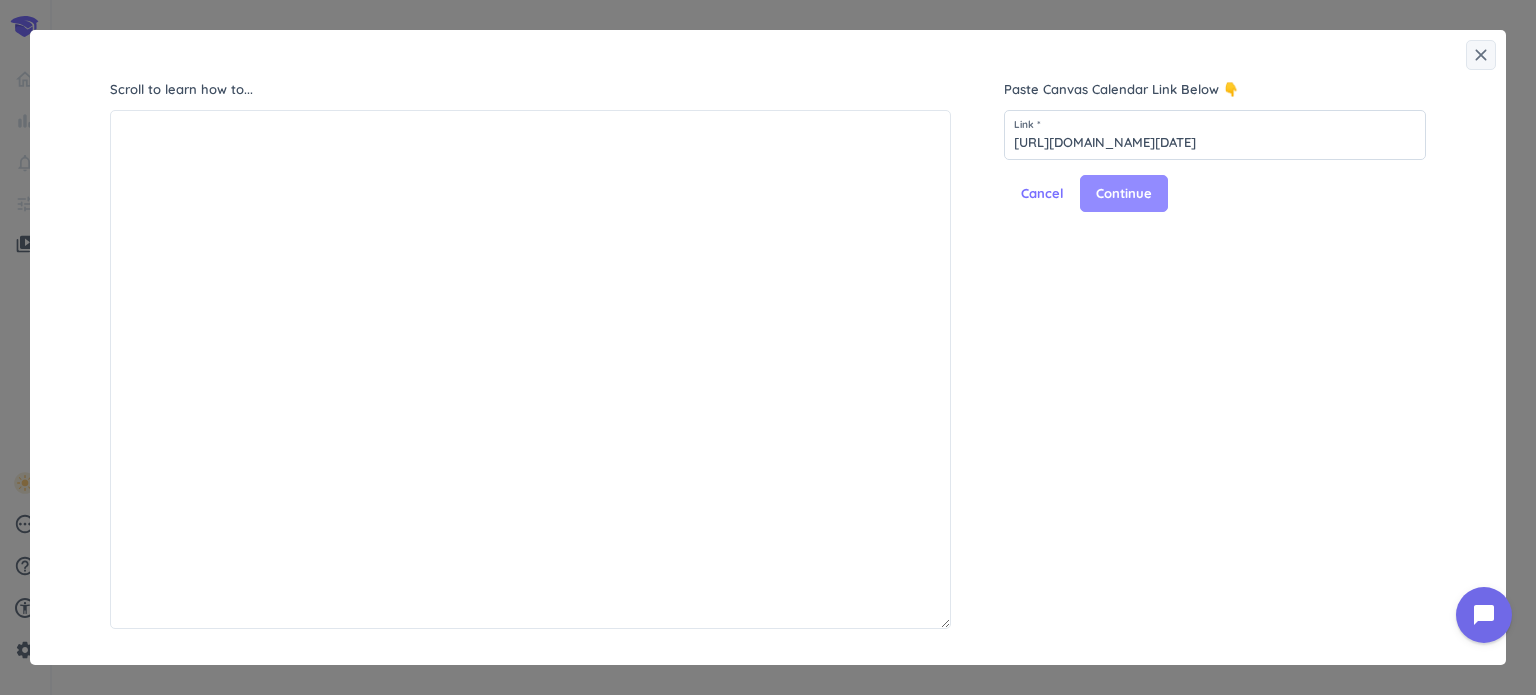 click on "Continue" at bounding box center [1124, 194] 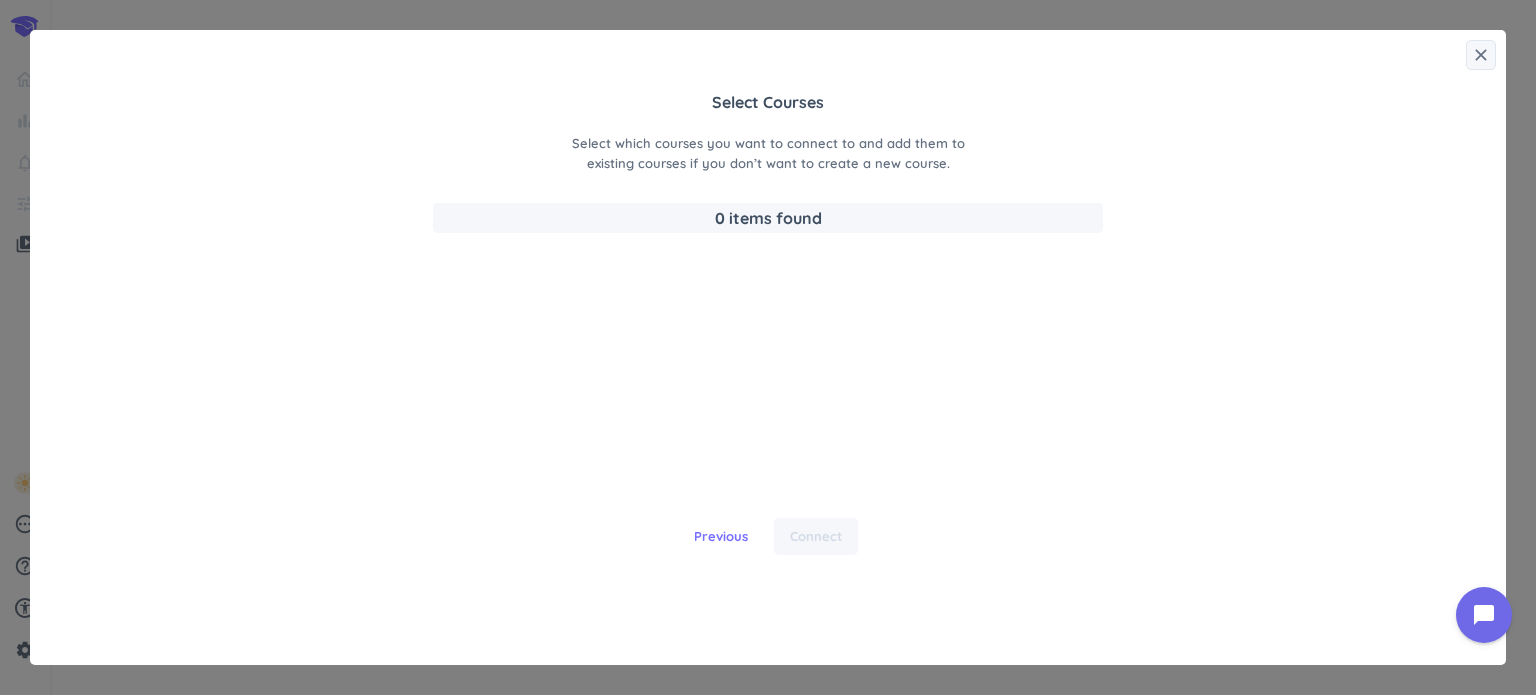 click on "close" at bounding box center (1481, 55) 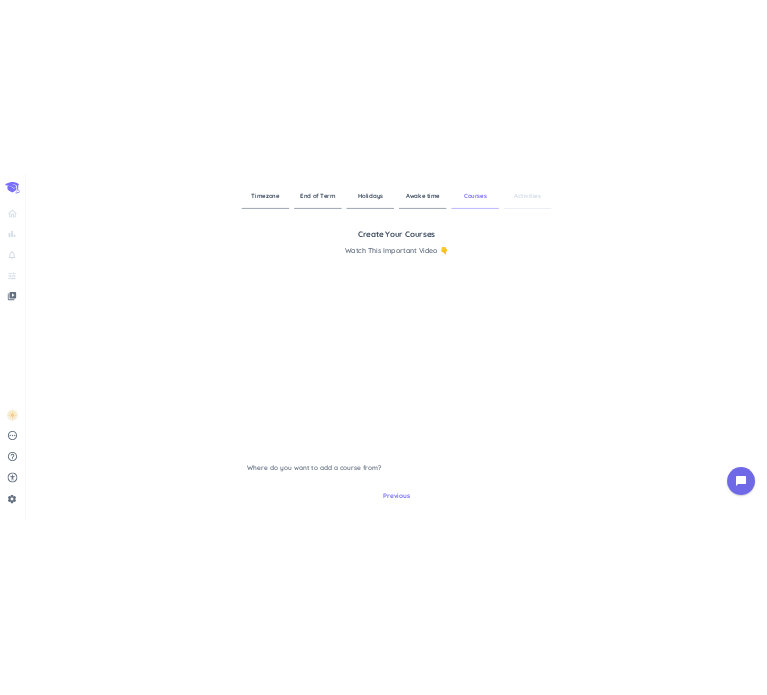 scroll, scrollTop: 218, scrollLeft: 0, axis: vertical 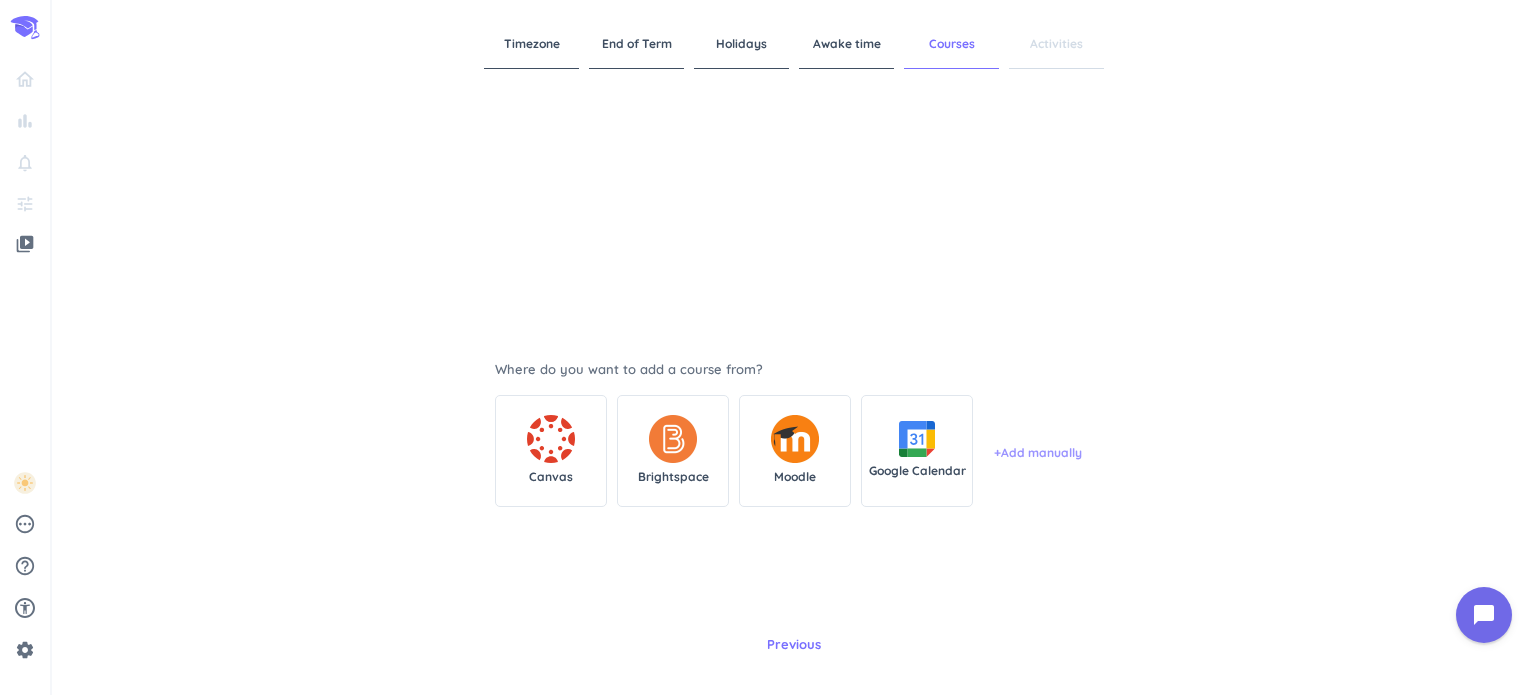 click on "+  Add manually" at bounding box center [1038, 451] 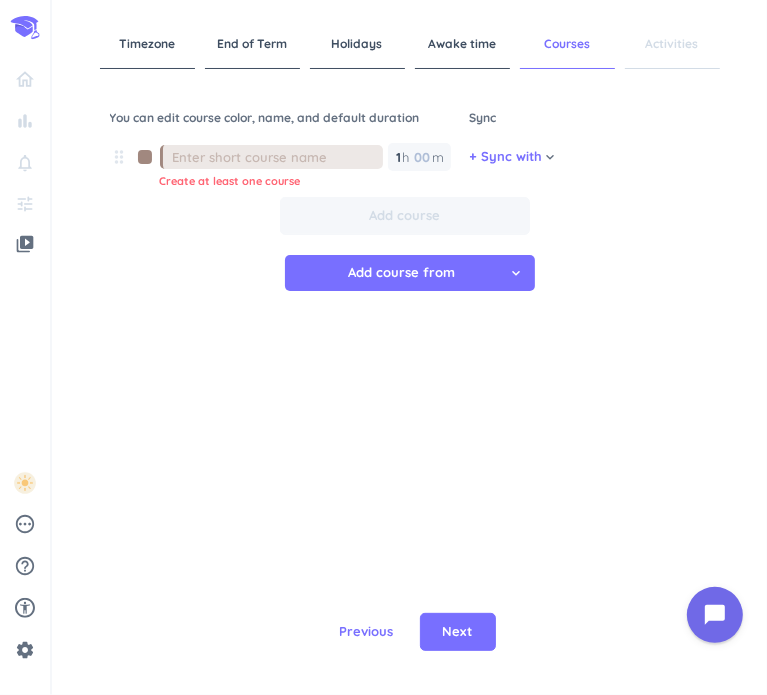 click at bounding box center (278, 157) 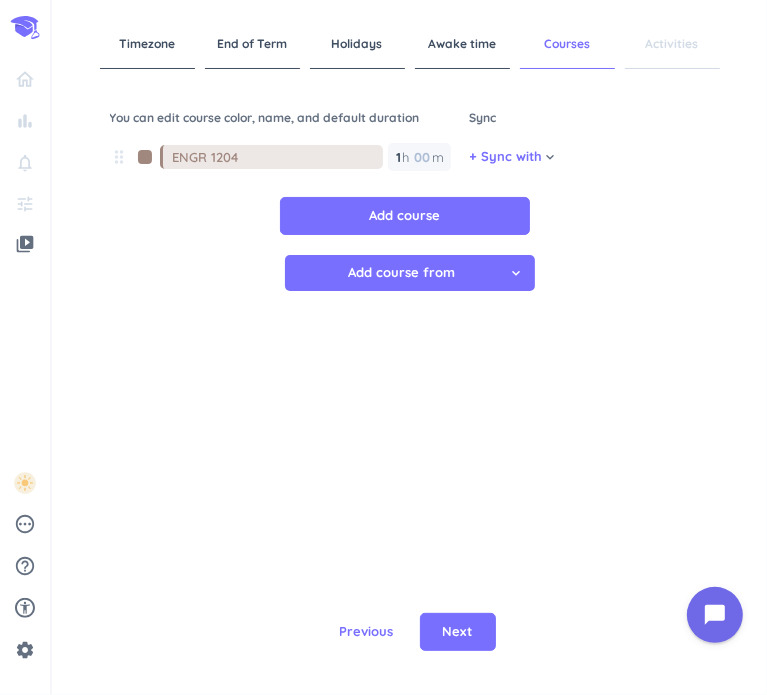click on "ENGR 1204" at bounding box center (278, 157) 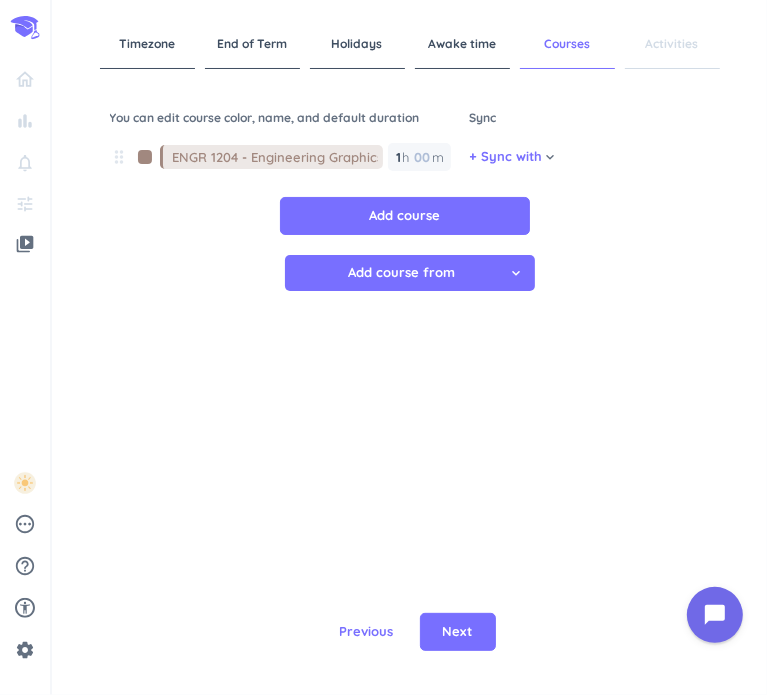 scroll, scrollTop: 0, scrollLeft: 4, axis: horizontal 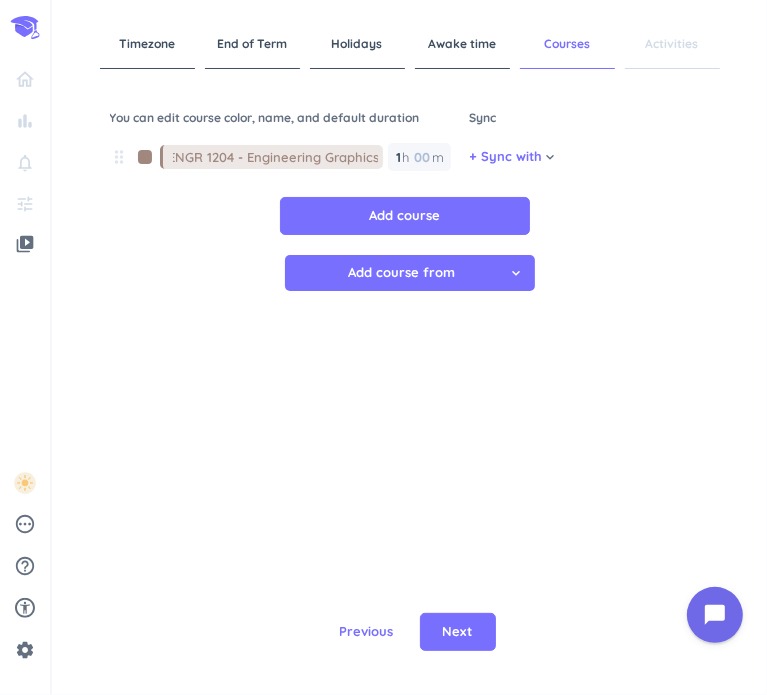 type on "ENGR 1204 - Engineering Graphics" 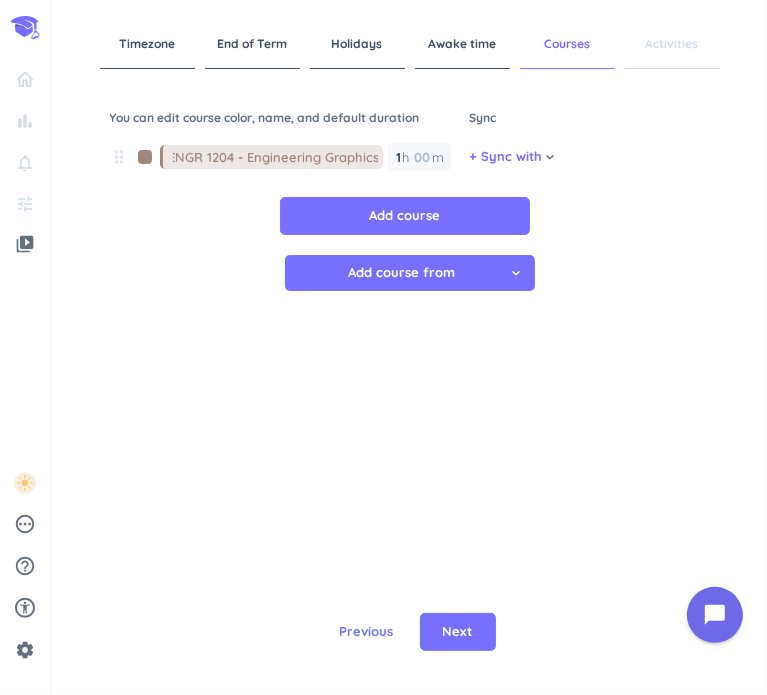 scroll, scrollTop: 0, scrollLeft: 0, axis: both 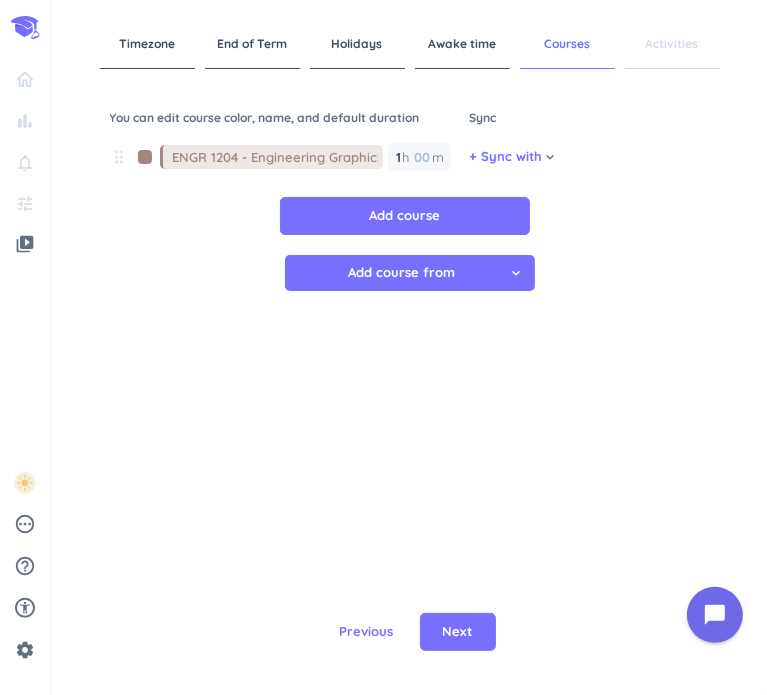 click at bounding box center [145, 157] 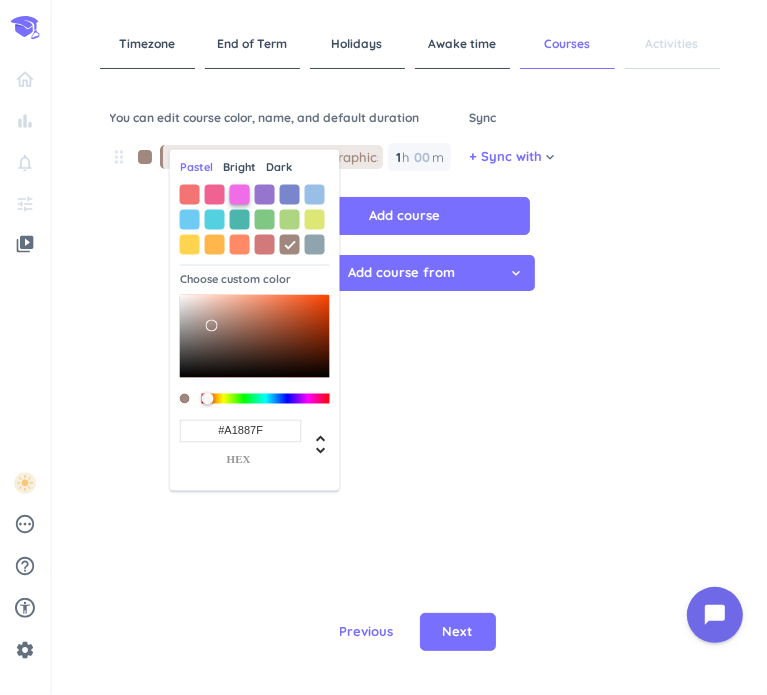 click at bounding box center [240, 194] 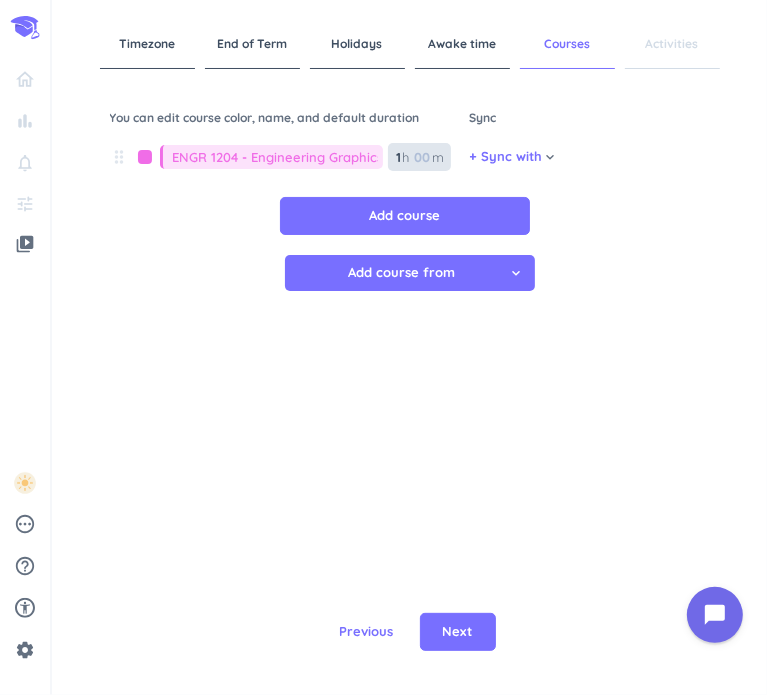 click on "1" at bounding box center (398, 157) 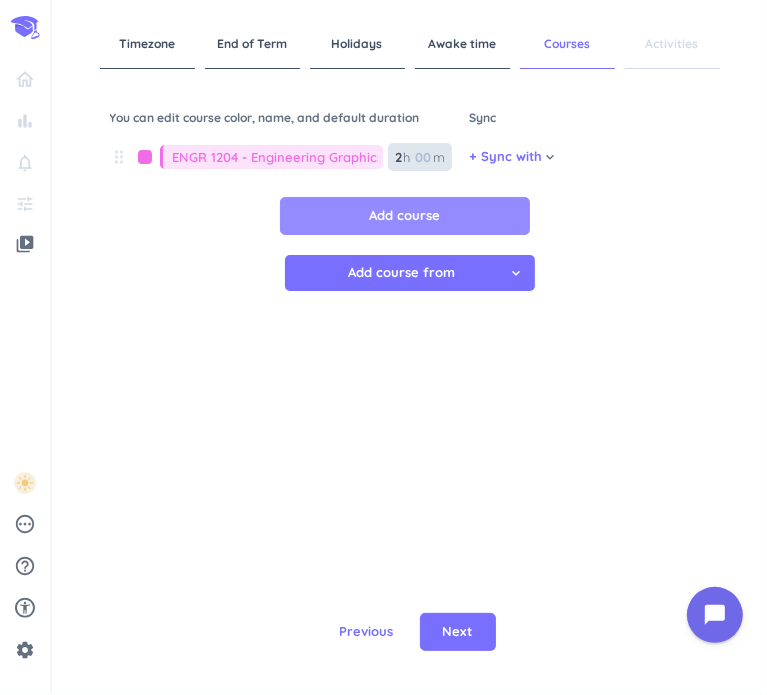 type on "2" 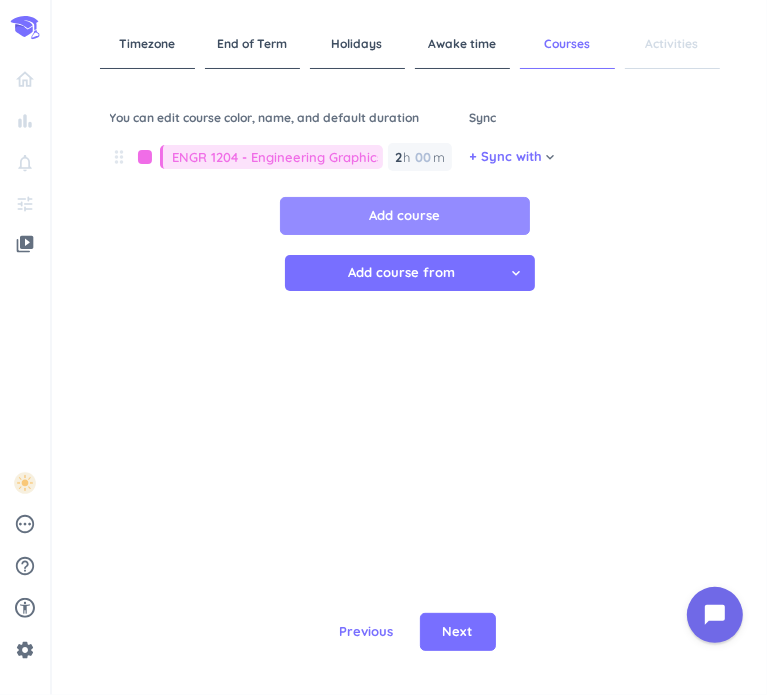 click on "Add course" at bounding box center (404, 216) 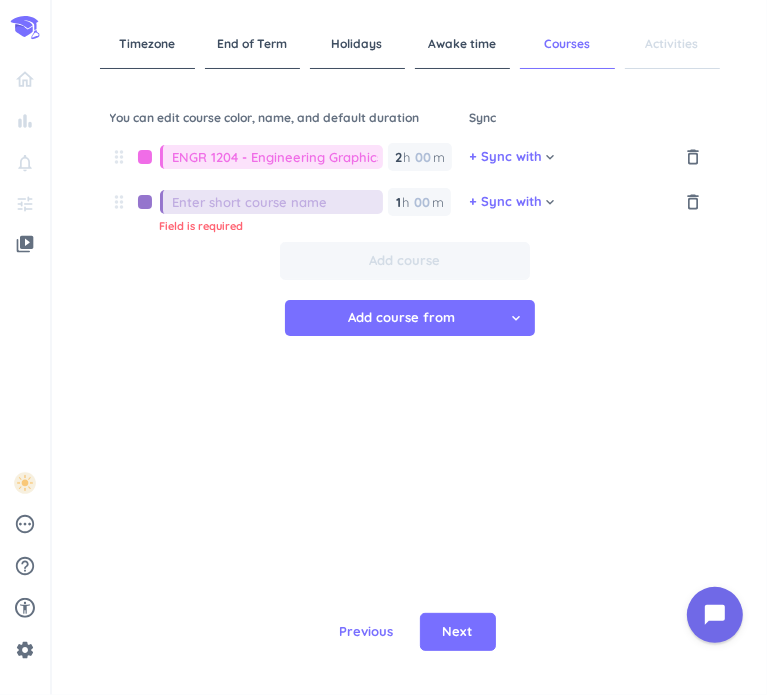 click at bounding box center (278, 202) 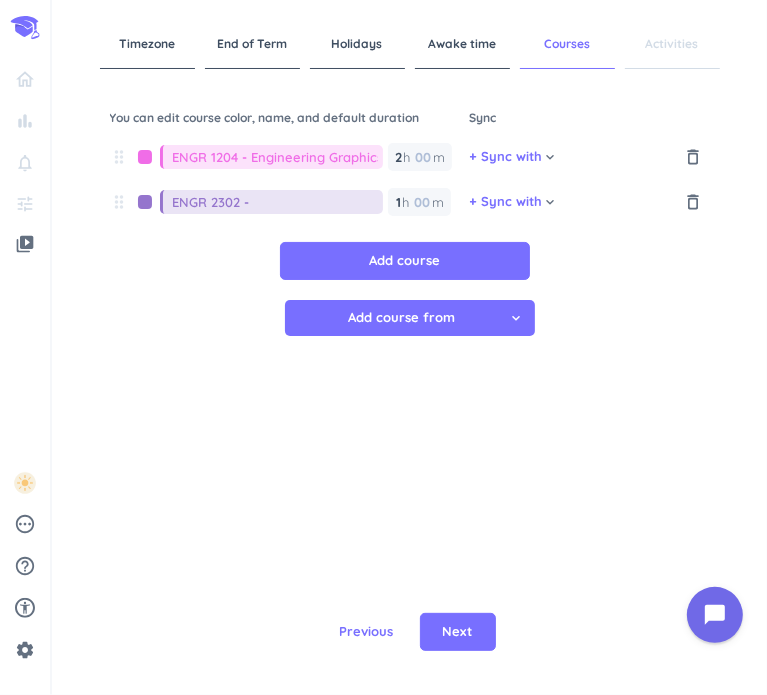 click on "ENGR 2302 -" at bounding box center (278, 202) 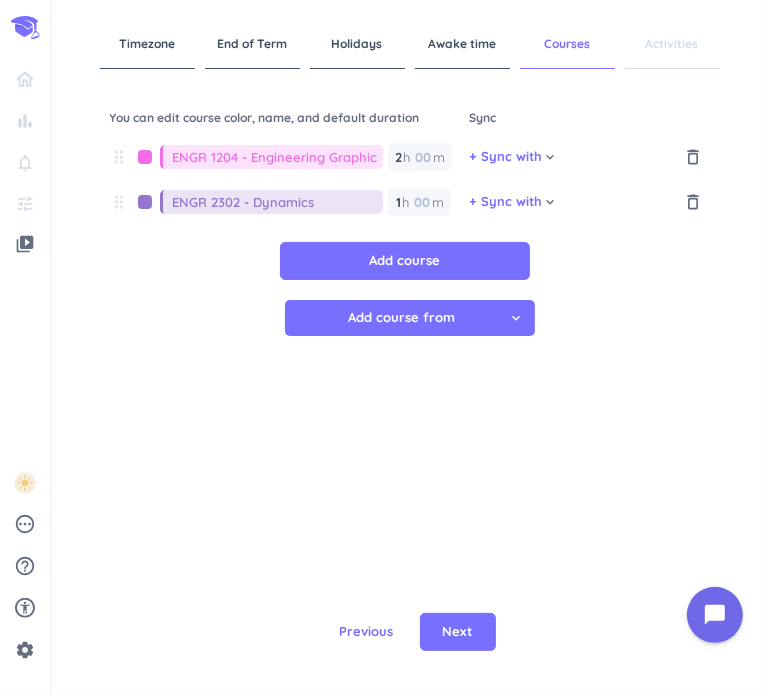 type on "ENGR 2302 - Dynamics" 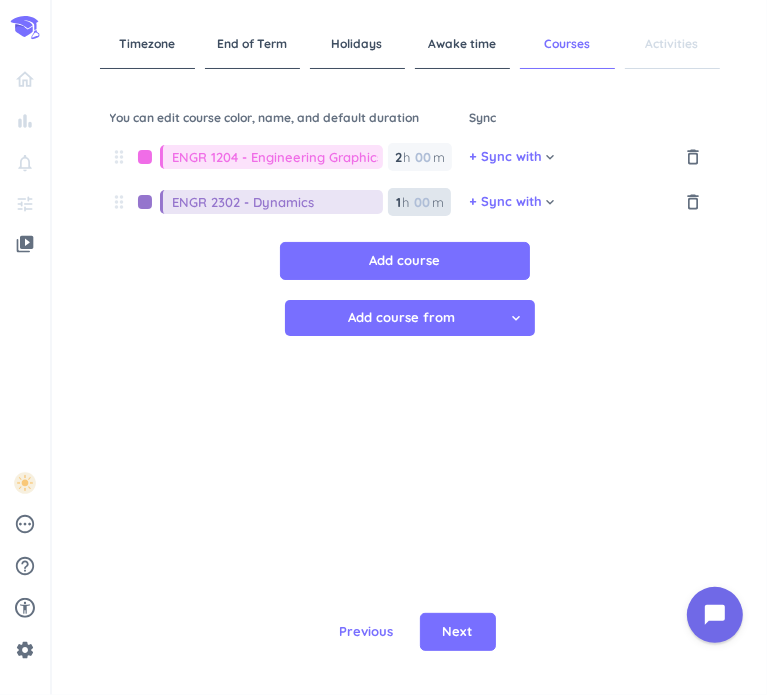 click at bounding box center (422, 202) 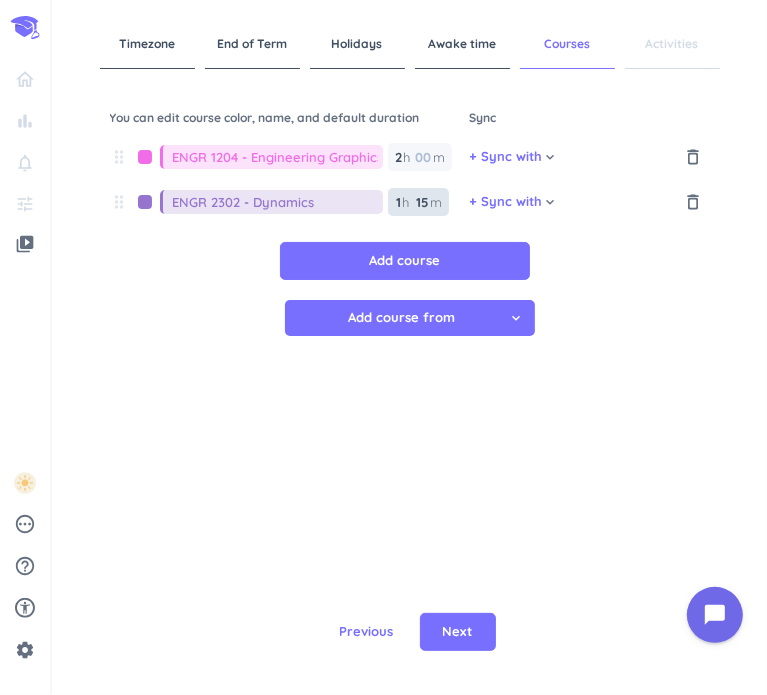 type on "15" 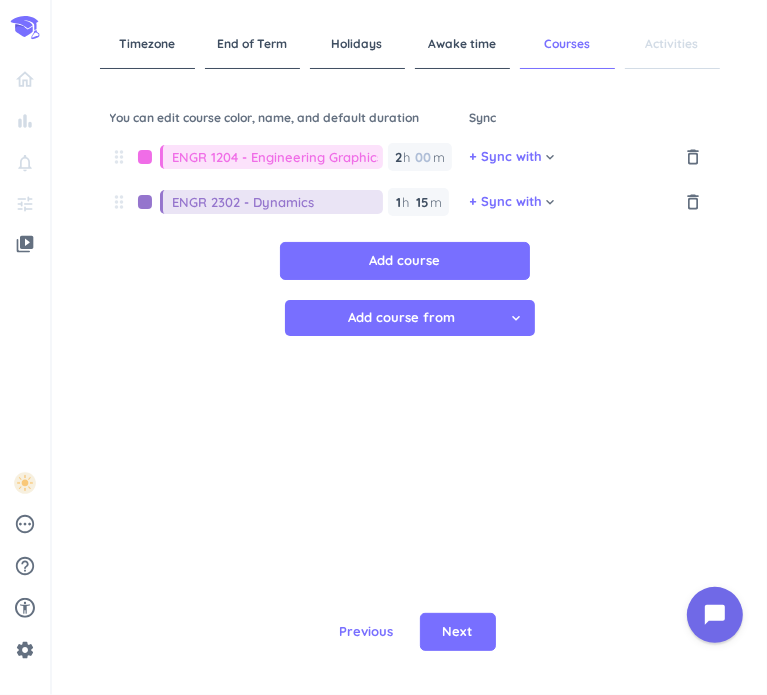 click on "drag_indicator ENGR 1204 - Engineering Graphics 2 2 00 h 00 m + Sync with cancel keyboard_arrow_down delete_outline drag_indicator ENGR 2302 - Dynamics 1 1 00 h 15 15 00 m + Sync with cancel keyboard_arrow_down delete_outline Add course Add course from cancel keyboard_arrow_down" at bounding box center [410, 340] 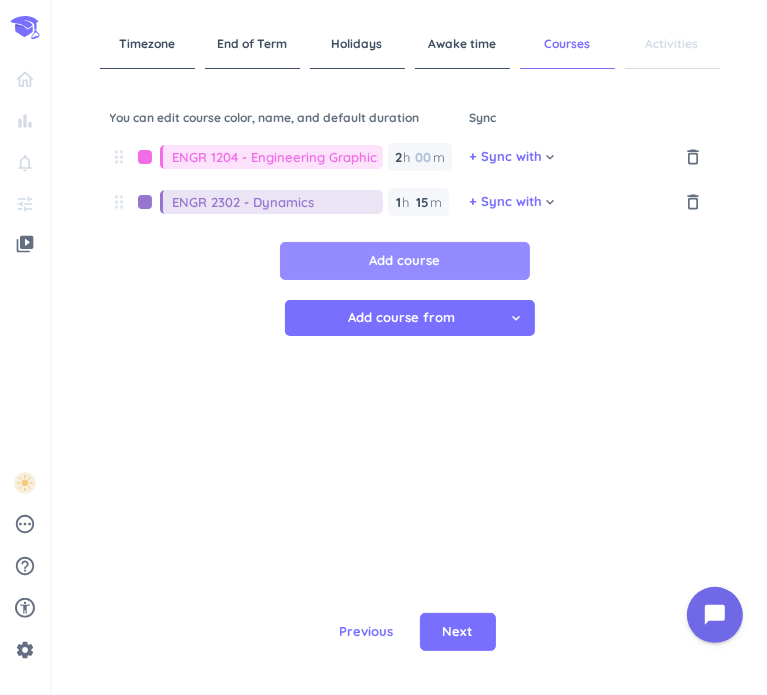 click on "Add course" at bounding box center (405, 261) 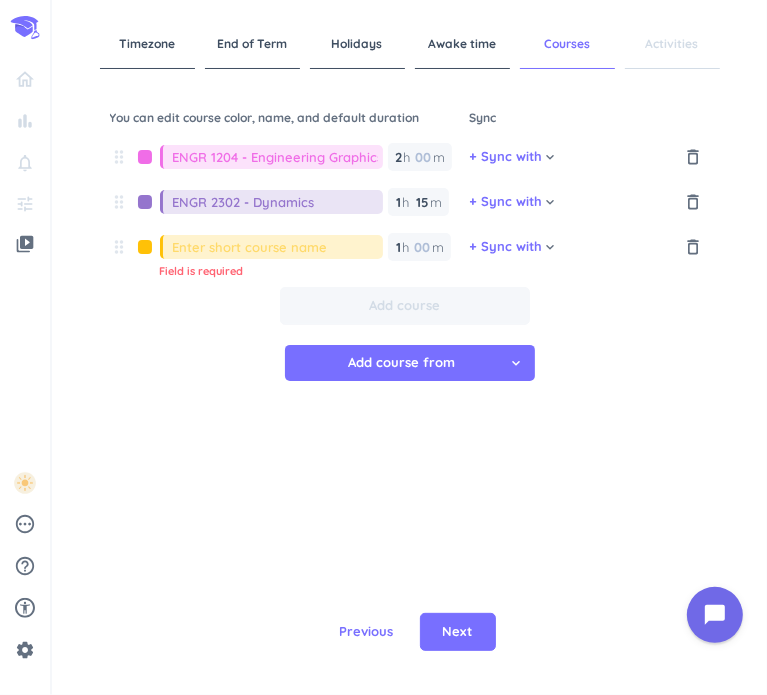 click at bounding box center (278, 247) 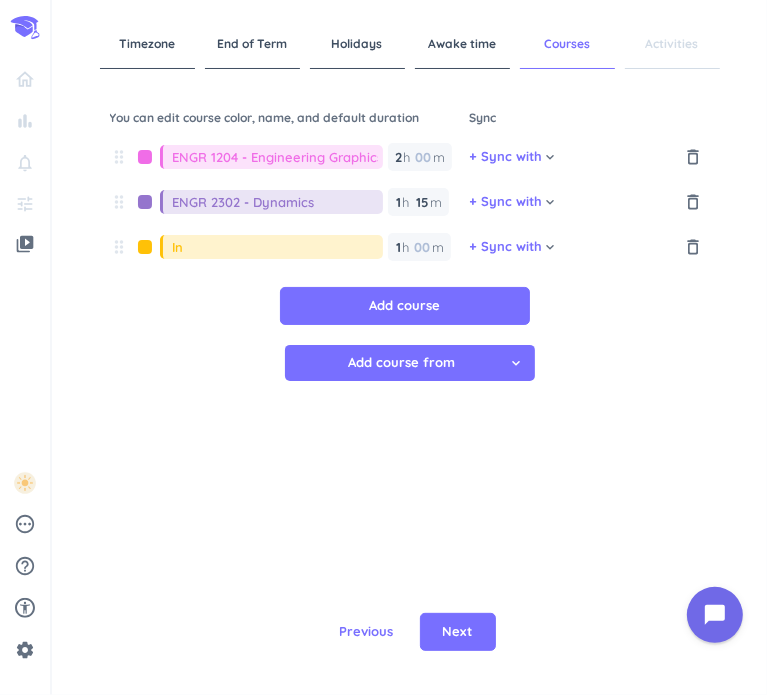 type on "I" 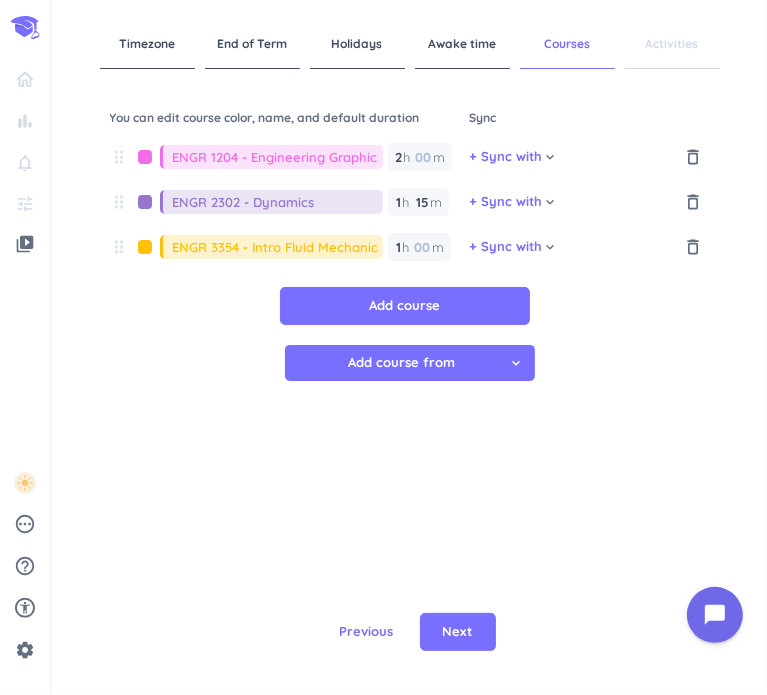 scroll, scrollTop: 0, scrollLeft: 4, axis: horizontal 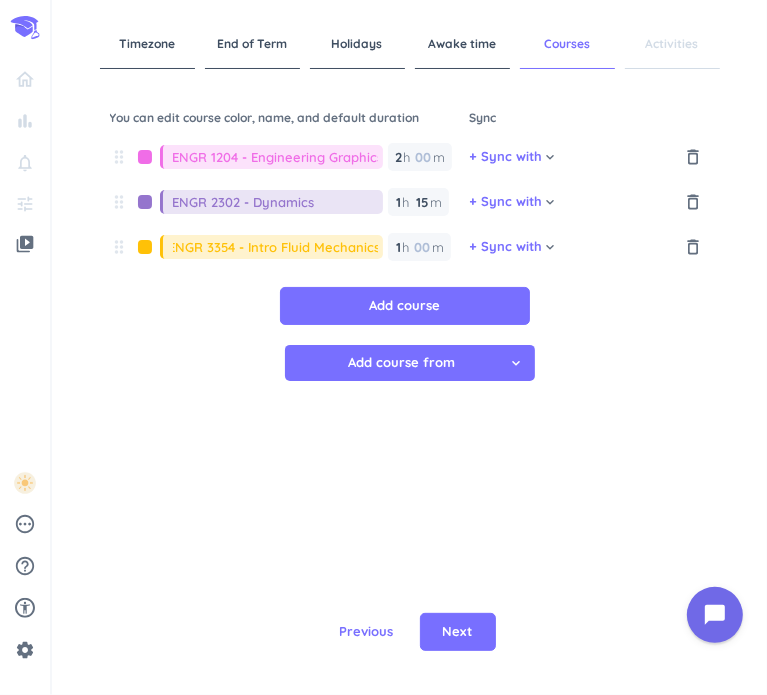 type on "ENGR 3354 - Intro Fluid Mechanics" 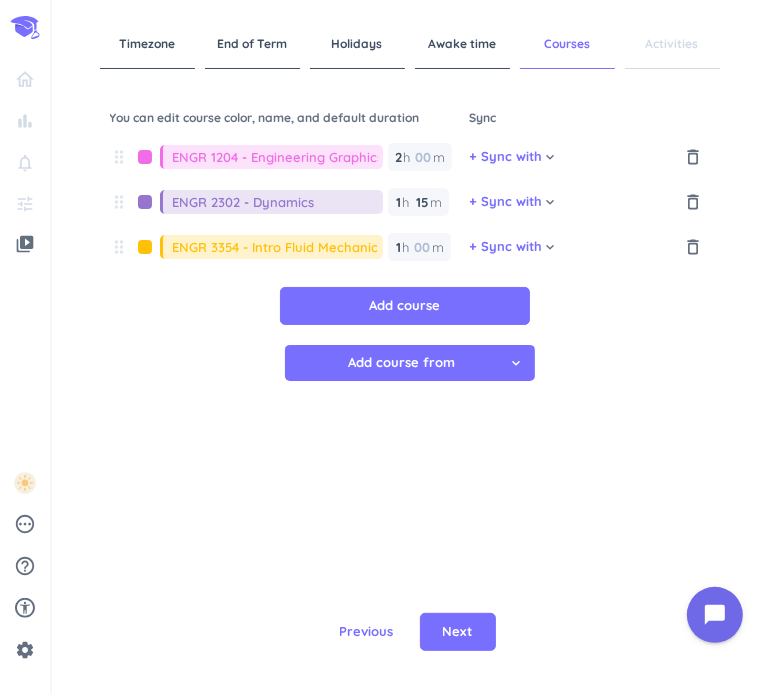 click on "Add course Add course from cancel keyboard_arrow_down" at bounding box center [410, 344] 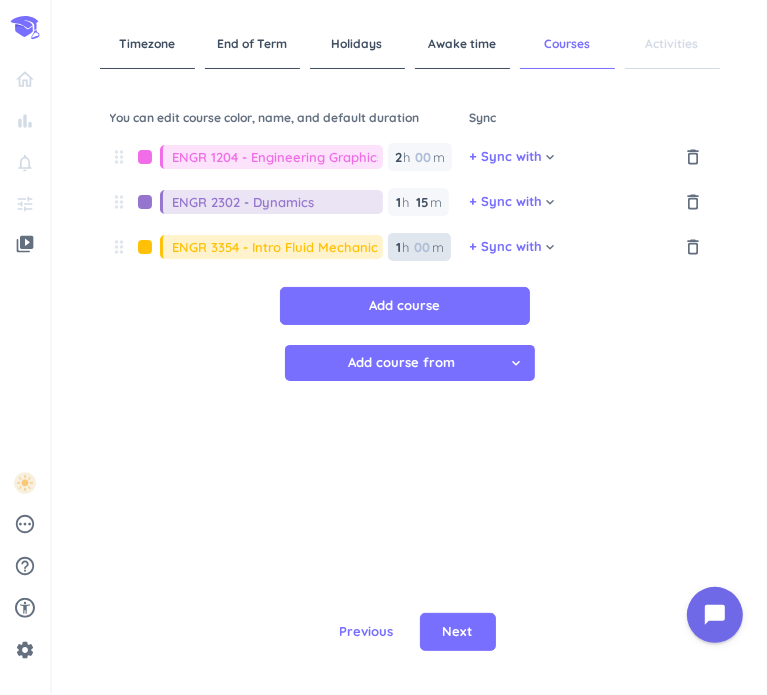 click at bounding box center (422, 247) 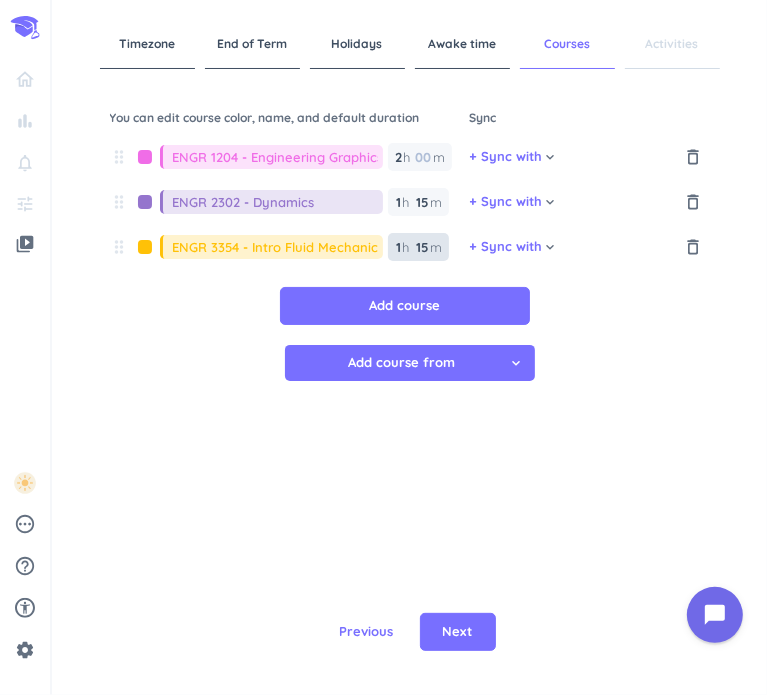 type on "15" 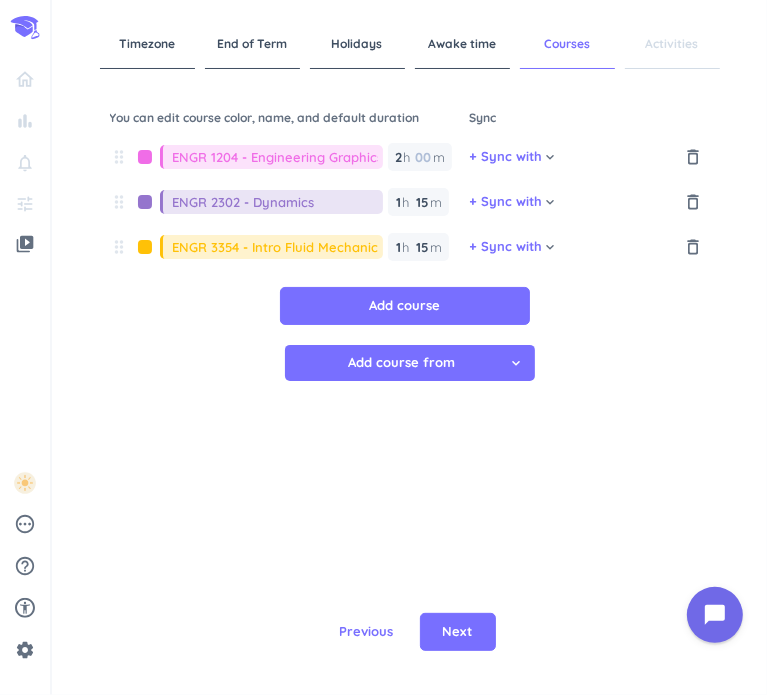click on "Add course Add course from cancel keyboard_arrow_down" at bounding box center [410, 344] 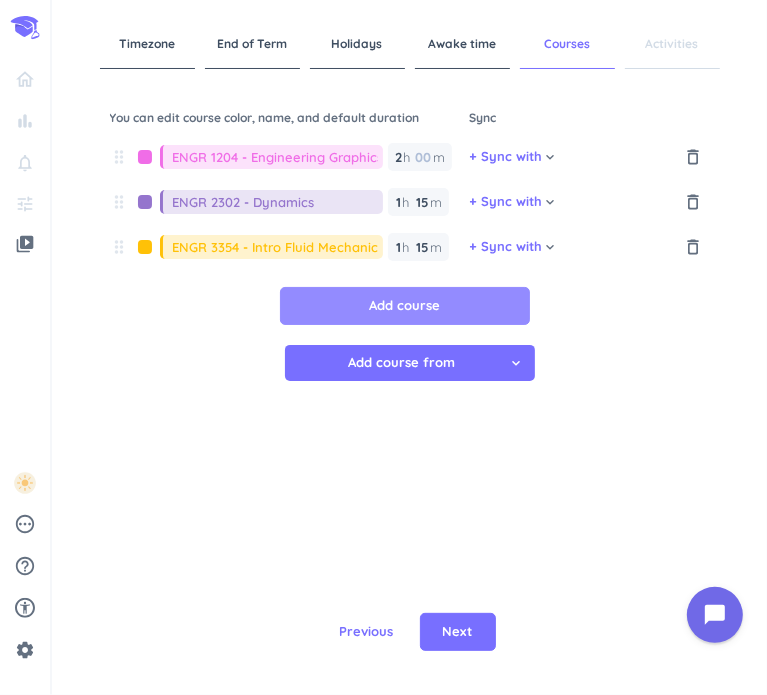 click on "Add course" at bounding box center [405, 306] 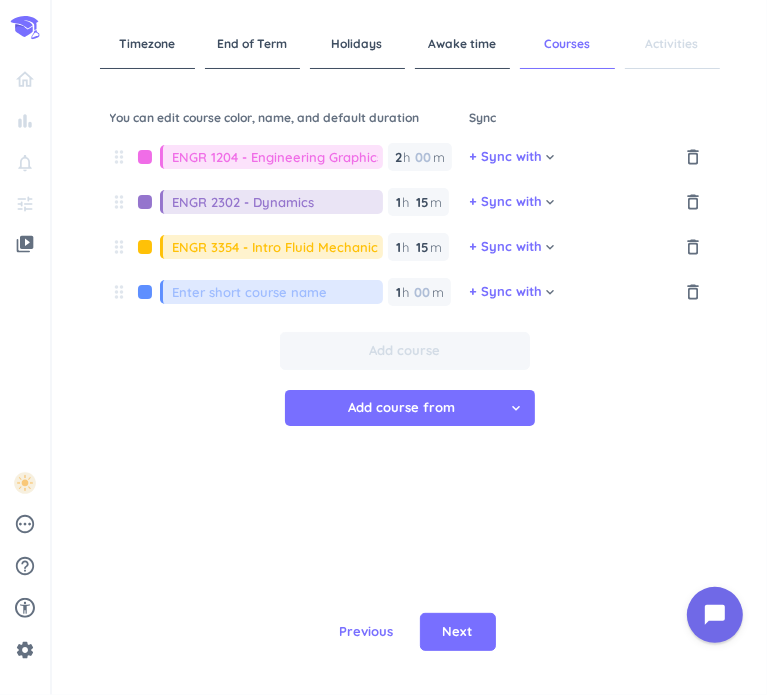 click at bounding box center (278, 292) 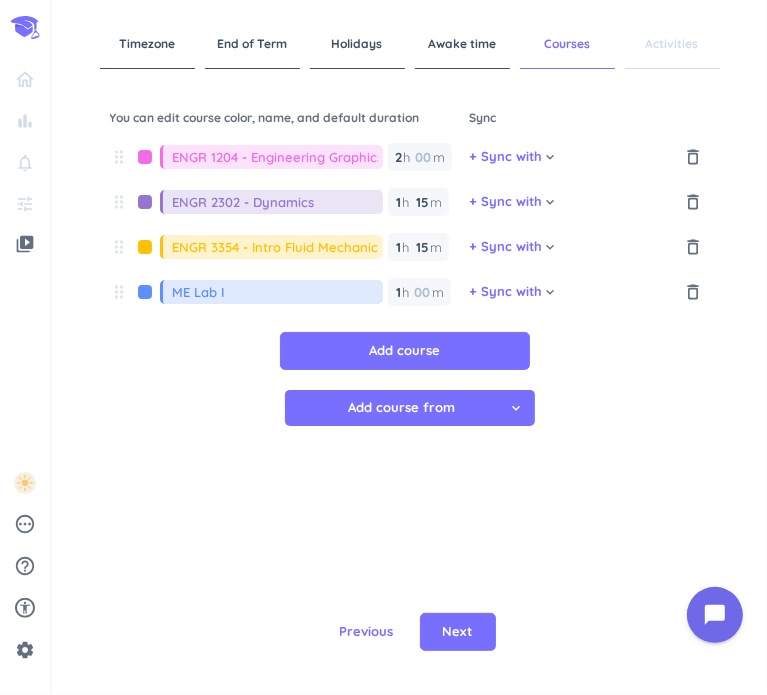 click on "ME Lab I" at bounding box center (271, 292) 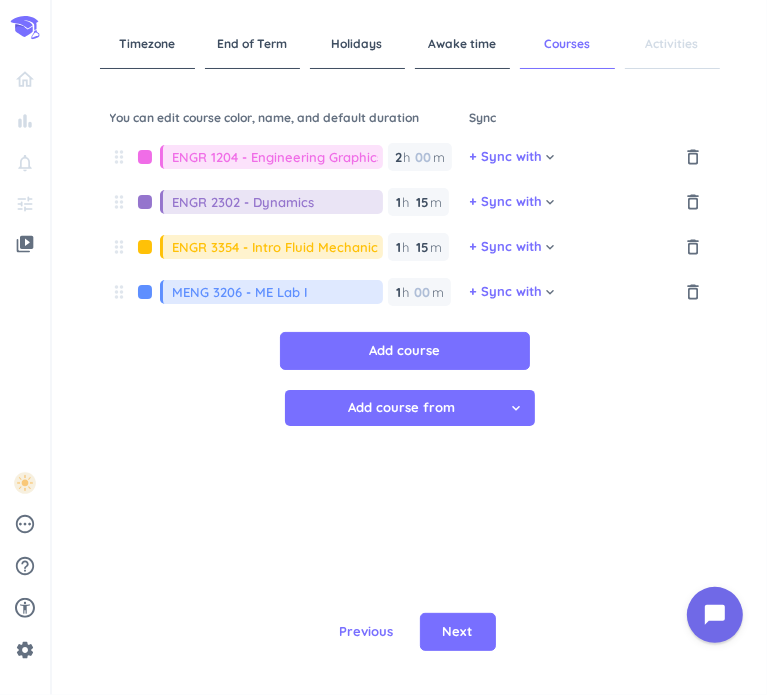 type on "MENG 3206 - ME Lab I" 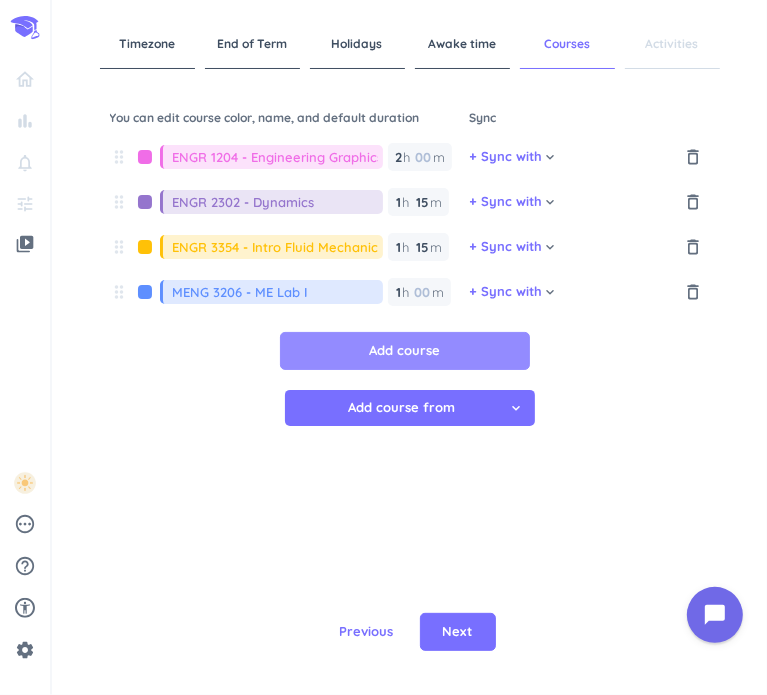 click on "Add course" at bounding box center [405, 351] 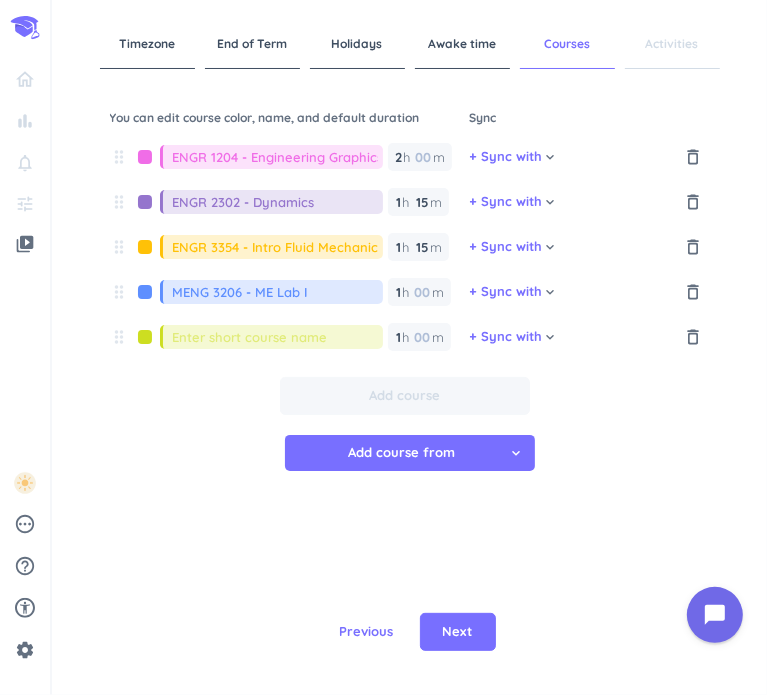 click at bounding box center (278, 337) 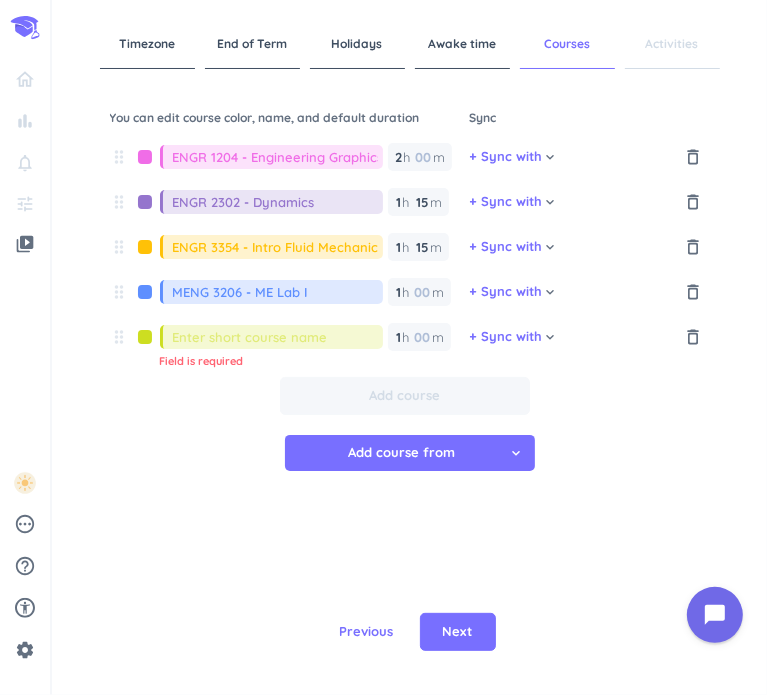 click at bounding box center (278, 337) 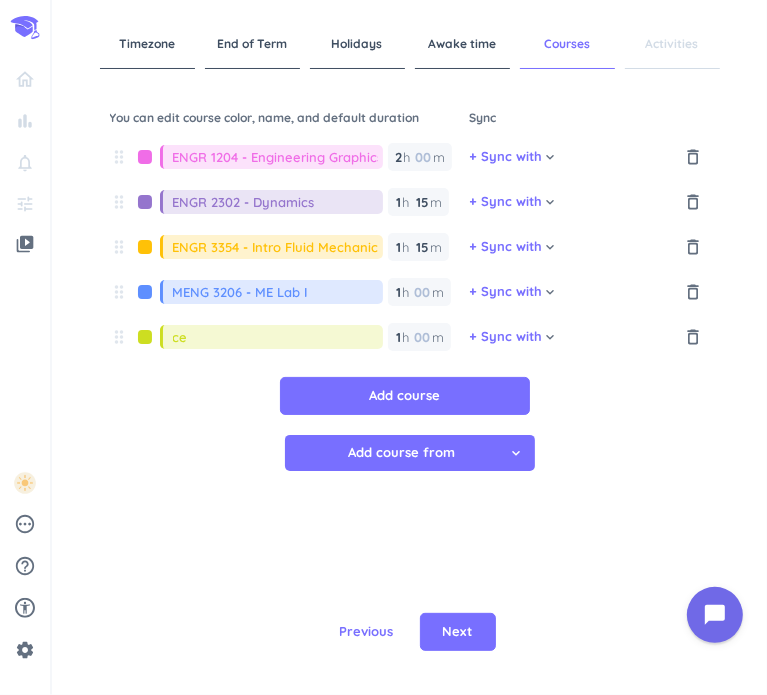 type on "c" 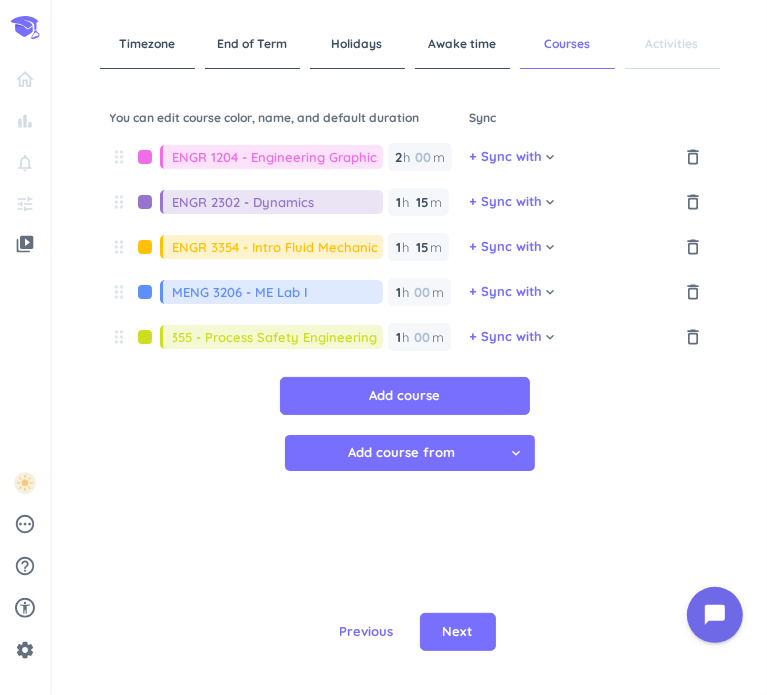 scroll, scrollTop: 0, scrollLeft: 43, axis: horizontal 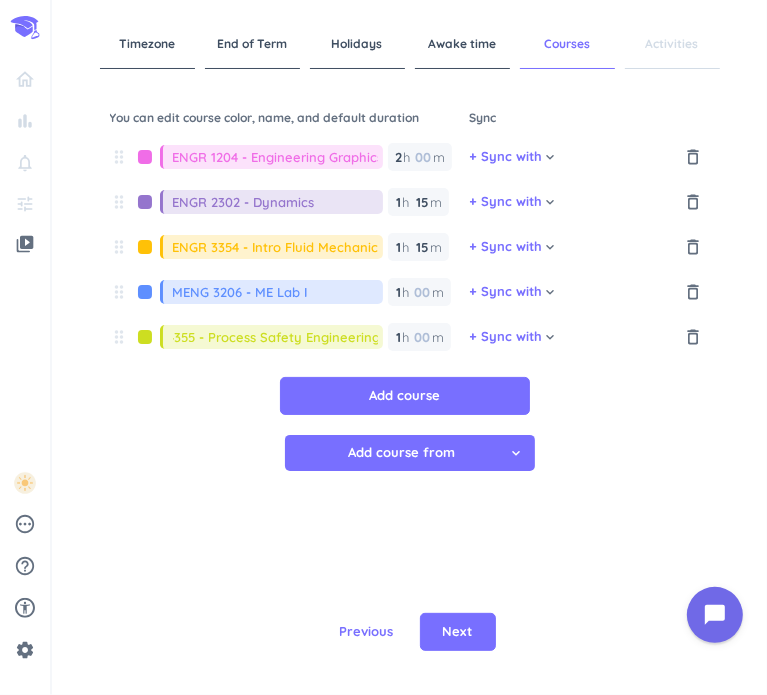 type on "CENG 4355 - Process Safety Engineering" 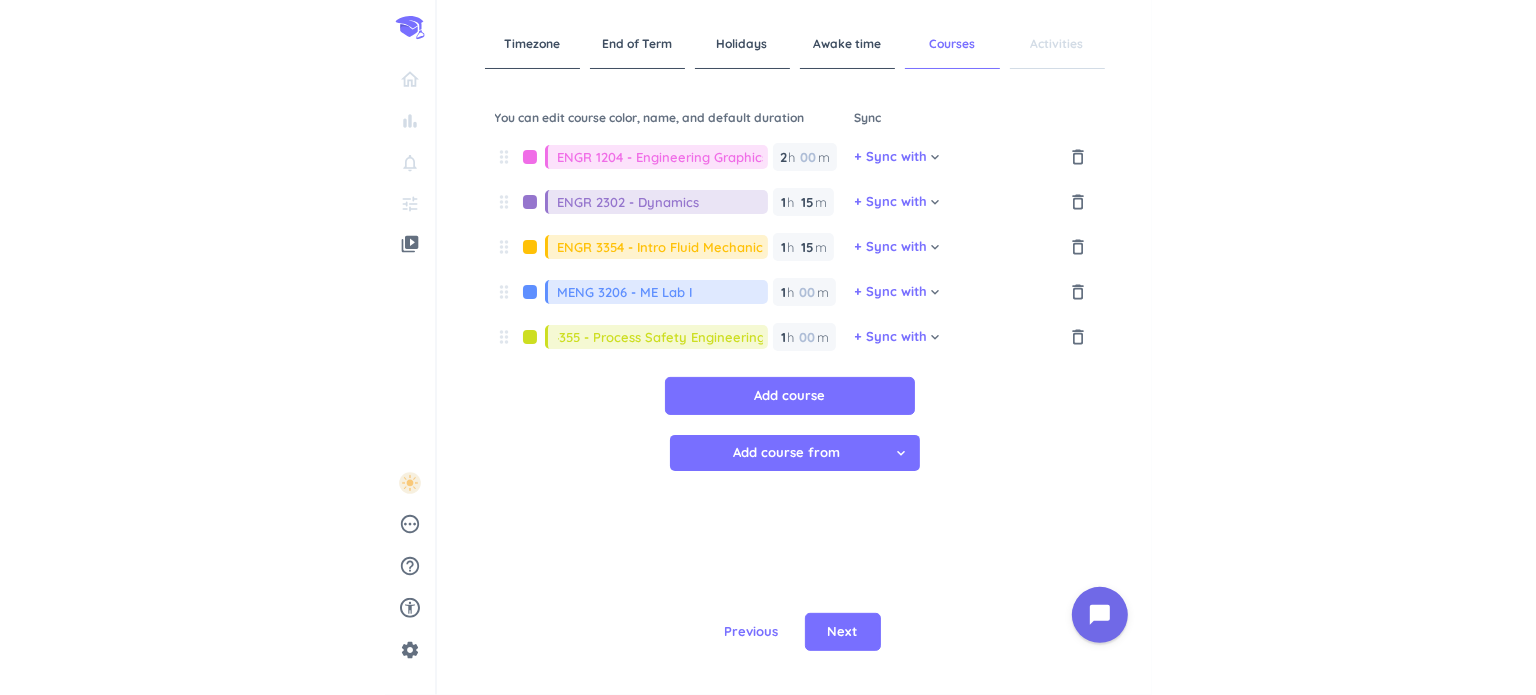 scroll, scrollTop: 0, scrollLeft: 0, axis: both 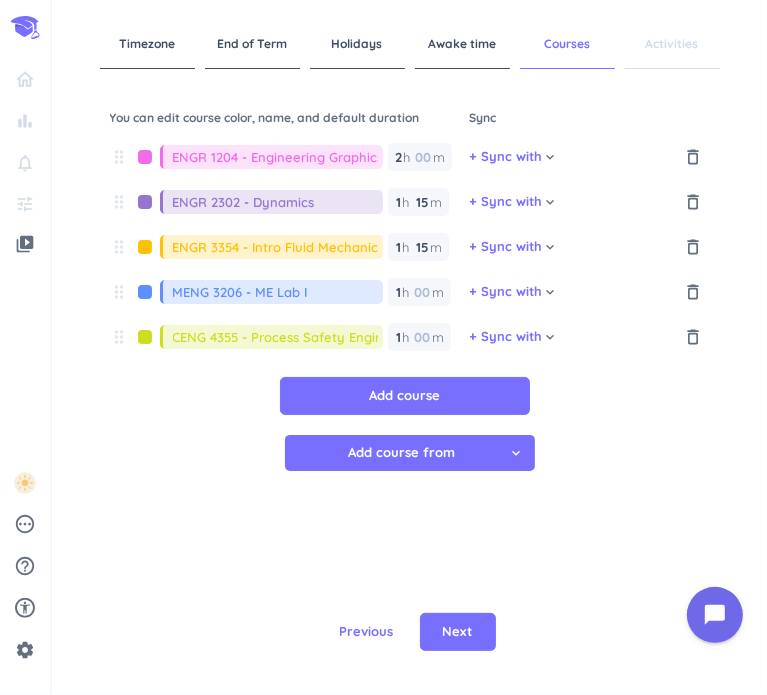 click on "Add course Add course from cancel keyboard_arrow_down" at bounding box center [410, 434] 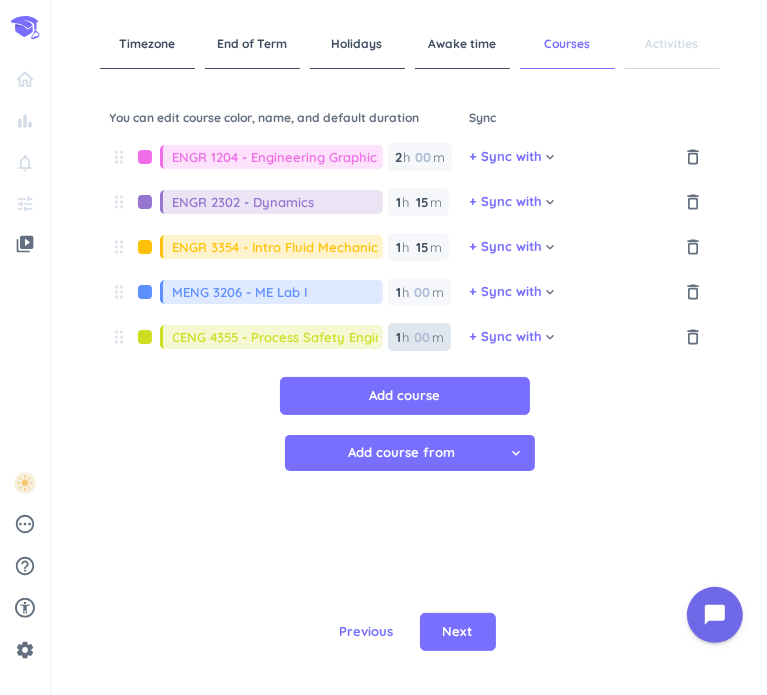 click at bounding box center [422, 337] 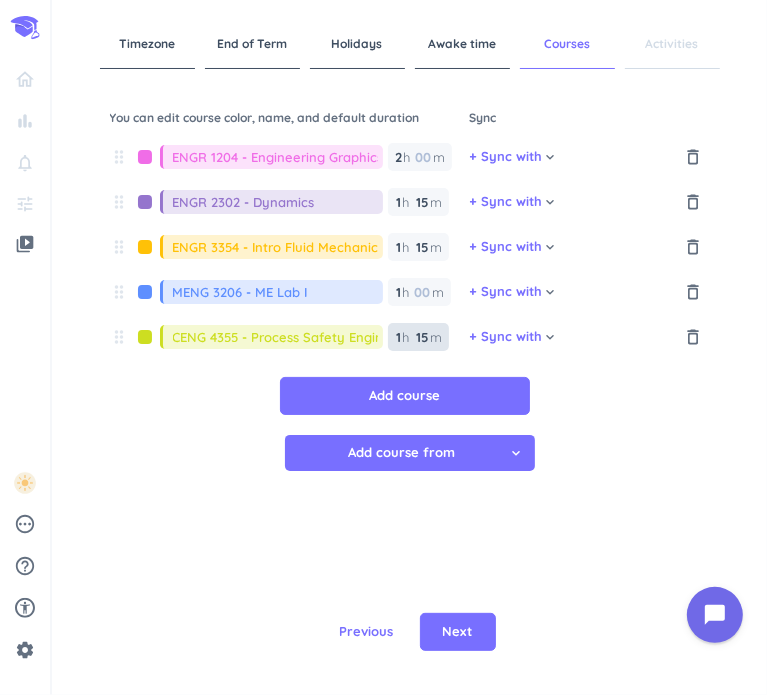 type on "15" 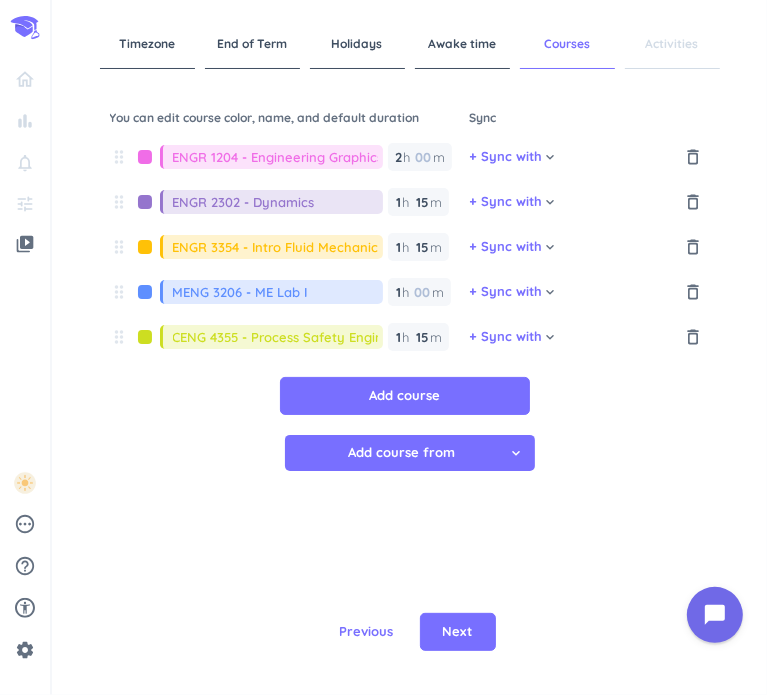 click on "Add course Add course from cancel keyboard_arrow_down" at bounding box center (410, 434) 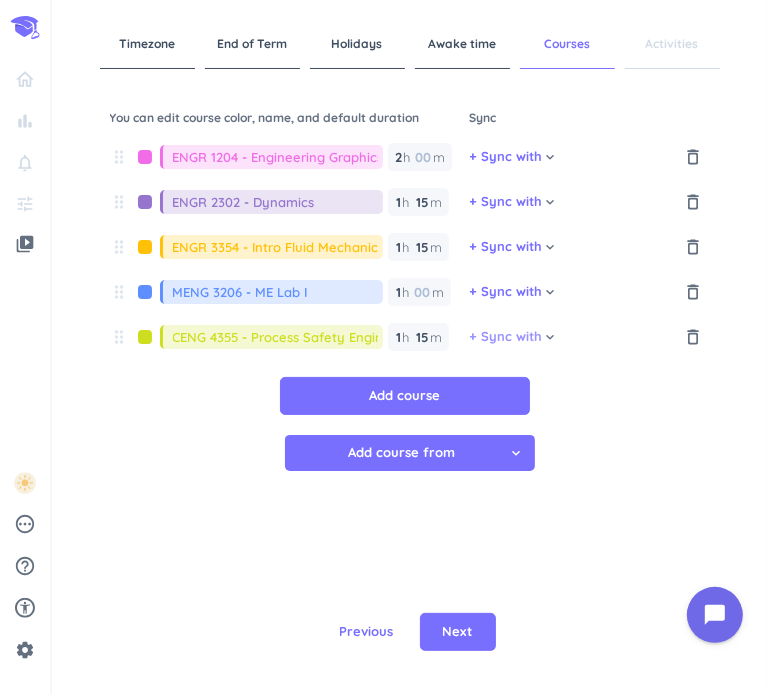 click on "+ Sync with" at bounding box center (506, 337) 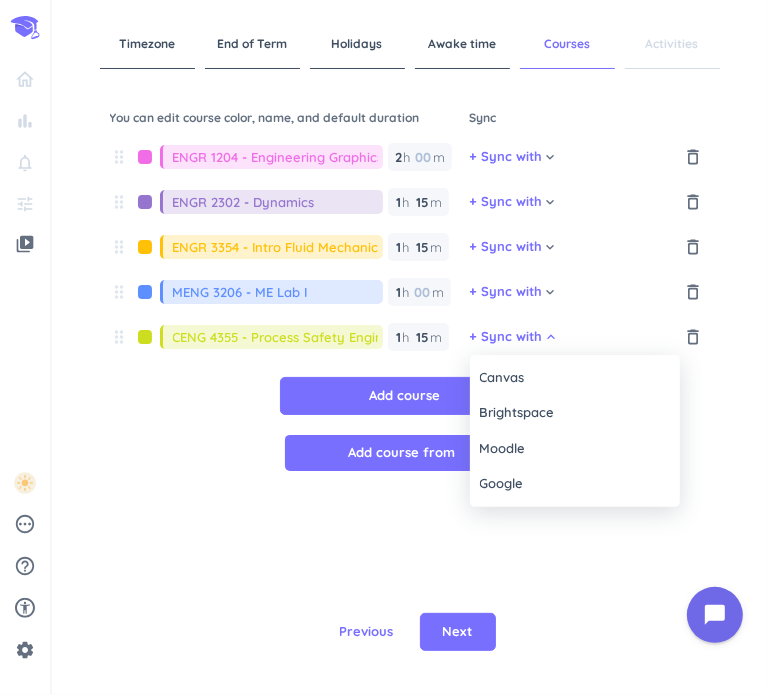click at bounding box center [383, 347] 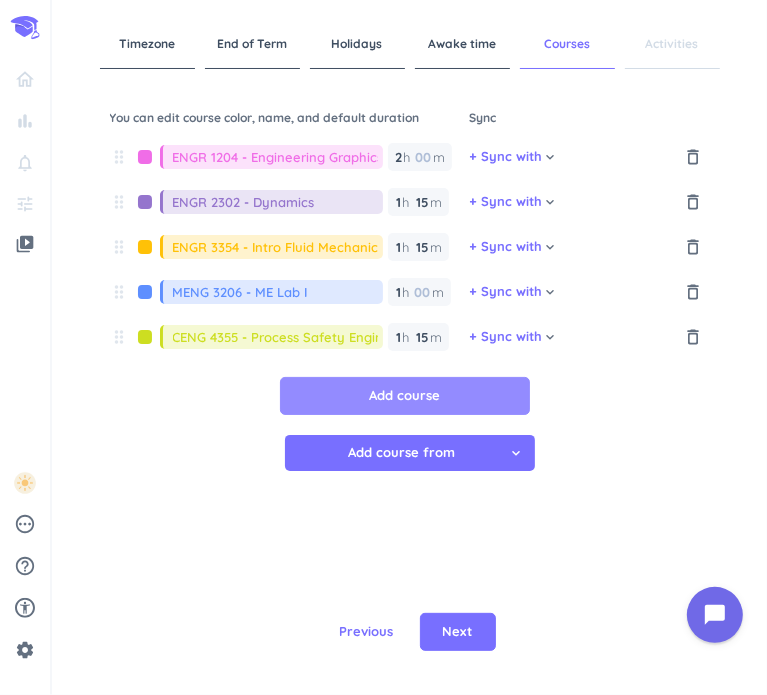 click on "Add course" at bounding box center (405, 396) 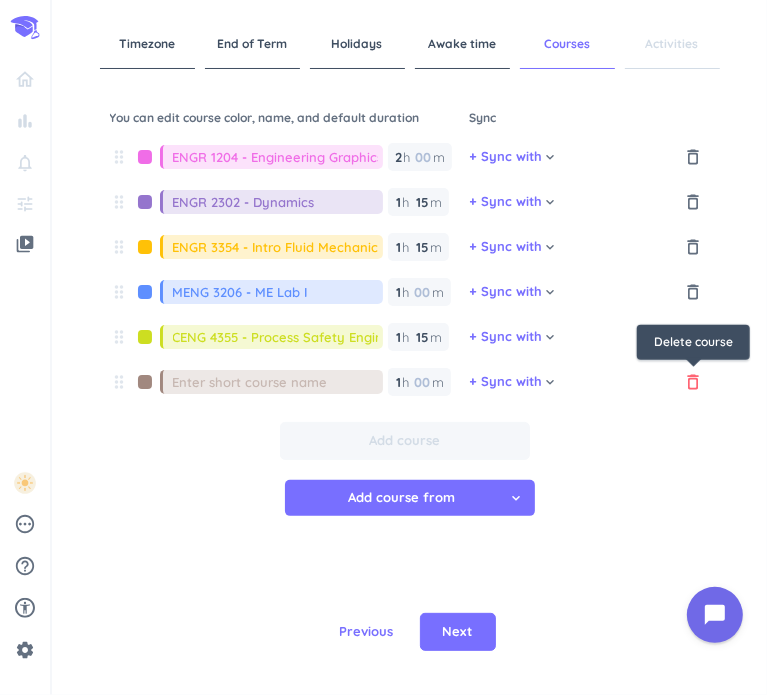 click on "delete_outline" at bounding box center (694, 382) 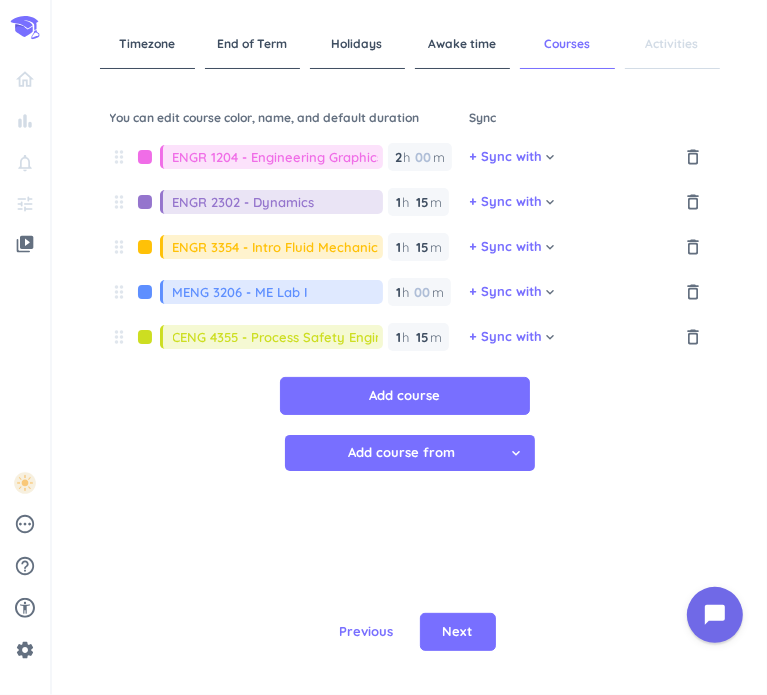 click on "Add course Add course from cancel keyboard_arrow_down" at bounding box center [410, 434] 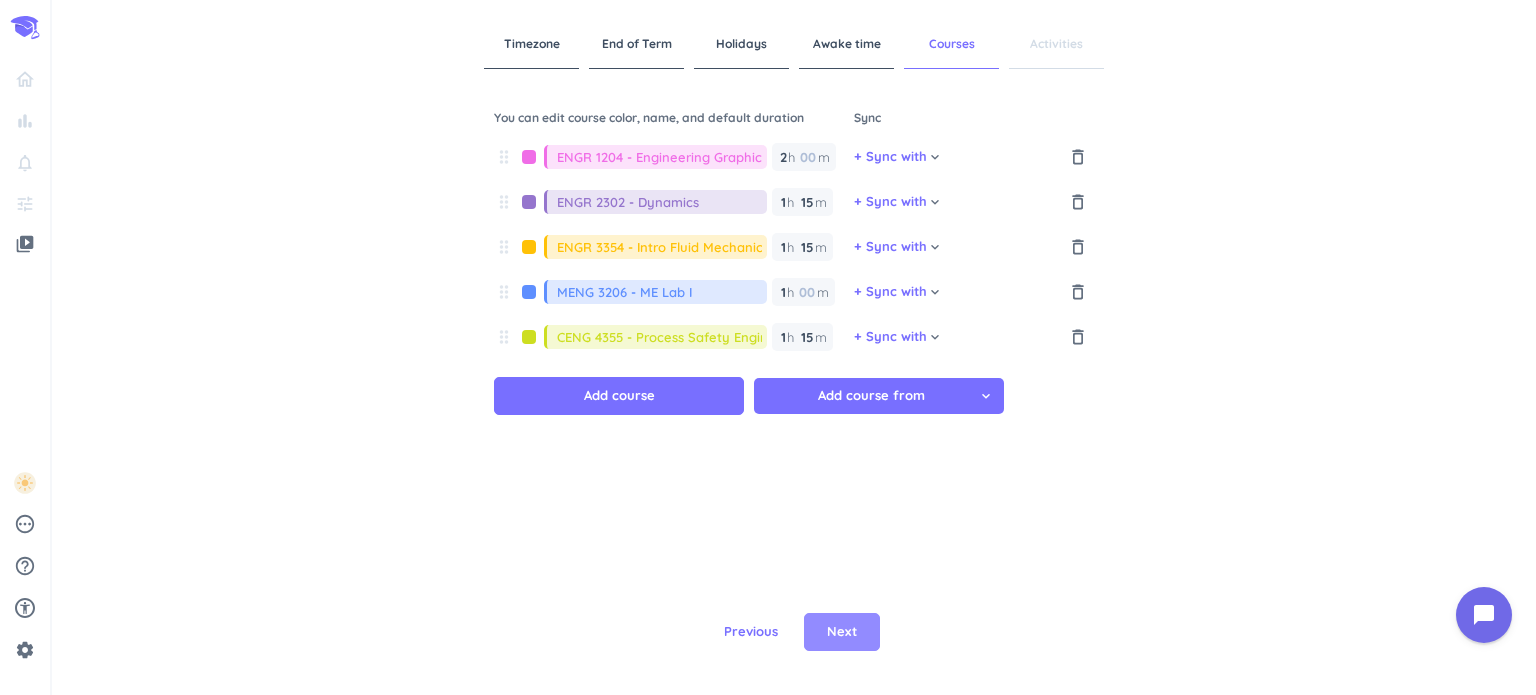 click on "Next" at bounding box center [842, 632] 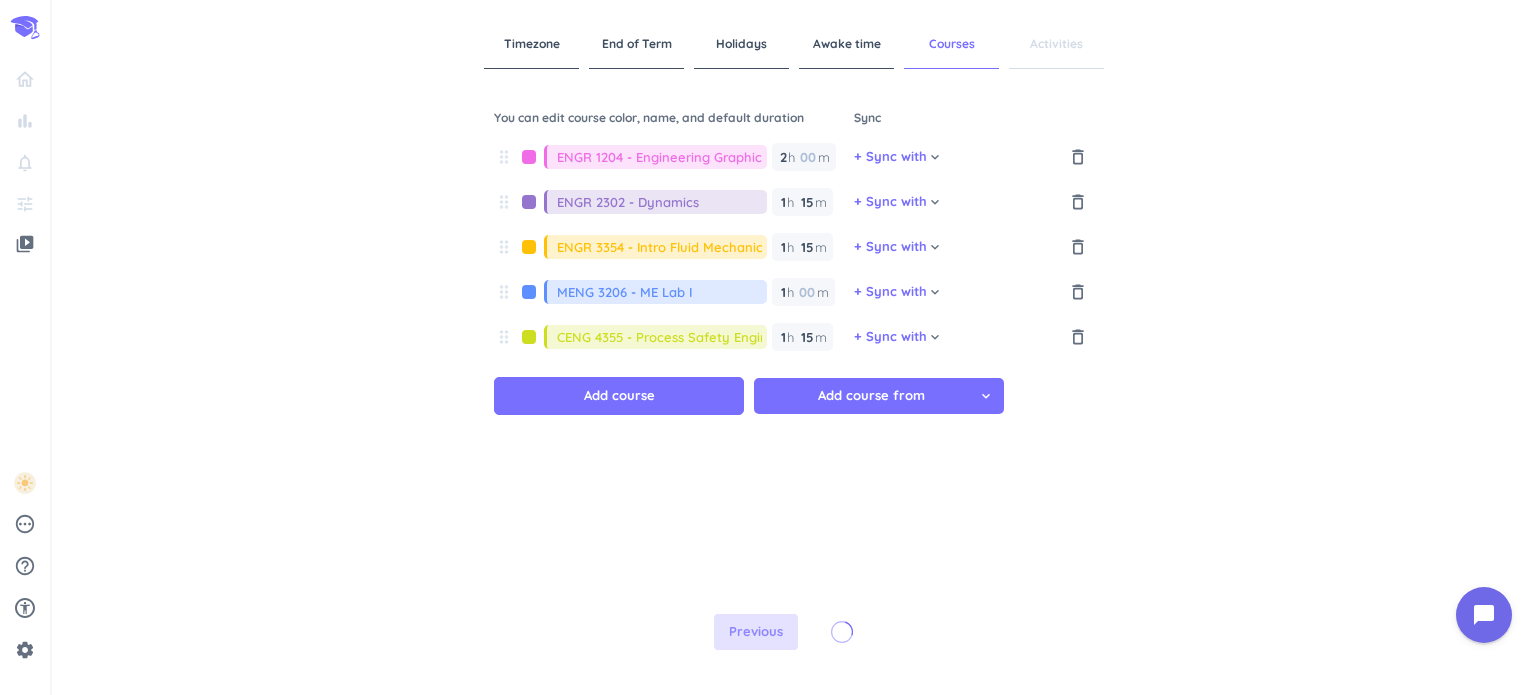type on "1" 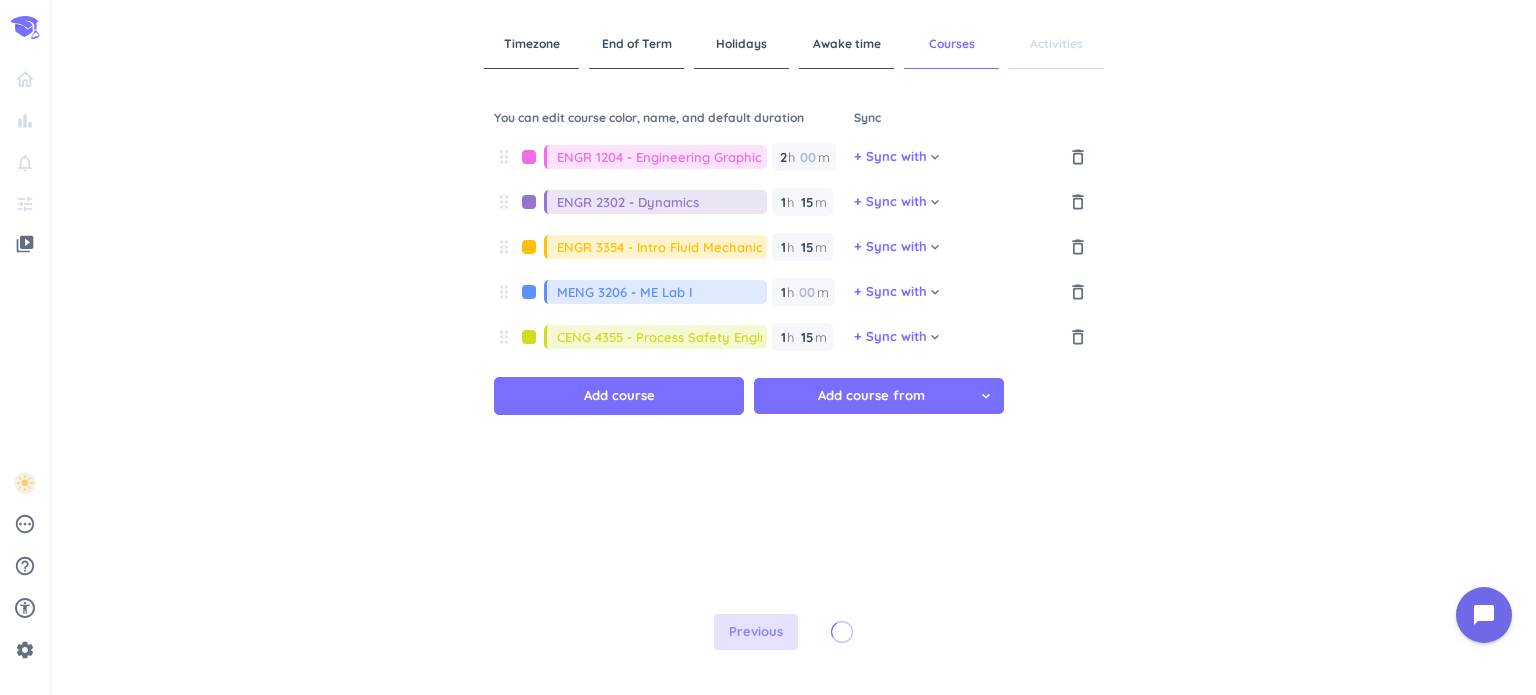 type 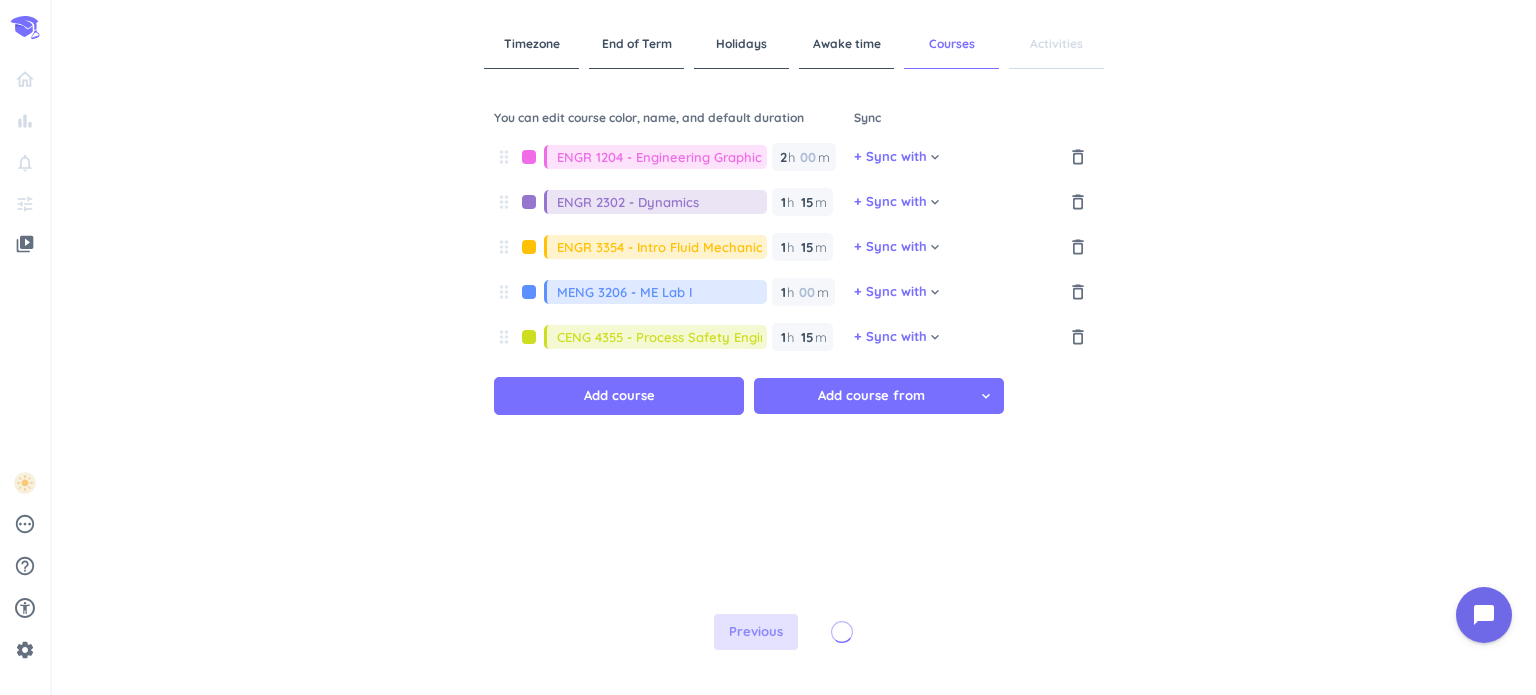 type 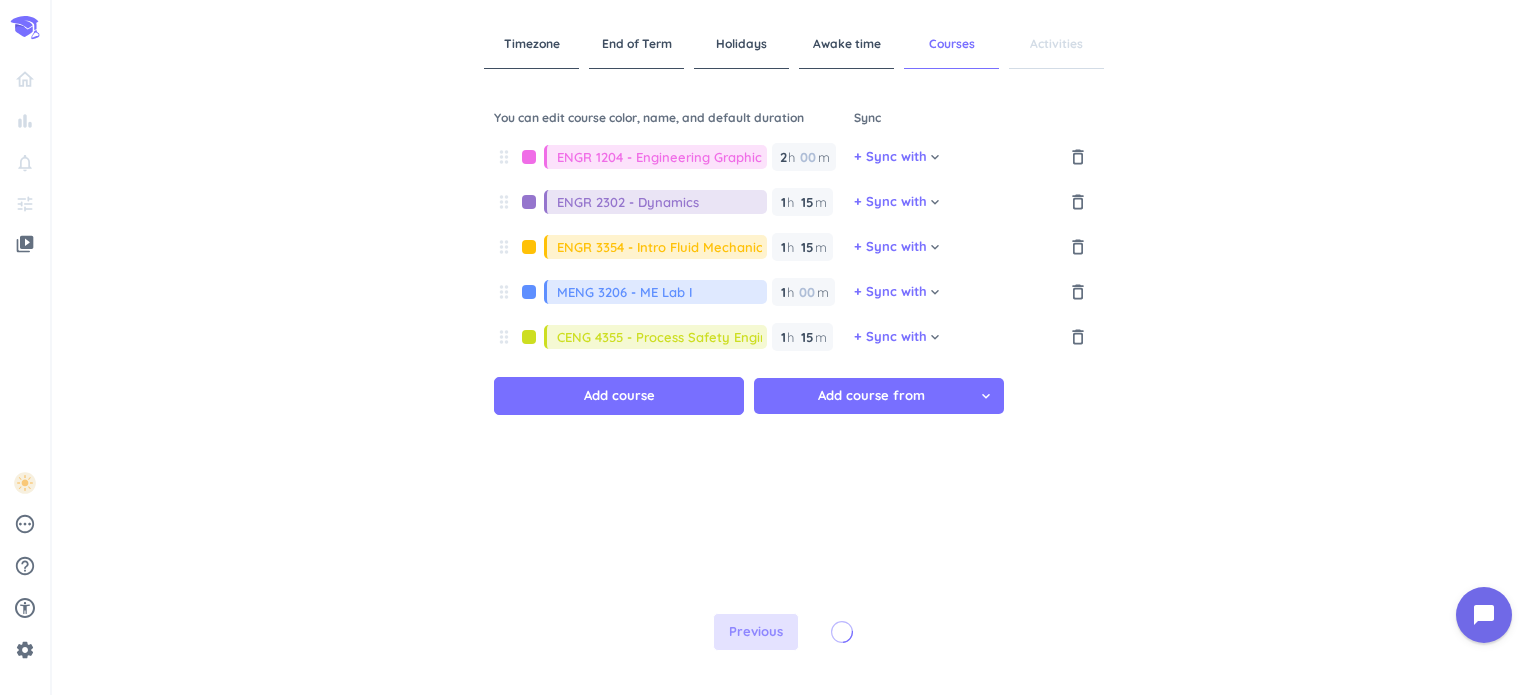type 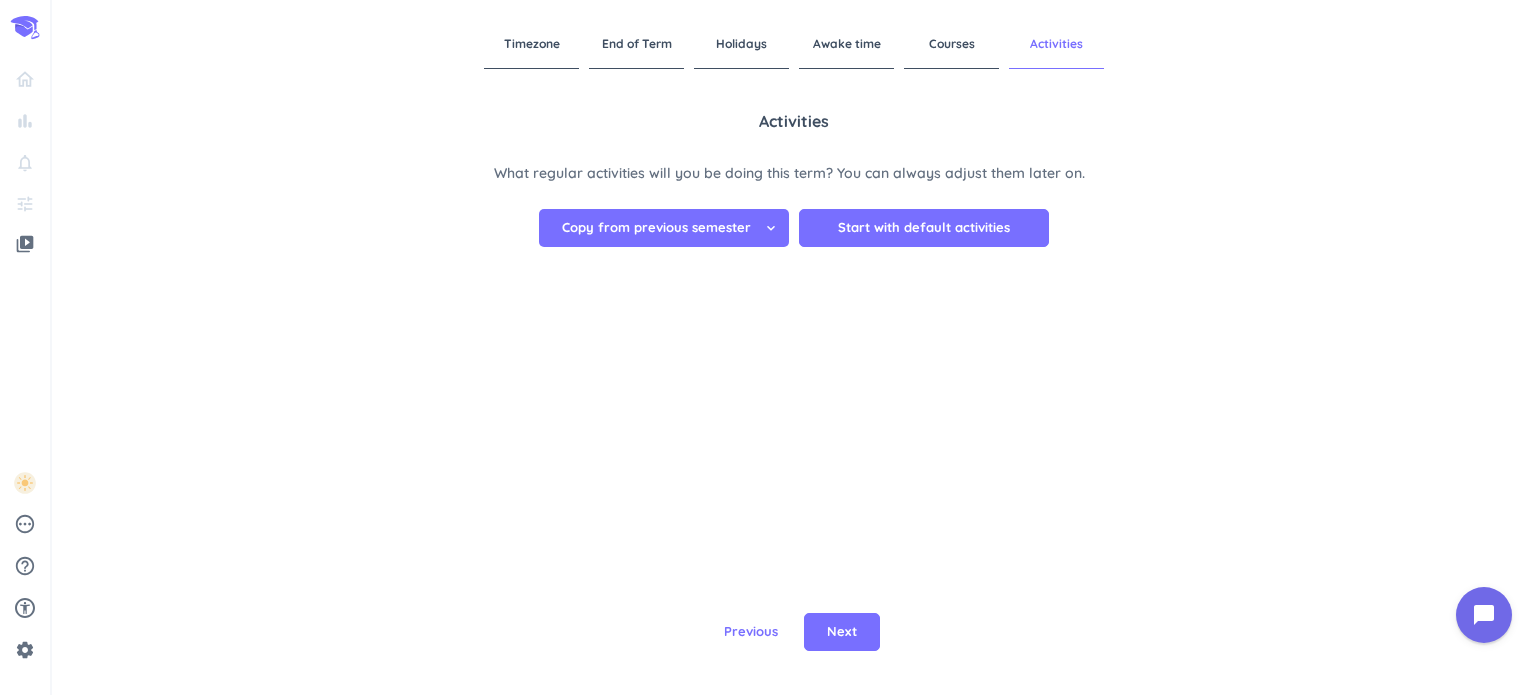 click on "Previous" at bounding box center [751, 632] 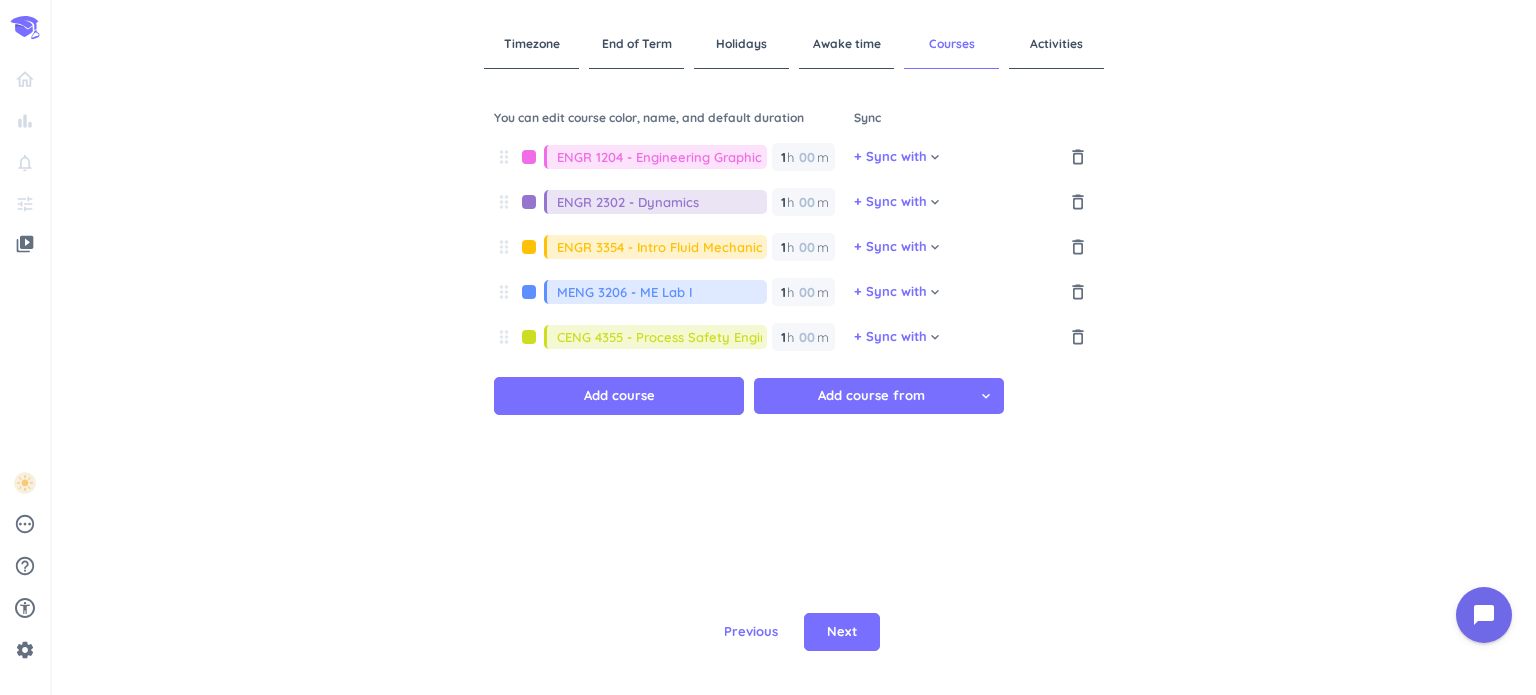scroll, scrollTop: 0, scrollLeft: 43, axis: horizontal 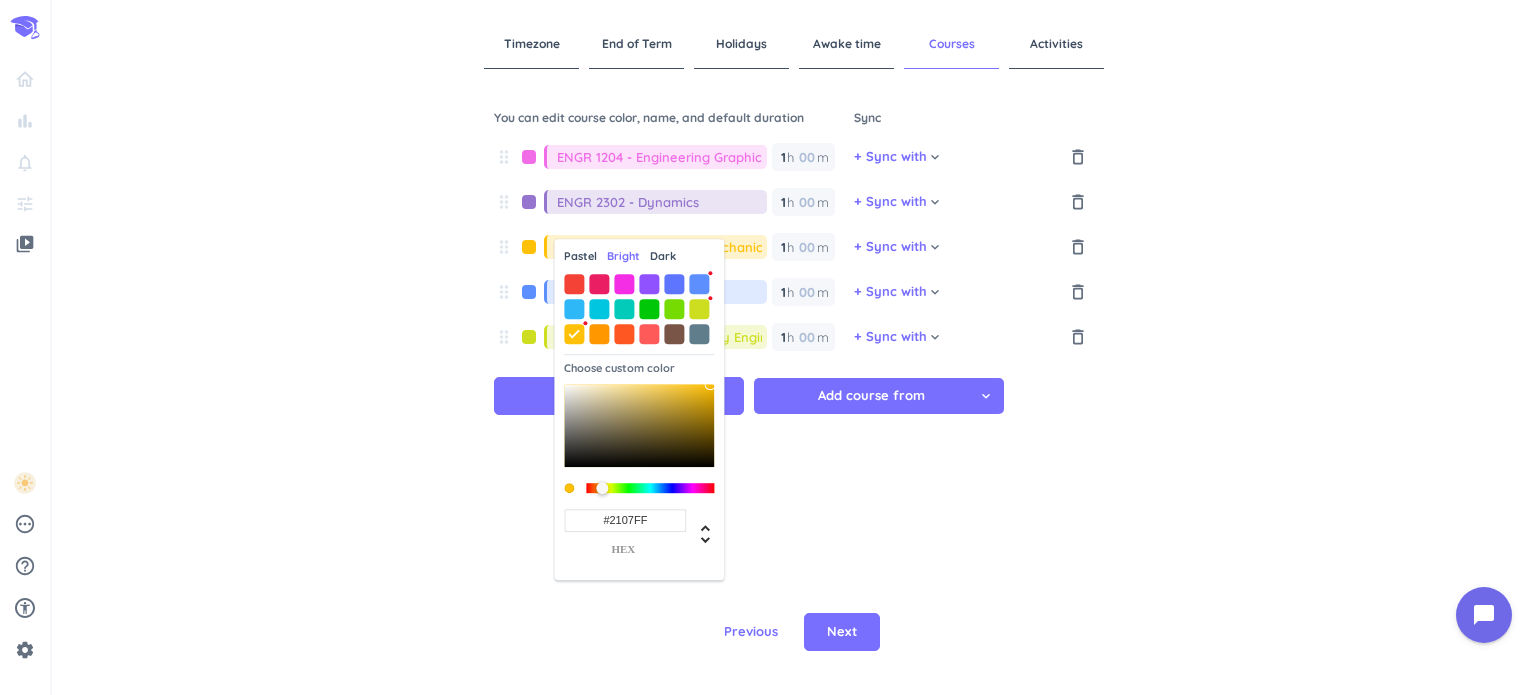 click at bounding box center [650, 488] 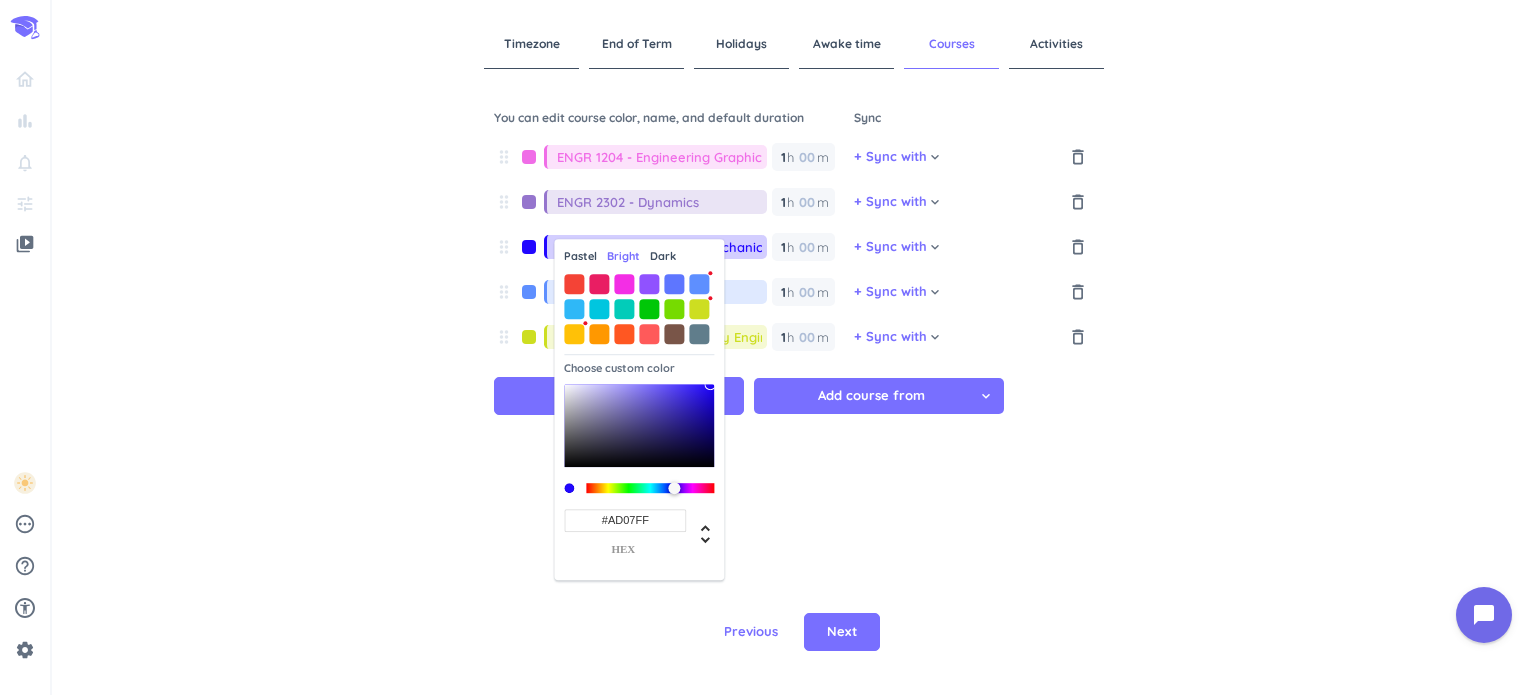 click at bounding box center [650, 488] 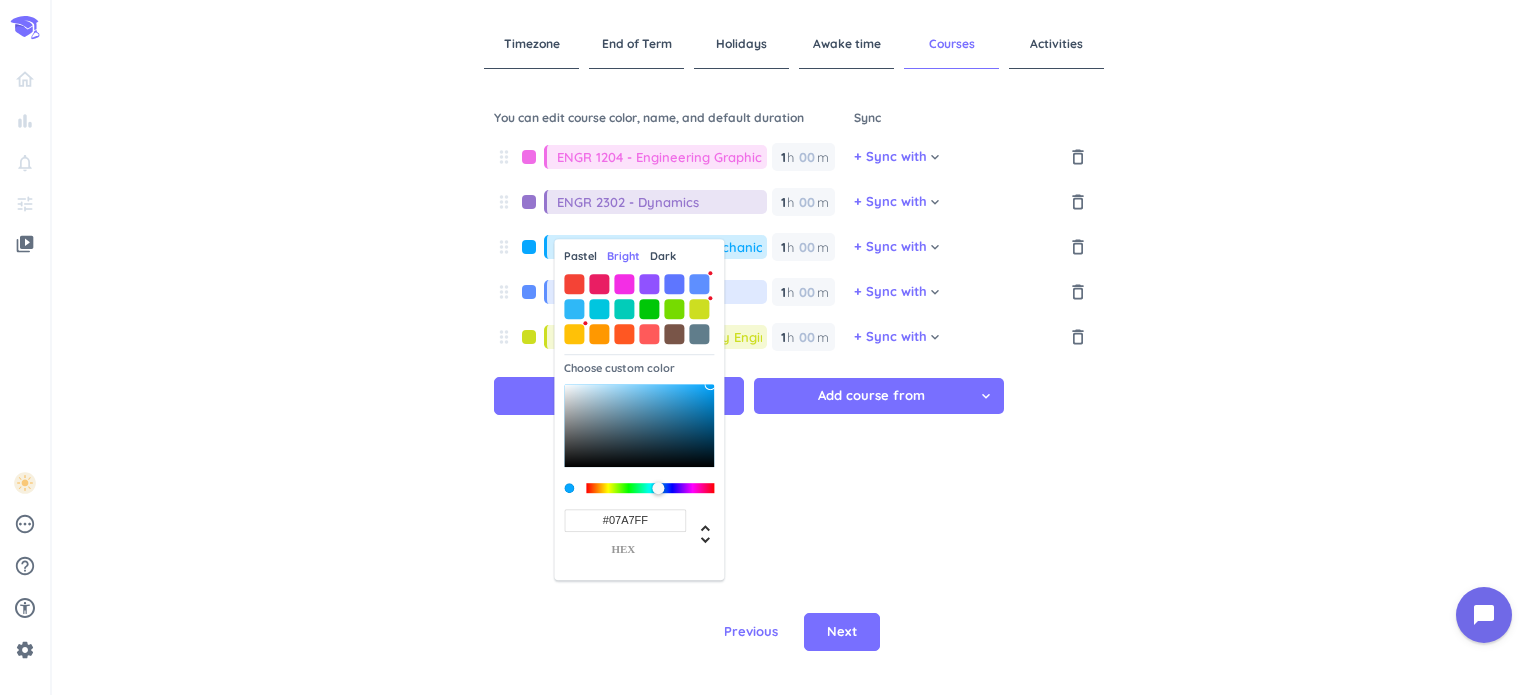 click at bounding box center [650, 488] 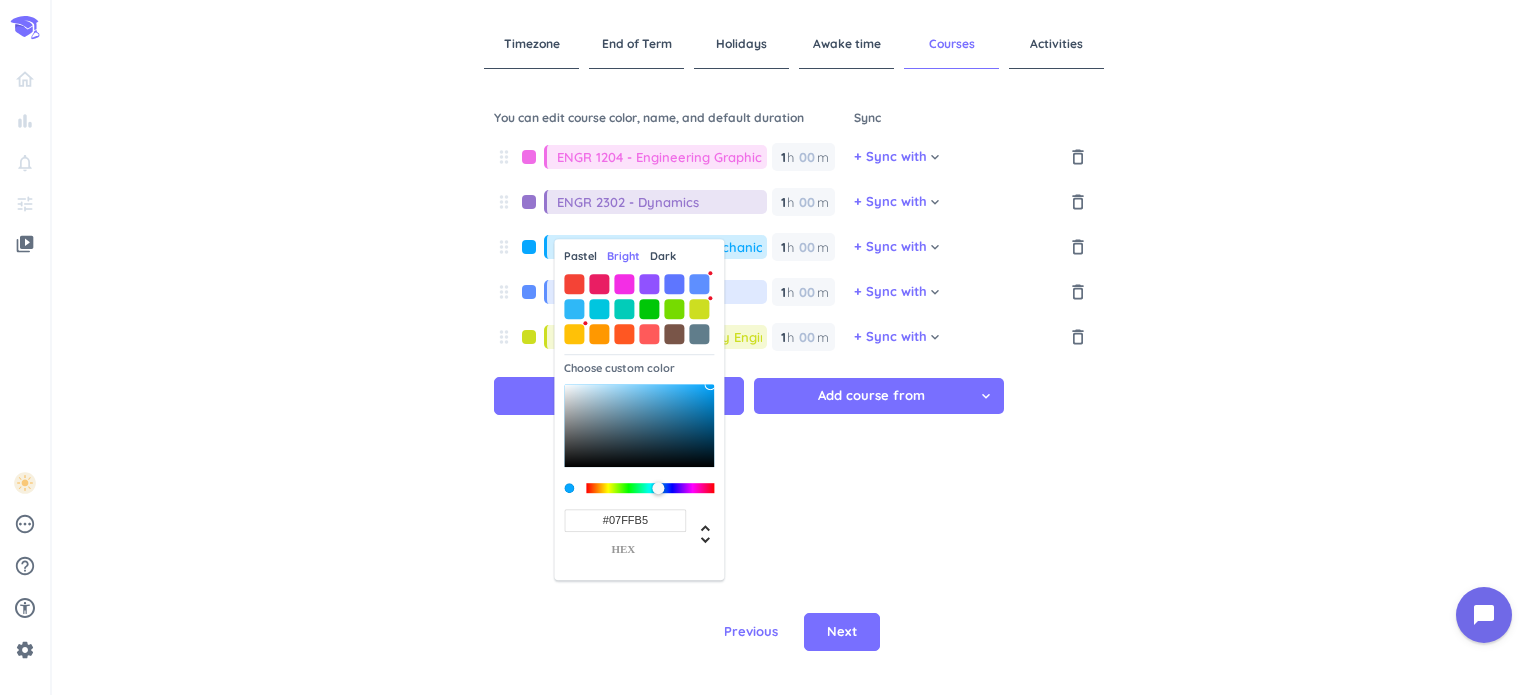 click at bounding box center [650, 488] 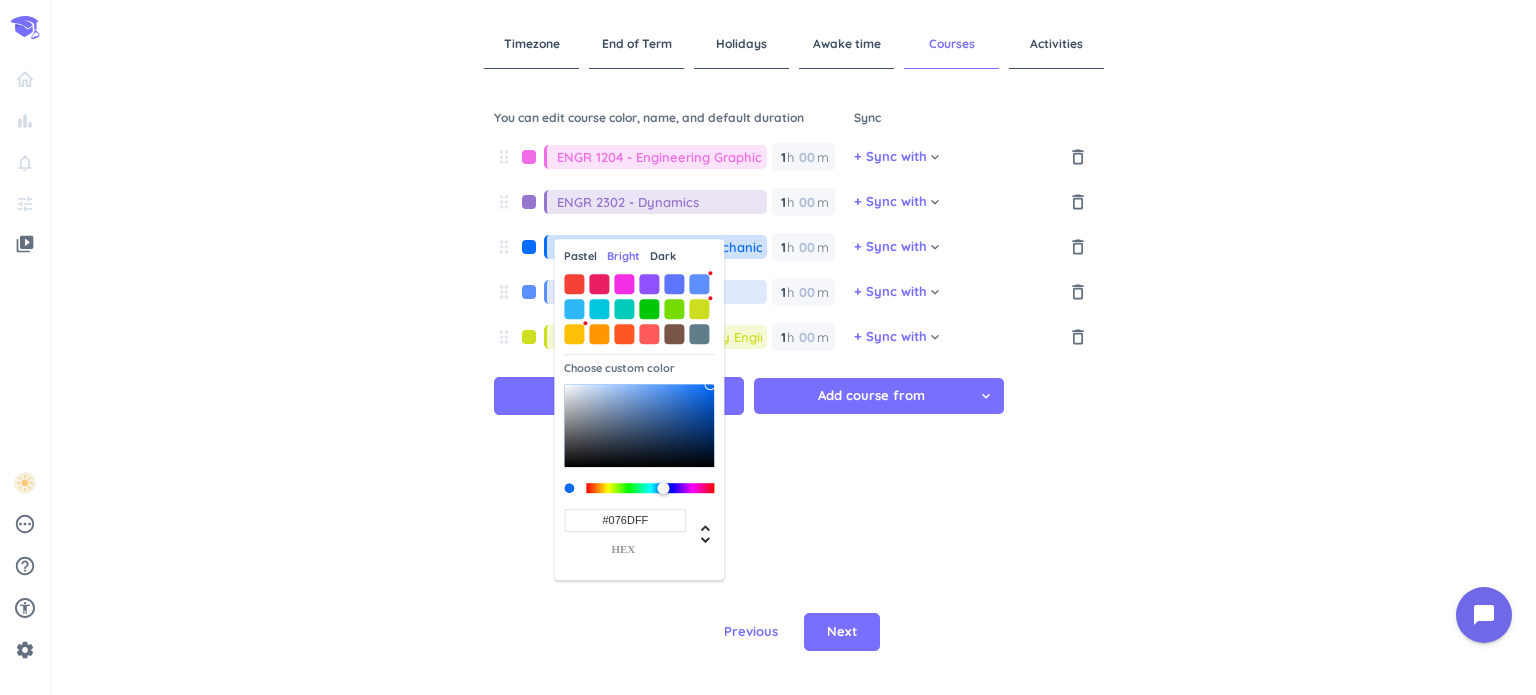 click at bounding box center (650, 488) 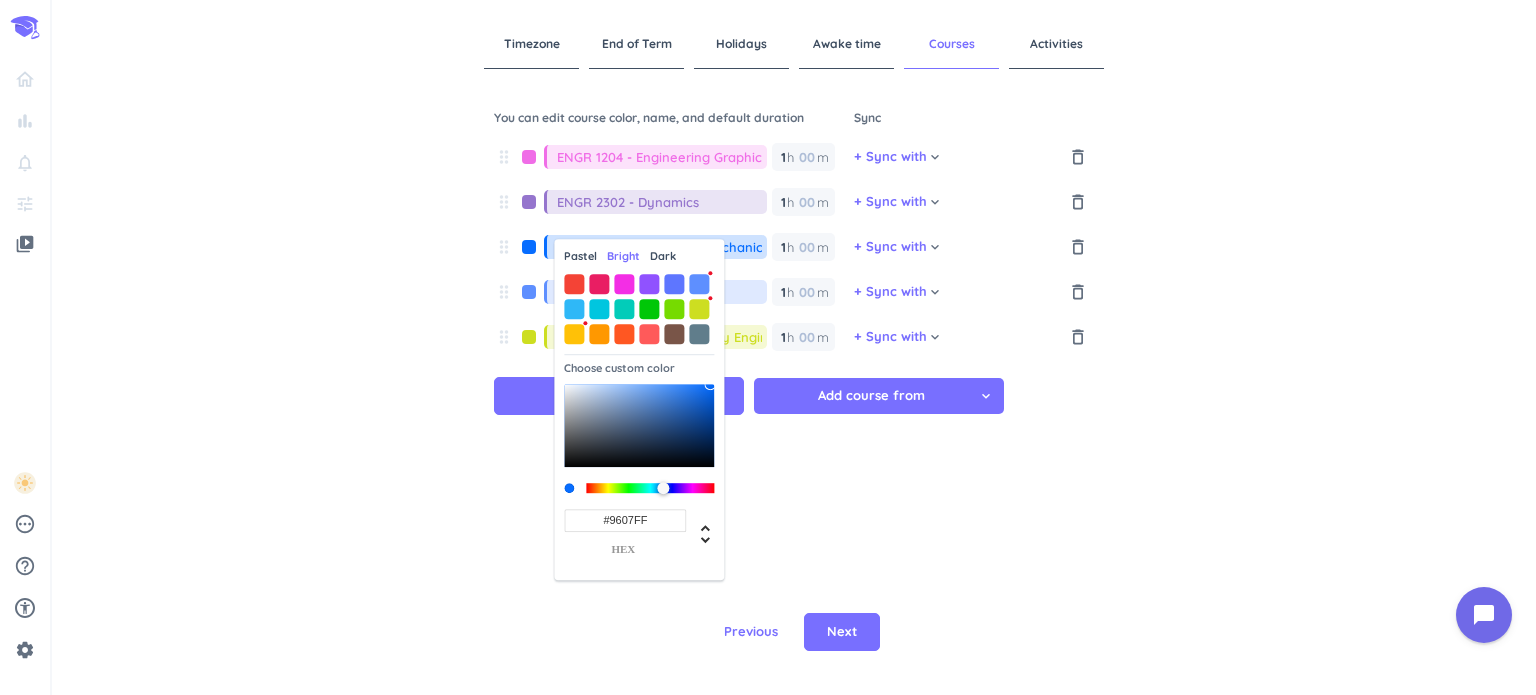 click at bounding box center [650, 488] 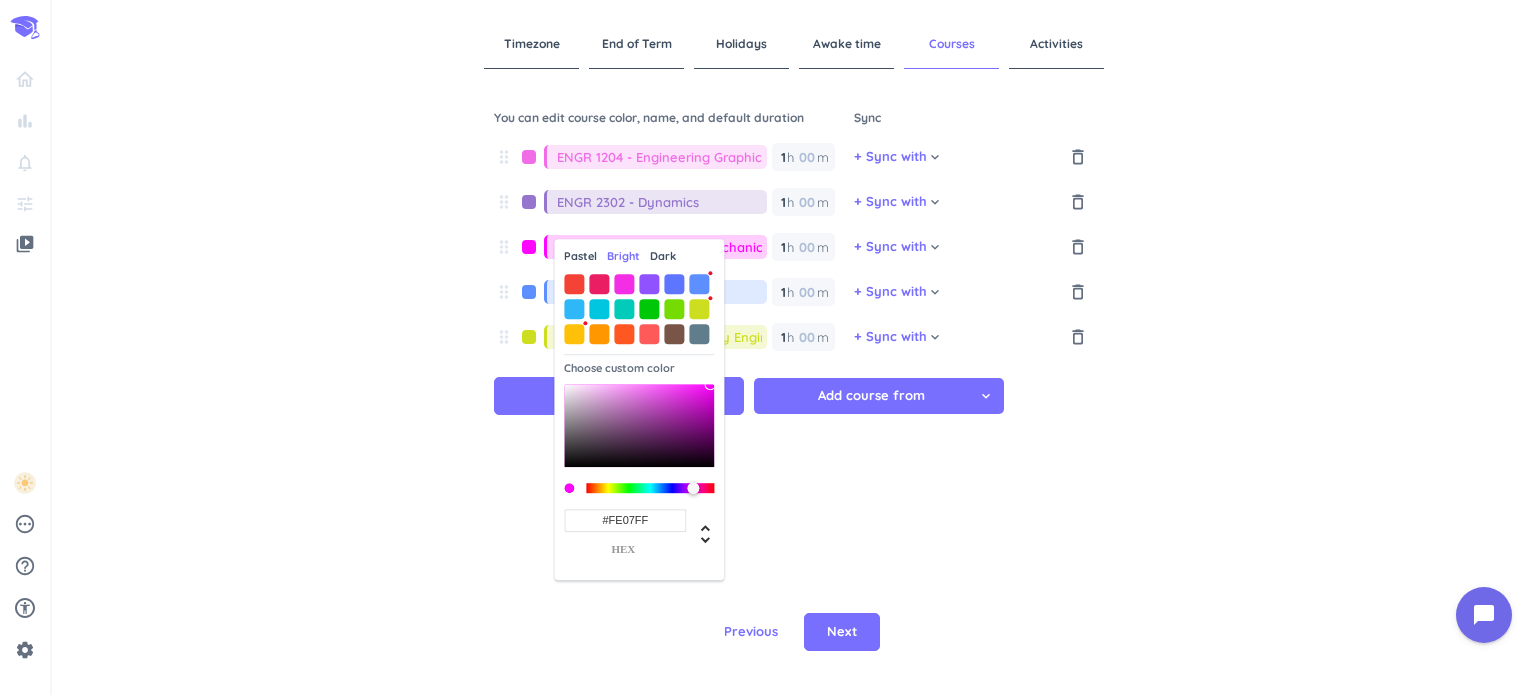 click at bounding box center (699, 489) 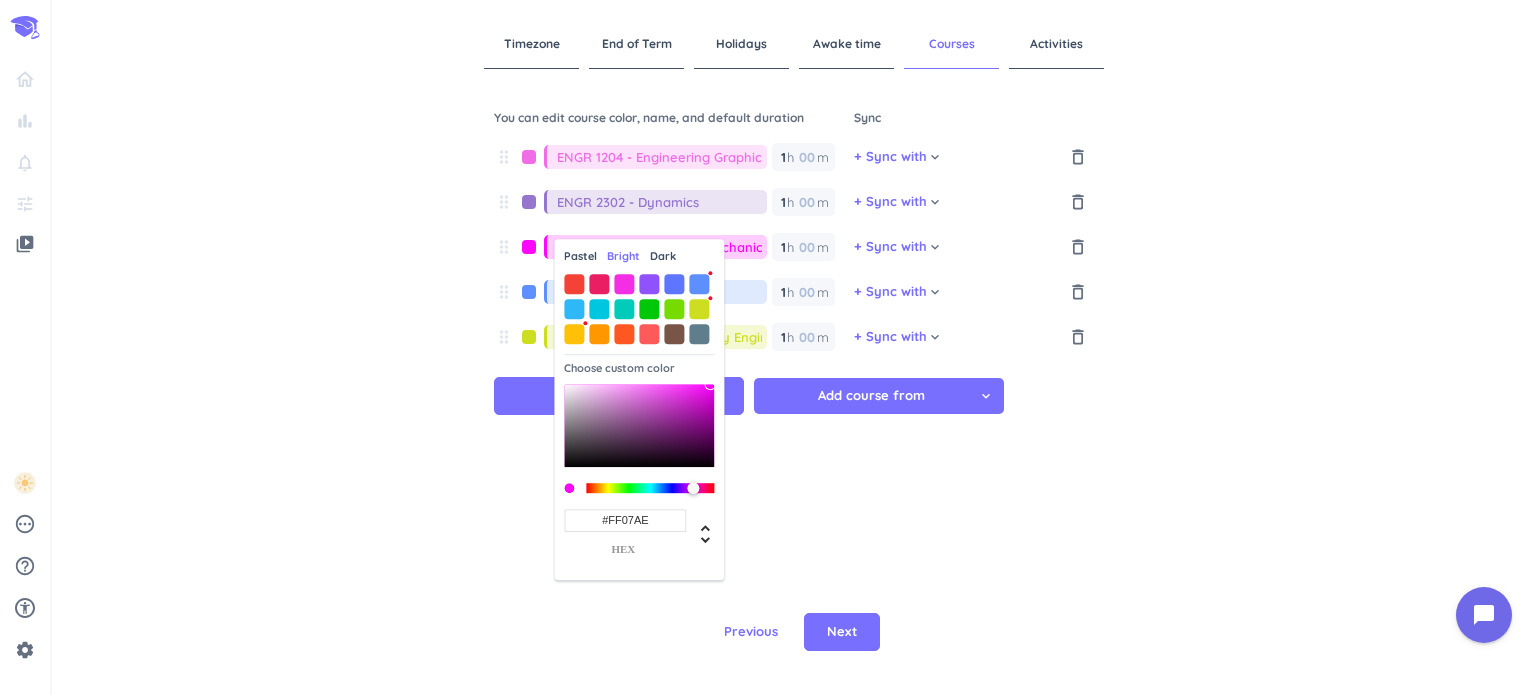 click at bounding box center (699, 489) 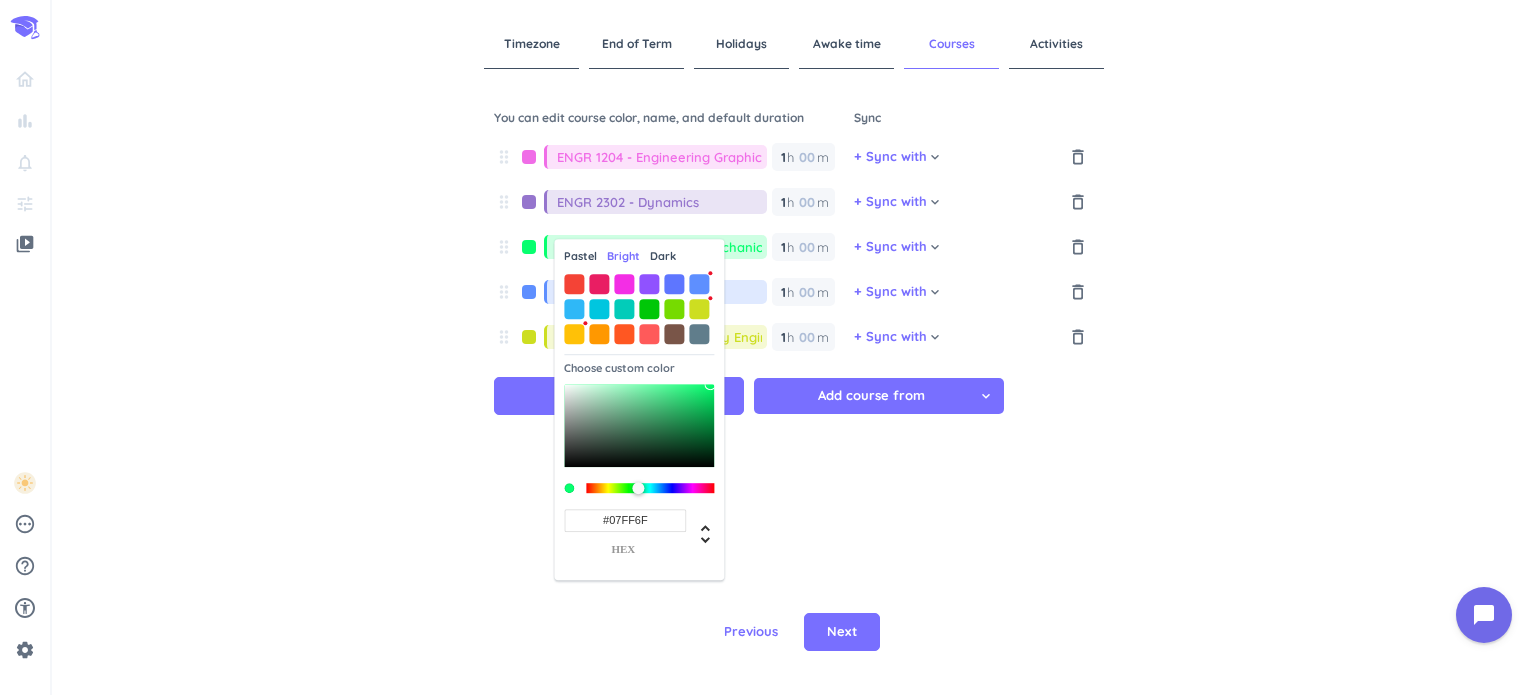 click at bounding box center (650, 488) 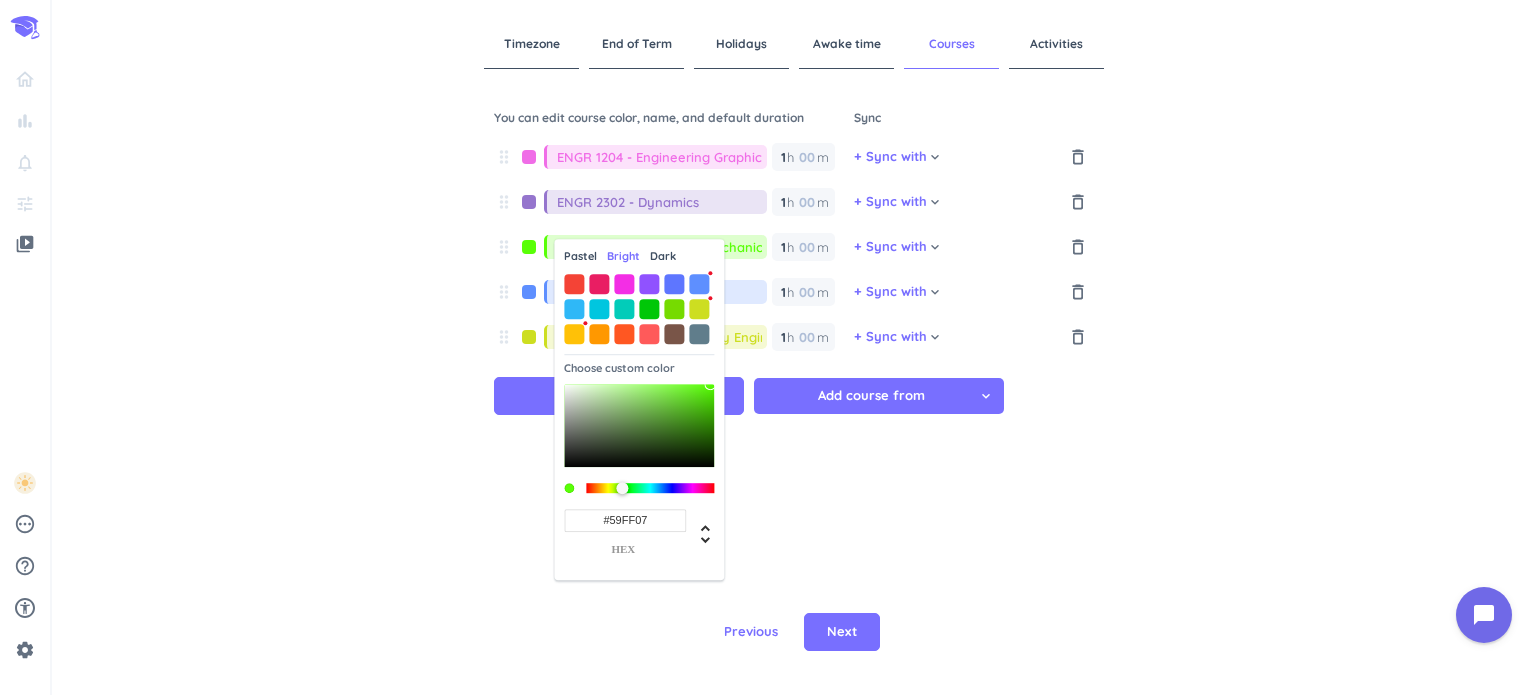 click at bounding box center [650, 488] 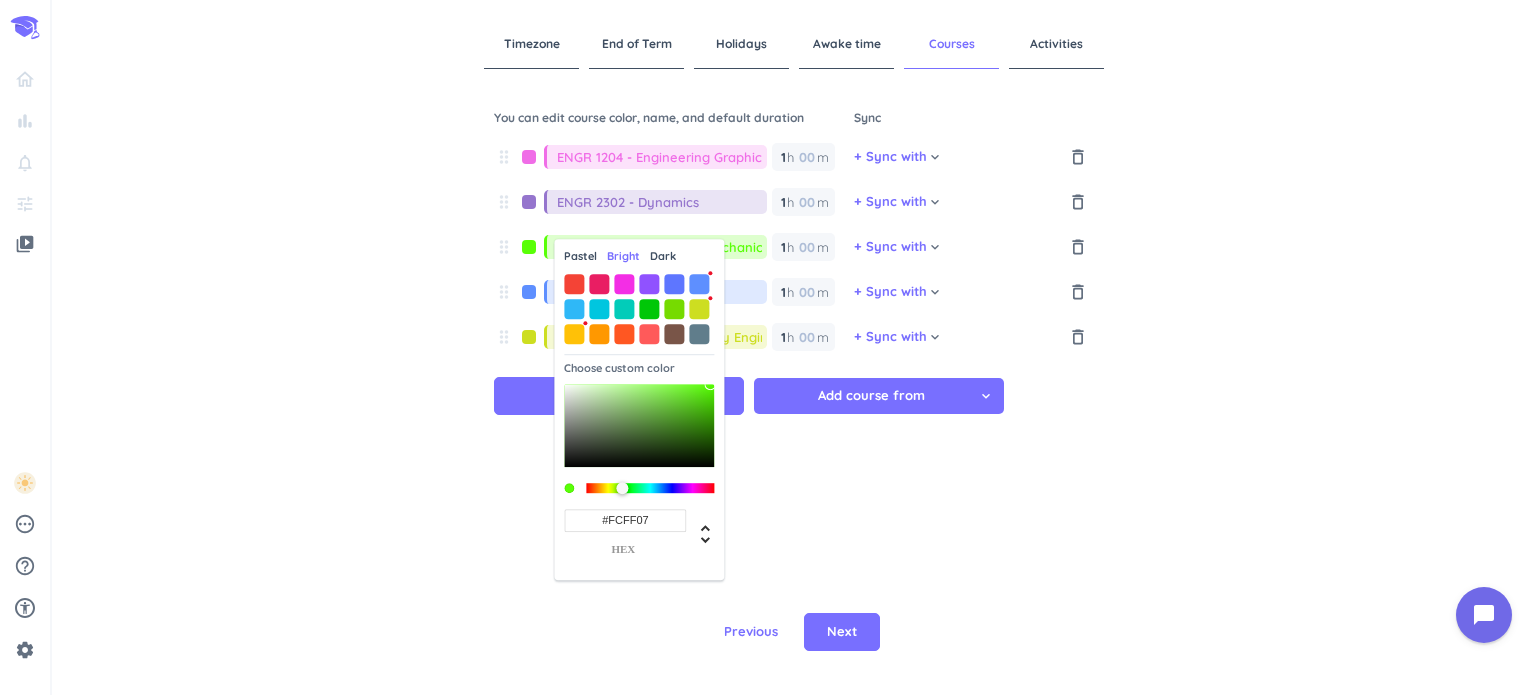click at bounding box center (650, 488) 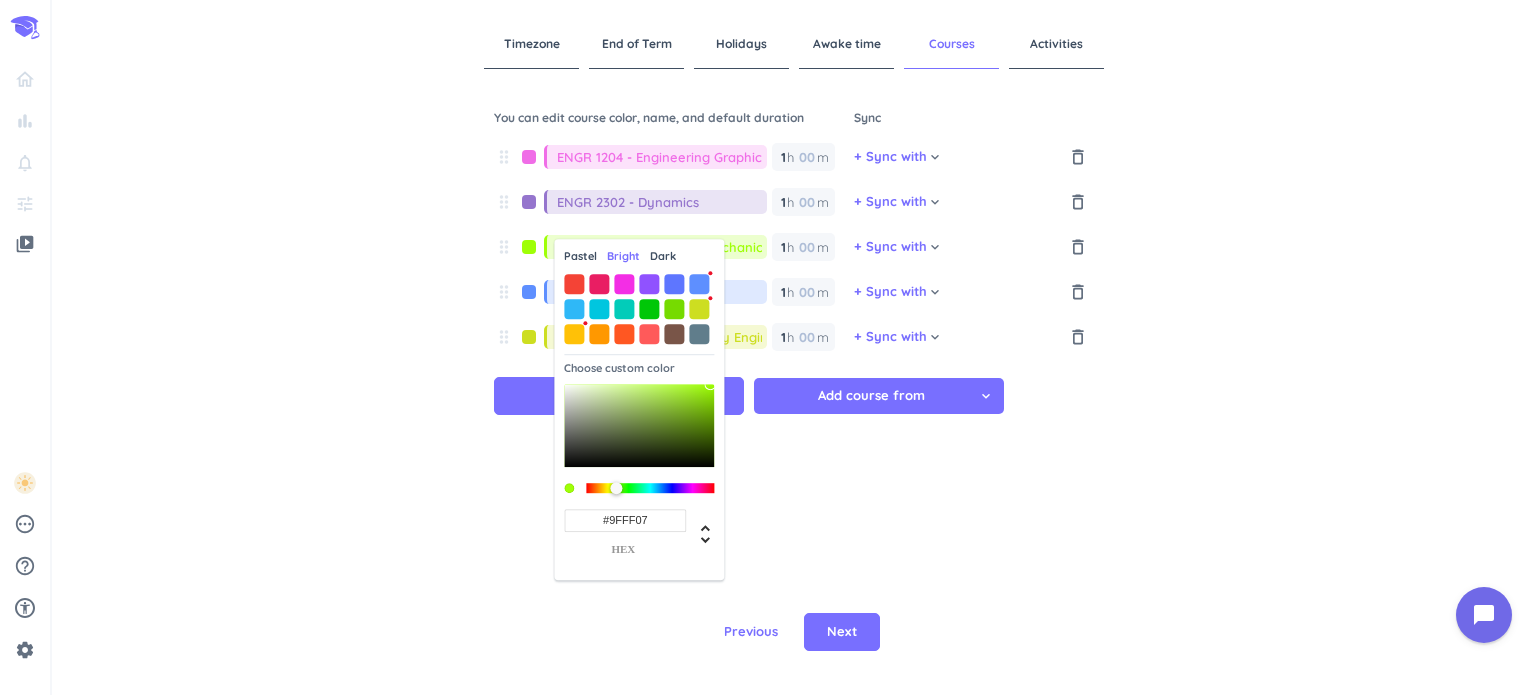 drag, startPoint x: 616, startPoint y: 490, endPoint x: 626, endPoint y: 486, distance: 10.770329 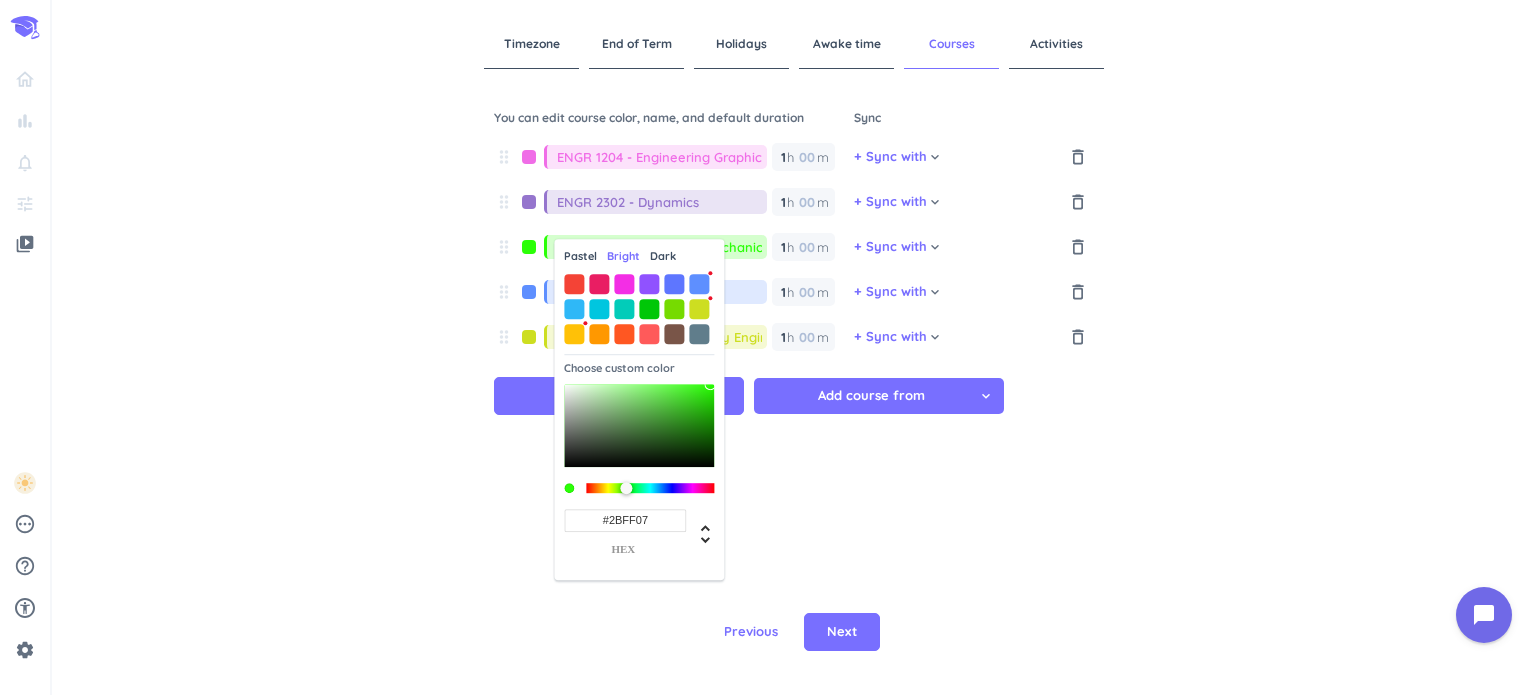 click at bounding box center (632, 489) 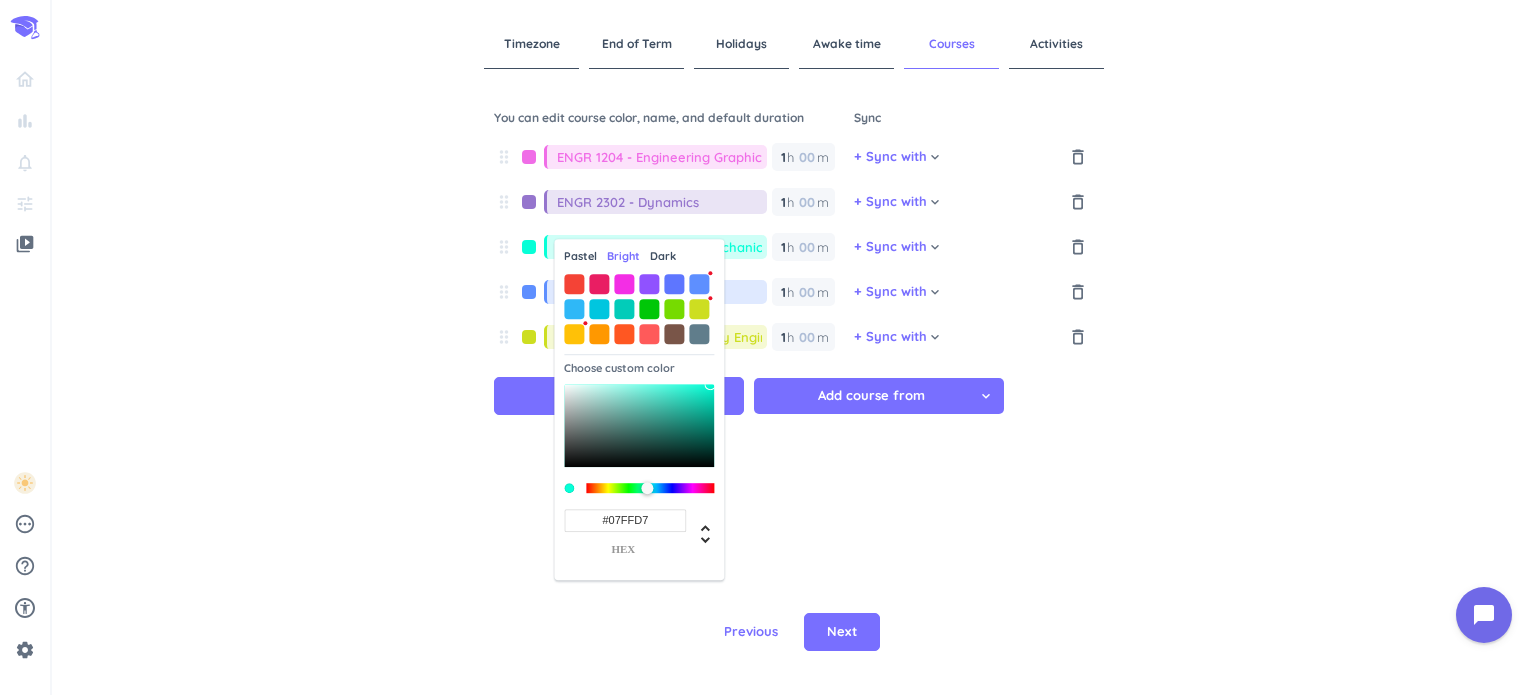click at bounding box center (650, 488) 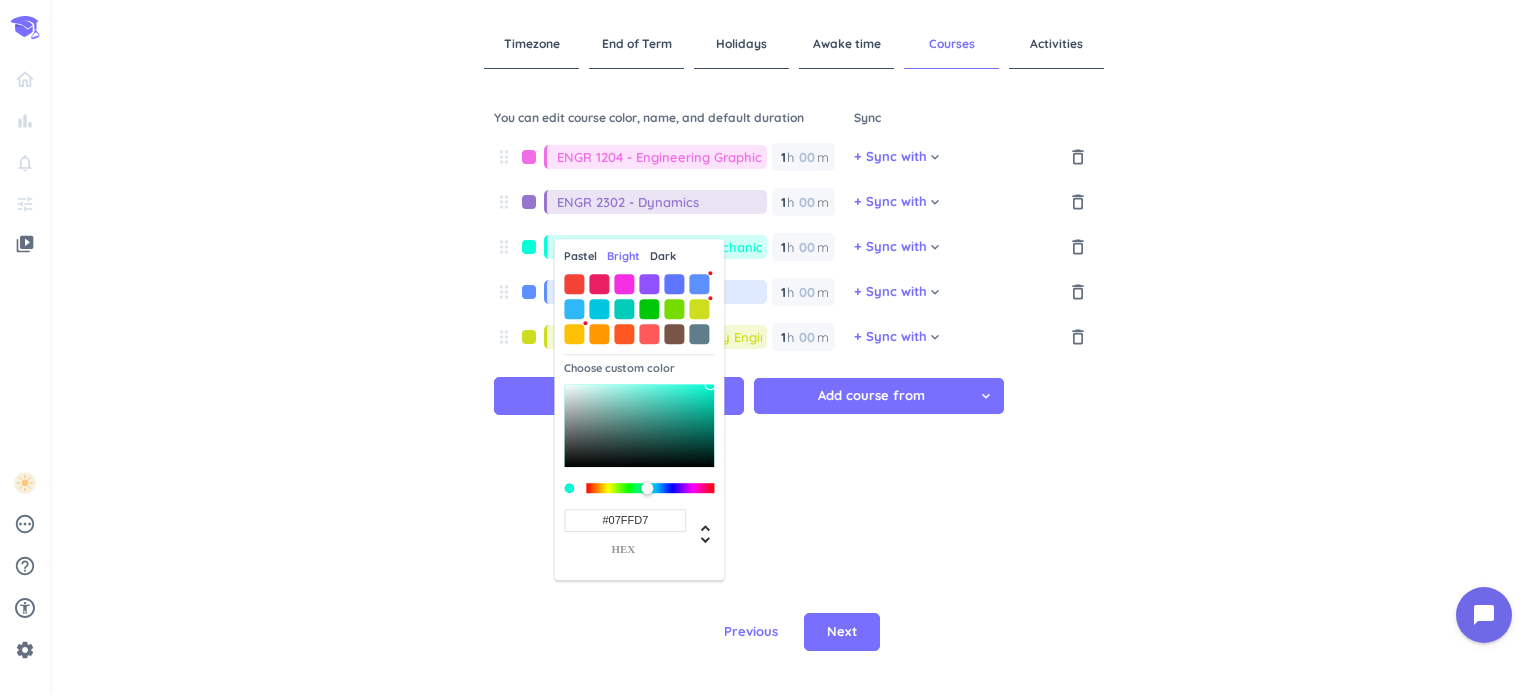 click on "drag_indicator ENGR 1204 - Engineering Graphics 1 1 00 h 00 m + Sync with cancel keyboard_arrow_down delete_outline drag_indicator ENGR 2302 - Dynamics 1 1 00 h 00 m + Sync with cancel keyboard_arrow_down delete_outline drag_indicator ENGR 3354 - Intro Fluid Mechanics 1 1 00 h 00 m + Sync with cancel keyboard_arrow_down delete_outline drag_indicator MENG 3206 - ME Lab I 1 1 00 h 00 m + Sync with cancel keyboard_arrow_down delete_outline drag_indicator CENG 4355 - Process Safety Engineering 1 1 00 h 00 m + Sync with cancel keyboard_arrow_down delete_outline Add course Add course from cancel keyboard_arrow_down" at bounding box center [794, 340] 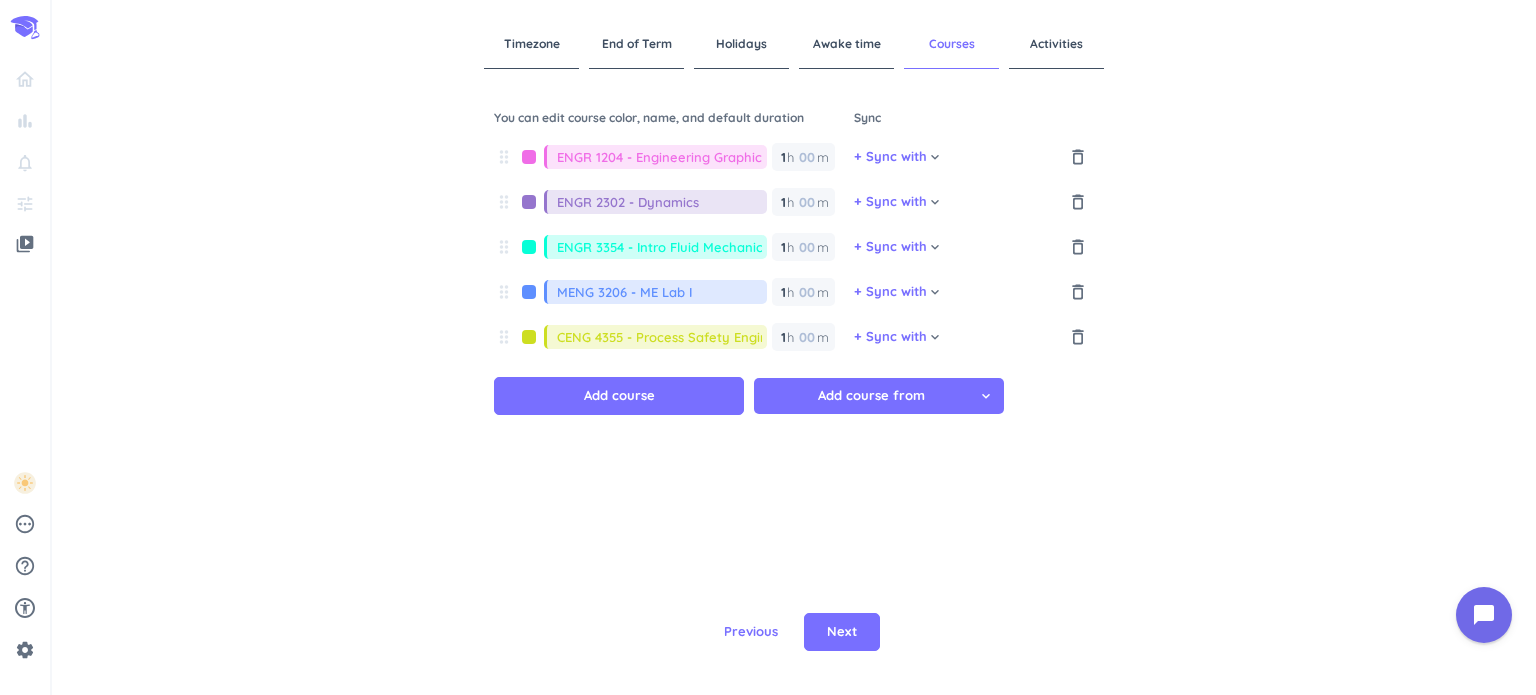click at bounding box center [529, 337] 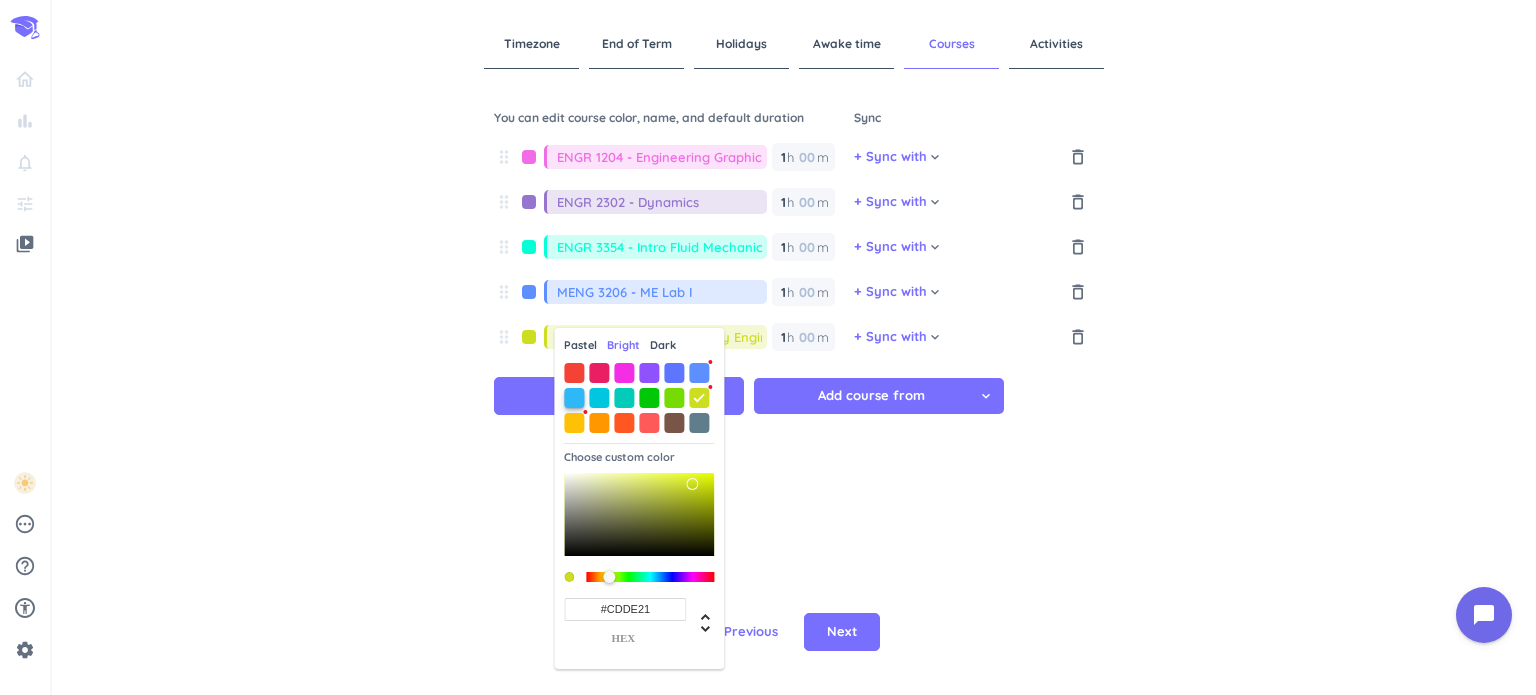 click at bounding box center (574, 398) 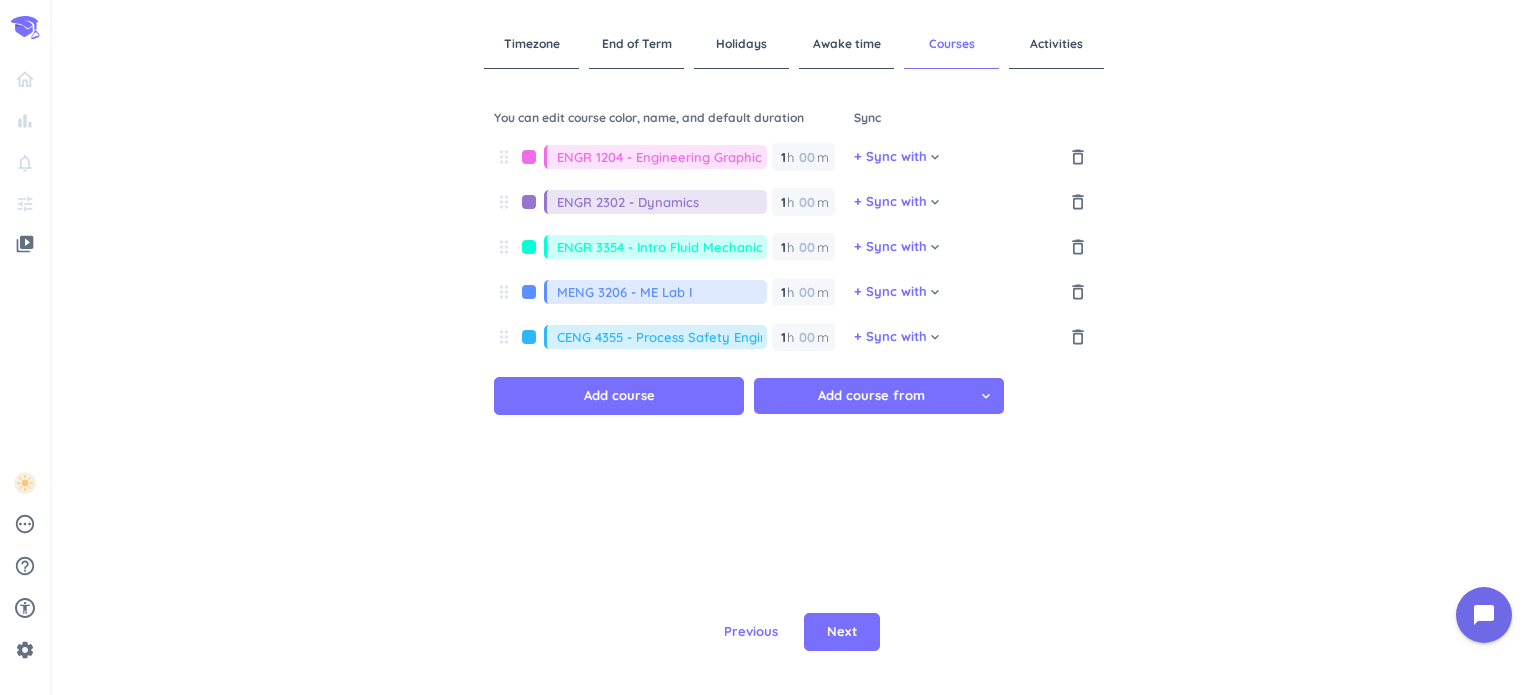 click at bounding box center (529, 337) 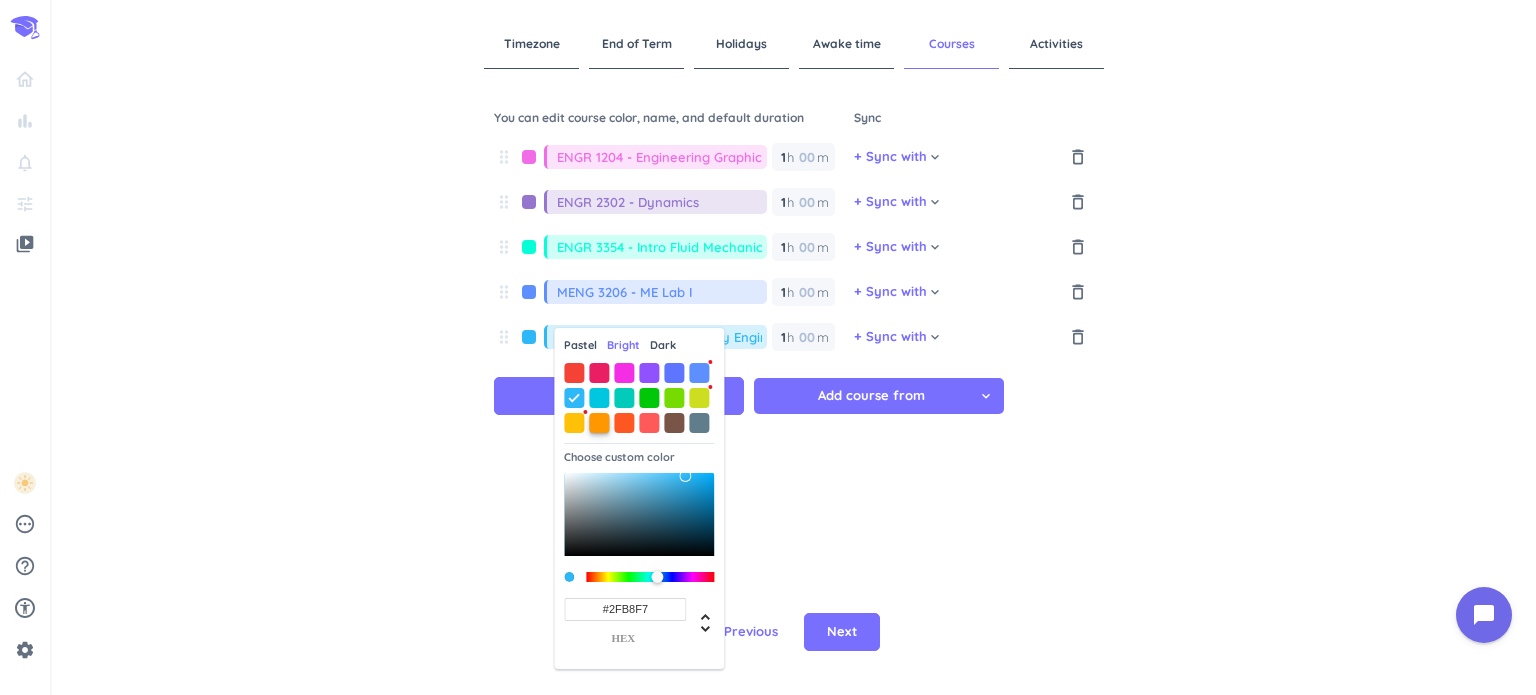 click at bounding box center [599, 423] 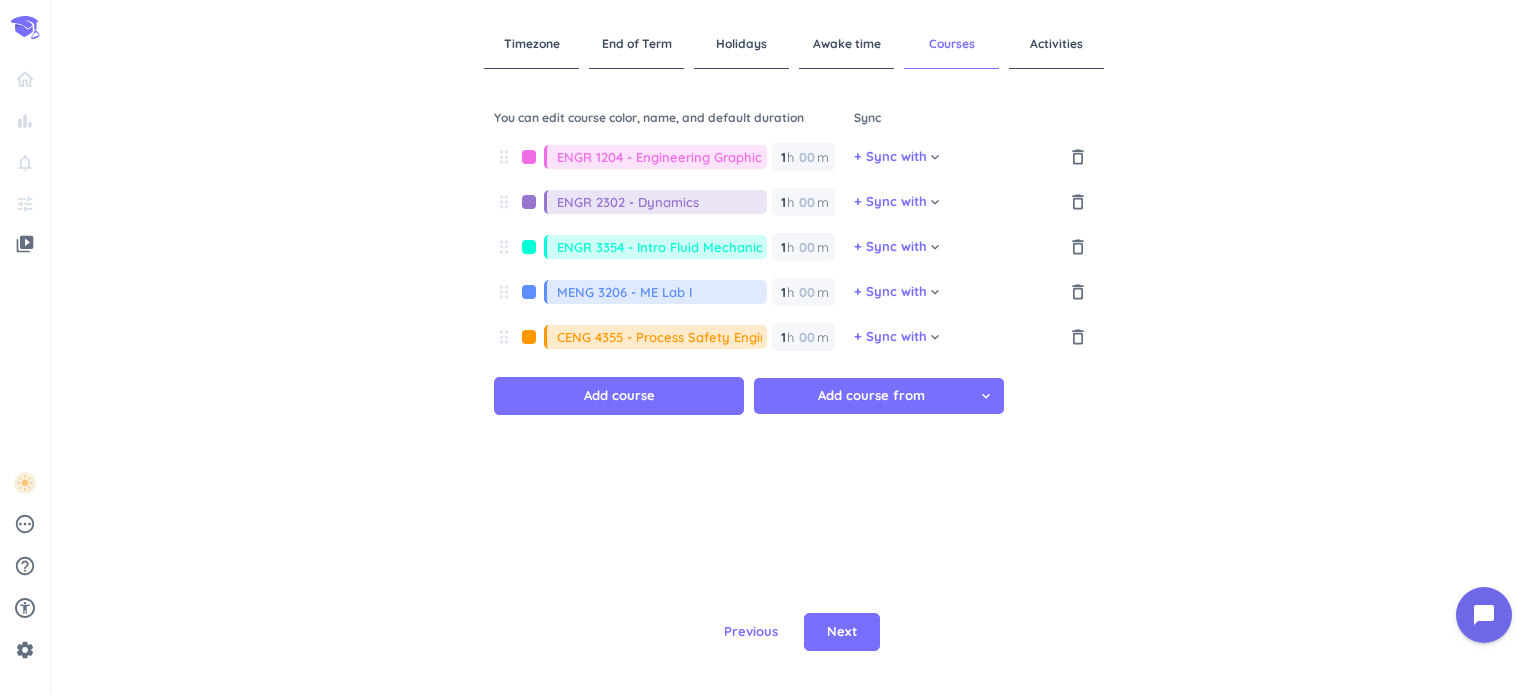click at bounding box center (529, 337) 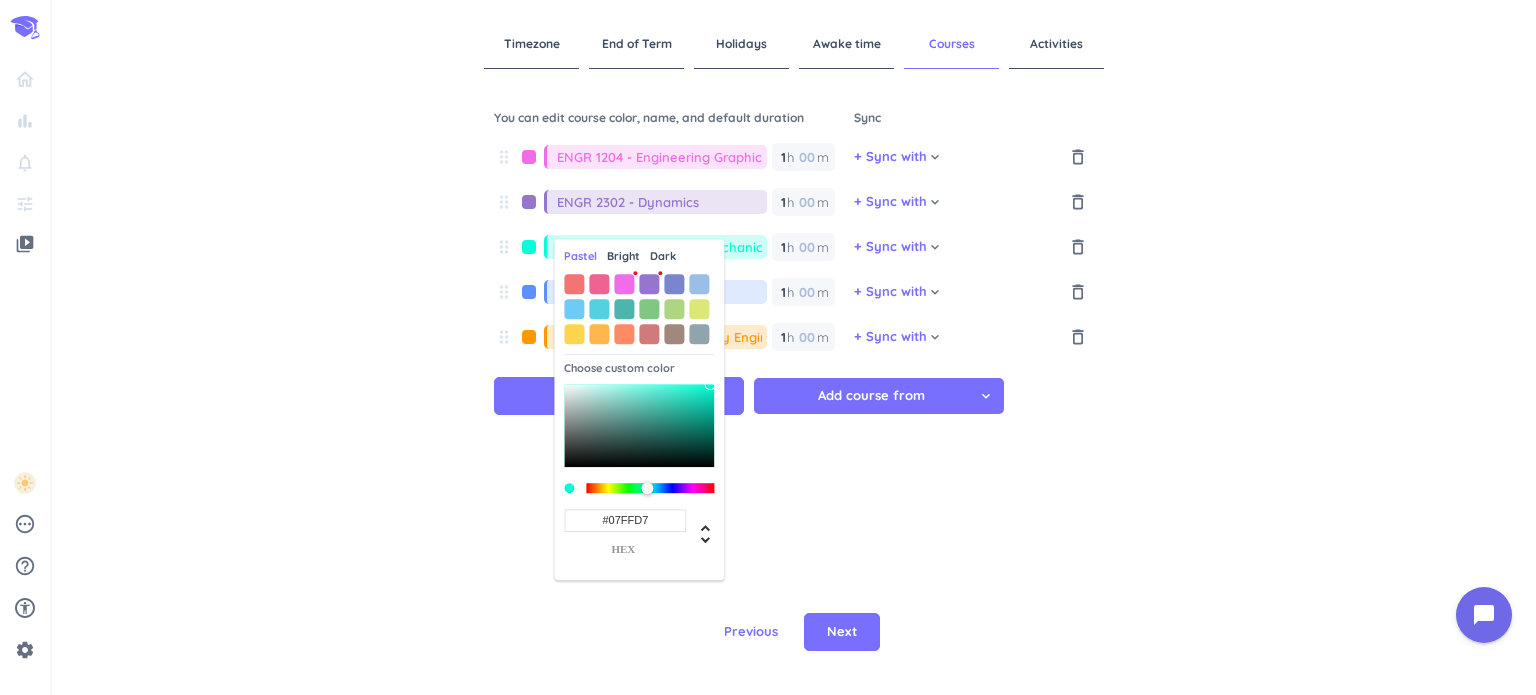 click on "drag_indicator ENGR 1204 - Engineering Graphics 1 1 00 h 00 m + Sync with cancel keyboard_arrow_down delete_outline drag_indicator ENGR 2302 - Dynamics 1 1 00 h 00 m + Sync with cancel keyboard_arrow_down delete_outline drag_indicator ENGR 3354 - Intro Fluid Mechanics 1 1 00 h 00 m + Sync with cancel keyboard_arrow_down delete_outline drag_indicator MENG 3206 - ME Lab I 1 1 00 h 00 m + Sync with cancel keyboard_arrow_down delete_outline drag_indicator CENG 4355 - Process Safety Engineering 1 1 00 h 00 m + Sync with cancel keyboard_arrow_down delete_outline Add course Add course from cancel keyboard_arrow_down" at bounding box center [794, 340] 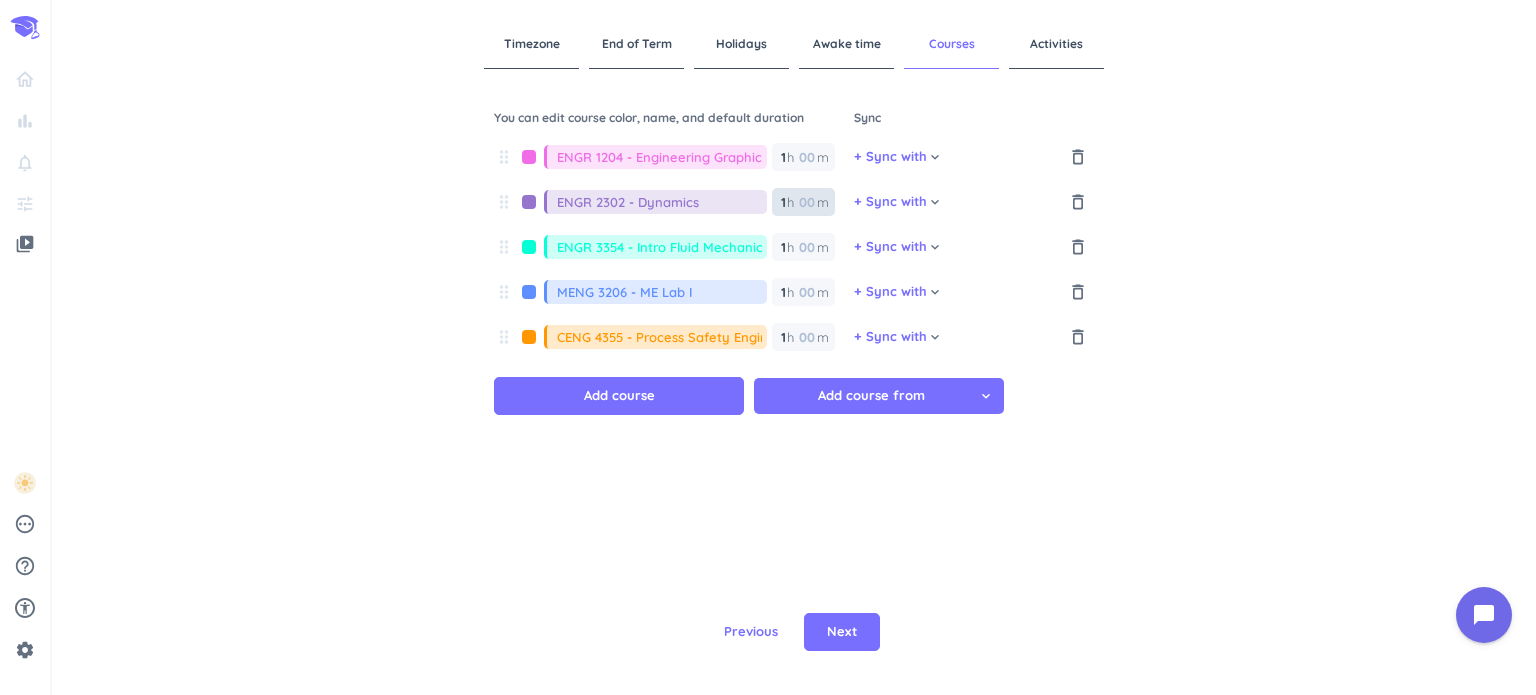 click at bounding box center [806, 202] 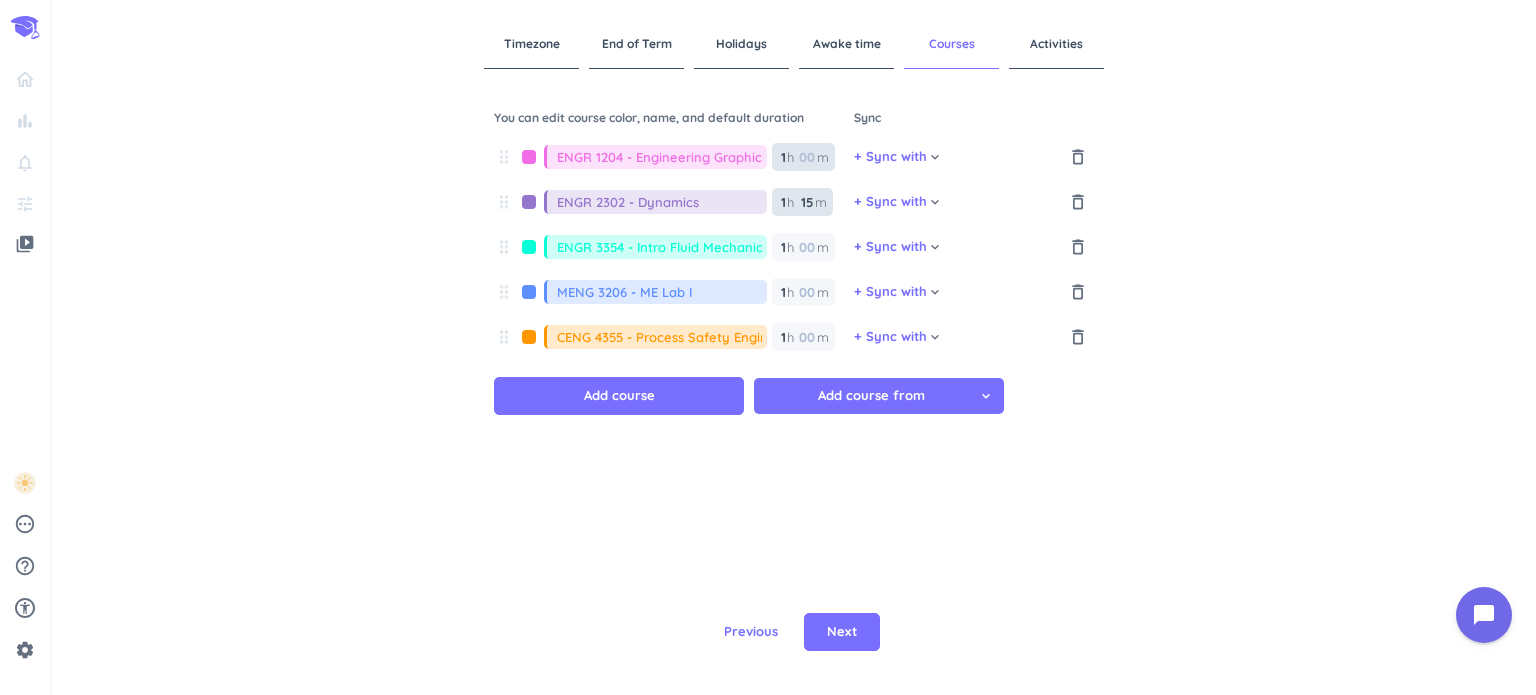 type on "15" 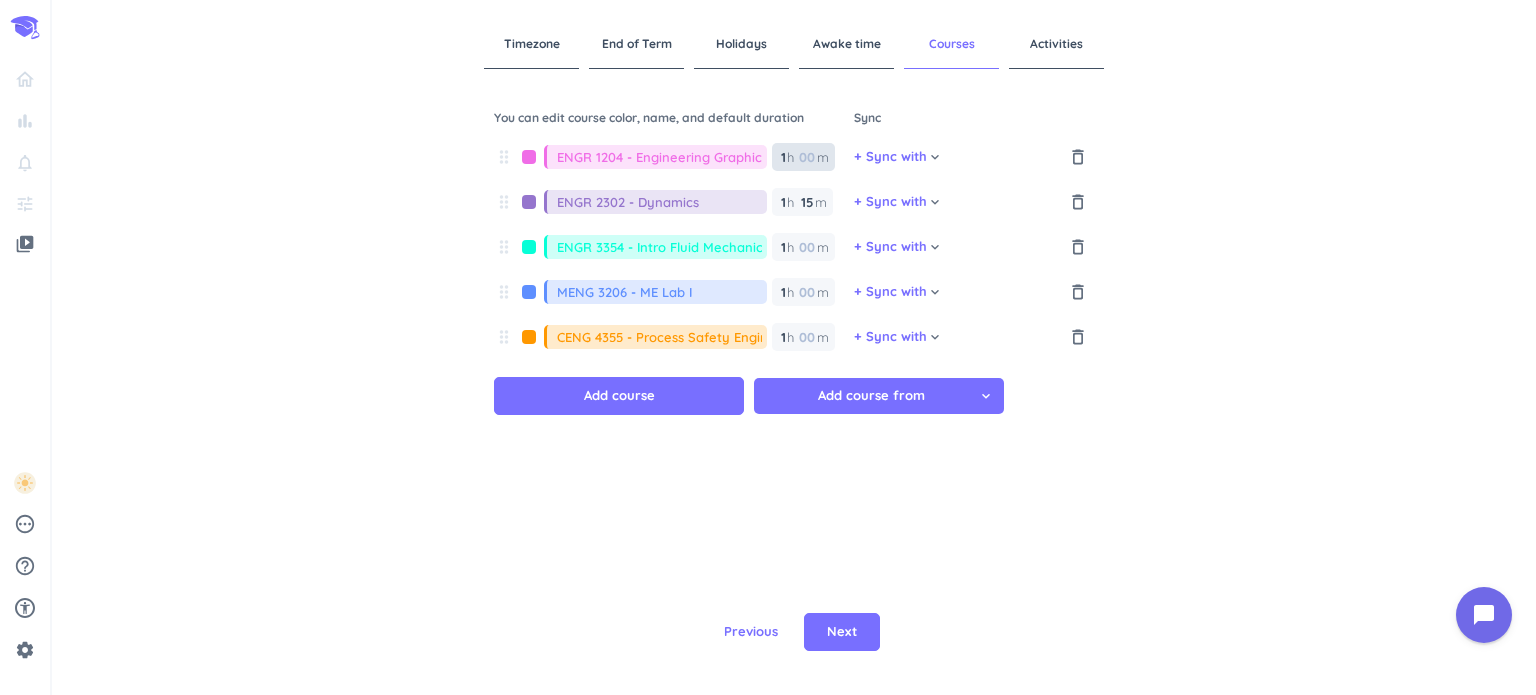 click on "1" at bounding box center (782, 157) 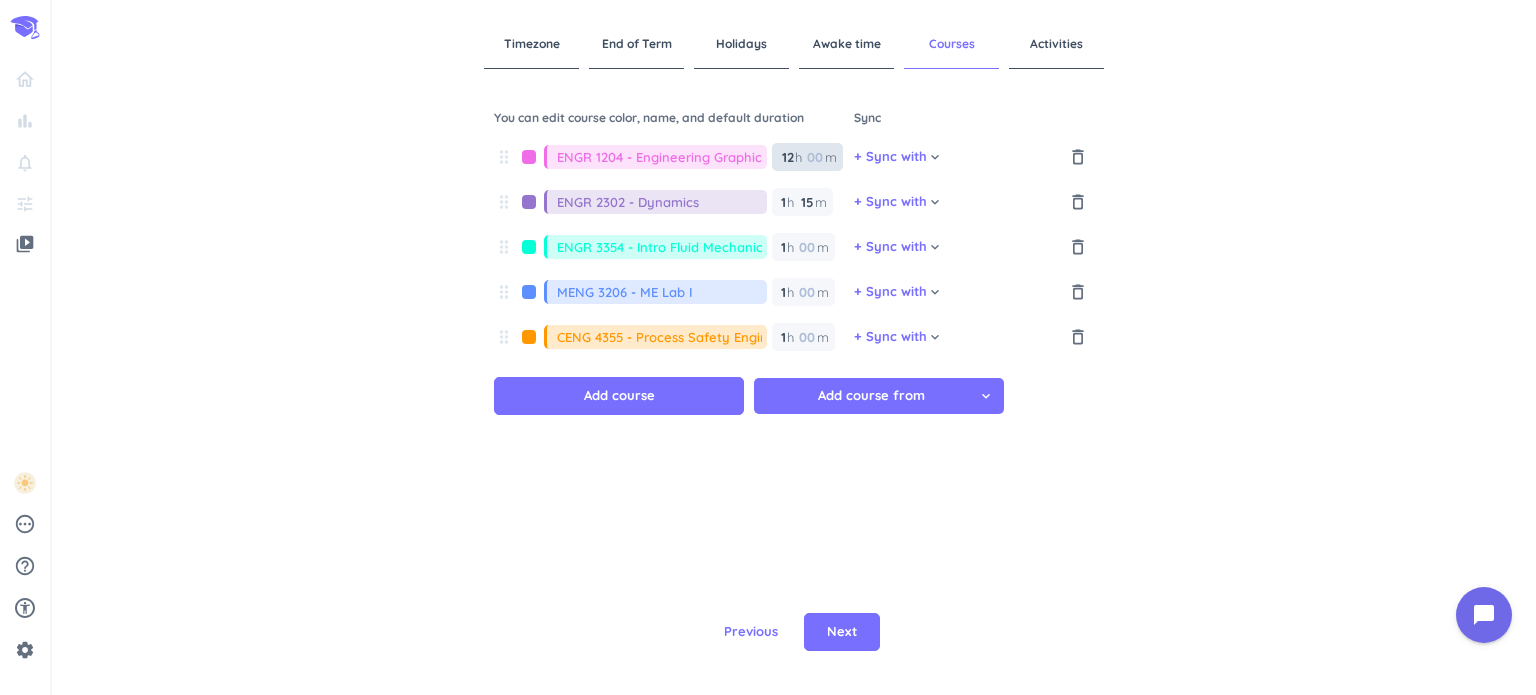 type on "1" 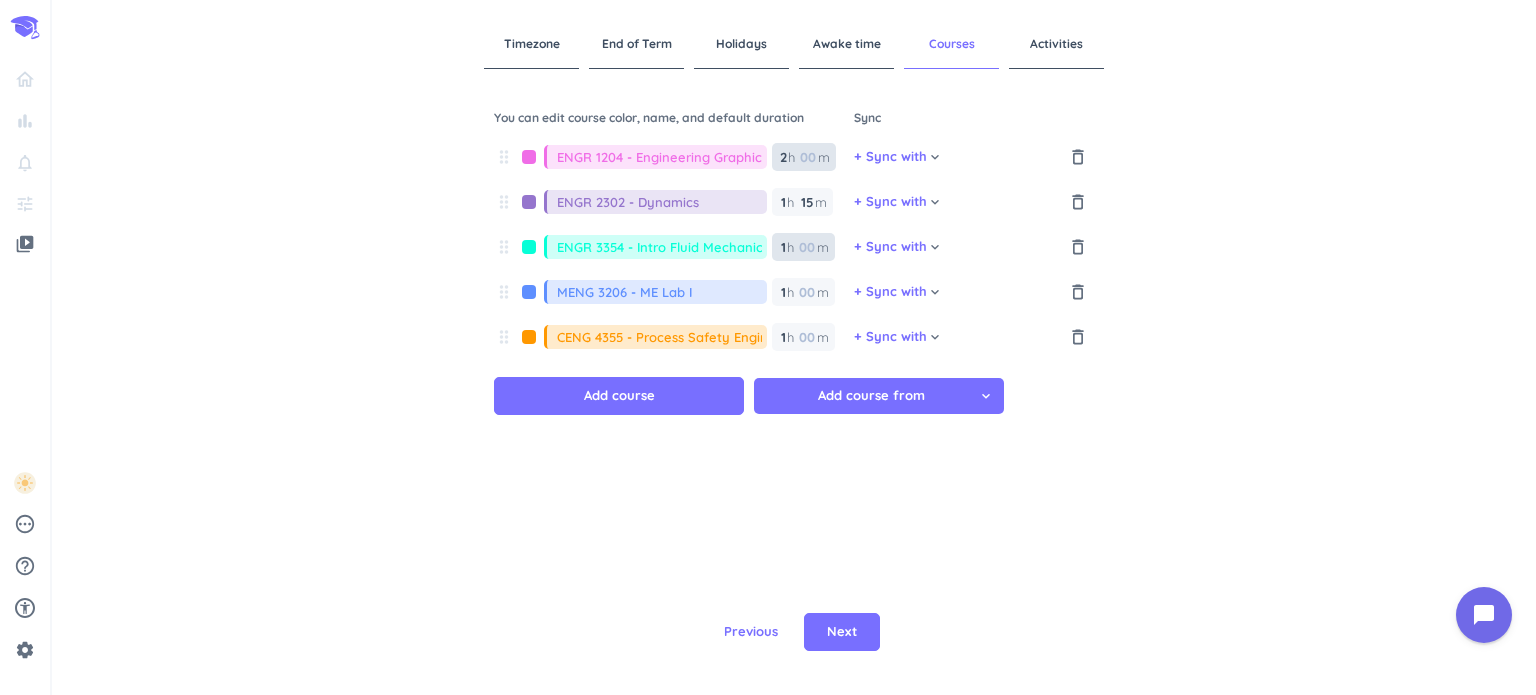 type on "2" 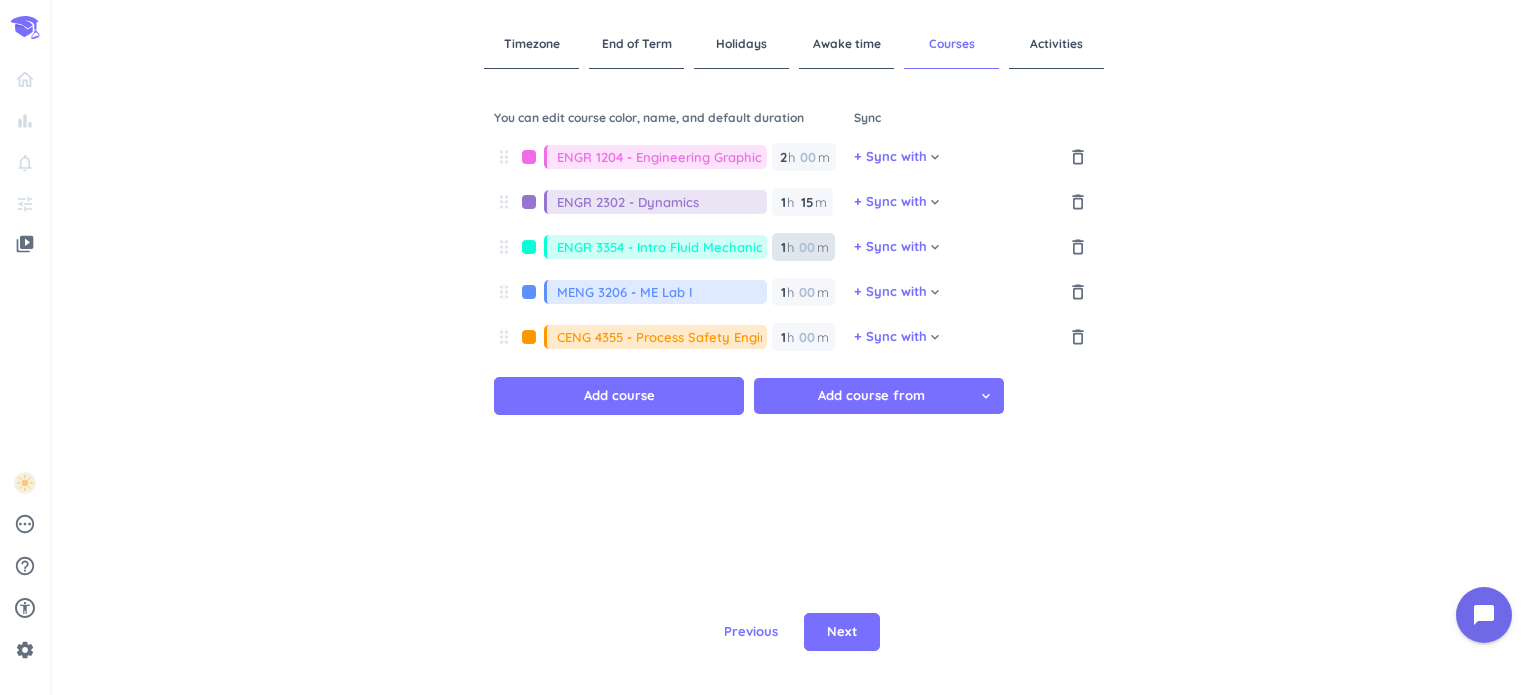 click at bounding box center [806, 247] 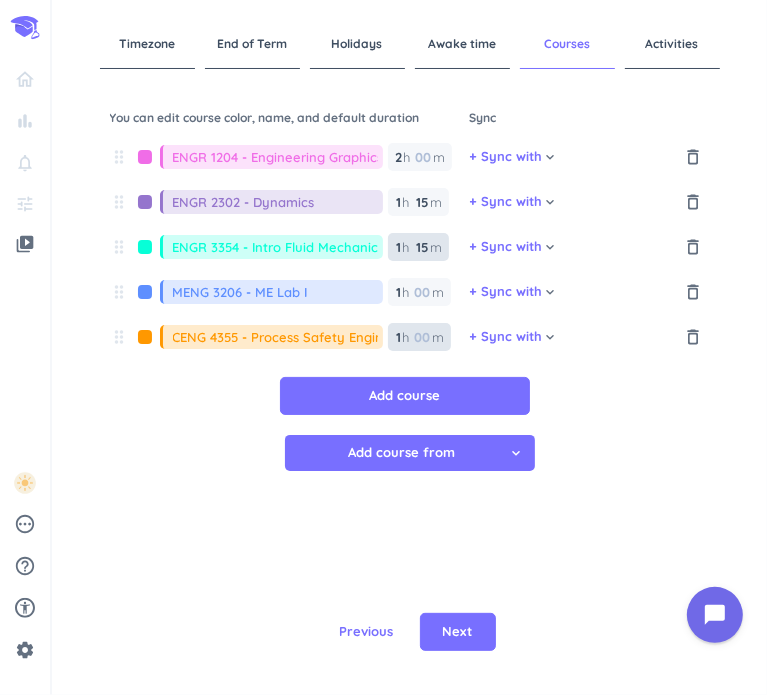 type on "15" 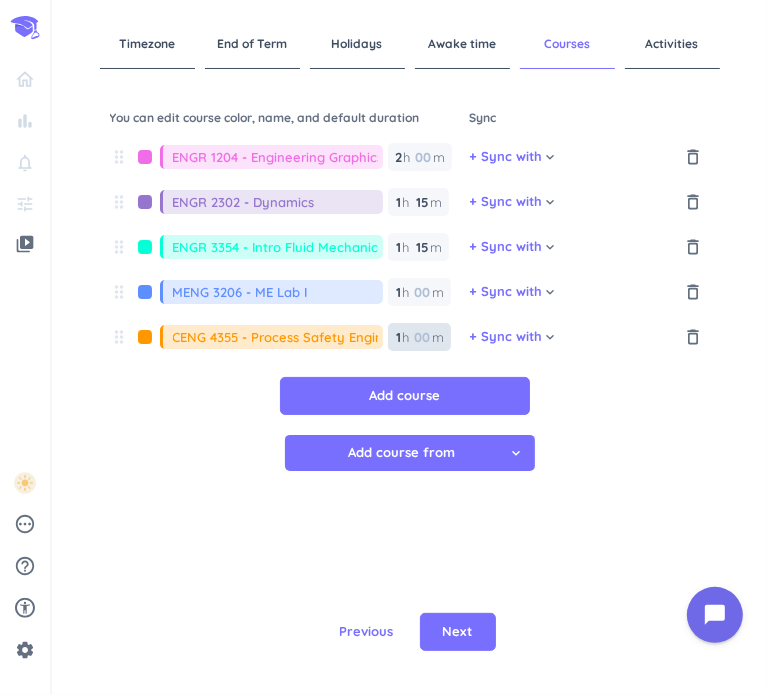click at bounding box center [422, 337] 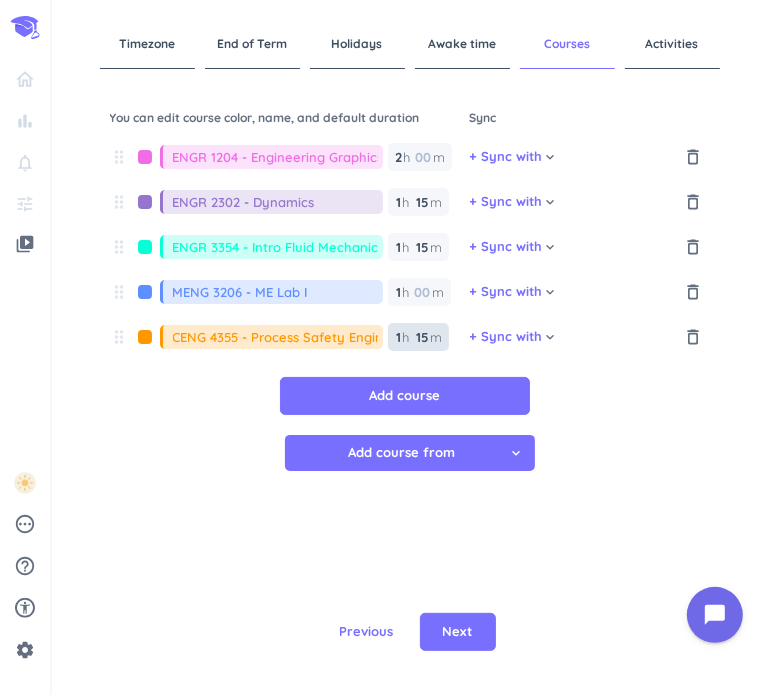 type on "15" 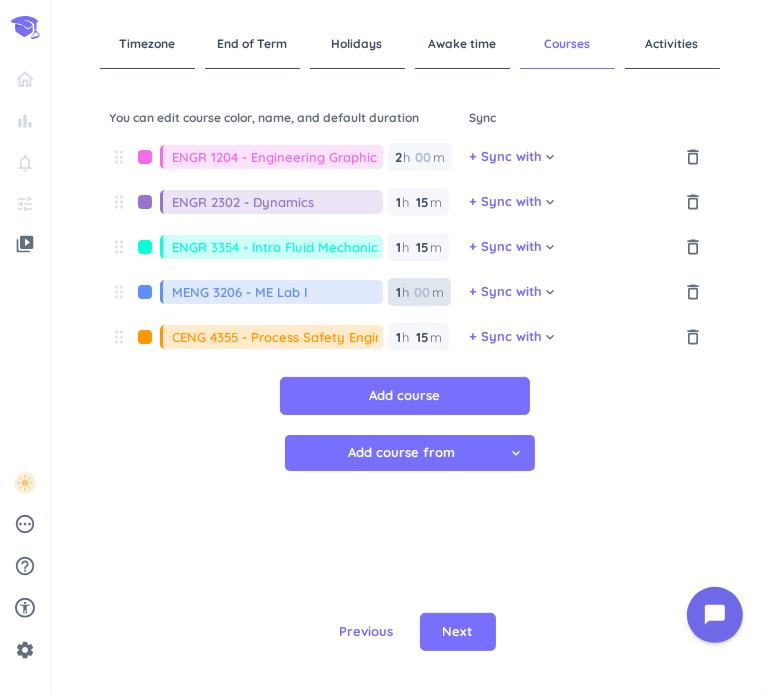 click on "1" at bounding box center [398, 292] 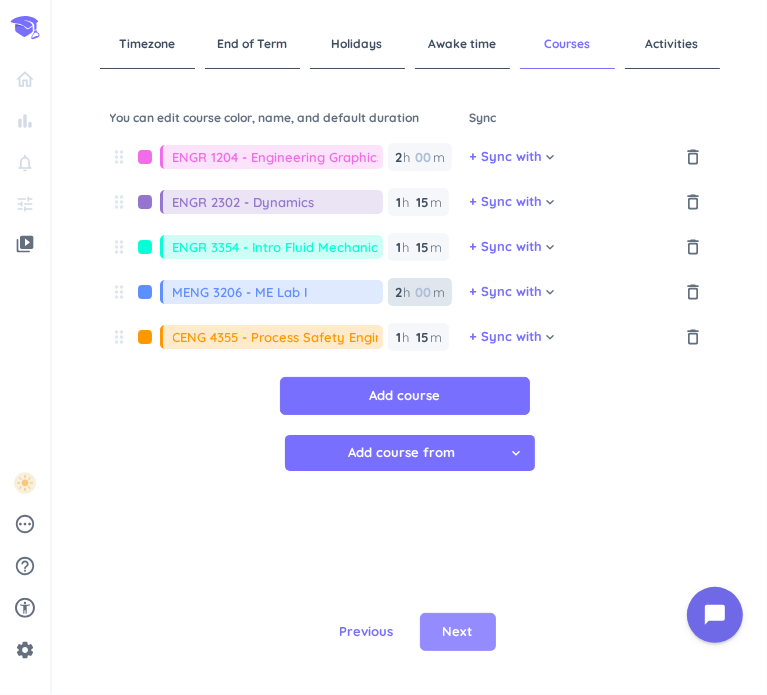 type on "2" 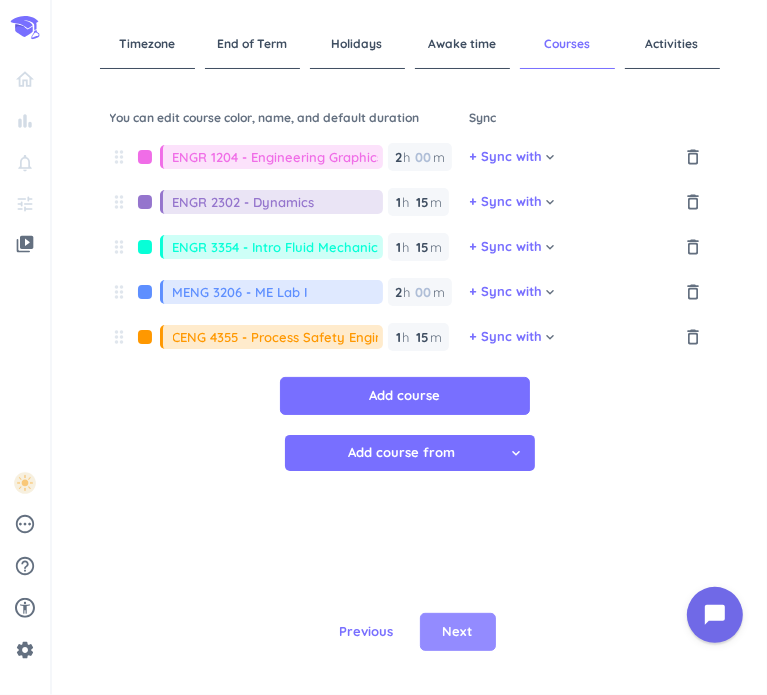 click on "Next" at bounding box center [458, 632] 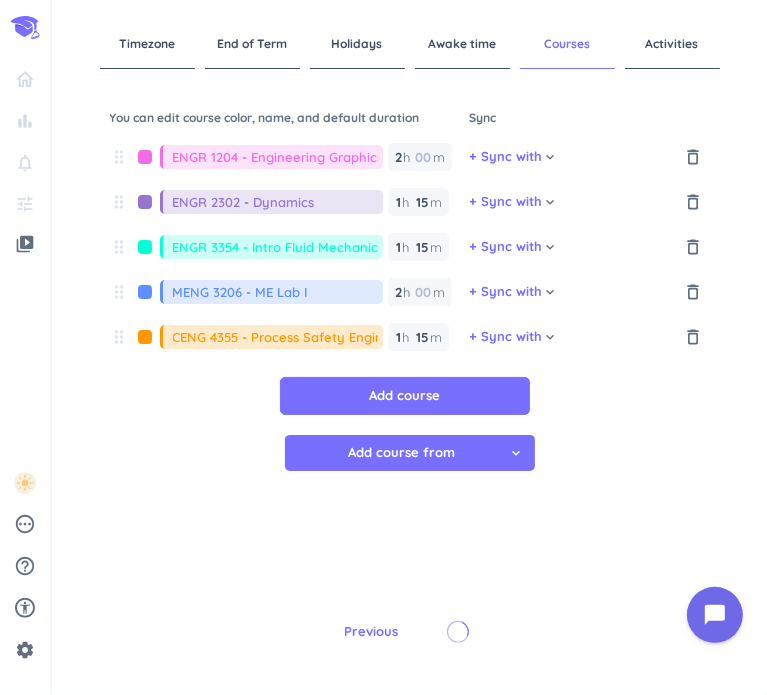 type on "1" 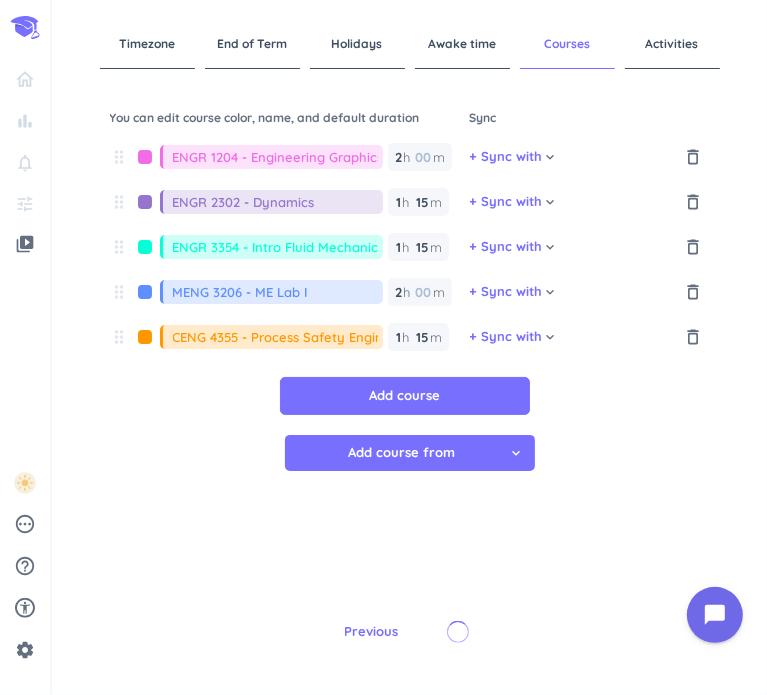 type 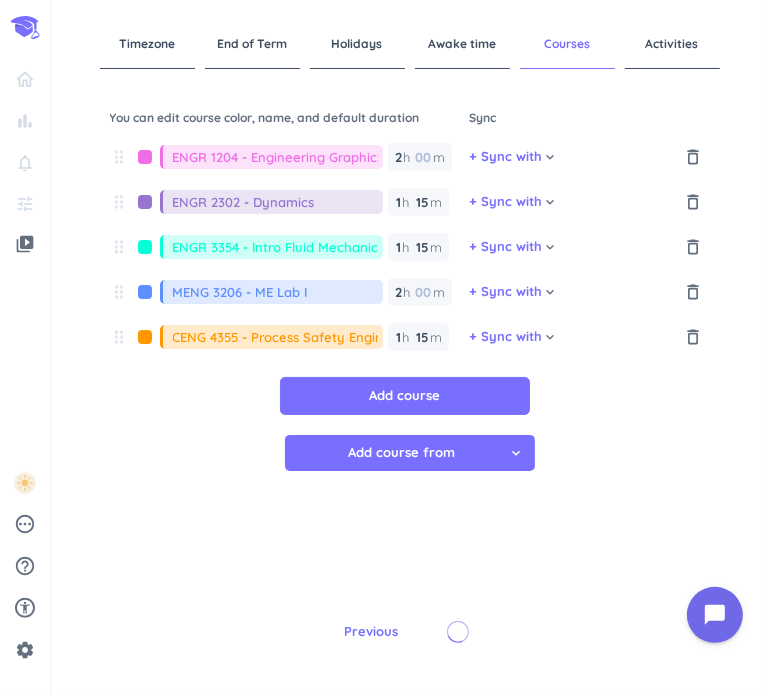 type 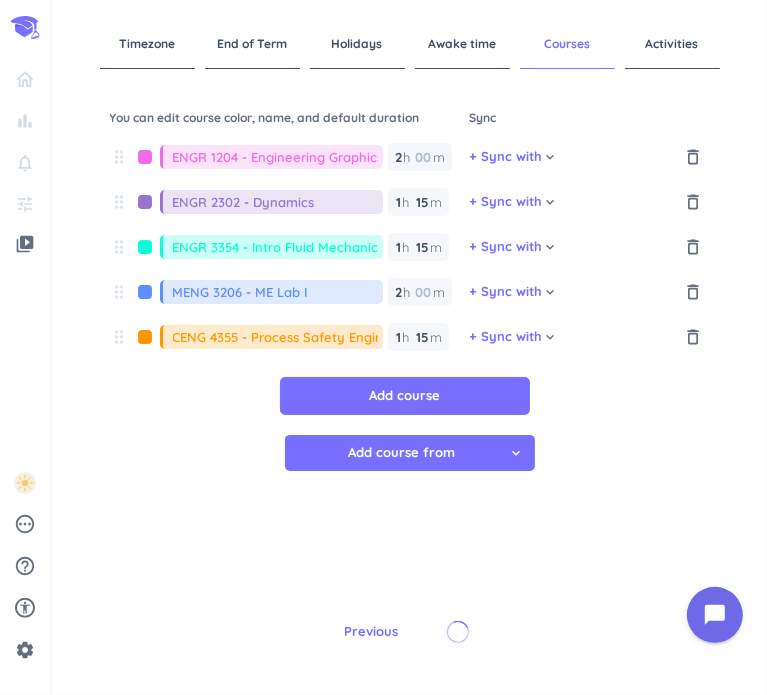 type on "1" 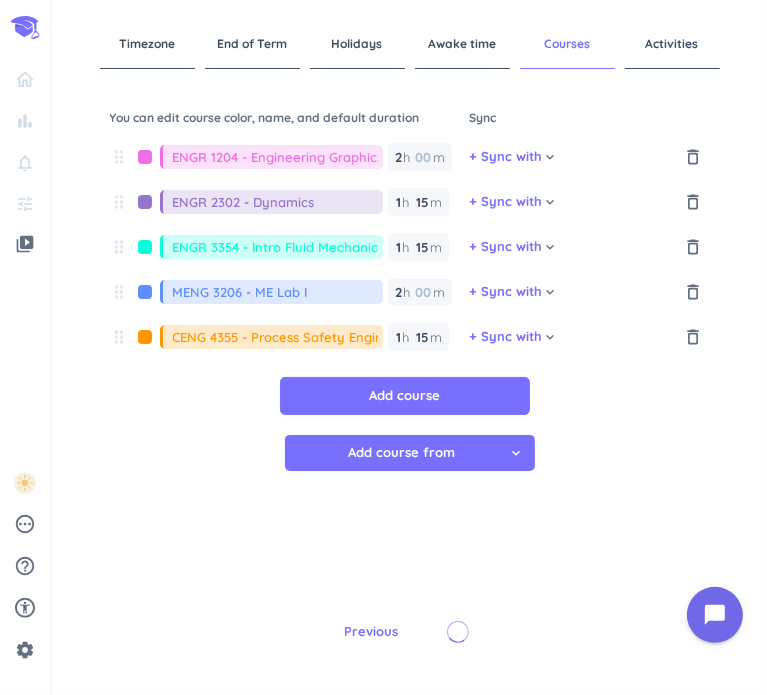 type 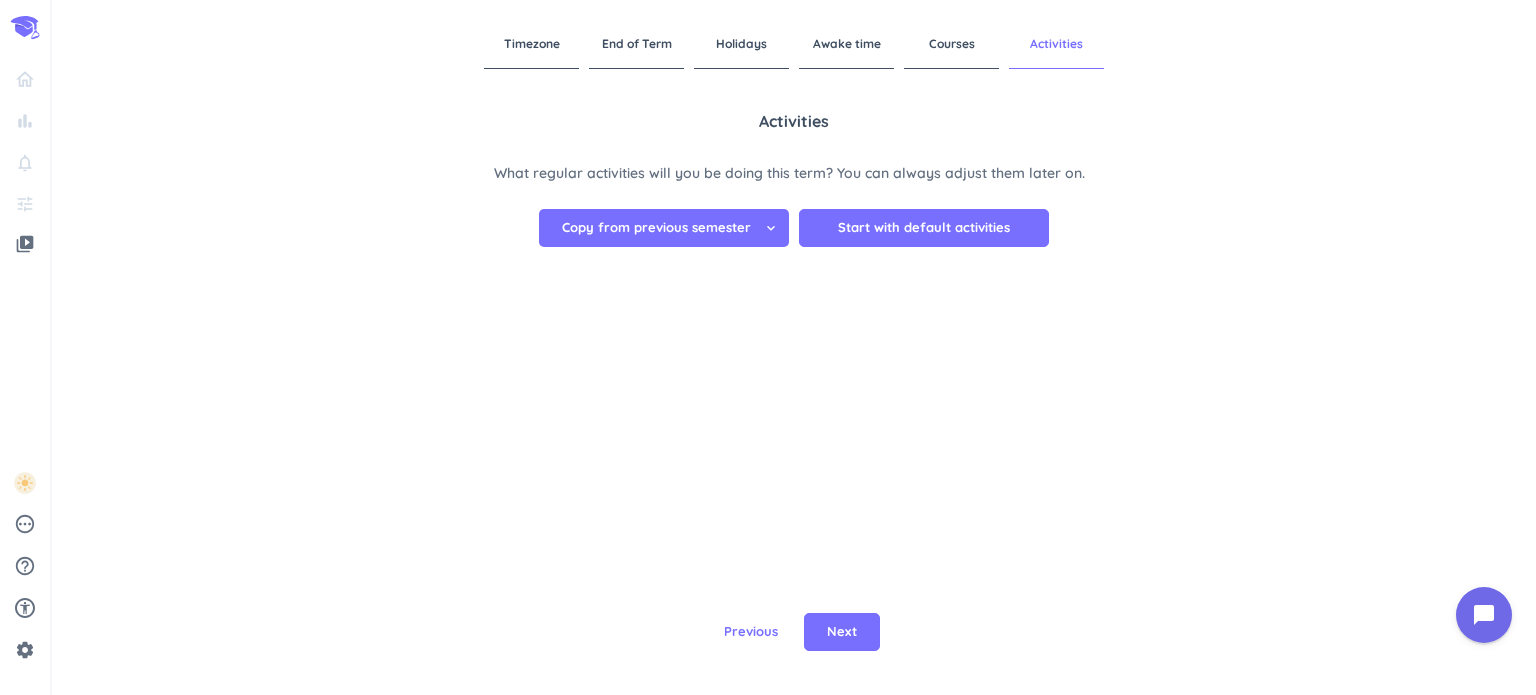 click on "Copy from previous semester" at bounding box center [656, 228] 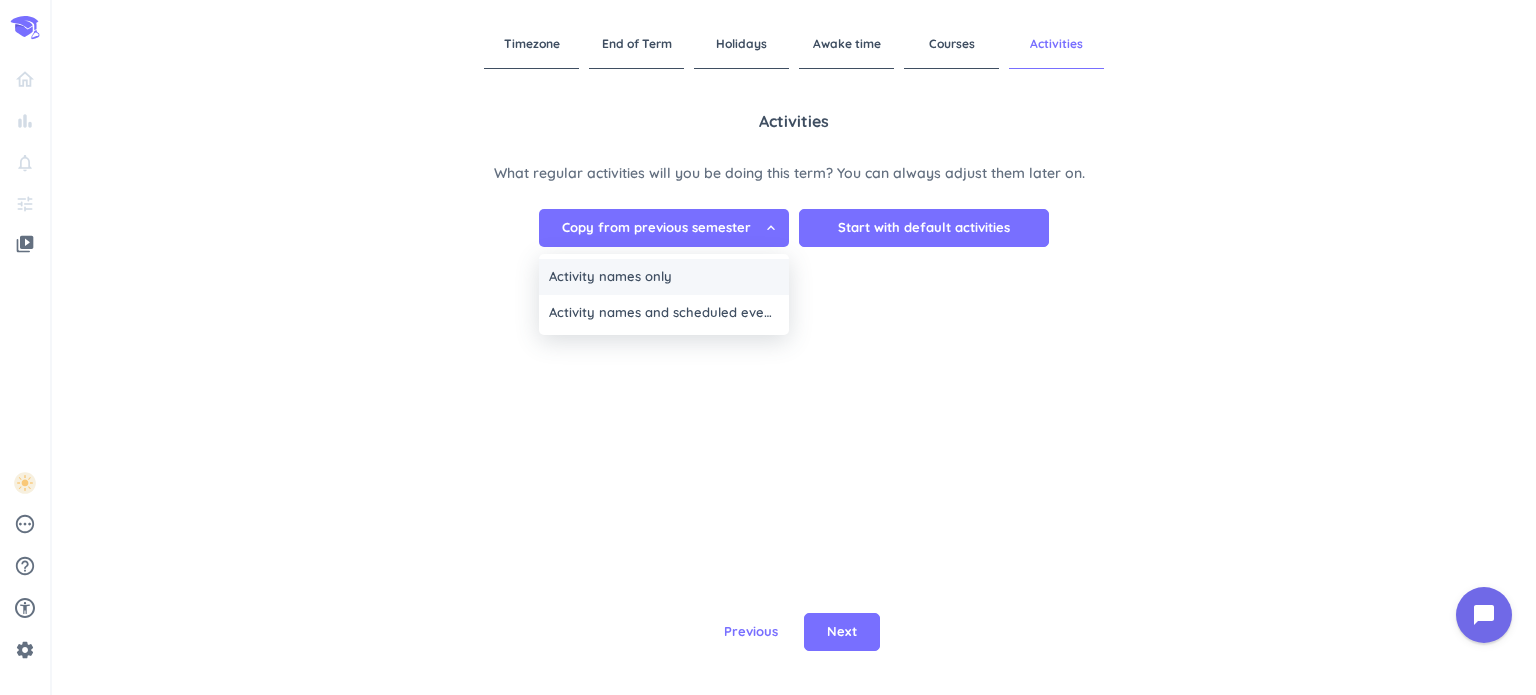 click on "Activity names only" at bounding box center (664, 277) 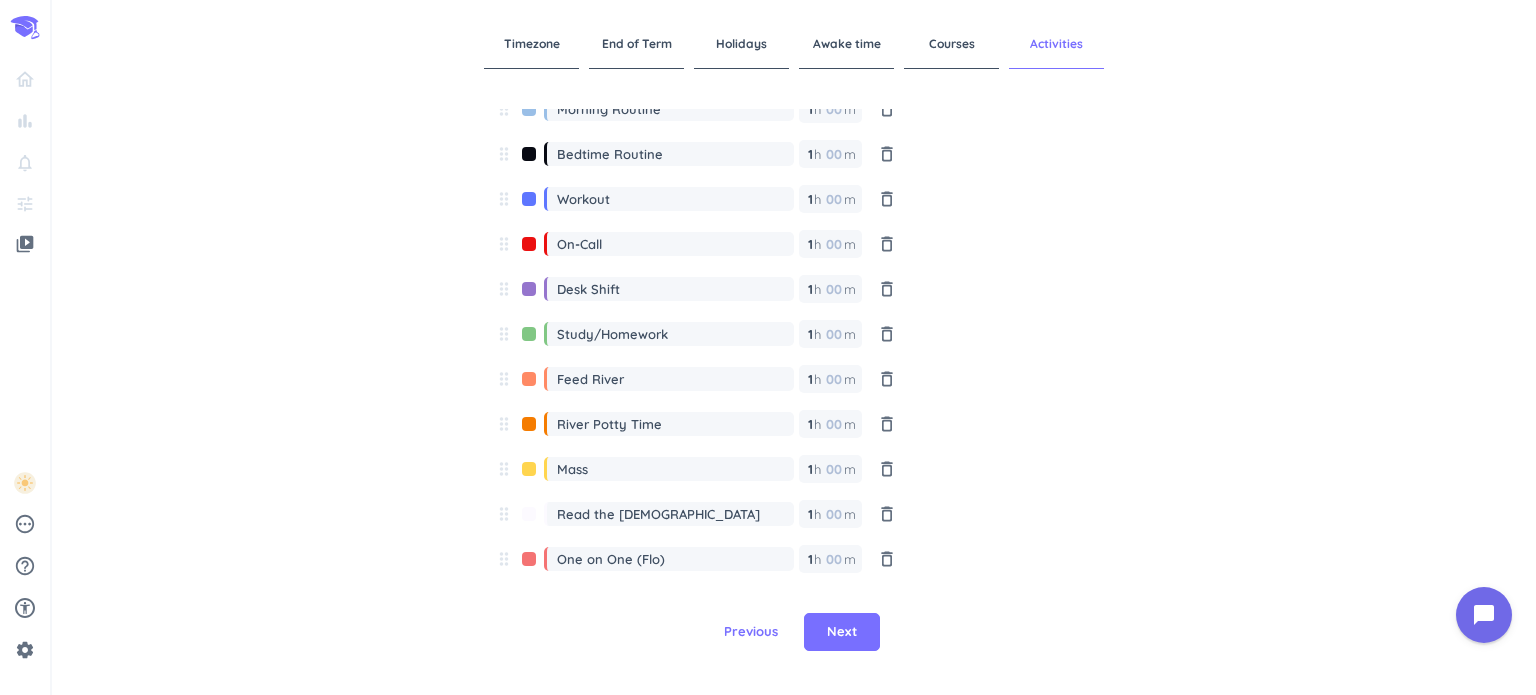 scroll, scrollTop: 0, scrollLeft: 0, axis: both 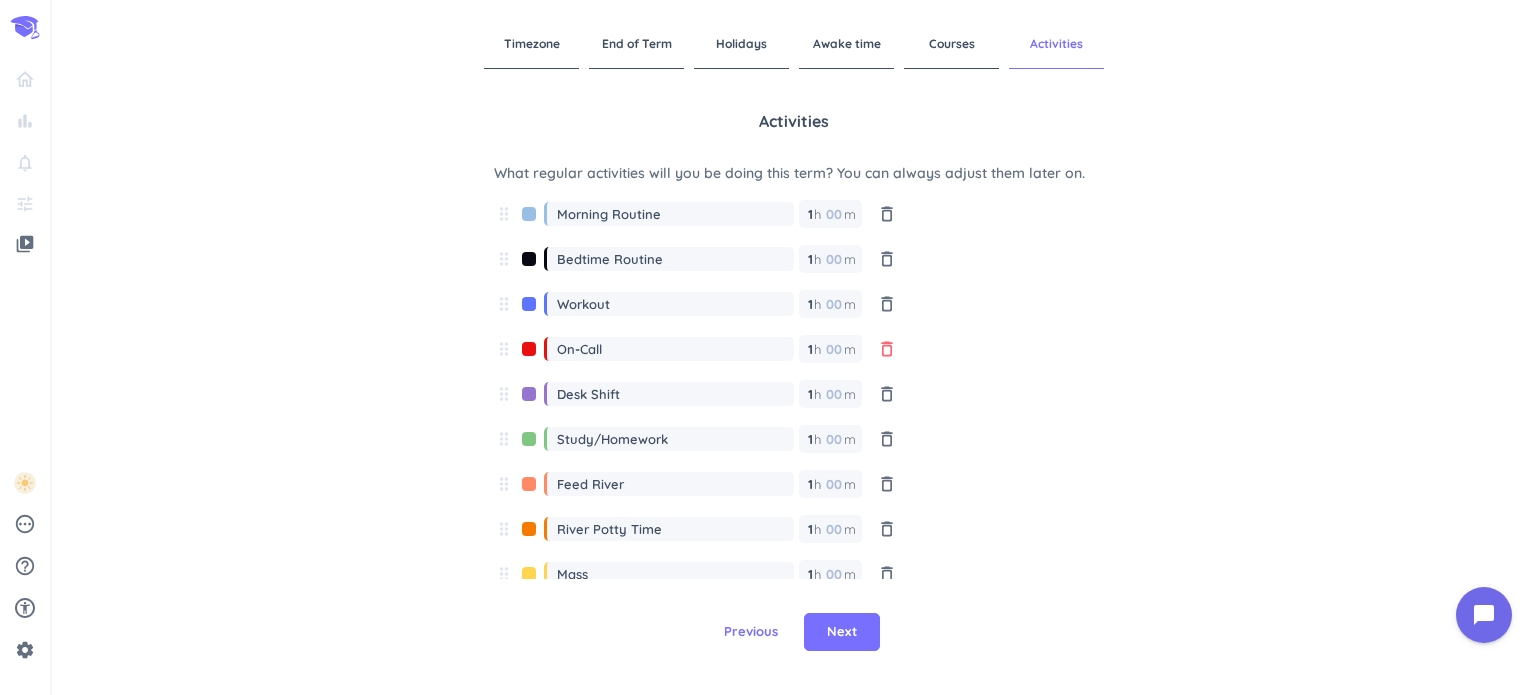 click on "delete_outline" at bounding box center [887, 349] 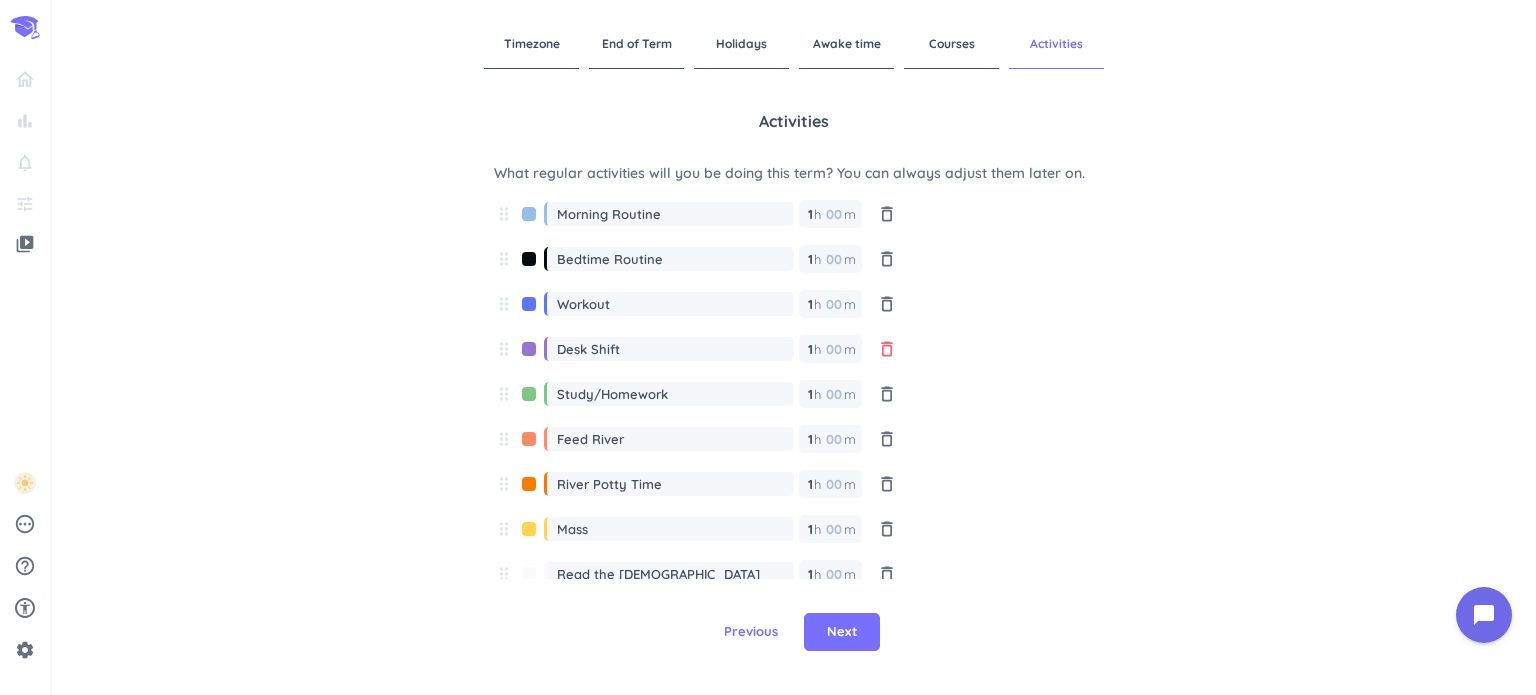 click on "delete_outline" at bounding box center (887, 349) 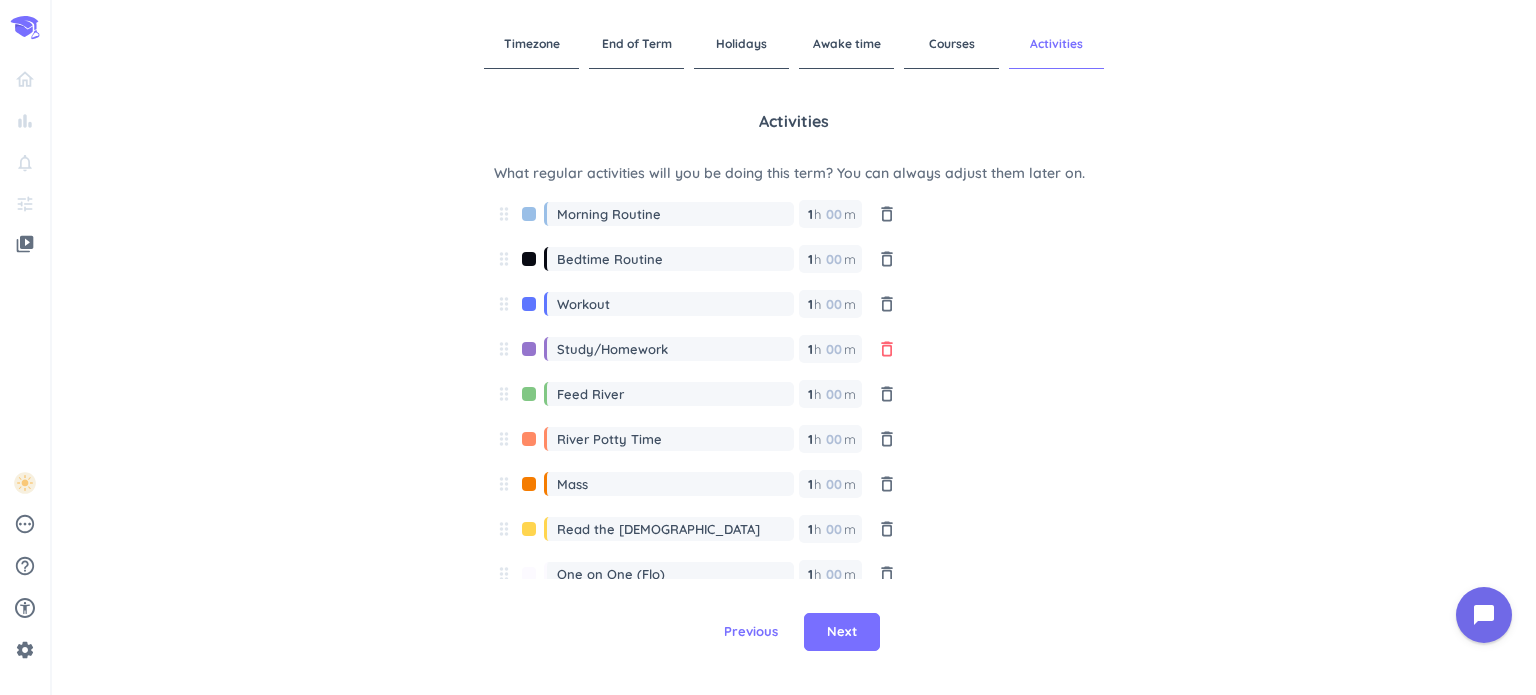type on "Mami !!!!" 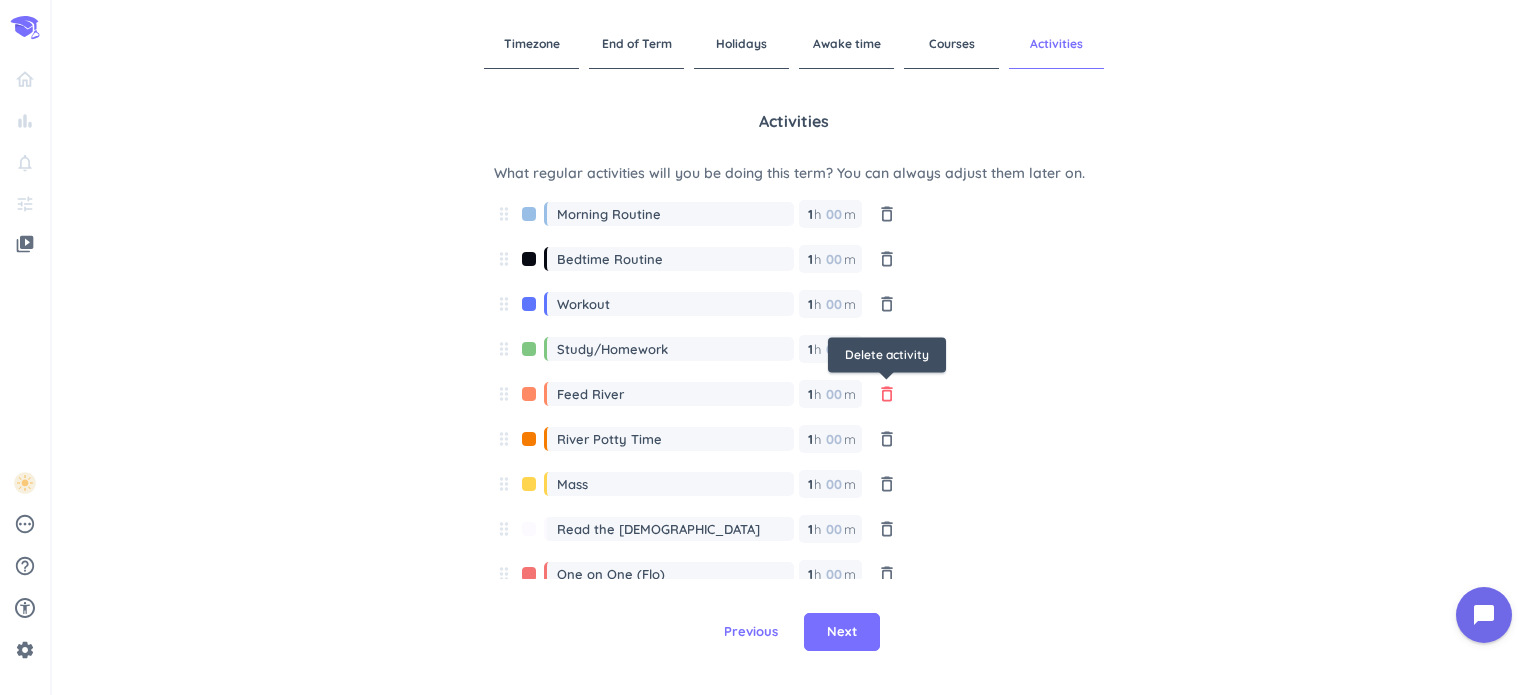click on "delete_outline" at bounding box center (887, 394) 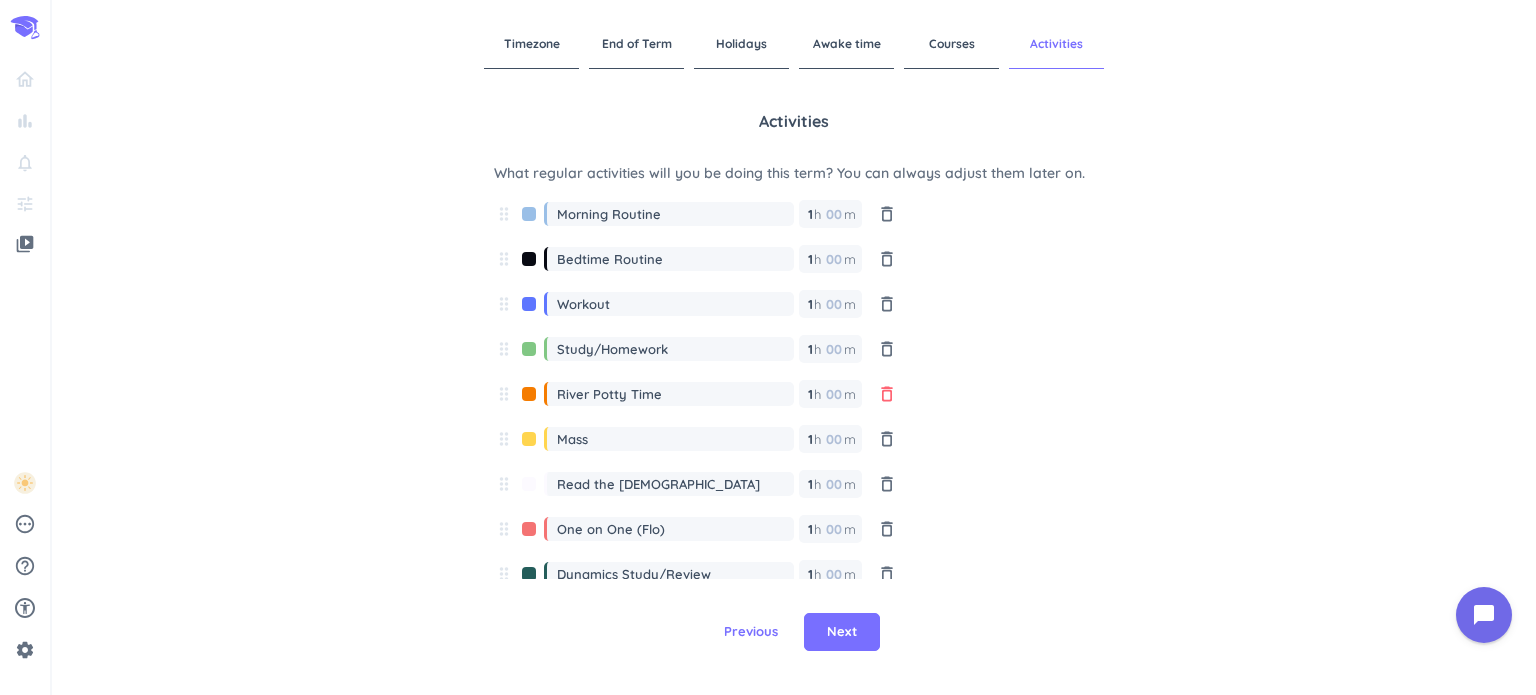 click on "delete_outline" at bounding box center [887, 394] 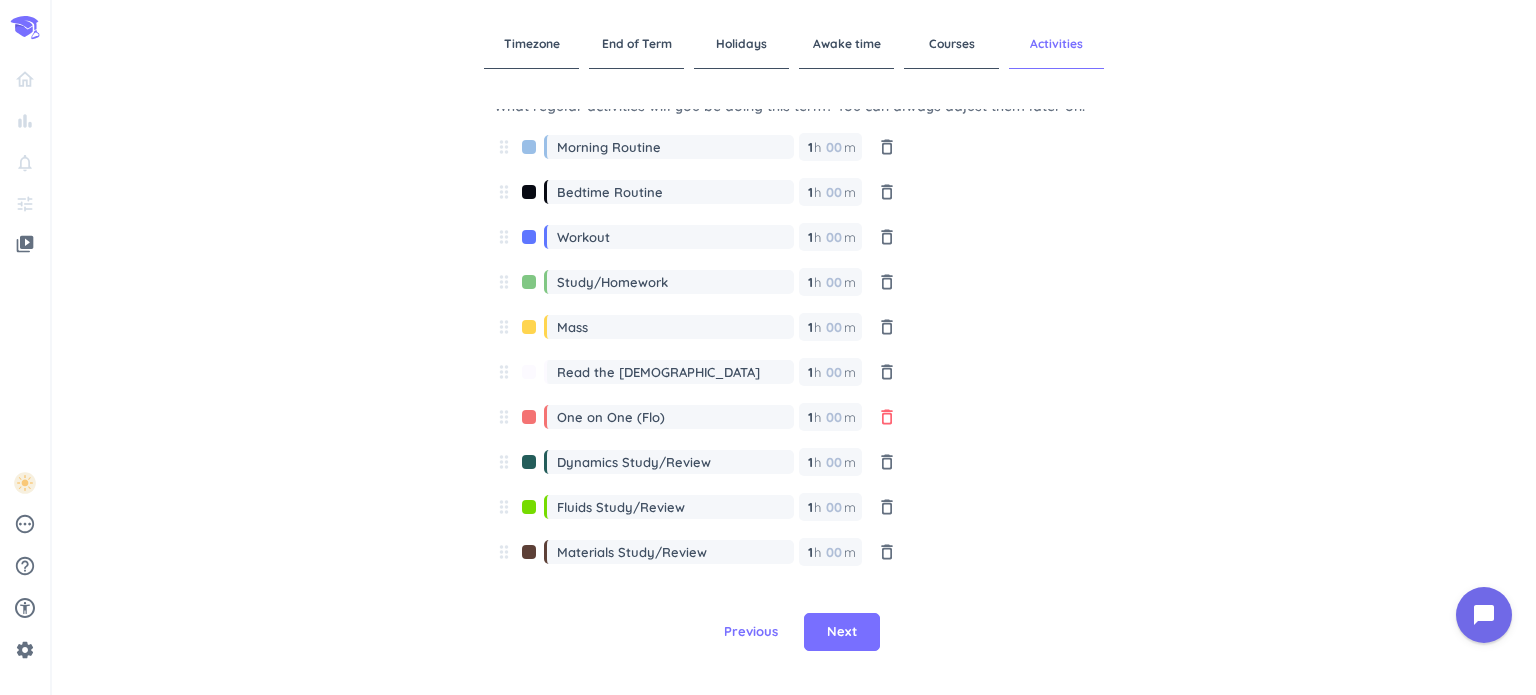 scroll, scrollTop: 100, scrollLeft: 0, axis: vertical 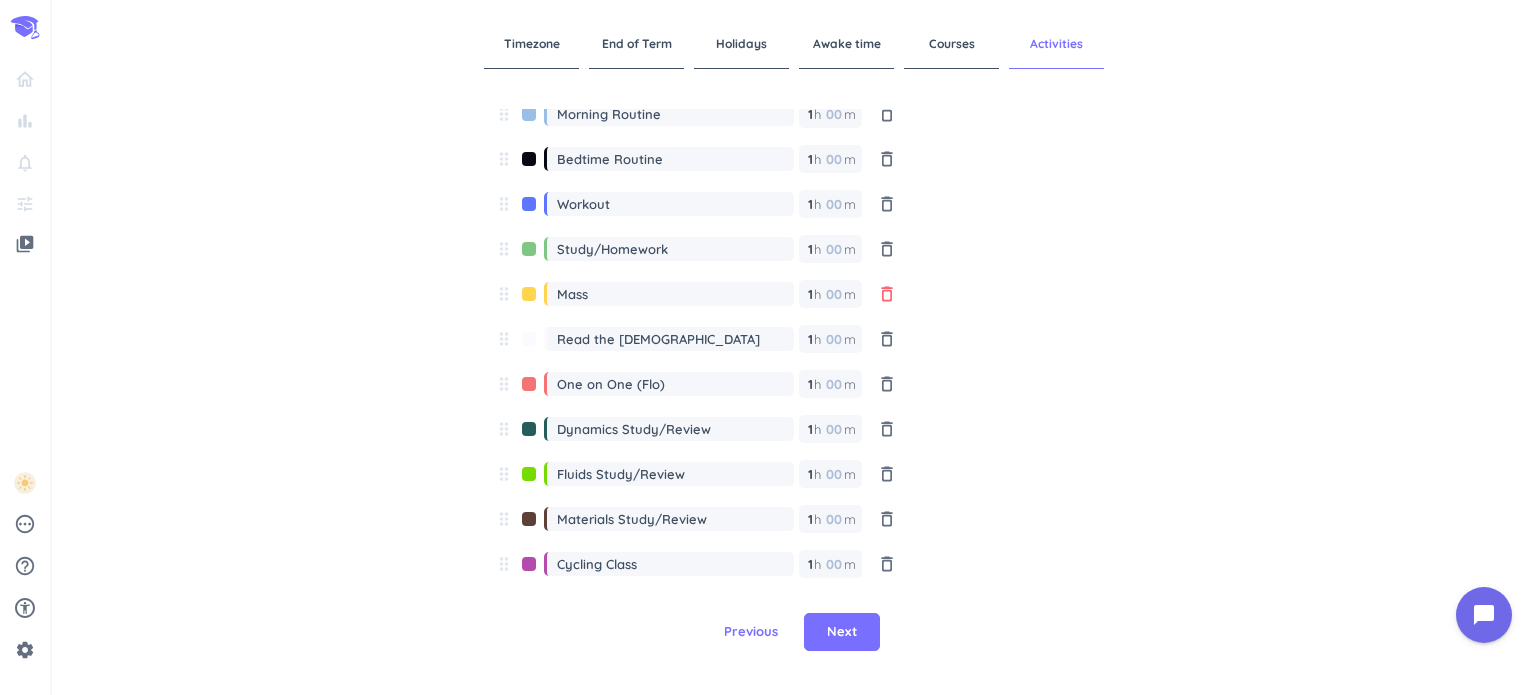 click on "delete_outline" at bounding box center (887, 294) 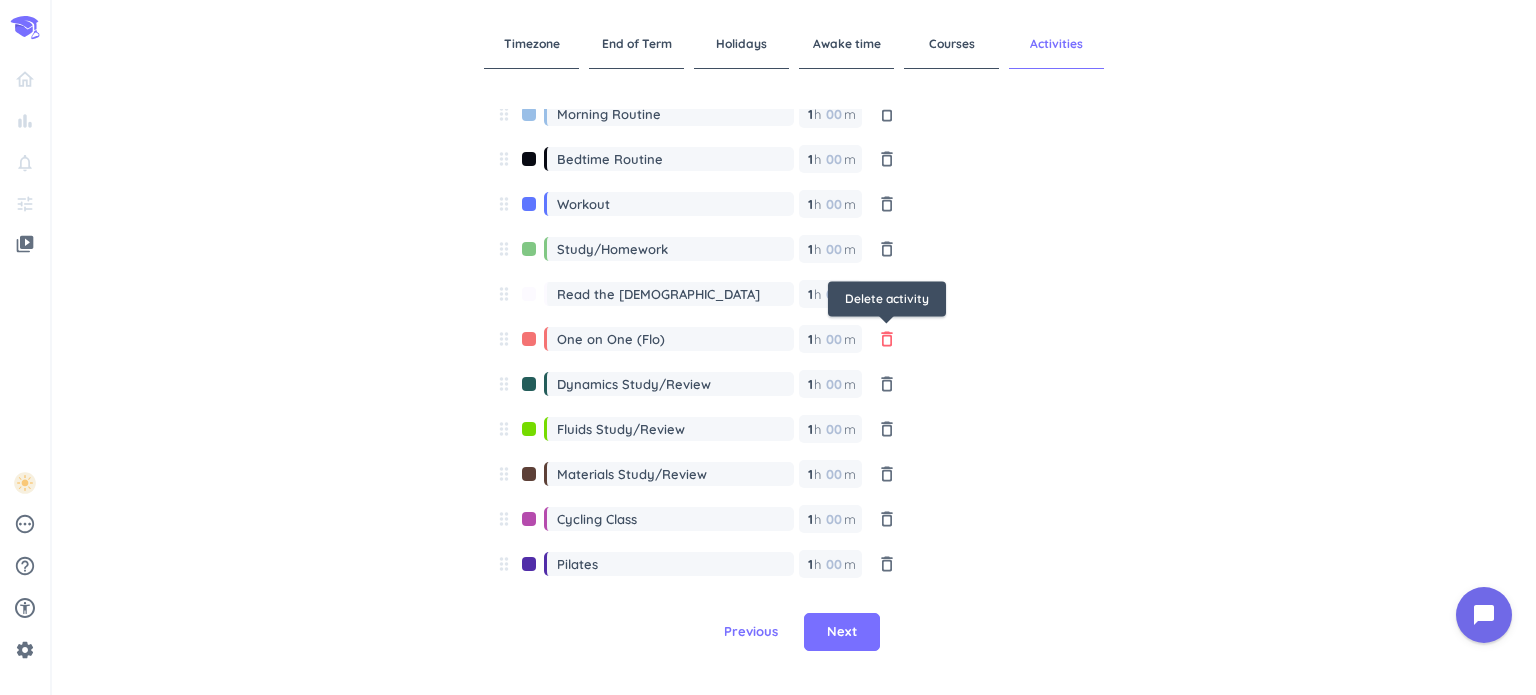 click on "delete_outline" at bounding box center [887, 339] 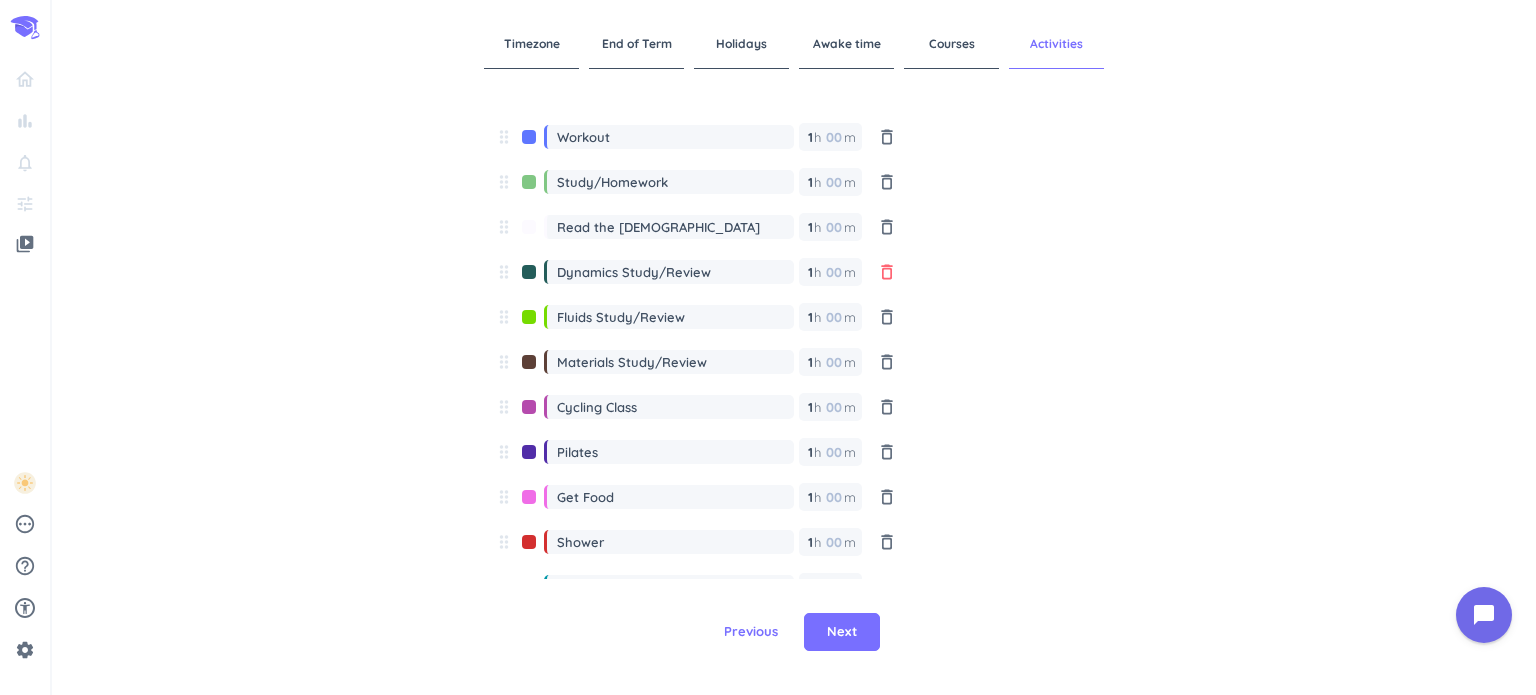scroll, scrollTop: 200, scrollLeft: 0, axis: vertical 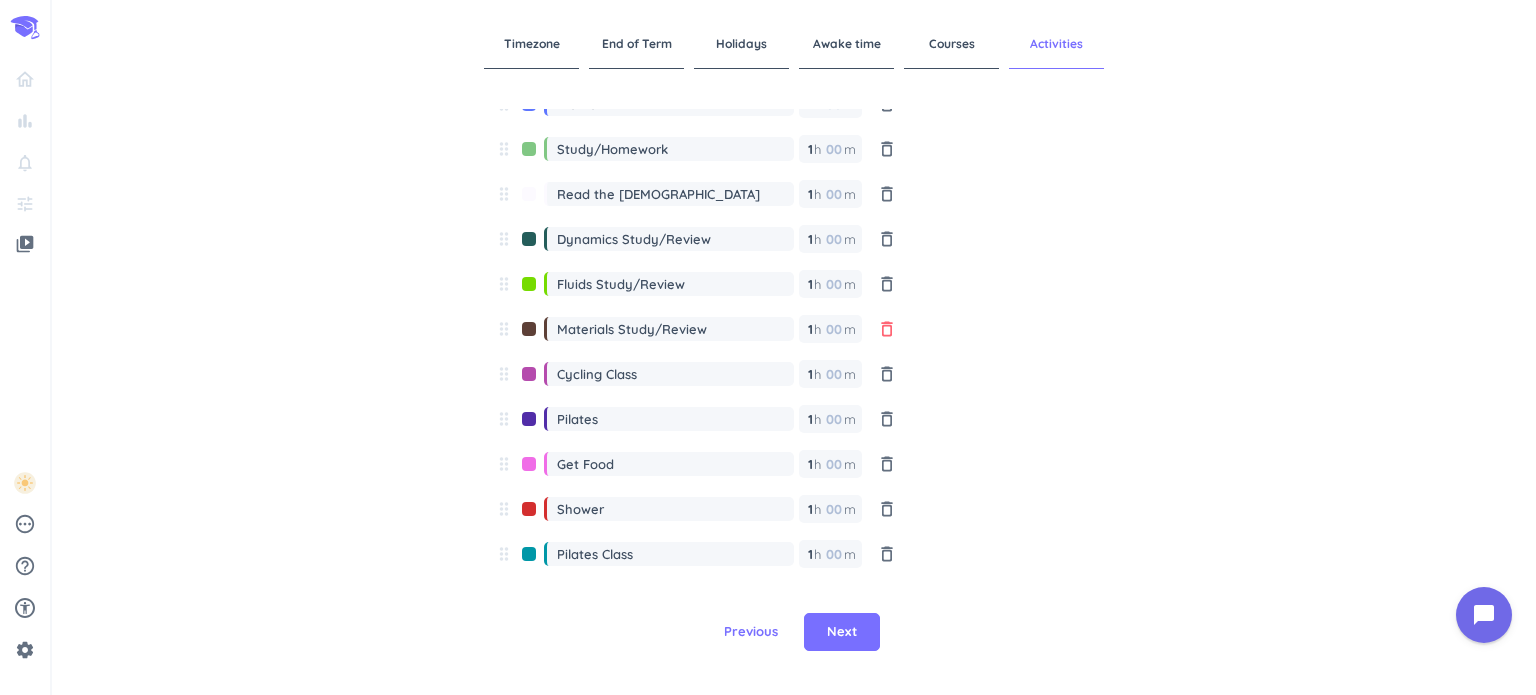 click on "delete_outline" at bounding box center [887, 329] 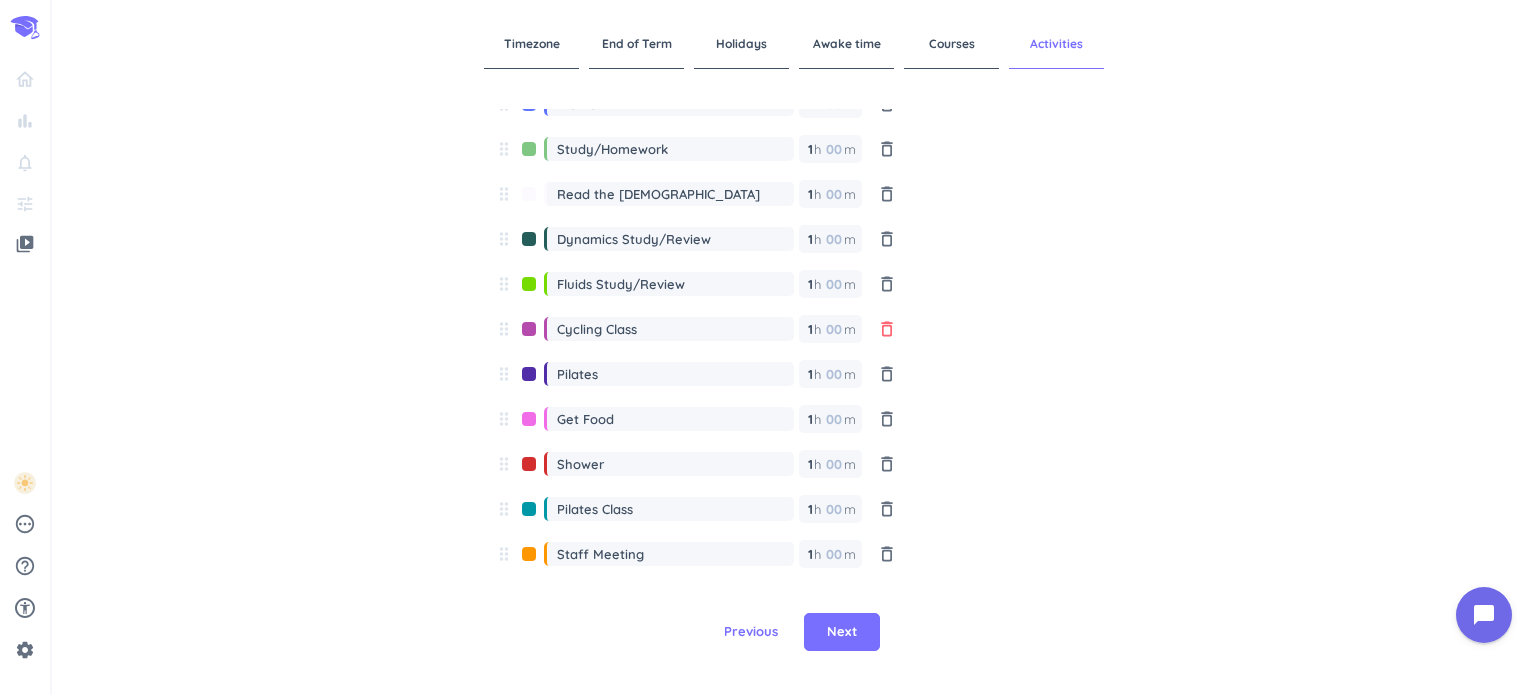 click on "delete_outline" at bounding box center [887, 329] 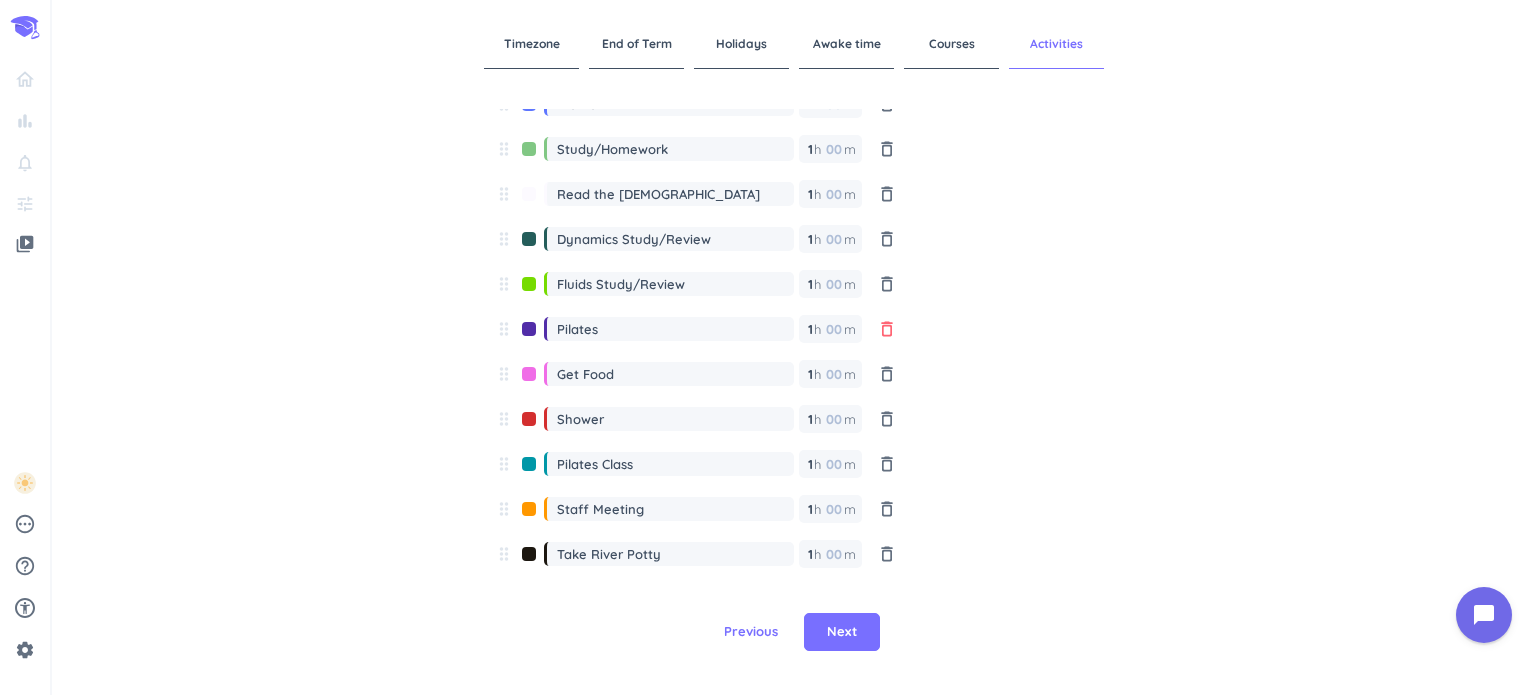 click on "delete_outline" at bounding box center (887, 329) 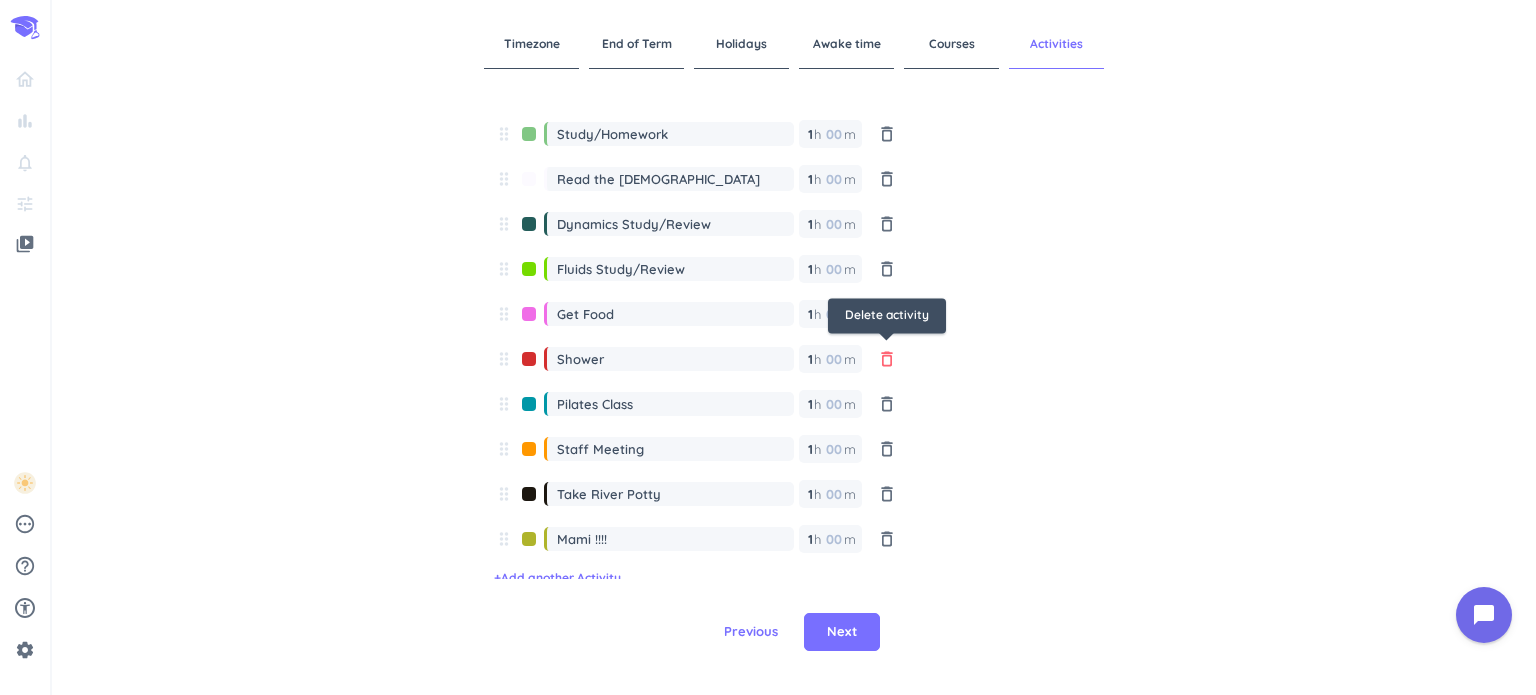 scroll, scrollTop: 217, scrollLeft: 0, axis: vertical 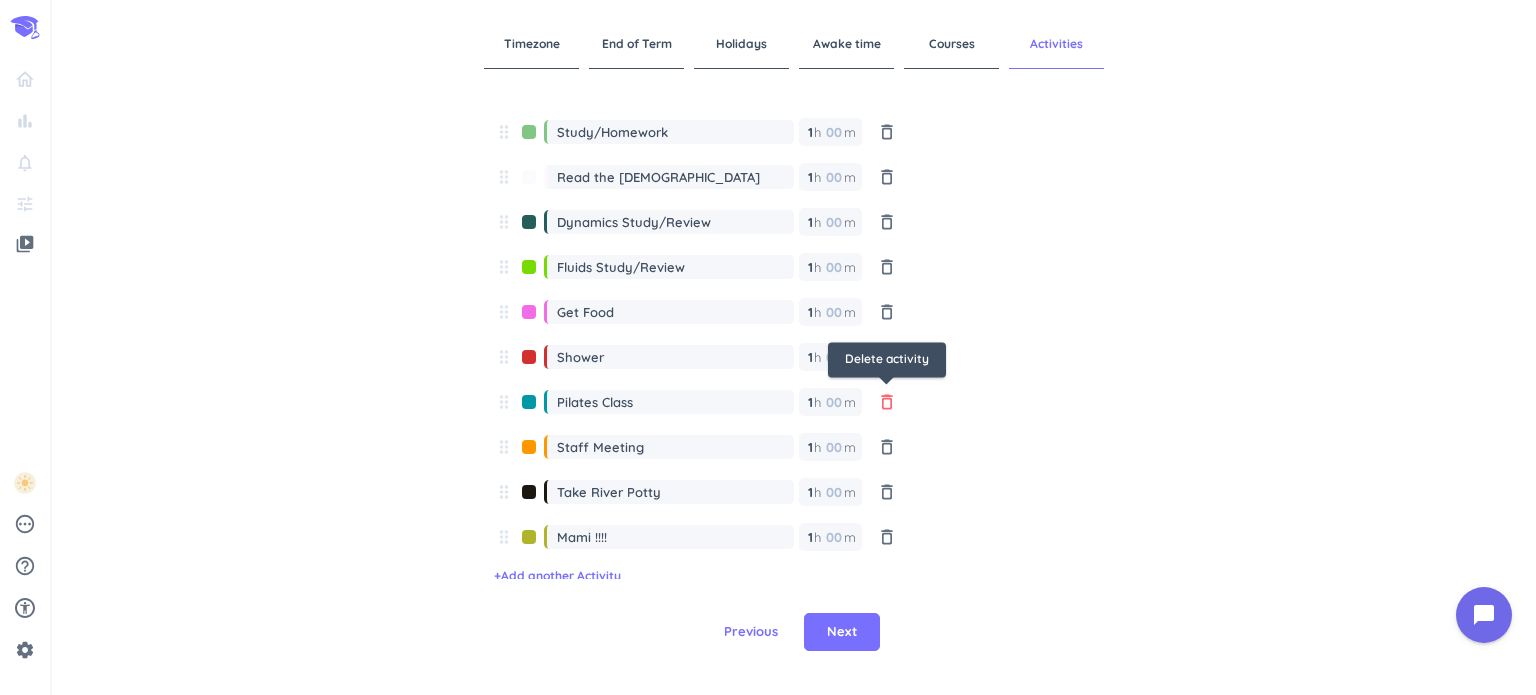 click on "delete_outline" at bounding box center (887, 402) 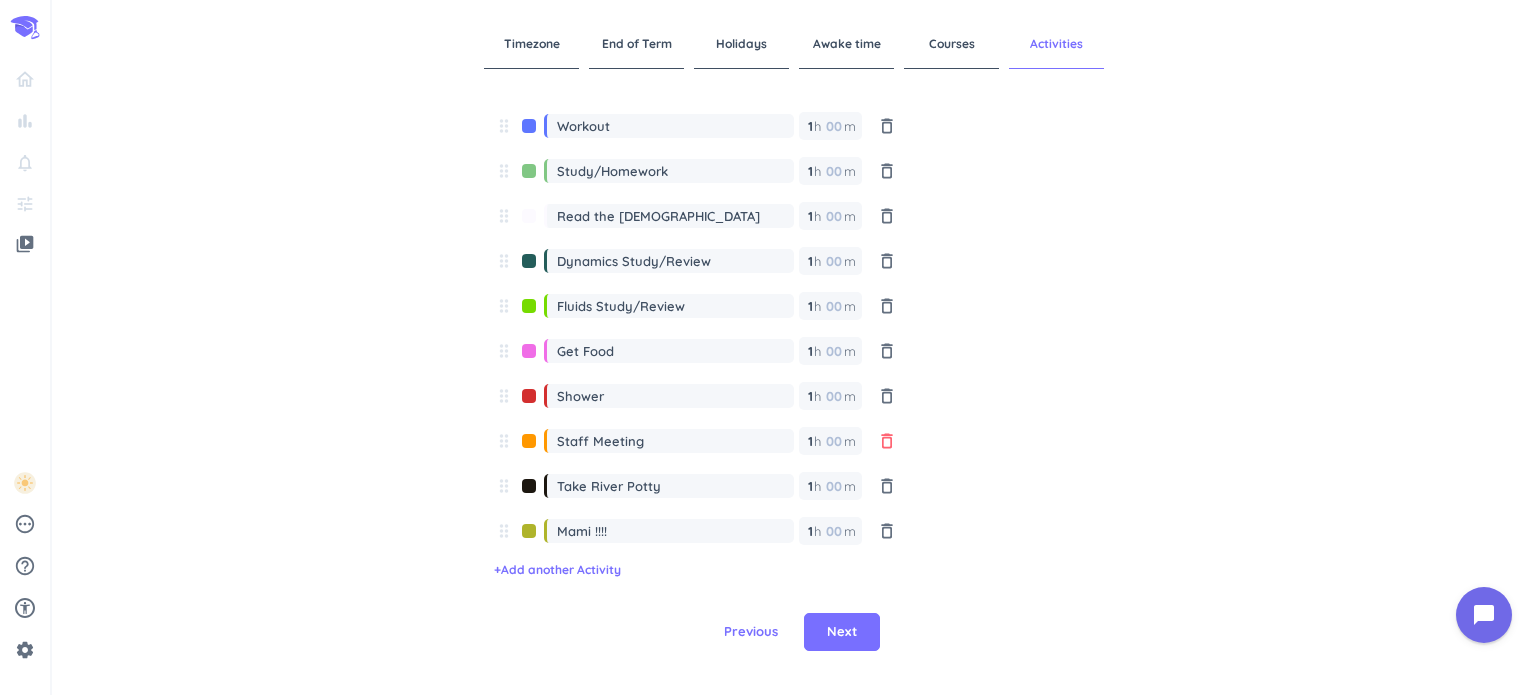 scroll, scrollTop: 172, scrollLeft: 0, axis: vertical 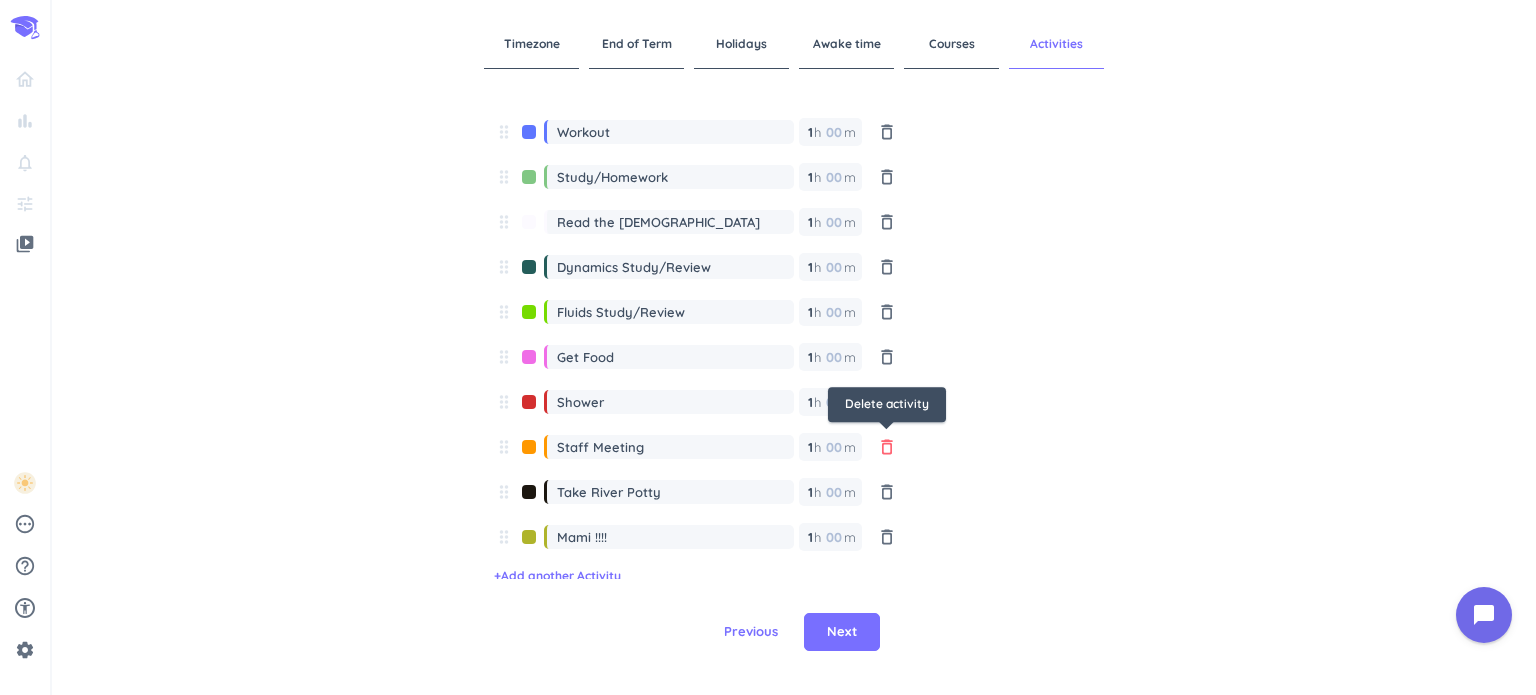 click on "delete_outline" at bounding box center [887, 447] 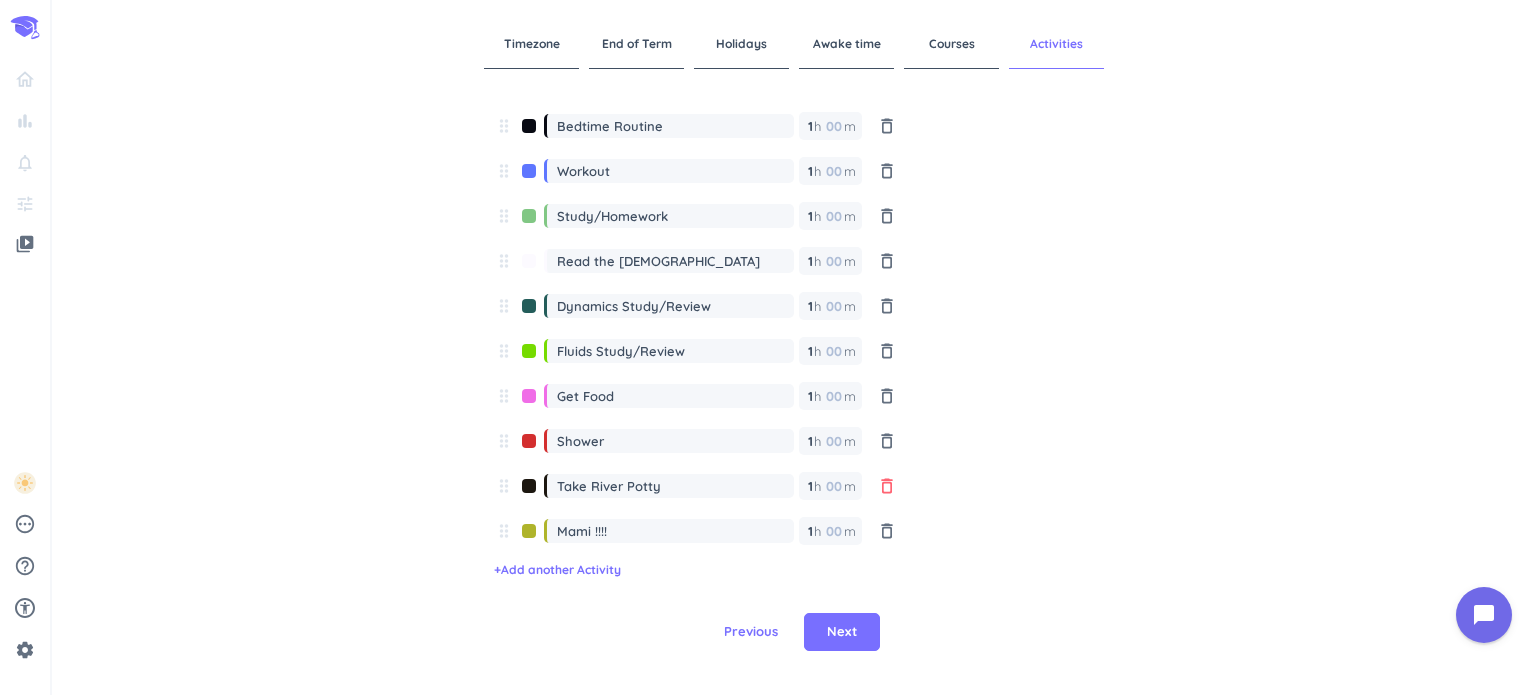 scroll, scrollTop: 128, scrollLeft: 0, axis: vertical 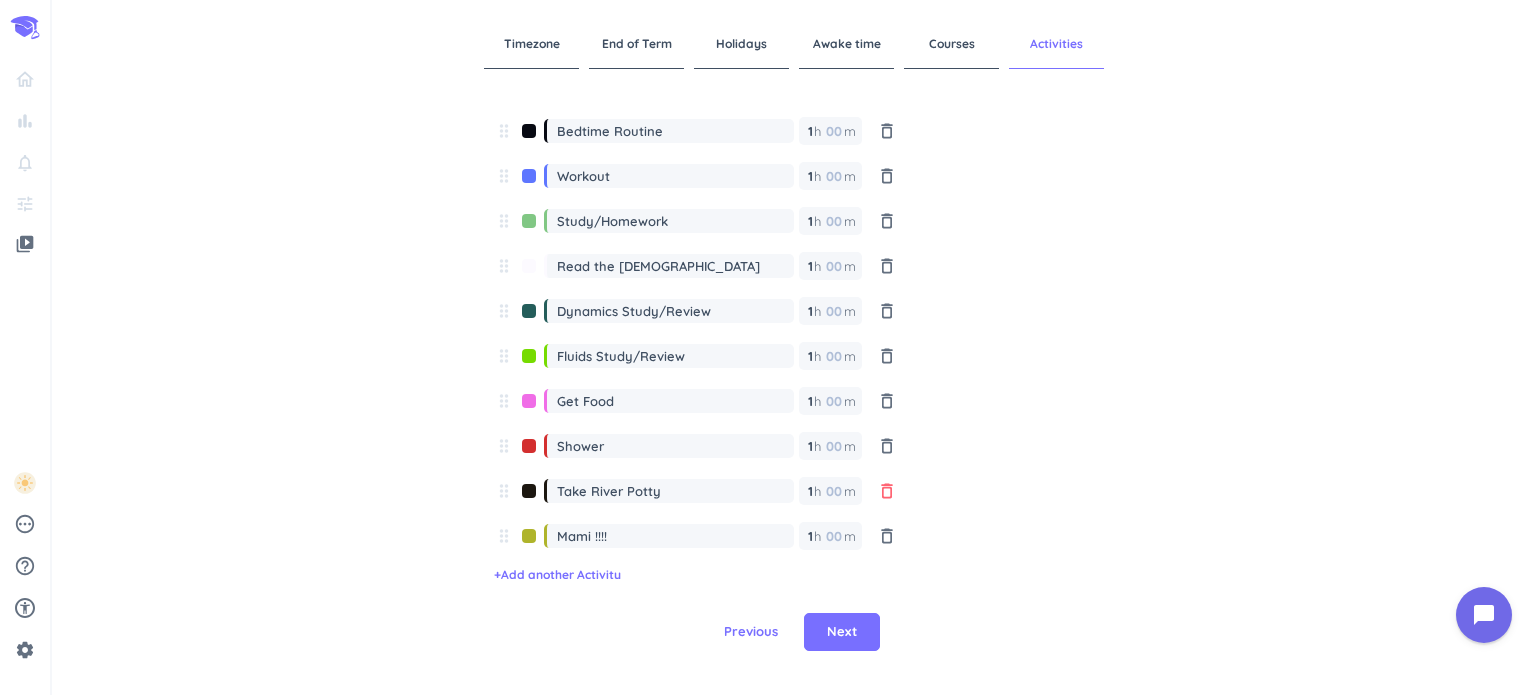 click on "delete_outline" at bounding box center (887, 491) 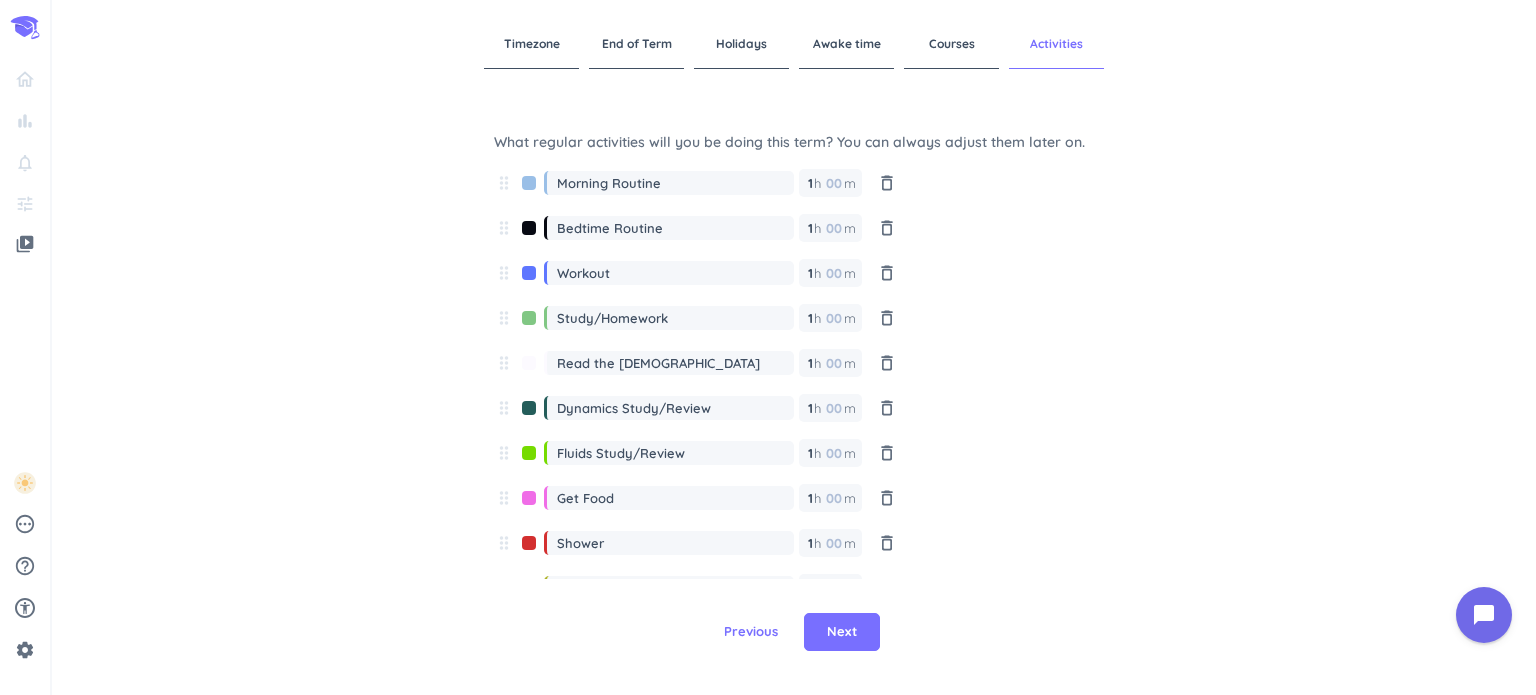 scroll, scrollTop: 84, scrollLeft: 0, axis: vertical 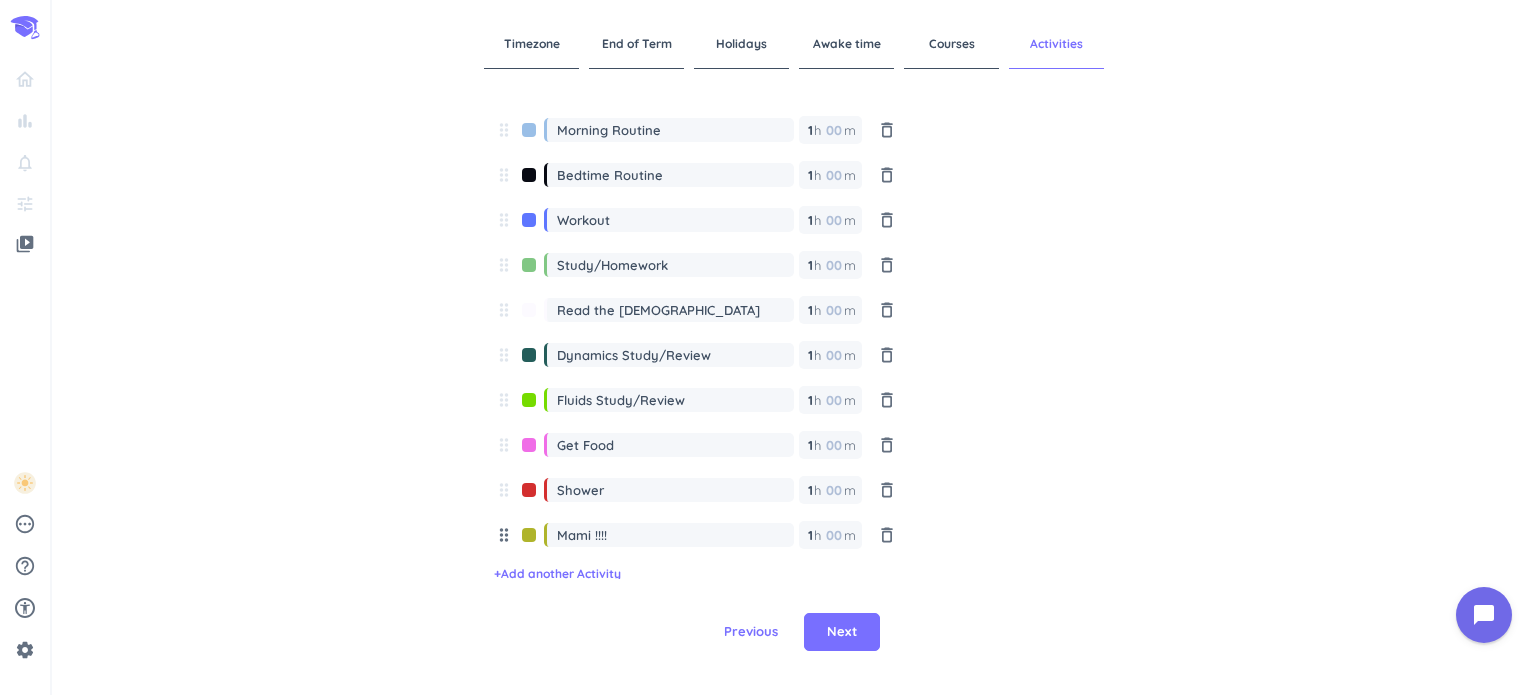 drag, startPoint x: 618, startPoint y: 536, endPoint x: 505, endPoint y: 539, distance: 113.03982 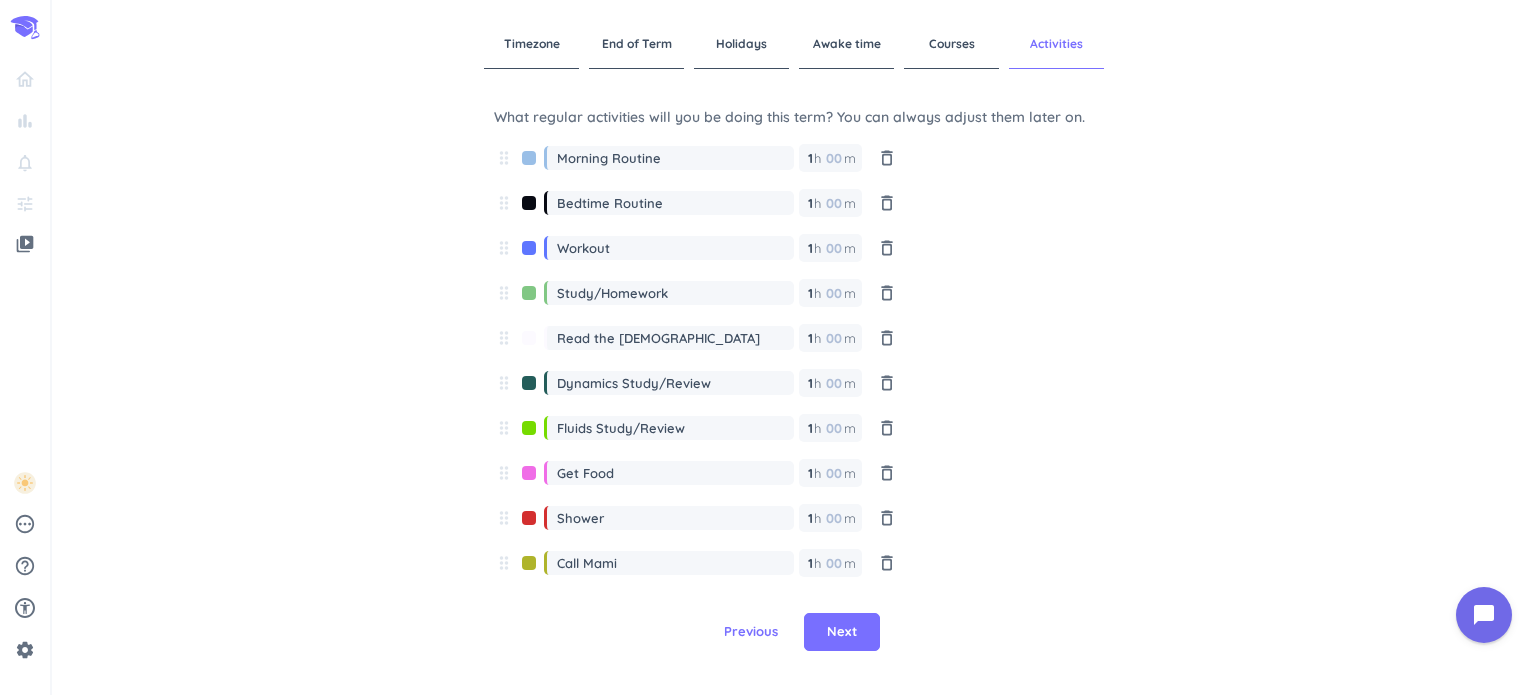 scroll, scrollTop: 84, scrollLeft: 0, axis: vertical 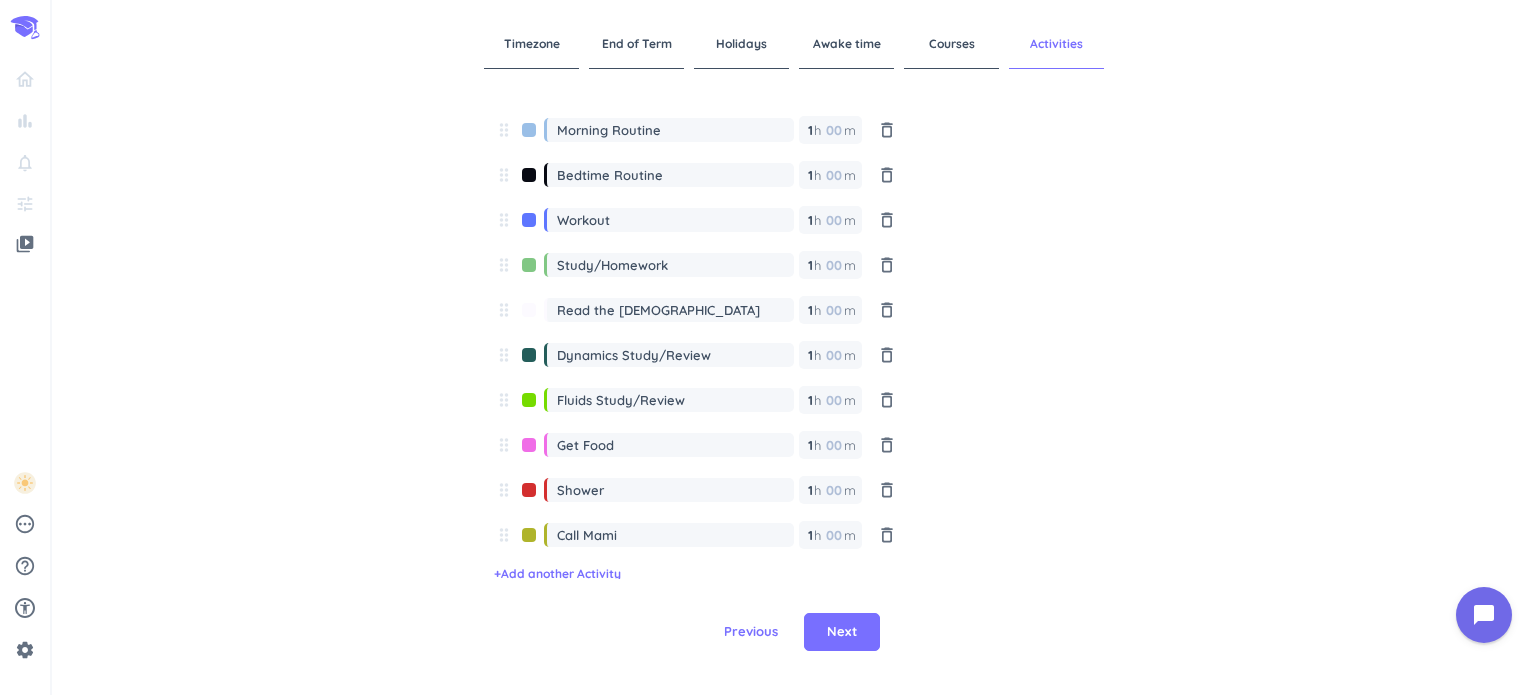 type on "Call Mami" 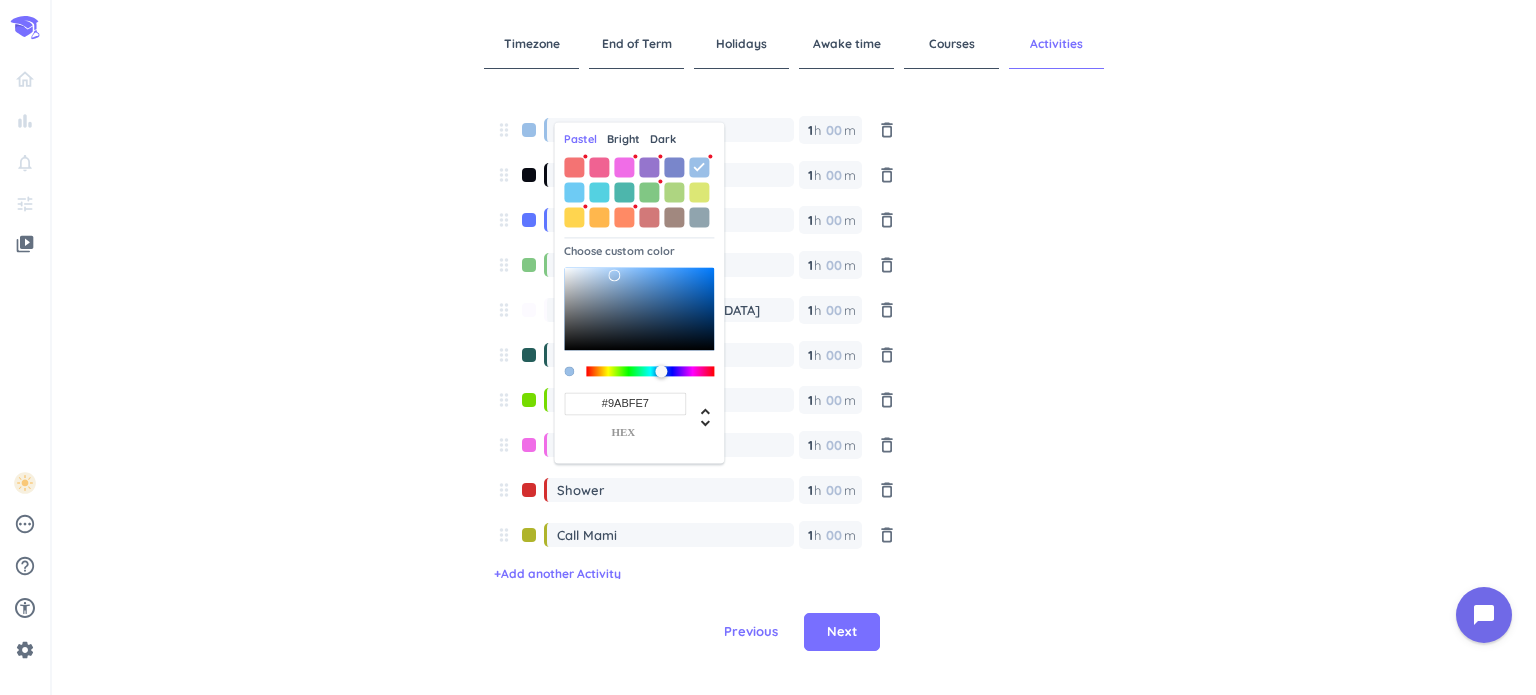 click on "Dark" at bounding box center (663, 139) 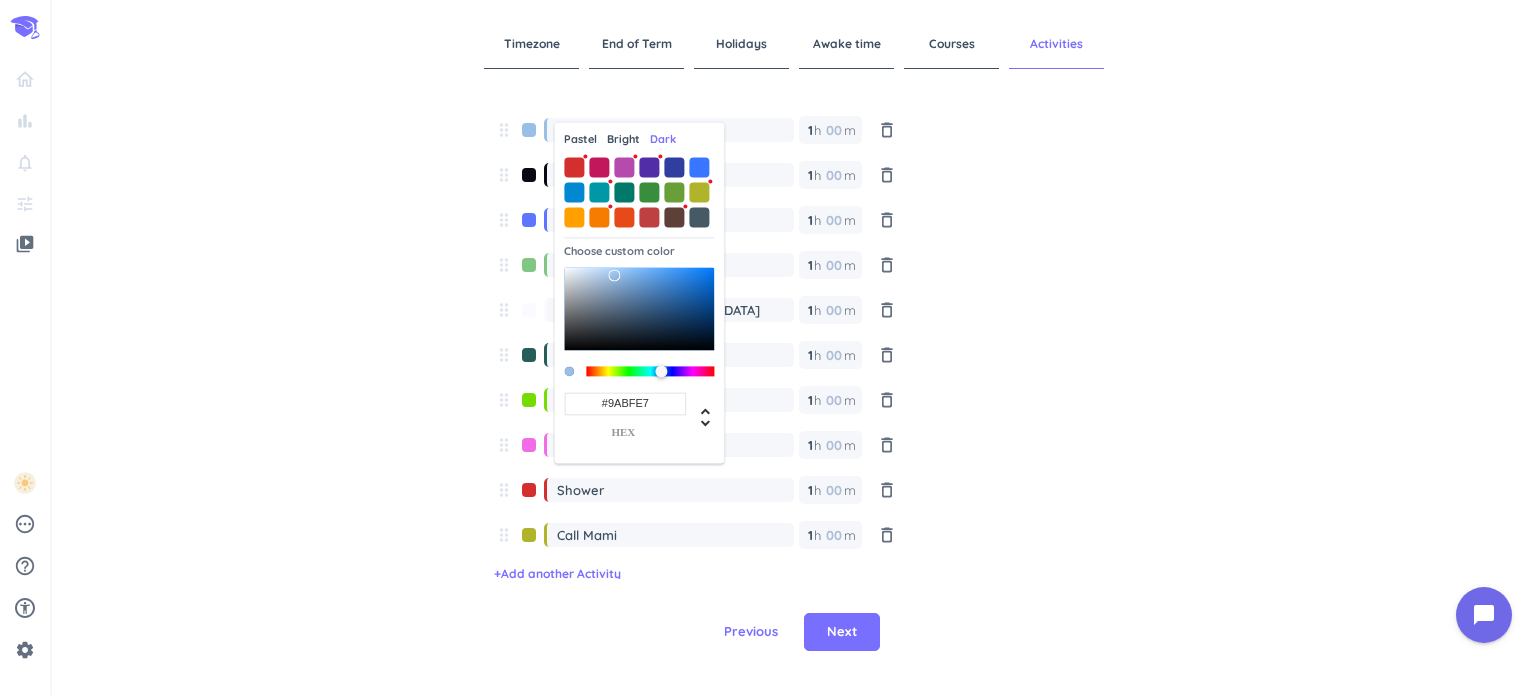 click on "Bright" at bounding box center (623, 139) 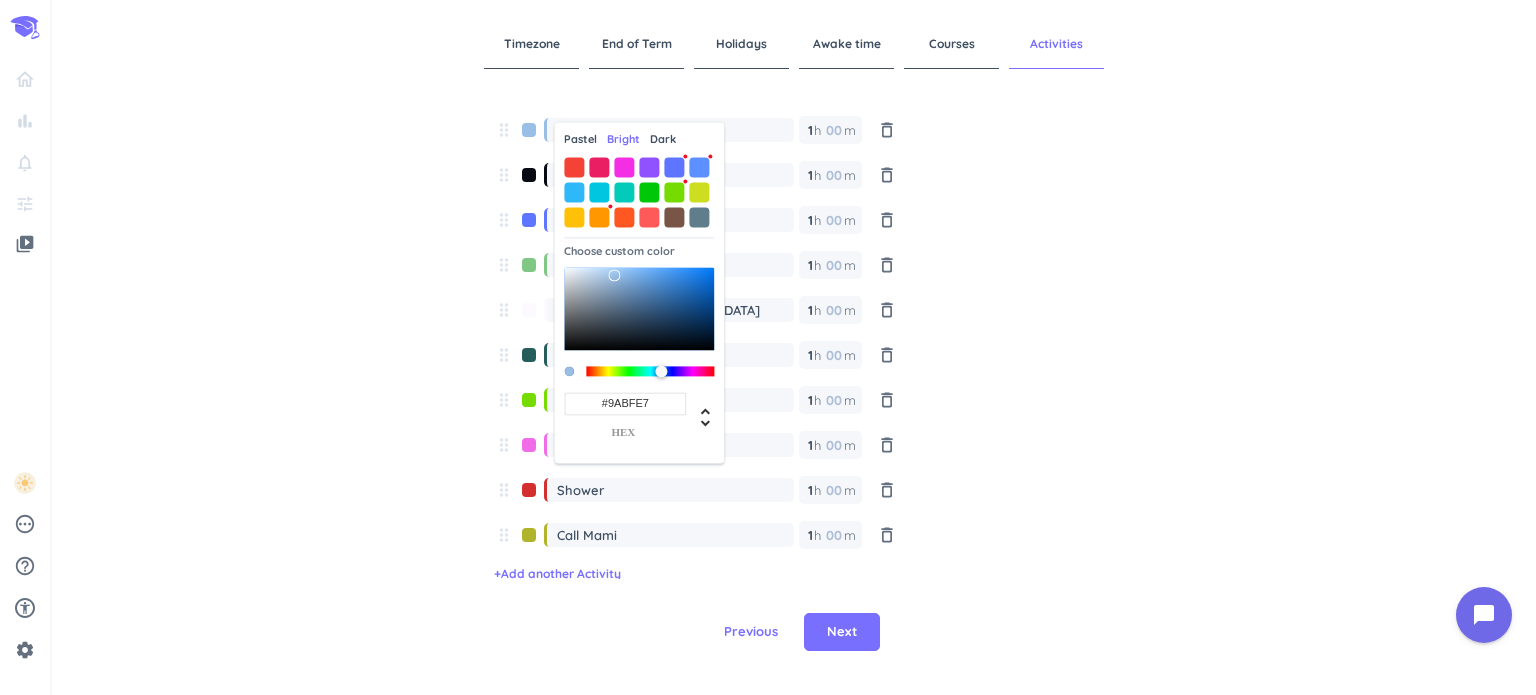 click on "Pastel" at bounding box center (580, 139) 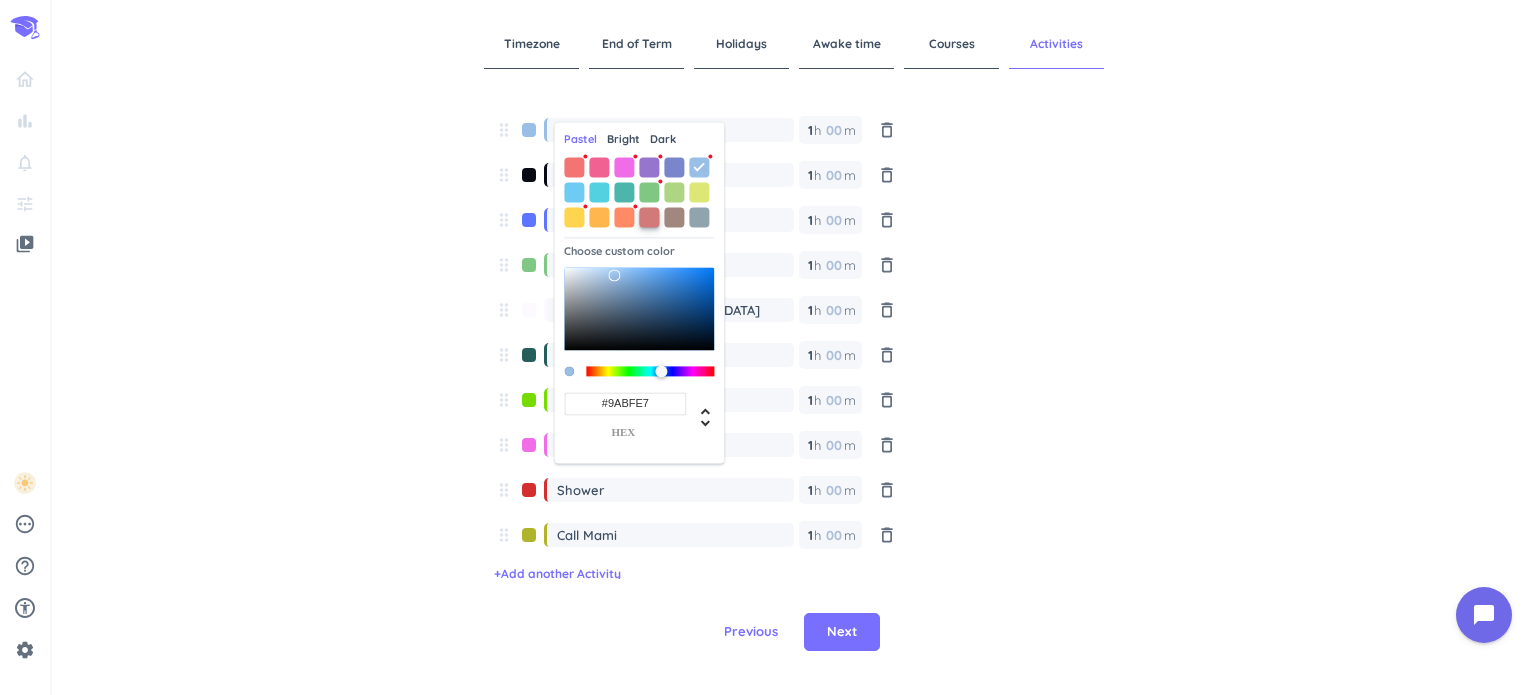 click at bounding box center [649, 217] 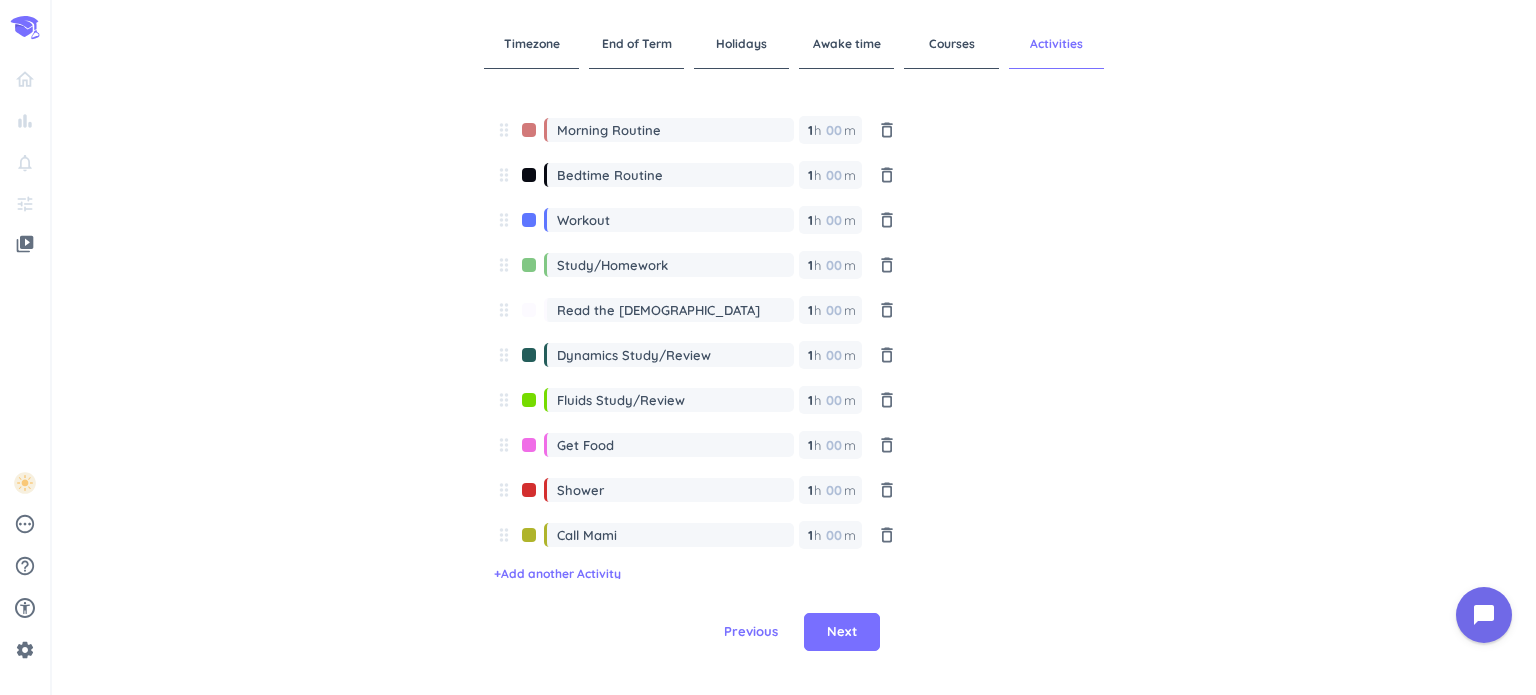 click at bounding box center [529, 180] 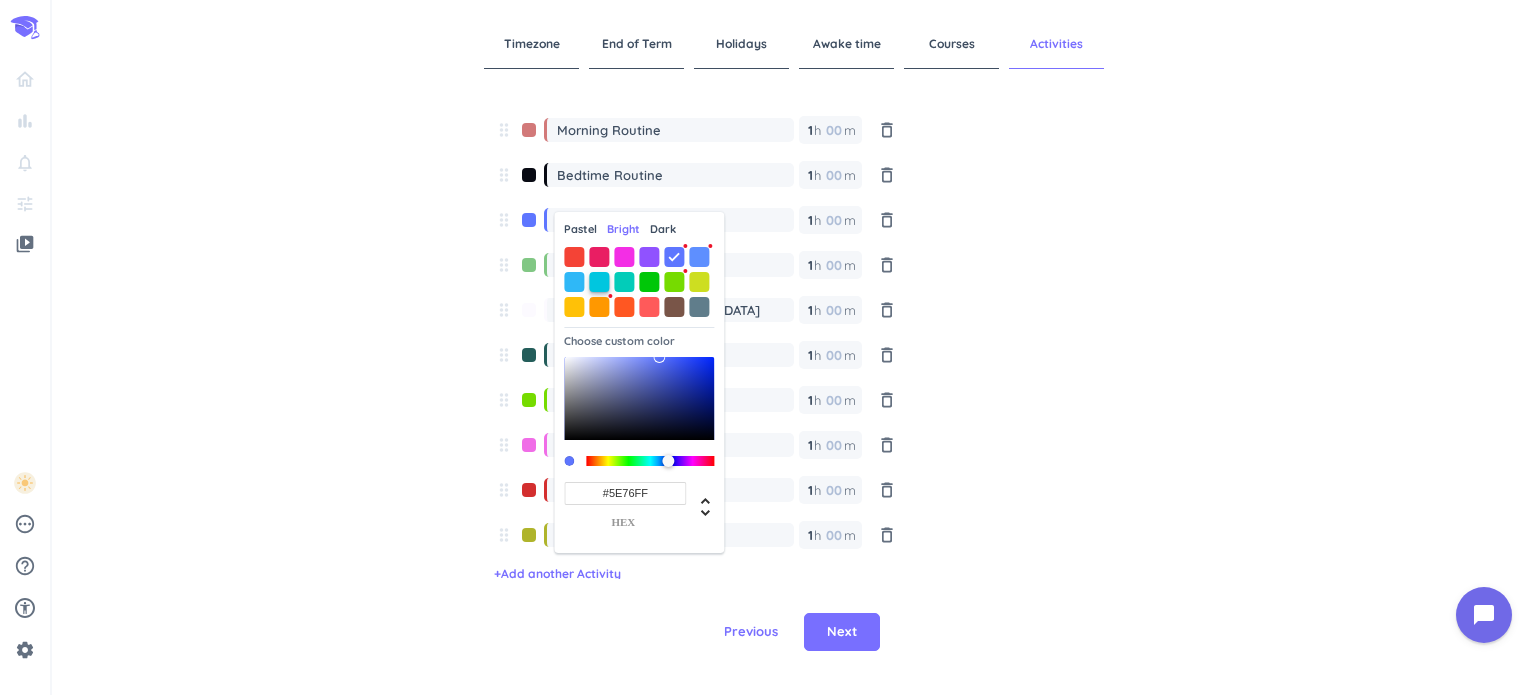 click at bounding box center (599, 282) 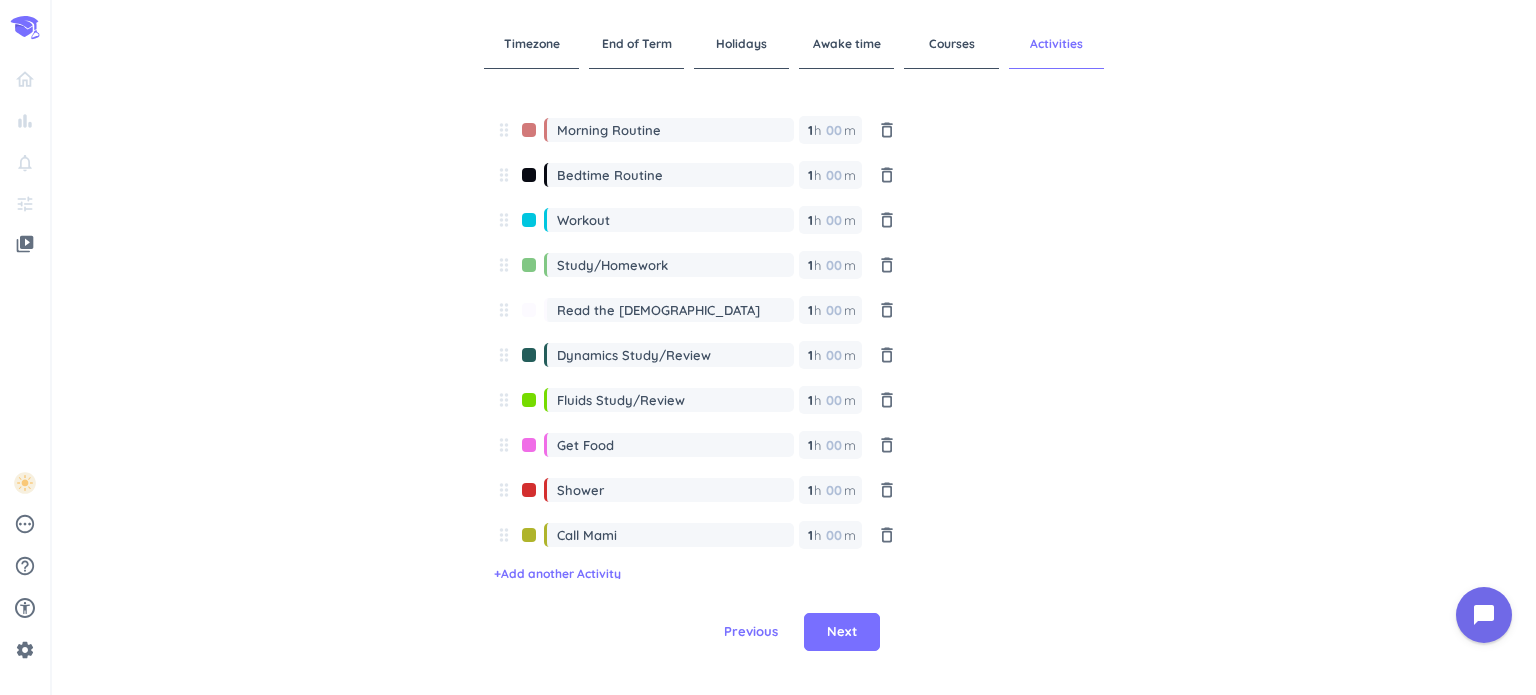 click at bounding box center [529, 270] 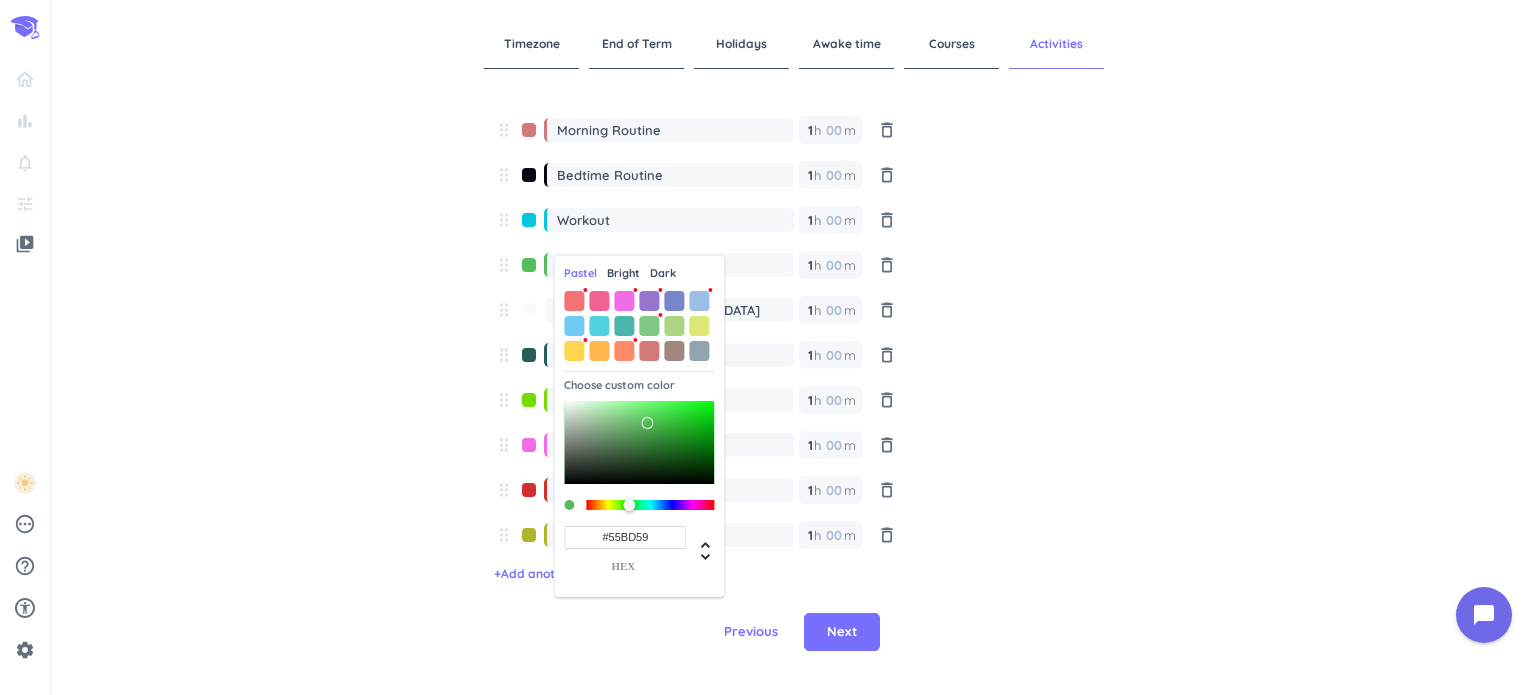 click at bounding box center [639, 442] 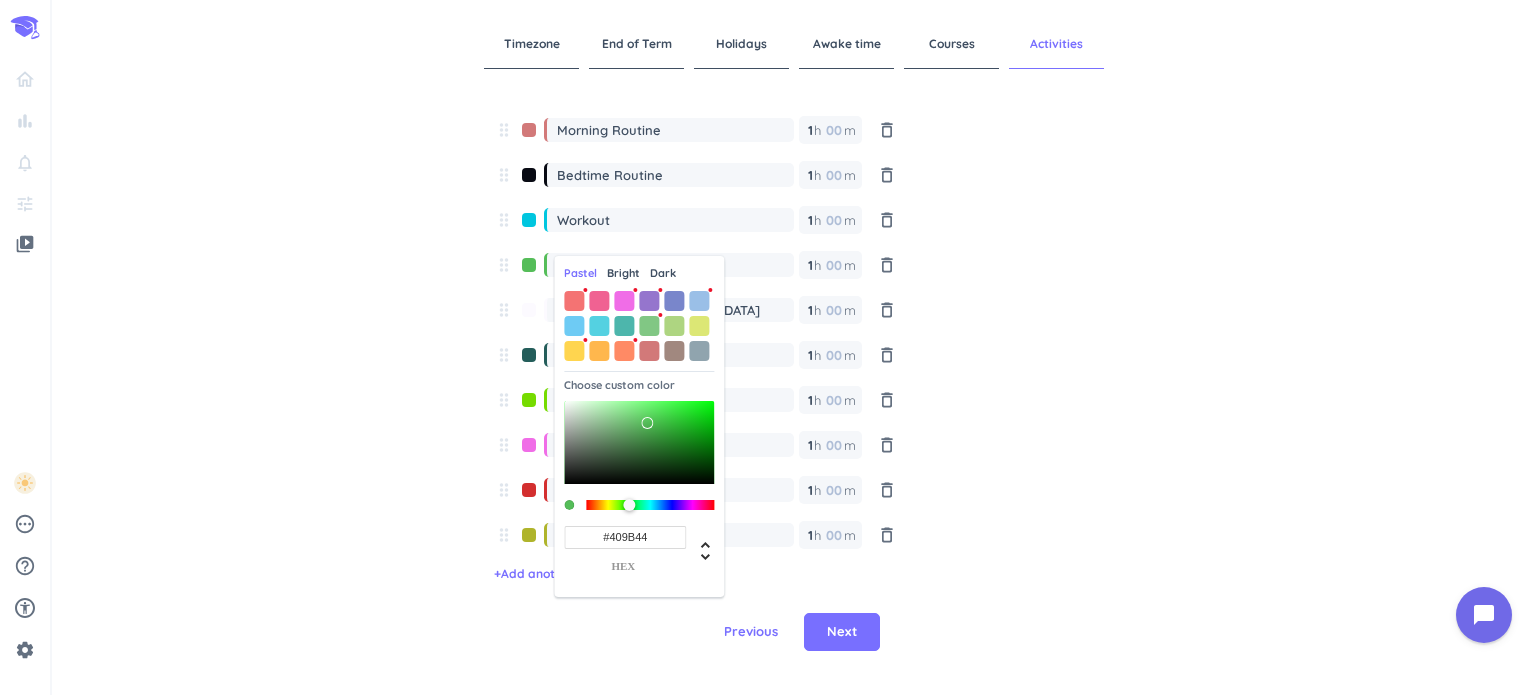 click at bounding box center [653, 429] 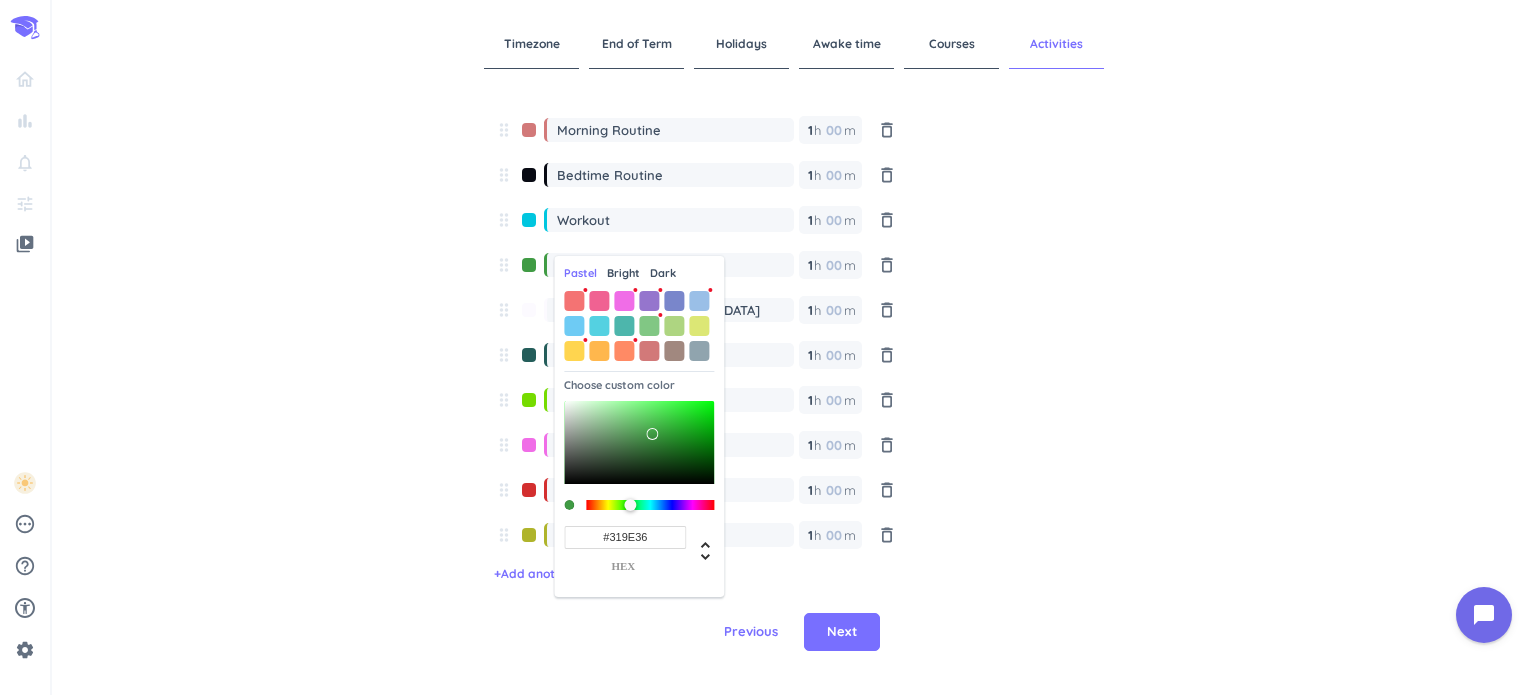 click at bounding box center [639, 442] 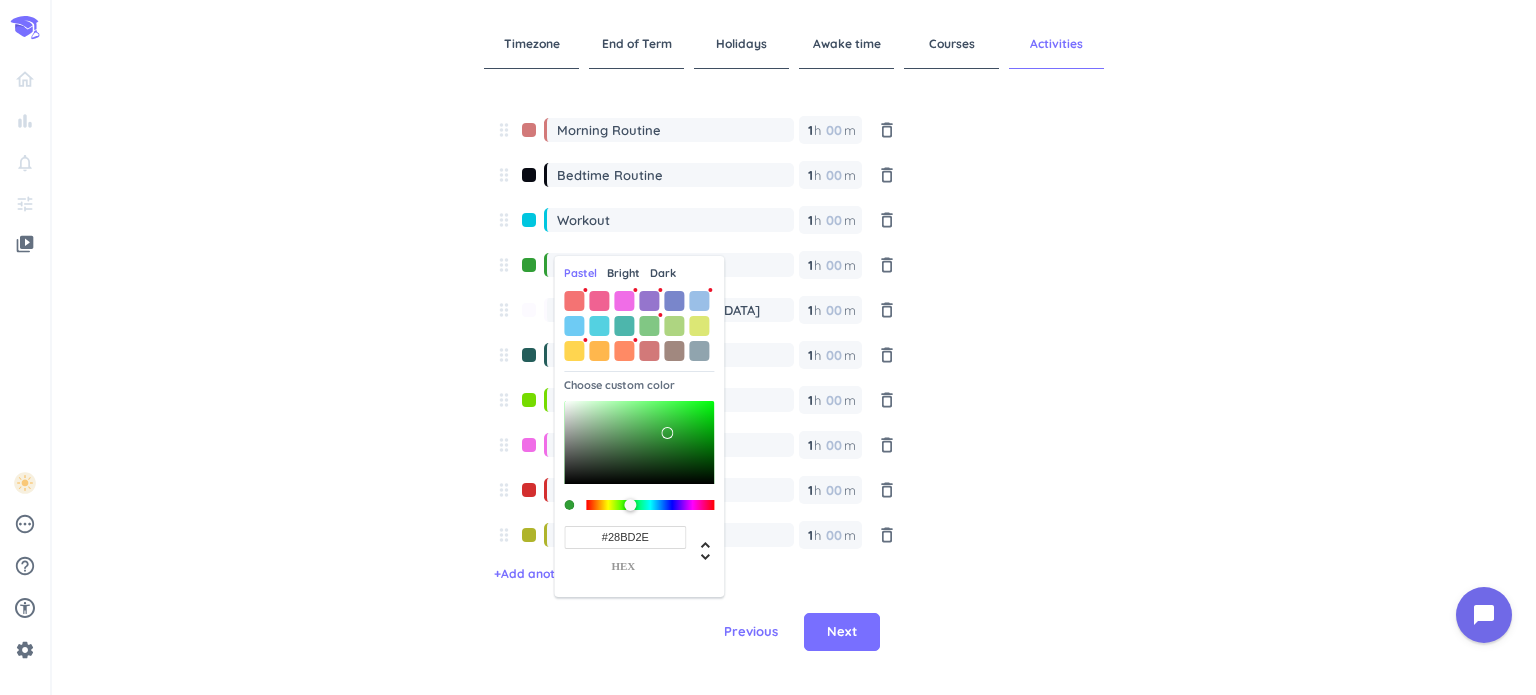 click at bounding box center (639, 442) 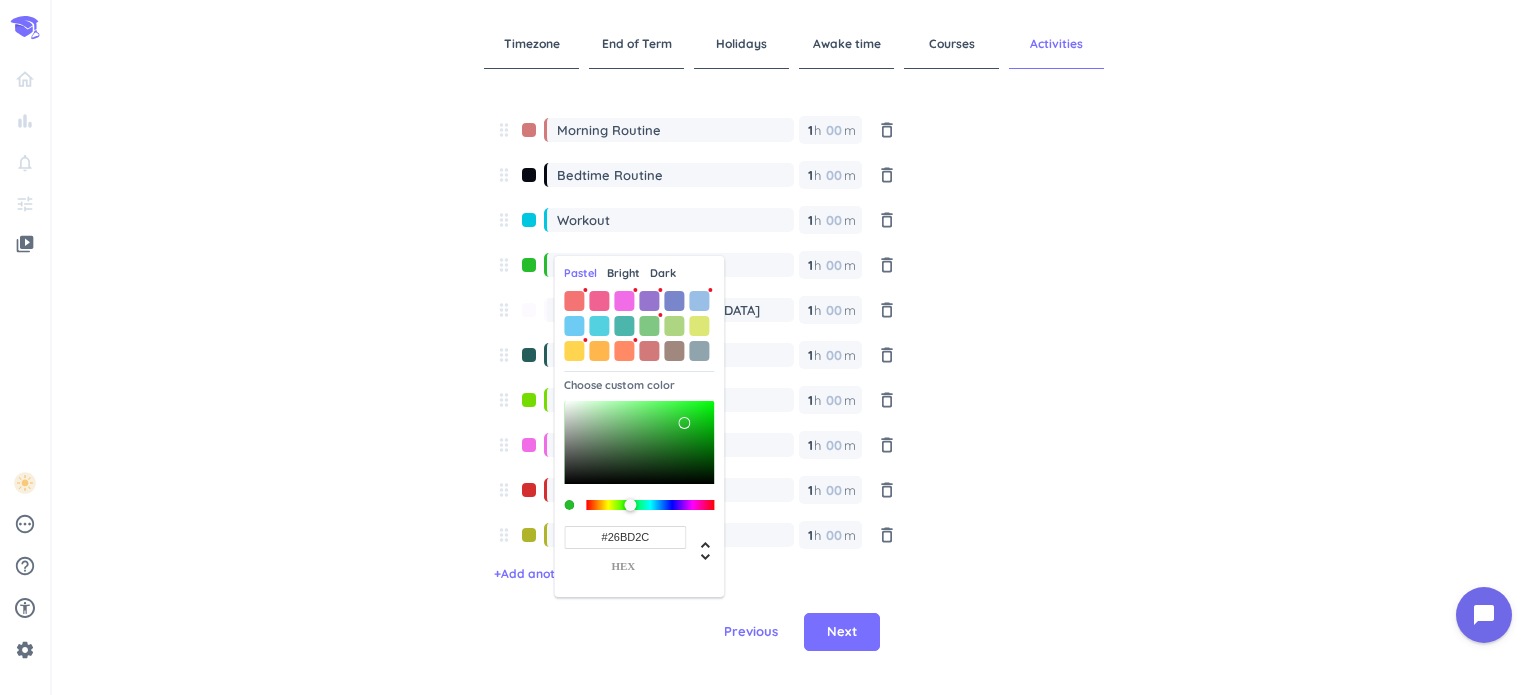 type on "#16E51E" 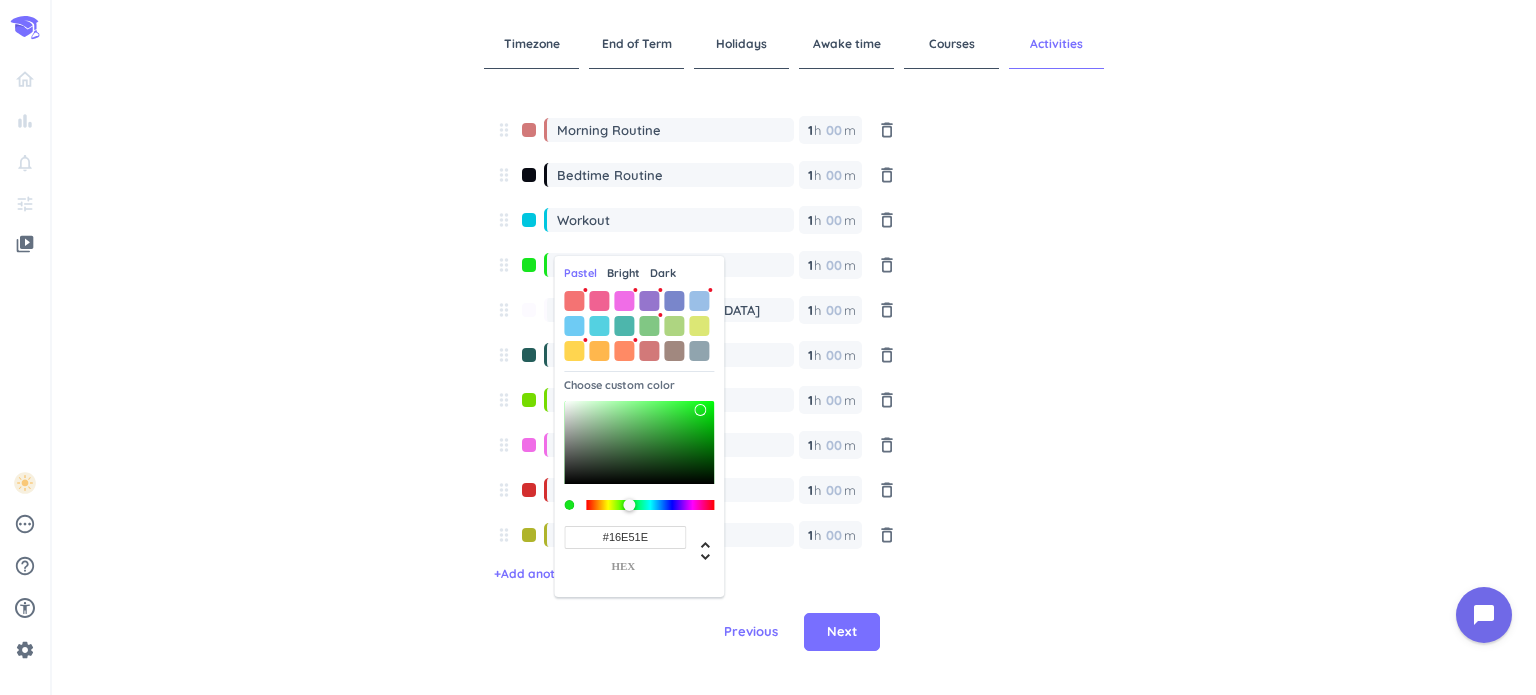 click at bounding box center [639, 442] 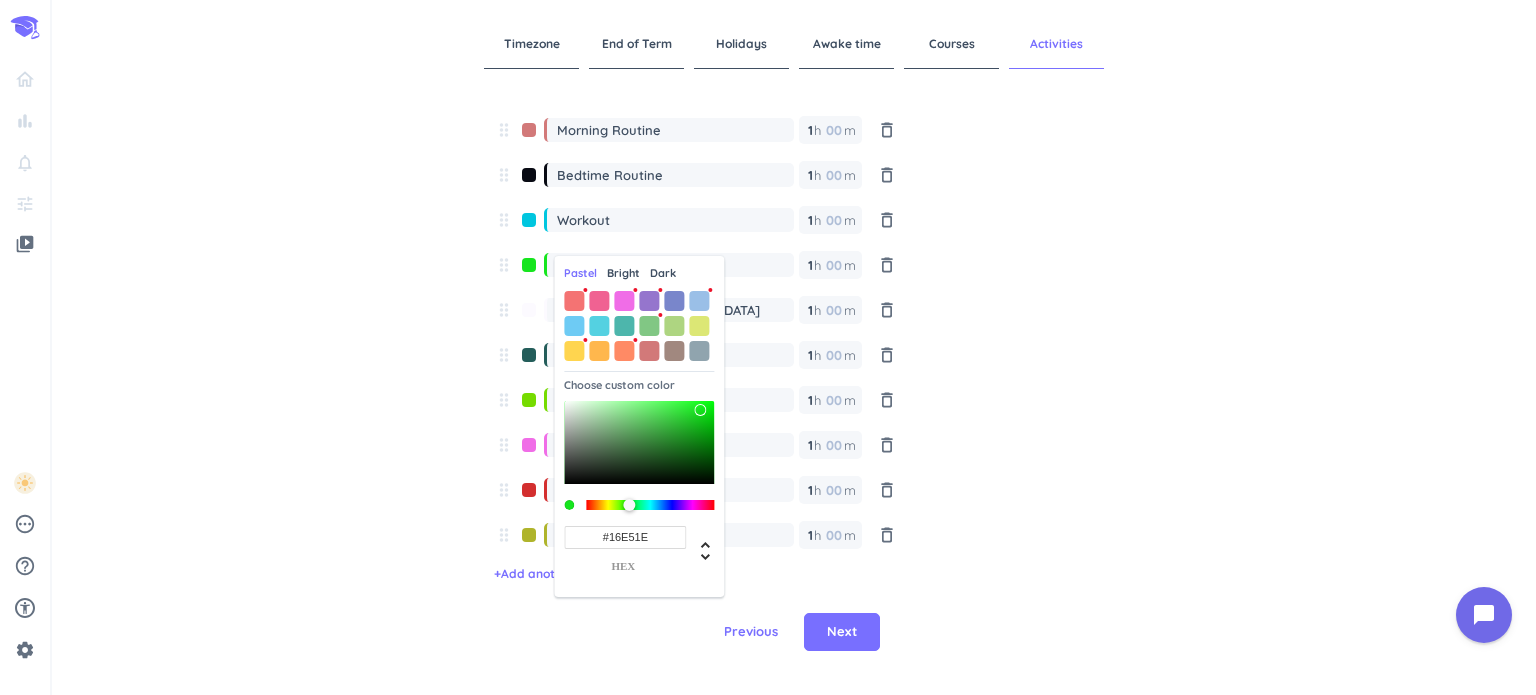 click at bounding box center [529, 315] 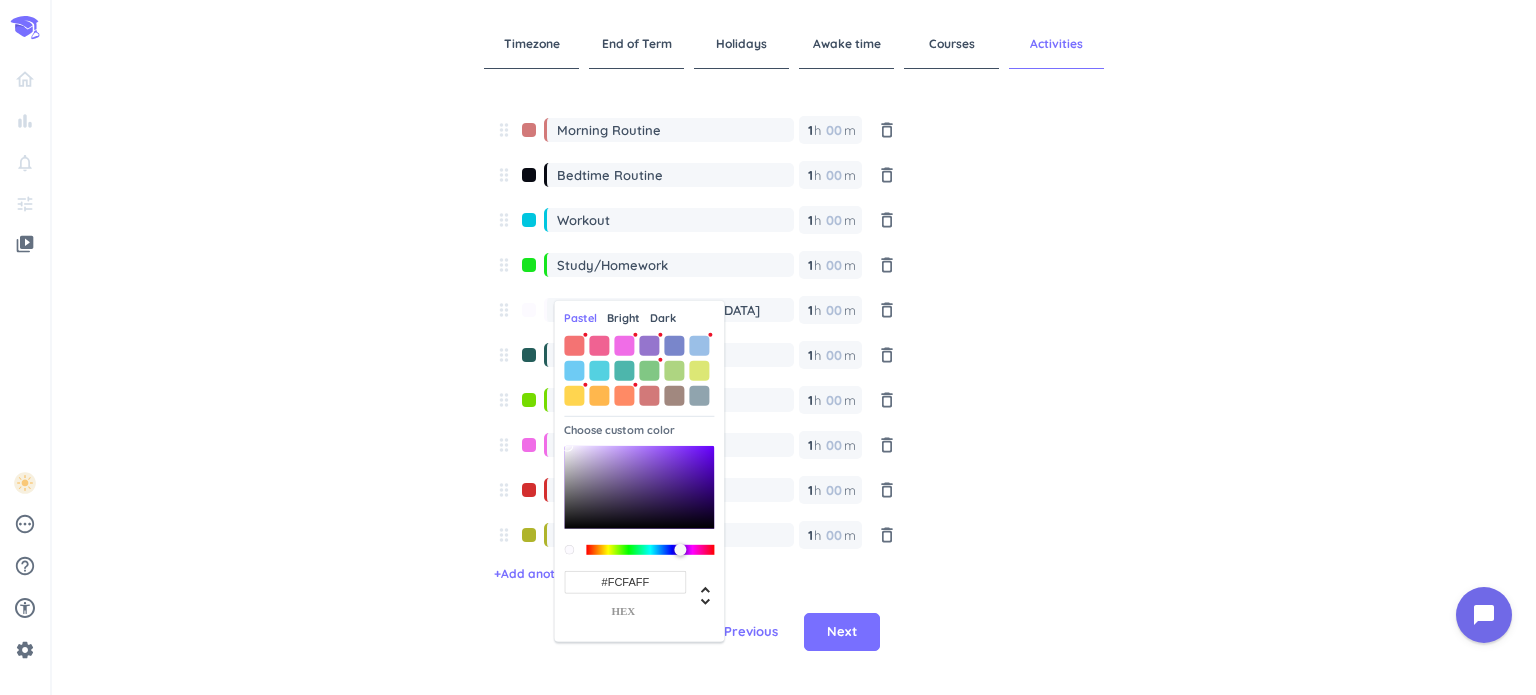 click at bounding box center (574, 395) 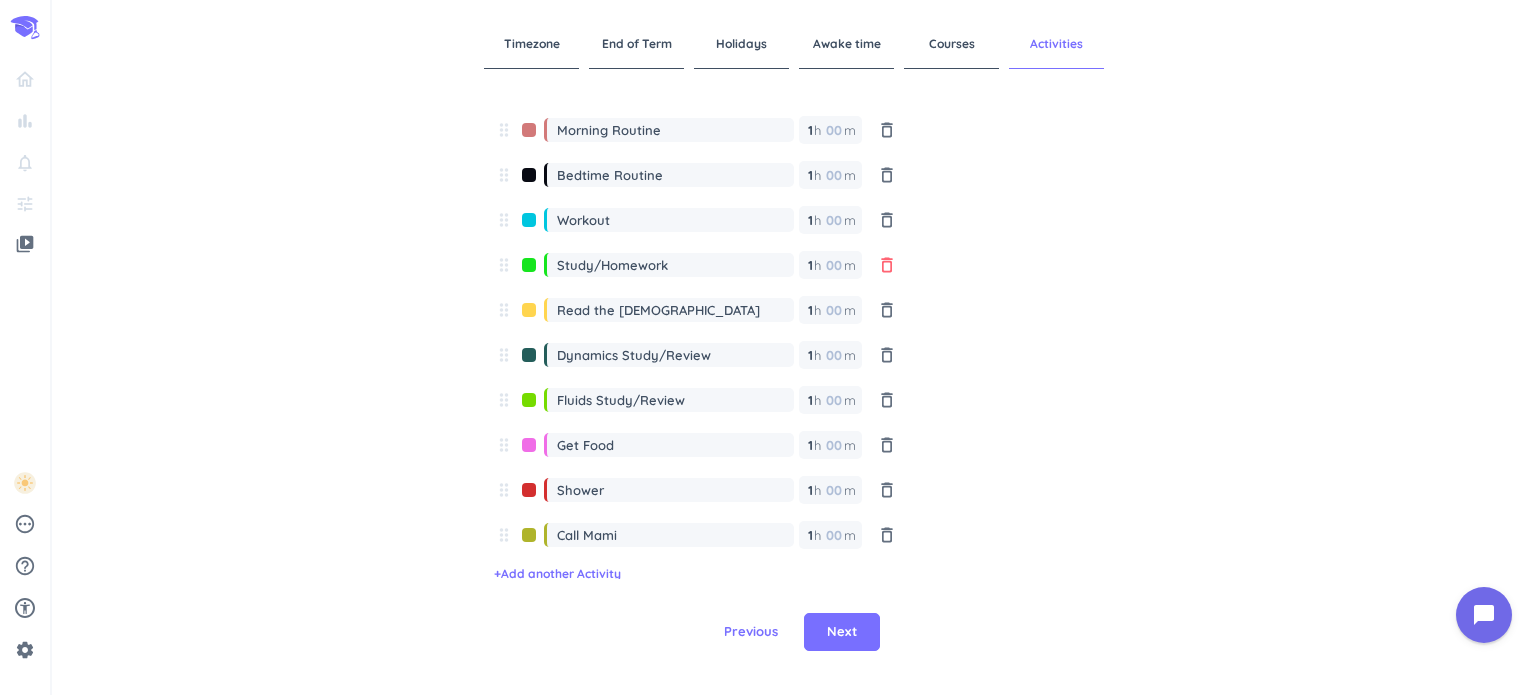click on "delete_outline" at bounding box center [887, 265] 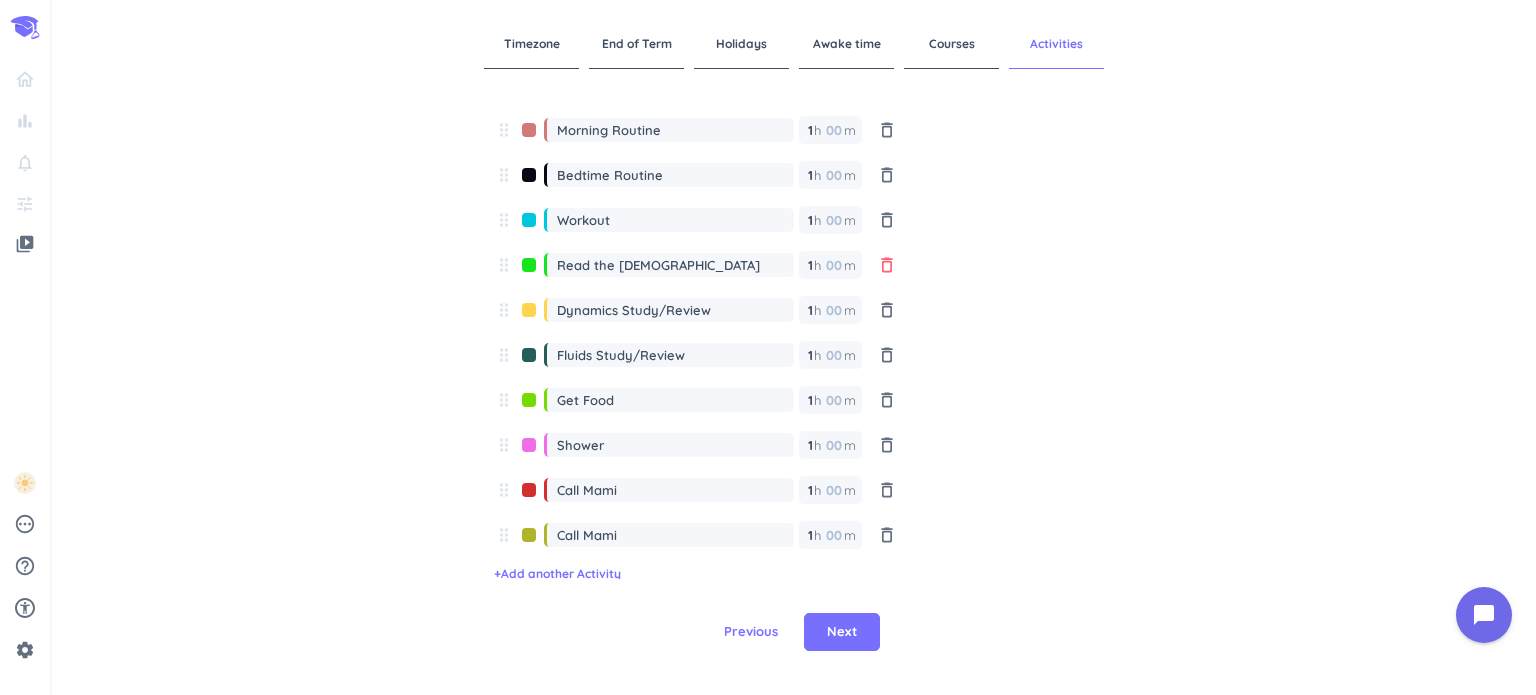 scroll, scrollTop: 39, scrollLeft: 0, axis: vertical 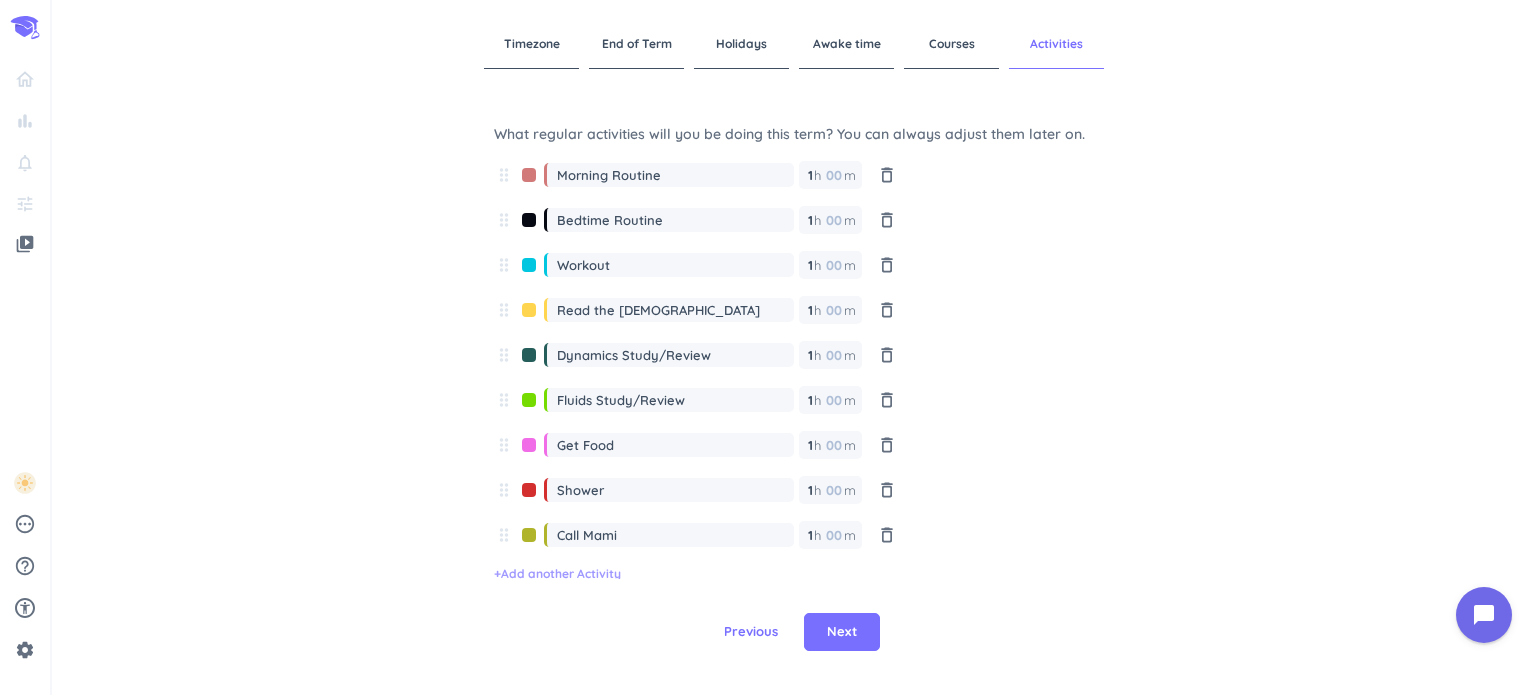 click on "+  Add another Activity" at bounding box center (557, 574) 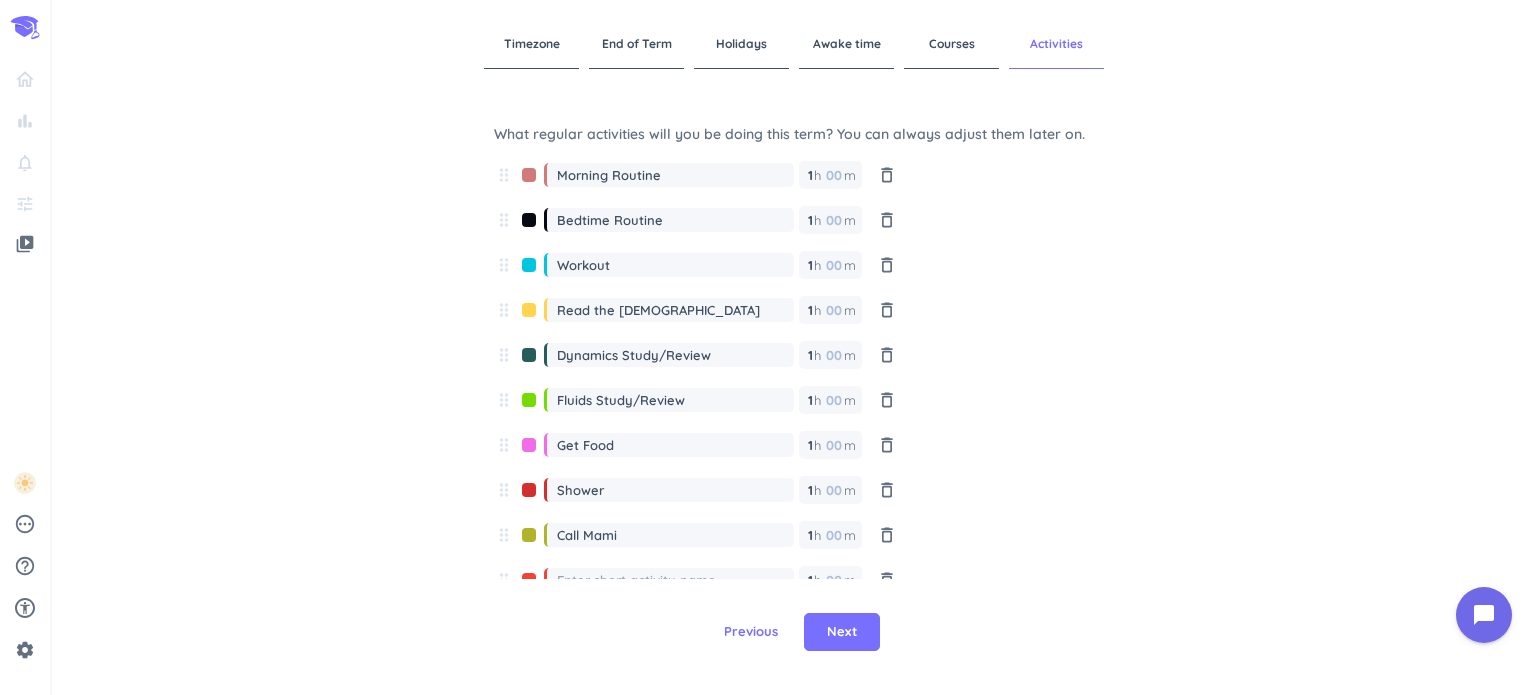 scroll, scrollTop: 48, scrollLeft: 0, axis: vertical 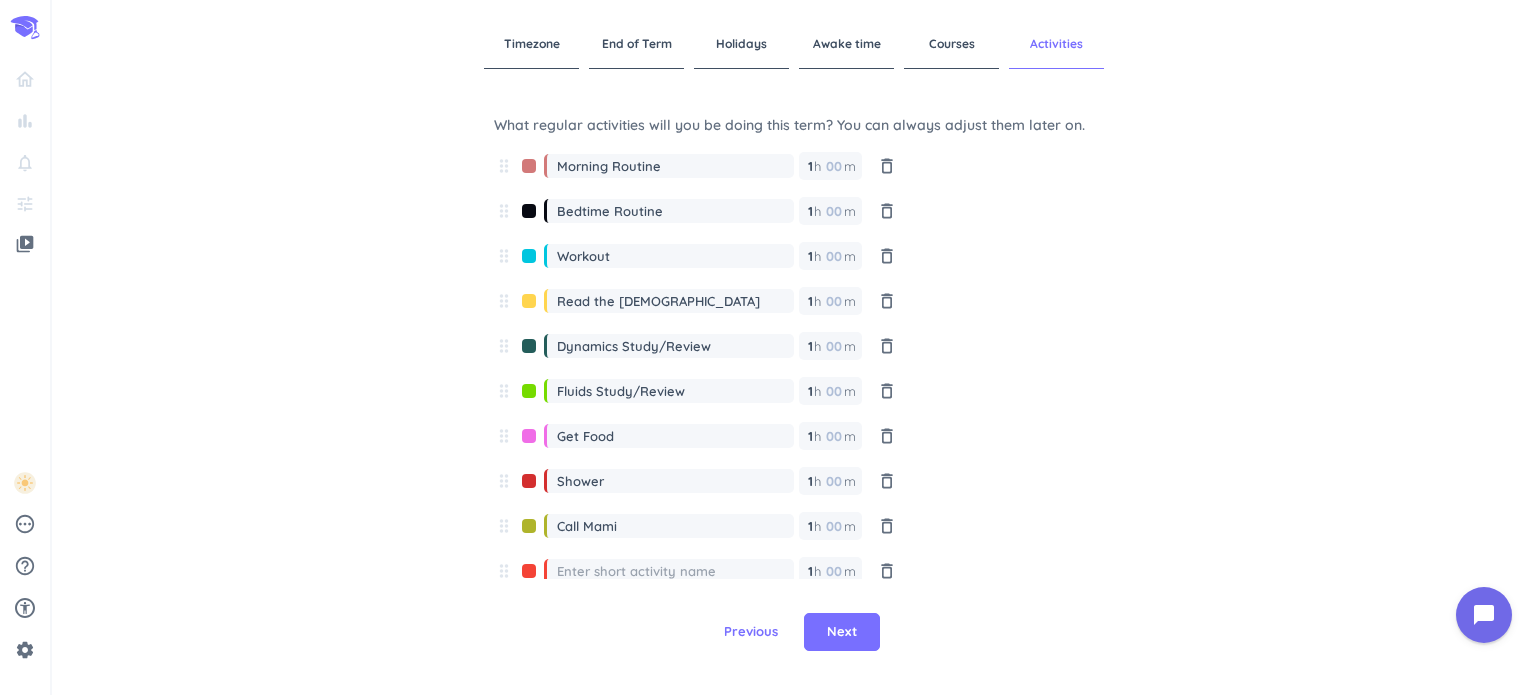 click at bounding box center [529, 396] 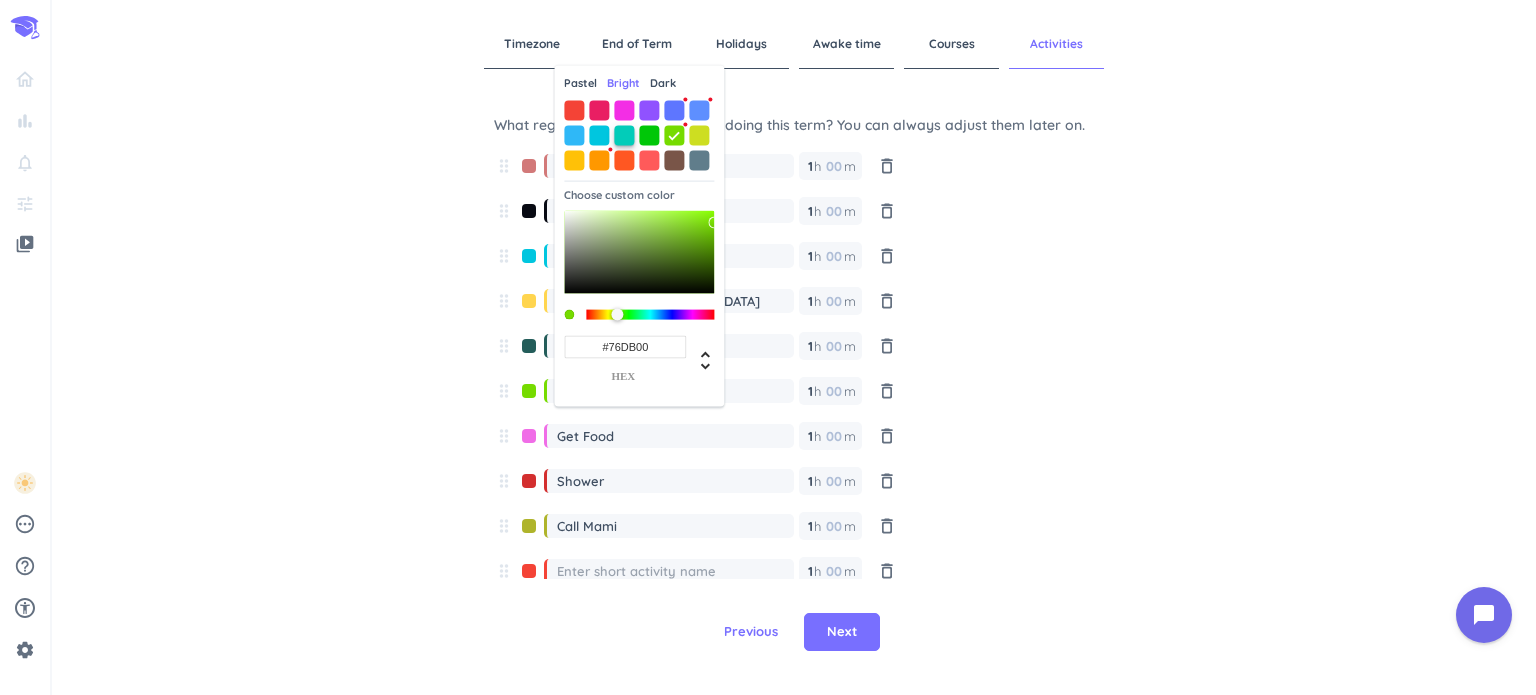 click at bounding box center [624, 135] 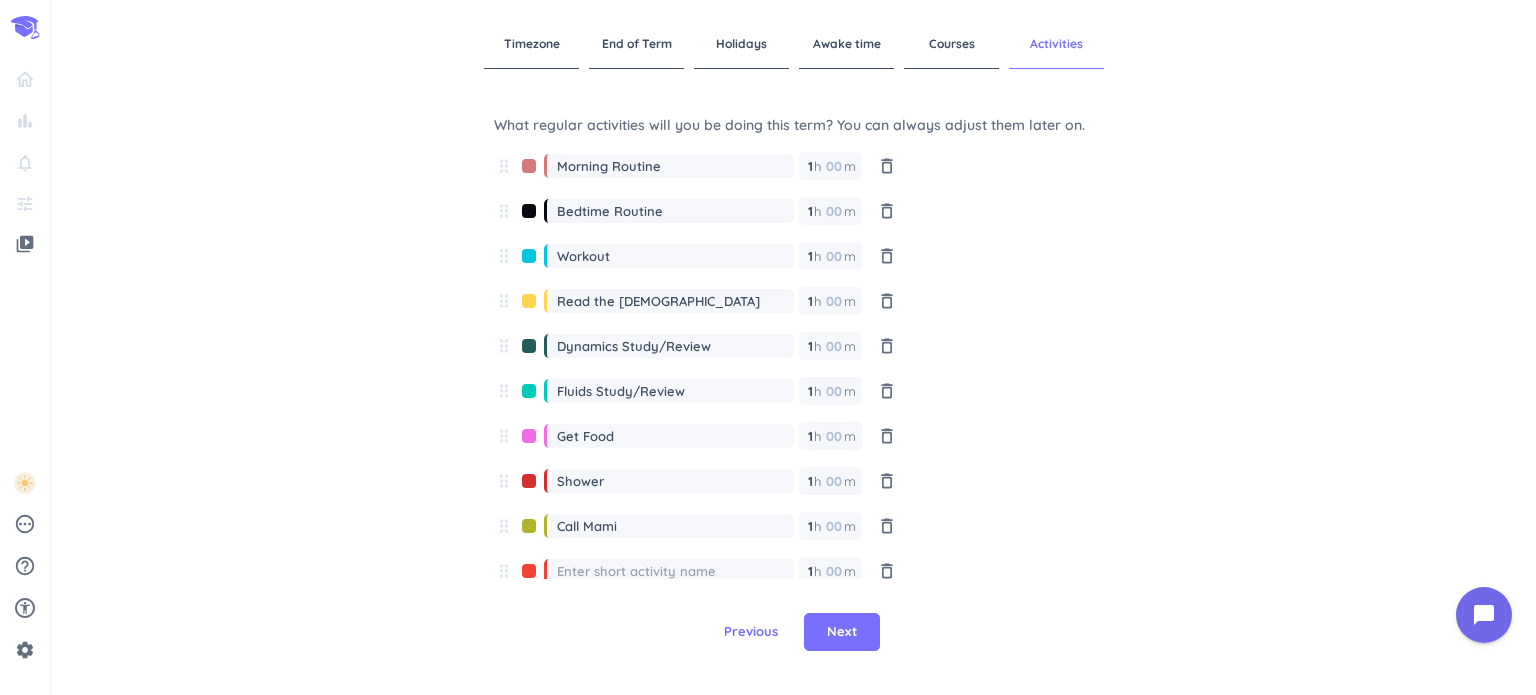 click at bounding box center [529, 351] 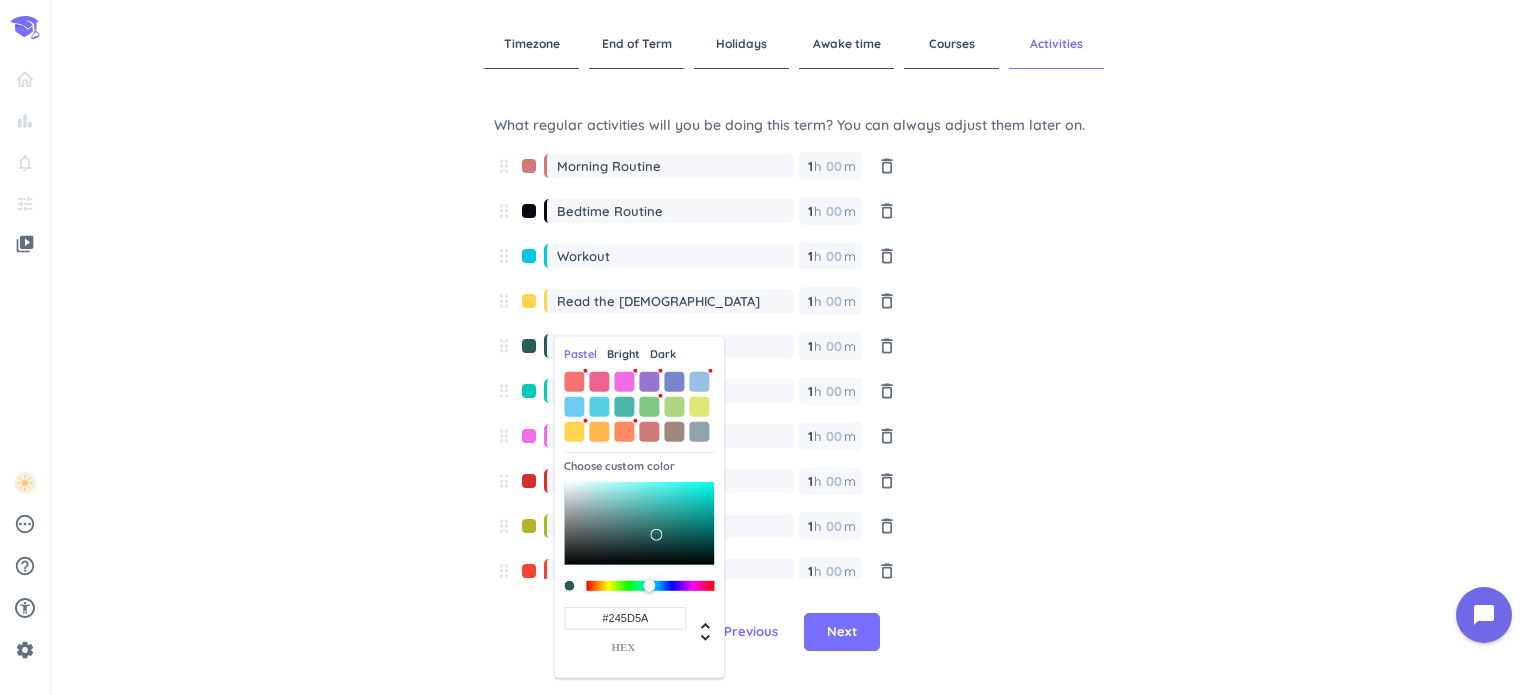 click at bounding box center [649, 381] 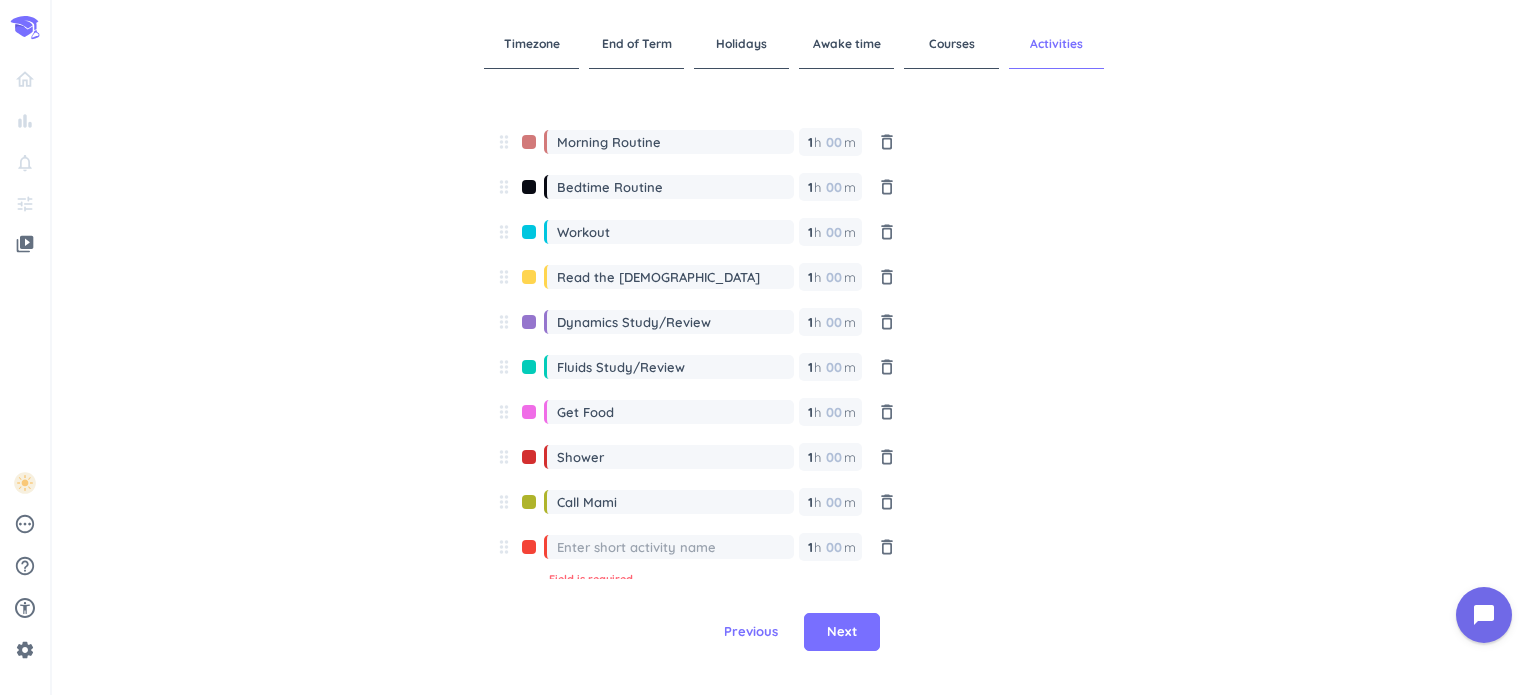 scroll, scrollTop: 84, scrollLeft: 0, axis: vertical 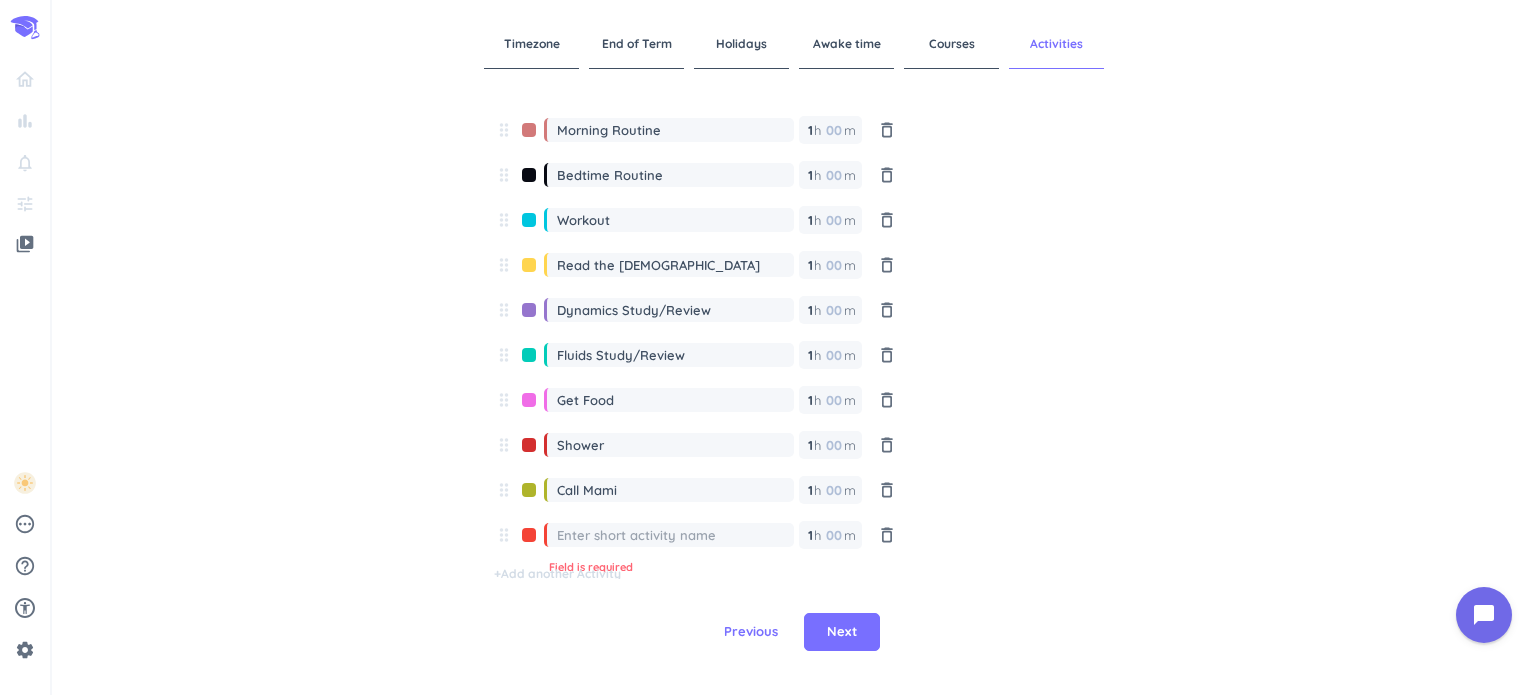 click at bounding box center (529, 405) 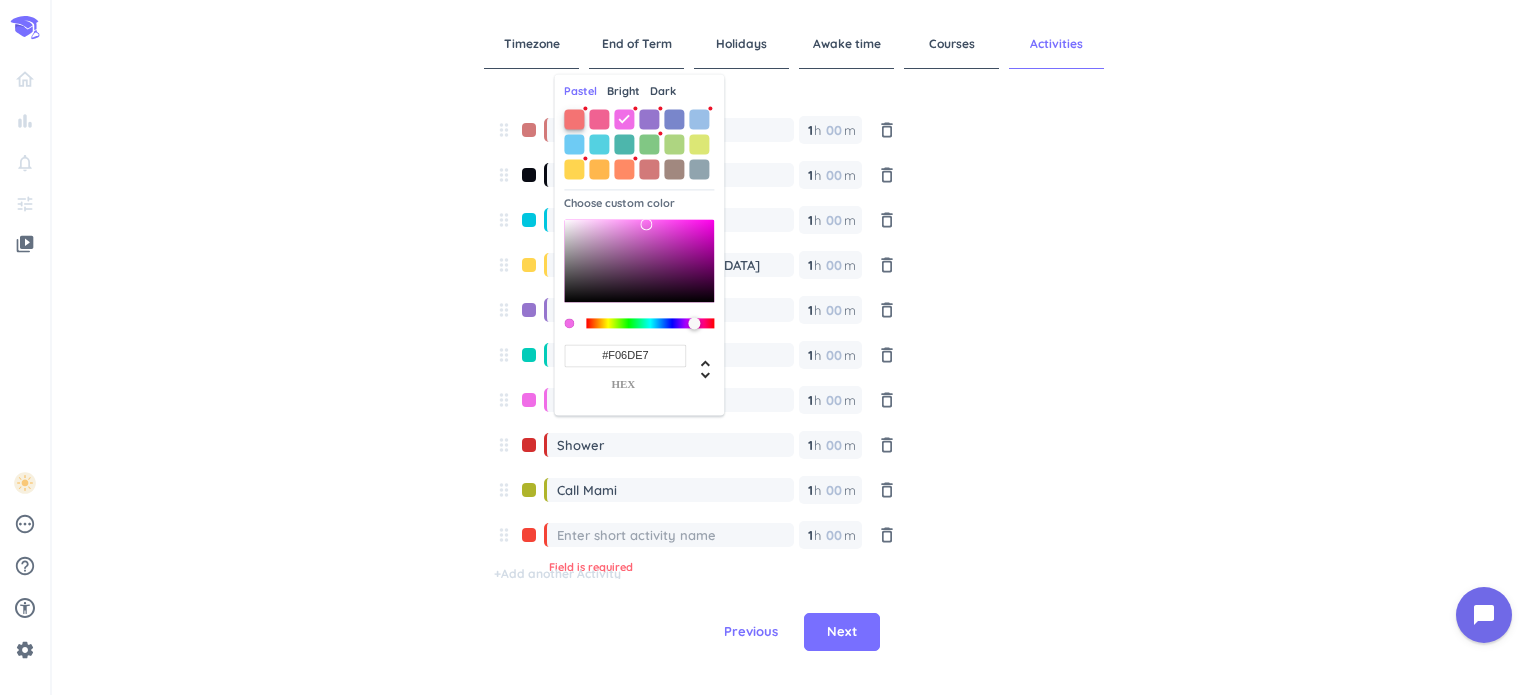 click at bounding box center [574, 119] 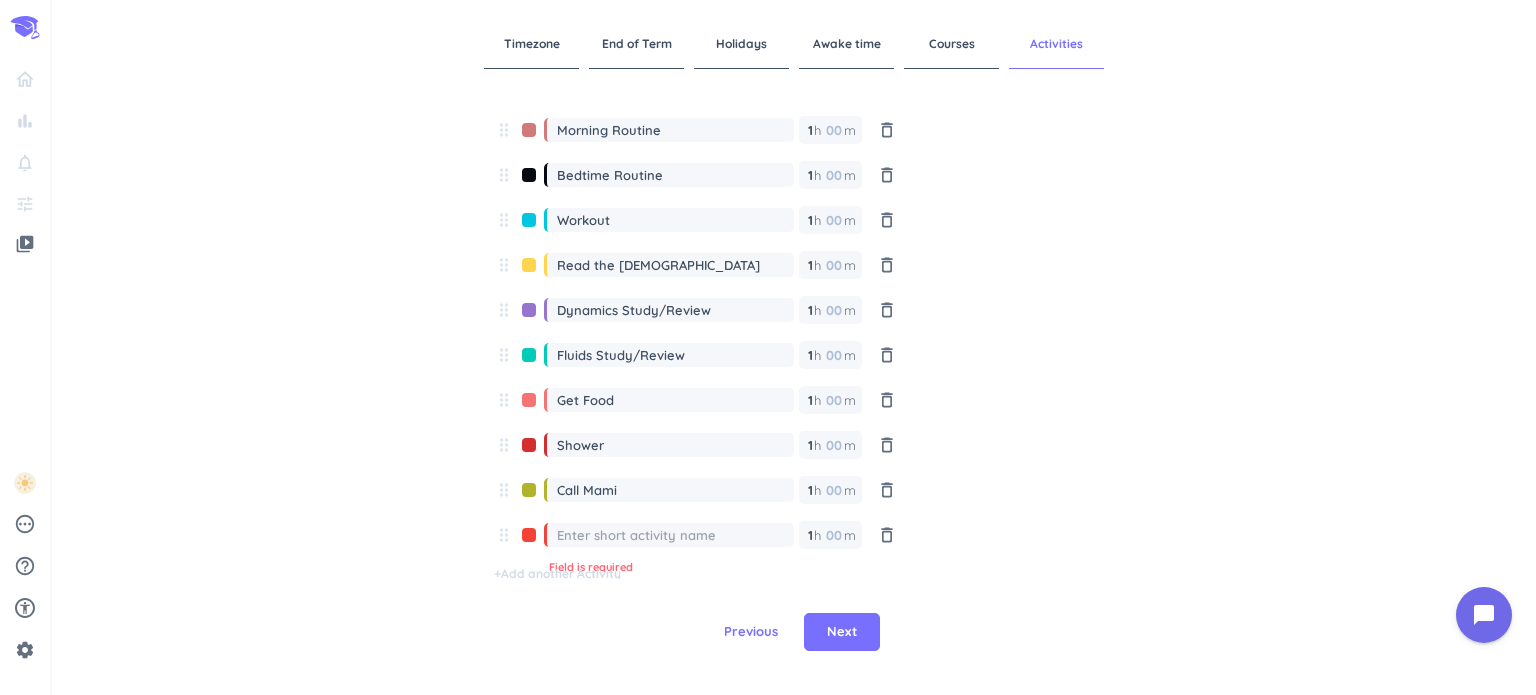 click at bounding box center (529, 450) 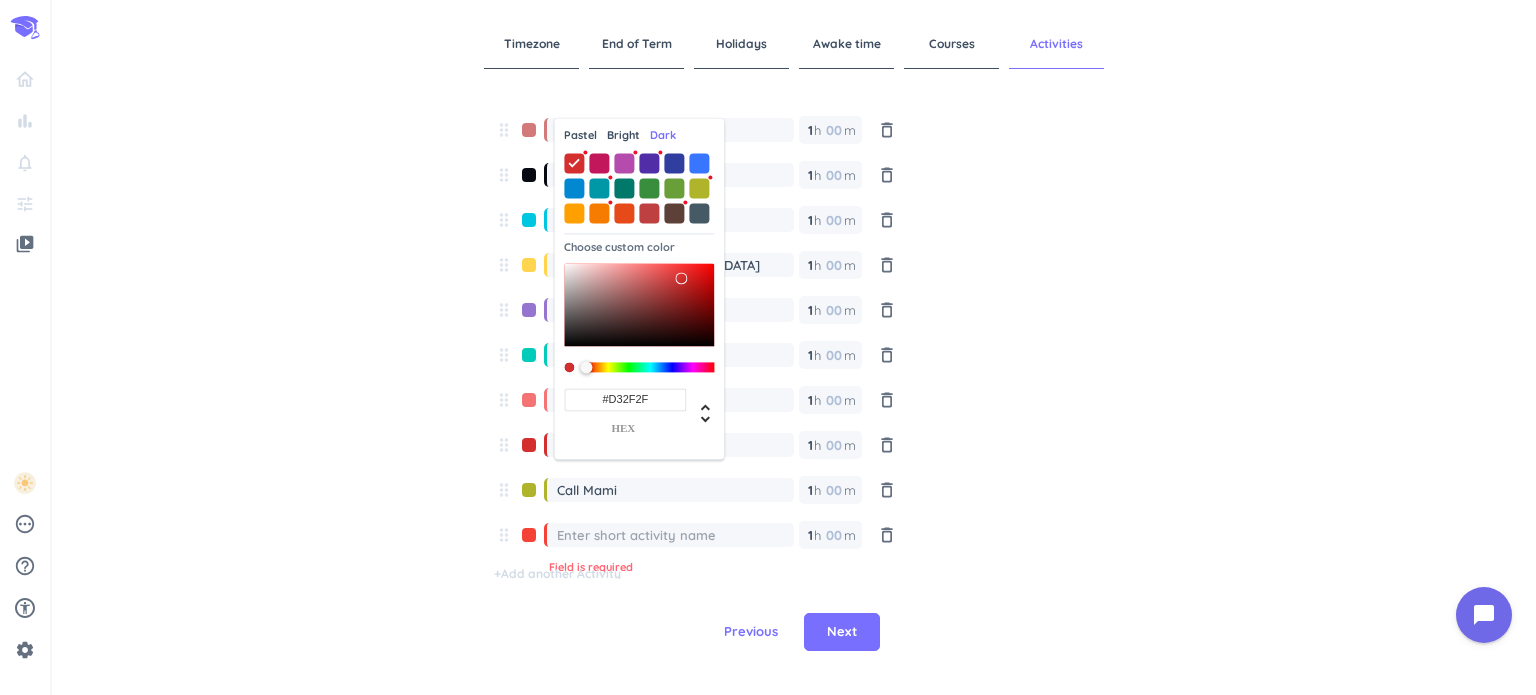 click on "Pastel" at bounding box center [580, 135] 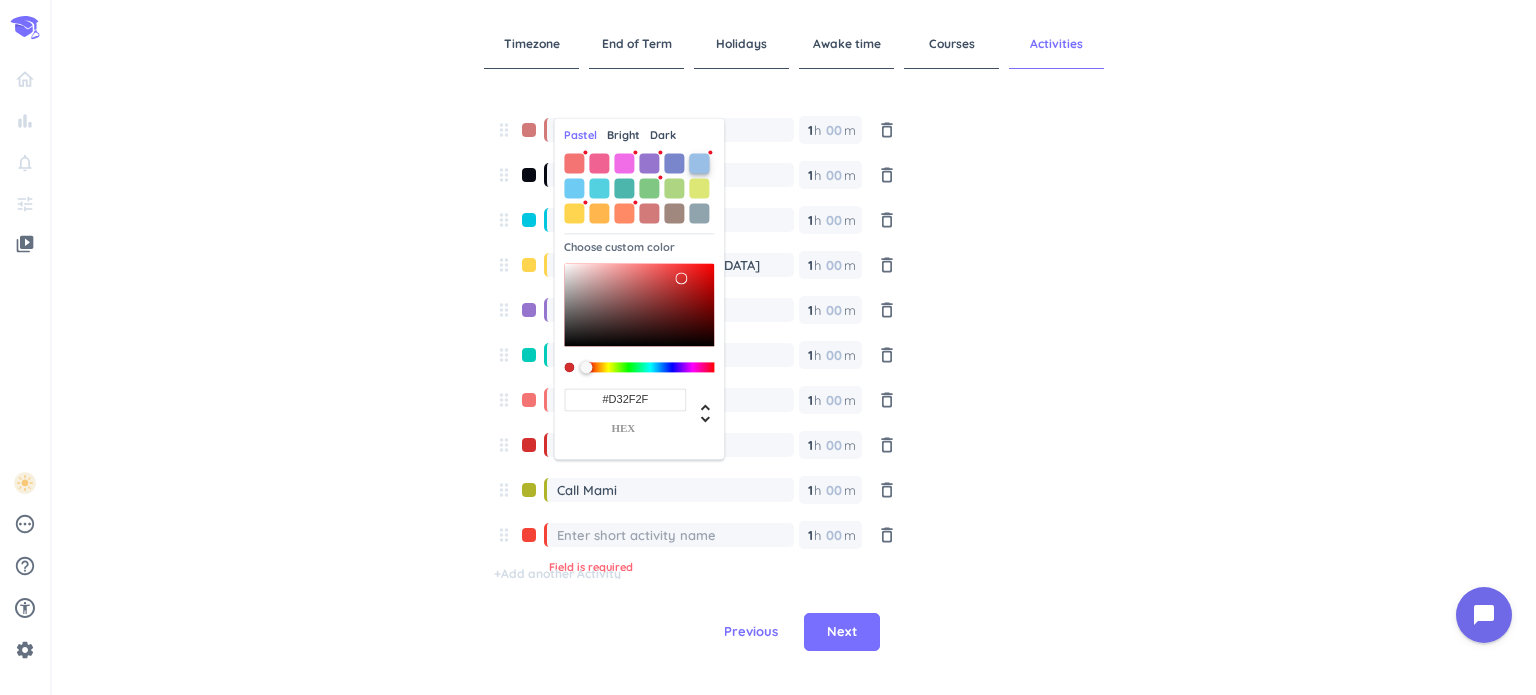 click at bounding box center [699, 163] 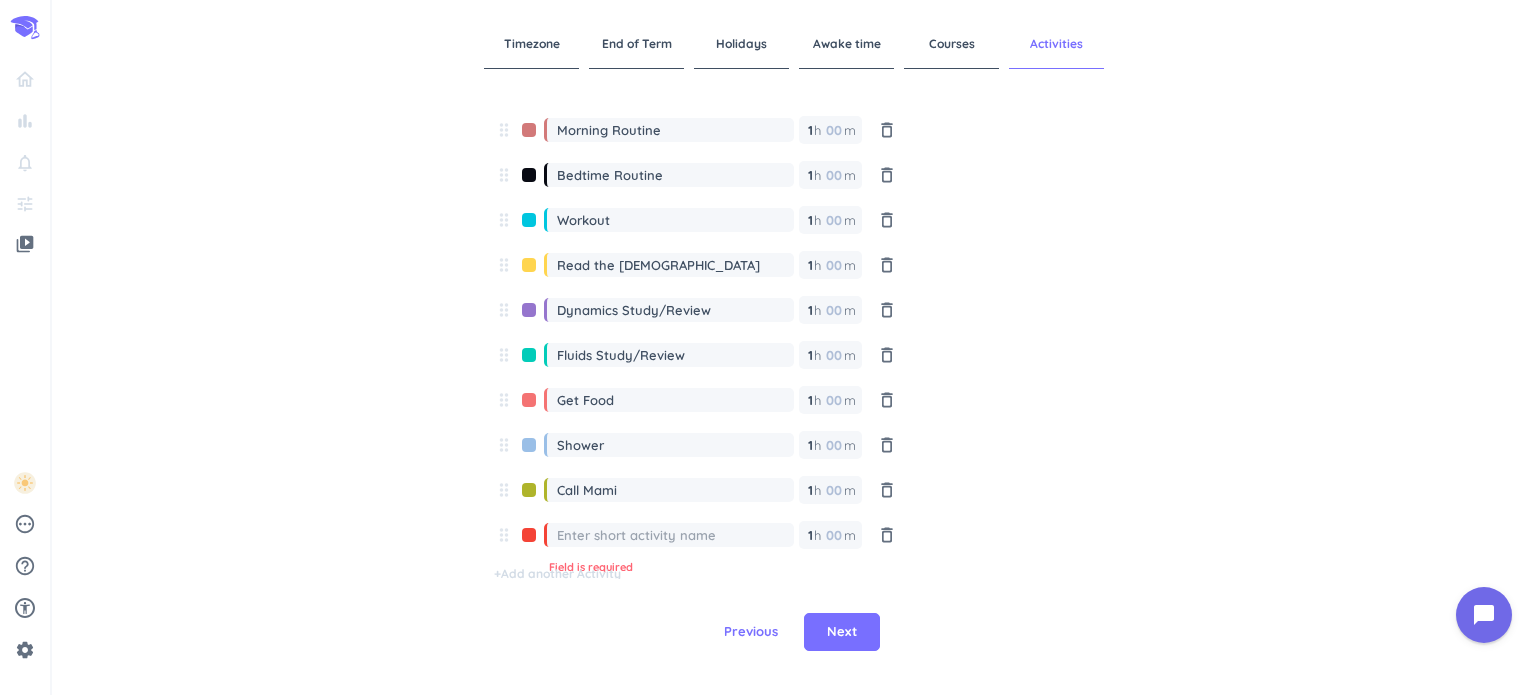 click at bounding box center (529, 495) 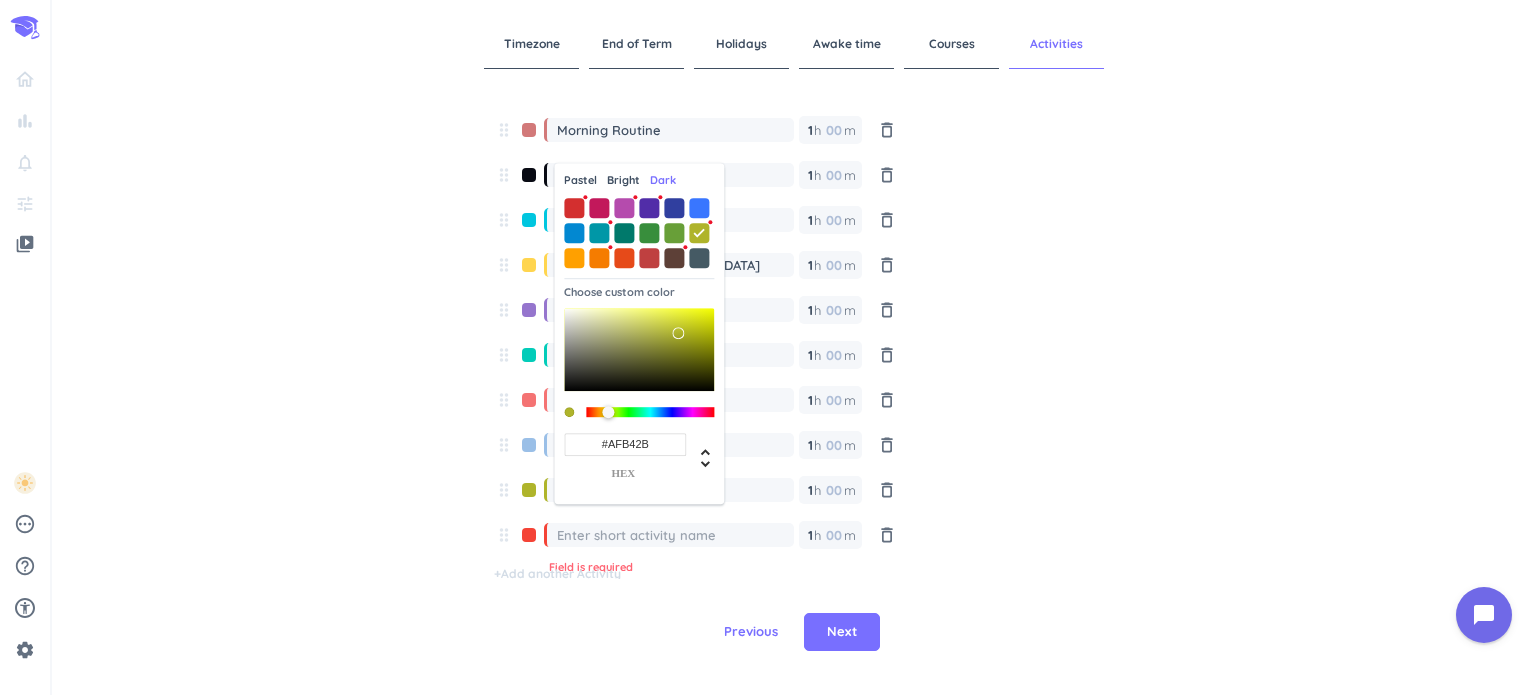 click on "Bright" at bounding box center (623, 180) 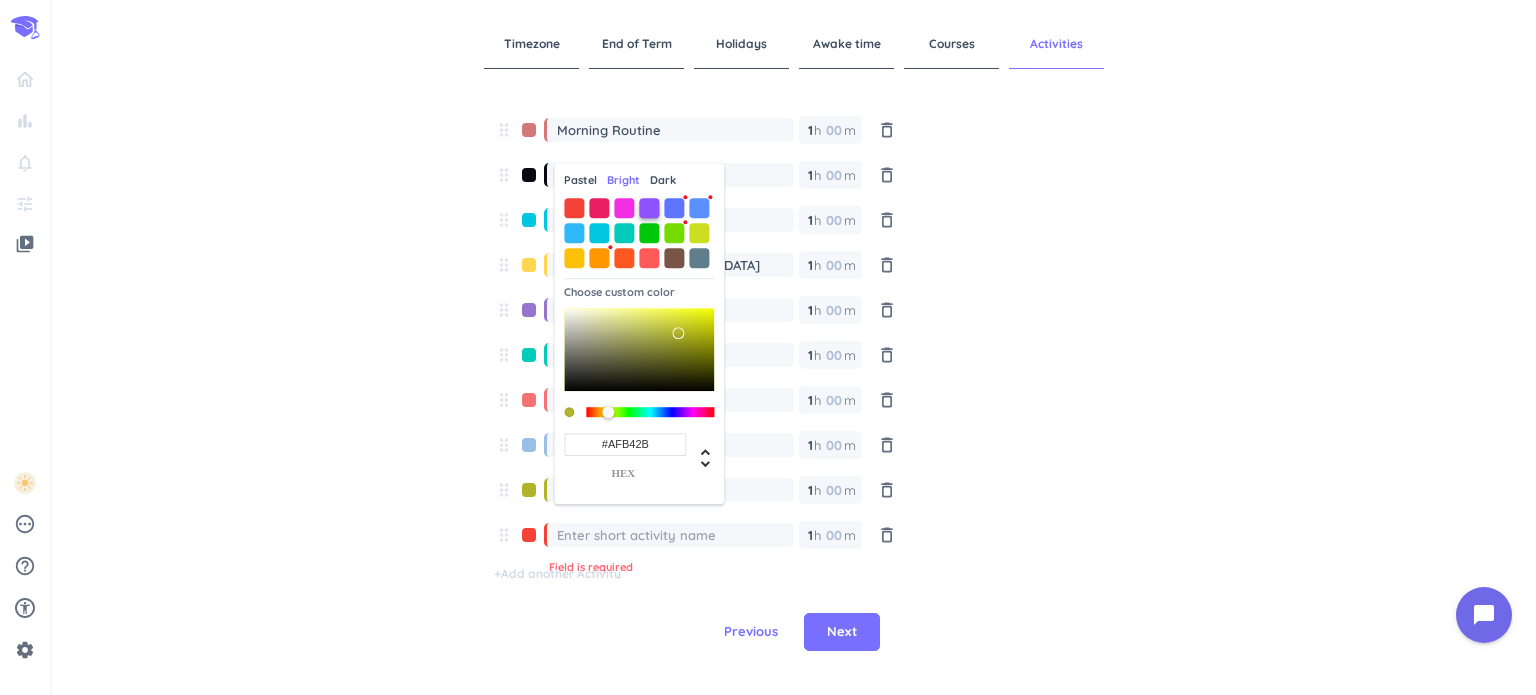 click at bounding box center [649, 208] 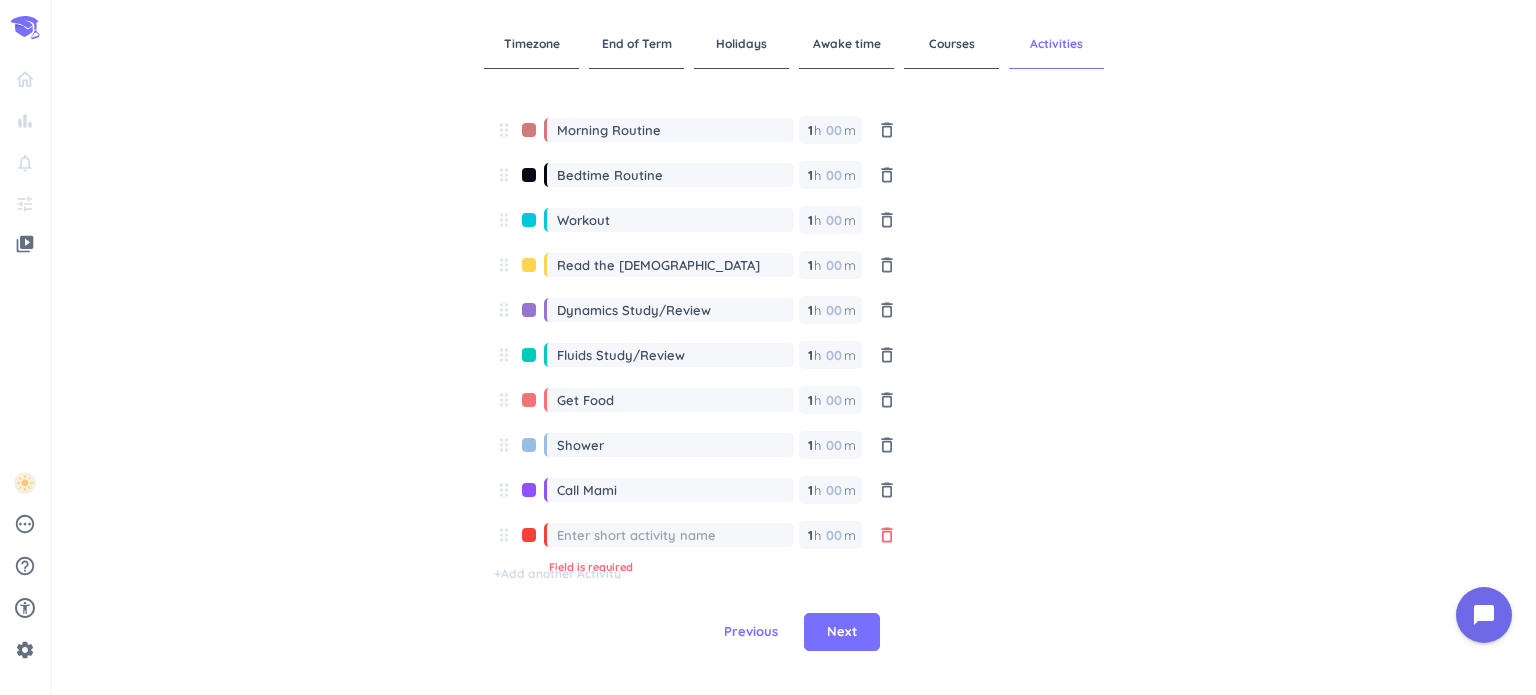 click on "delete_outline" at bounding box center (887, 535) 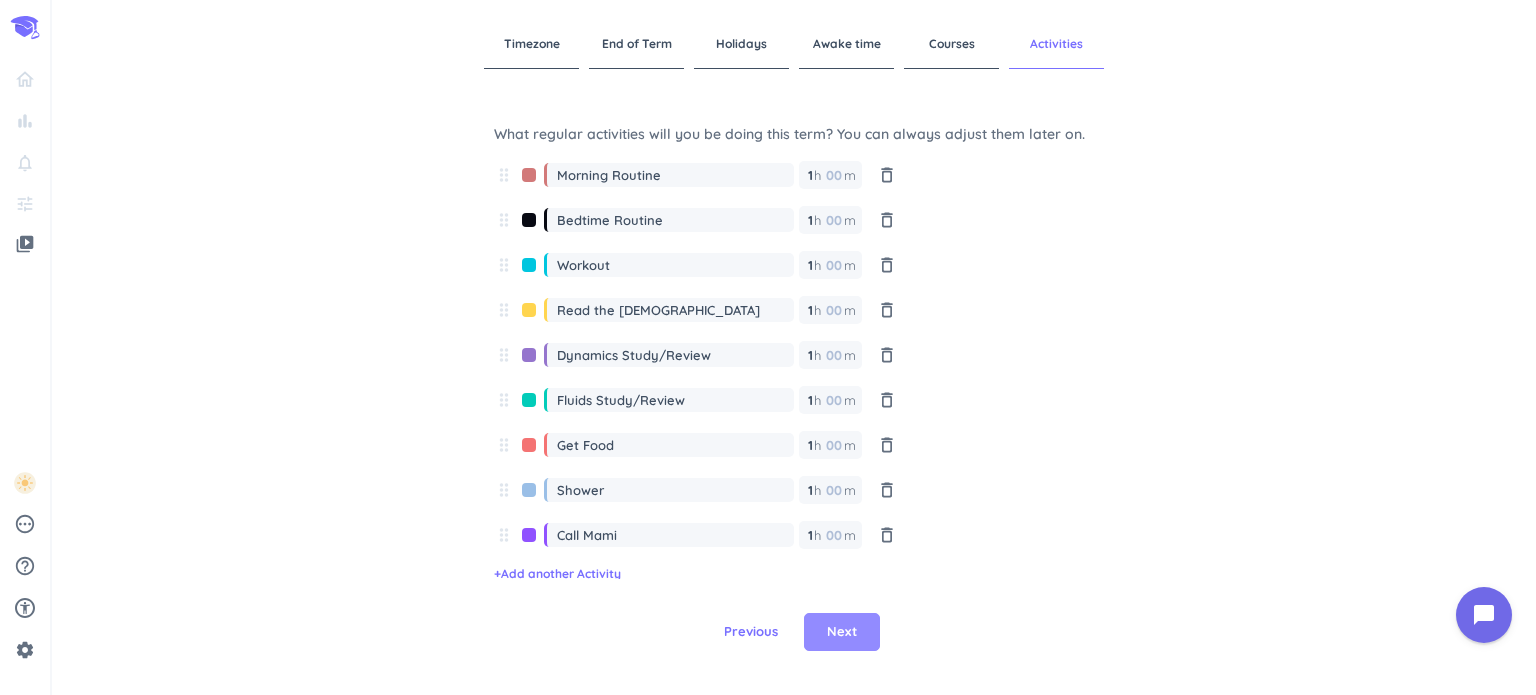 click on "Next" at bounding box center [842, 632] 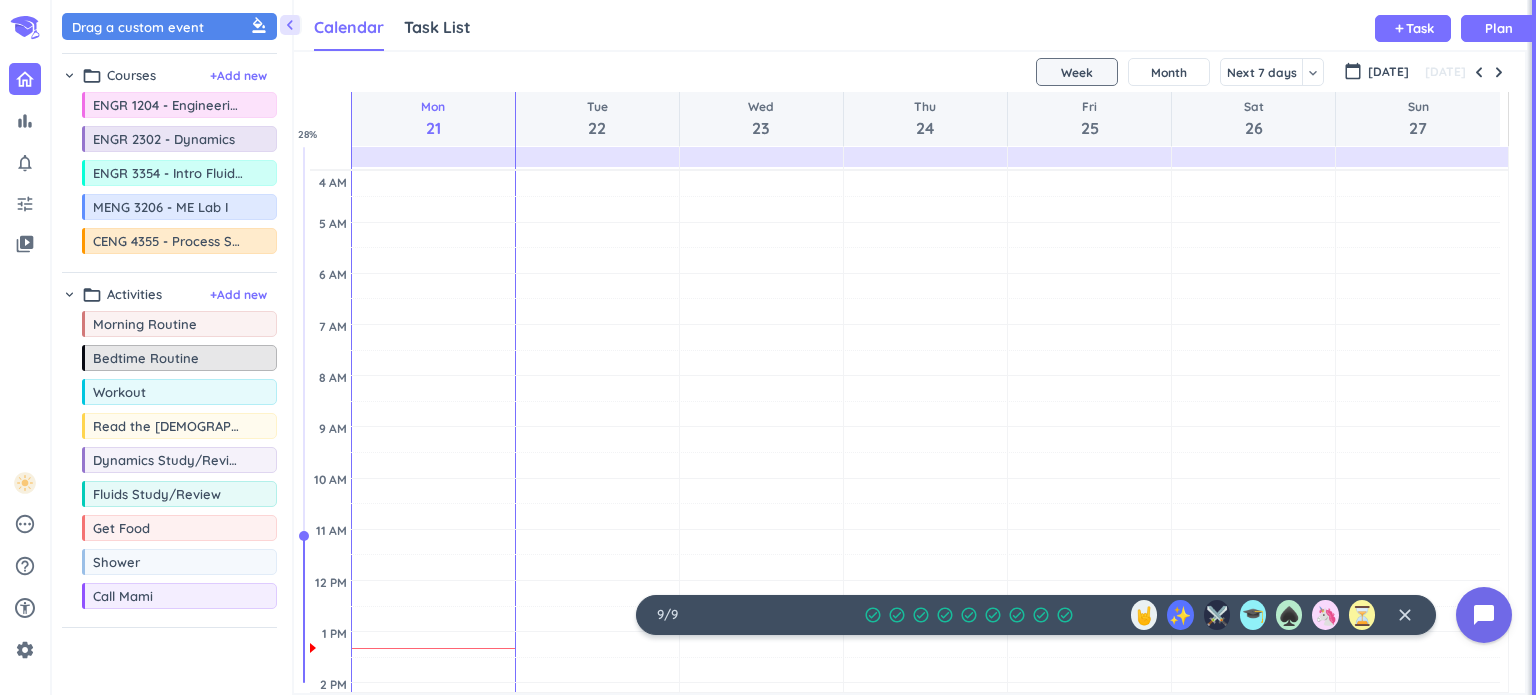 scroll, scrollTop: 41, scrollLeft: 1225, axis: both 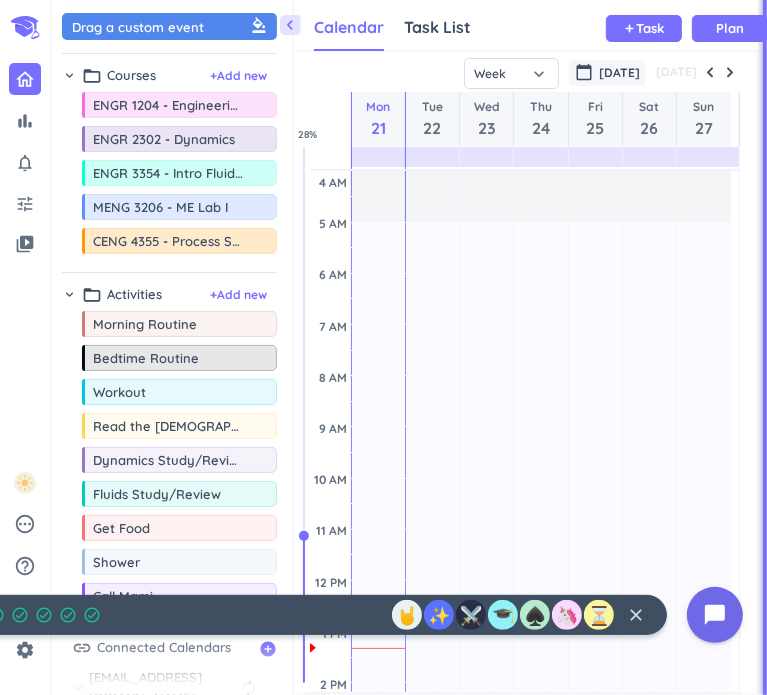 click on "[DATE]" at bounding box center [619, 73] 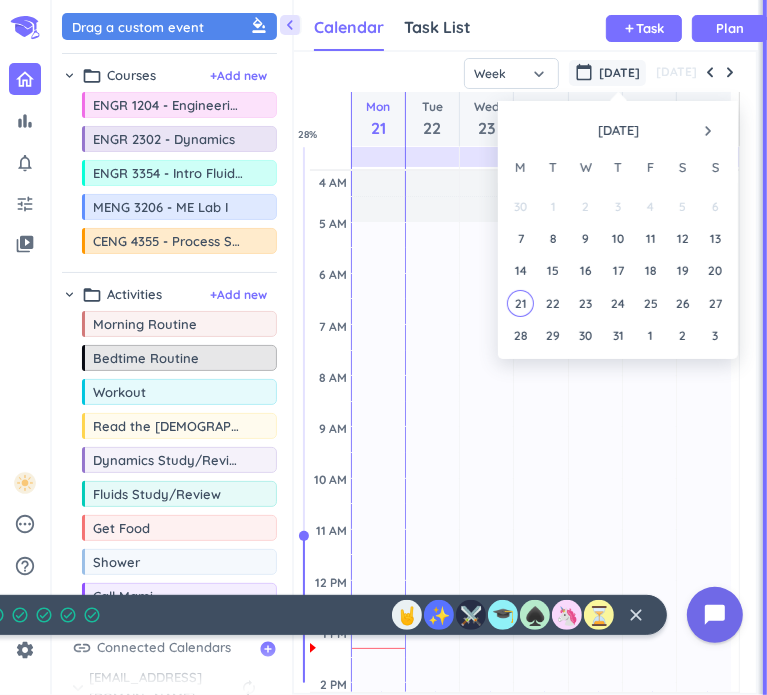 click on "navigate_next" at bounding box center (708, 131) 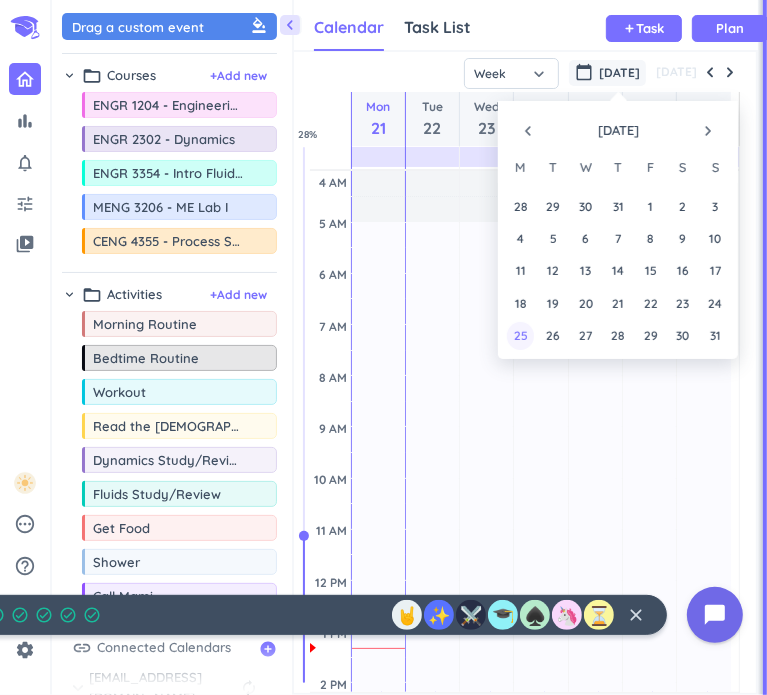 click on "25" at bounding box center (520, 335) 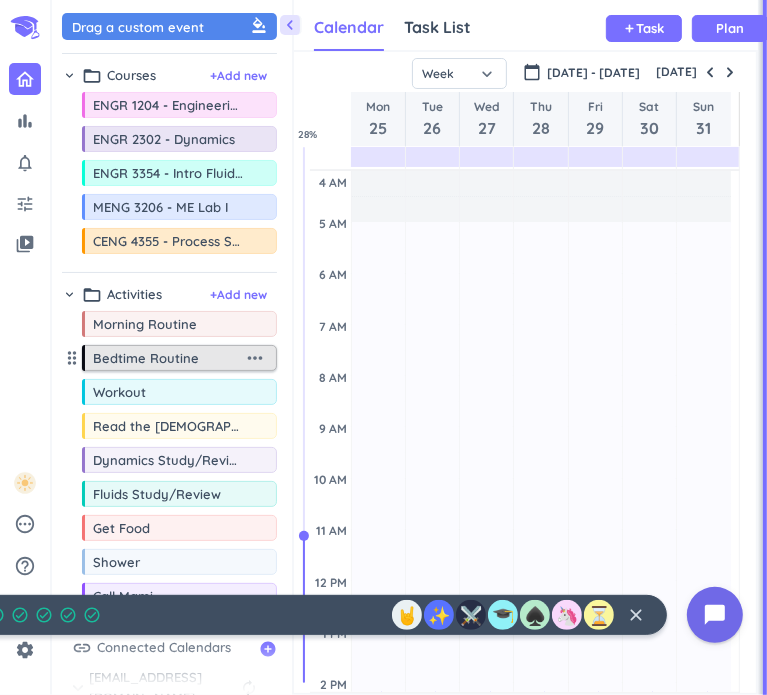 scroll, scrollTop: 95, scrollLeft: 0, axis: vertical 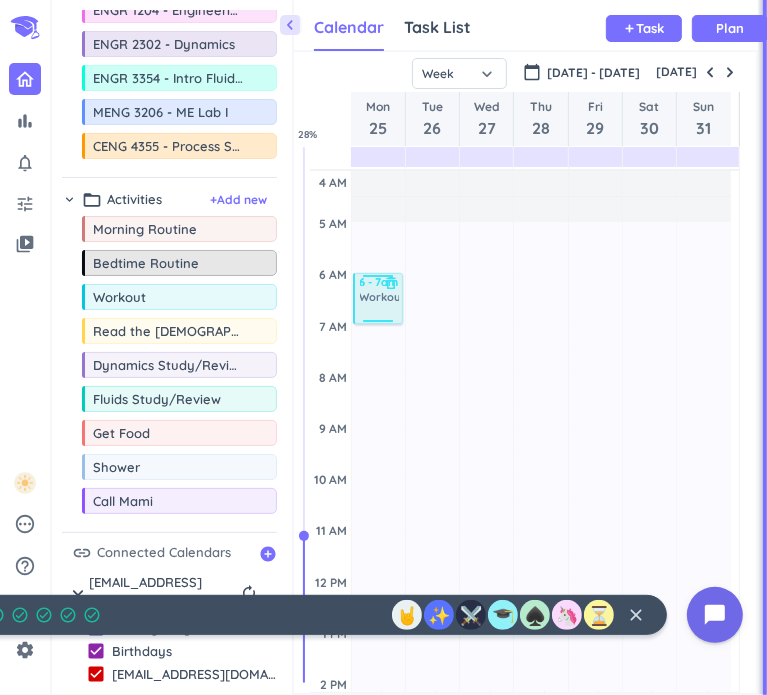 drag, startPoint x: 162, startPoint y: 301, endPoint x: 362, endPoint y: 277, distance: 201.43486 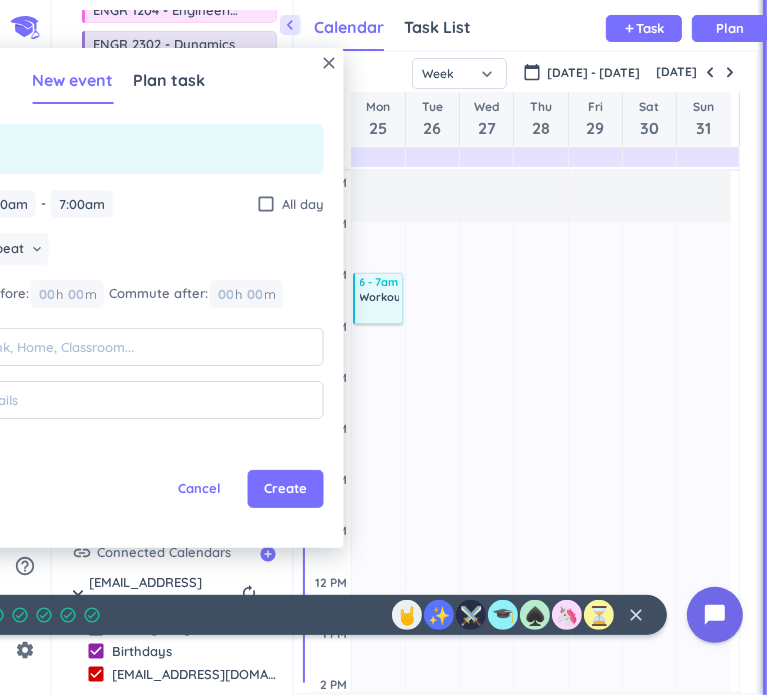 drag, startPoint x: 220, startPoint y: 66, endPoint x: 249, endPoint y: 67, distance: 29.017237 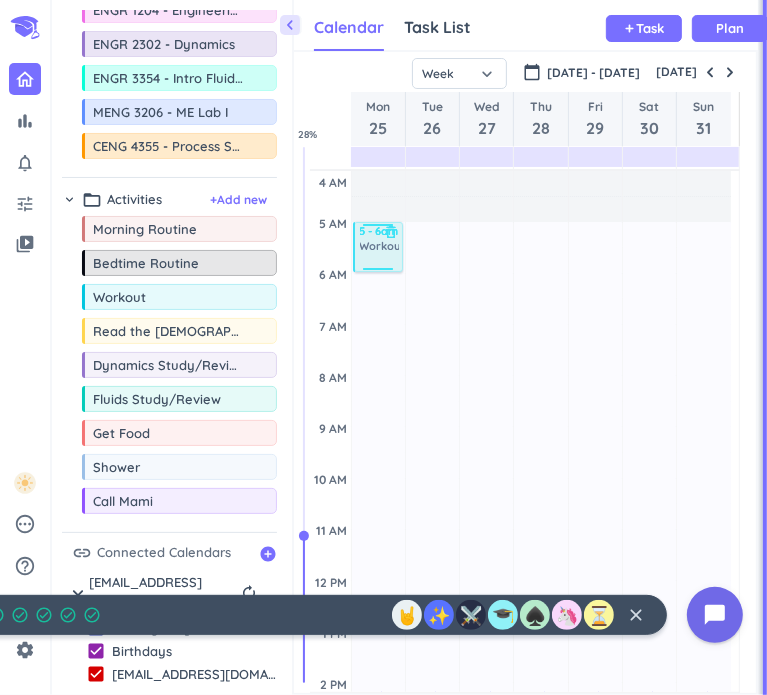 drag, startPoint x: 373, startPoint y: 289, endPoint x: 372, endPoint y: 240, distance: 49.010204 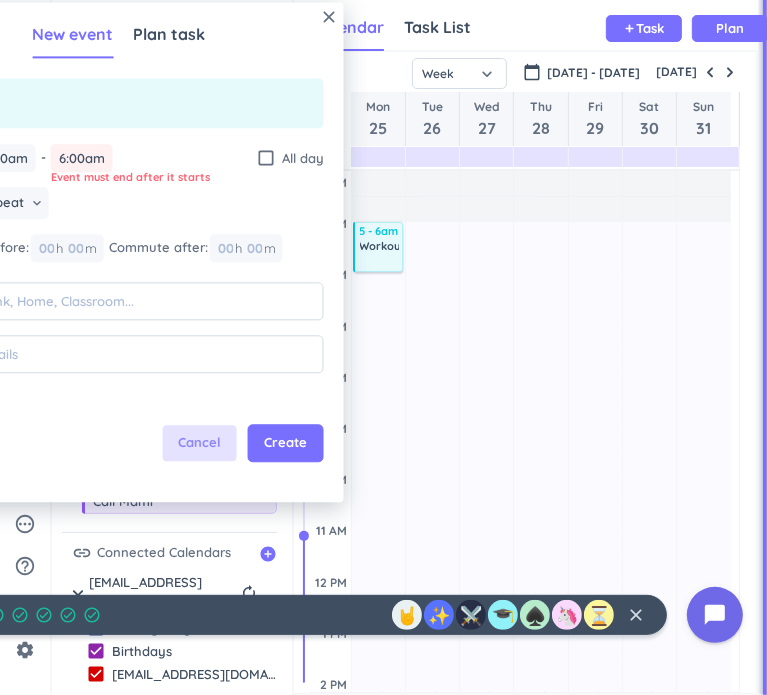 click on "Cancel" at bounding box center (199, 444) 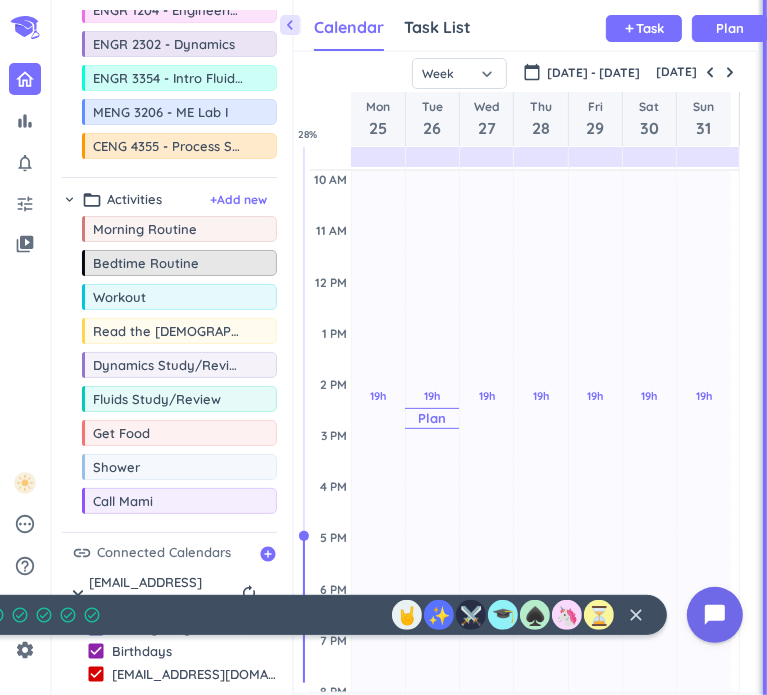 scroll, scrollTop: 100, scrollLeft: 0, axis: vertical 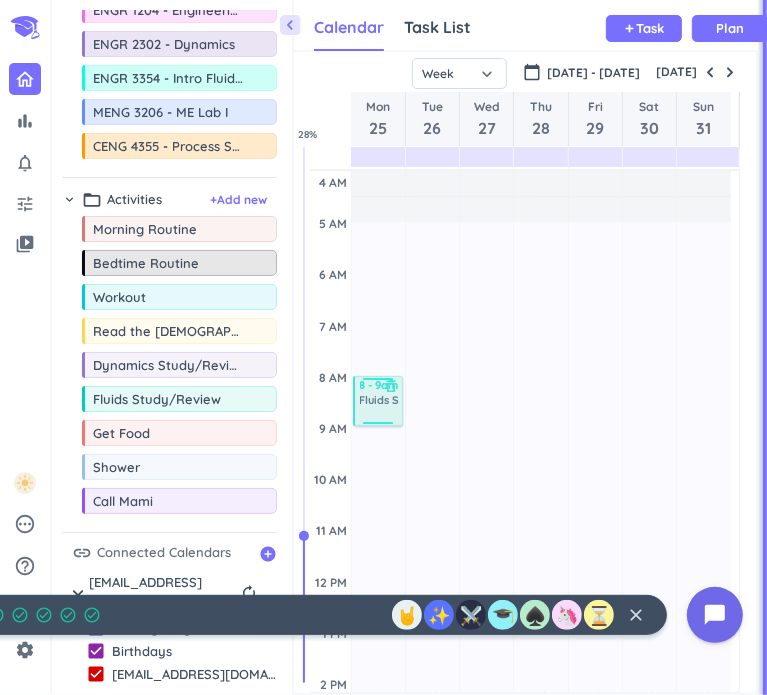 drag, startPoint x: 170, startPoint y: 398, endPoint x: 359, endPoint y: 377, distance: 190.16309 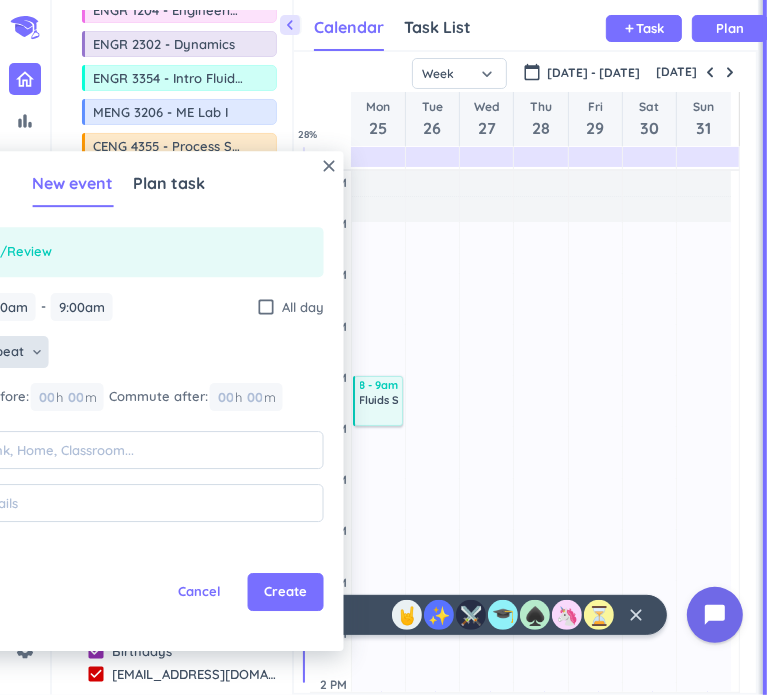click on "Does not repeat" at bounding box center (-27, 353) 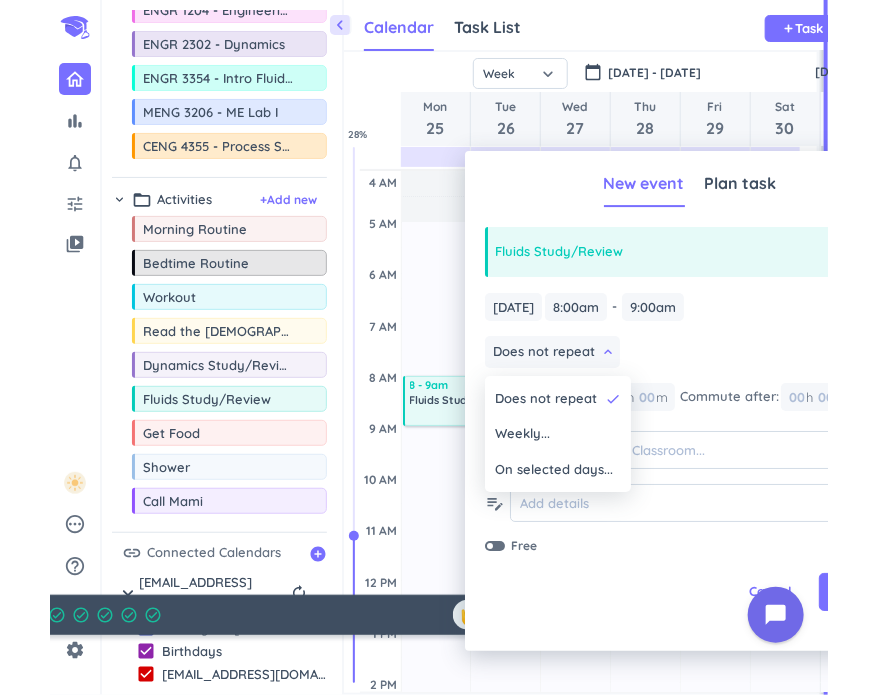 scroll, scrollTop: 8, scrollLeft: 8, axis: both 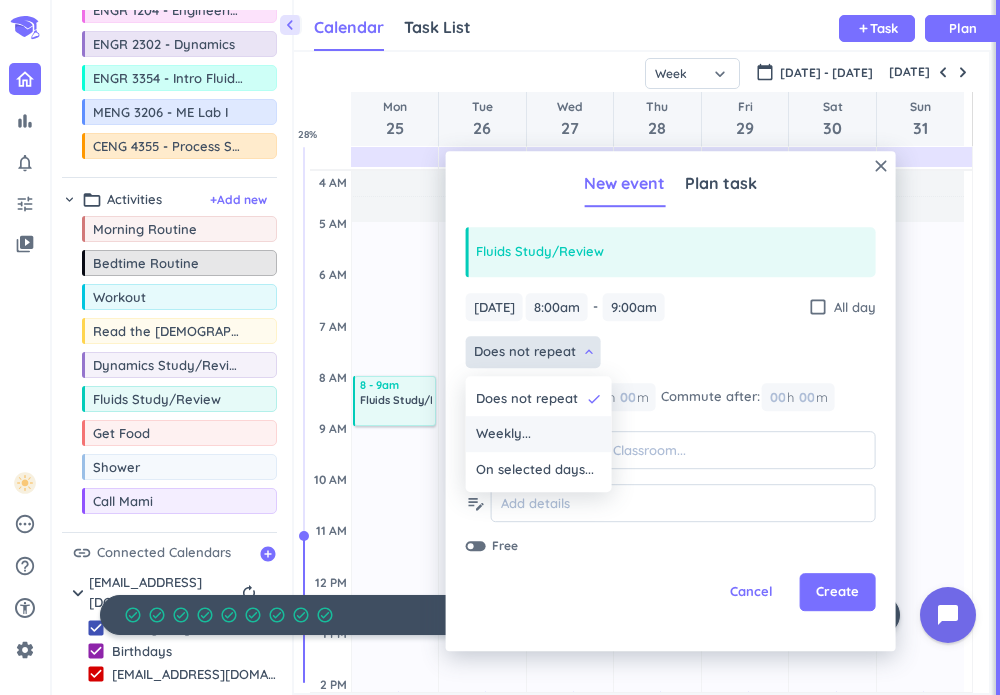 click on "Weekly..." at bounding box center (539, 435) 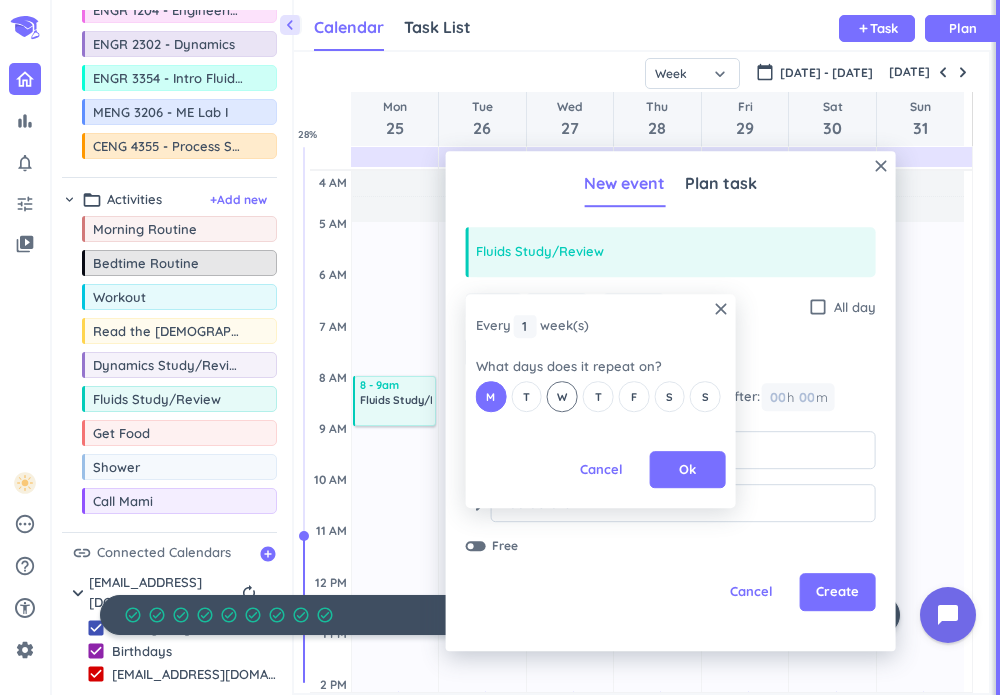 click on "W" at bounding box center (562, 396) 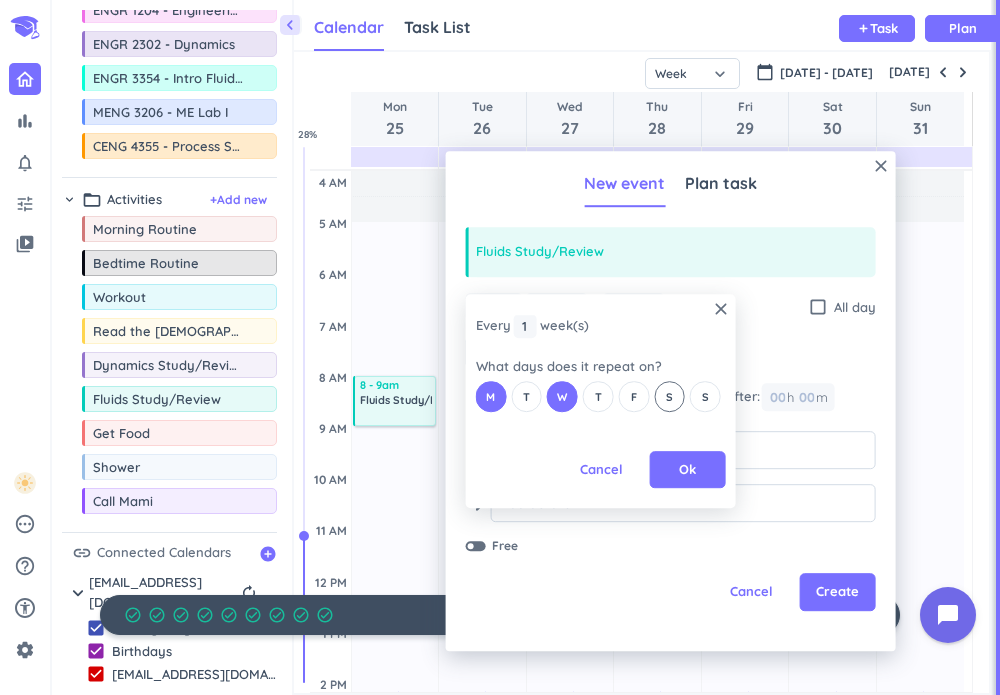 click on "S" at bounding box center (669, 396) 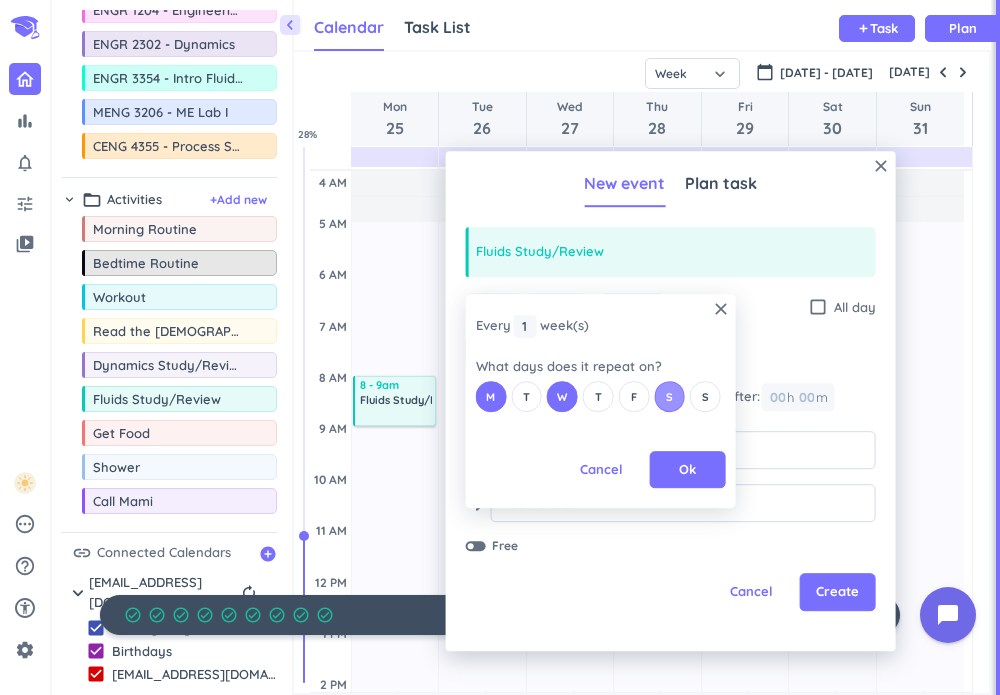 click on "S" at bounding box center (669, 397) 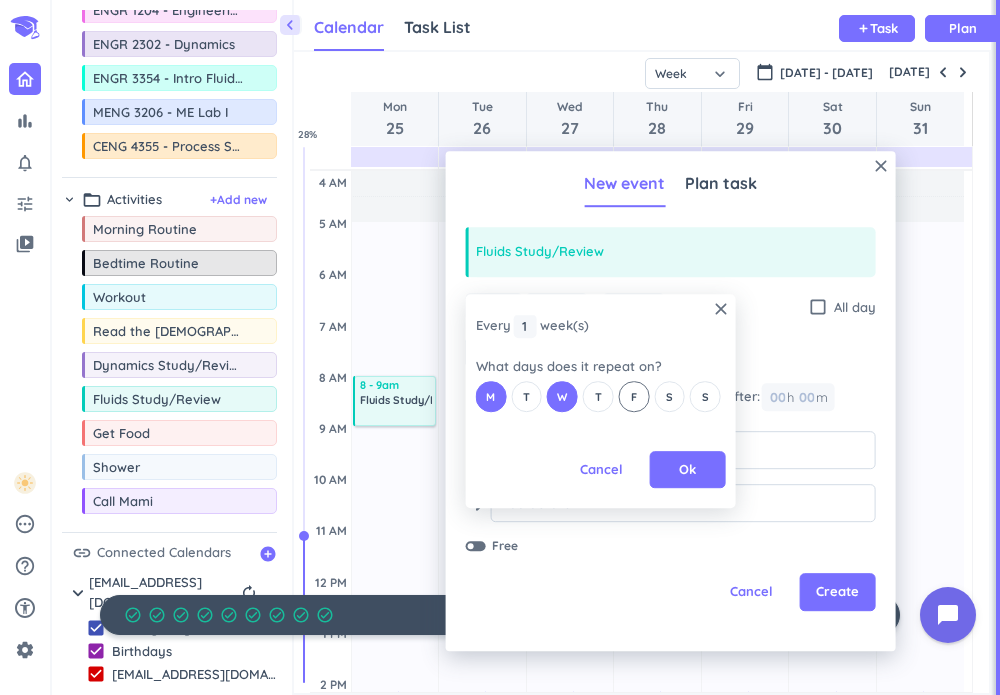 click on "F" at bounding box center (633, 396) 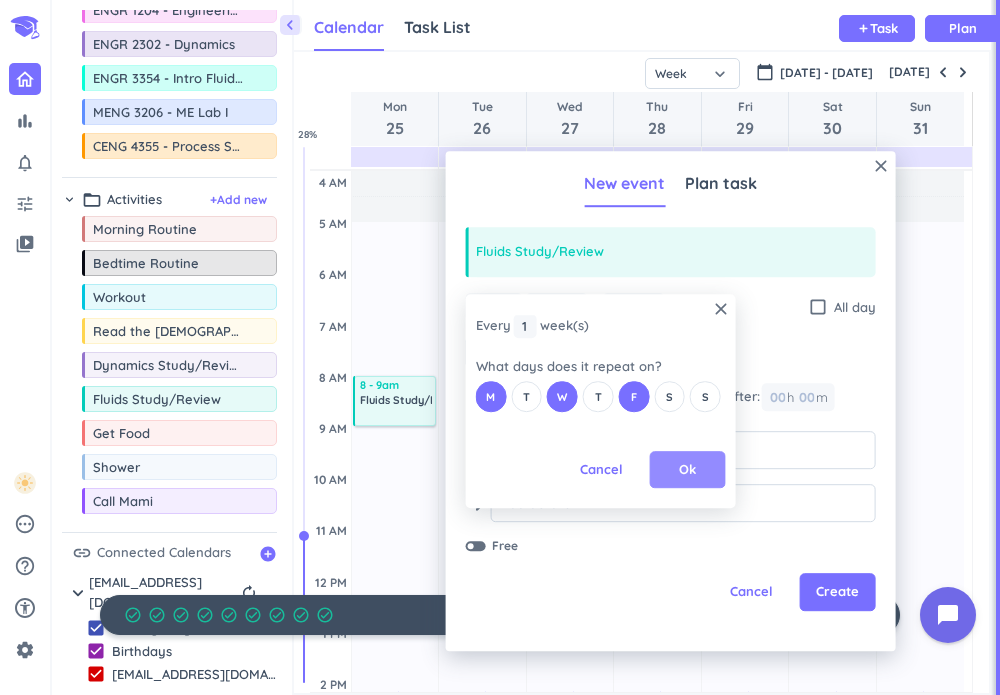 click on "Ok" at bounding box center [687, 470] 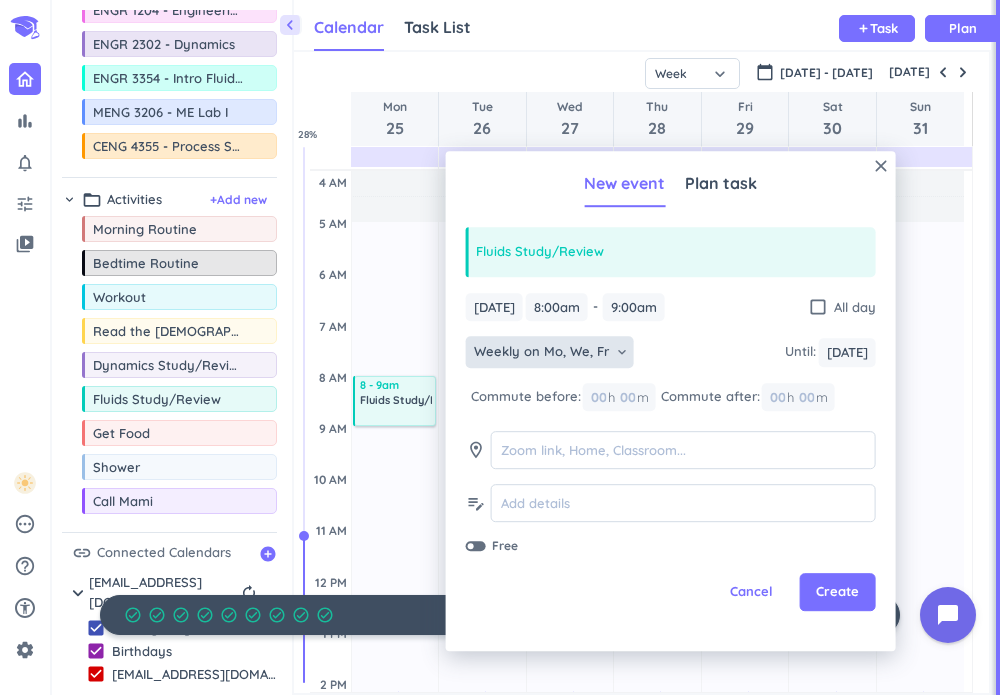 click on "keyboard_arrow_down" at bounding box center (622, 352) 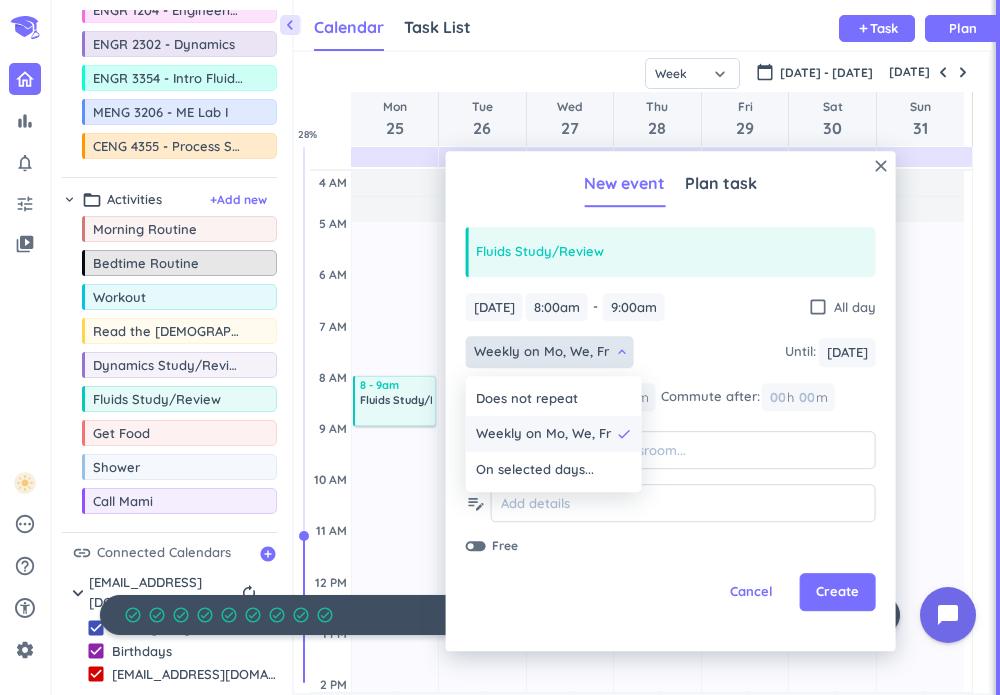 click on "Weekly on Mo, We, Fr done" at bounding box center (554, 435) 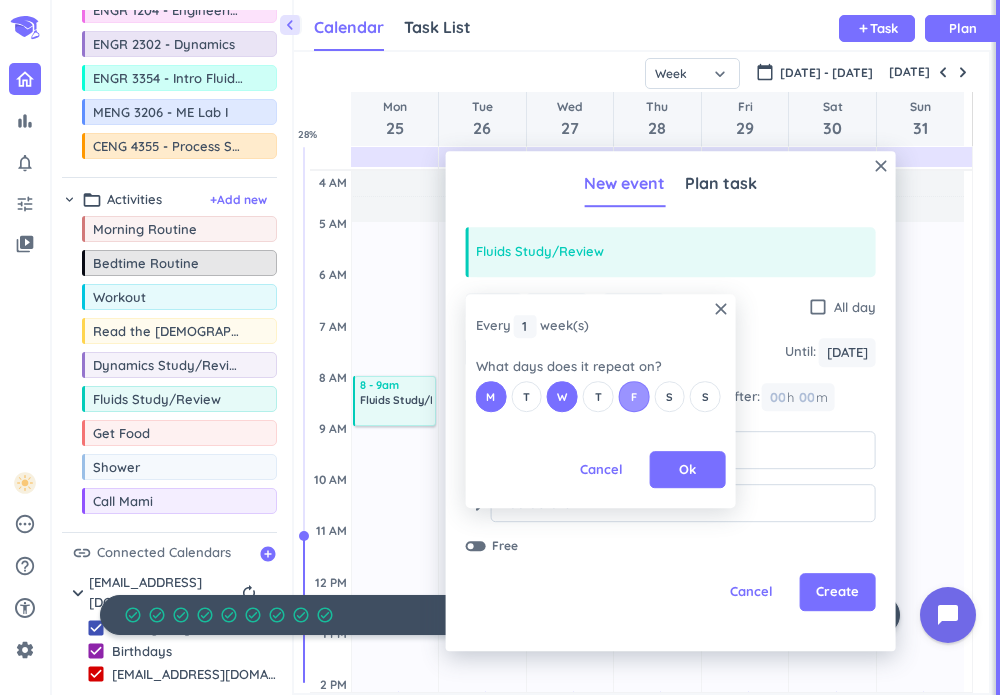 click on "F" at bounding box center [633, 396] 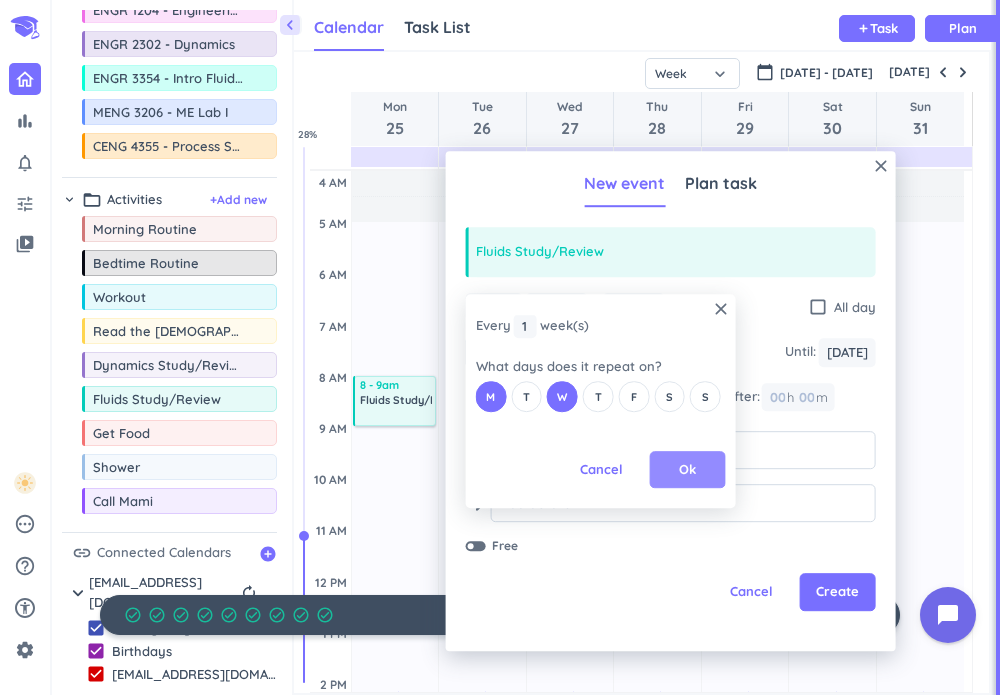 click on "Ok" at bounding box center (688, 470) 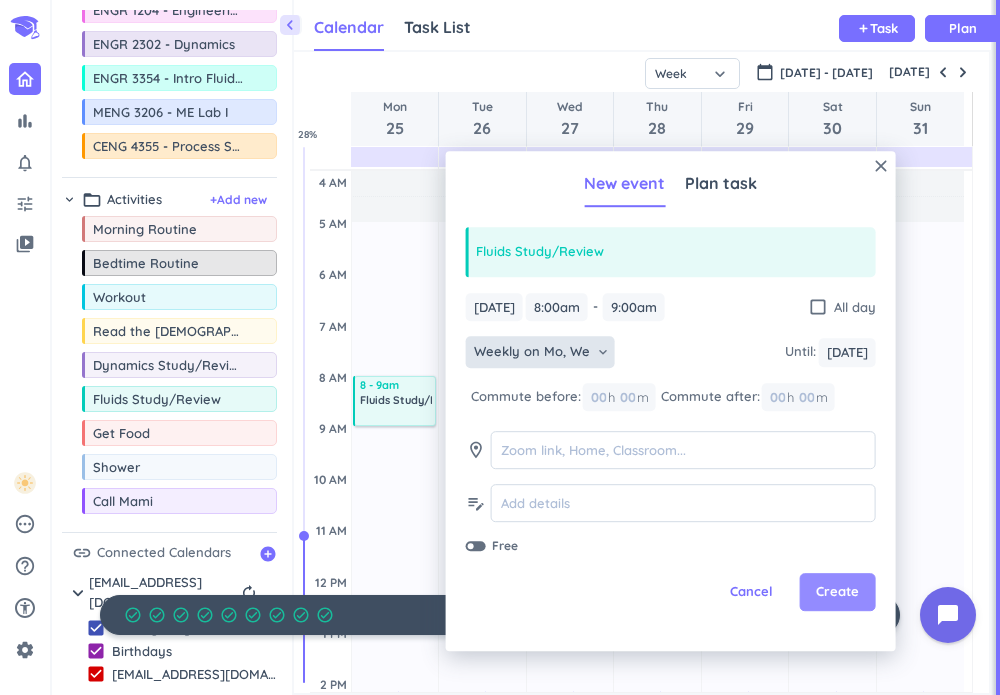 click on "Create" at bounding box center [837, 593] 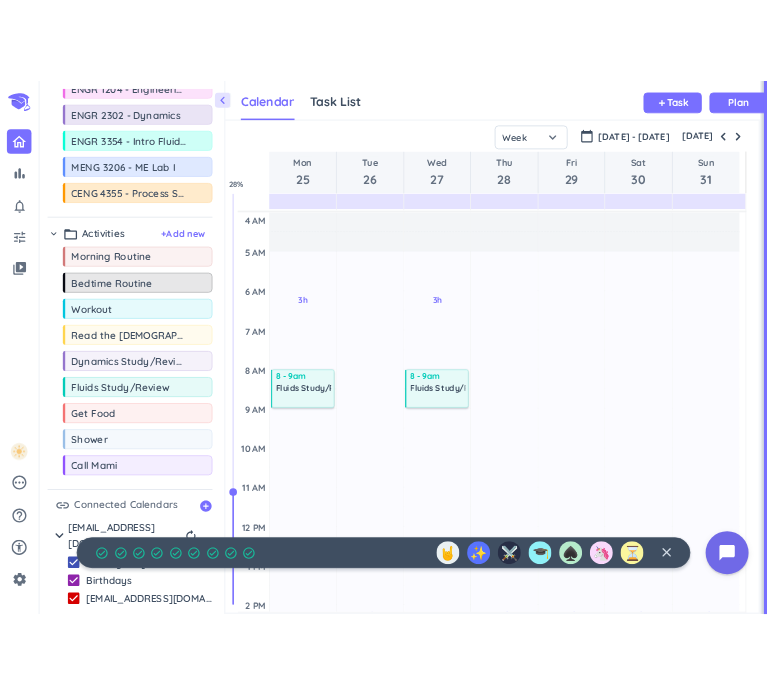 scroll, scrollTop: 41, scrollLeft: 456, axis: both 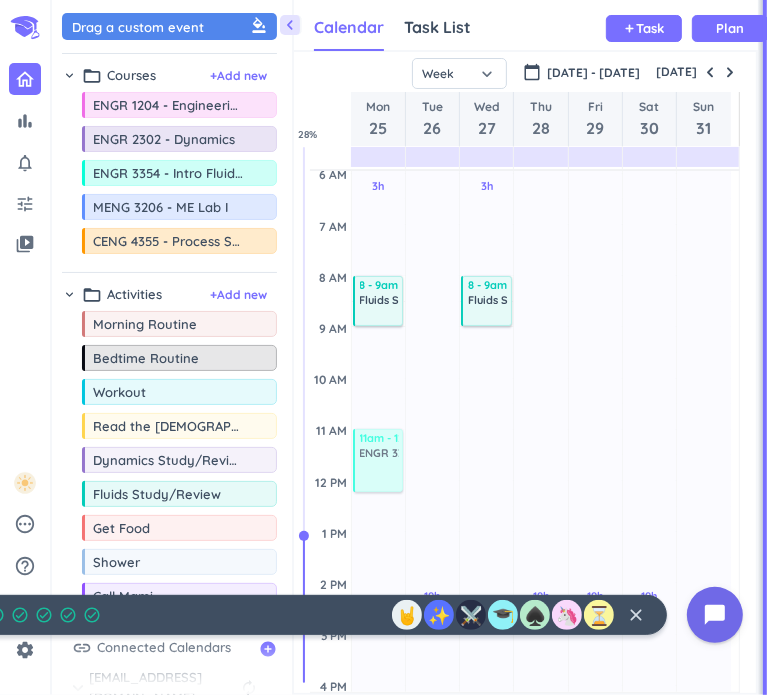 drag, startPoint x: 188, startPoint y: 176, endPoint x: 375, endPoint y: 430, distance: 315.4124 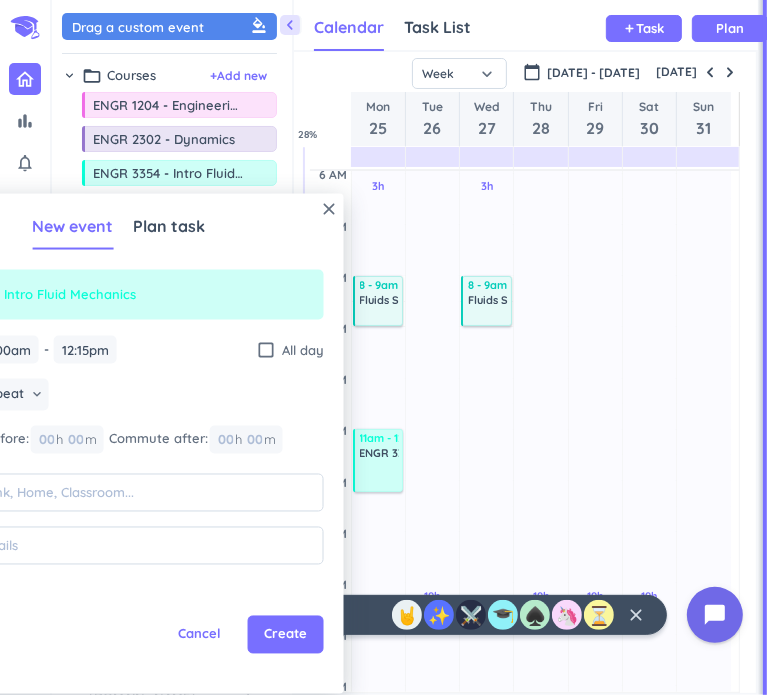 click on "Does not repeat keyboard_arrow_down" at bounding box center [119, 397] 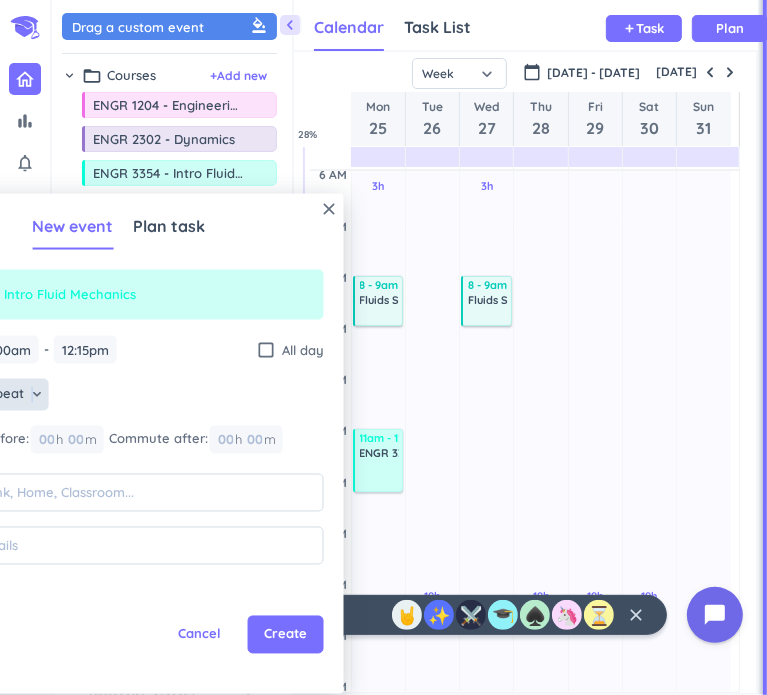 click on "keyboard_arrow_down" at bounding box center [37, 395] 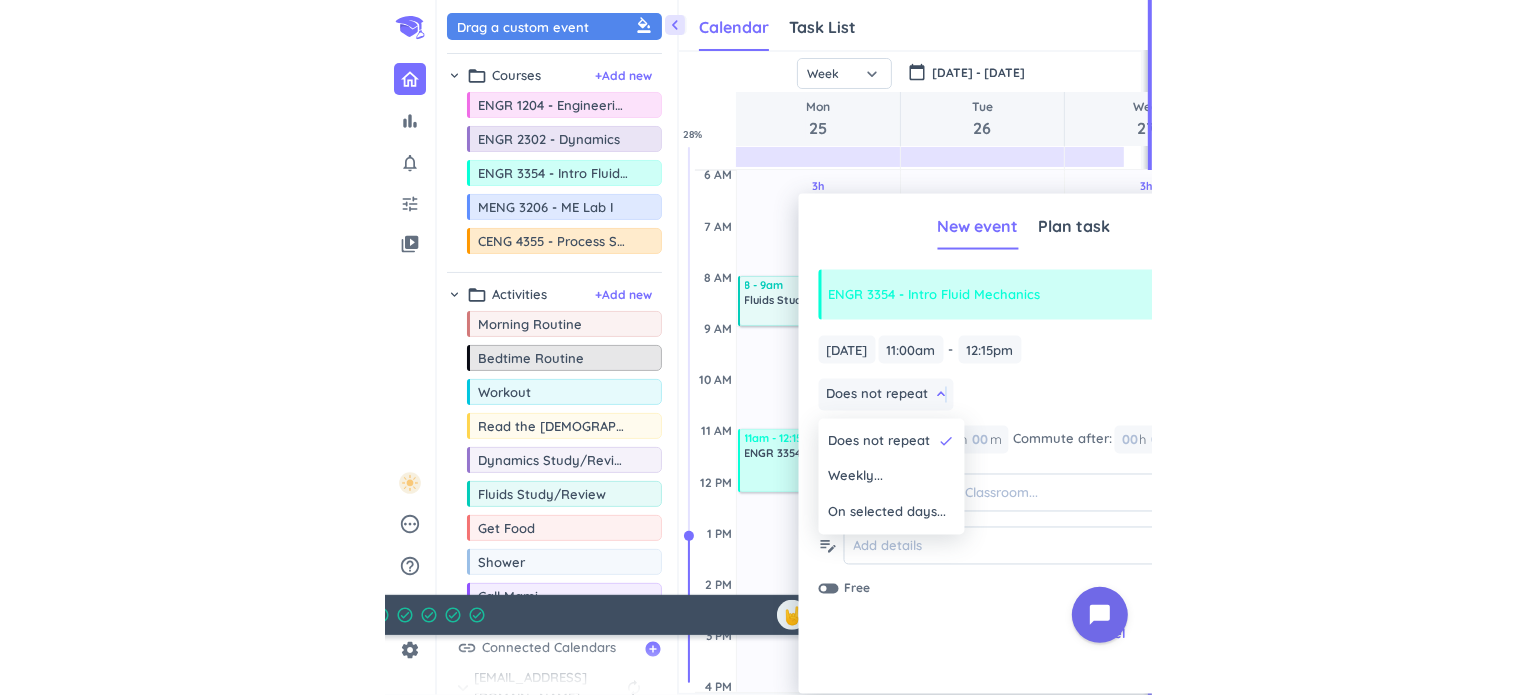 scroll, scrollTop: 8, scrollLeft: 9, axis: both 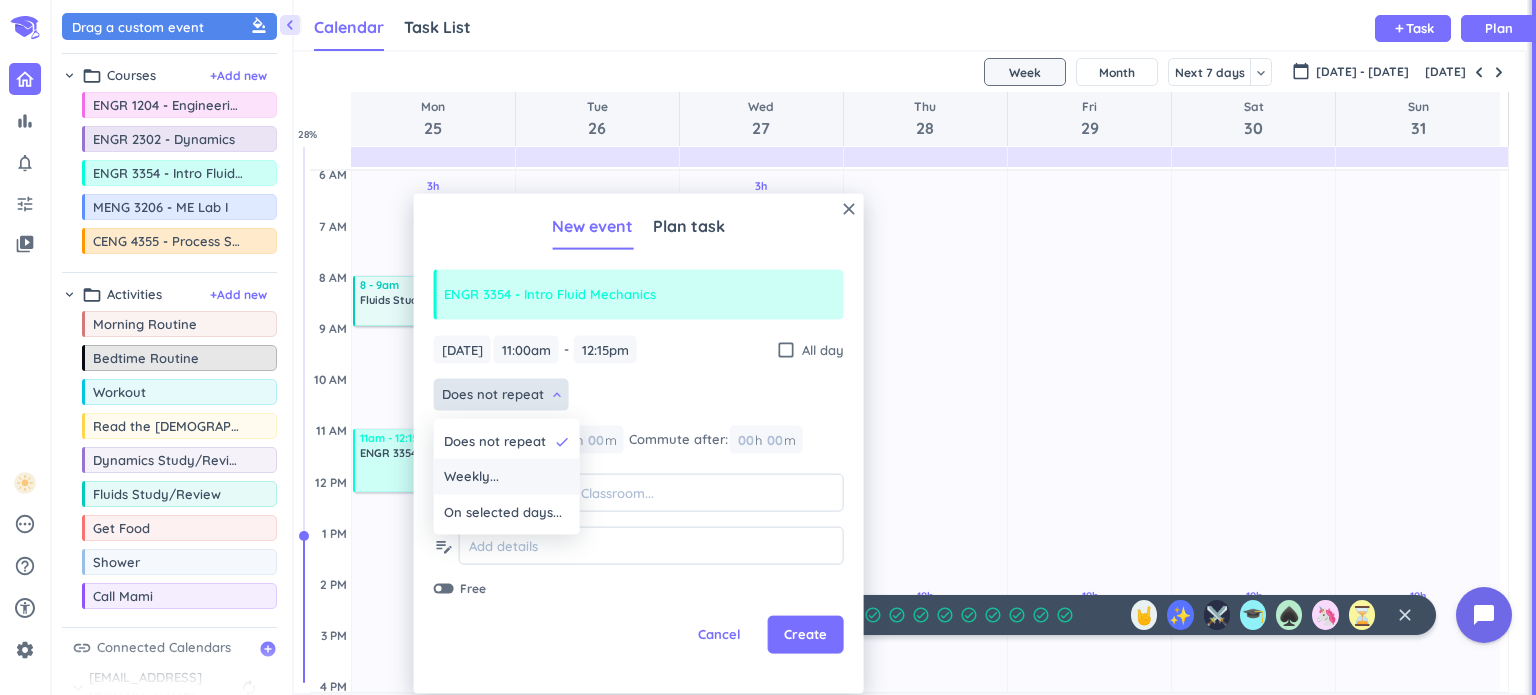 click on "Weekly..." at bounding box center [507, 477] 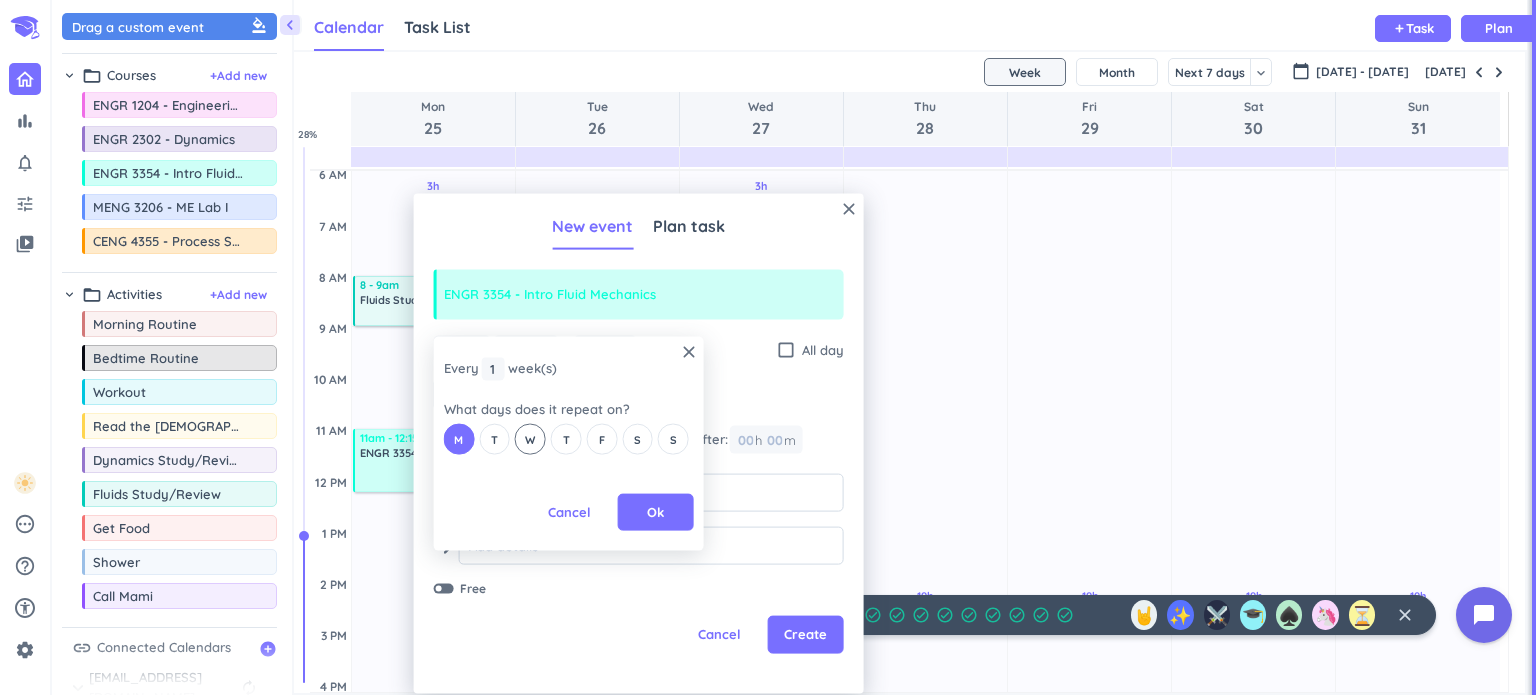 click on "W" at bounding box center [530, 439] 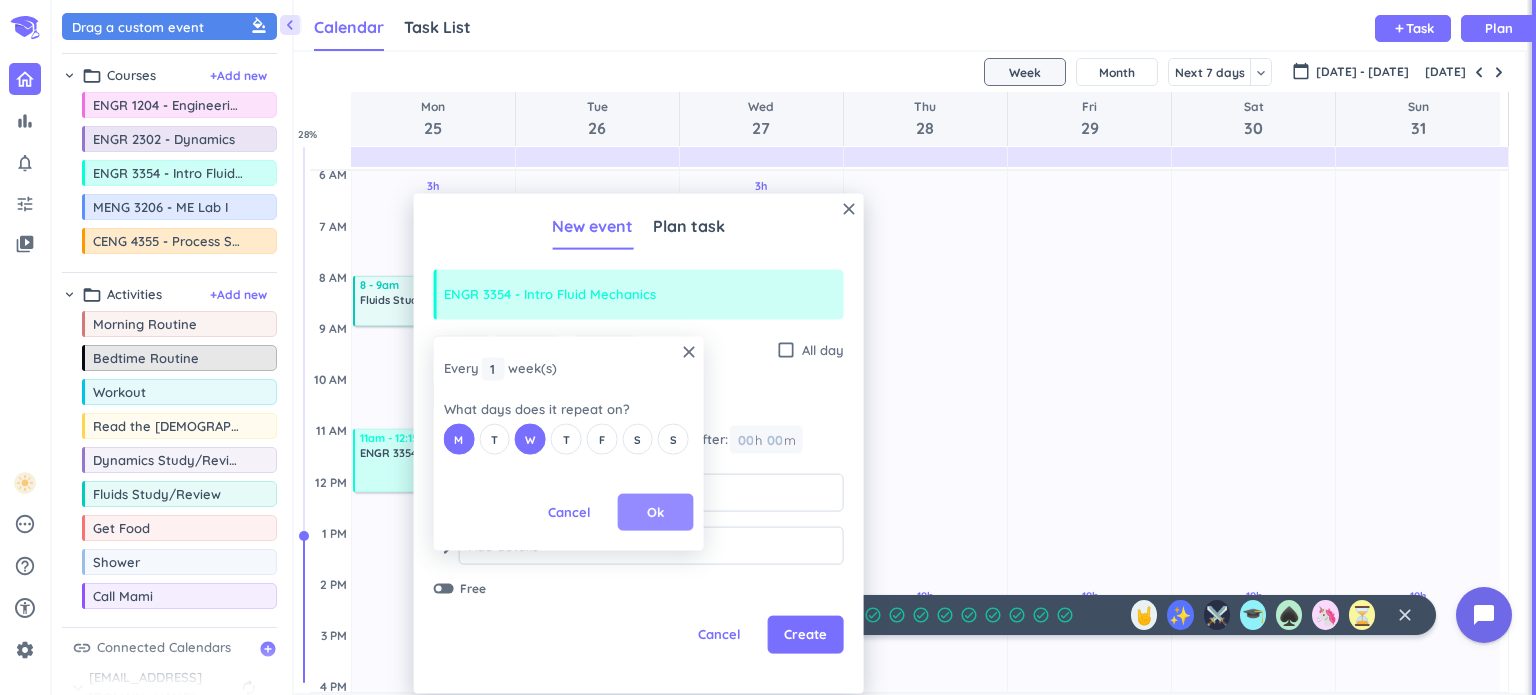 click on "Ok" at bounding box center [656, 511] 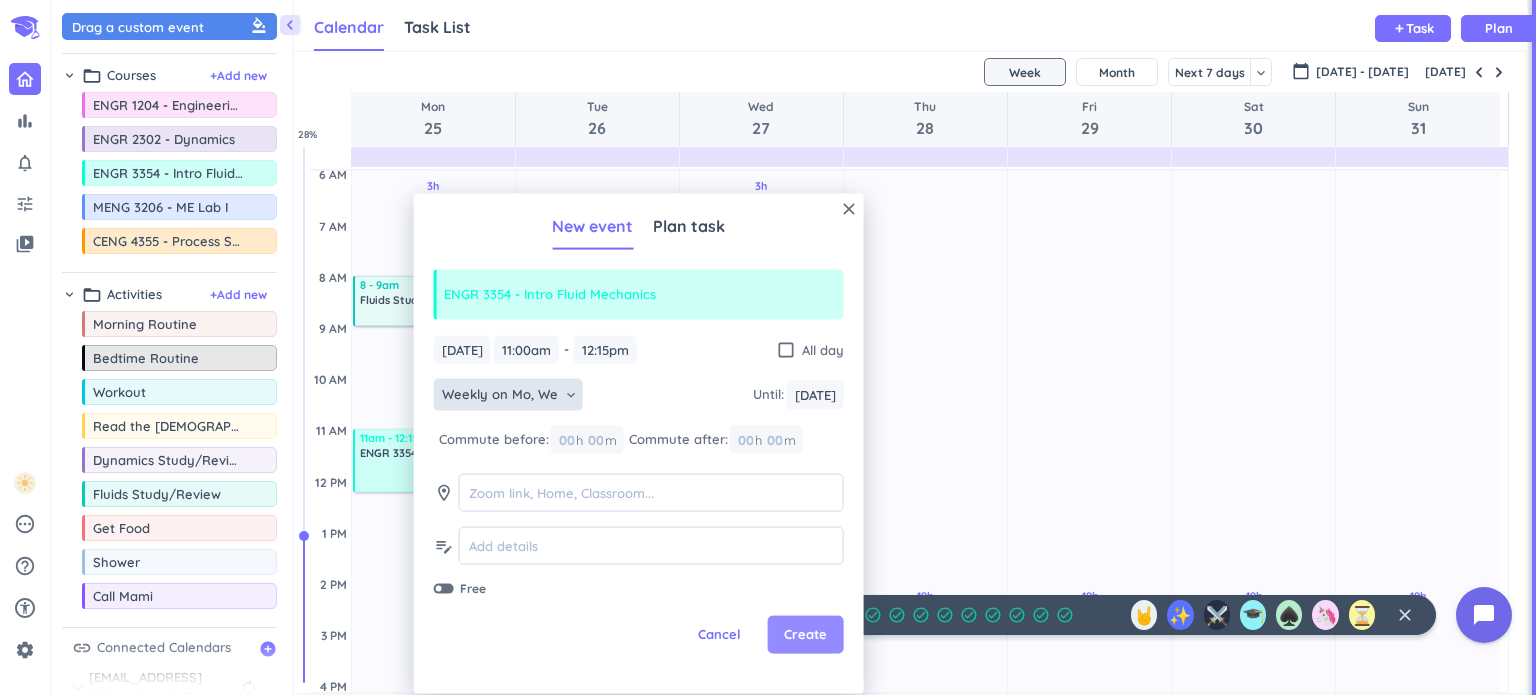 click on "Create" at bounding box center [805, 635] 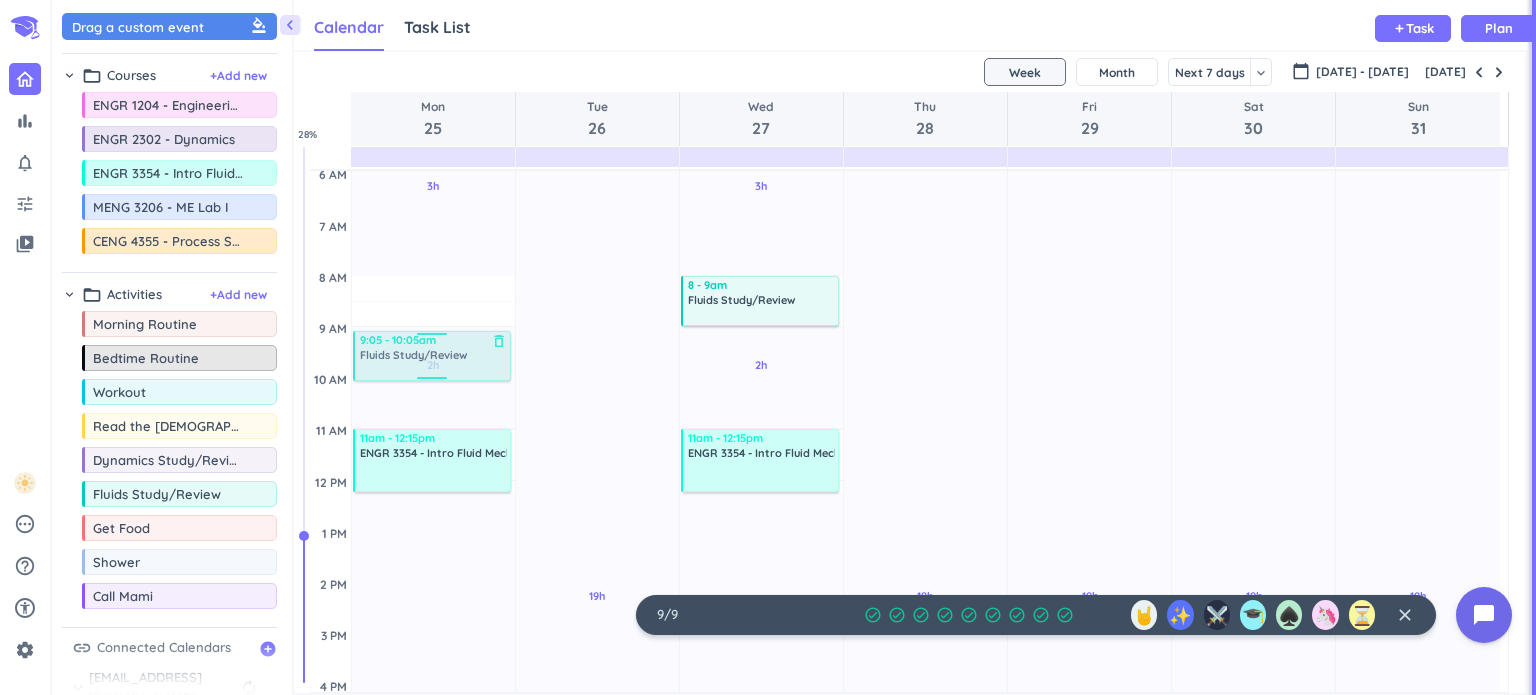drag, startPoint x: 424, startPoint y: 299, endPoint x: 418, endPoint y: 363, distance: 64.28063 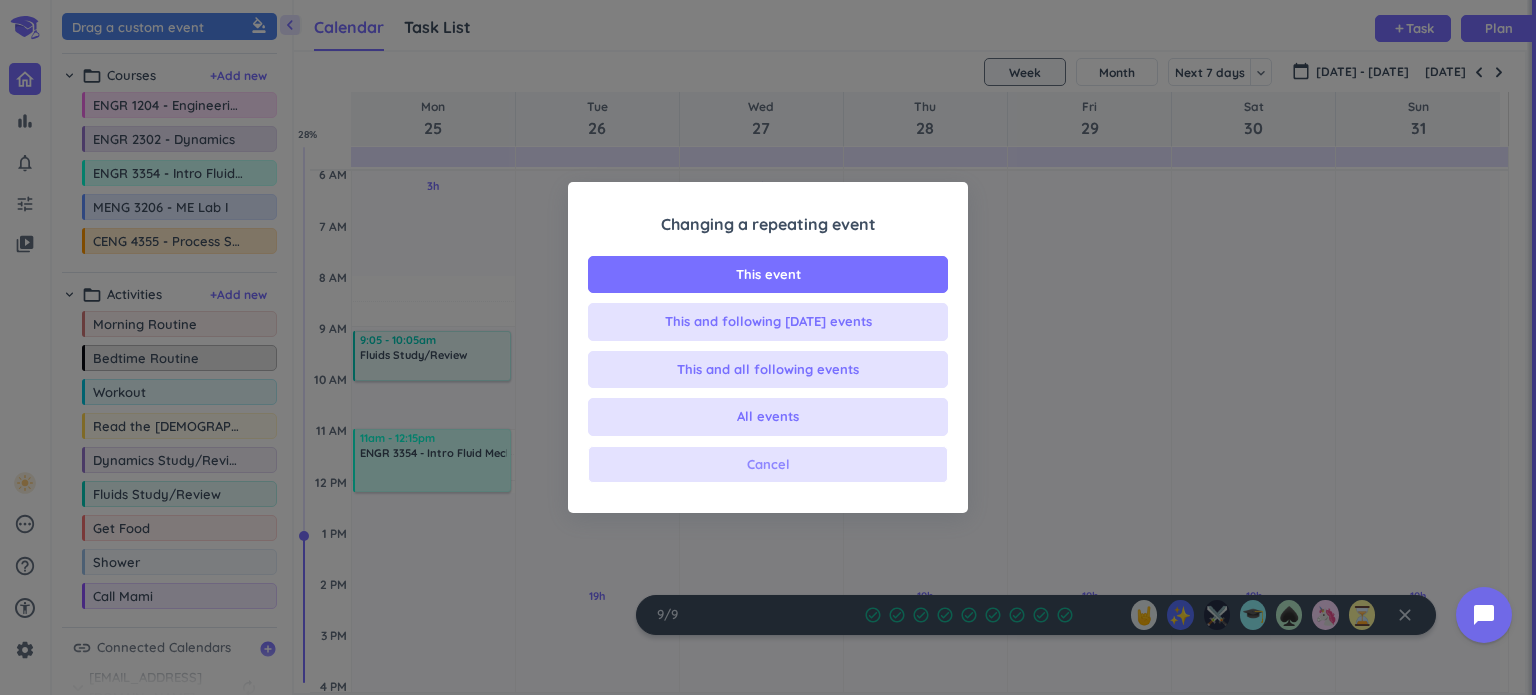 click on "Cancel" at bounding box center (768, 465) 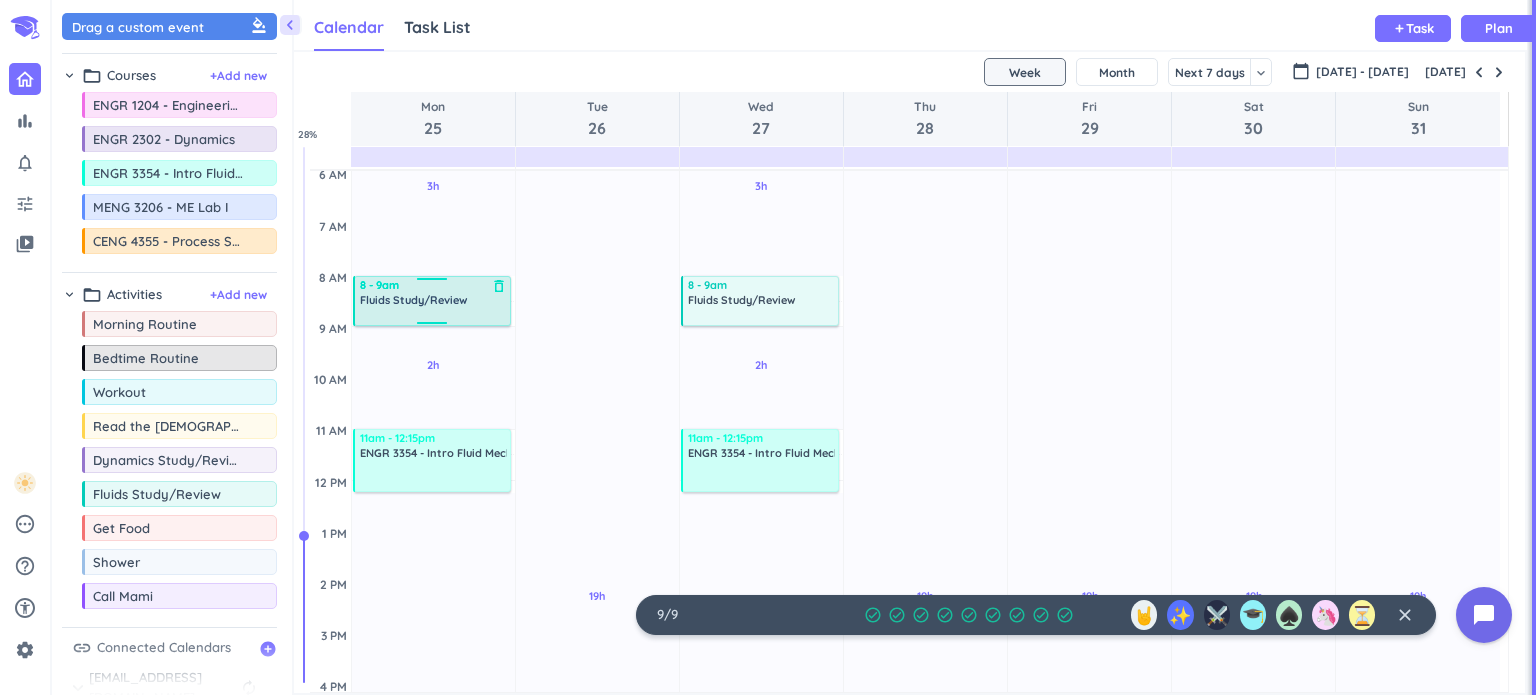 click on "Fluids Study/Review" at bounding box center [413, 300] 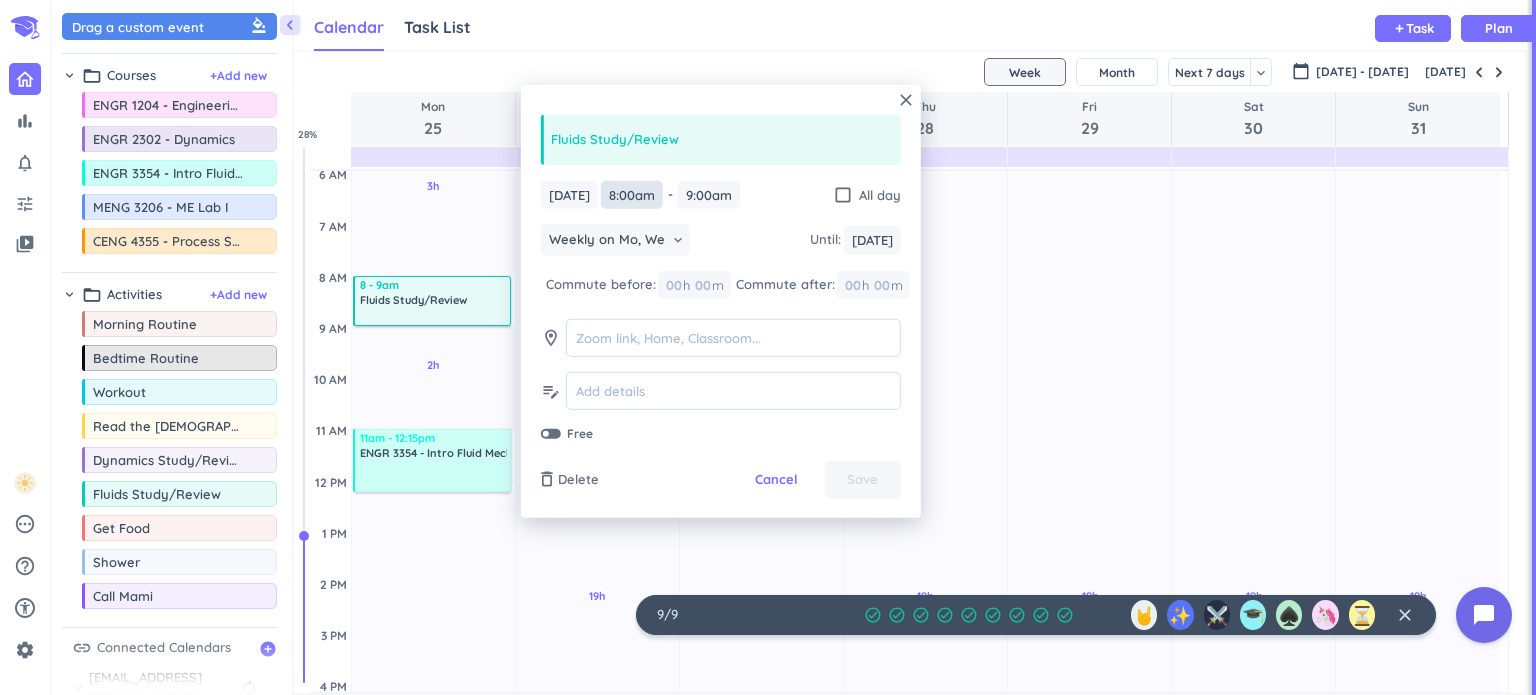 click on "8:00am" at bounding box center (632, 194) 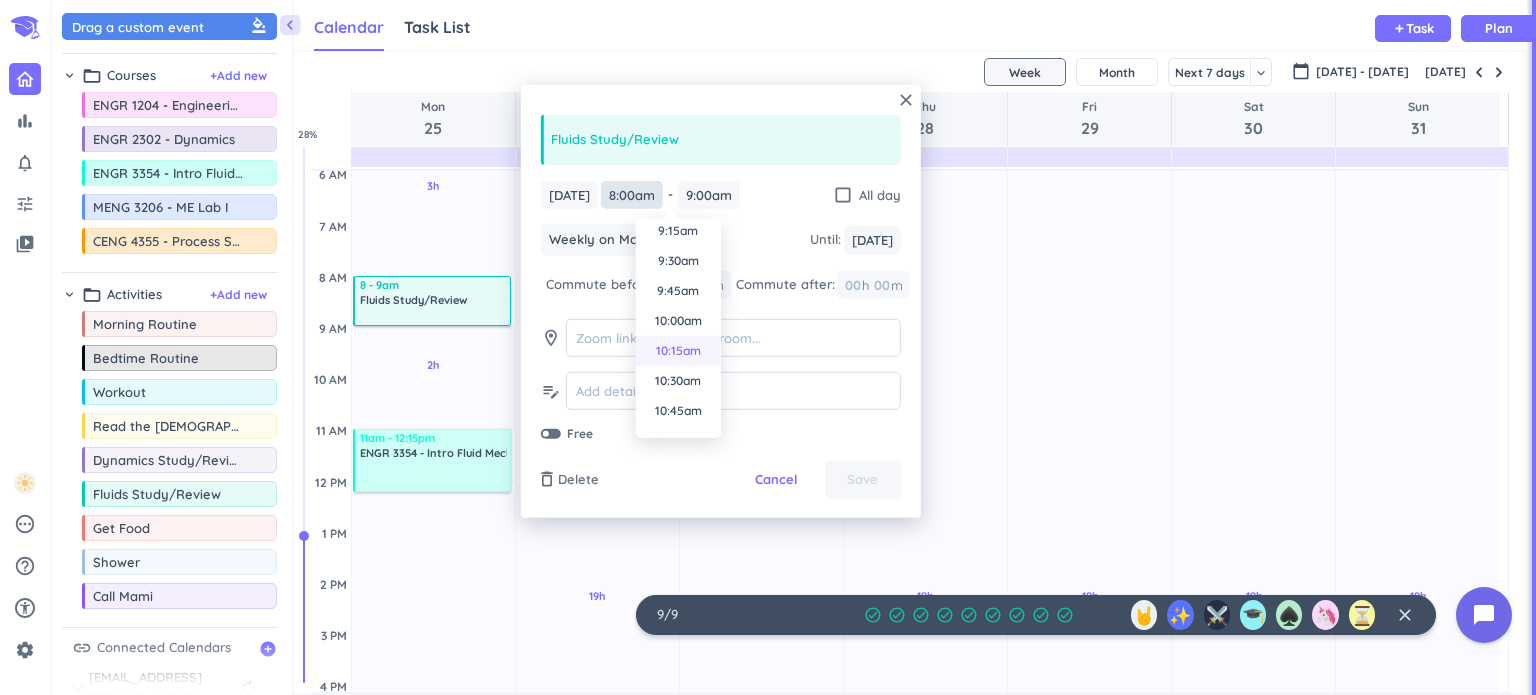 scroll, scrollTop: 1070, scrollLeft: 0, axis: vertical 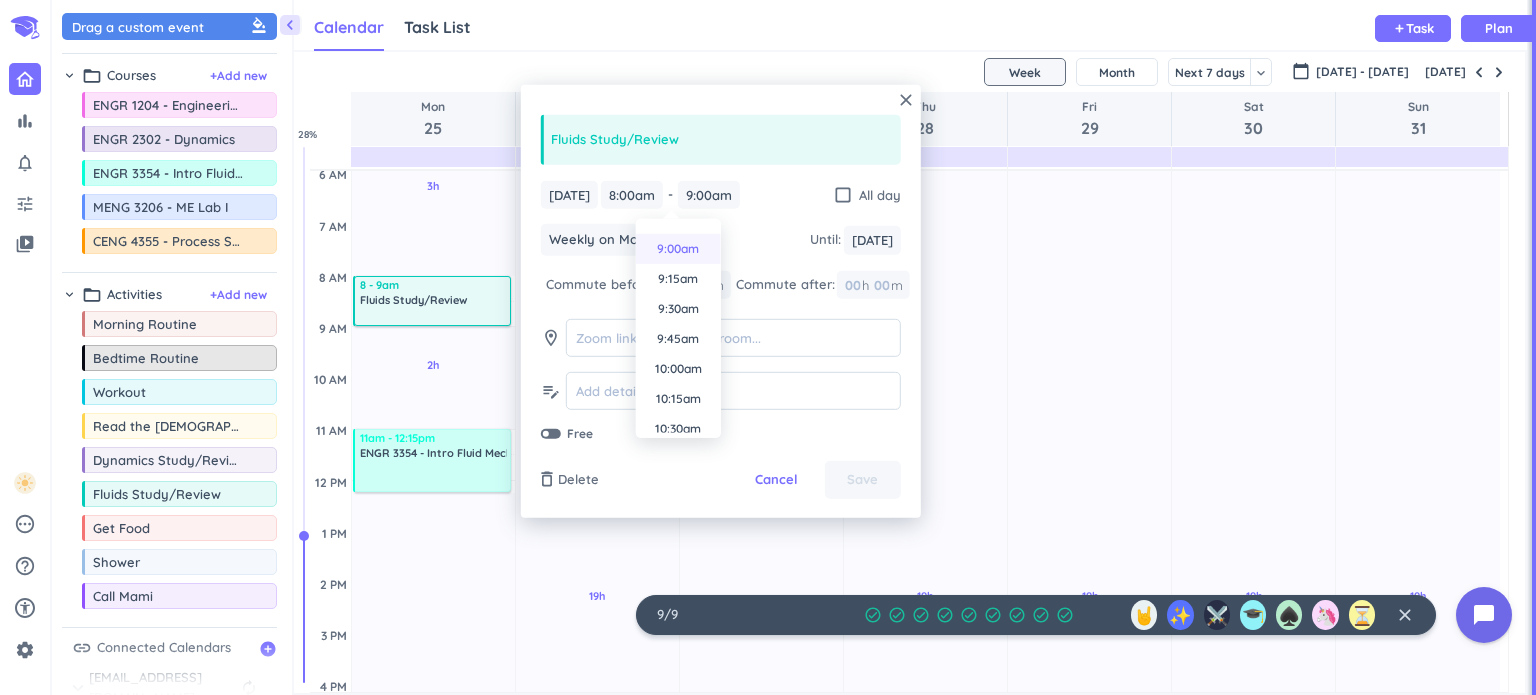 click on "9:00am" at bounding box center (678, 249) 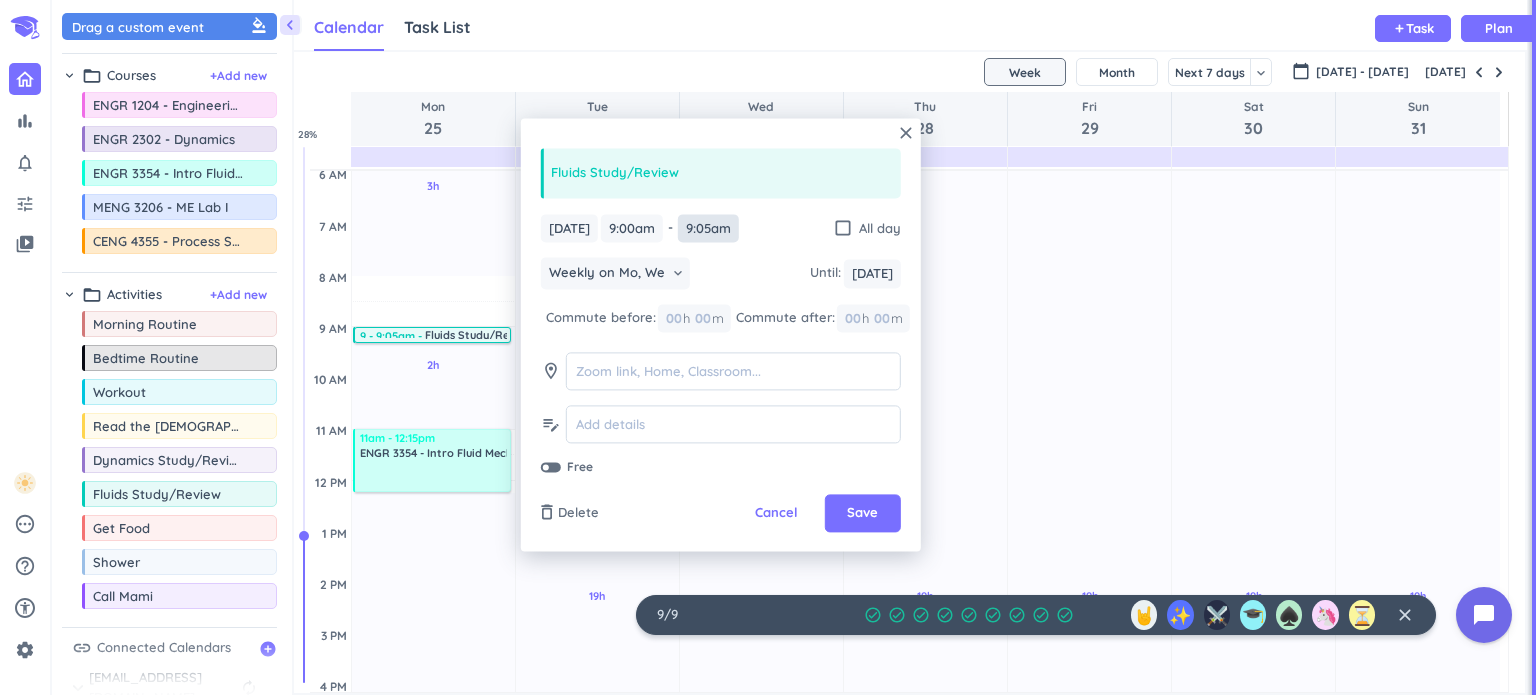 click on "9:05am" at bounding box center [708, 228] 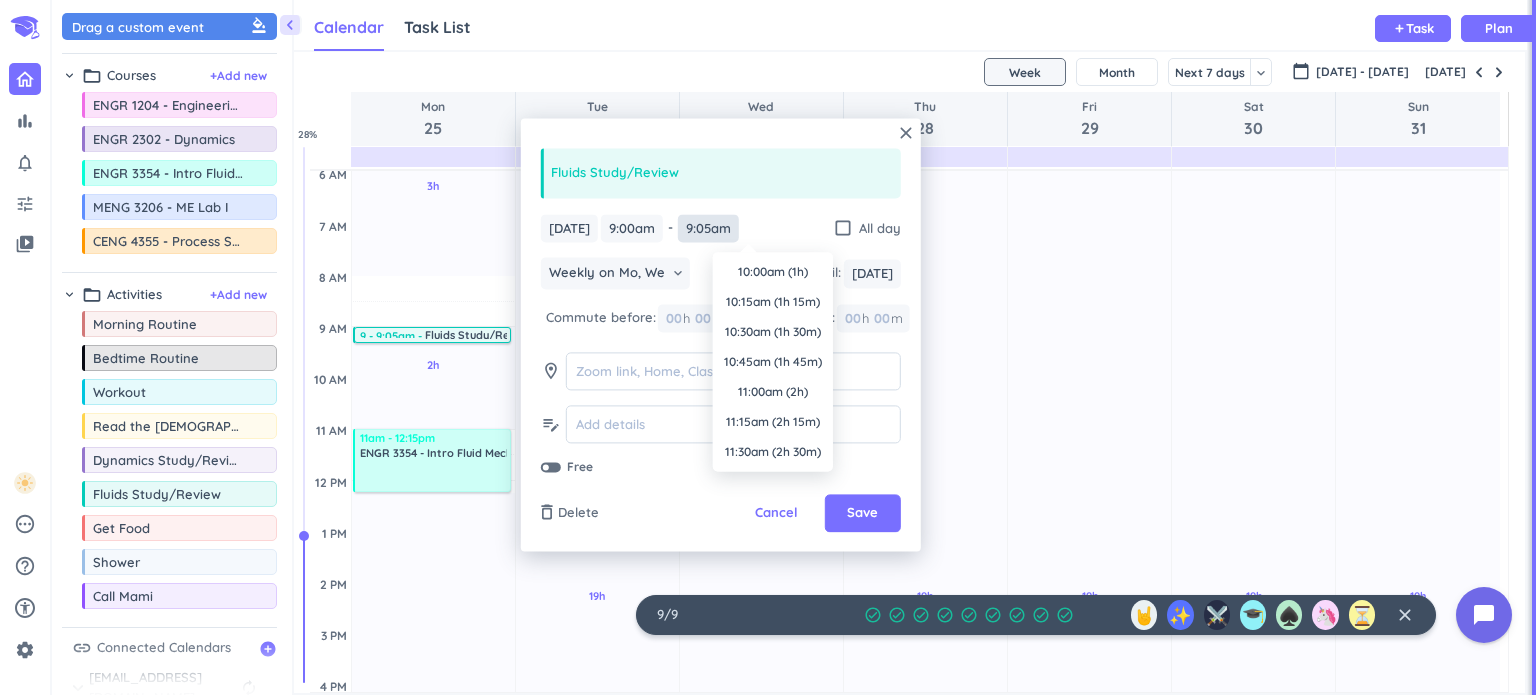 scroll, scrollTop: 0, scrollLeft: 0, axis: both 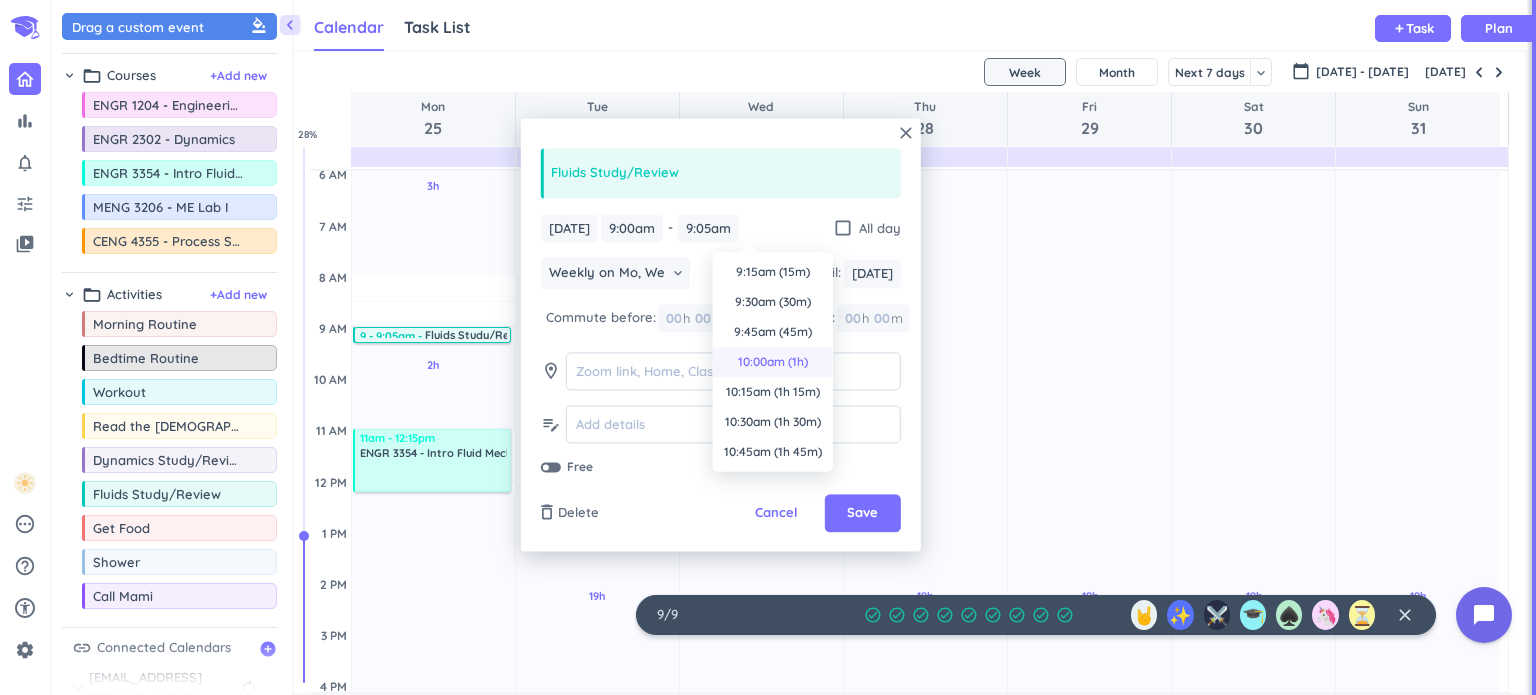 click on "10:00am (1h)" at bounding box center (773, 362) 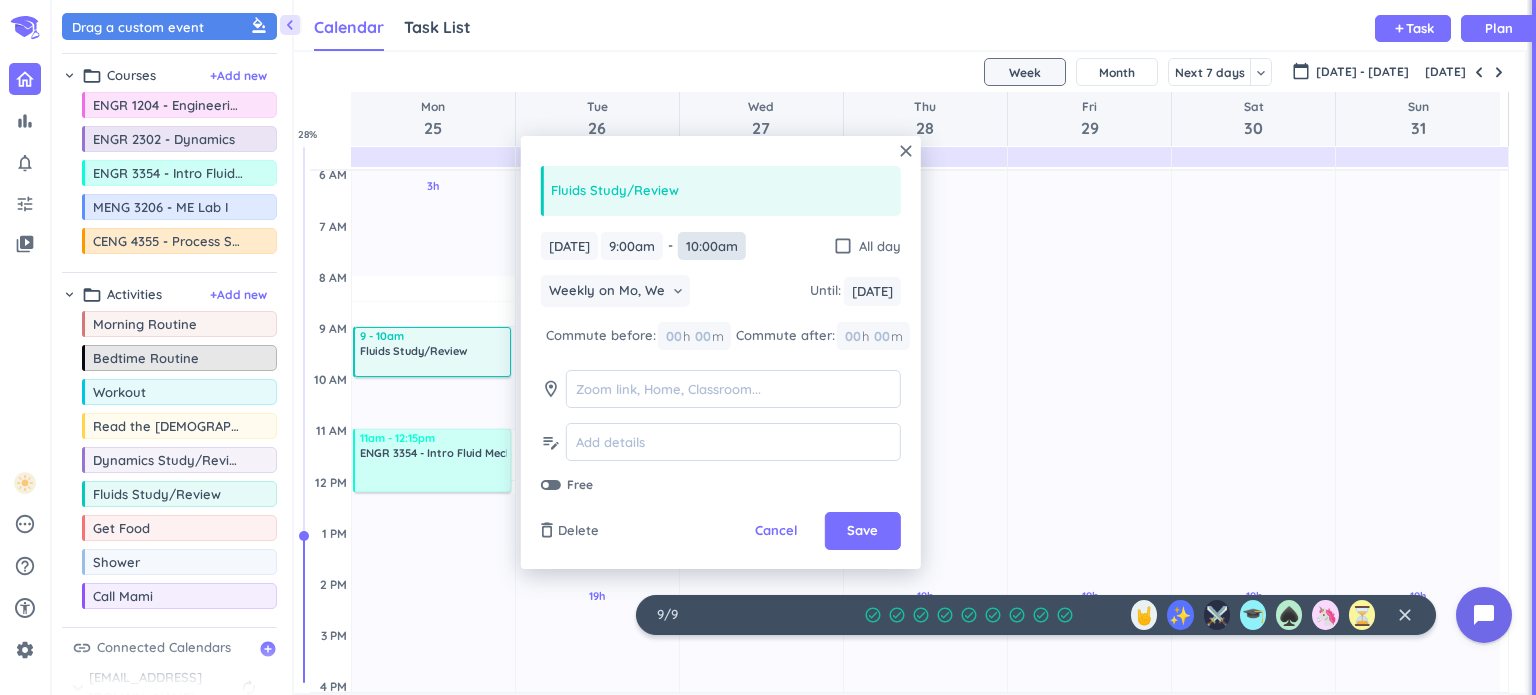 click on "10:00am" at bounding box center [712, 246] 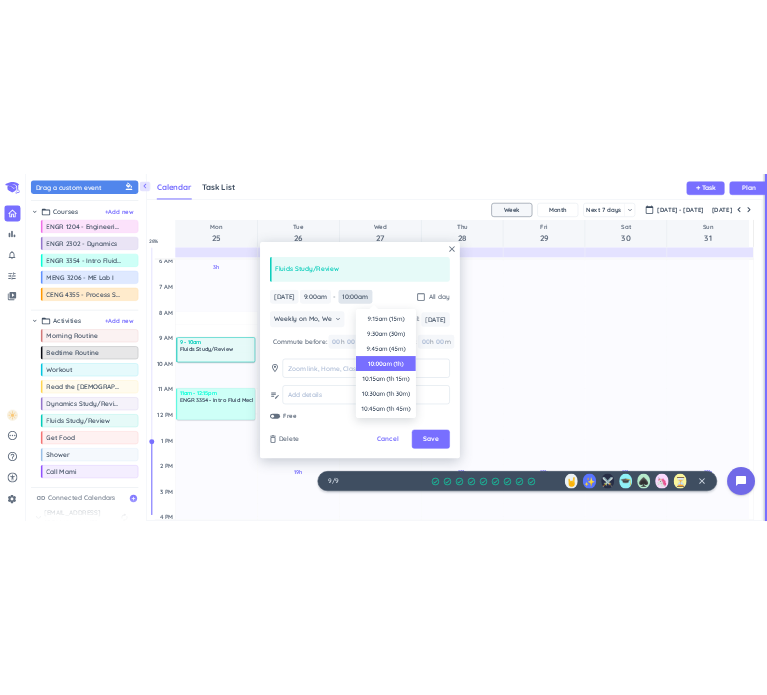 scroll, scrollTop: 90, scrollLeft: 0, axis: vertical 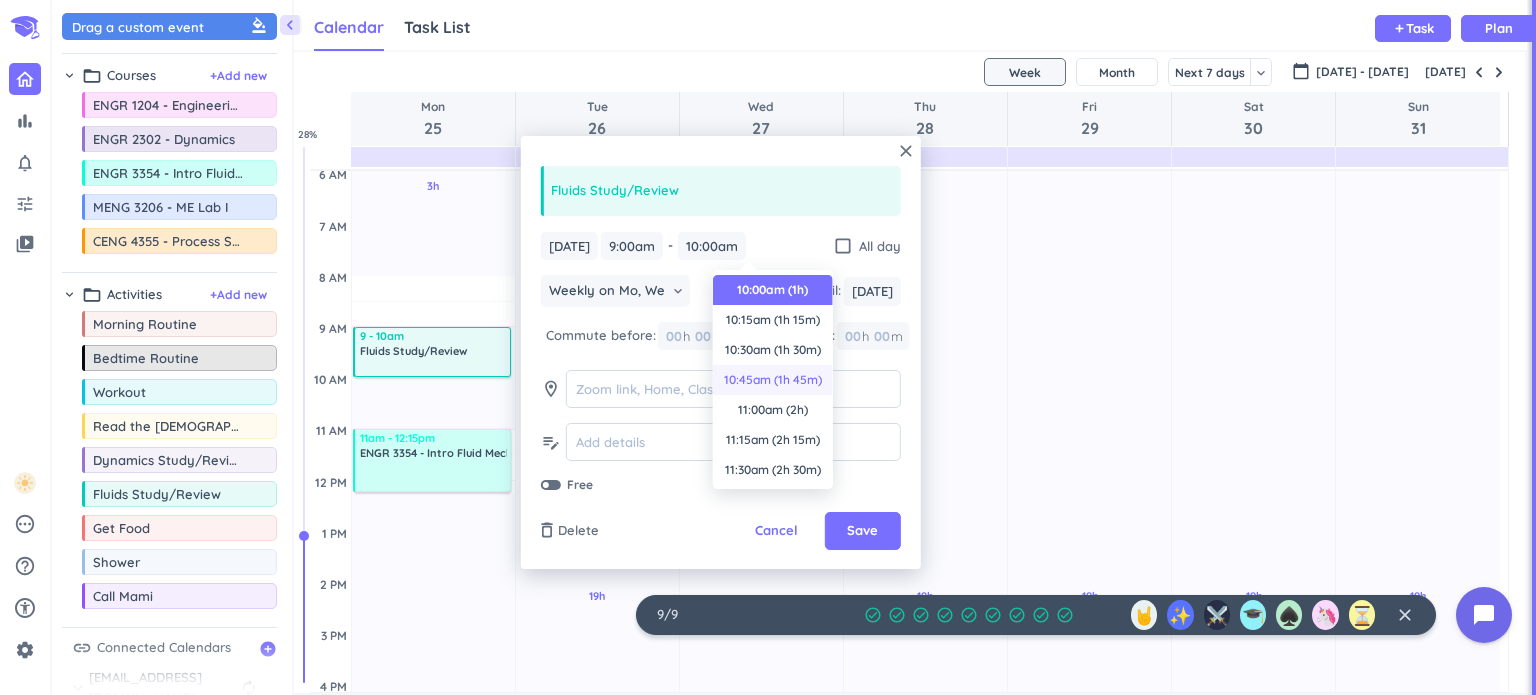 click on "10:45am (1h 45m)" at bounding box center [773, 380] 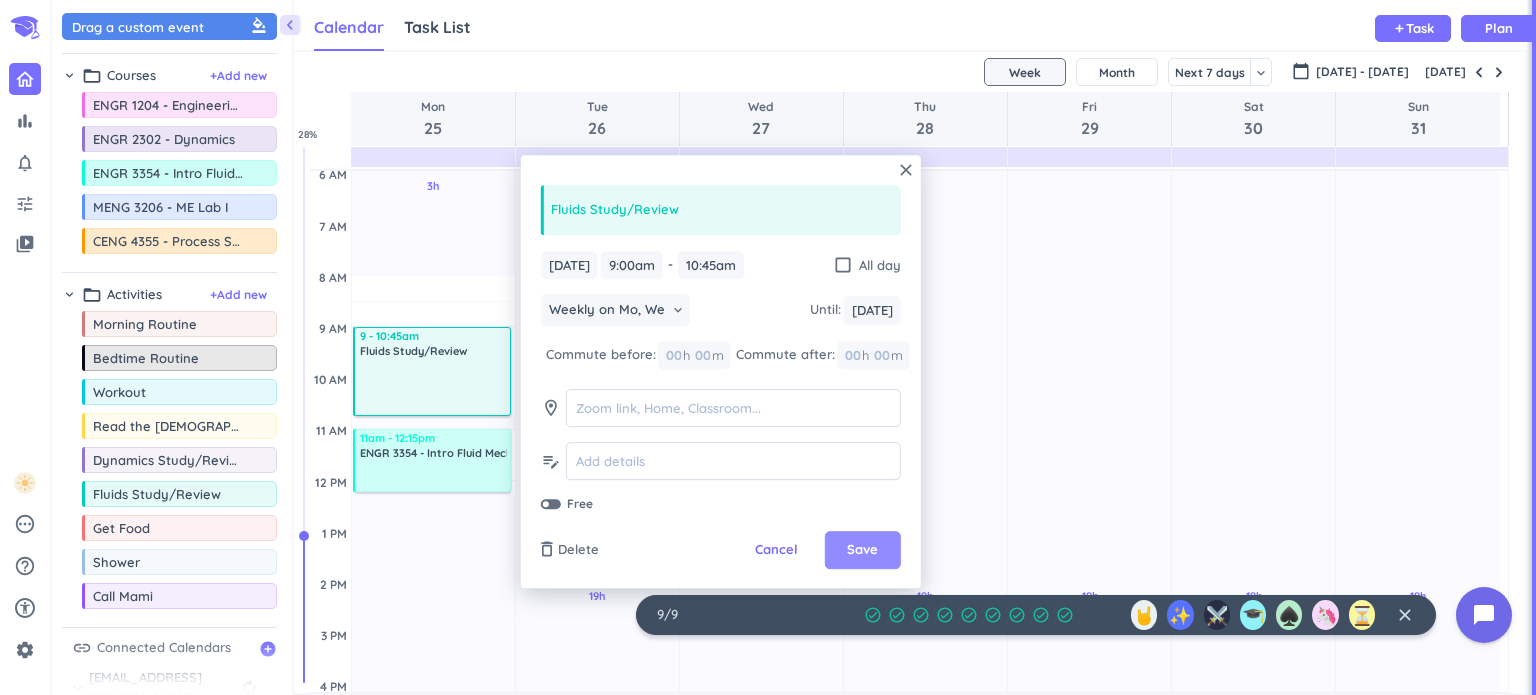 click on "Save" at bounding box center [862, 551] 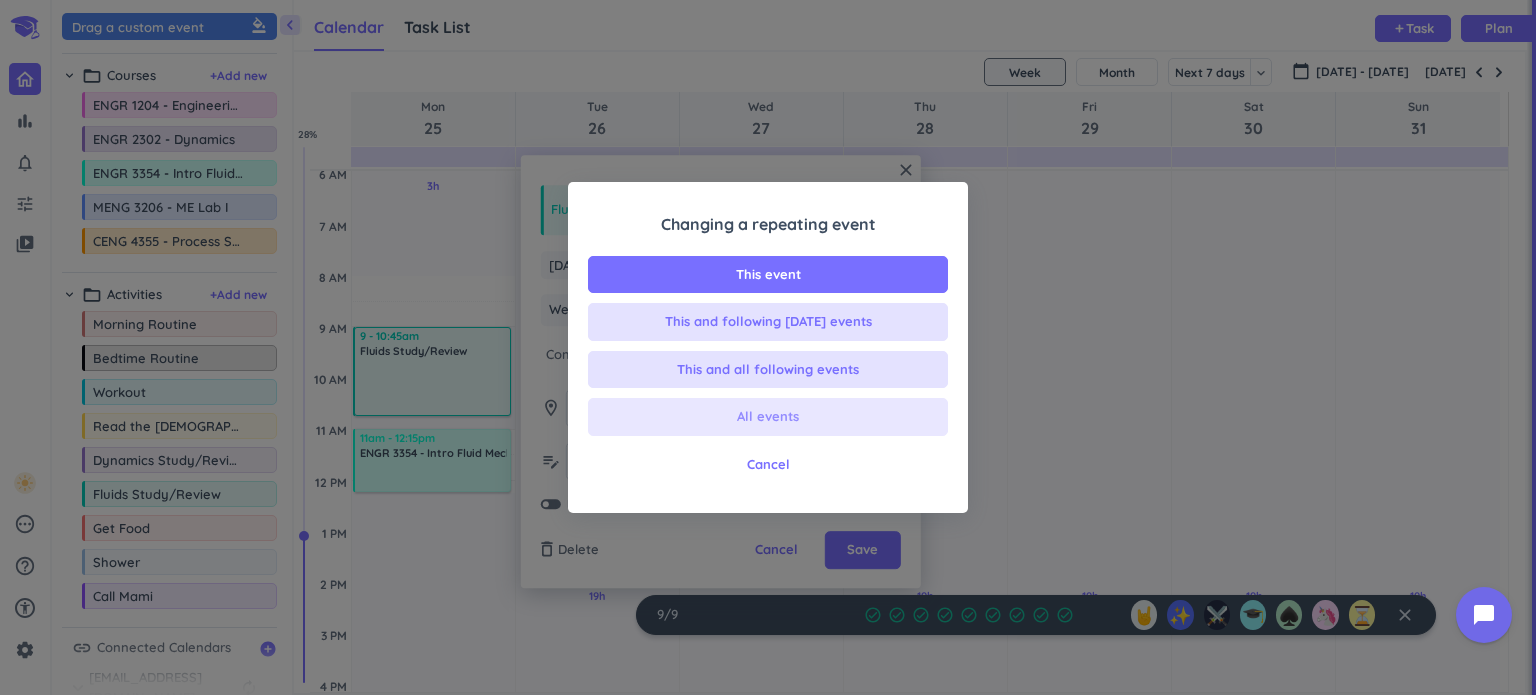 click on "All events" at bounding box center (768, 417) 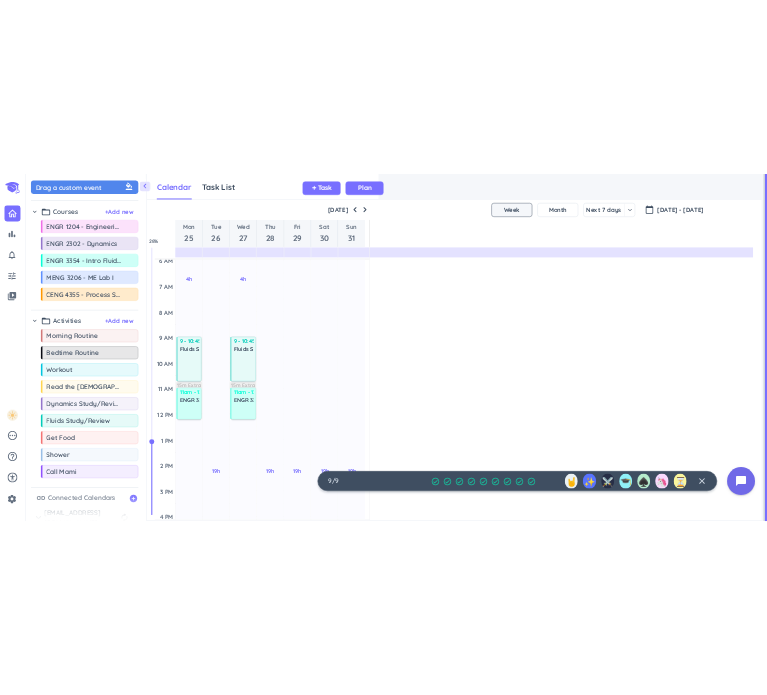 scroll, scrollTop: 41, scrollLeft: 456, axis: both 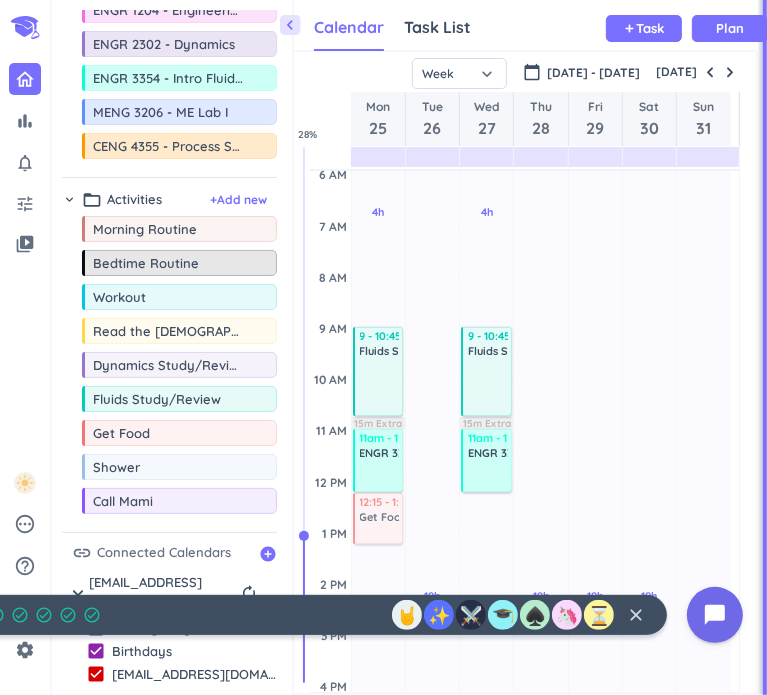 drag, startPoint x: 201, startPoint y: 429, endPoint x: 383, endPoint y: 497, distance: 194.28845 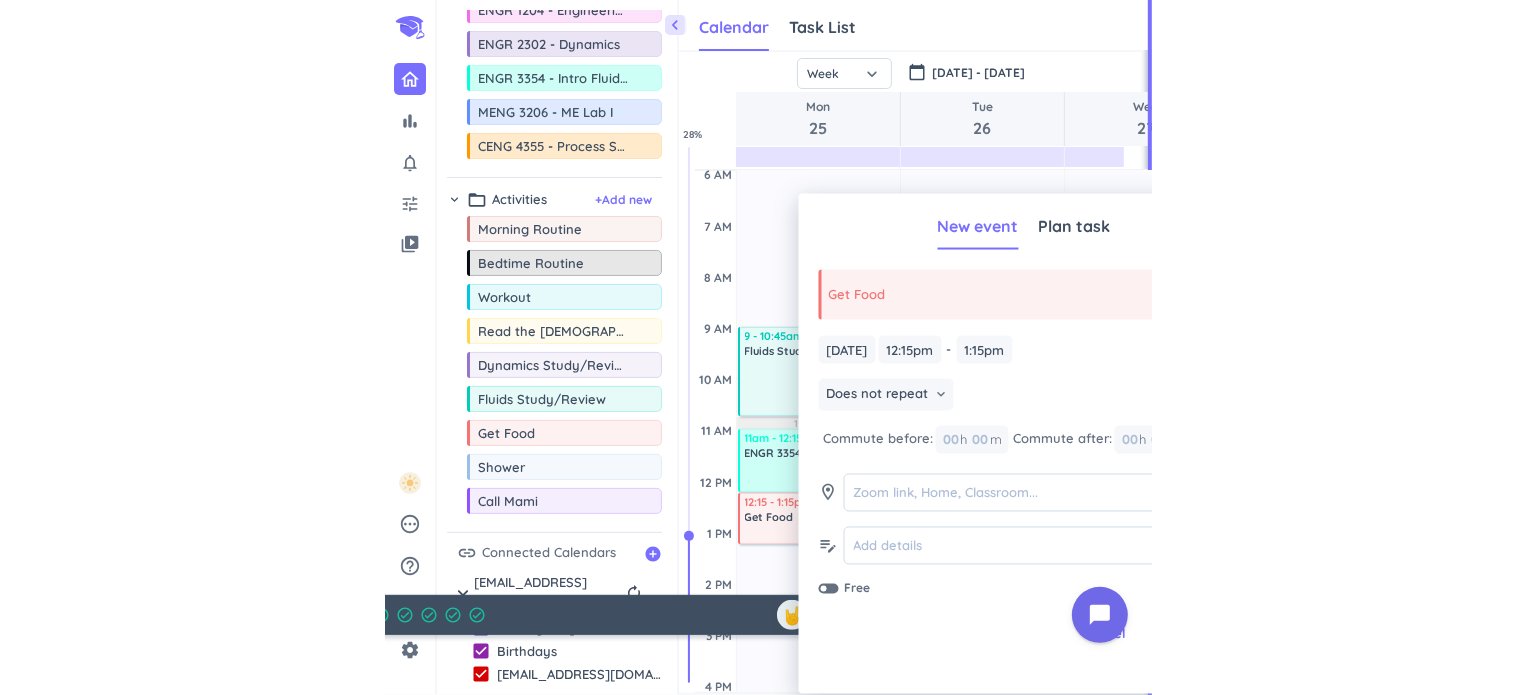 scroll, scrollTop: 8, scrollLeft: 9, axis: both 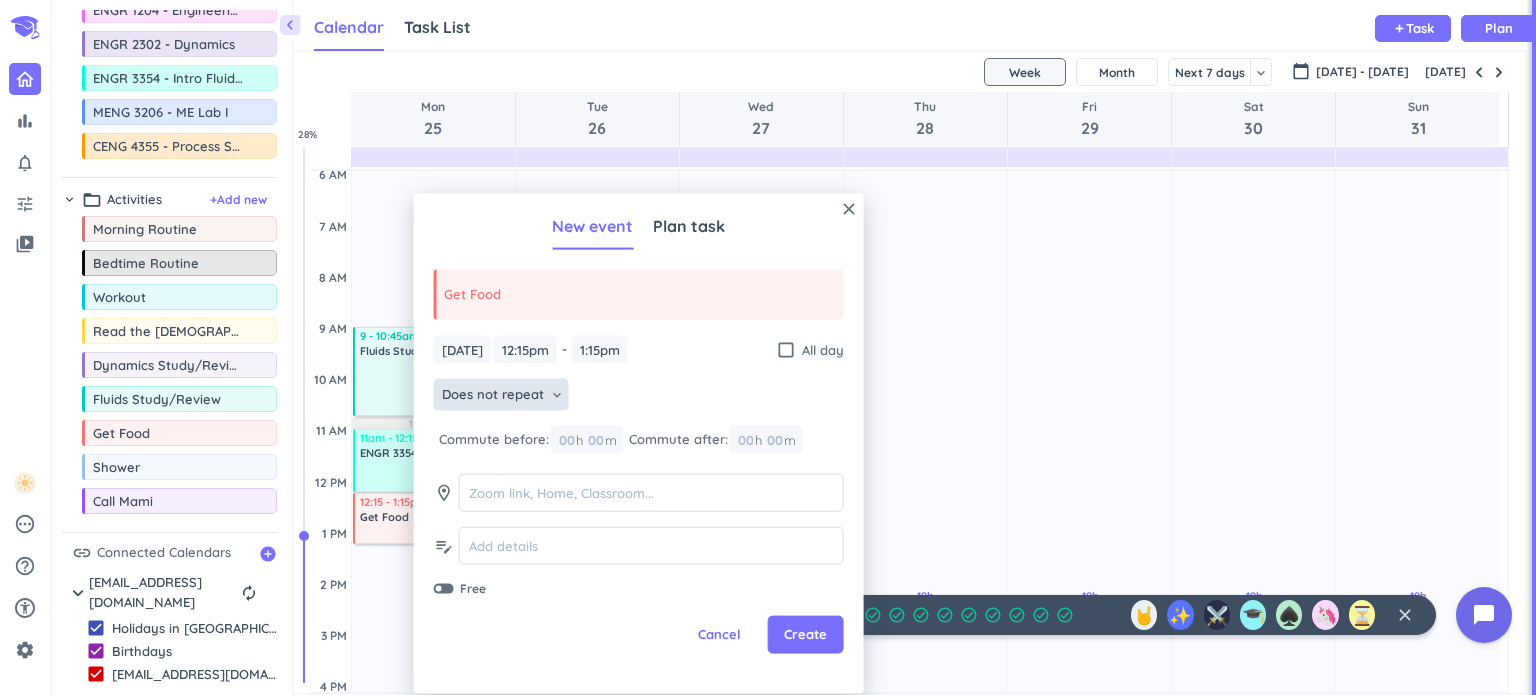 click on "Does not repeat" at bounding box center (493, 395) 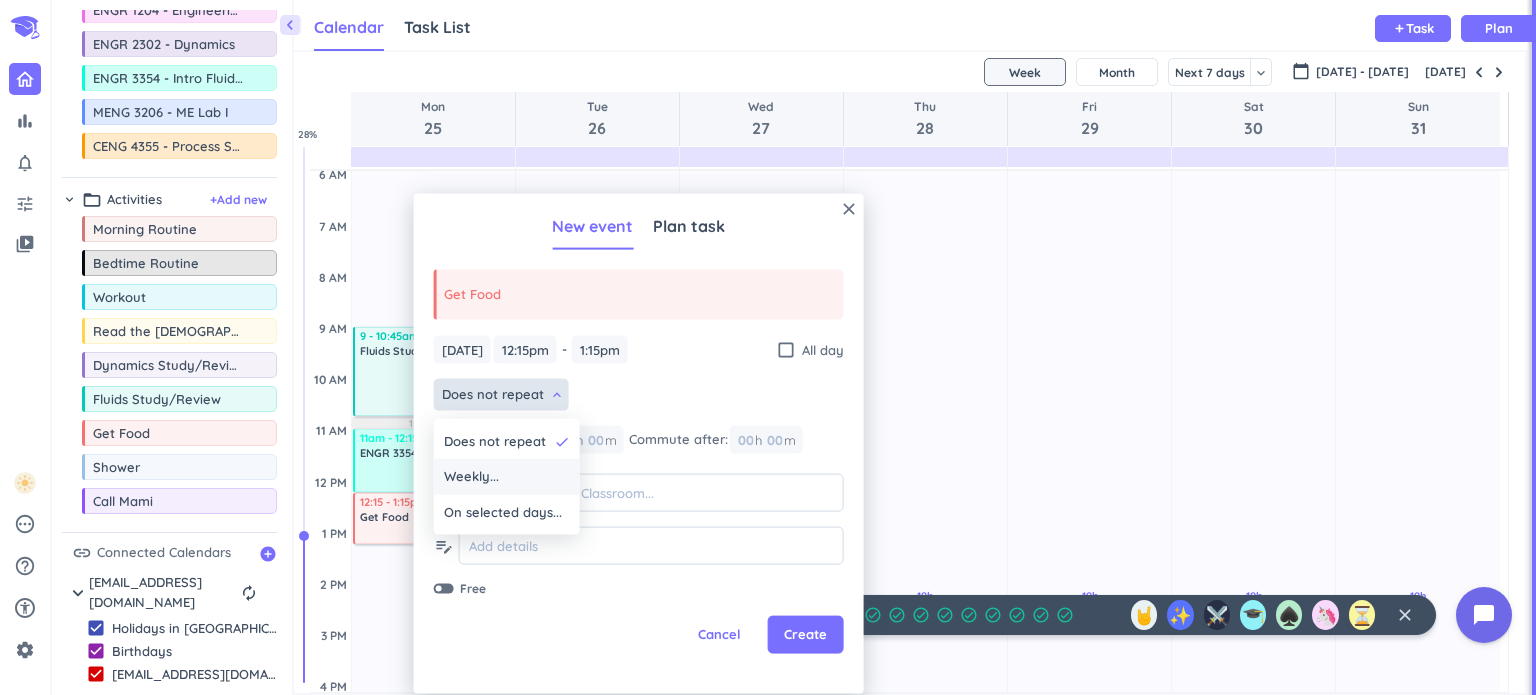 click on "Weekly..." at bounding box center [507, 477] 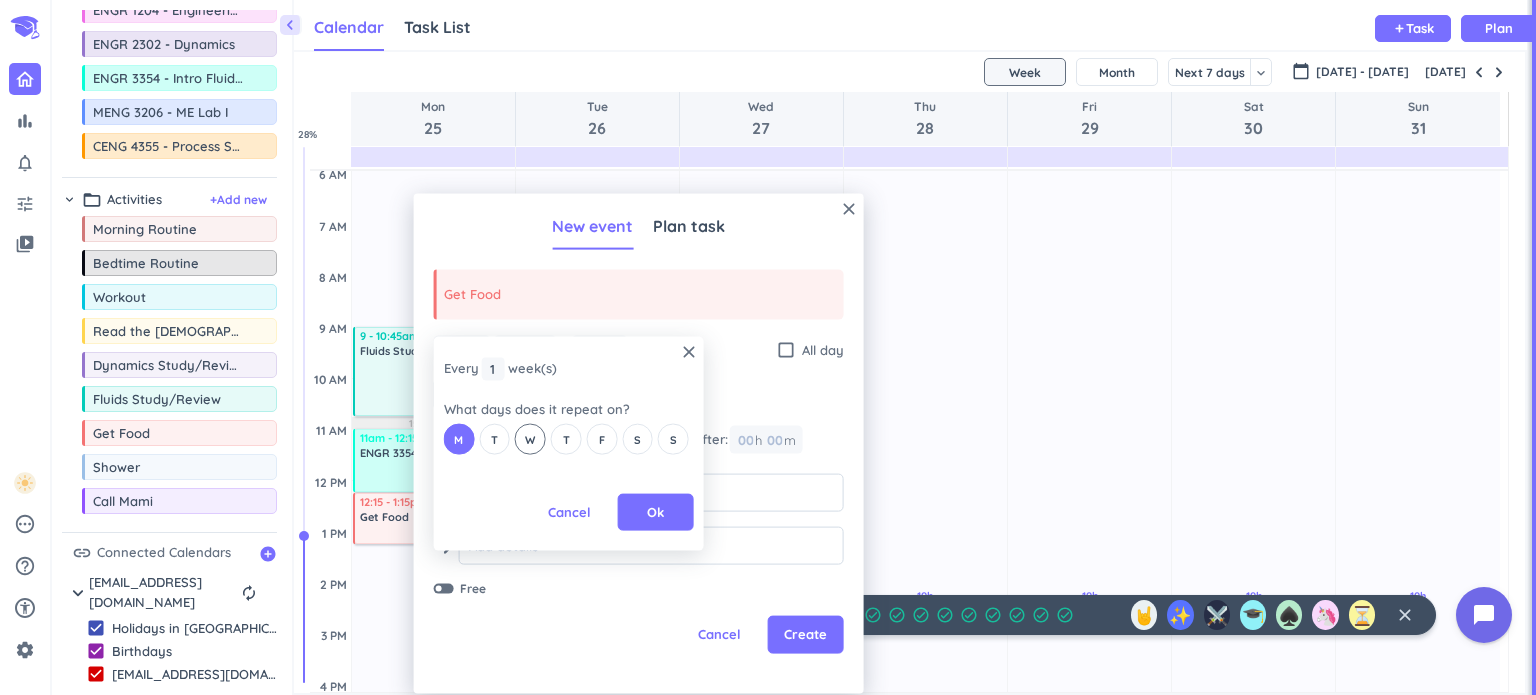 drag, startPoint x: 501, startPoint y: 439, endPoint x: 515, endPoint y: 439, distance: 14 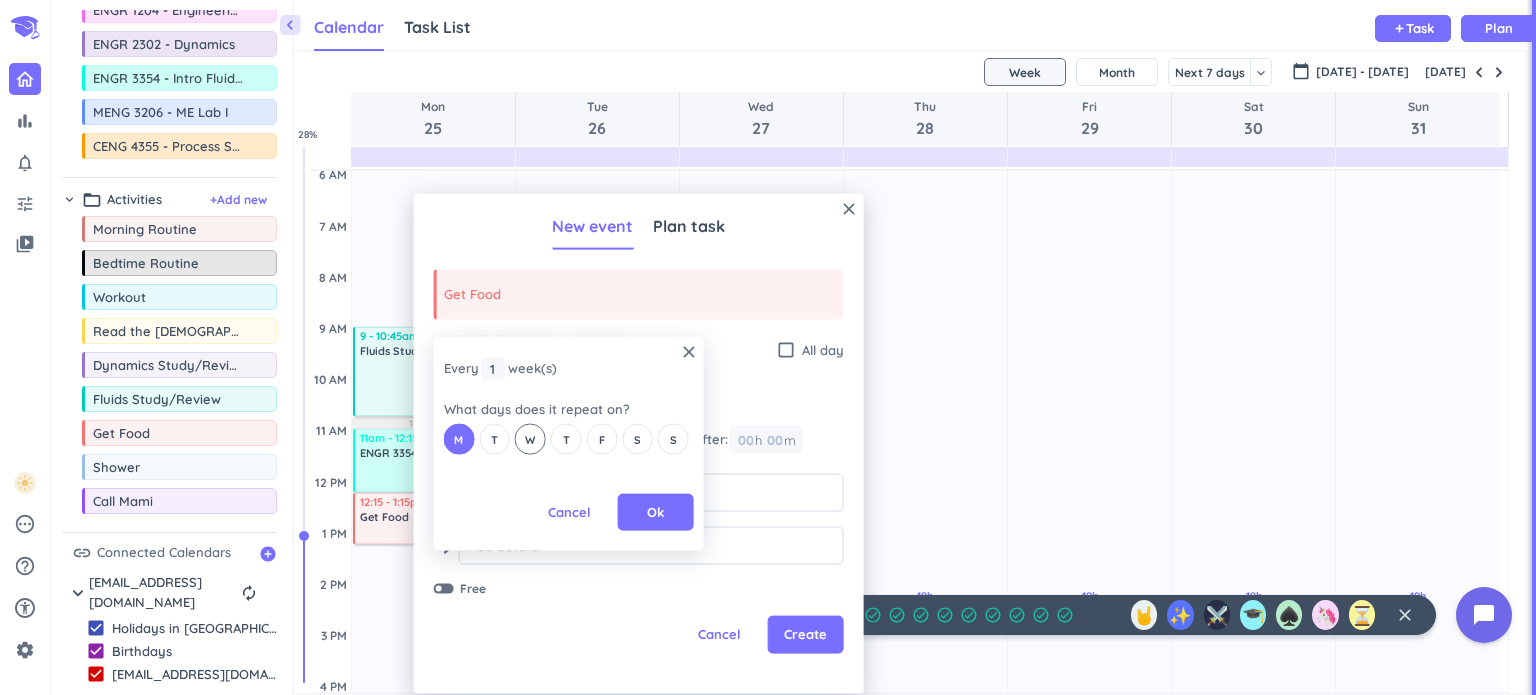 click on "T" at bounding box center [494, 439] 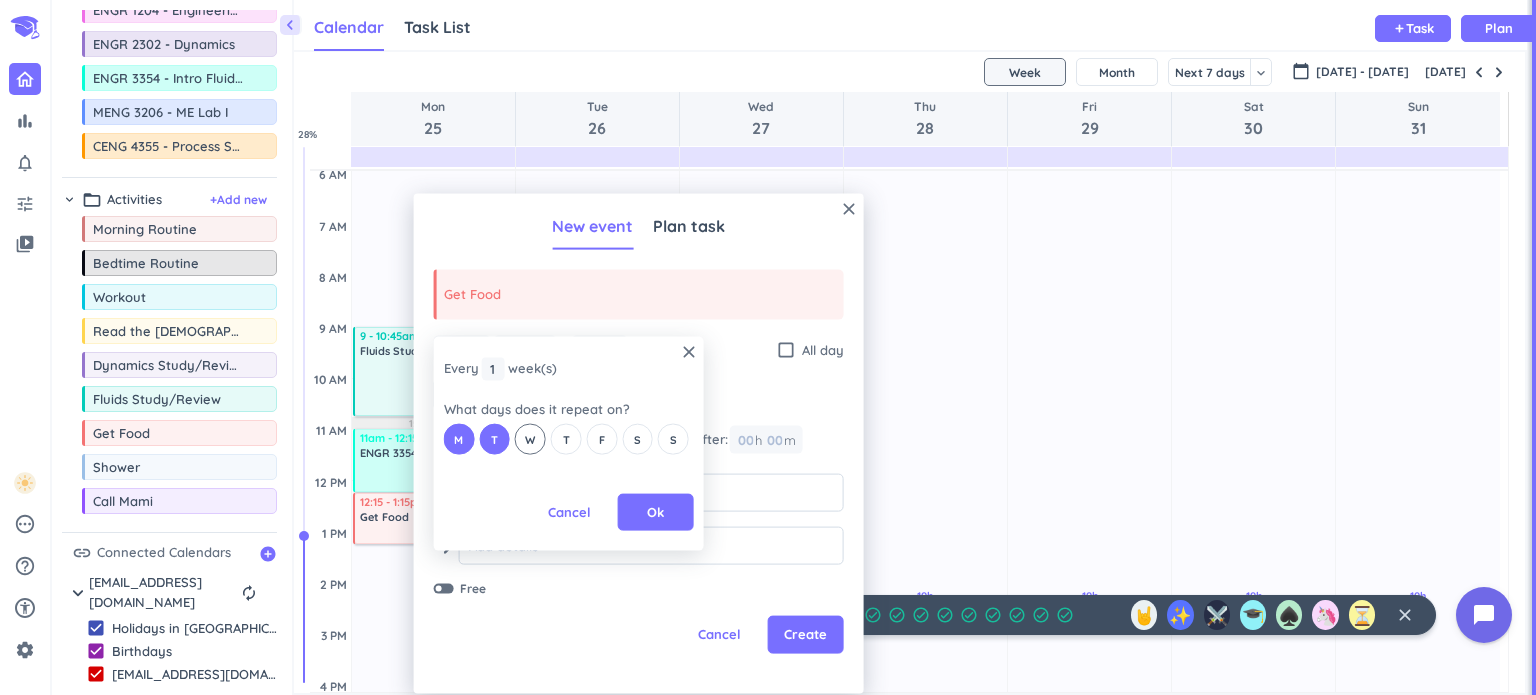 click on "W" at bounding box center [530, 439] 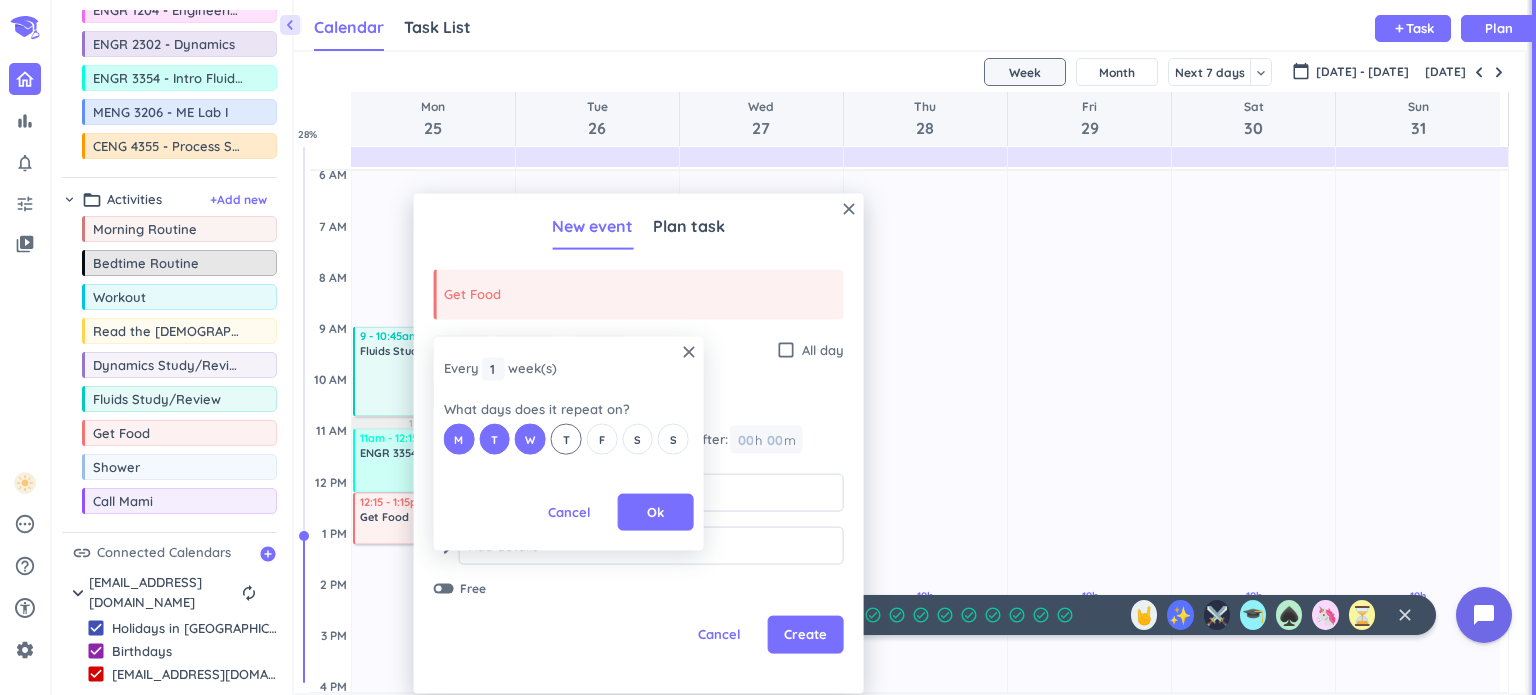 click on "T" at bounding box center [566, 439] 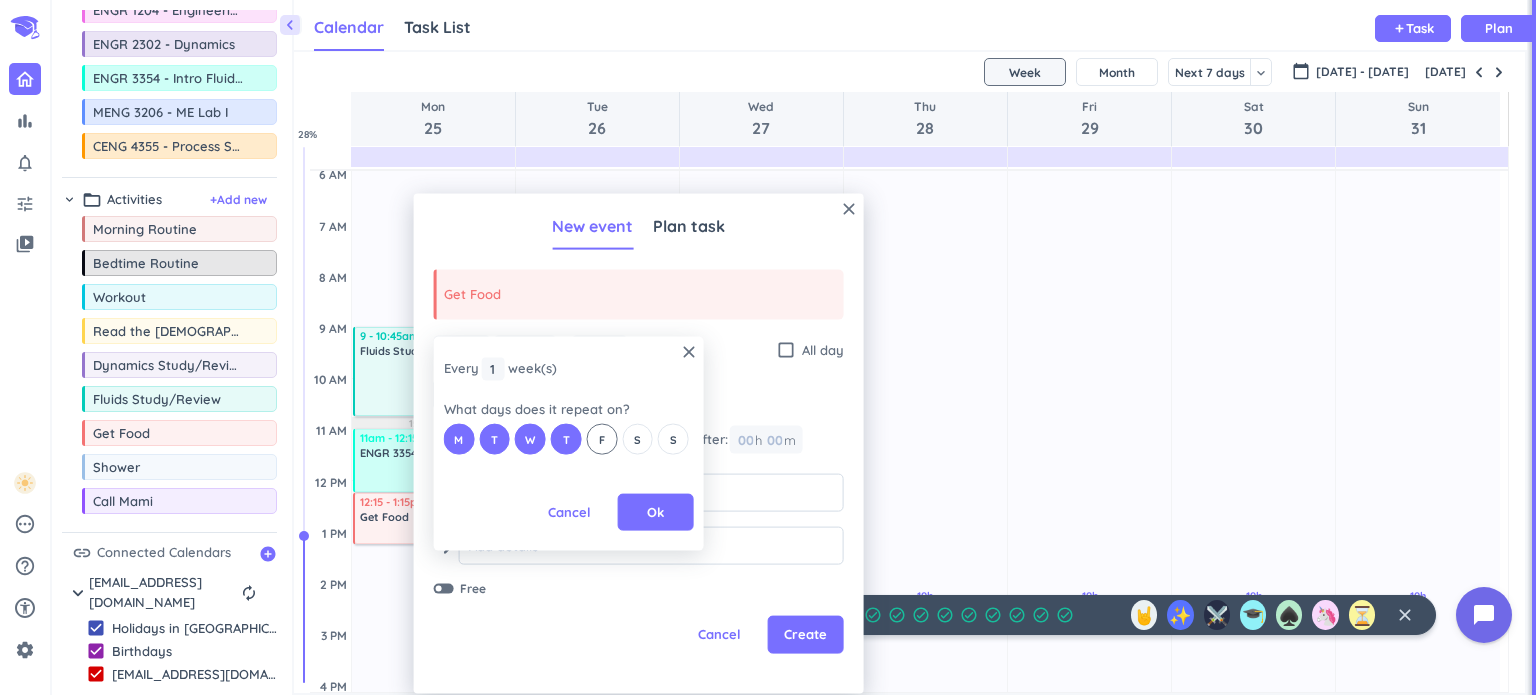 click on "F" at bounding box center [602, 439] 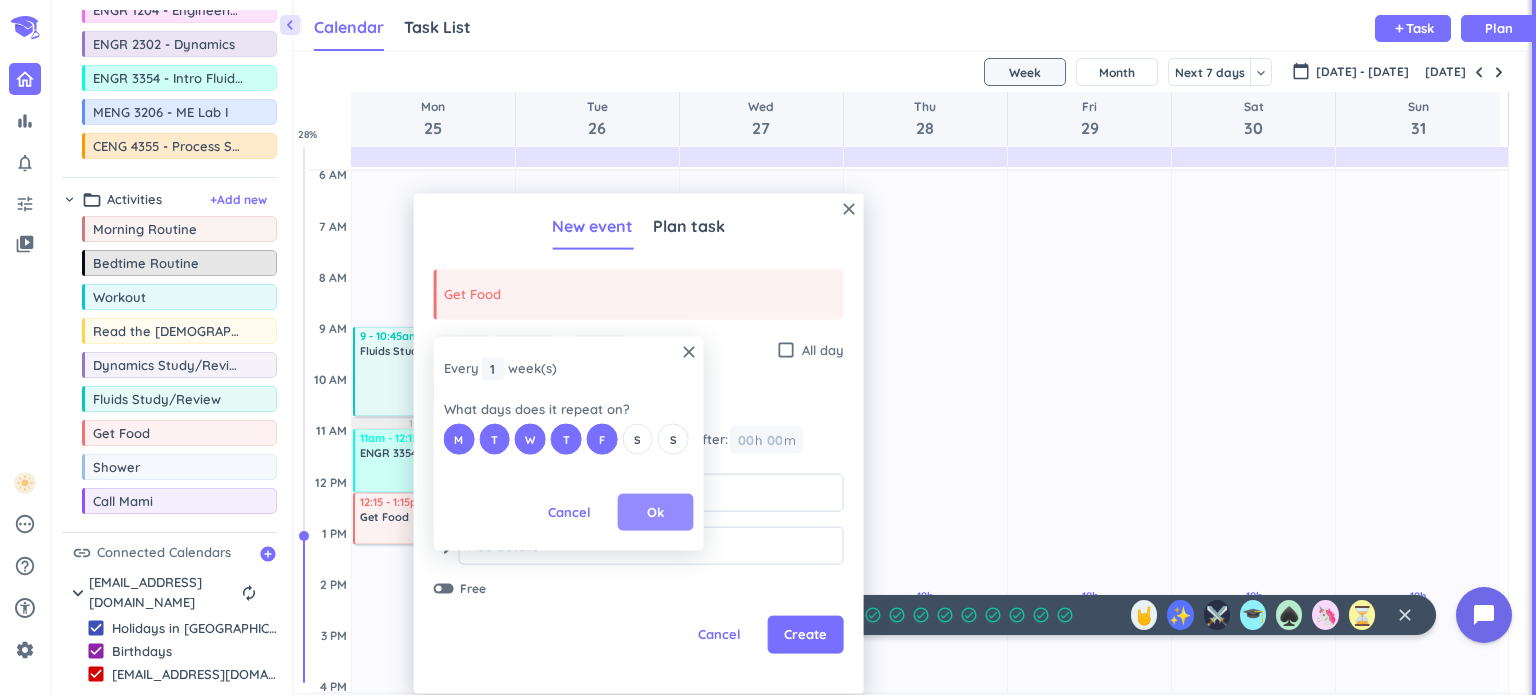 click on "Ok" at bounding box center (655, 511) 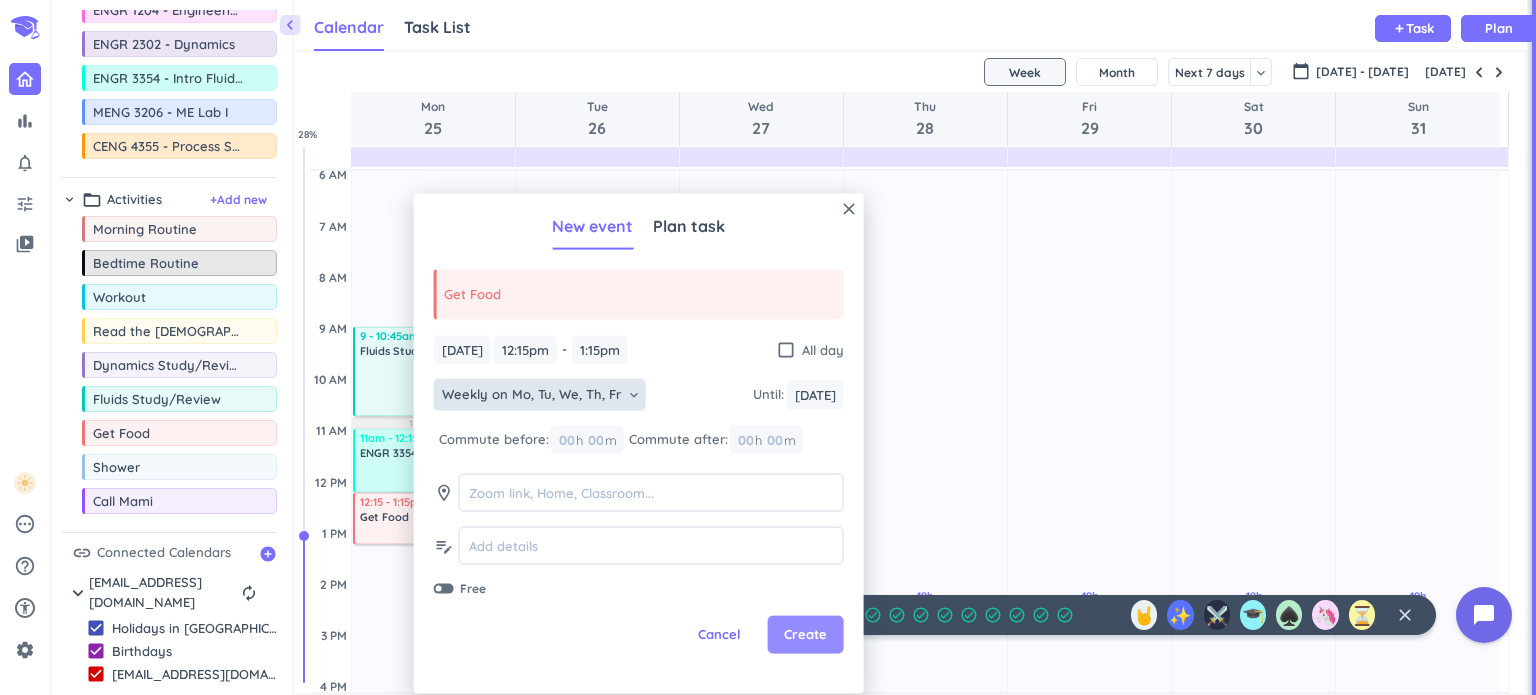 click on "Create" at bounding box center [805, 635] 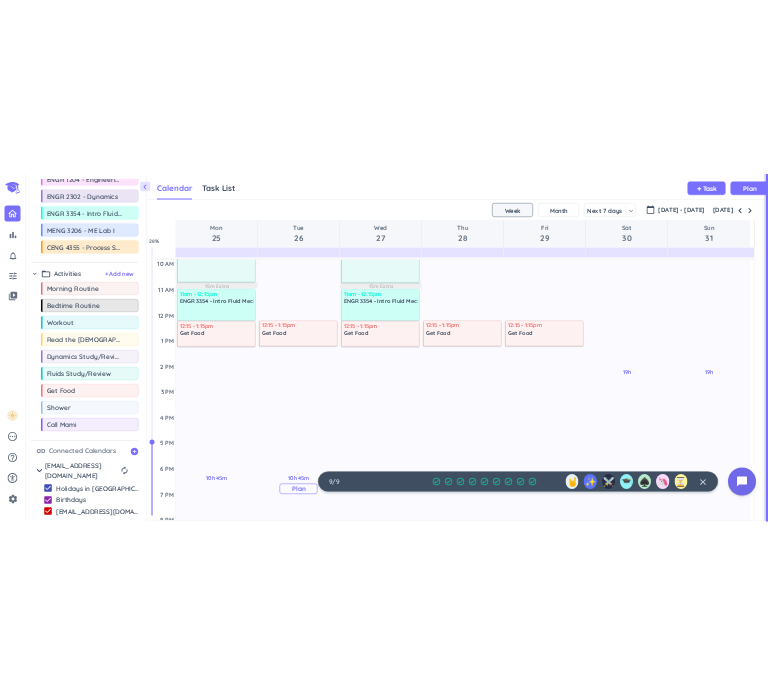 scroll, scrollTop: 200, scrollLeft: 0, axis: vertical 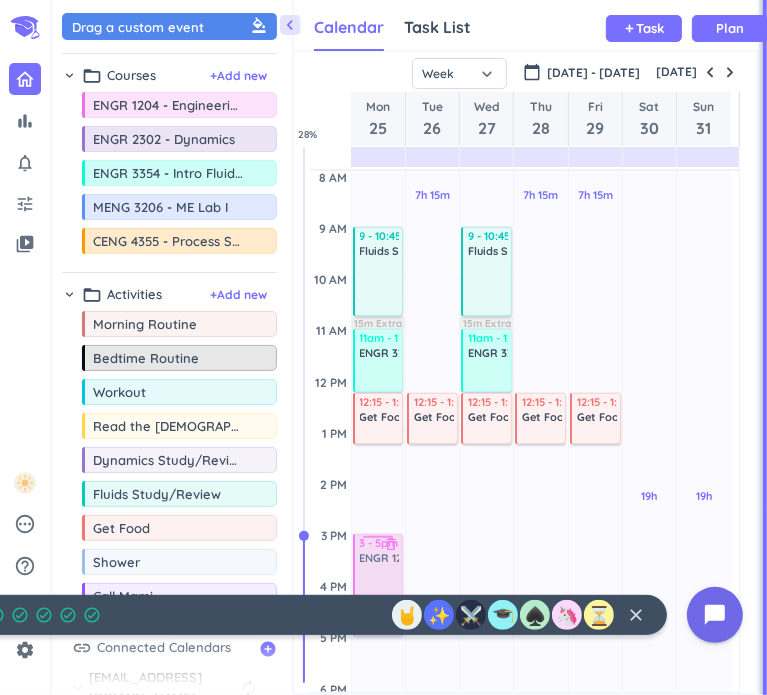 drag, startPoint x: 172, startPoint y: 108, endPoint x: 396, endPoint y: 535, distance: 482.1877 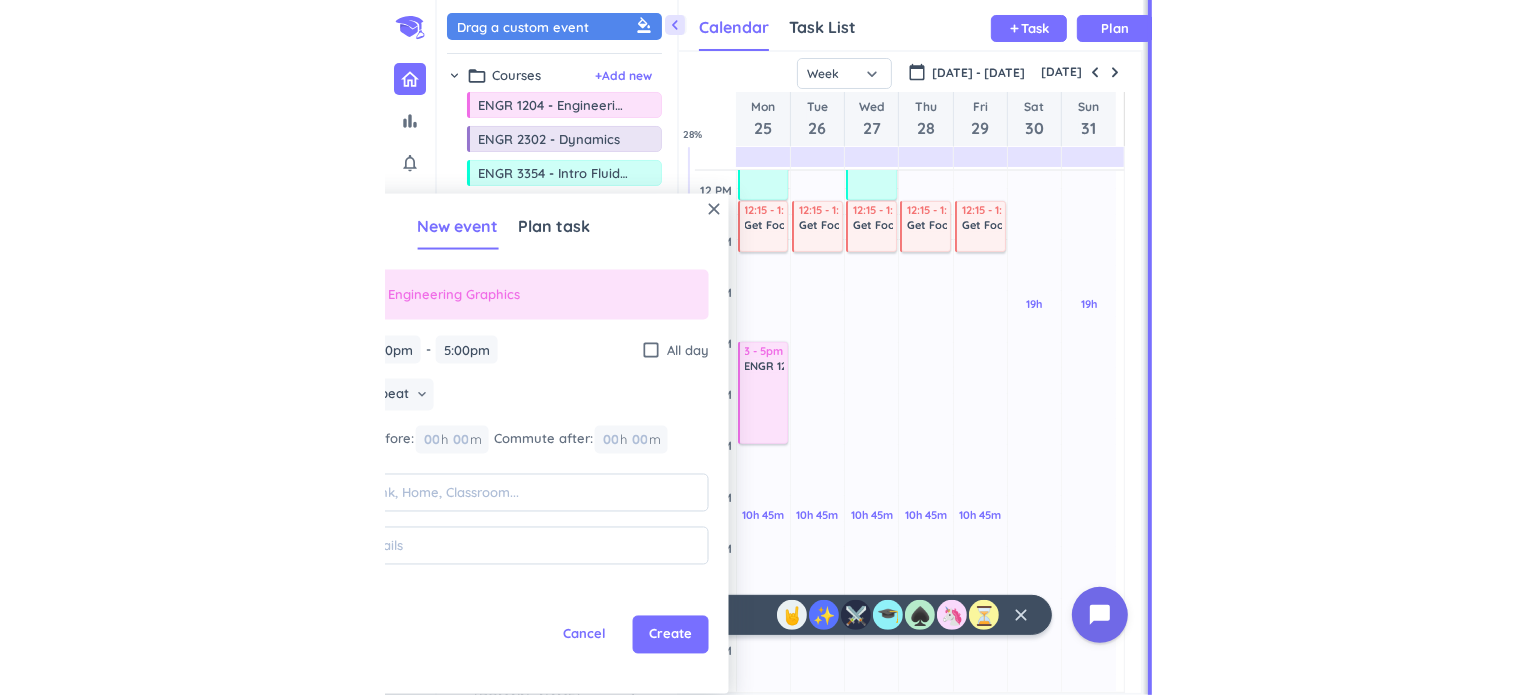scroll, scrollTop: 400, scrollLeft: 0, axis: vertical 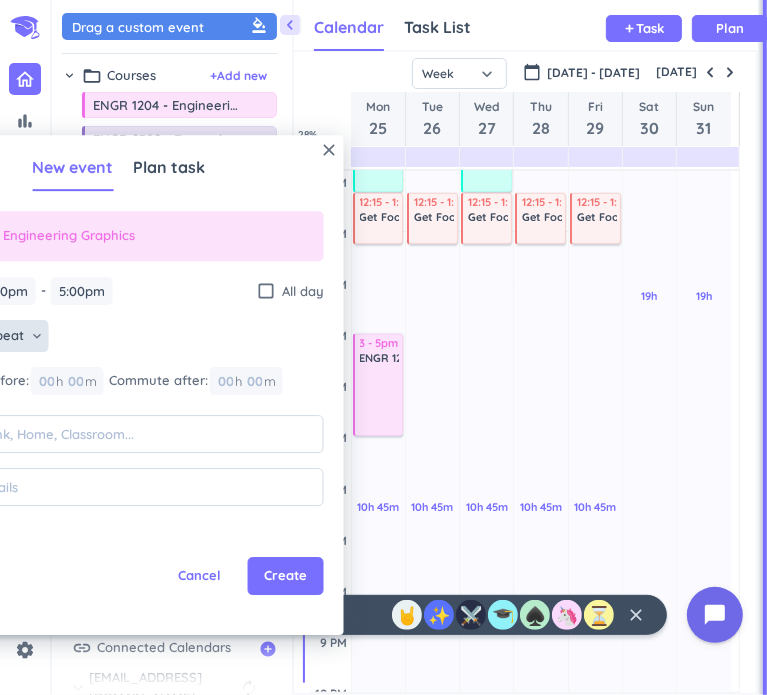 click on "Does not repeat keyboard_arrow_down" at bounding box center [-19, 337] 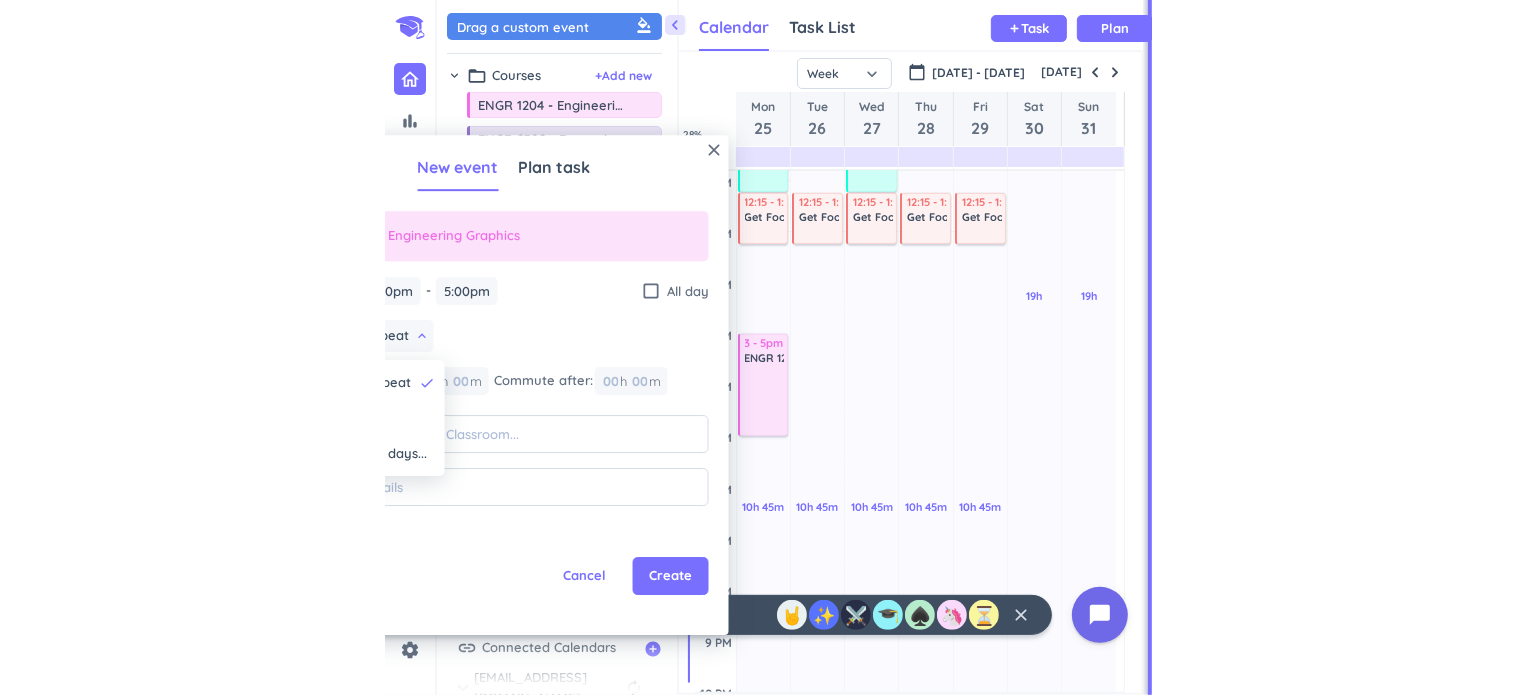 scroll, scrollTop: 8, scrollLeft: 9, axis: both 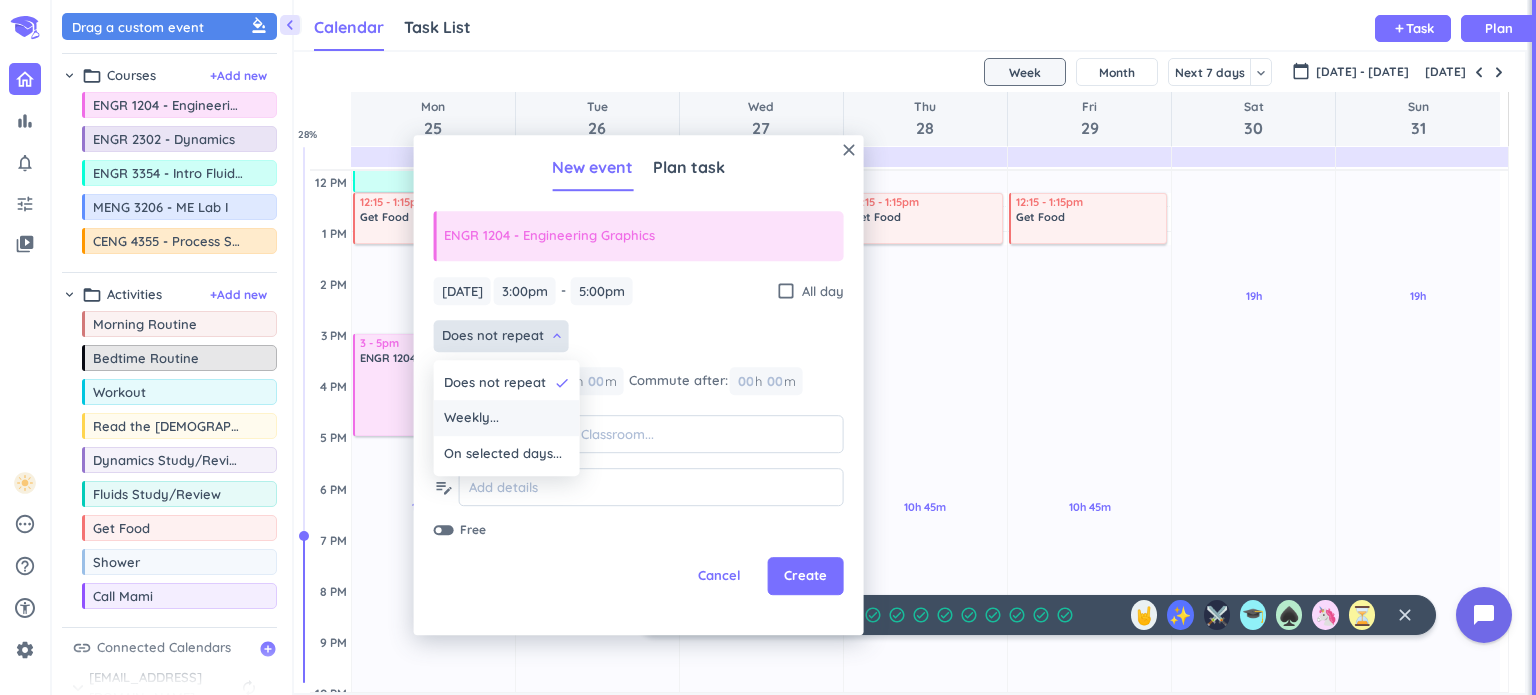 click on "Weekly..." at bounding box center [507, 419] 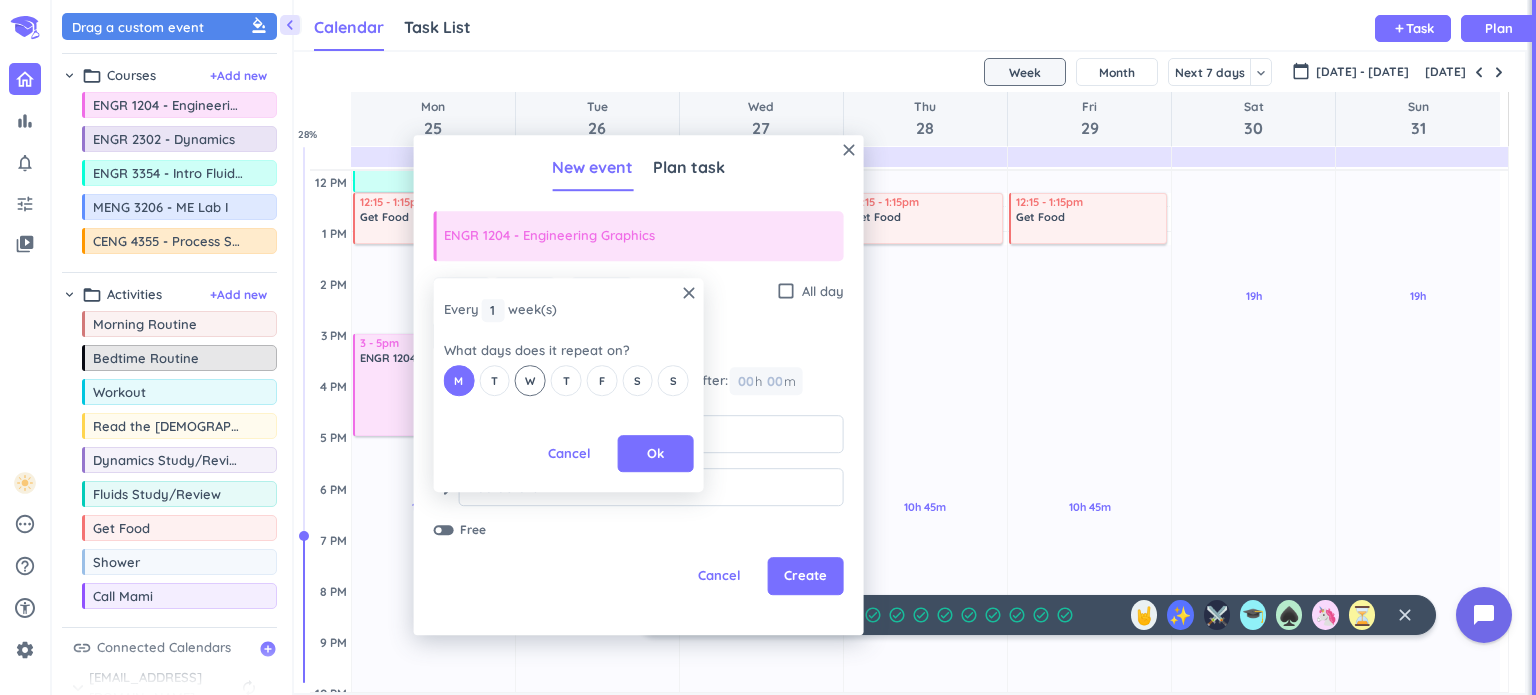 click on "W" at bounding box center (530, 381) 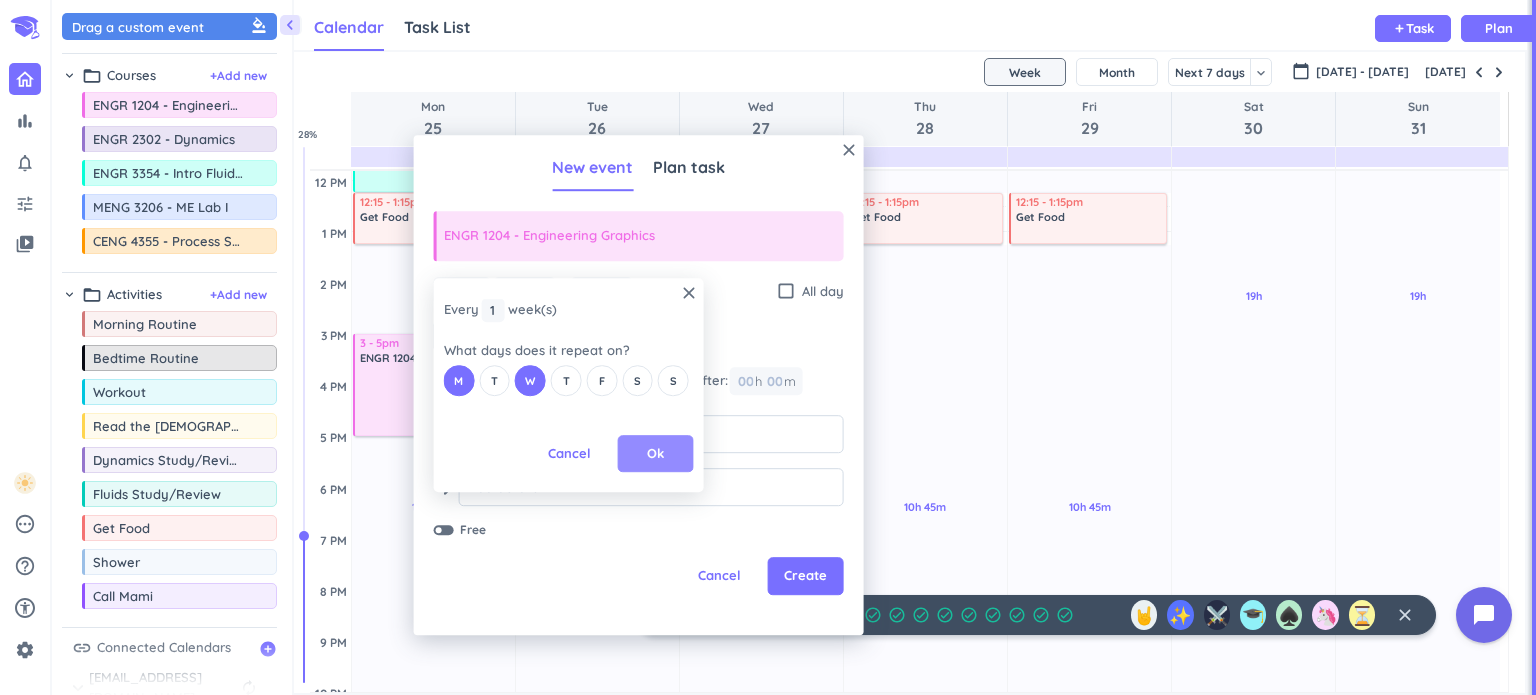 click on "Ok" at bounding box center [656, 454] 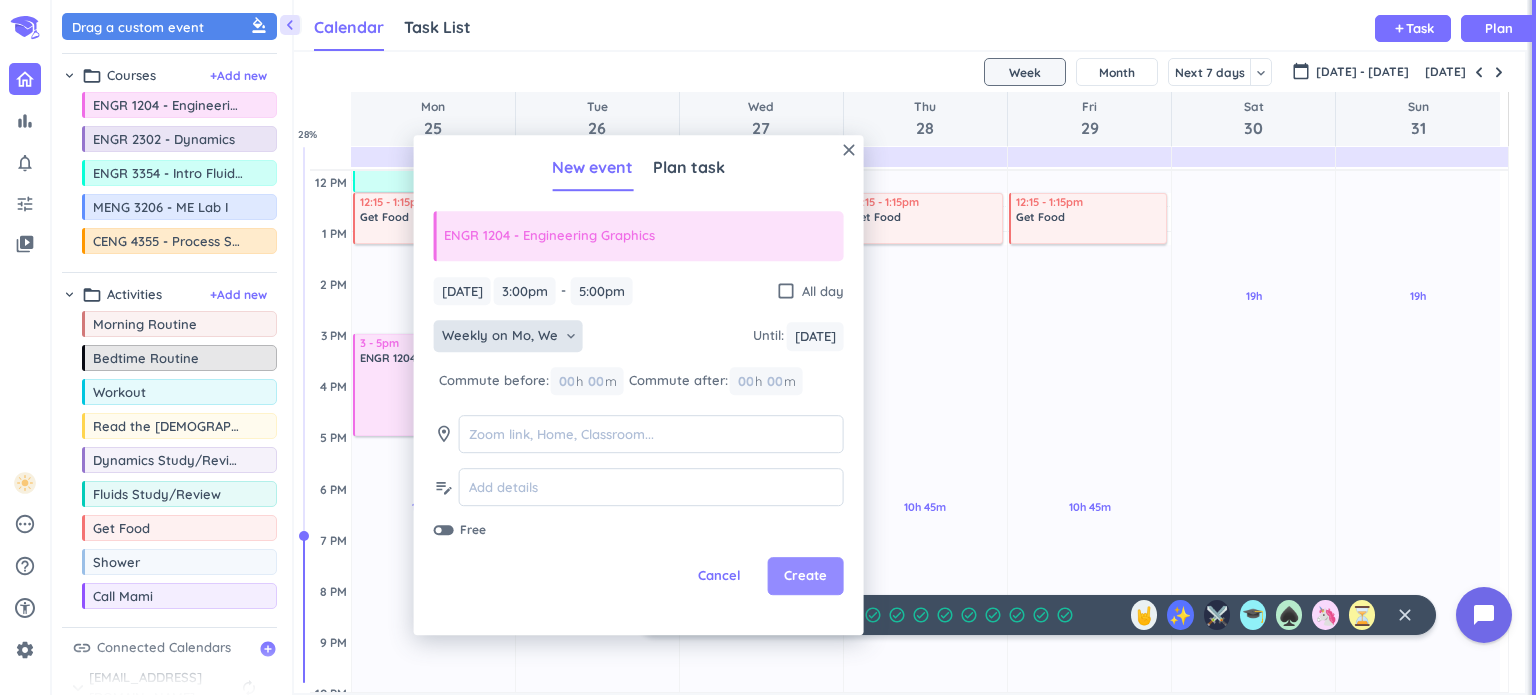click on "Create" at bounding box center (805, 577) 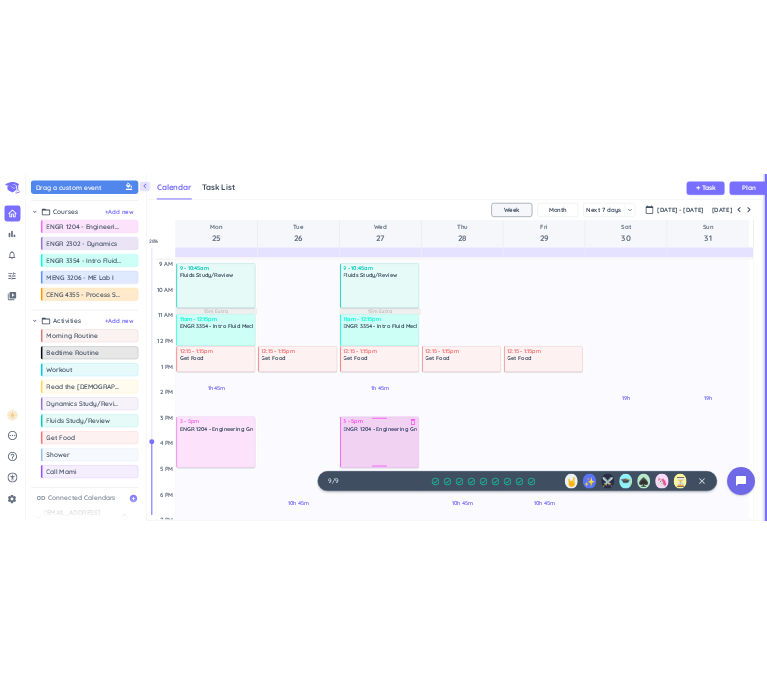 scroll, scrollTop: 200, scrollLeft: 0, axis: vertical 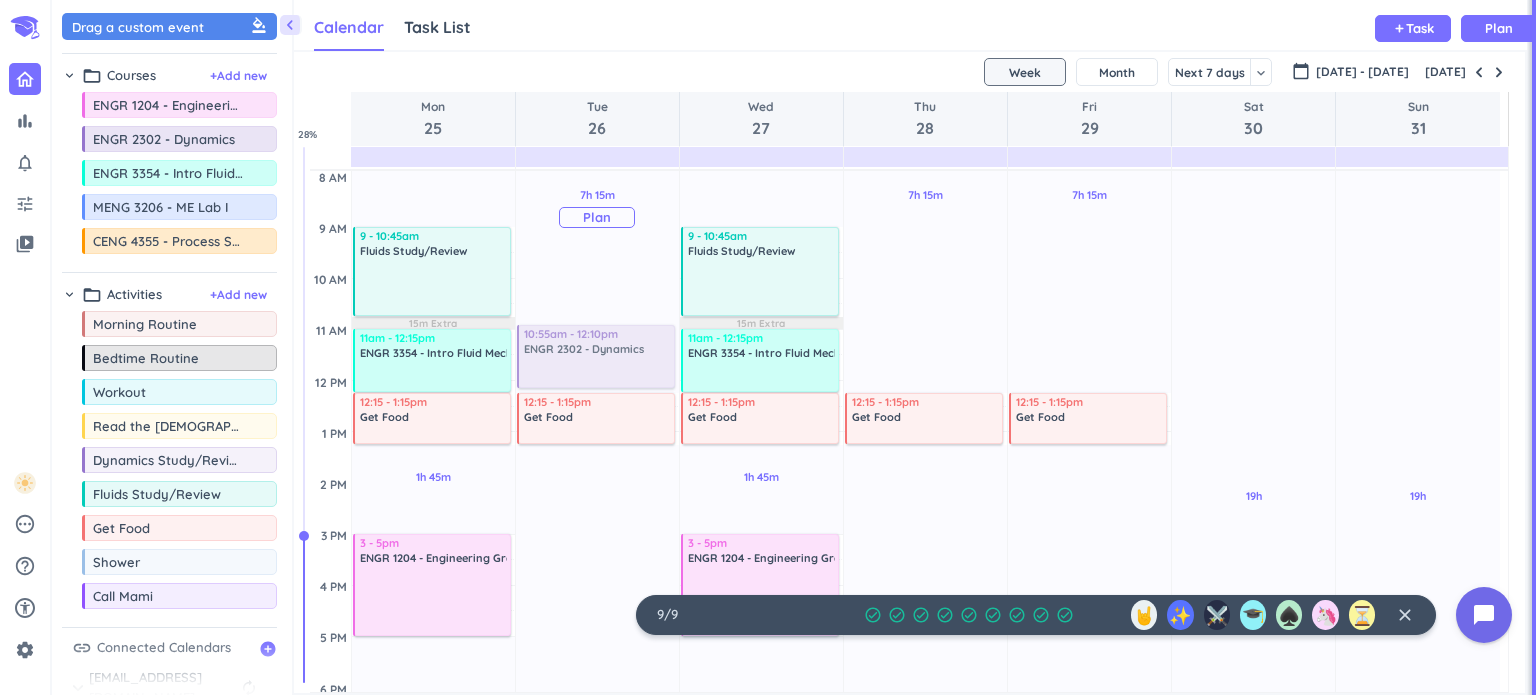 drag, startPoint x: 179, startPoint y: 135, endPoint x: 588, endPoint y: 331, distance: 453.5383 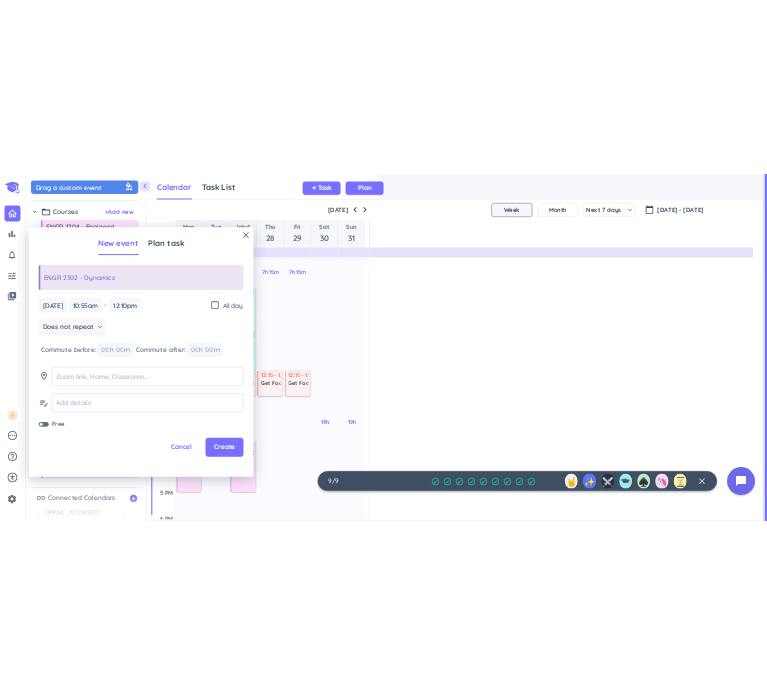 scroll, scrollTop: 41, scrollLeft: 456, axis: both 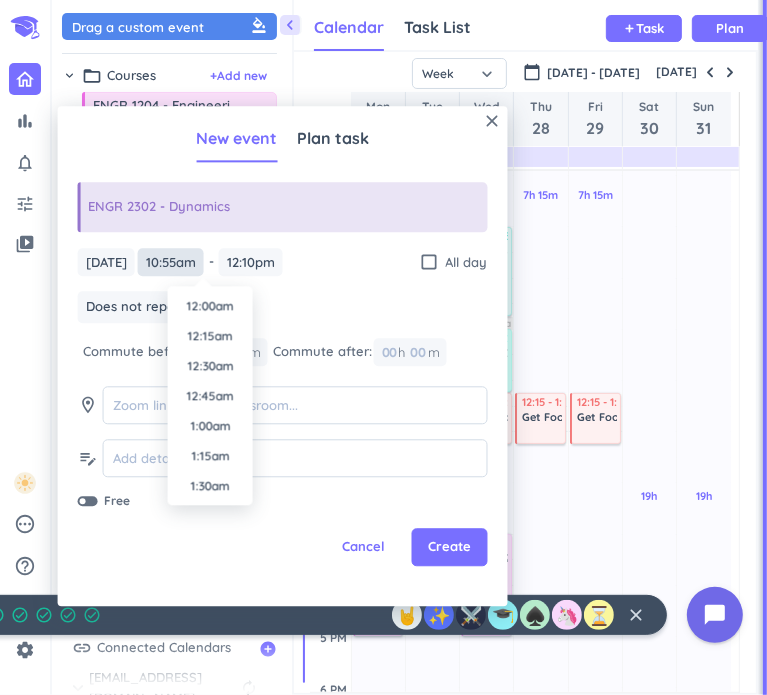 click on "10:55am" at bounding box center [171, 262] 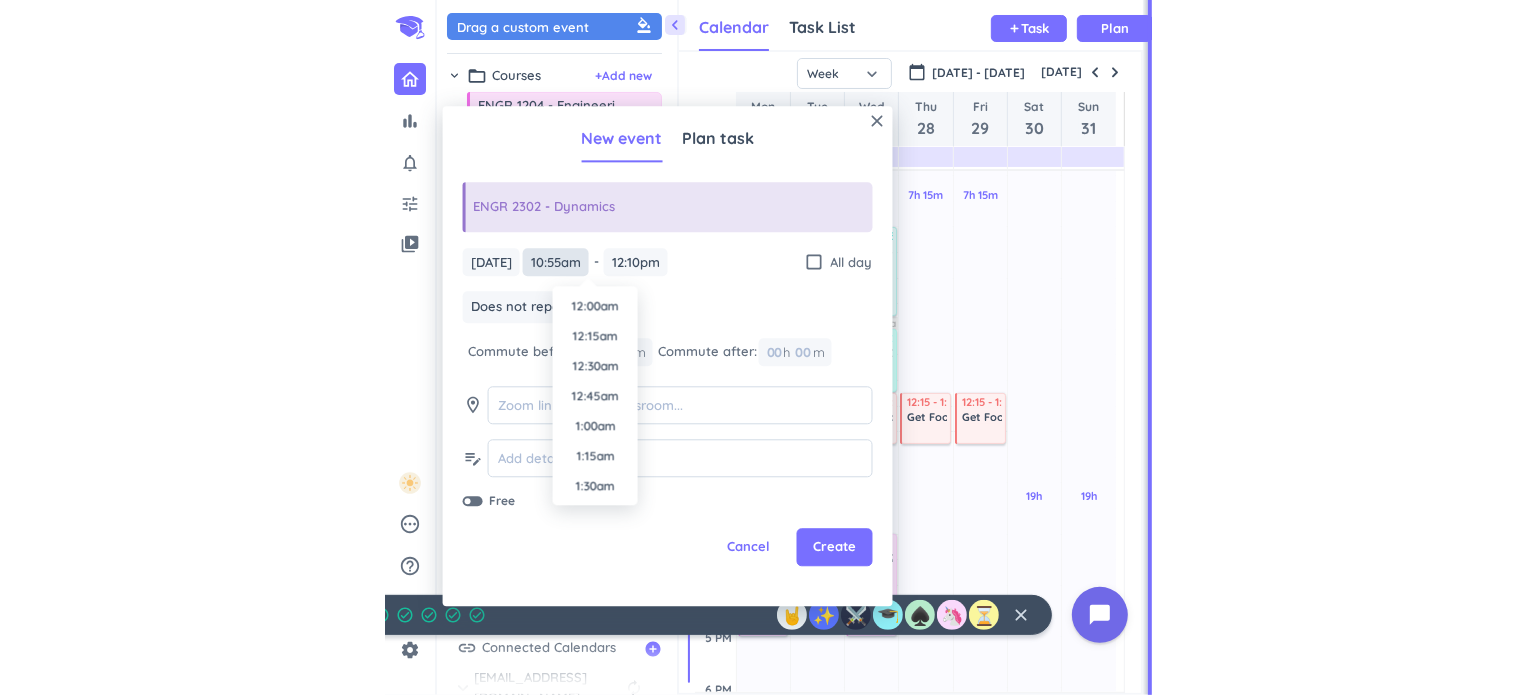 scroll, scrollTop: 1200, scrollLeft: 0, axis: vertical 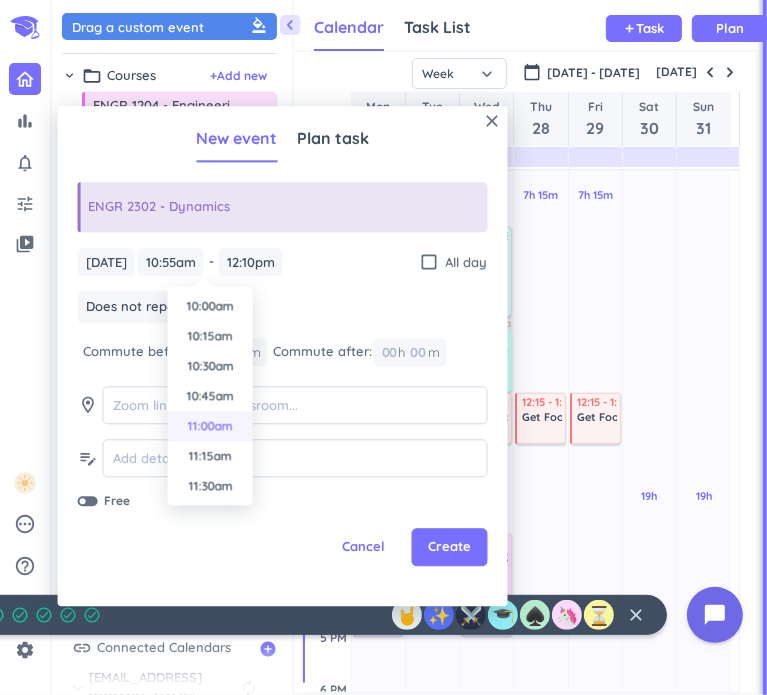 click on "11:00am" at bounding box center [210, 426] 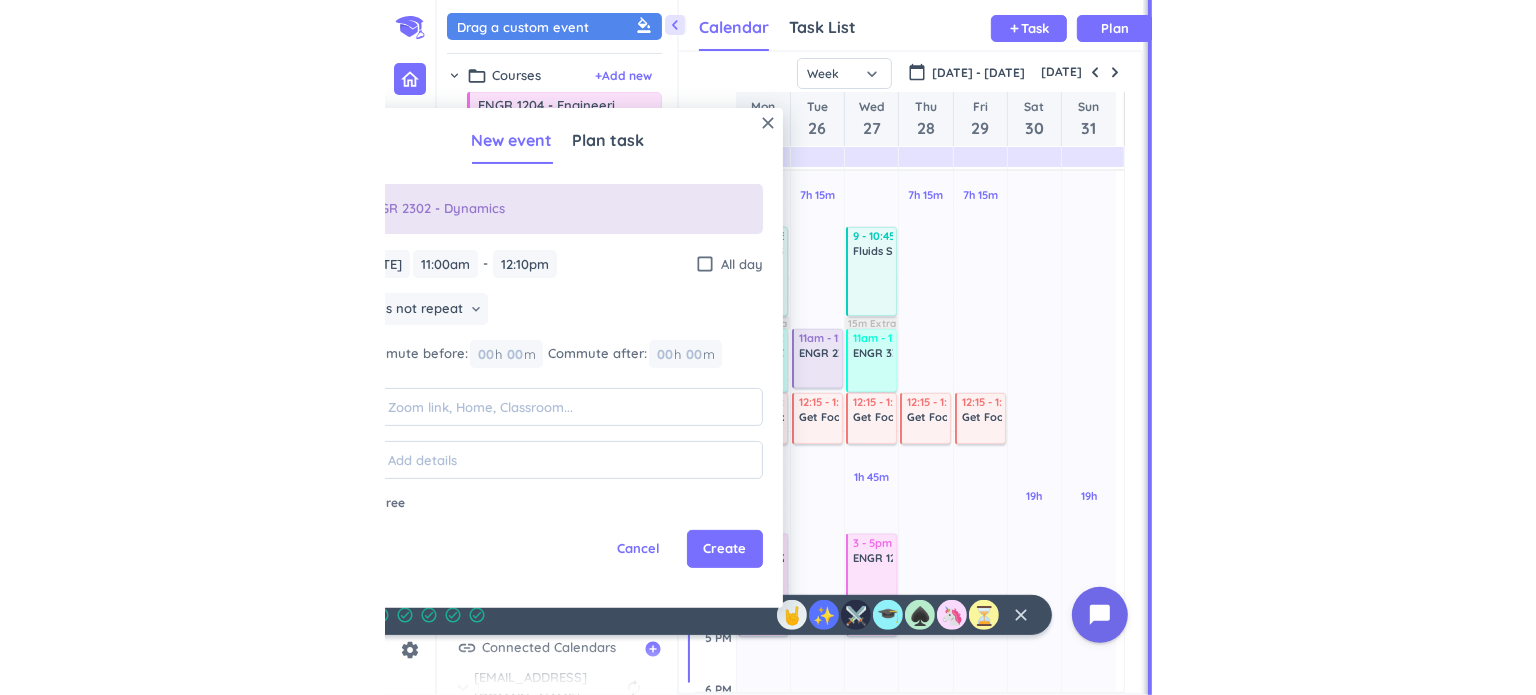 scroll, scrollTop: 8, scrollLeft: 9, axis: both 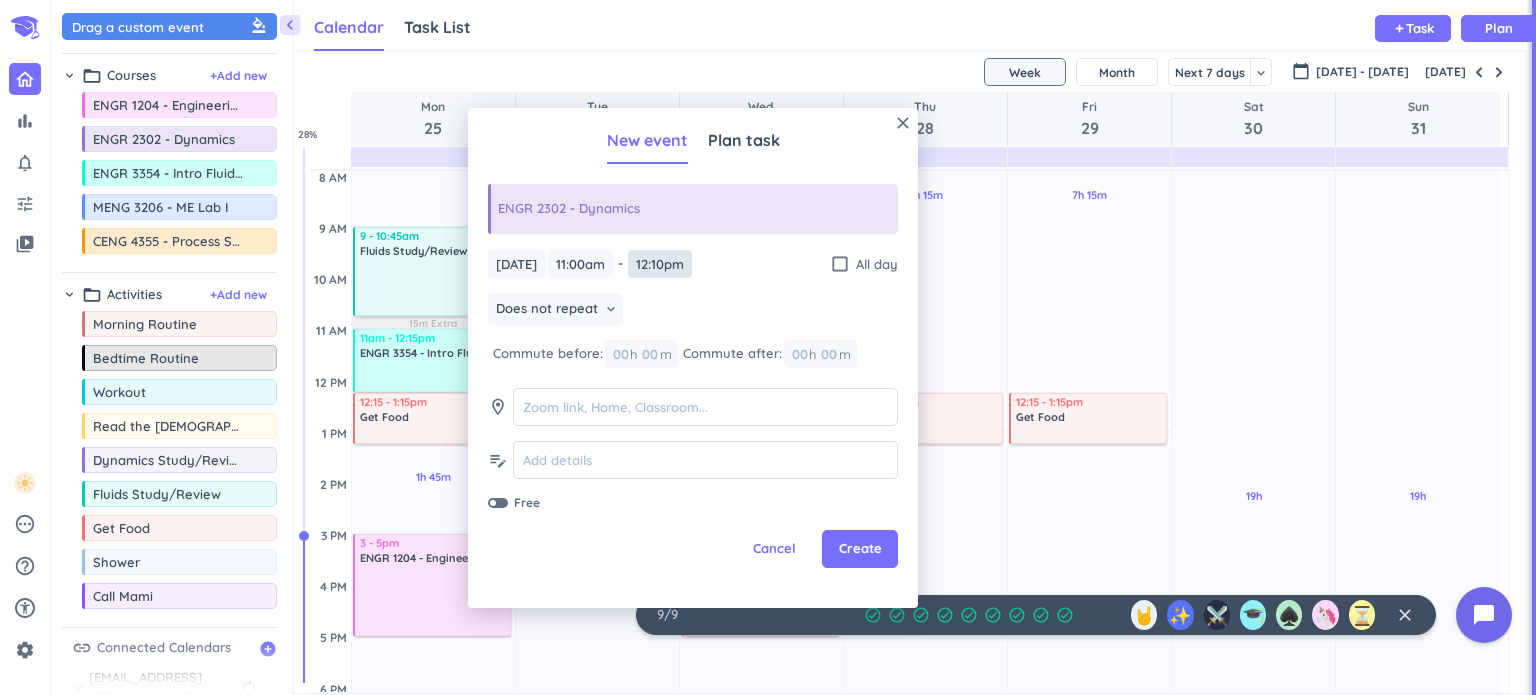 click on "12:10pm" at bounding box center (660, 264) 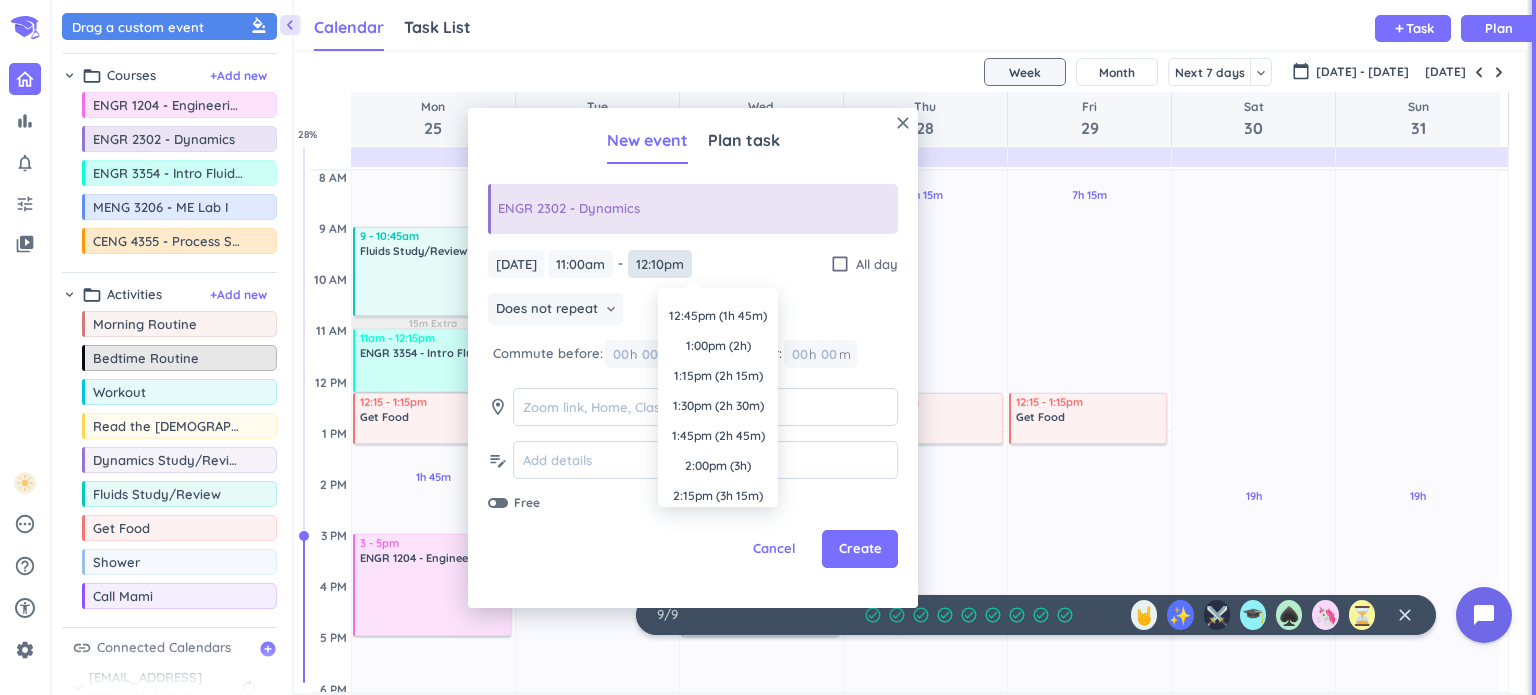 scroll, scrollTop: 0, scrollLeft: 0, axis: both 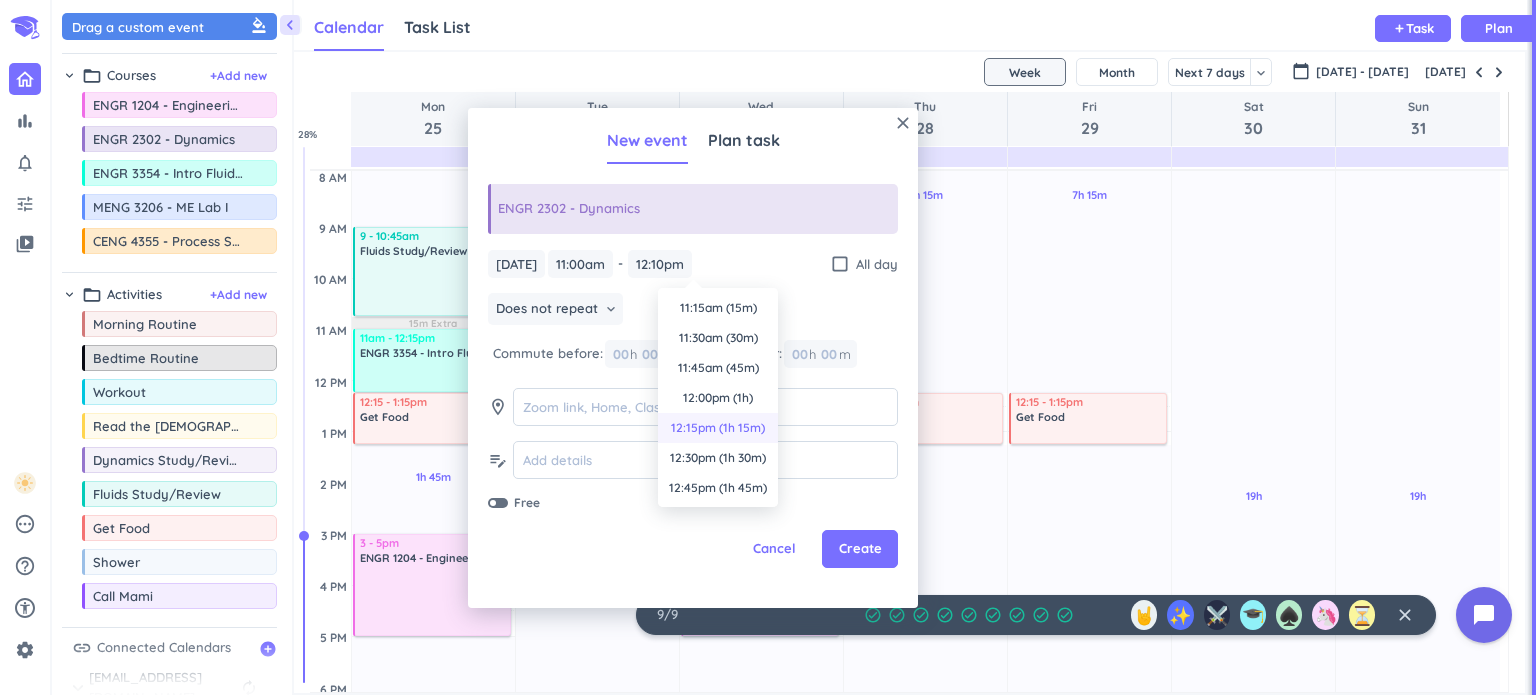 click on "12:15pm (1h 15m)" at bounding box center [718, 428] 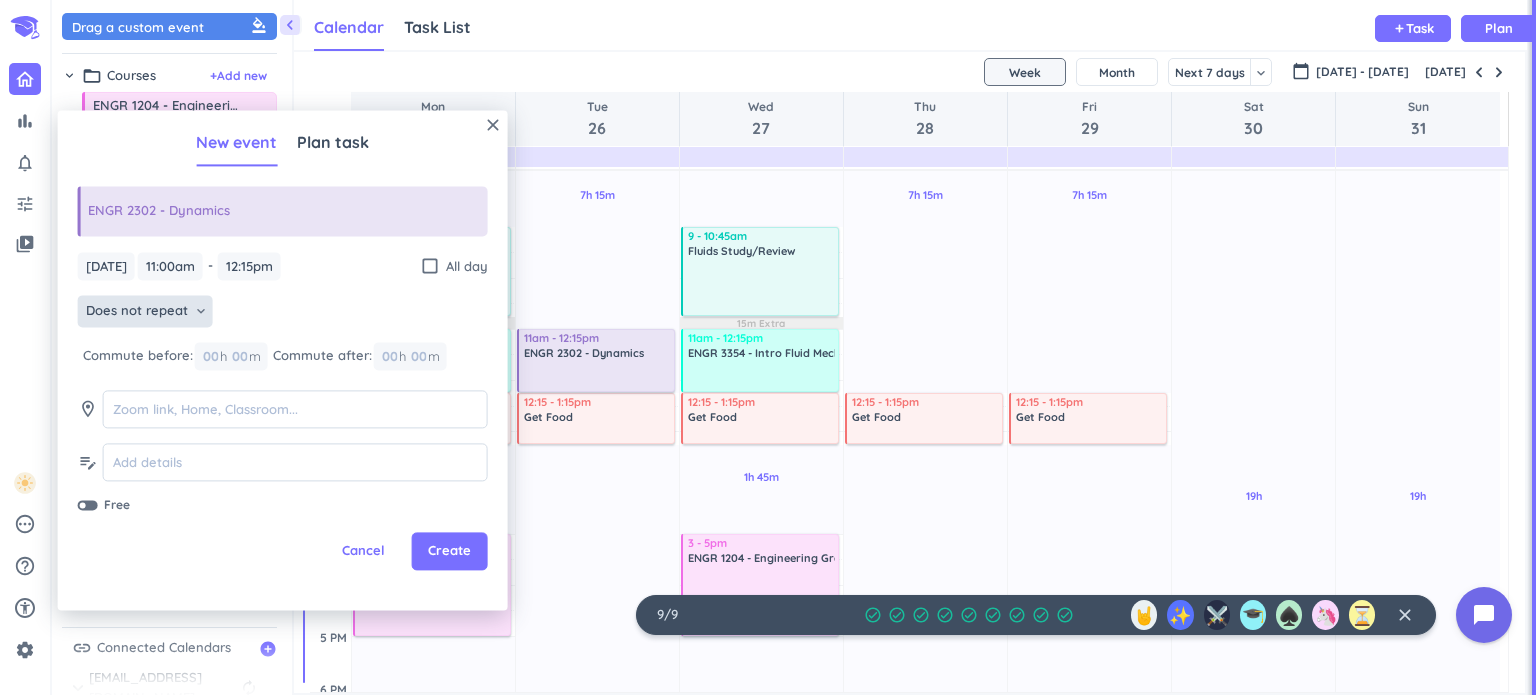 click on "keyboard_arrow_down" at bounding box center (201, 312) 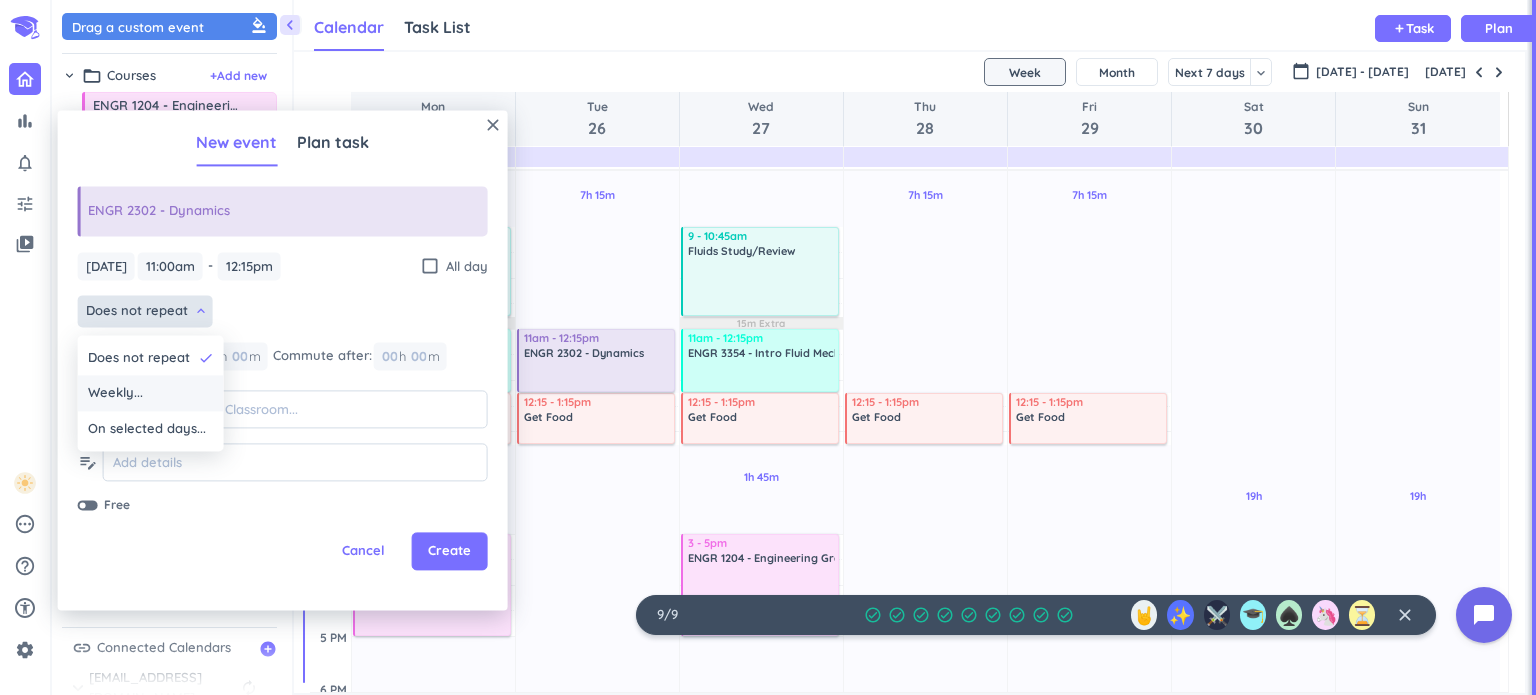 click on "Weekly..." at bounding box center [151, 394] 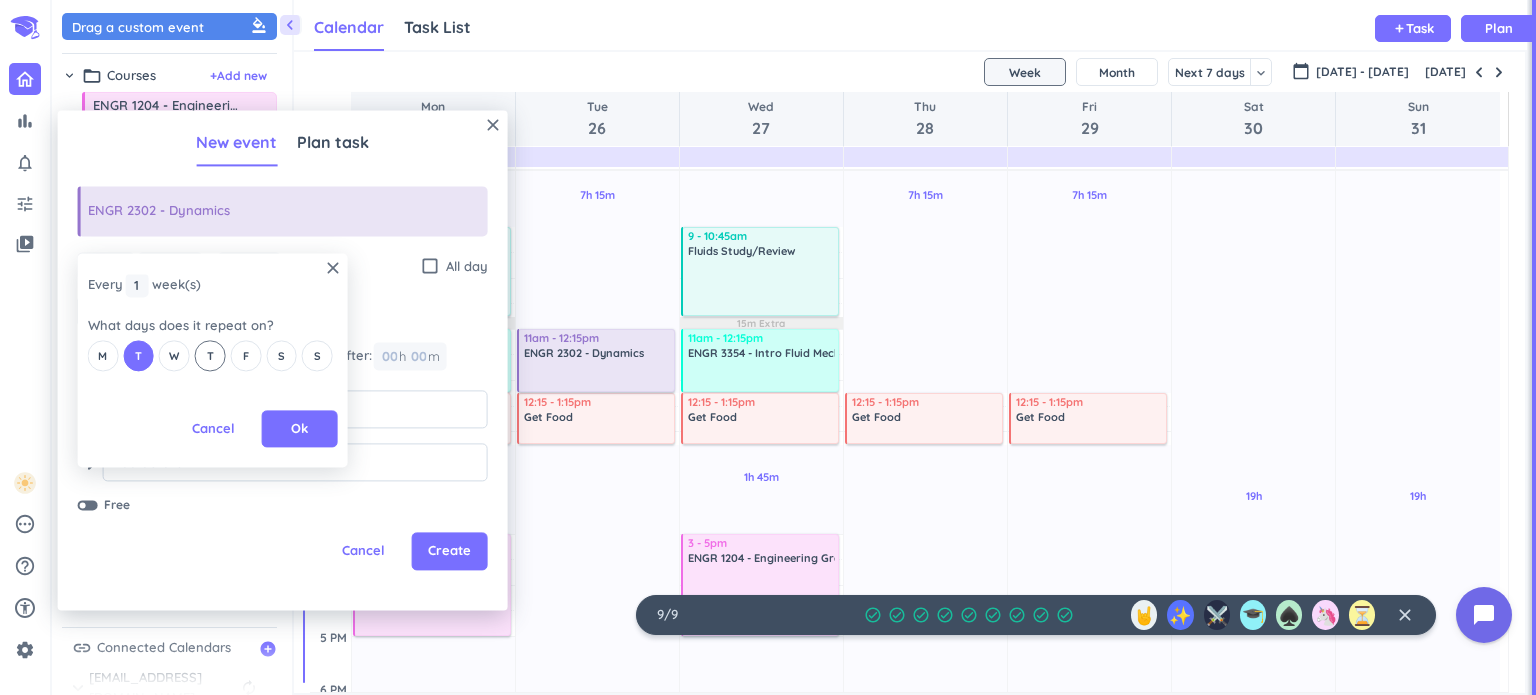 click on "T" at bounding box center (210, 356) 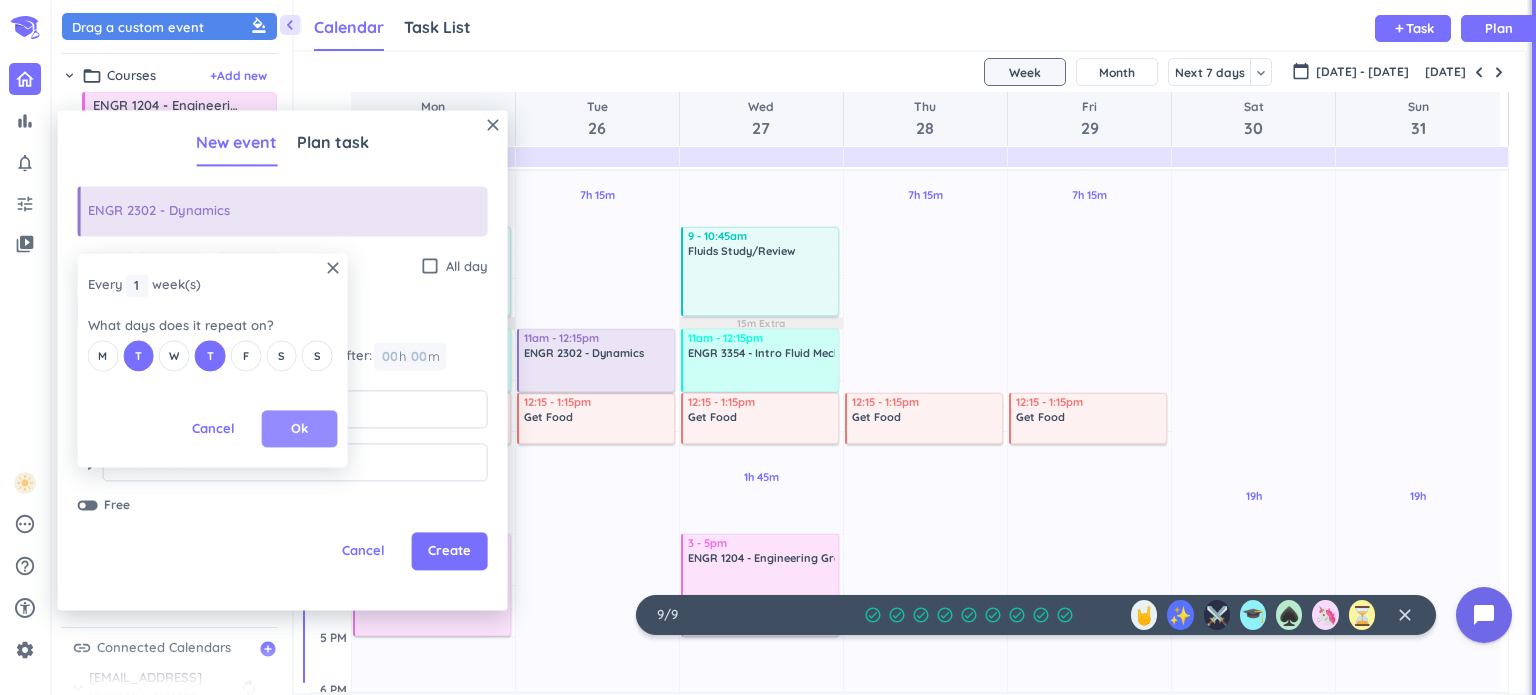 click on "Ok" at bounding box center (299, 429) 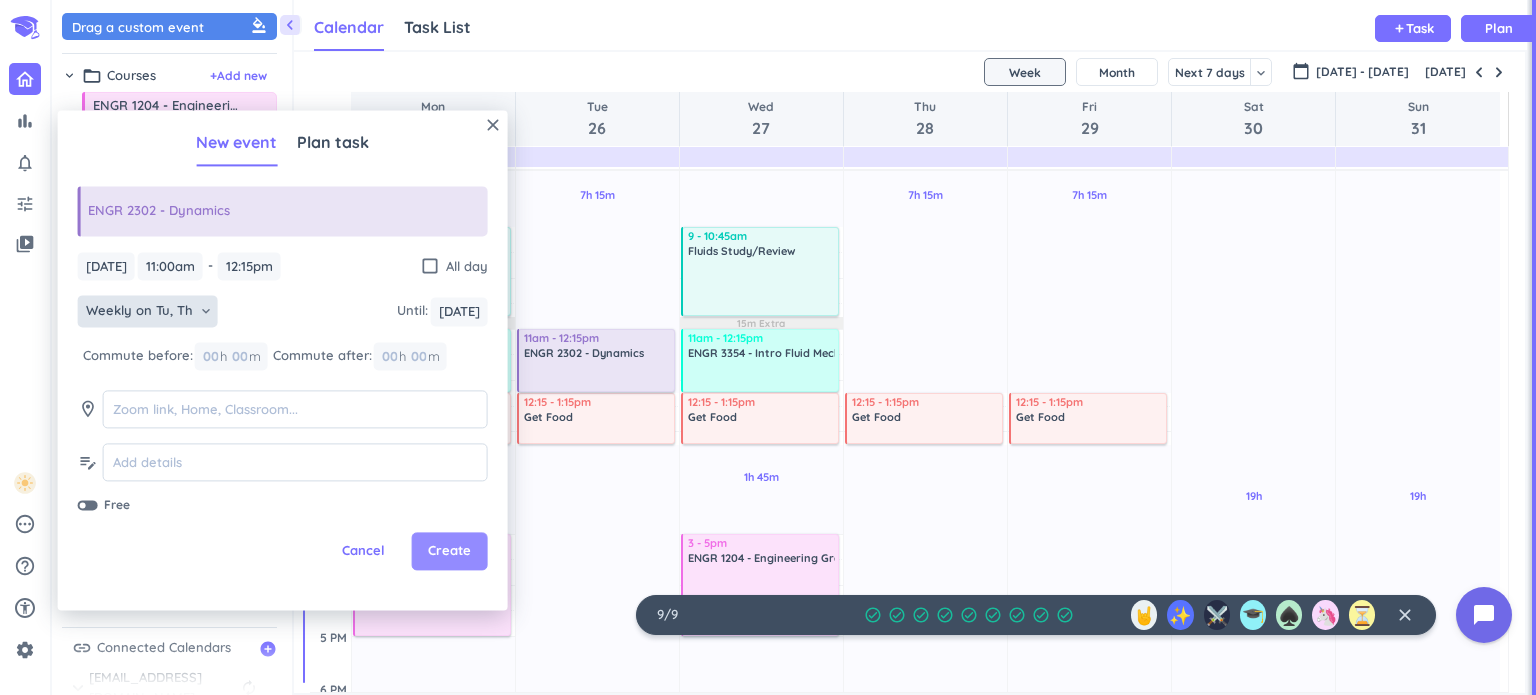 click on "Create" at bounding box center [449, 552] 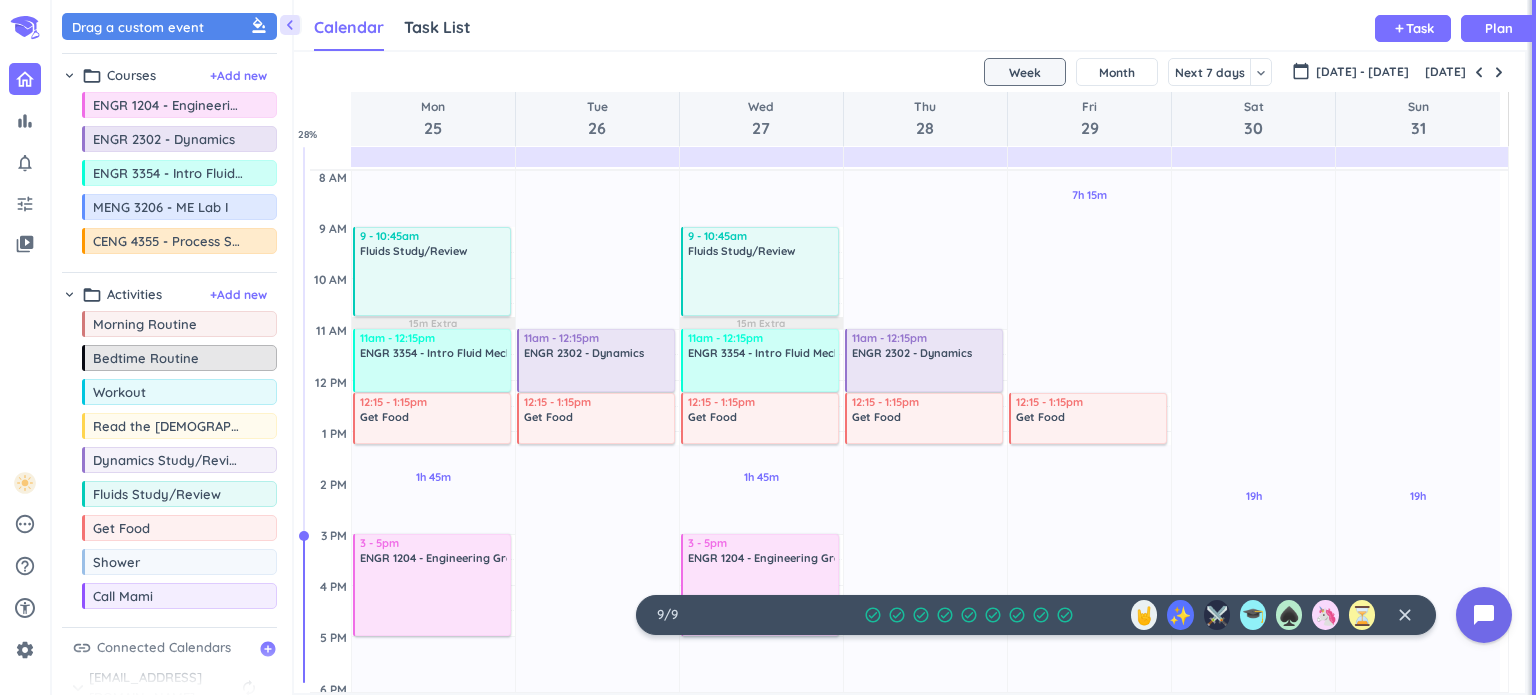 scroll, scrollTop: 100, scrollLeft: 0, axis: vertical 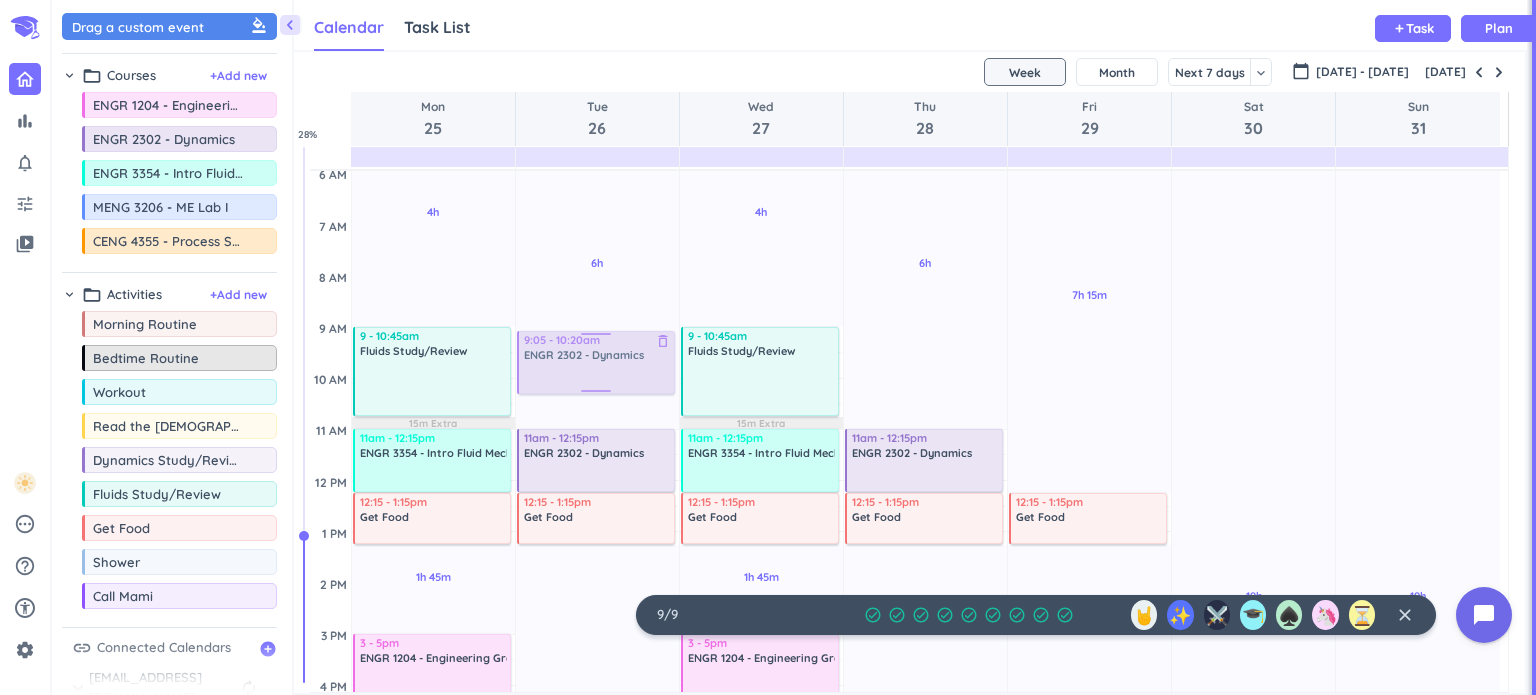 drag, startPoint x: 164, startPoint y: 141, endPoint x: 576, endPoint y: 334, distance: 454.96484 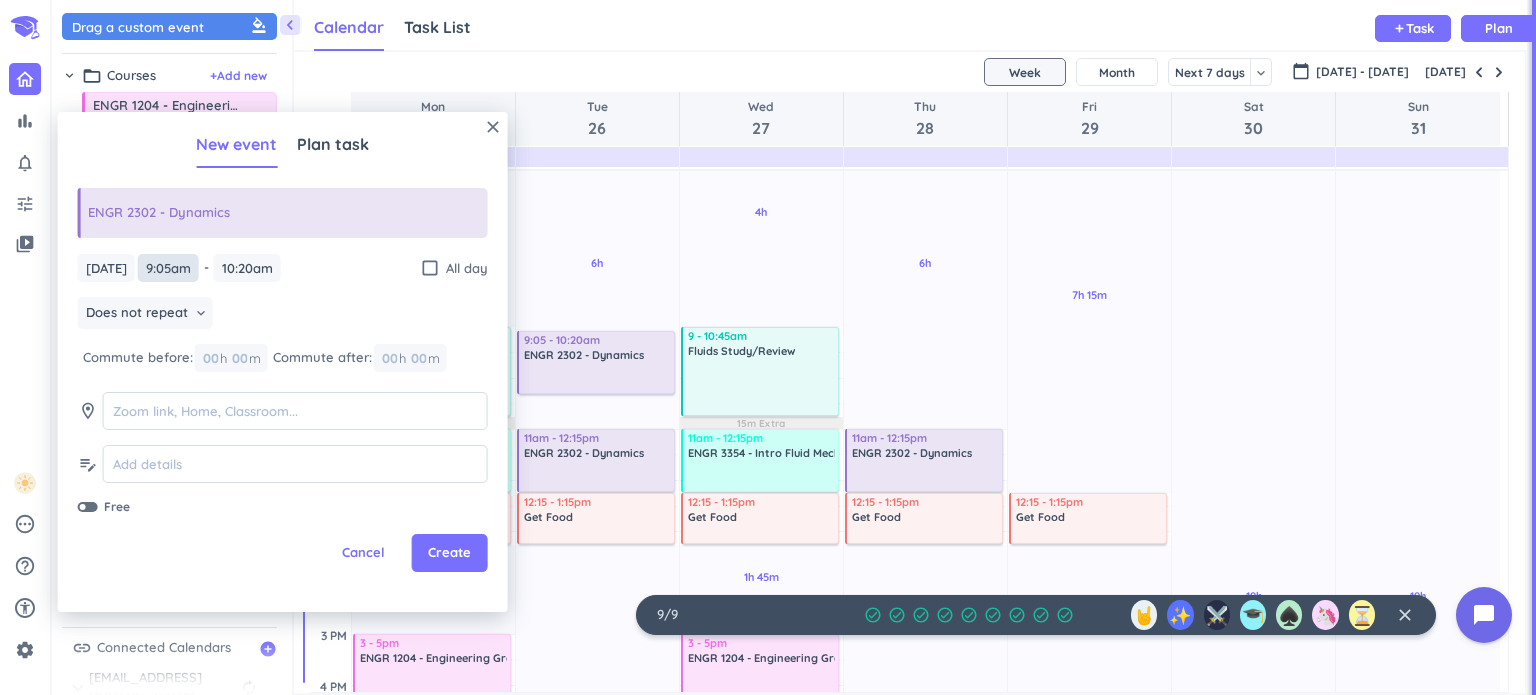 click on "9:05am" at bounding box center (168, 268) 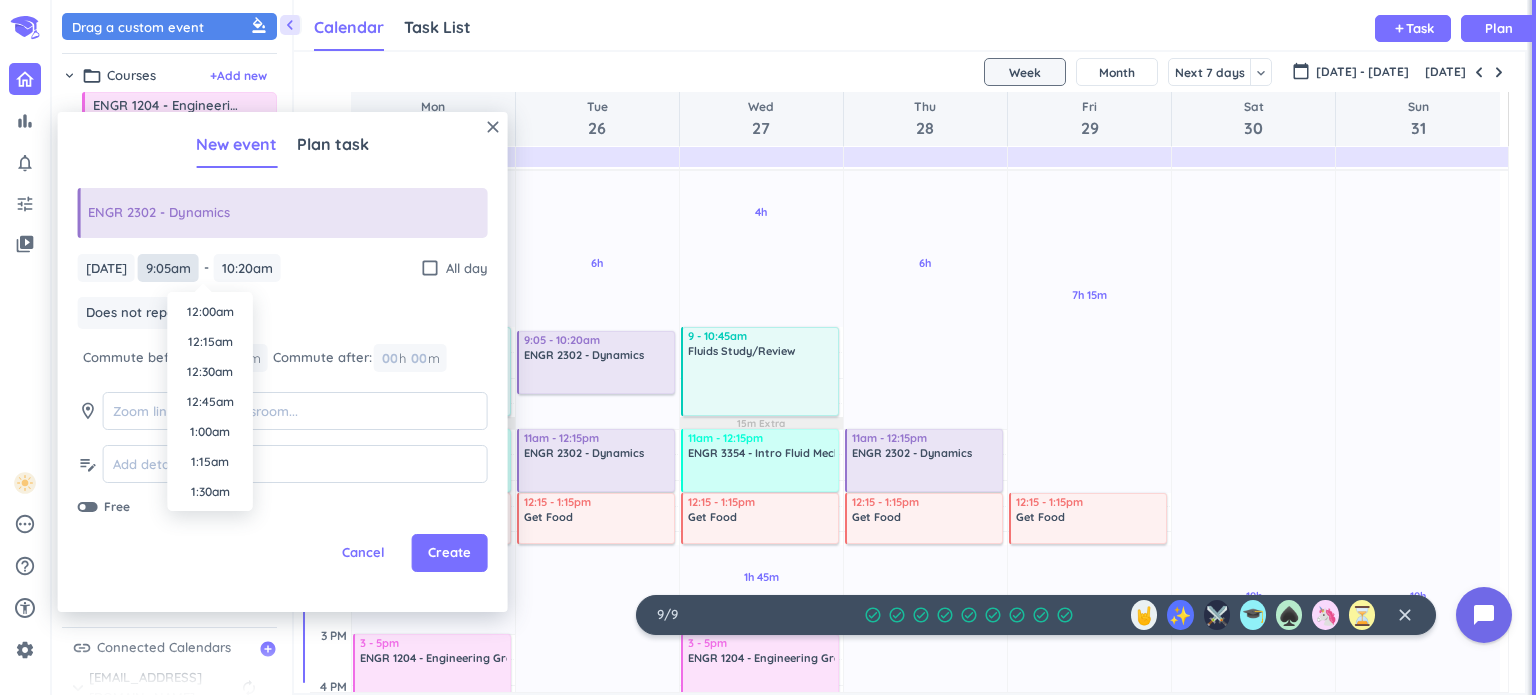 scroll, scrollTop: 990, scrollLeft: 0, axis: vertical 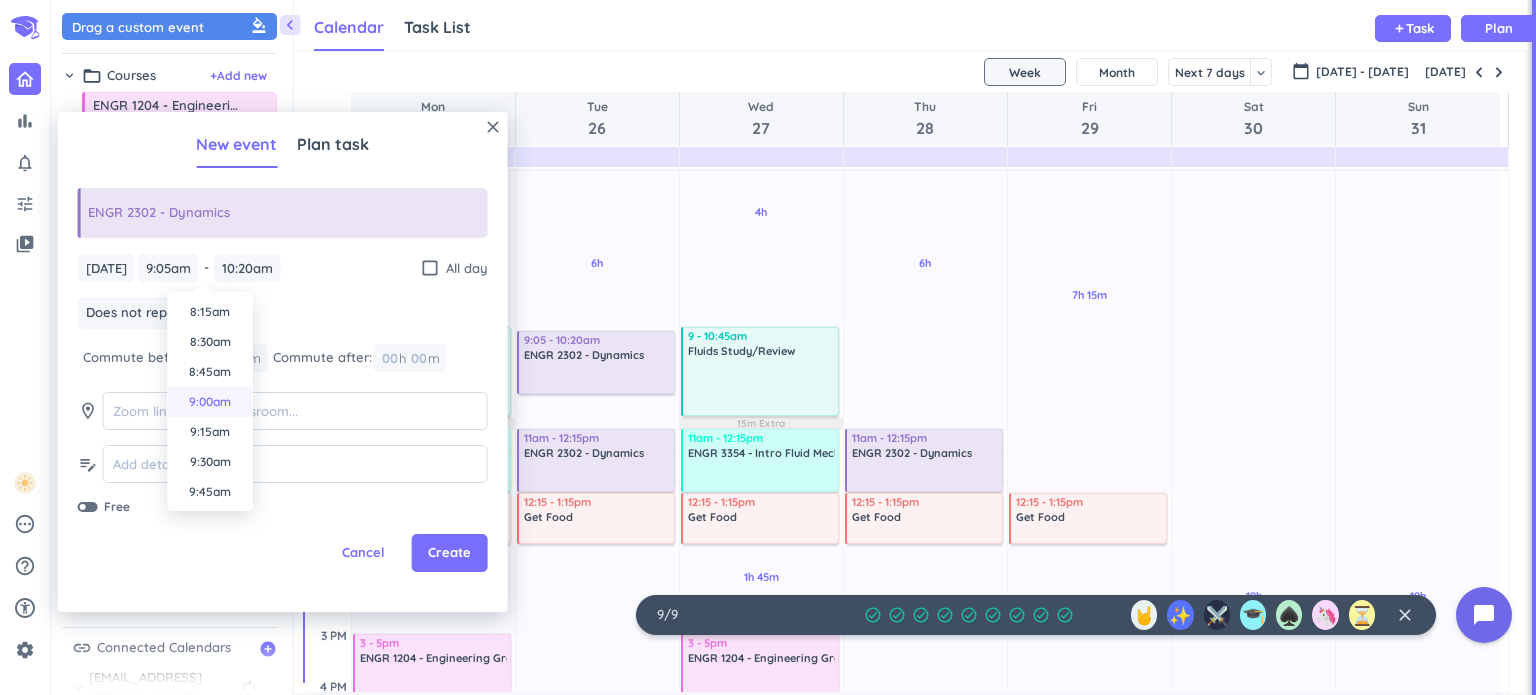 click on "9:00am" at bounding box center [210, 402] 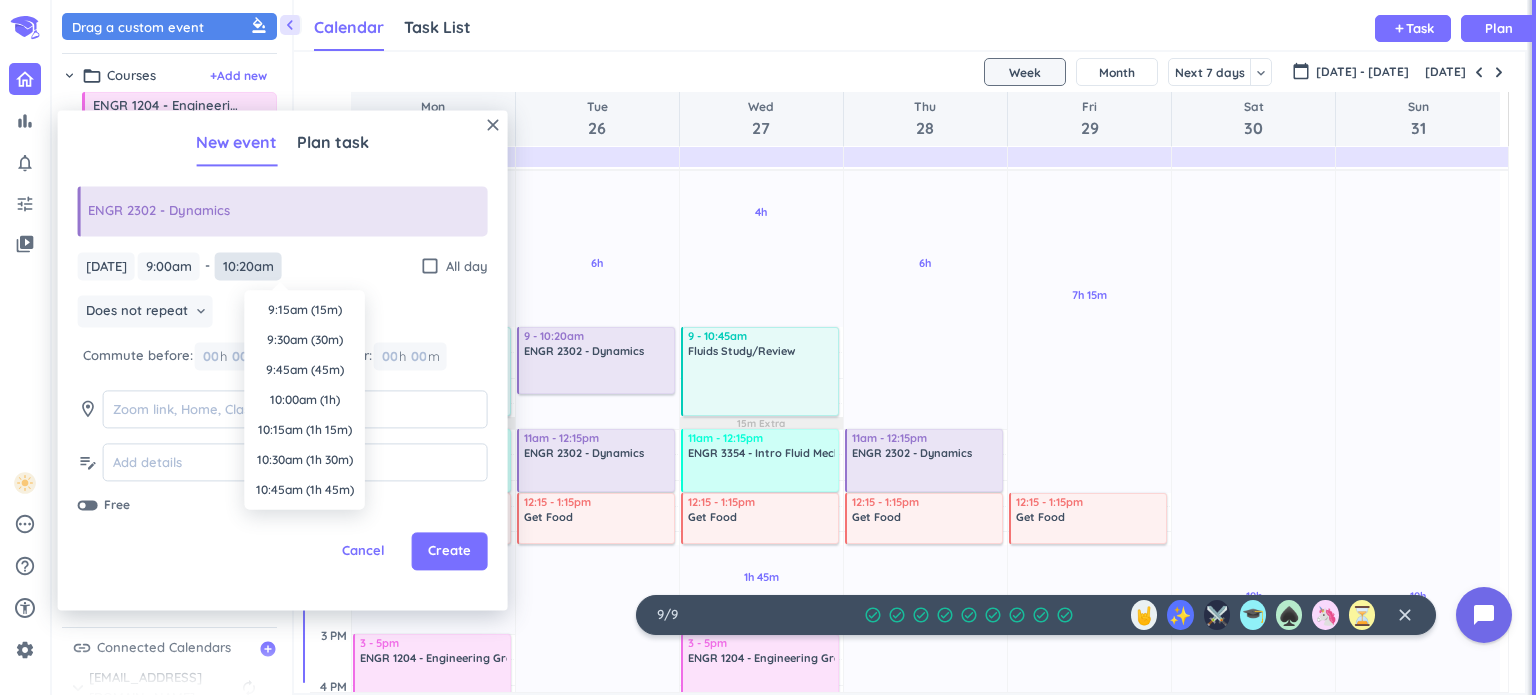 click on "10:20am" at bounding box center [248, 266] 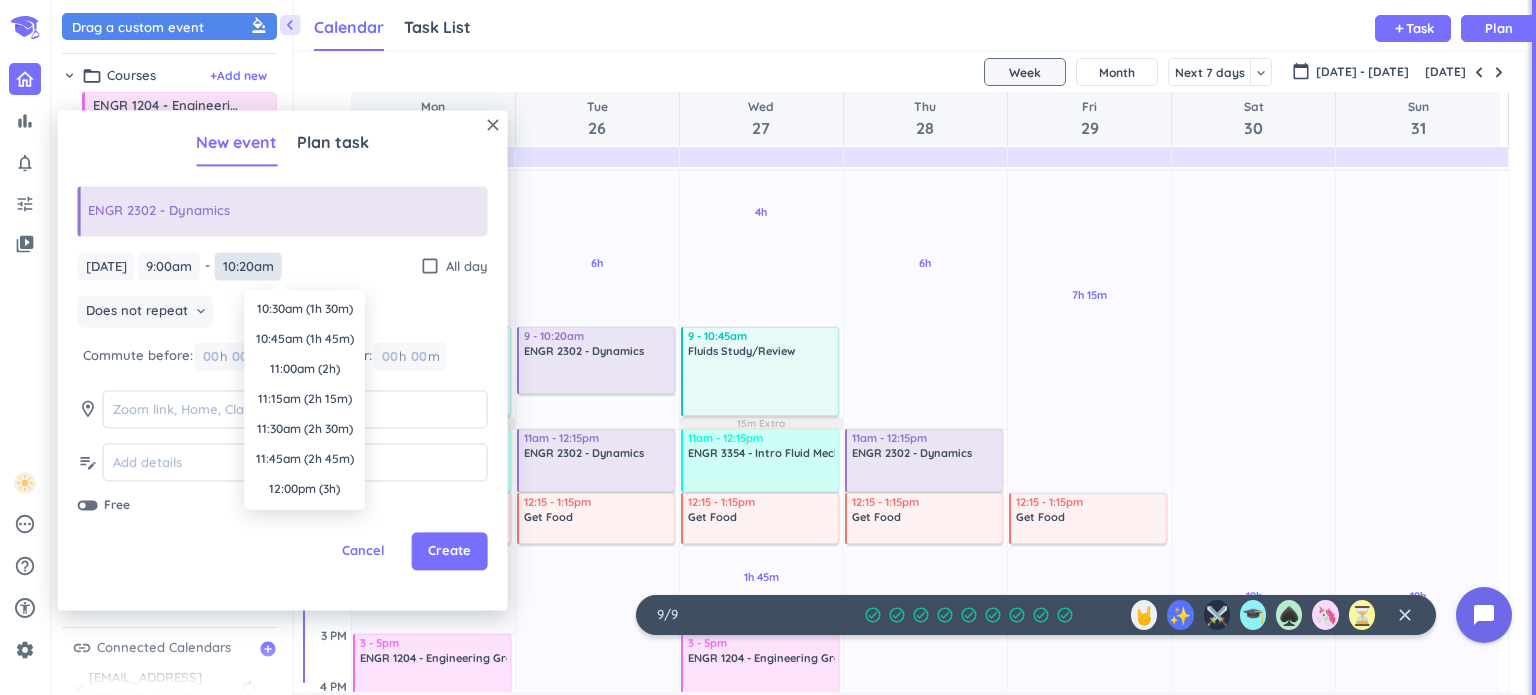 scroll, scrollTop: 0, scrollLeft: 0, axis: both 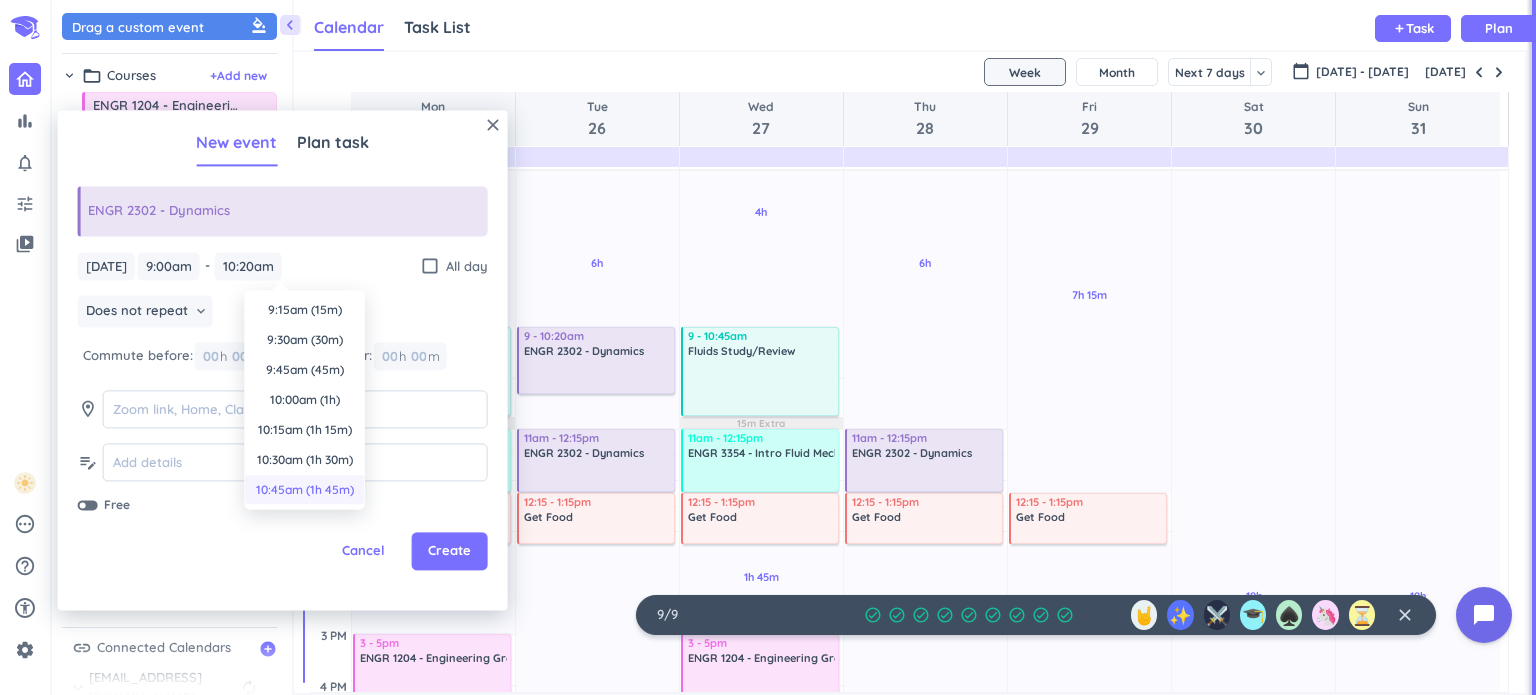 click on "10:45am (1h 45m)" at bounding box center (305, 490) 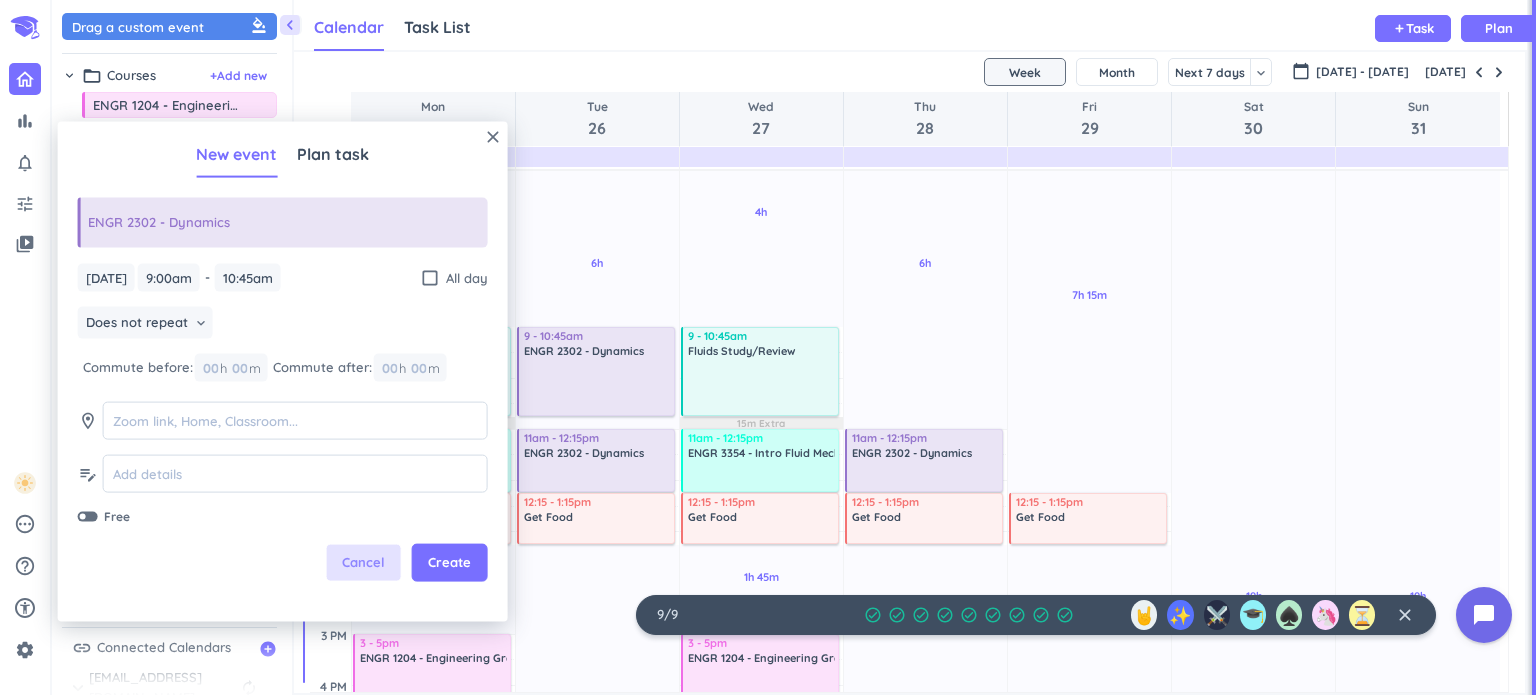 click on "Cancel" at bounding box center [363, 563] 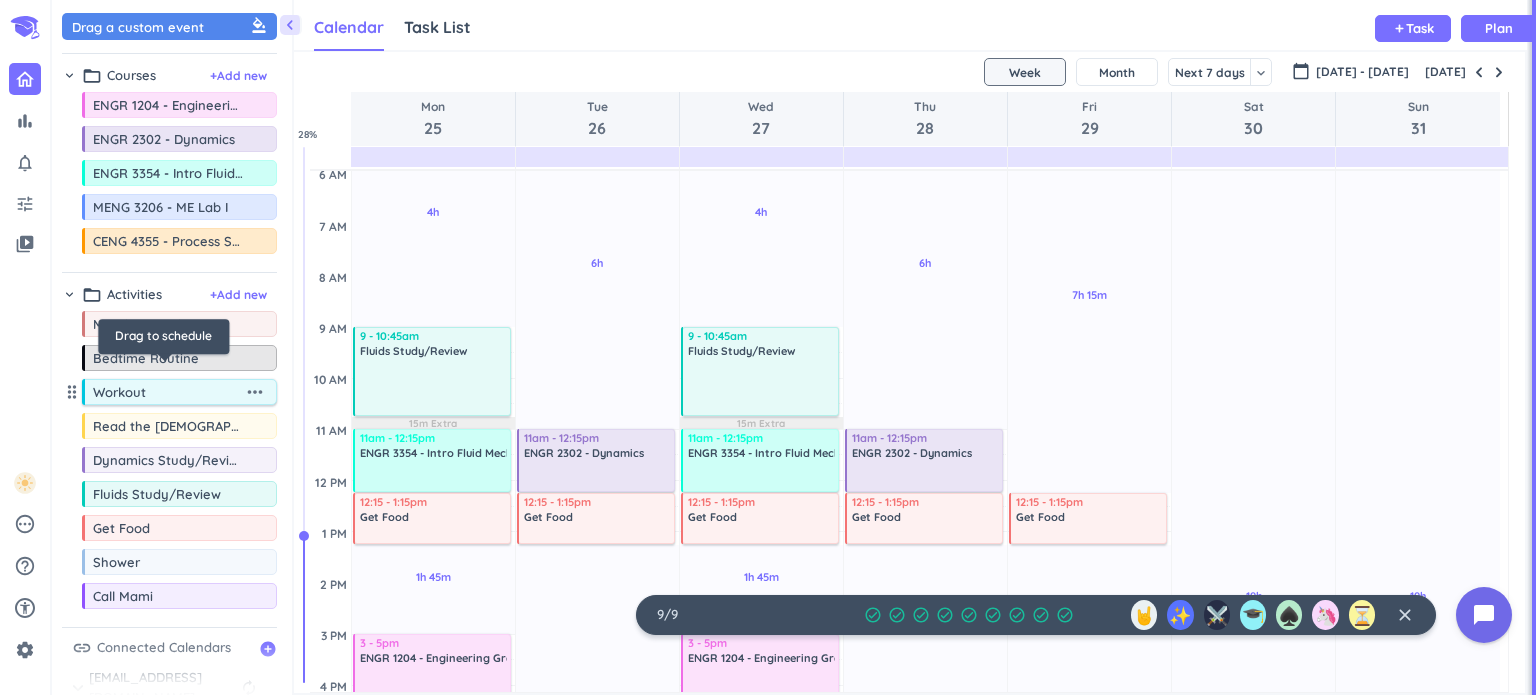 scroll, scrollTop: 95, scrollLeft: 0, axis: vertical 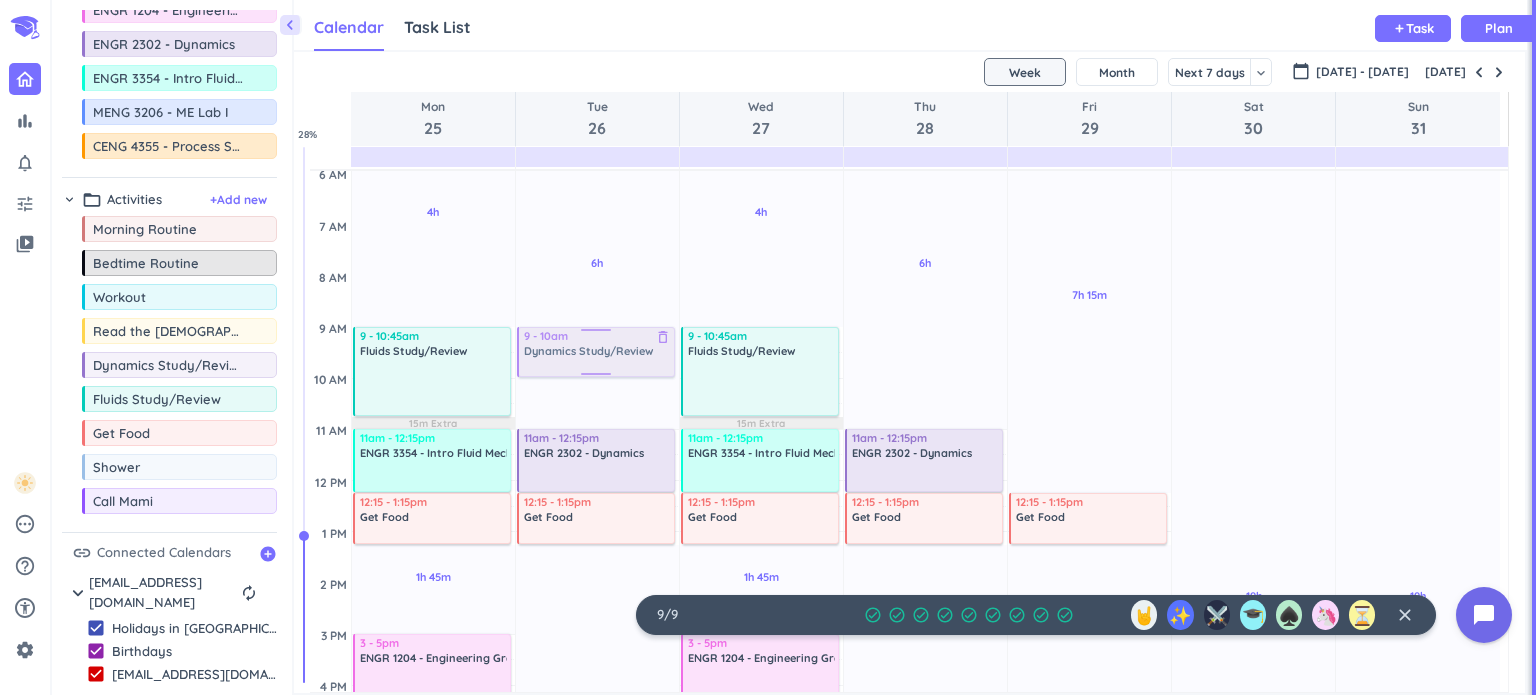 drag, startPoint x: 184, startPoint y: 367, endPoint x: 601, endPoint y: 331, distance: 418.5511 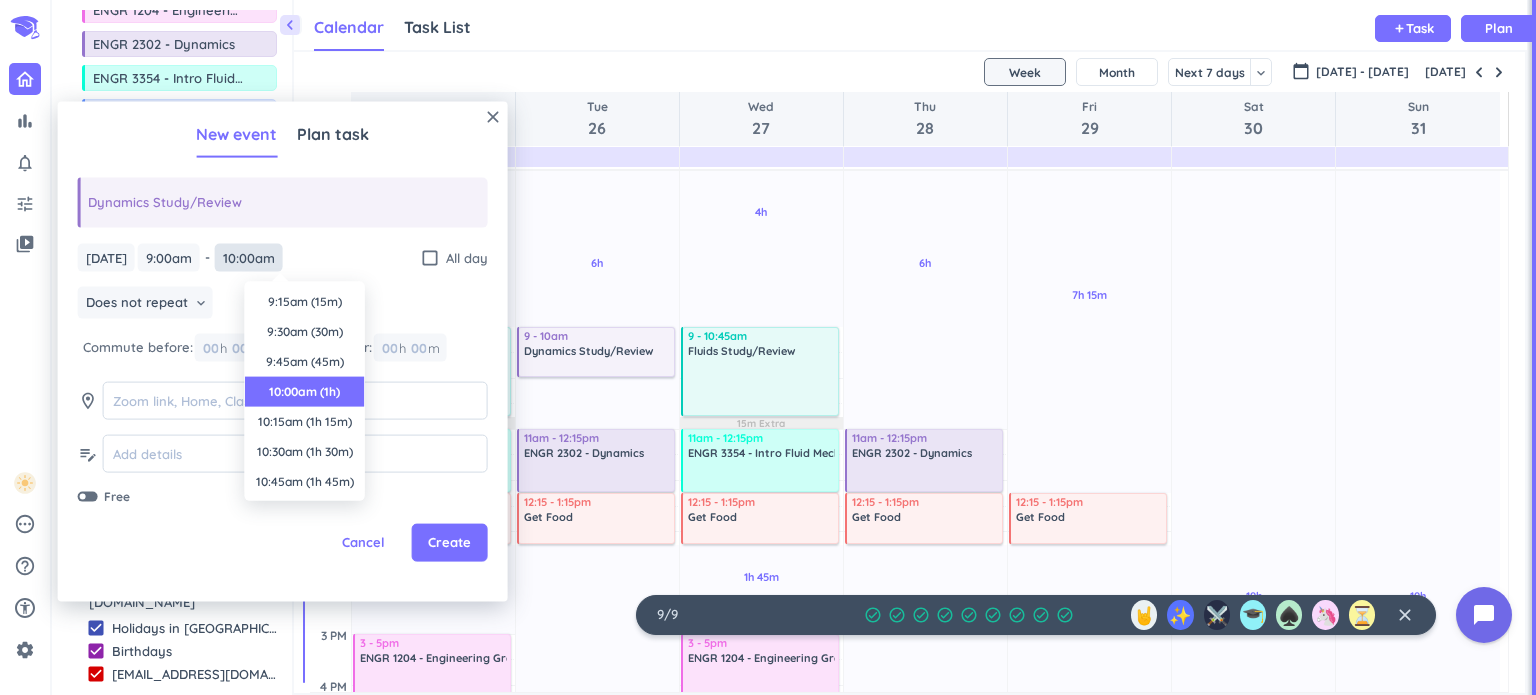 click on "10:00am" at bounding box center (249, 257) 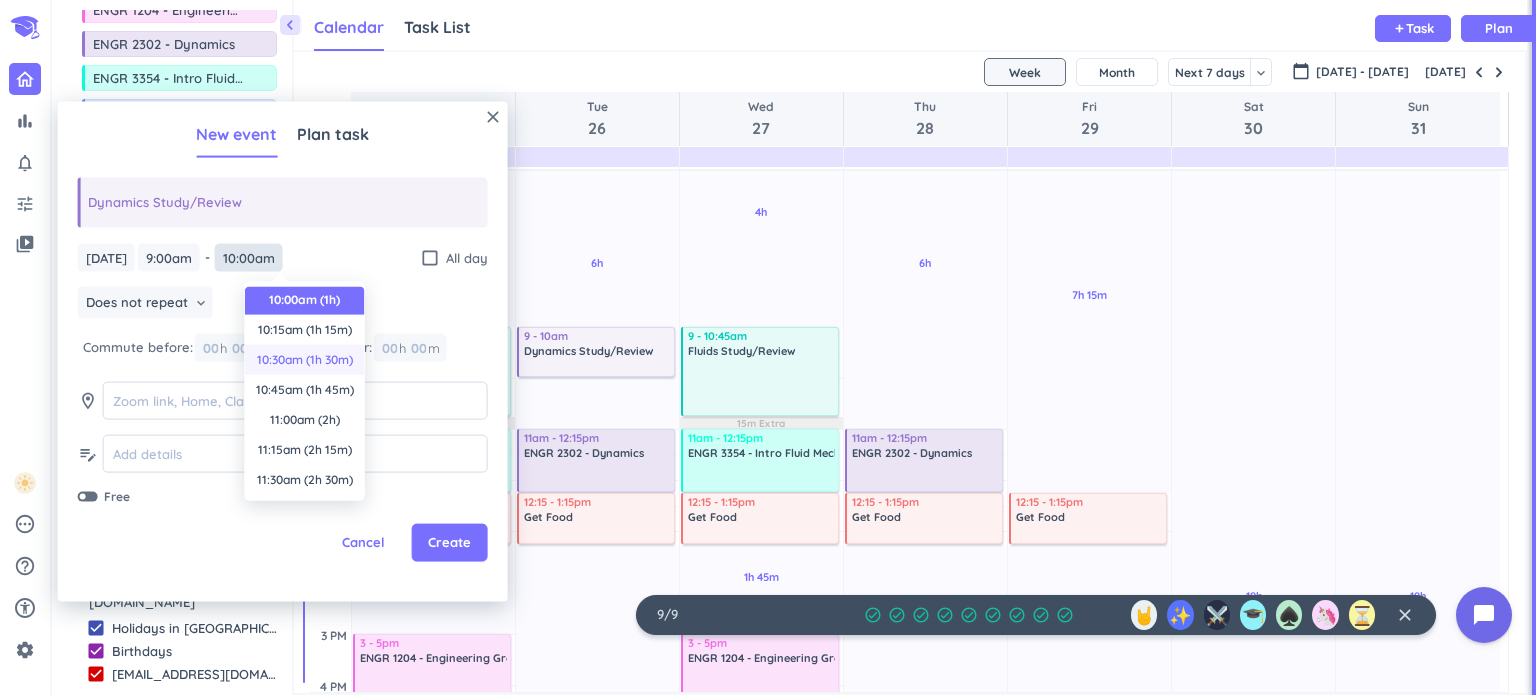 scroll, scrollTop: 90, scrollLeft: 0, axis: vertical 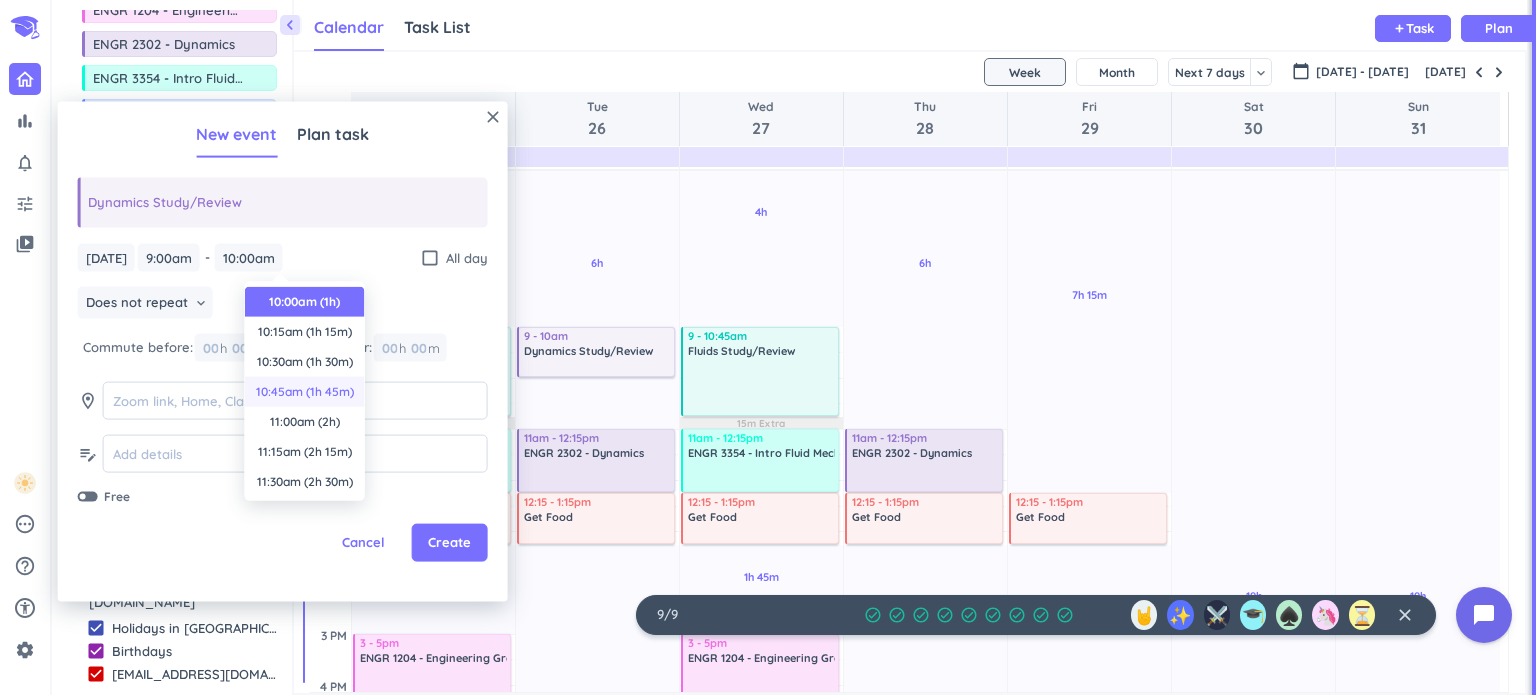 click on "10:45am (1h 45m)" at bounding box center (305, 392) 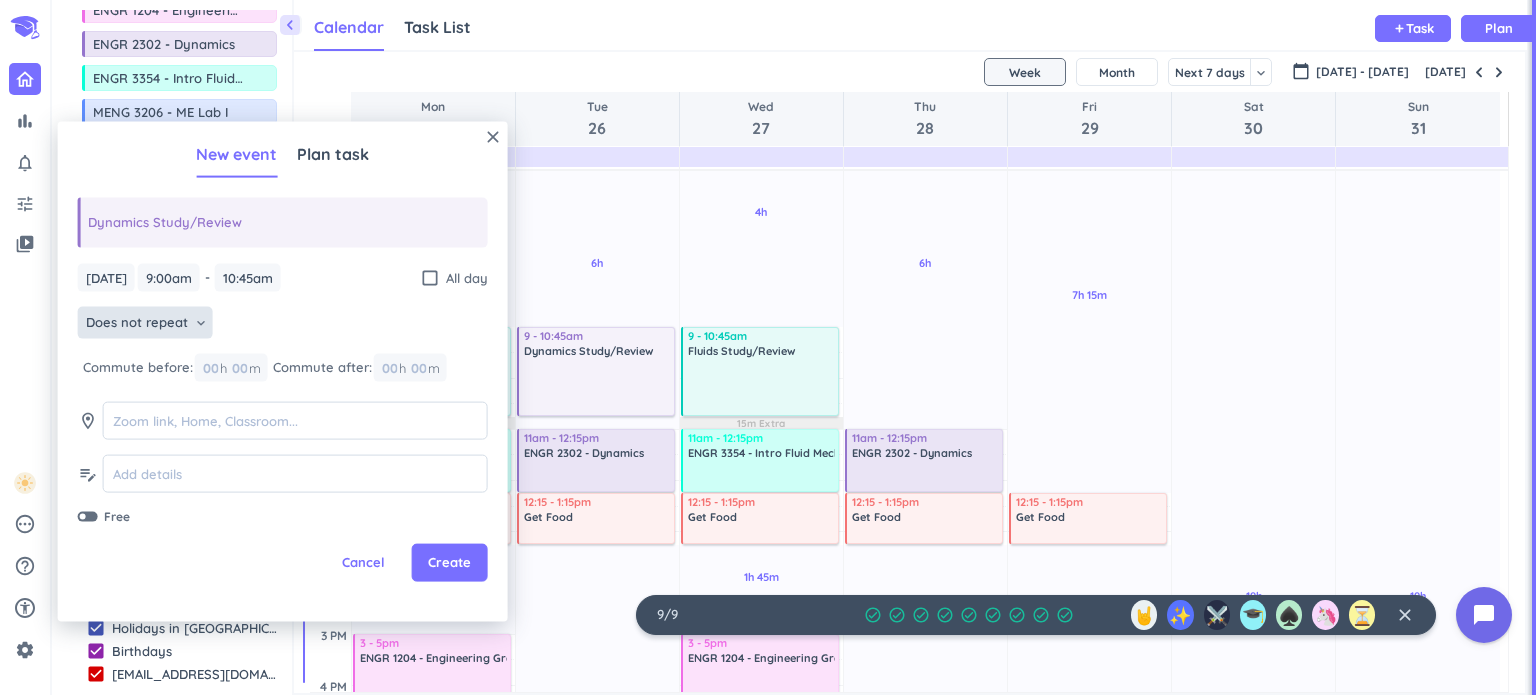 click on "Does not repeat" at bounding box center [137, 323] 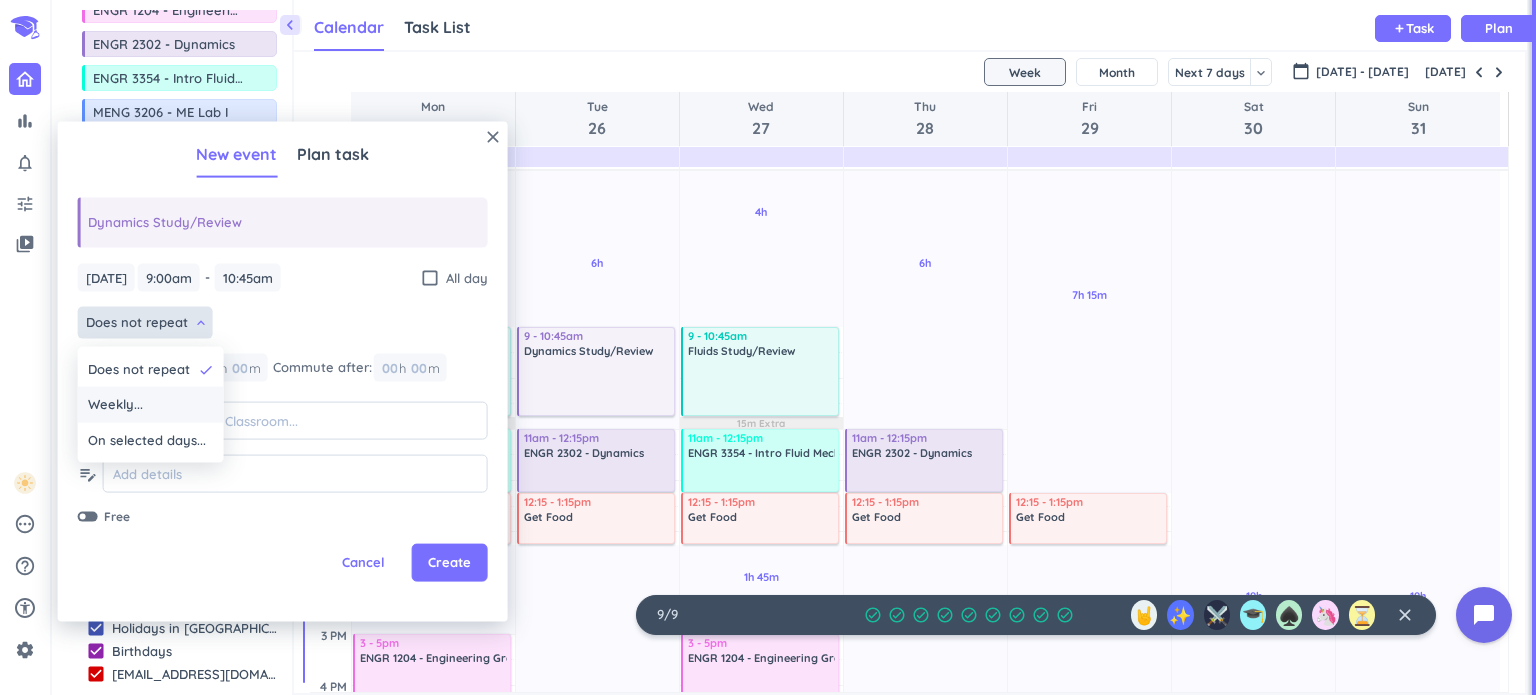 click on "Weekly..." at bounding box center [151, 405] 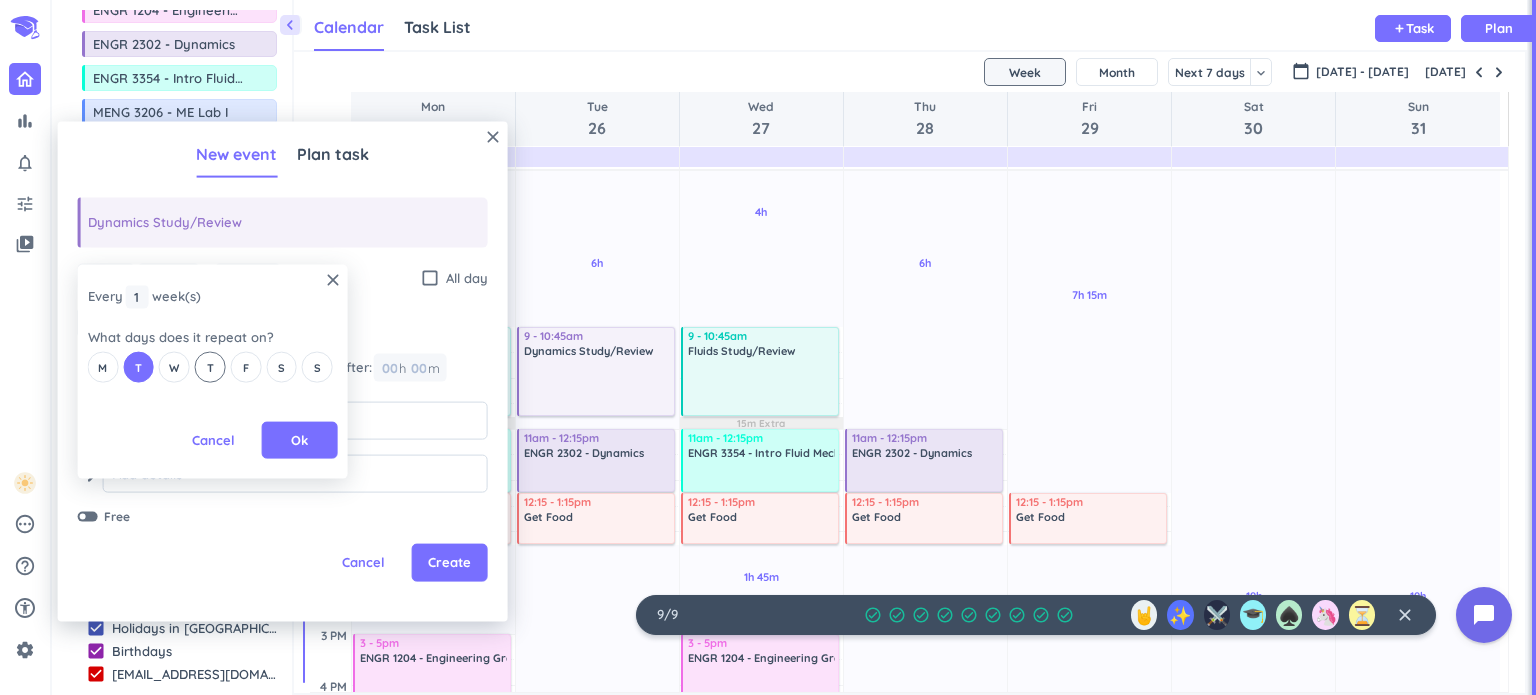 click on "T" at bounding box center (210, 367) 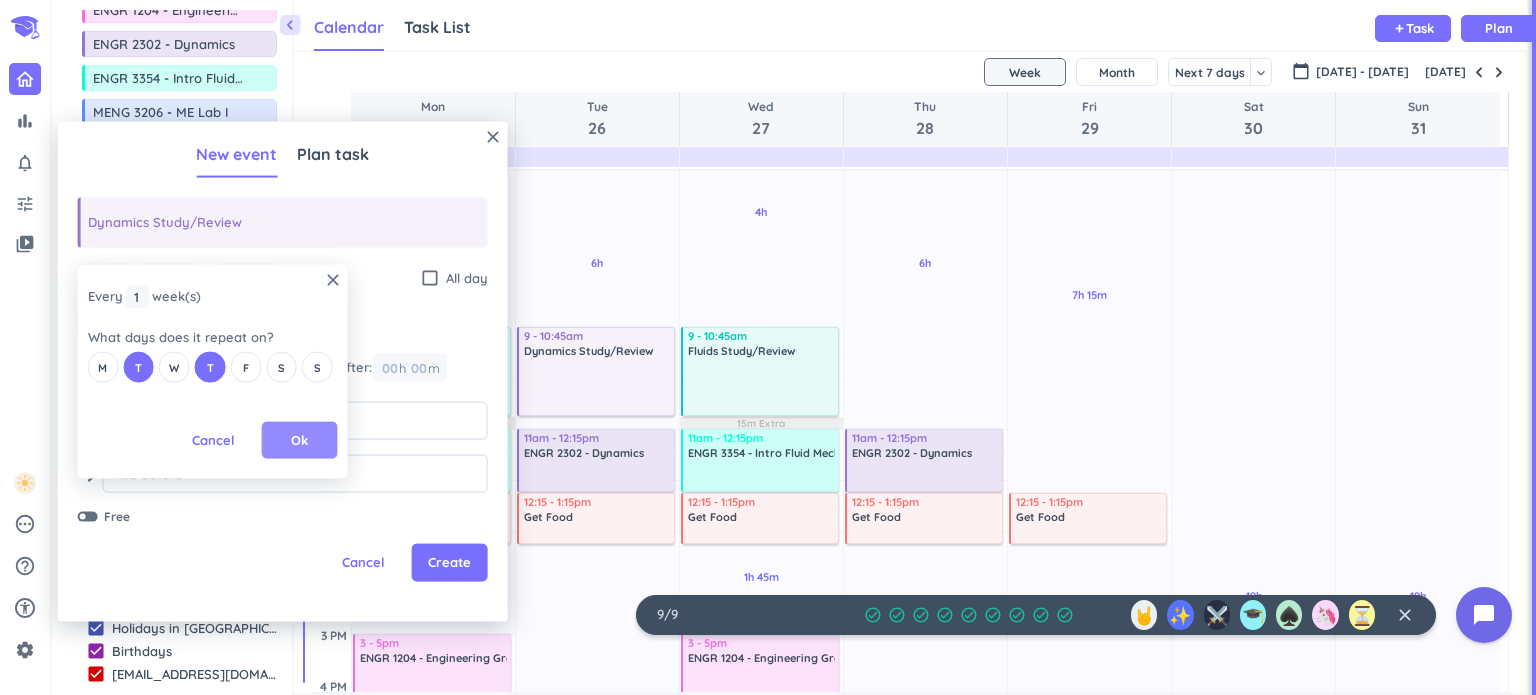 click on "Ok" at bounding box center [299, 440] 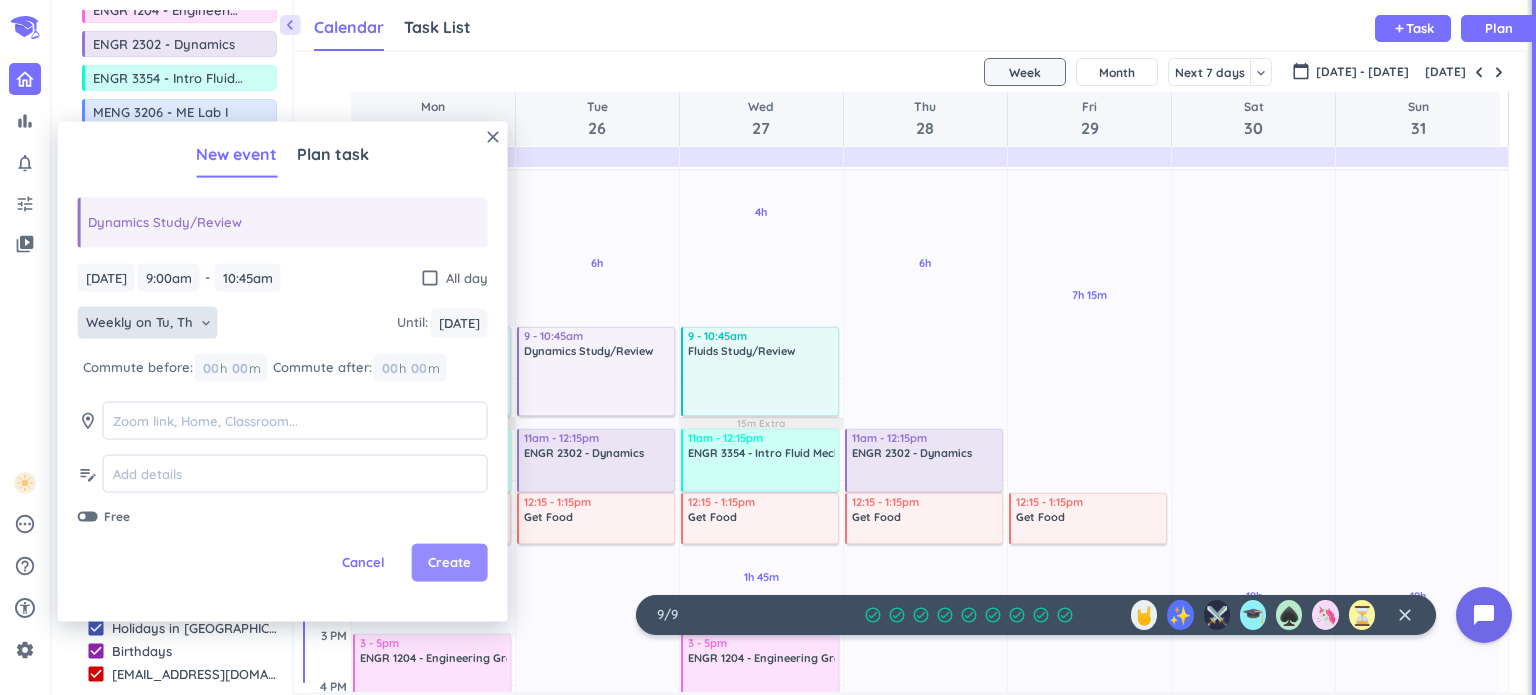 click on "Create" at bounding box center [449, 563] 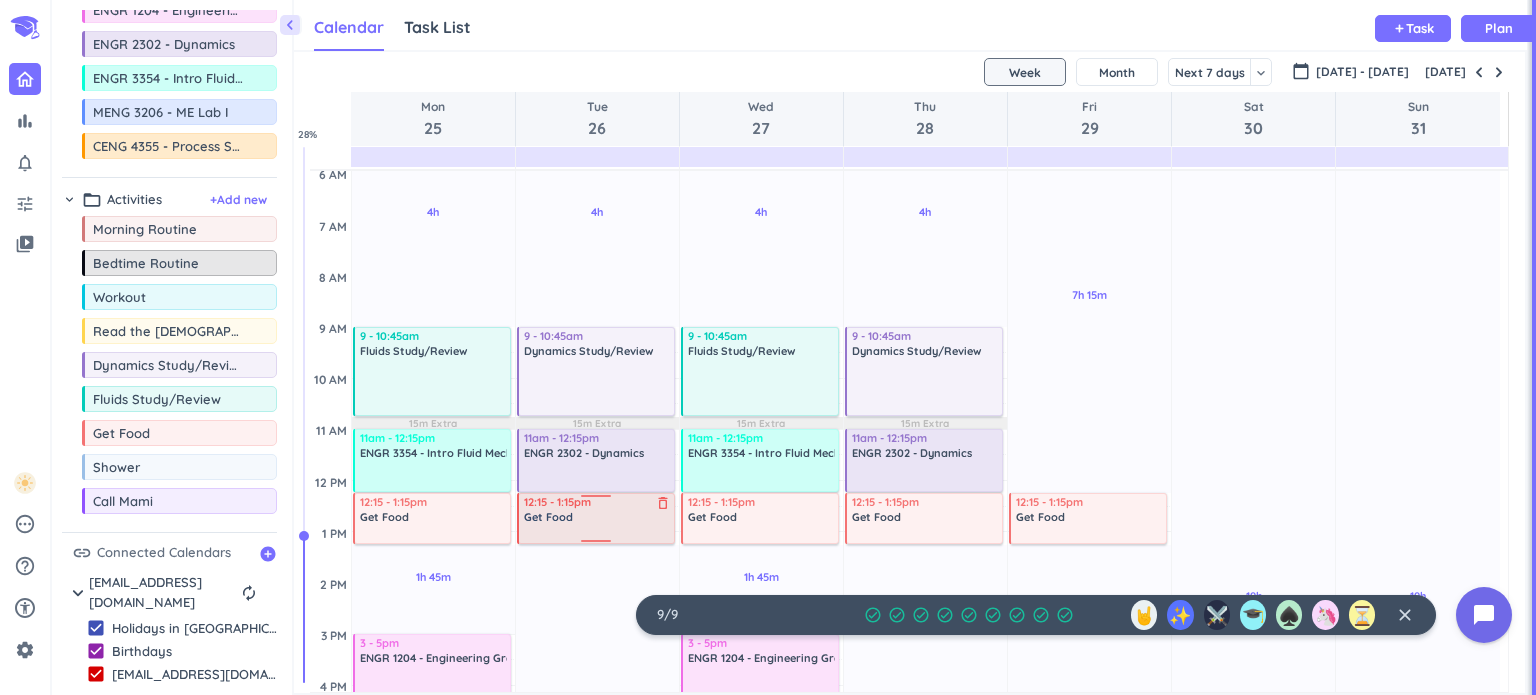 click at bounding box center (597, 533) 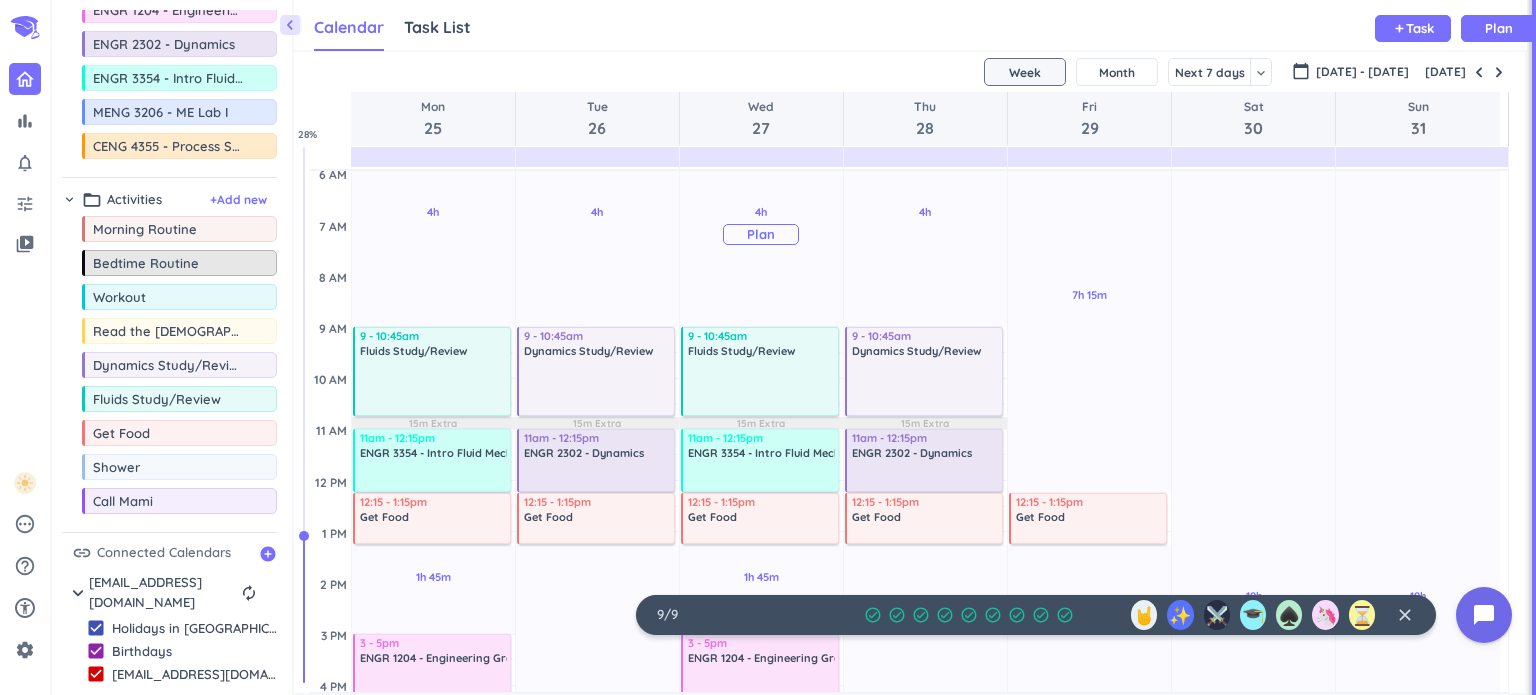 click on "4h  Past due Plan" at bounding box center (761, 224) 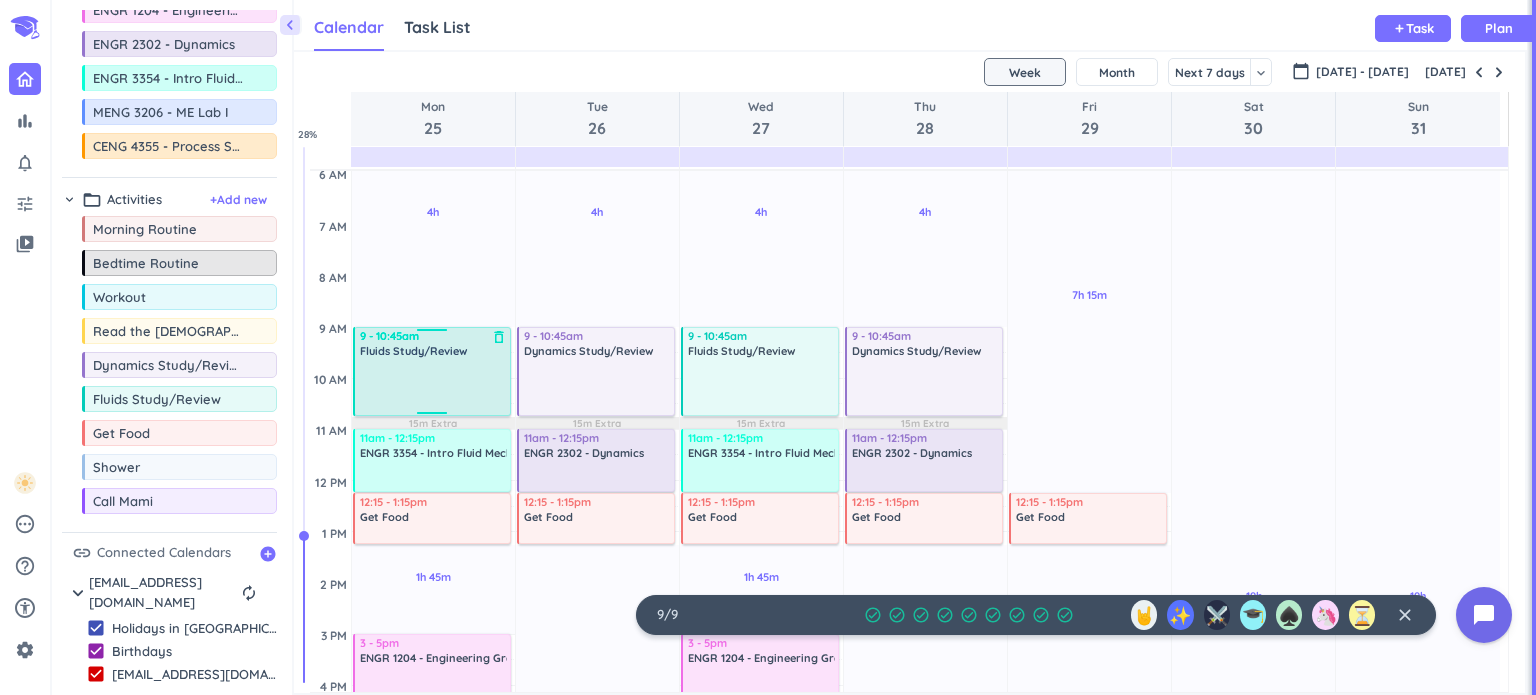 scroll, scrollTop: 200, scrollLeft: 0, axis: vertical 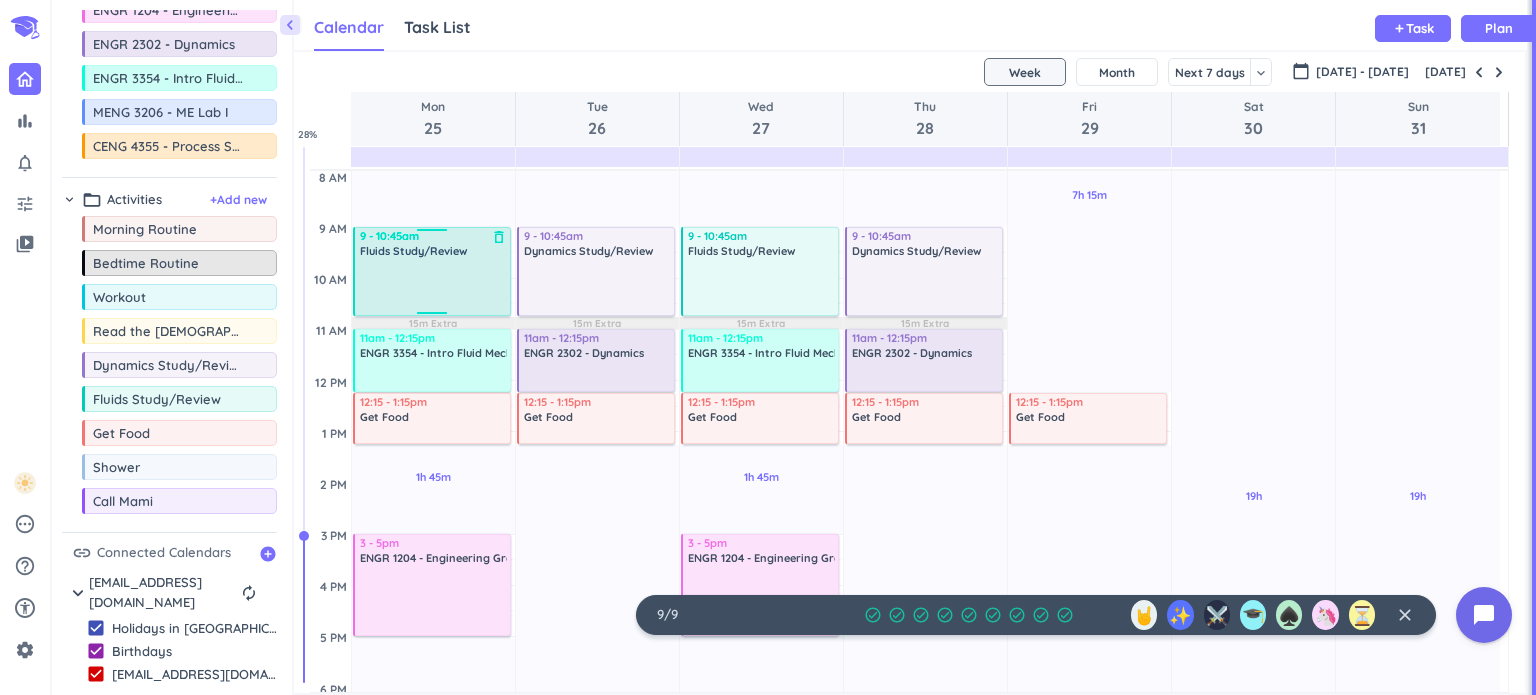 click at bounding box center [433, 286] 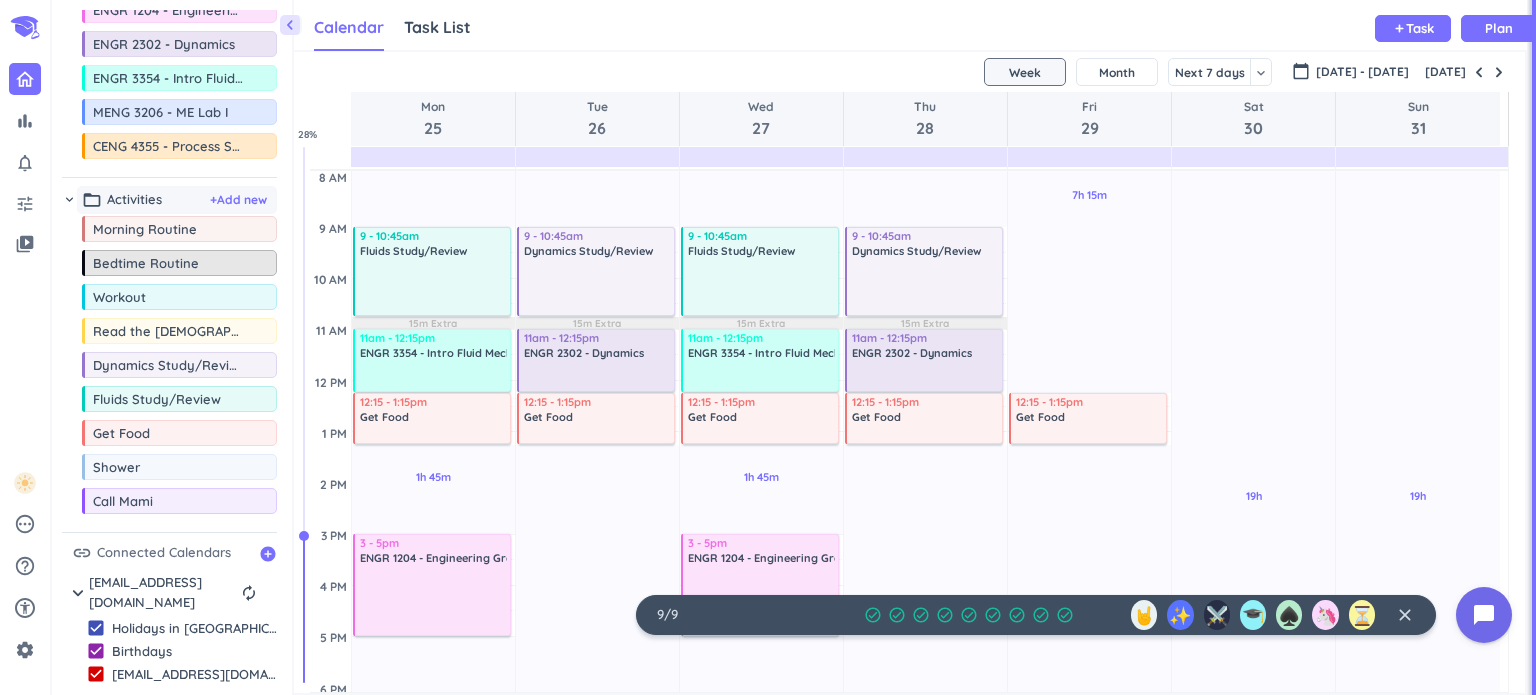 click on "folder_open Activities   +  Add new" at bounding box center (177, 200) 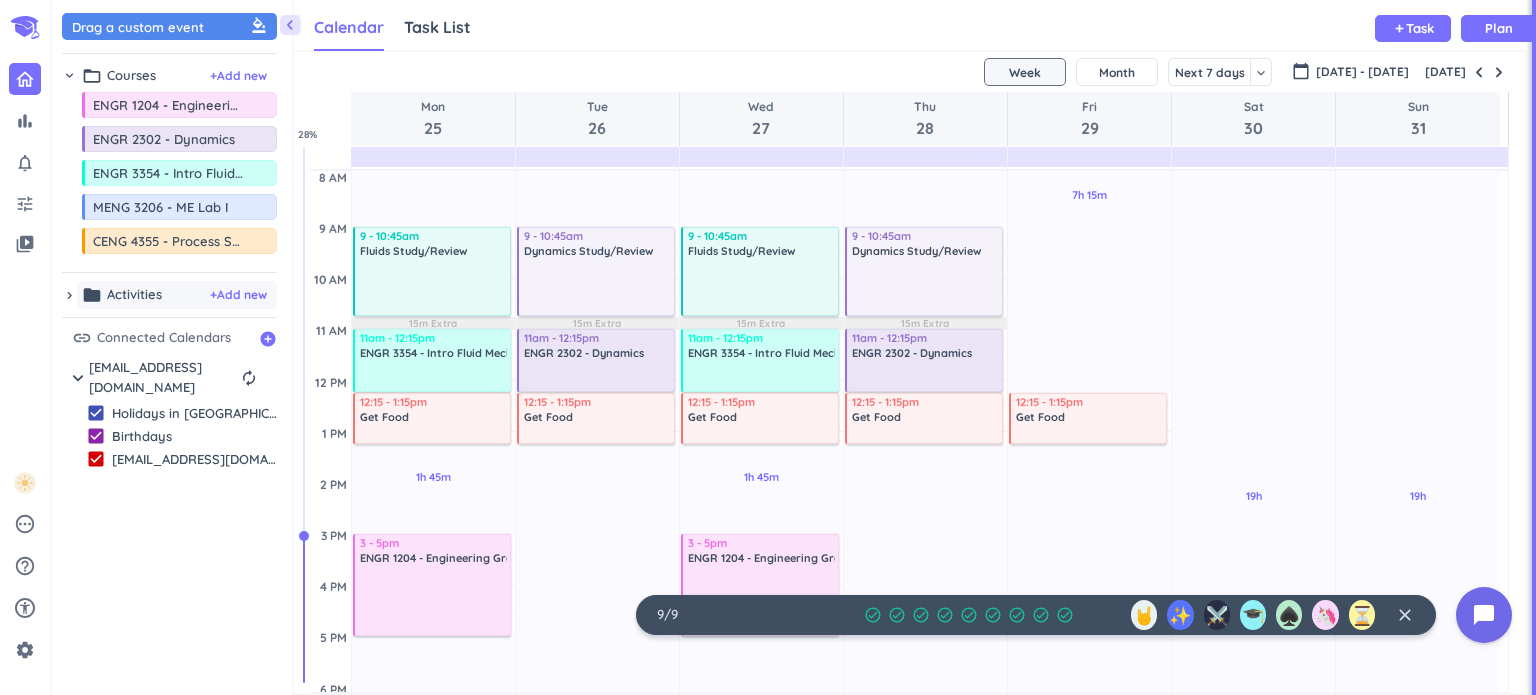 click on "Activities" at bounding box center [134, 295] 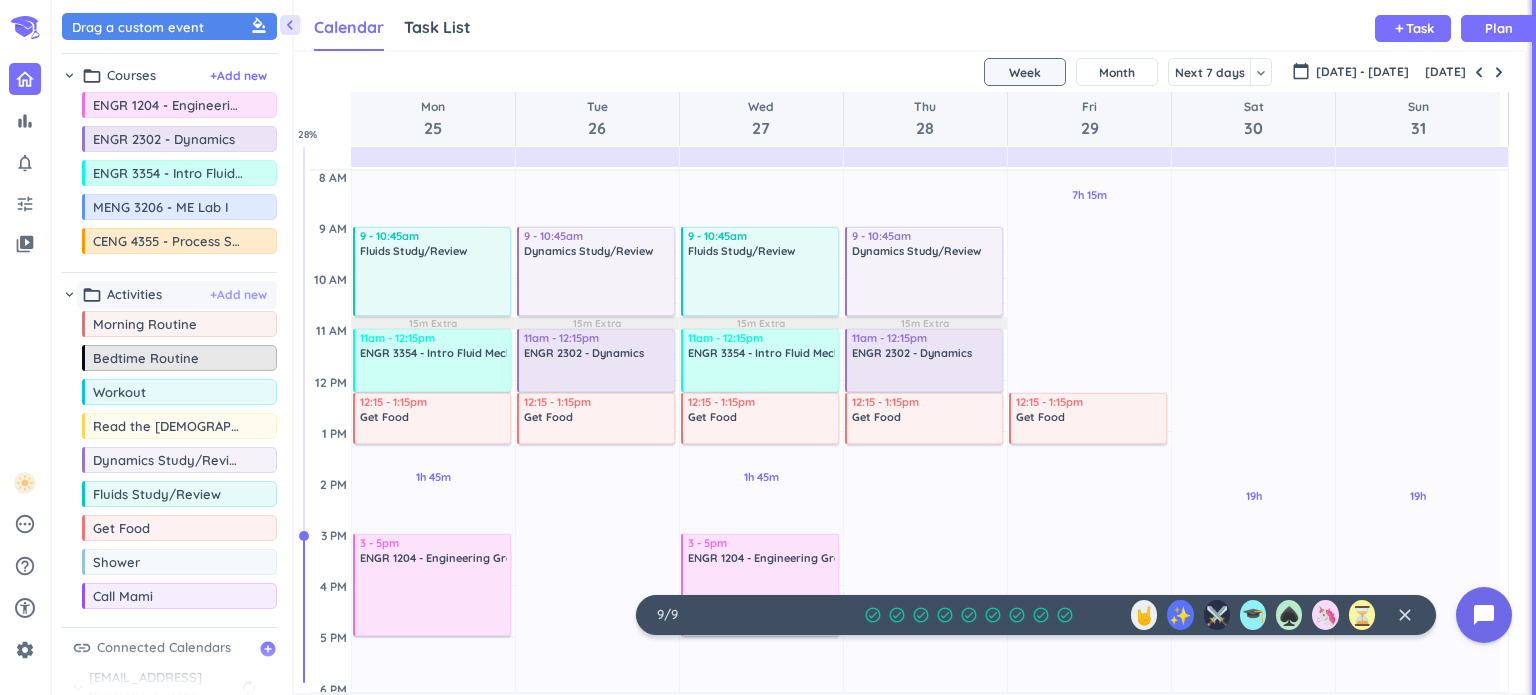 click on "+  Add new" at bounding box center (238, 295) 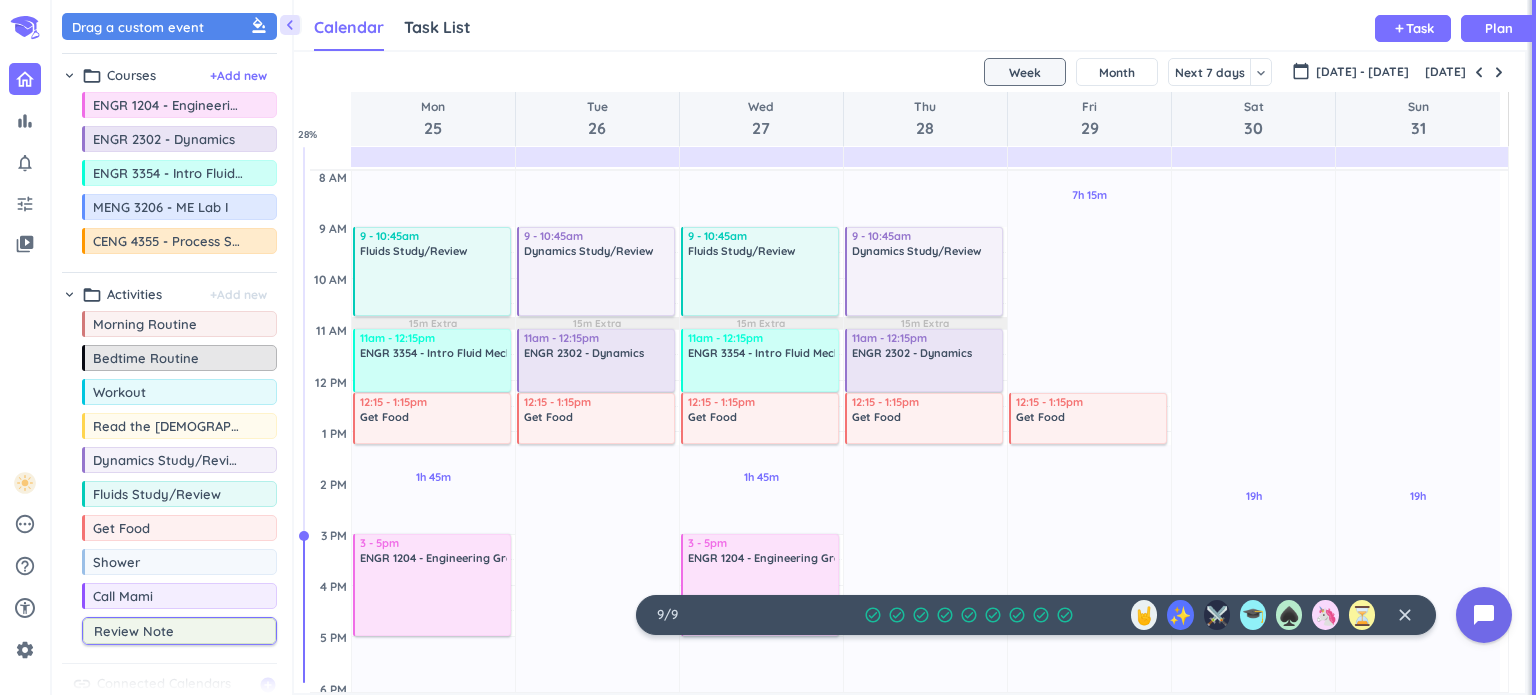 type on "Review Notes" 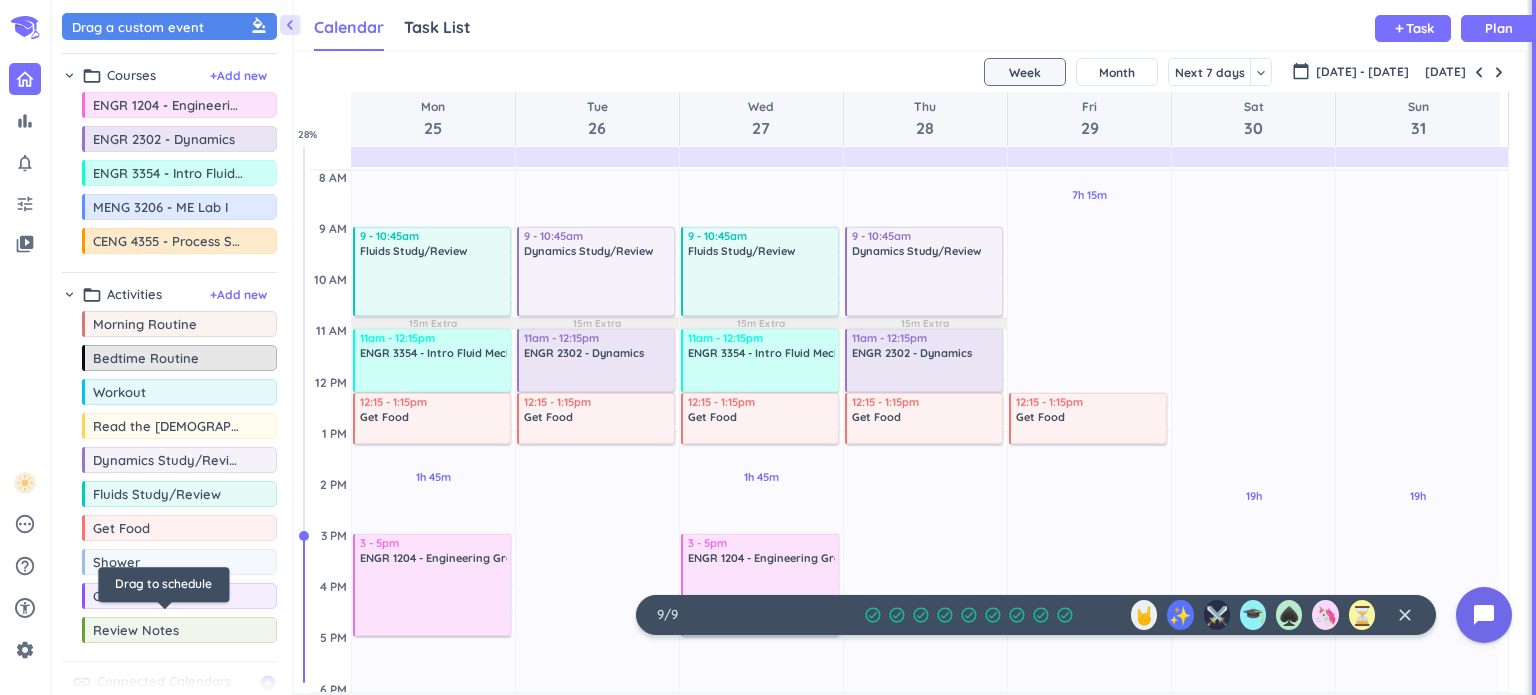 scroll, scrollTop: 100, scrollLeft: 0, axis: vertical 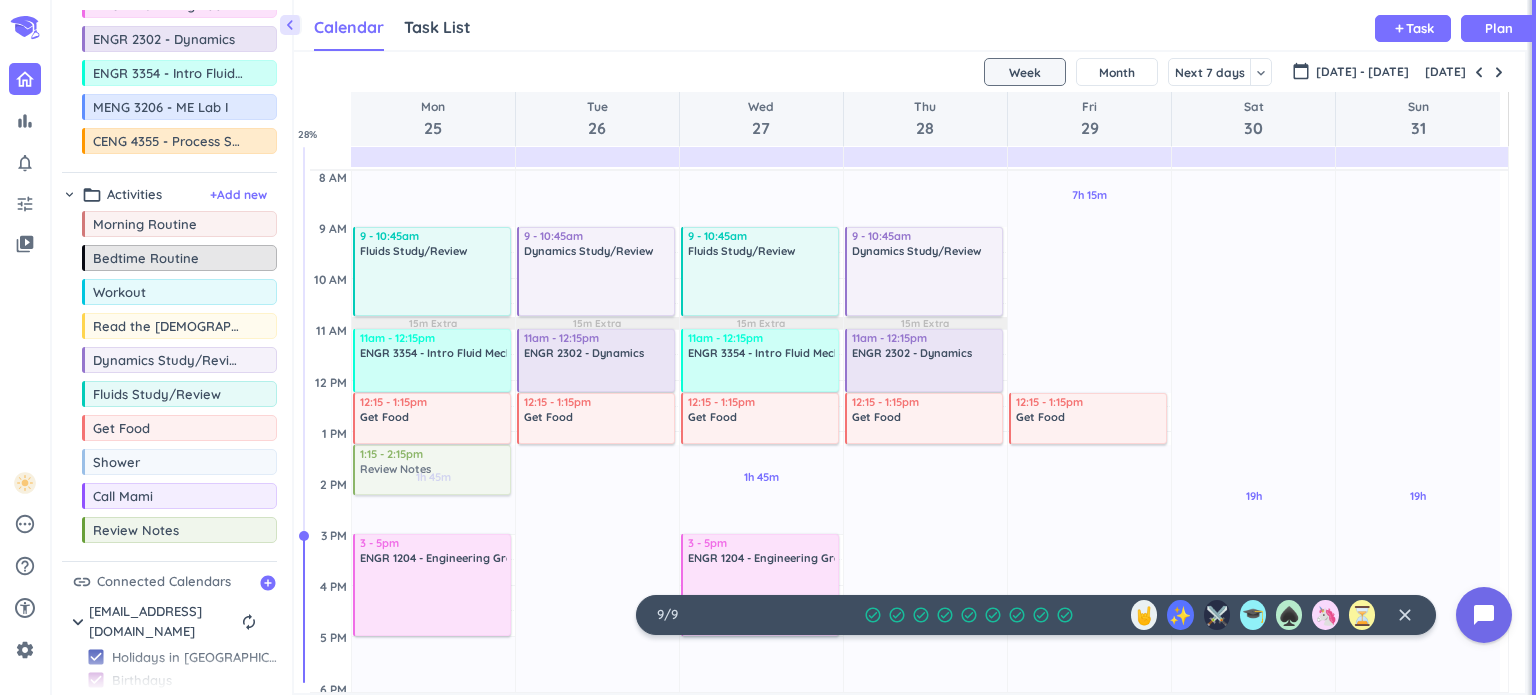 drag, startPoint x: 160, startPoint y: 527, endPoint x: 400, endPoint y: 452, distance: 251.44582 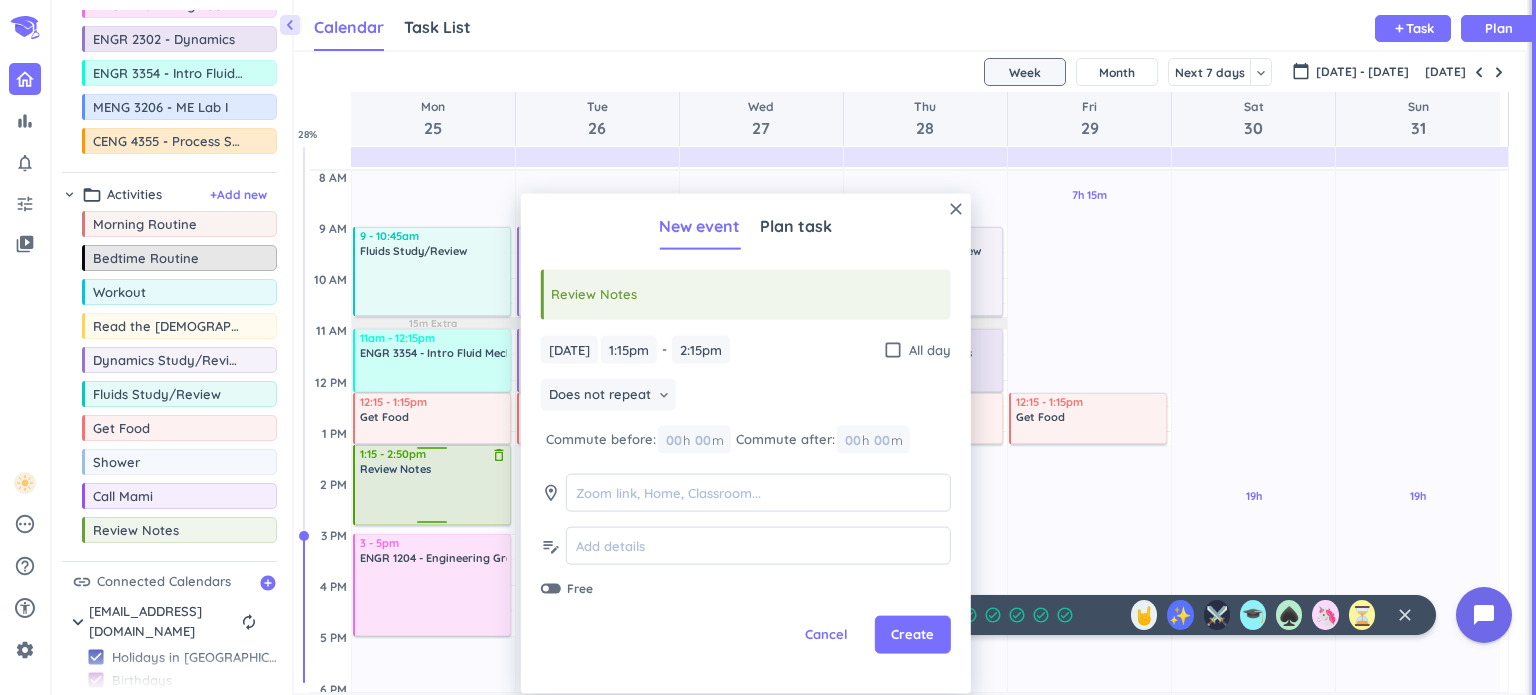 drag, startPoint x: 427, startPoint y: 493, endPoint x: 428, endPoint y: 525, distance: 32.01562 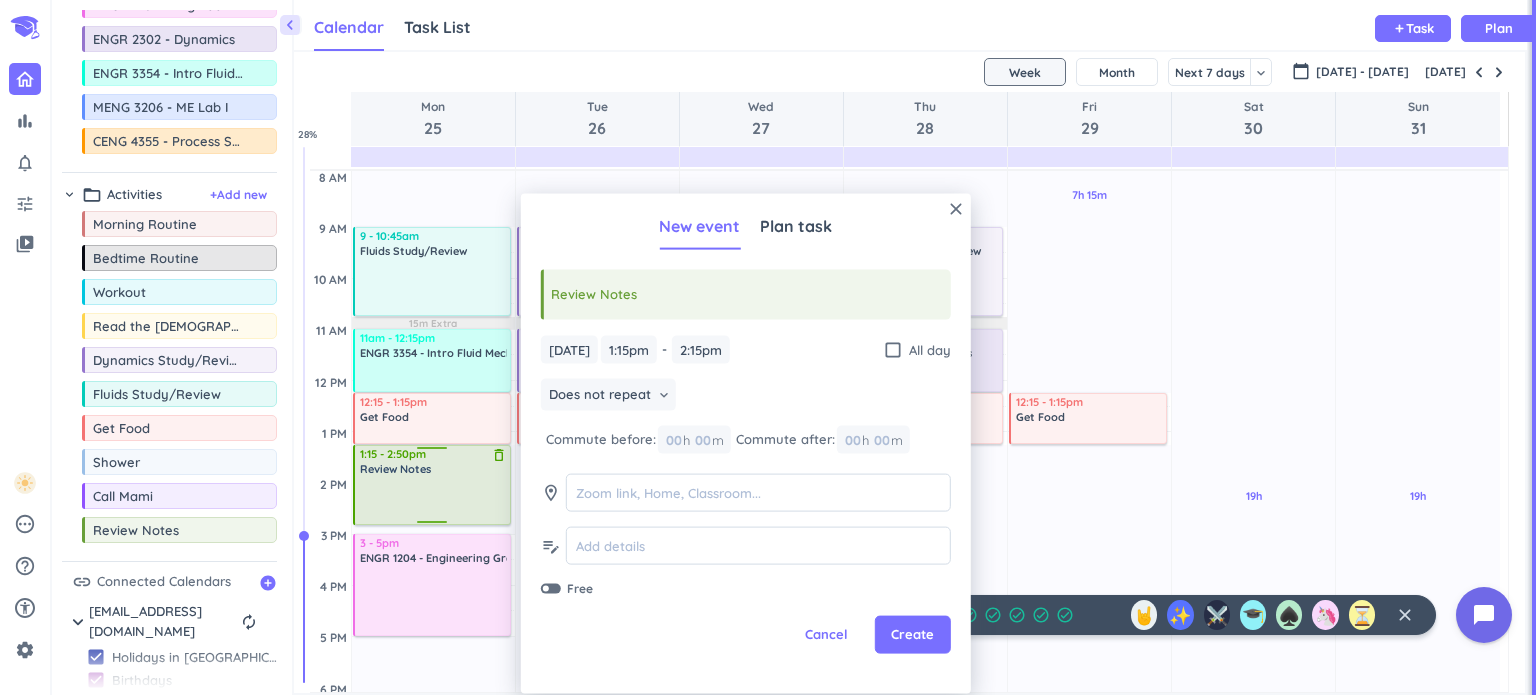 click on "4h  Past due Plan 1h 45m Past due Plan 7h  Past due Plan 15m Extra Adjust Awake Time Adjust Awake Time 9 - 10:45am Fluids Study/Review delete_outline 11am - 12:15pm ENGR 3354 - Intro Fluid Mechanics delete_outline 12:15 - 1:15pm Get Food  delete_outline 1:15 - 2:15pm Review Notes delete_outline 3 - 5pm ENGR 1204 - Engineering Graphics delete_outline 1:15 - 2:50pm Review Notes delete_outline" at bounding box center (433, 585) 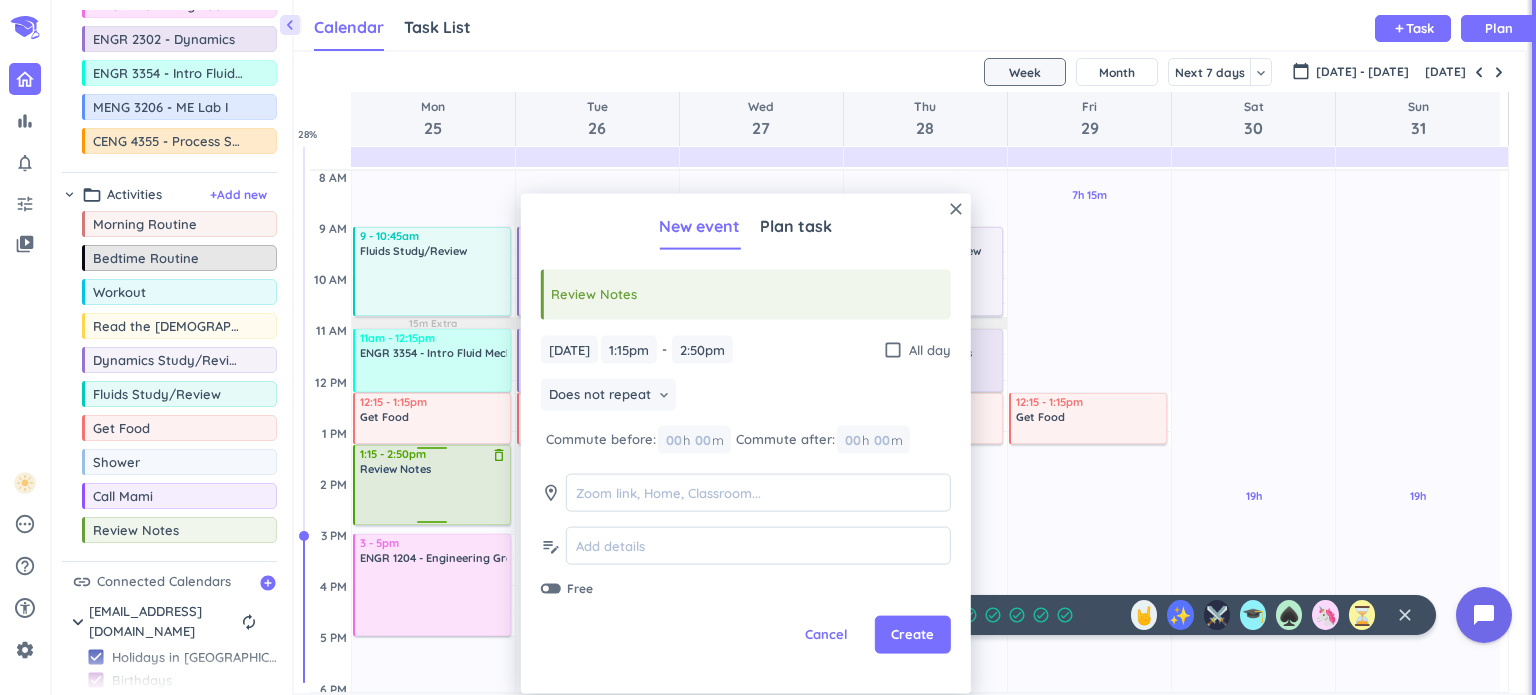 click on "1:15 - 2:50pm Review Notes delete_outline" at bounding box center [432, 485] 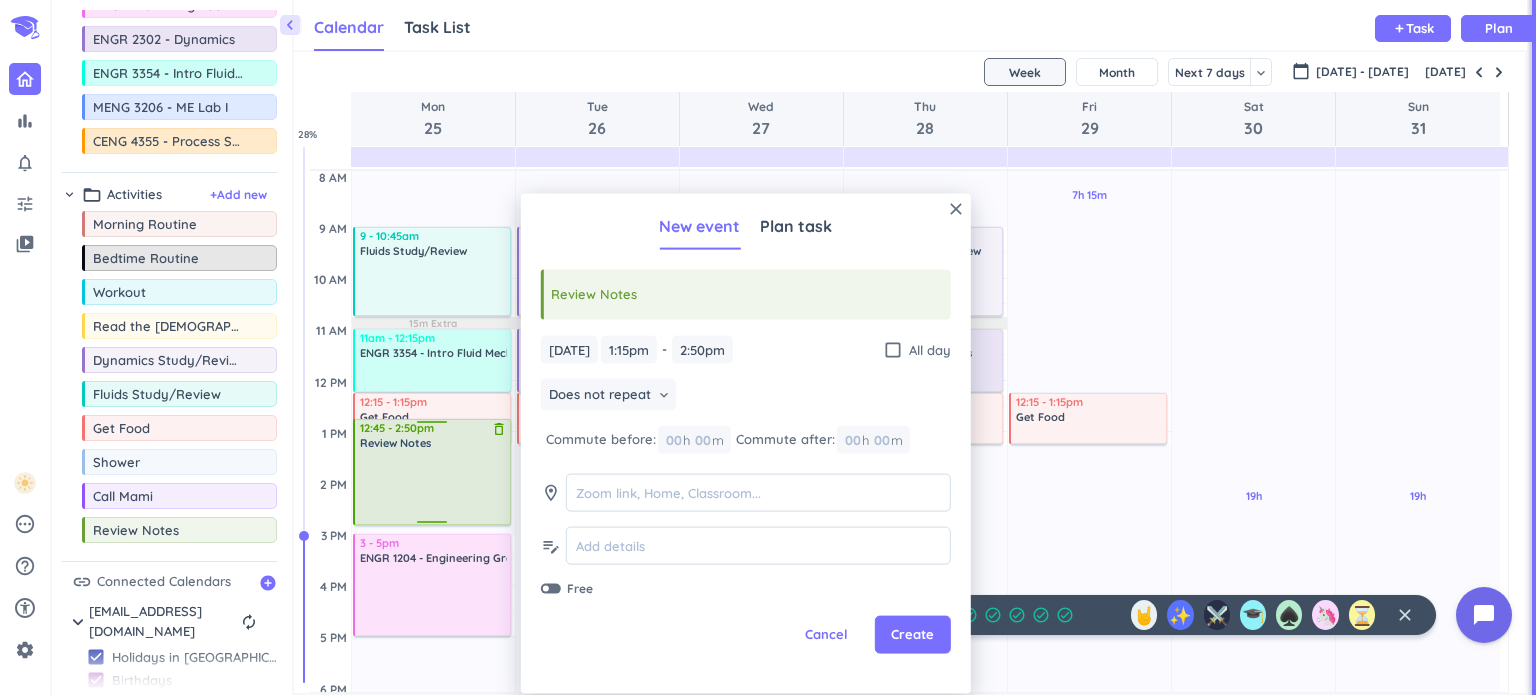 drag, startPoint x: 423, startPoint y: 452, endPoint x: 424, endPoint y: 425, distance: 27.018513 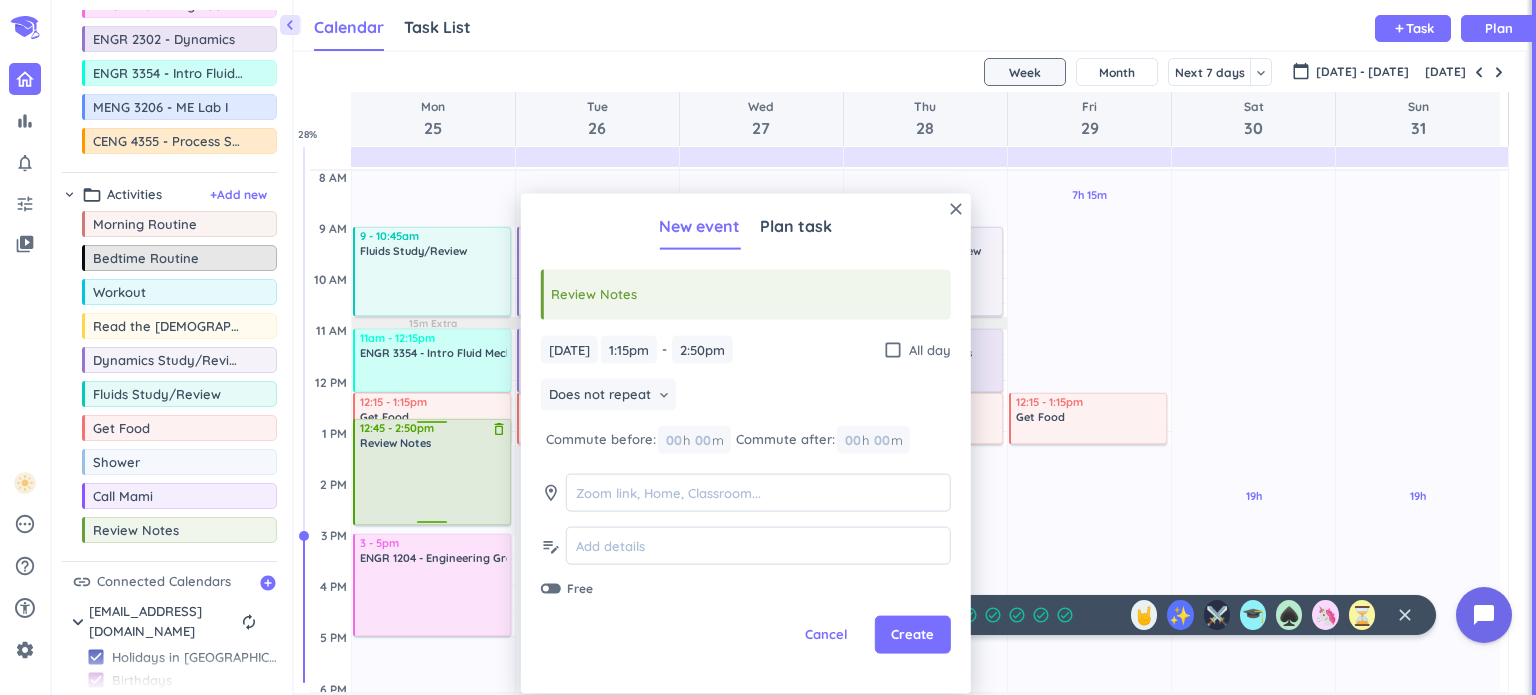 click on "4h  Past due Plan 1h 45m Past due Plan 7h  Past due Plan 15m Extra Adjust Awake Time Adjust Awake Time 9 - 10:45am Fluids Study/Review delete_outline 11am - 12:15pm ENGR 3354 - Intro Fluid Mechanics delete_outline 12:15 - 1:15pm Get Food  delete_outline 1:15 - 2:50pm Review Notes delete_outline 3 - 5pm ENGR 1204 - Engineering Graphics delete_outline 12:45 - 2:50pm Review Notes delete_outline" at bounding box center (433, 585) 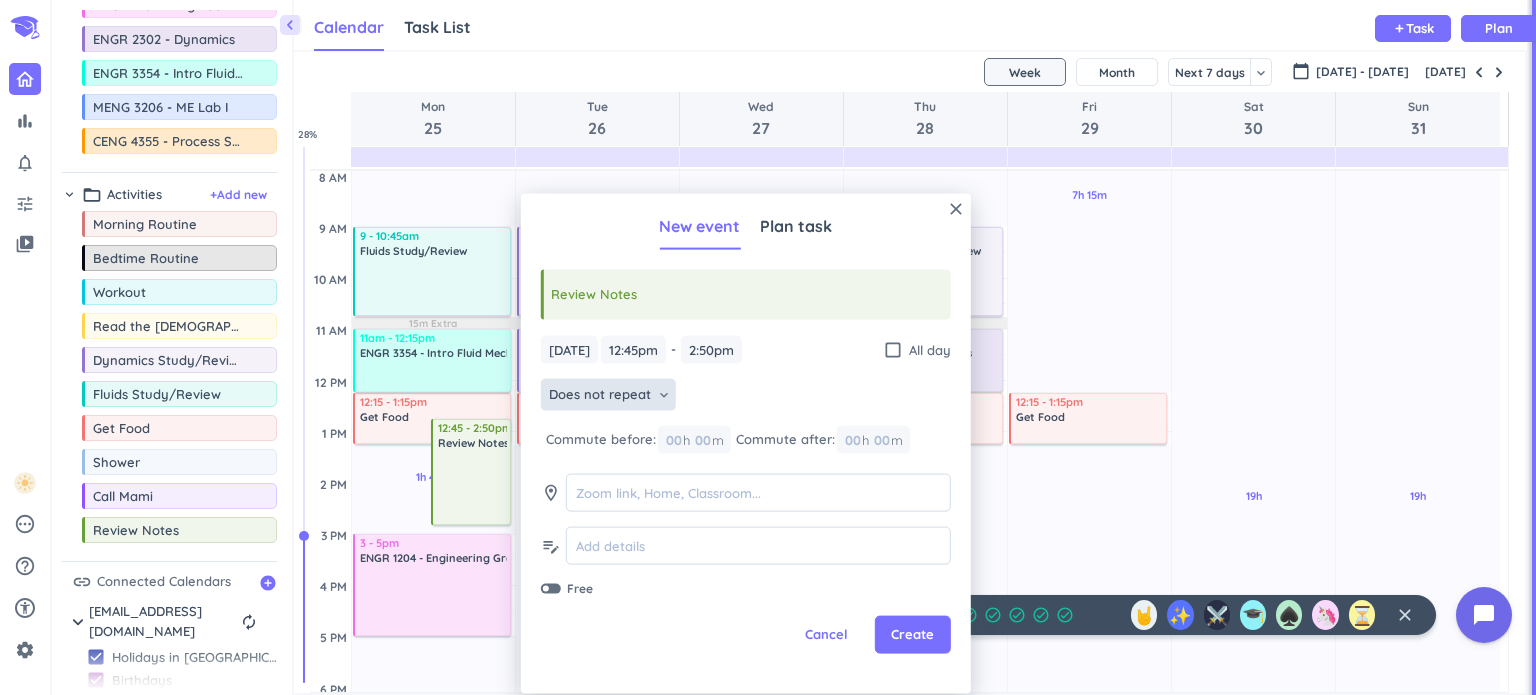 click on "Does not repeat" at bounding box center [600, 395] 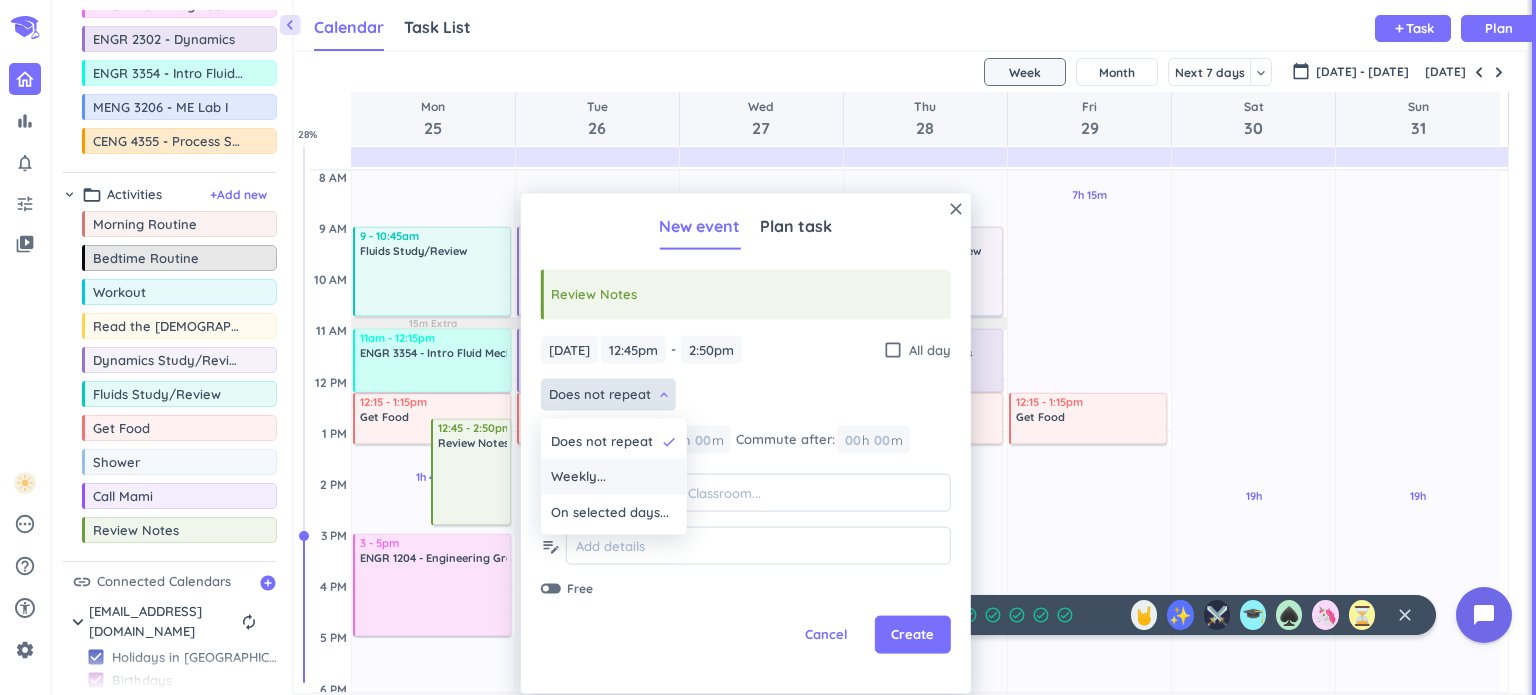 click on "Weekly..." at bounding box center (614, 477) 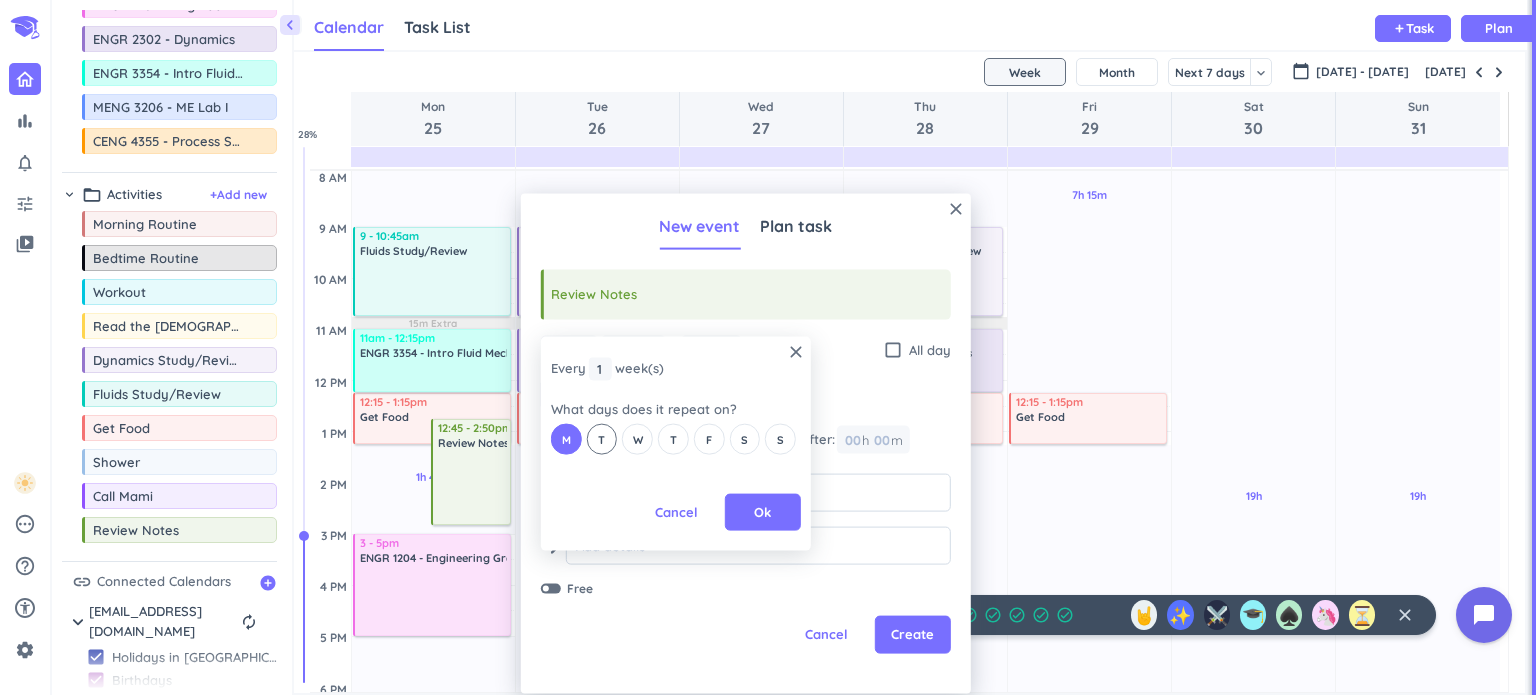 click on "T" at bounding box center (601, 439) 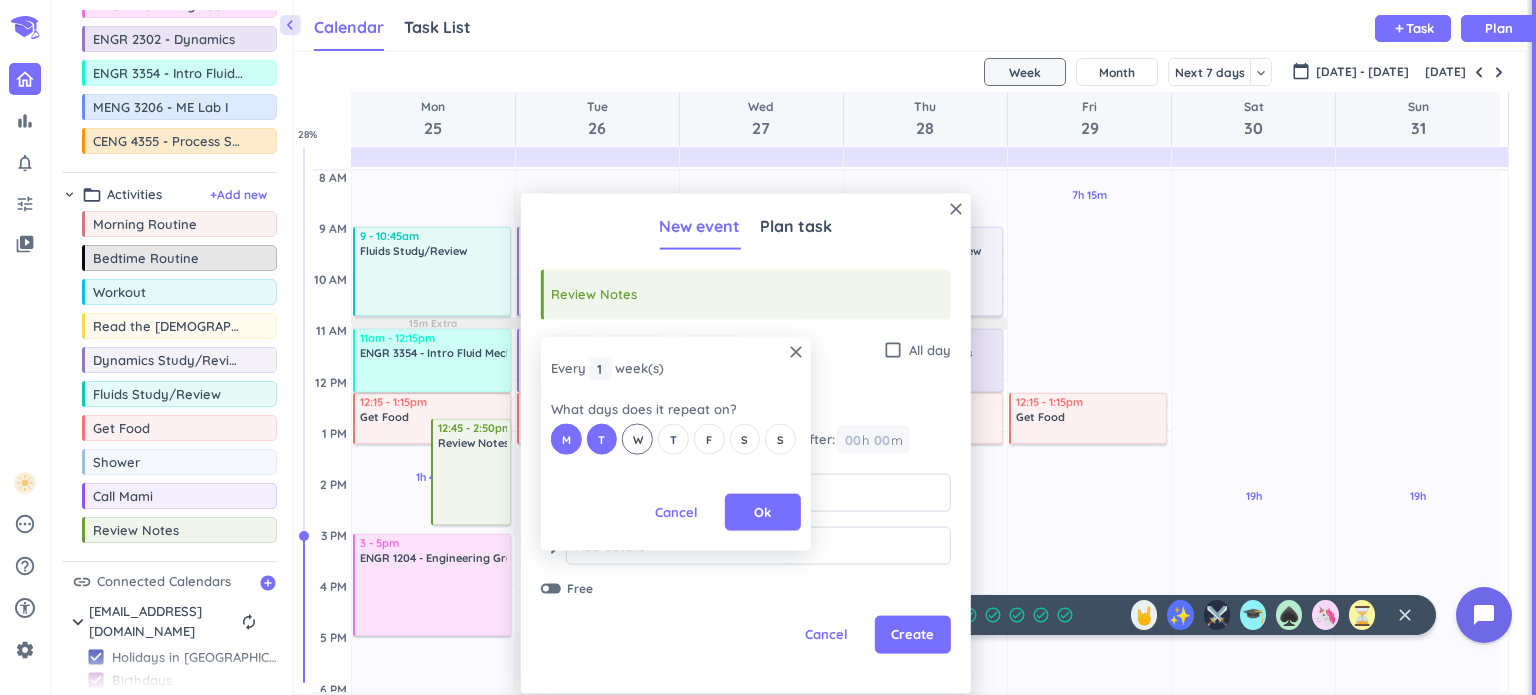 click on "W" at bounding box center (638, 439) 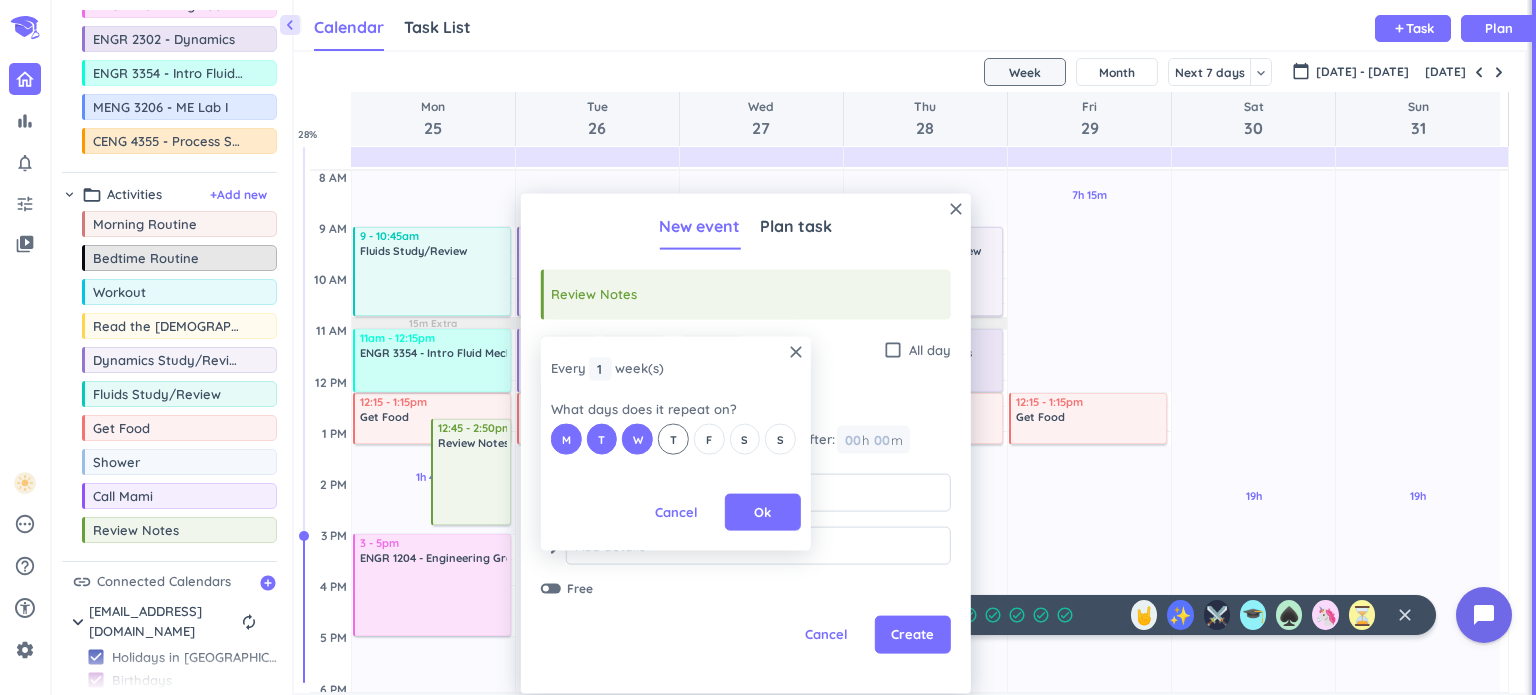 click on "T" at bounding box center [673, 439] 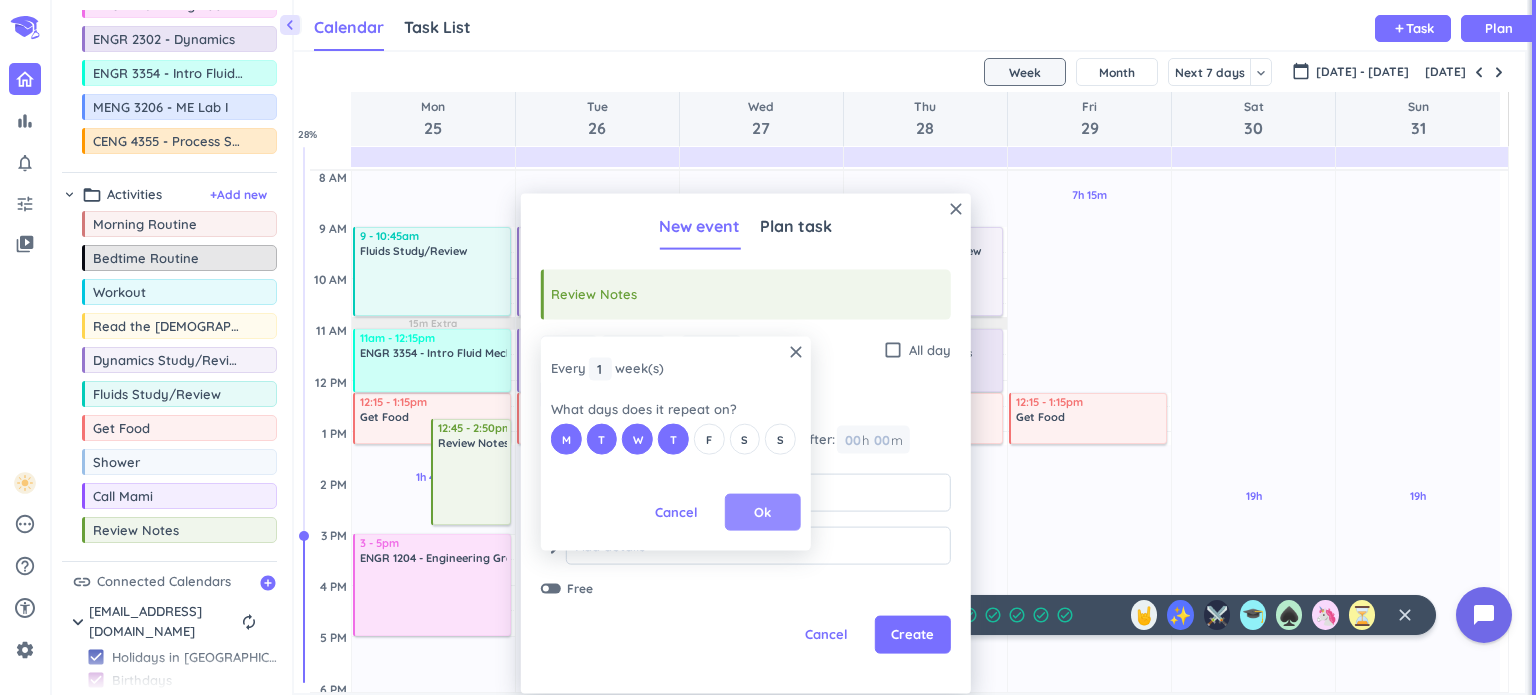 click on "Ok" at bounding box center [763, 511] 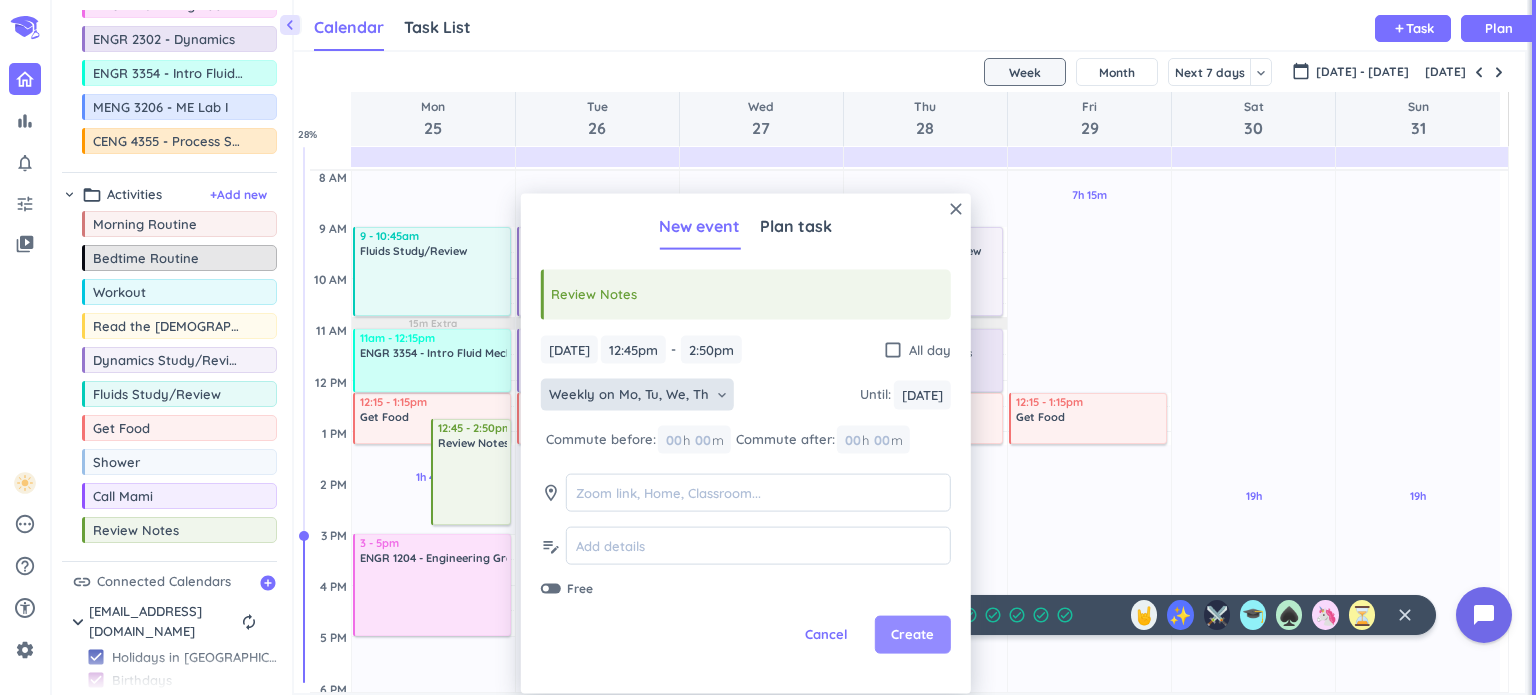 click on "Create" at bounding box center (912, 635) 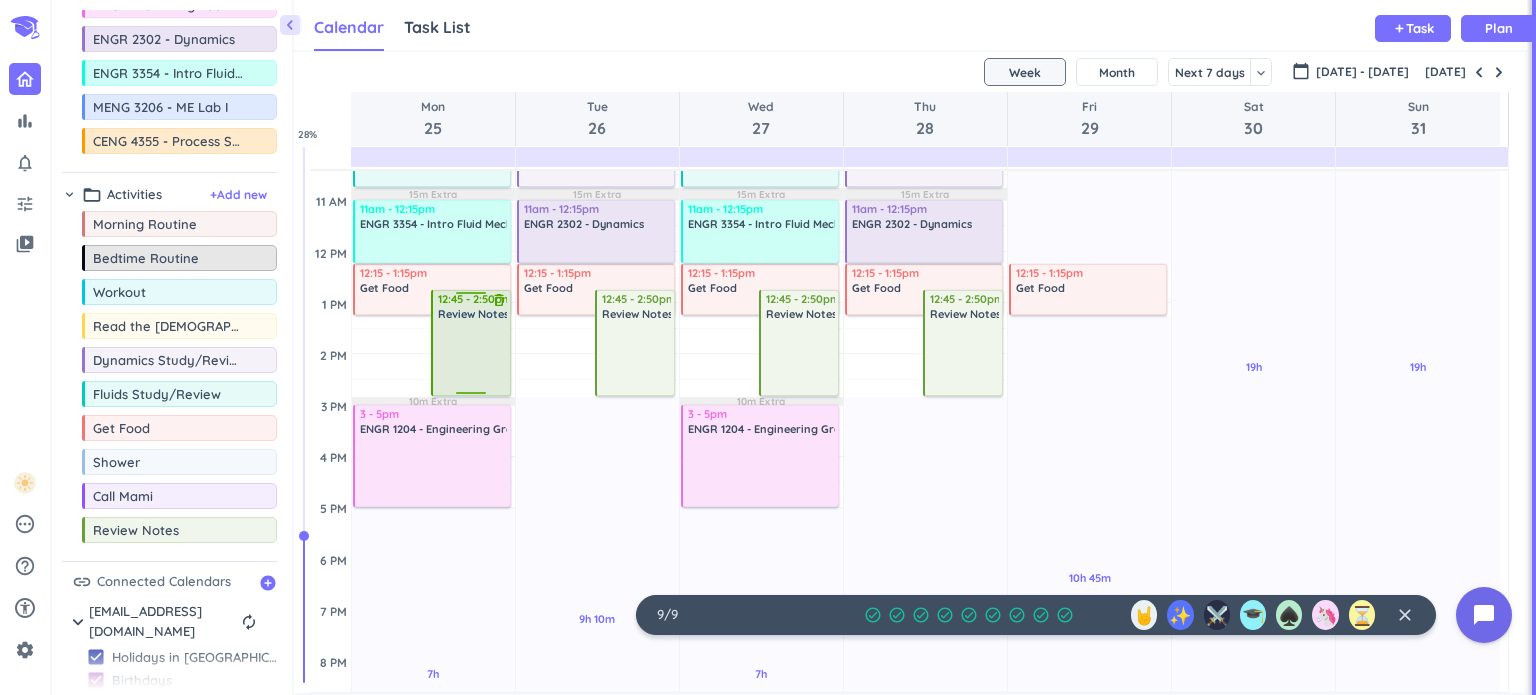 scroll, scrollTop: 300, scrollLeft: 0, axis: vertical 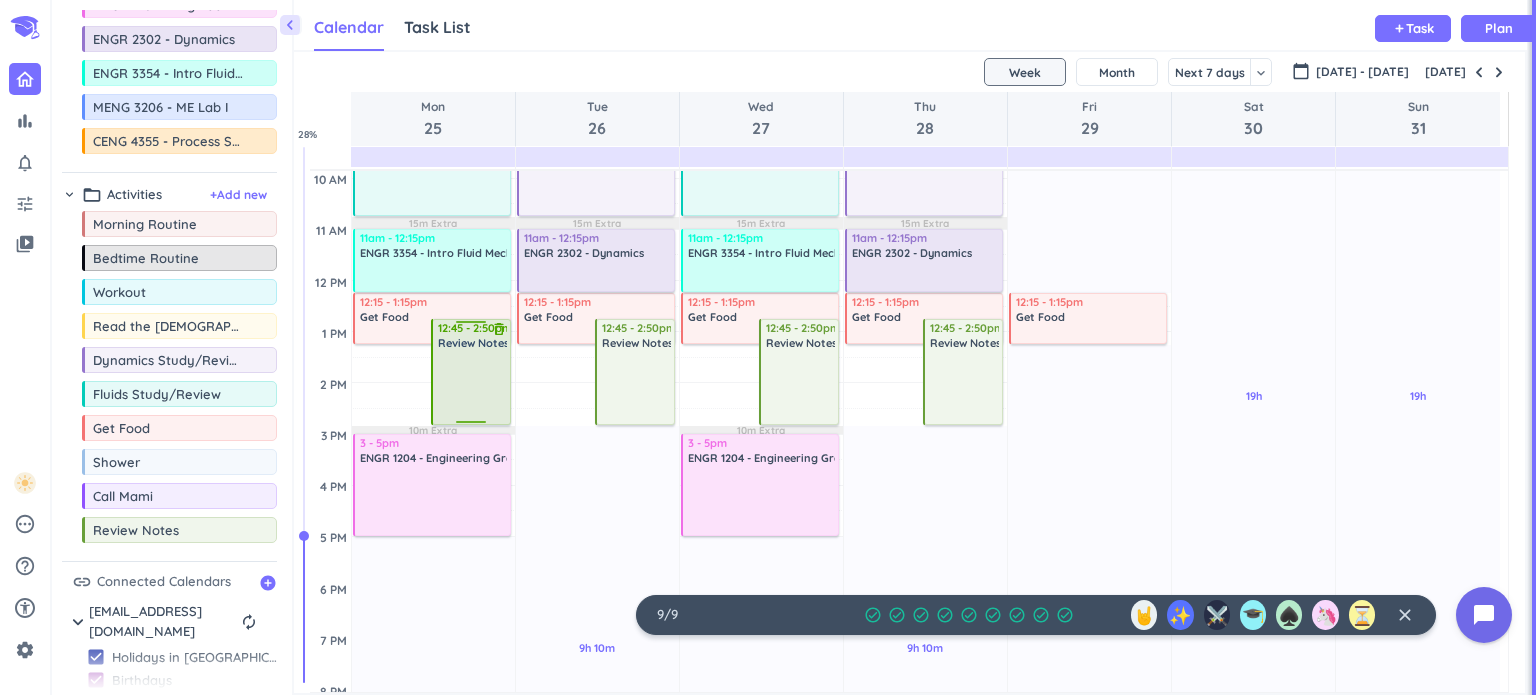 click at bounding box center [472, 386] 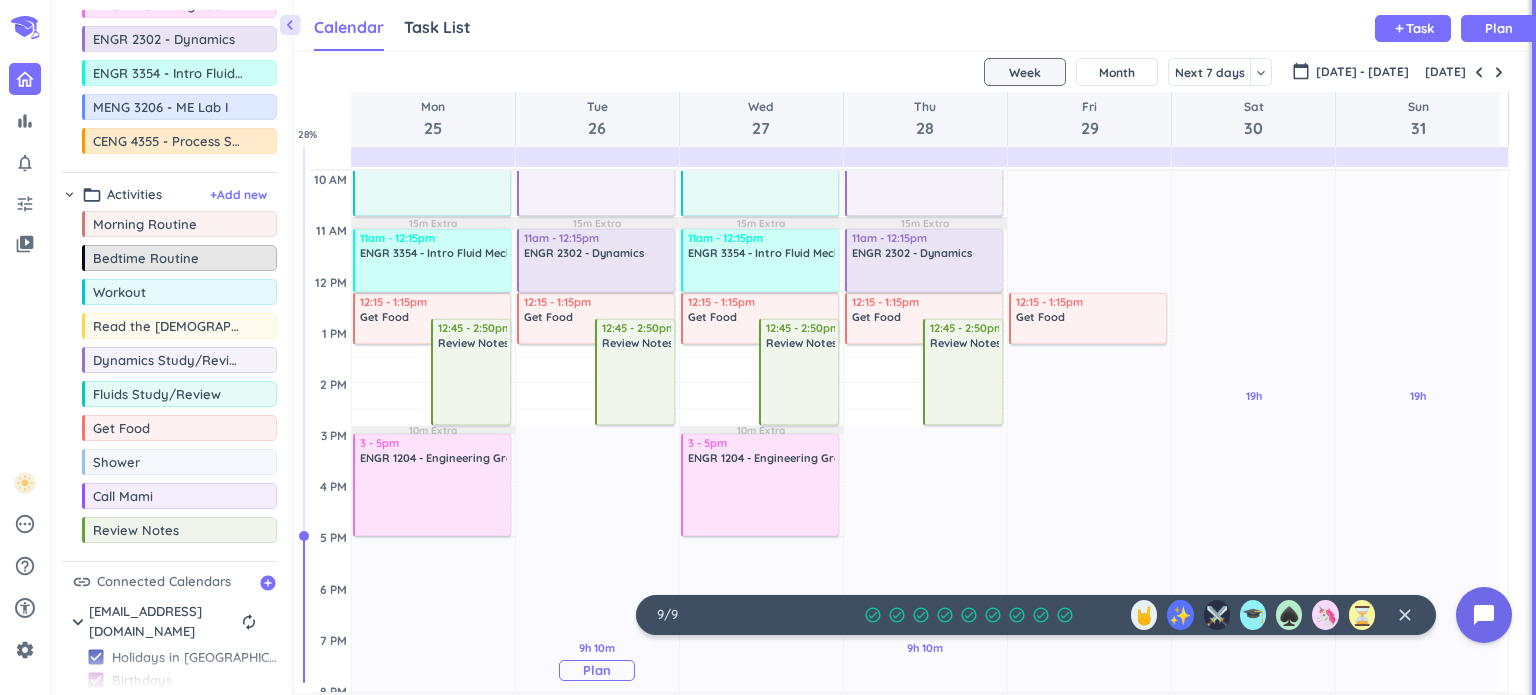 click on "9h 10m Past due Plan" at bounding box center [597, 660] 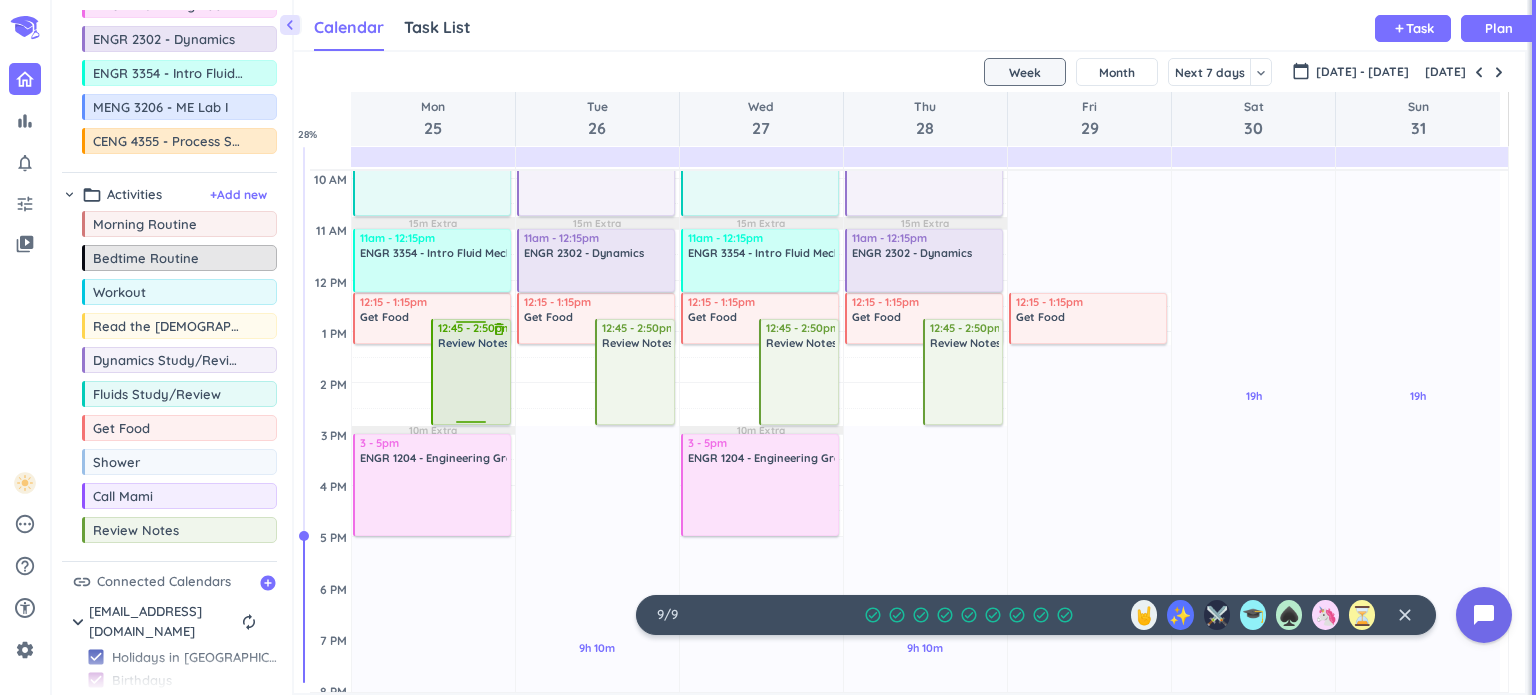 click at bounding box center [472, 386] 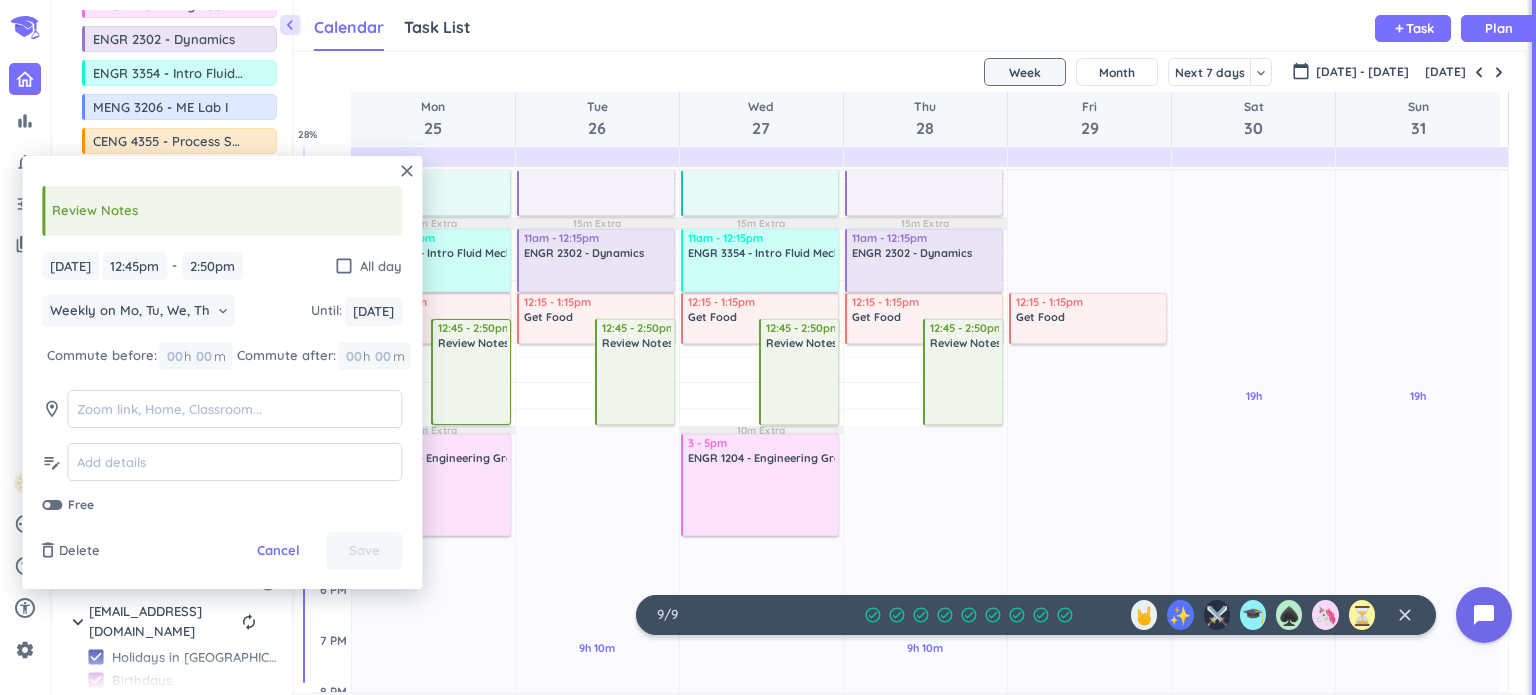click at bounding box center [925, 421] 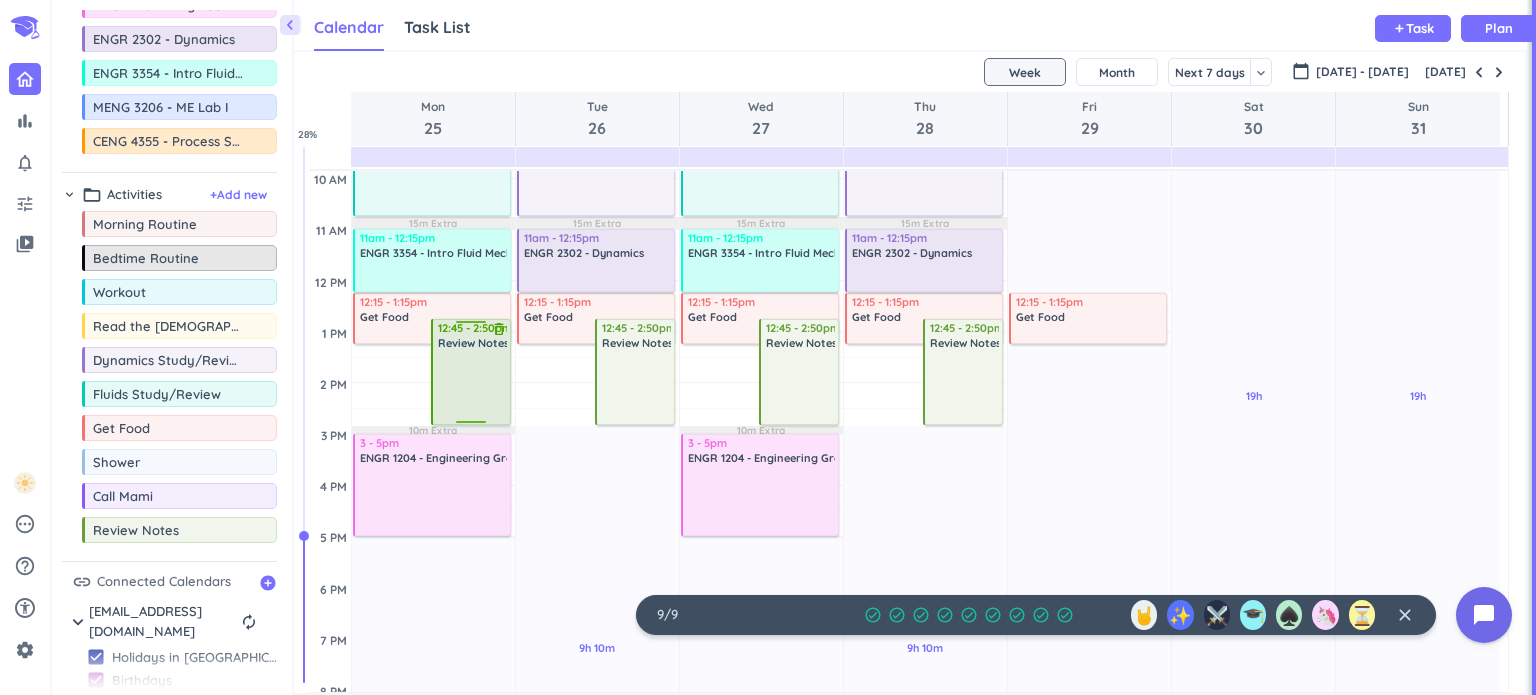 scroll, scrollTop: 400, scrollLeft: 0, axis: vertical 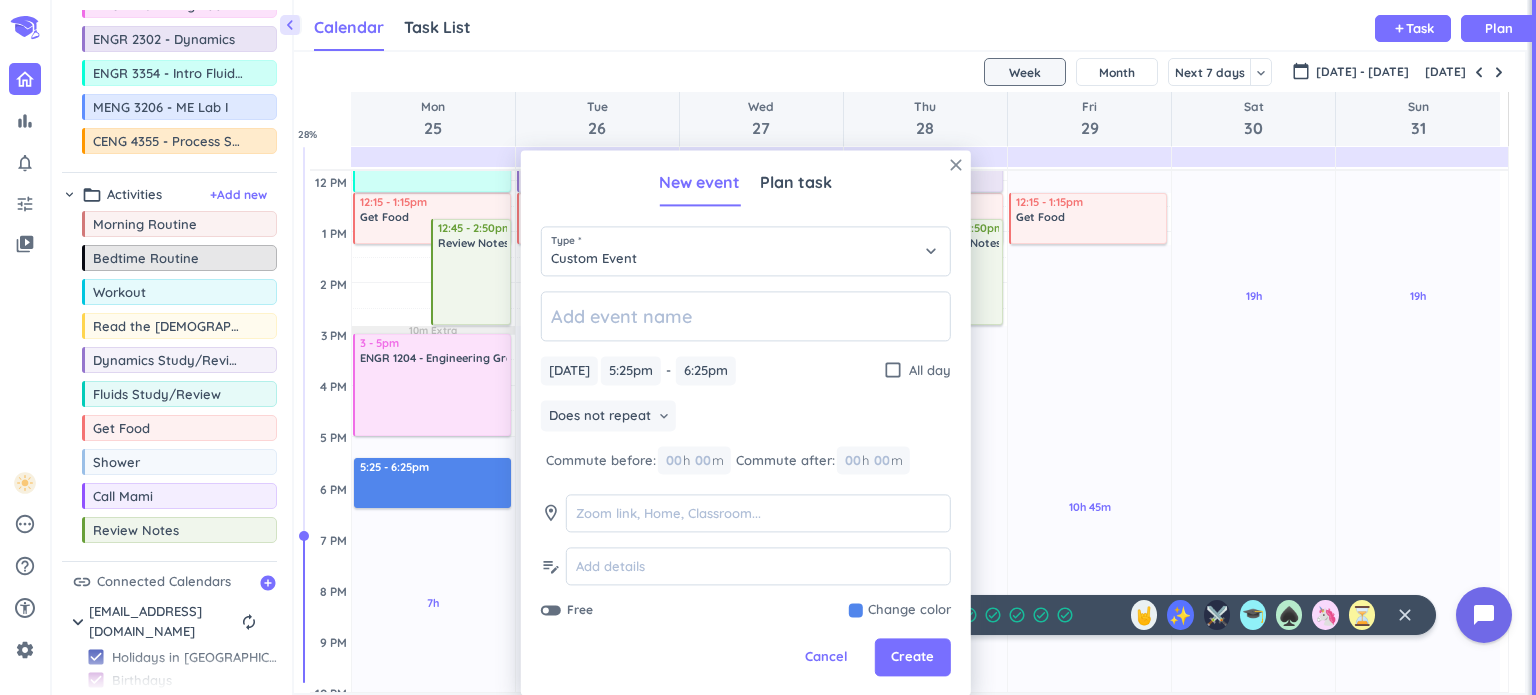 click on "close" at bounding box center (956, 165) 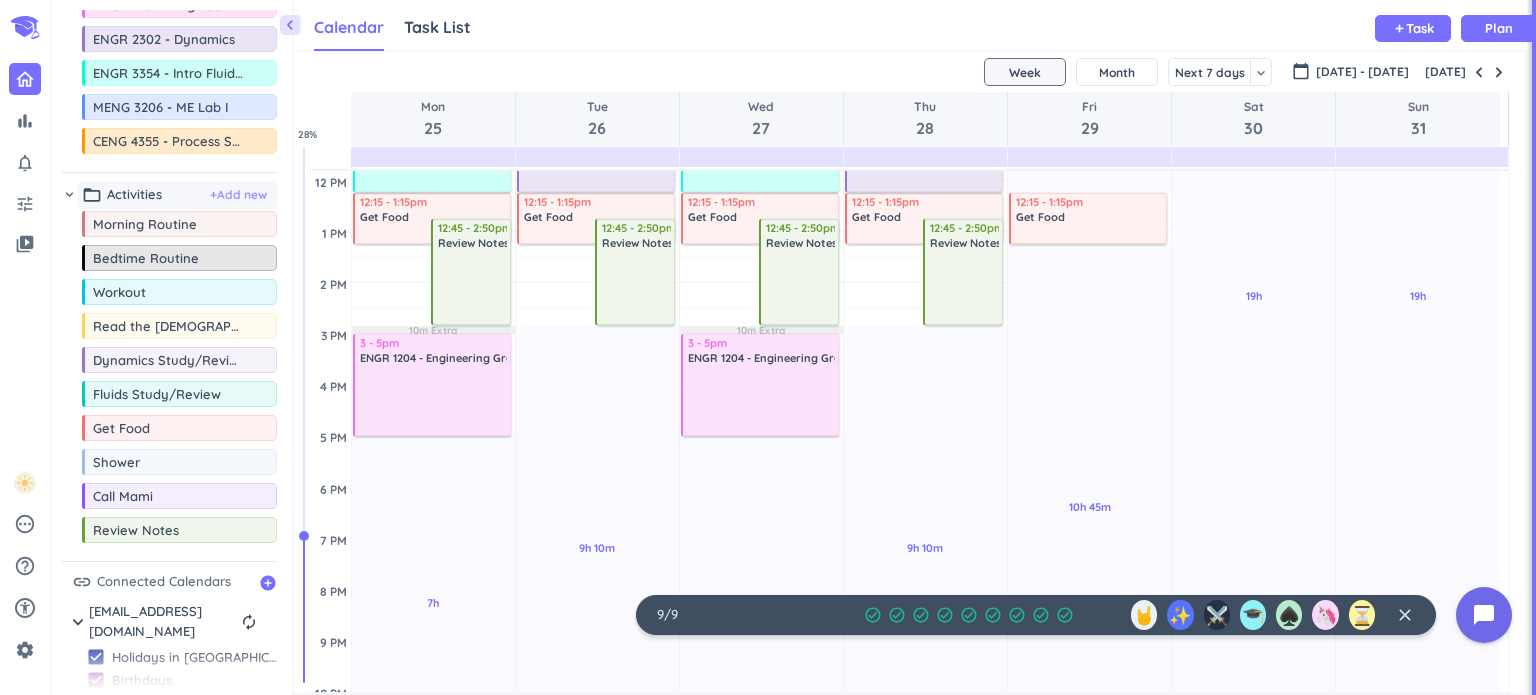 click on "+  Add new" at bounding box center (238, 195) 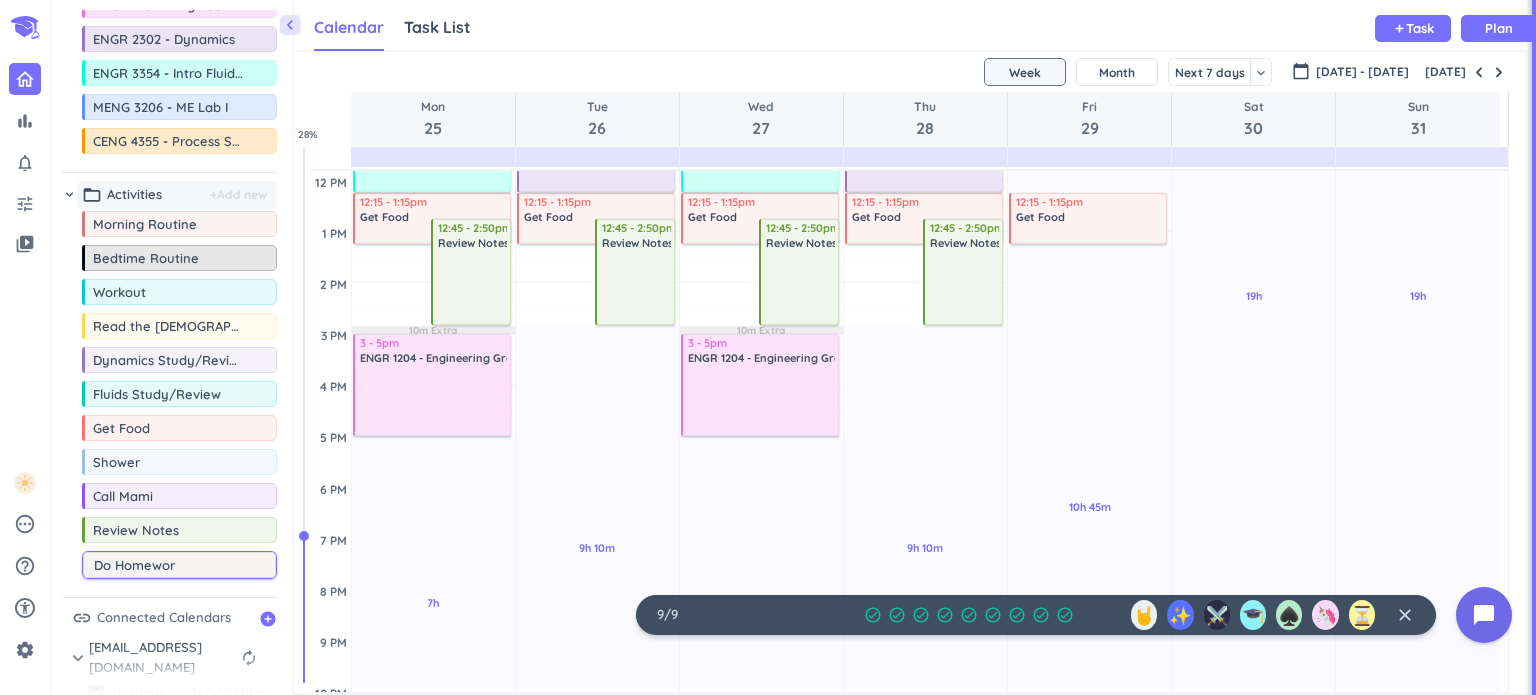 type on "Do Homework" 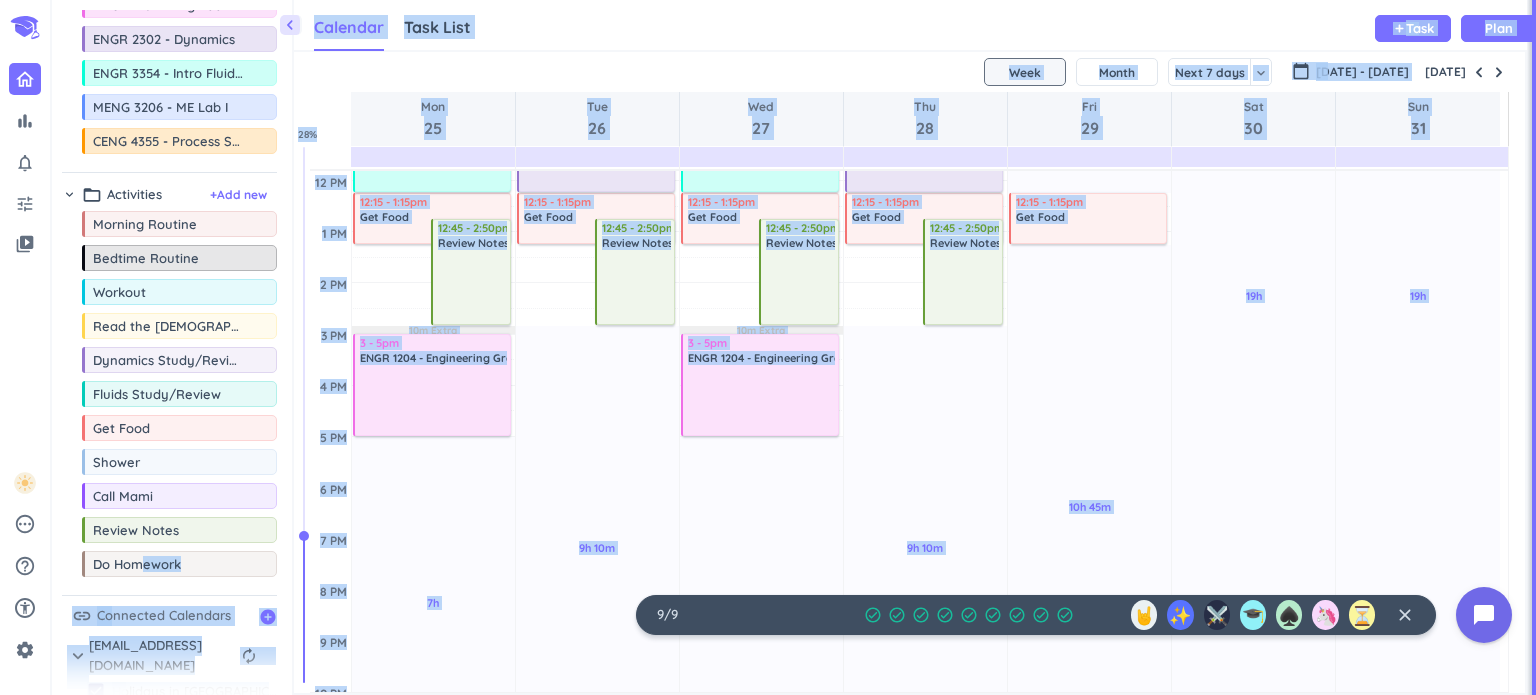 drag, startPoint x: 144, startPoint y: 571, endPoint x: 227, endPoint y: 571, distance: 83 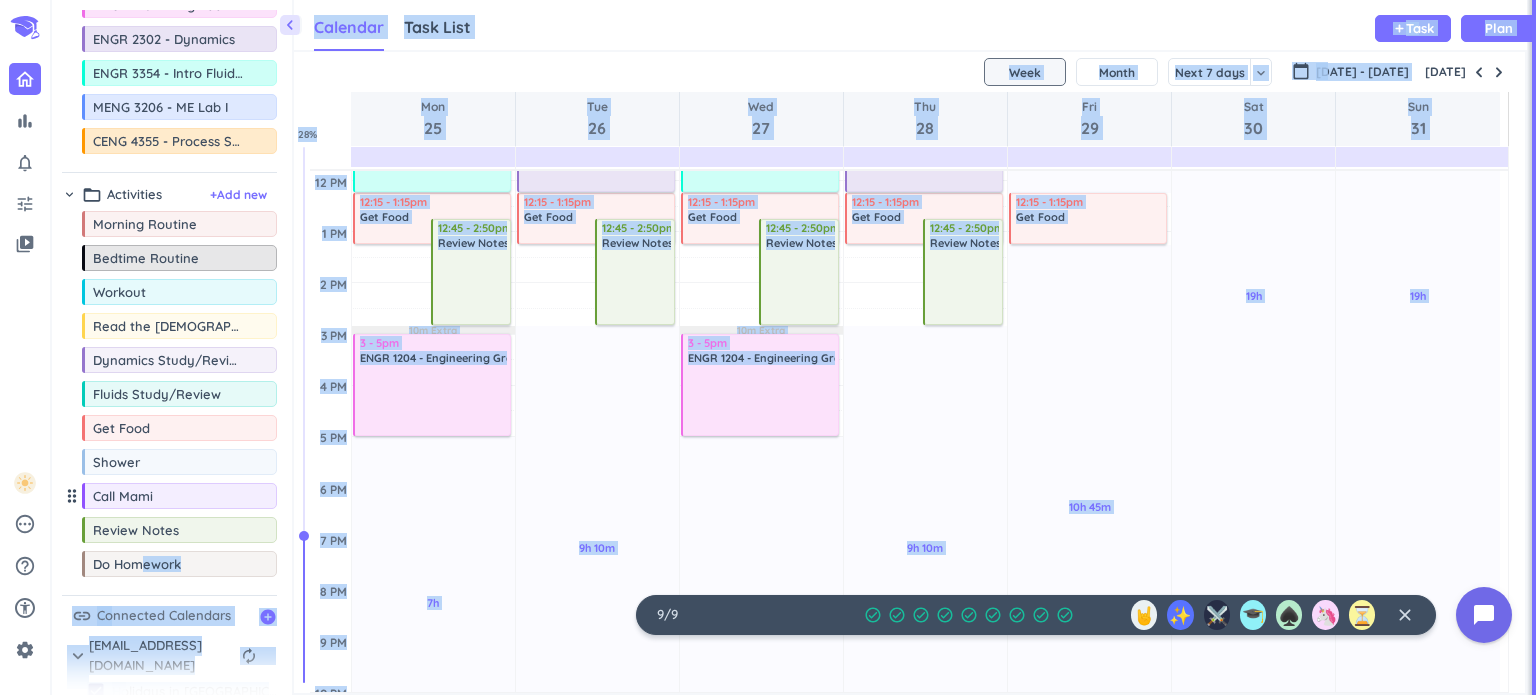 click on "drag_indicator" at bounding box center [72, 496] 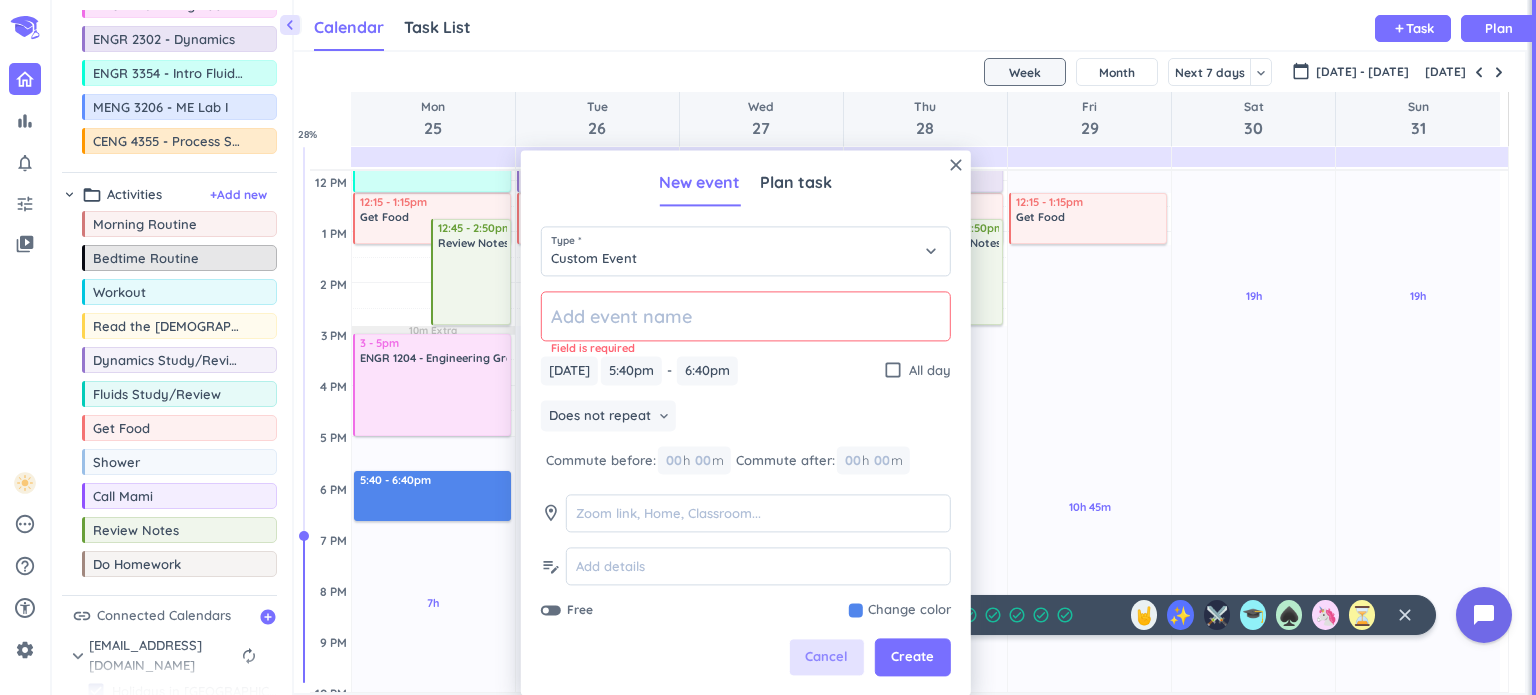 click on "Cancel" at bounding box center [826, 658] 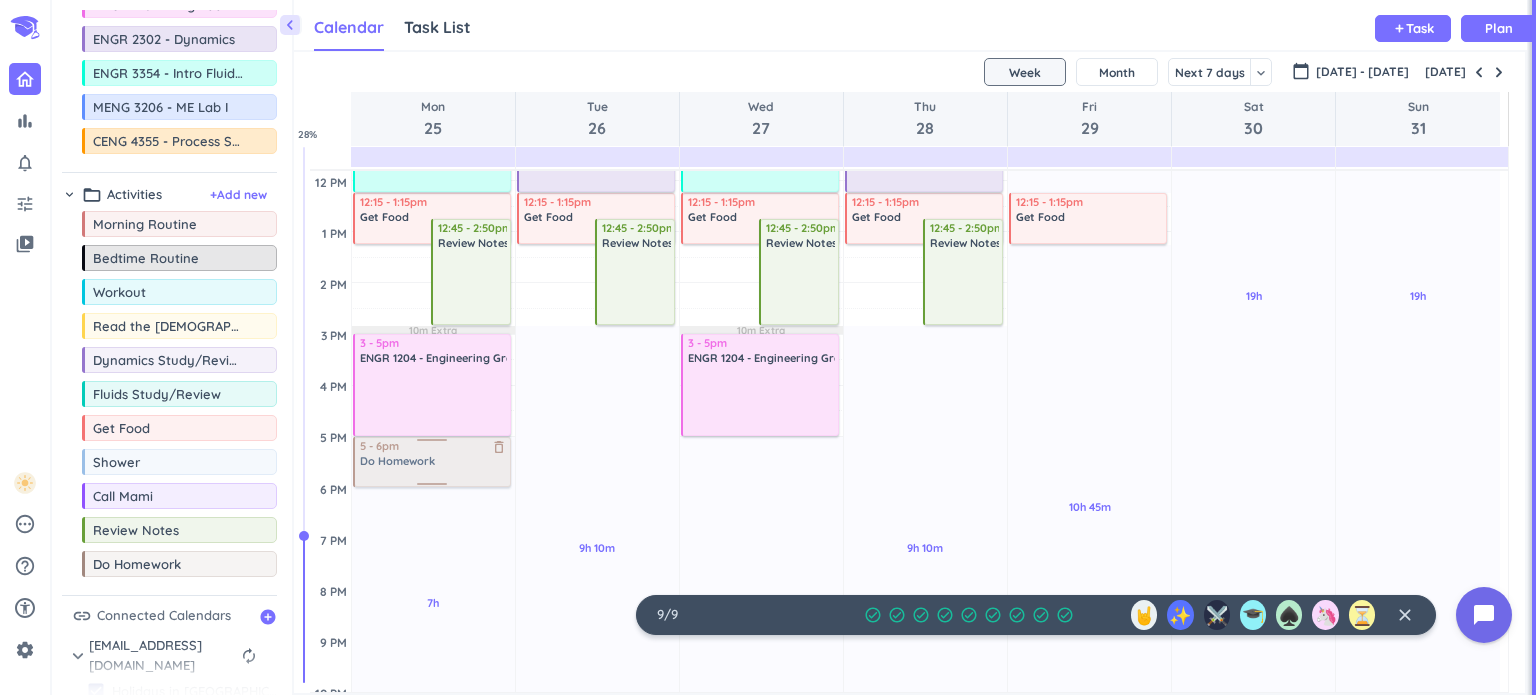 drag, startPoint x: 148, startPoint y: 563, endPoint x: 396, endPoint y: 439, distance: 277.27243 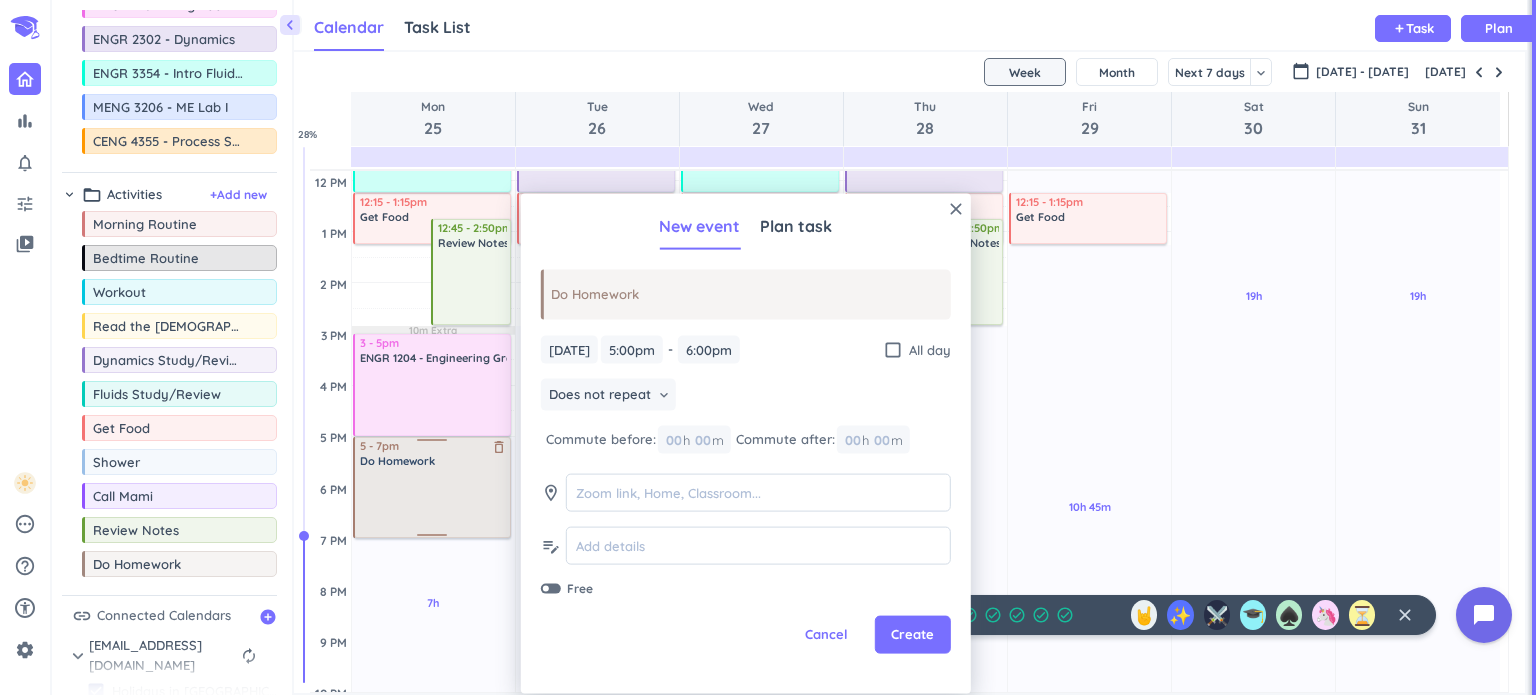 drag, startPoint x: 428, startPoint y: 487, endPoint x: 414, endPoint y: 536, distance: 50.96077 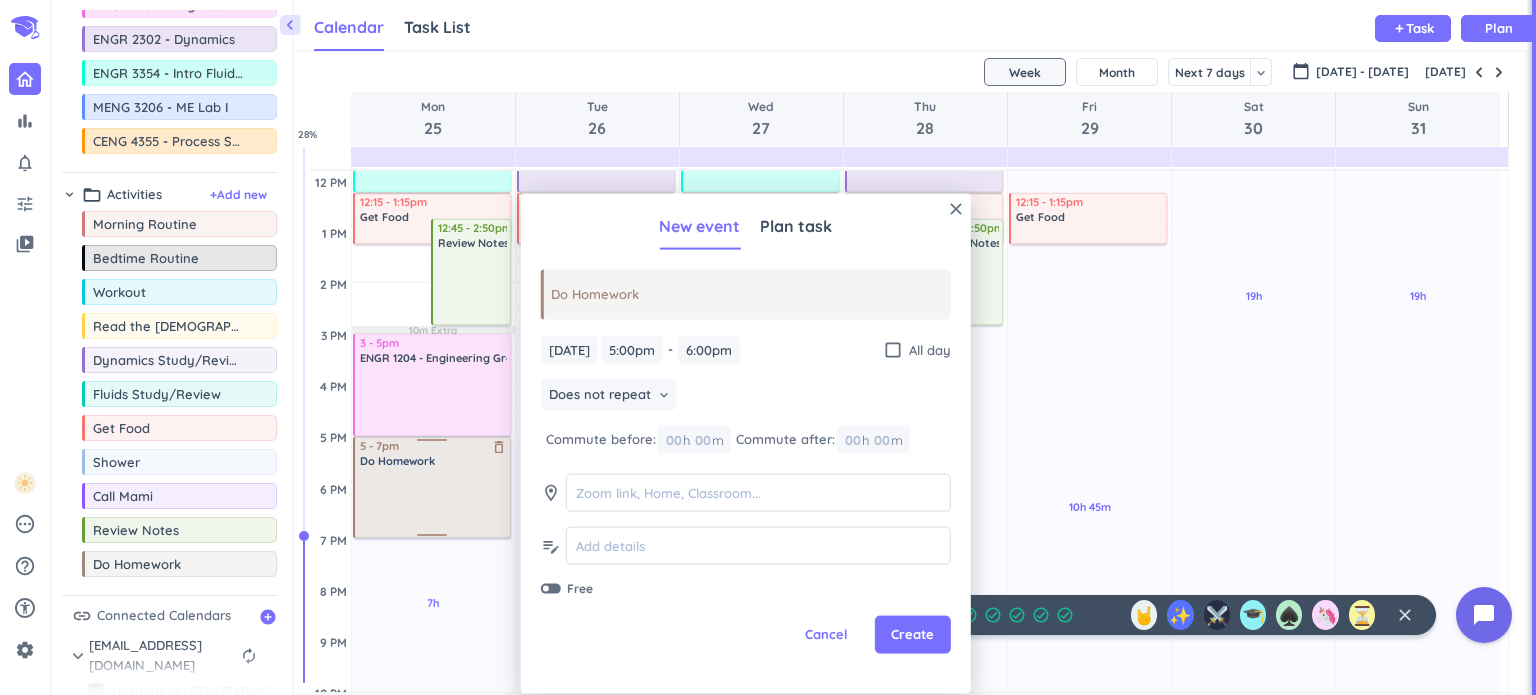 click on "4h  Past due Plan 7h  Past due Plan 15m Extra 10m Extra Adjust Awake Time Adjust Awake Time 12:15 - 1:15pm Get Food  delete_outline 12:45 - 2:50pm Review Notes delete_outline 9 - 10:45am Fluids Study/Review delete_outline 11am - 12:15pm ENGR 3354 - Intro Fluid Mechanics delete_outline 3 - 5pm ENGR 1204 - Engineering Graphics delete_outline 5 - 6pm Do Homework delete_outline 5 - 7pm Do Homework delete_outline" at bounding box center [433, 385] 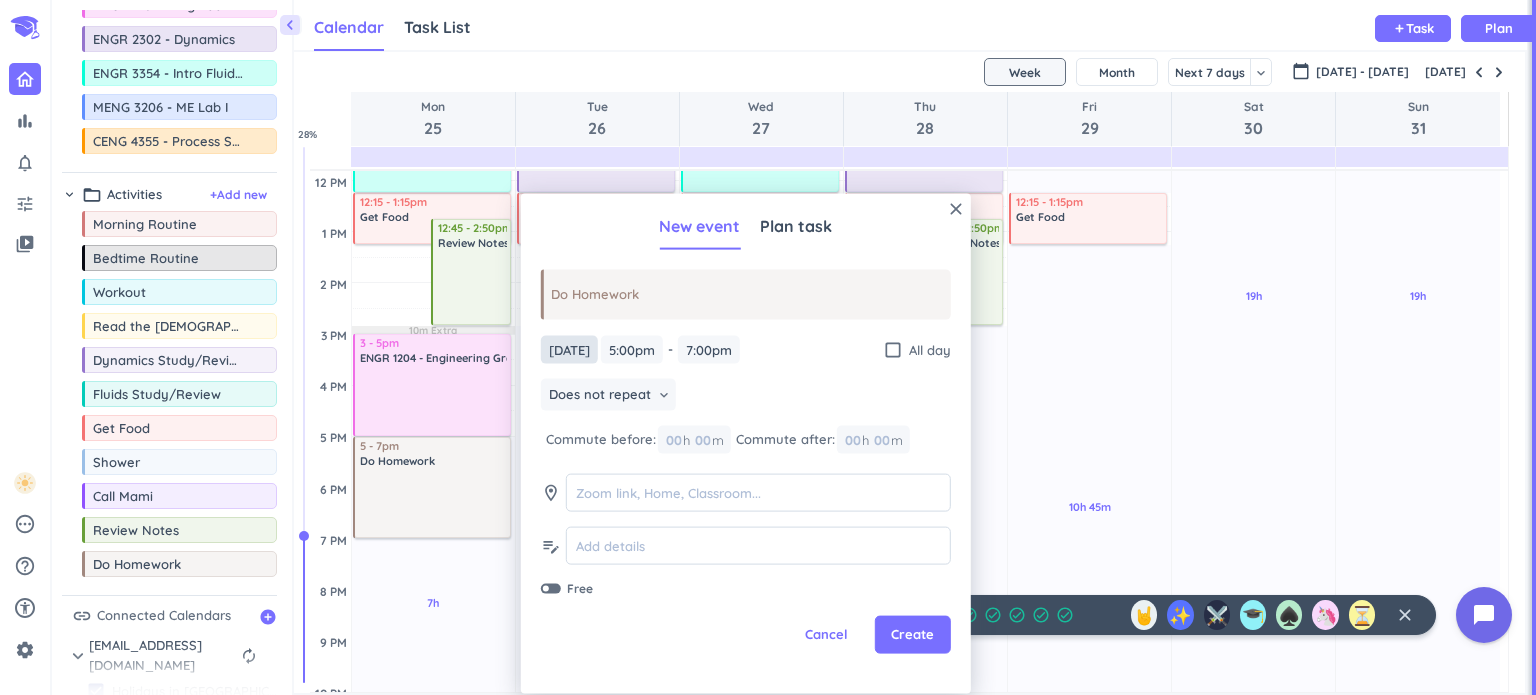 click on "[DATE]" at bounding box center (569, 349) 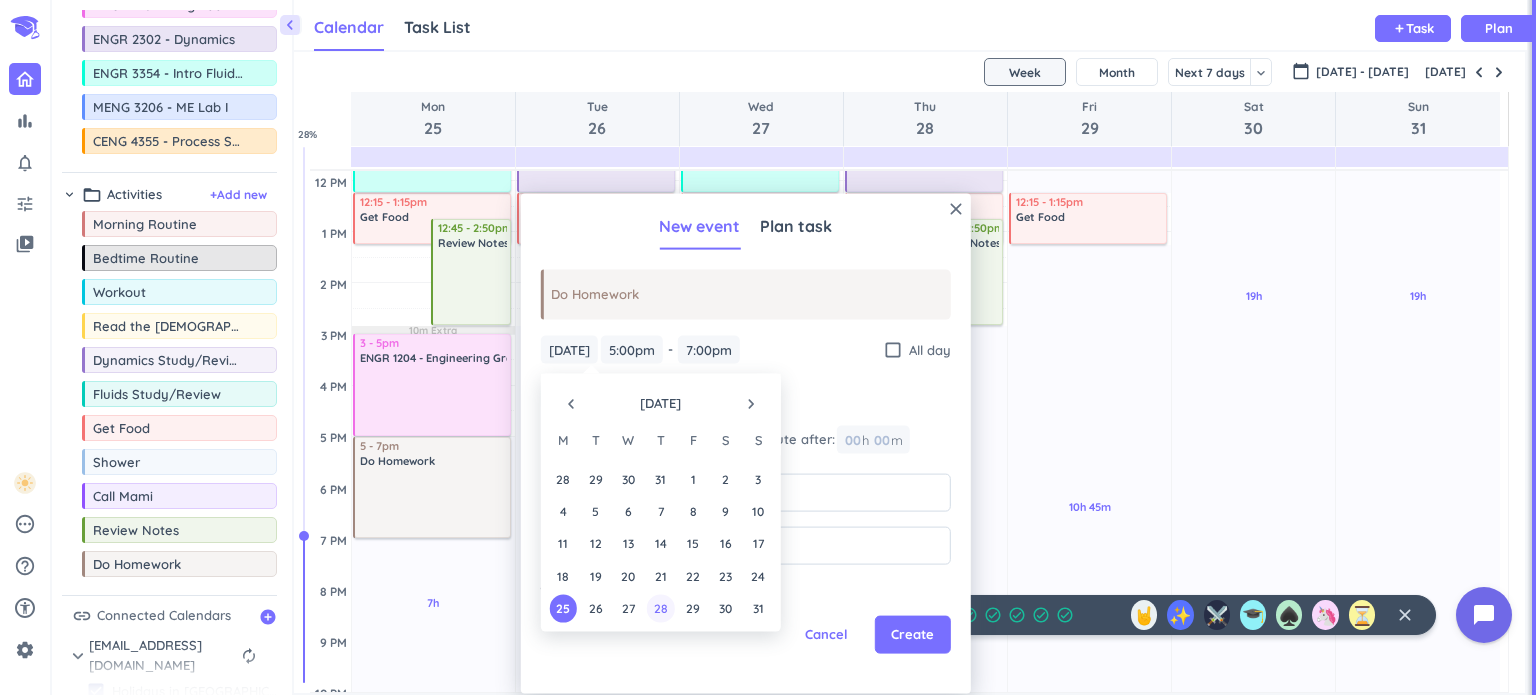 click on "28" at bounding box center [660, 608] 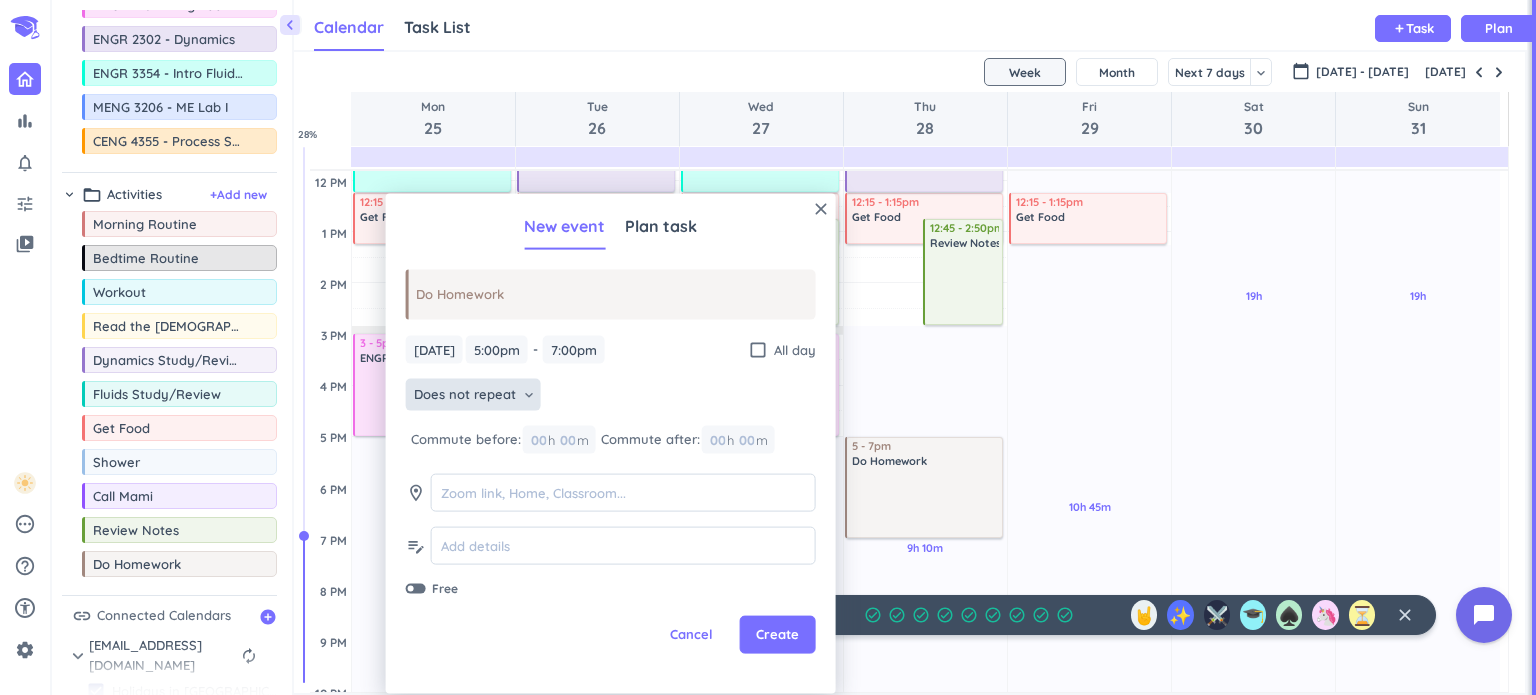 click on "Does not repeat keyboard_arrow_down" at bounding box center [473, 395] 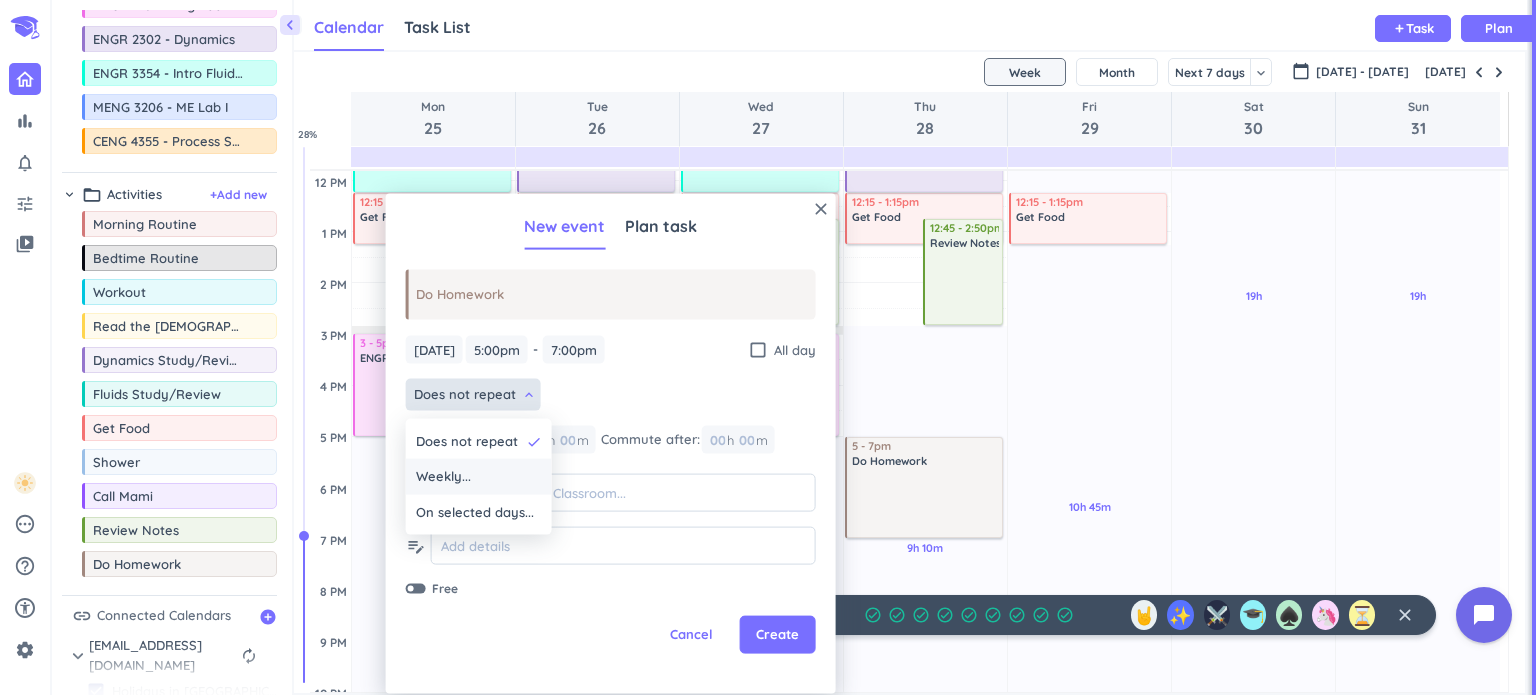 click on "Weekly..." at bounding box center (479, 477) 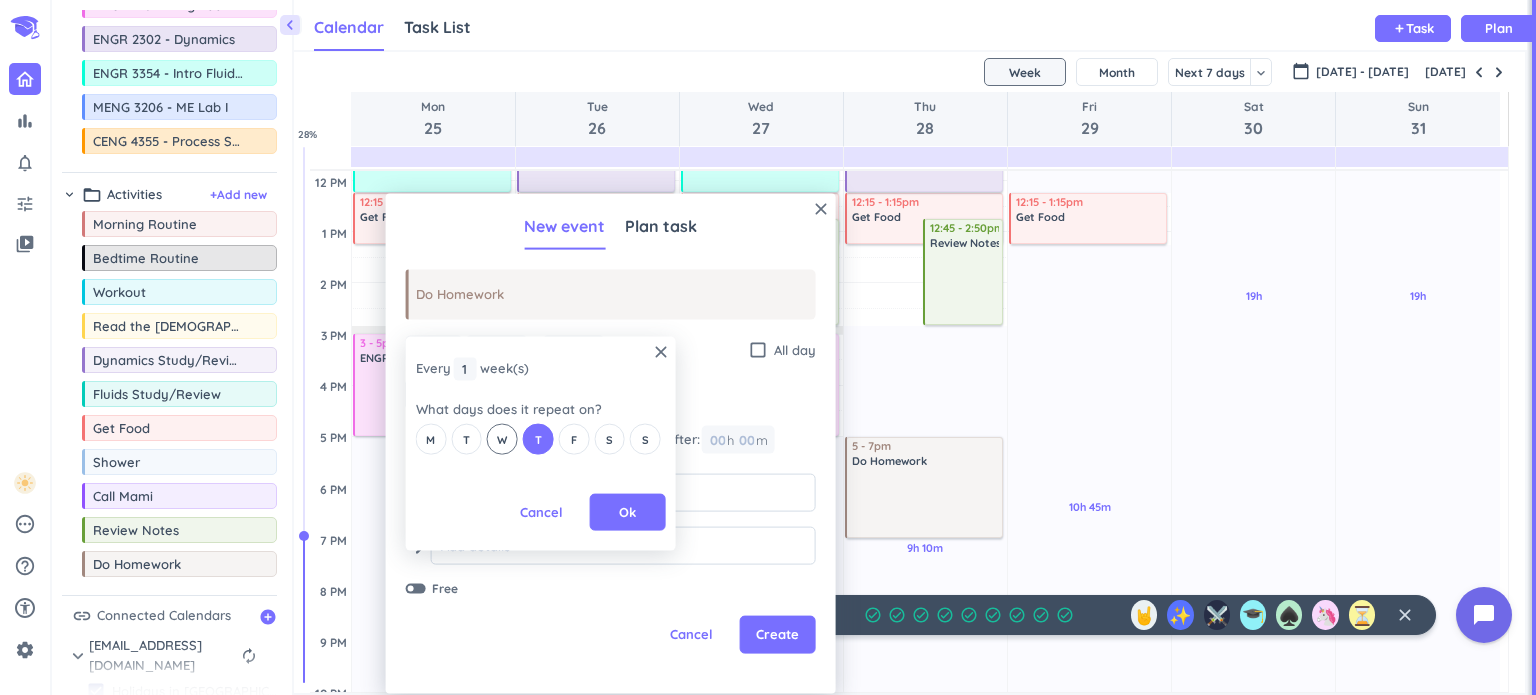 click on "W" at bounding box center (502, 439) 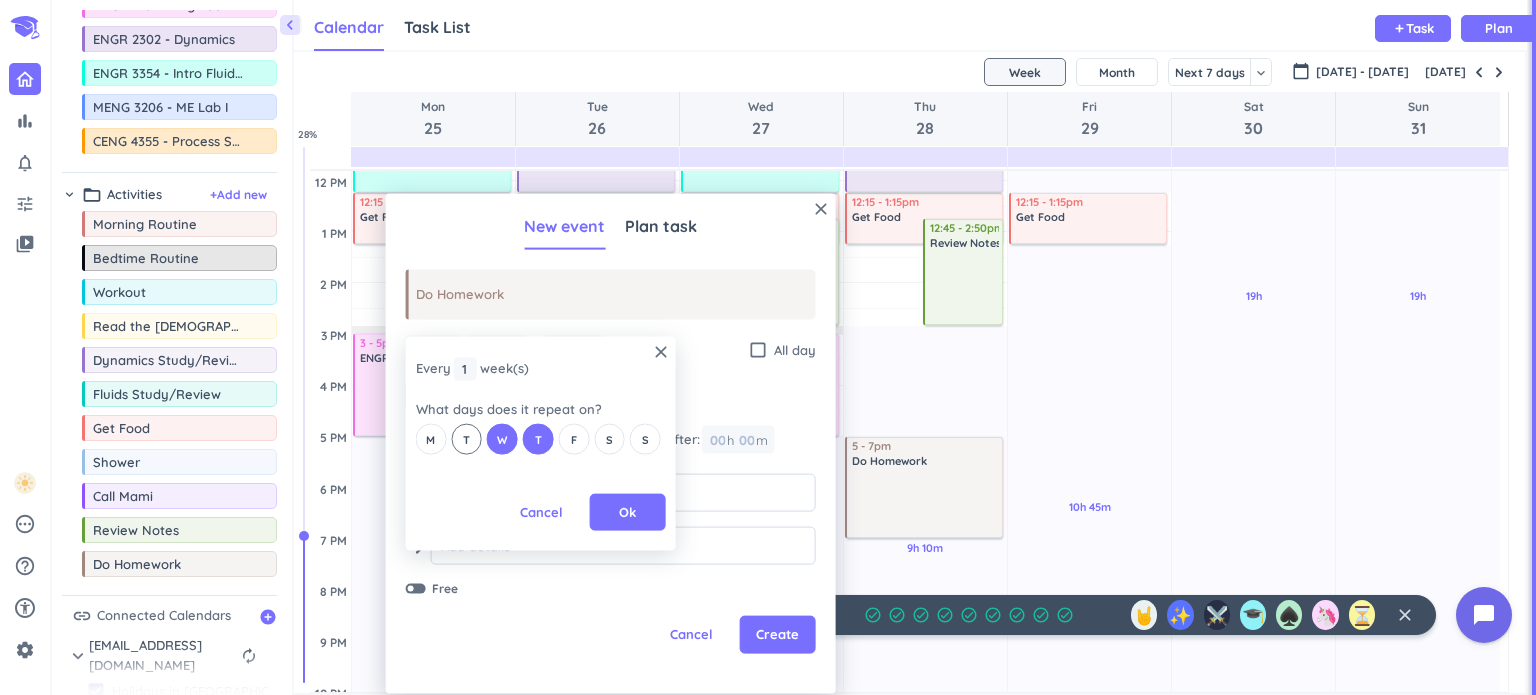 click on "T" at bounding box center (466, 439) 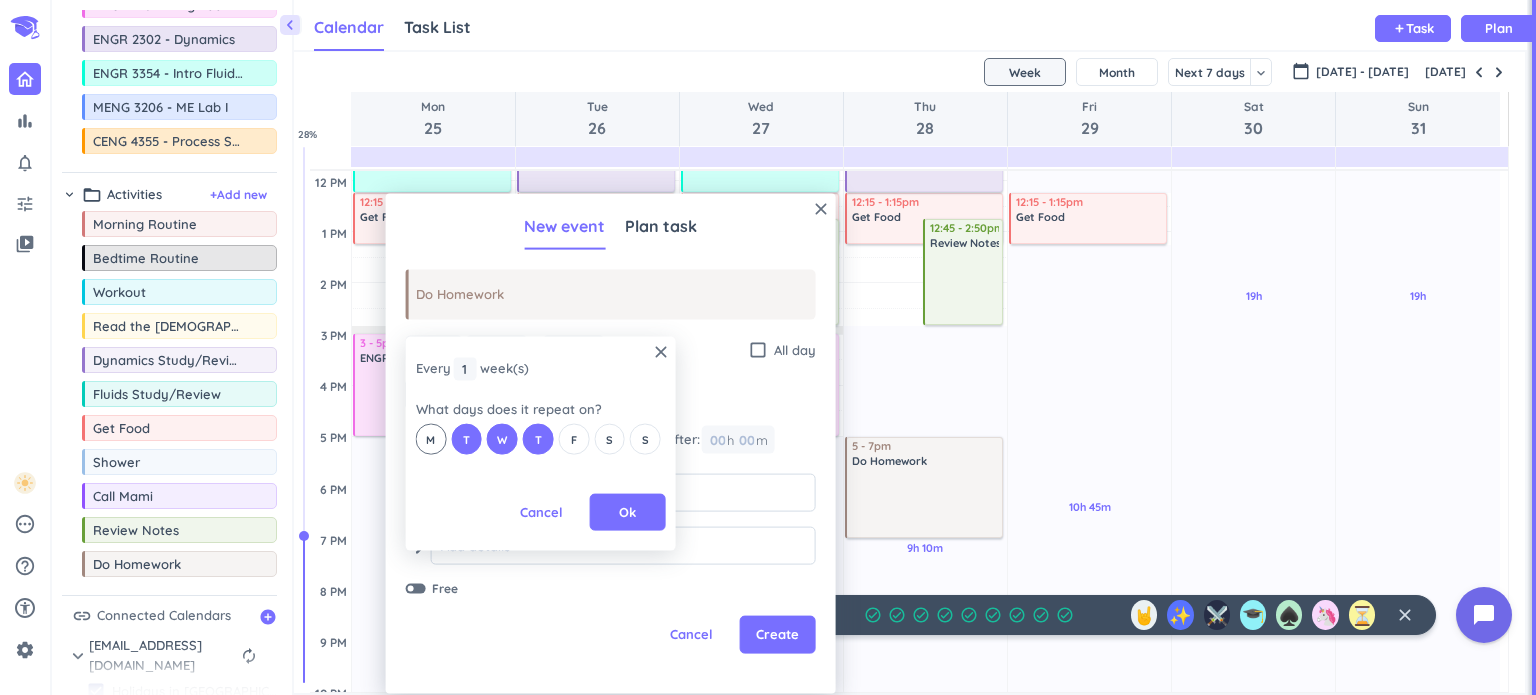 click on "M" at bounding box center (430, 439) 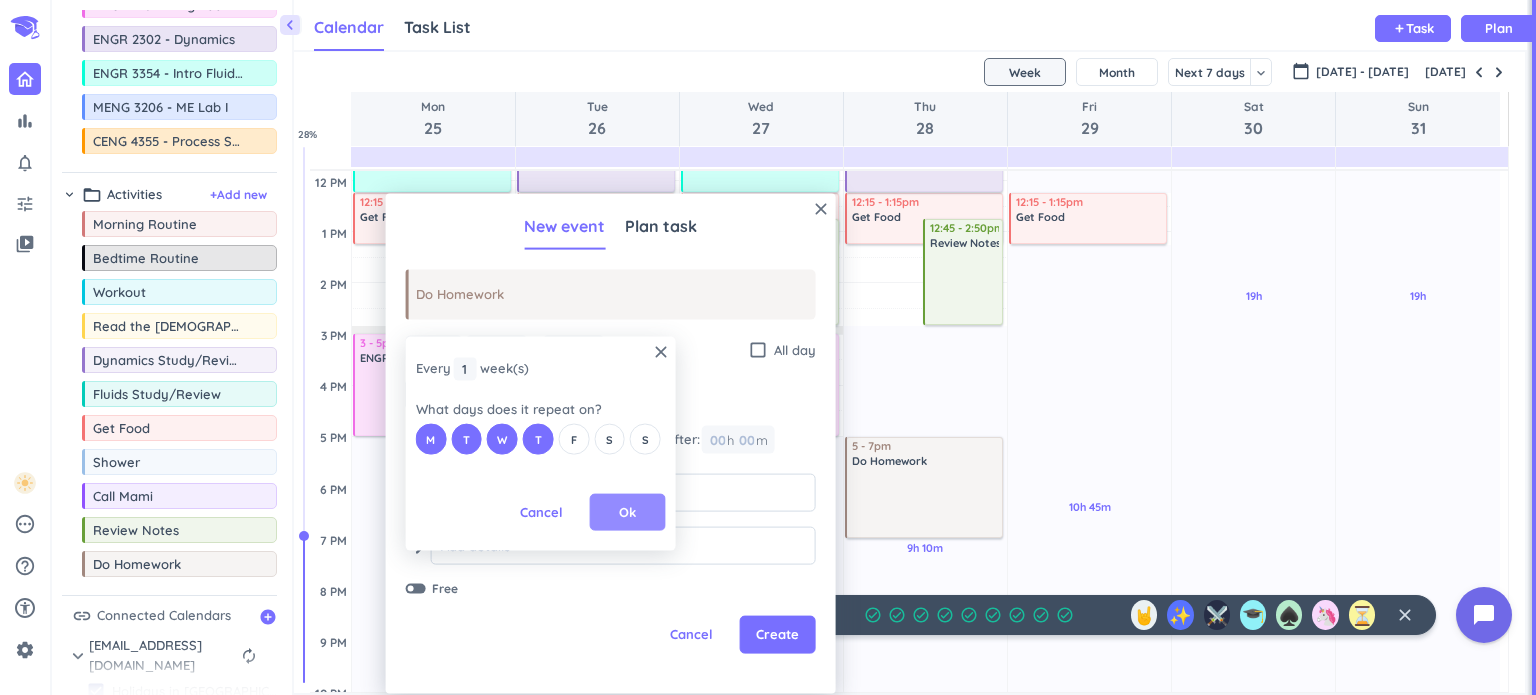 click on "Ok" at bounding box center [628, 511] 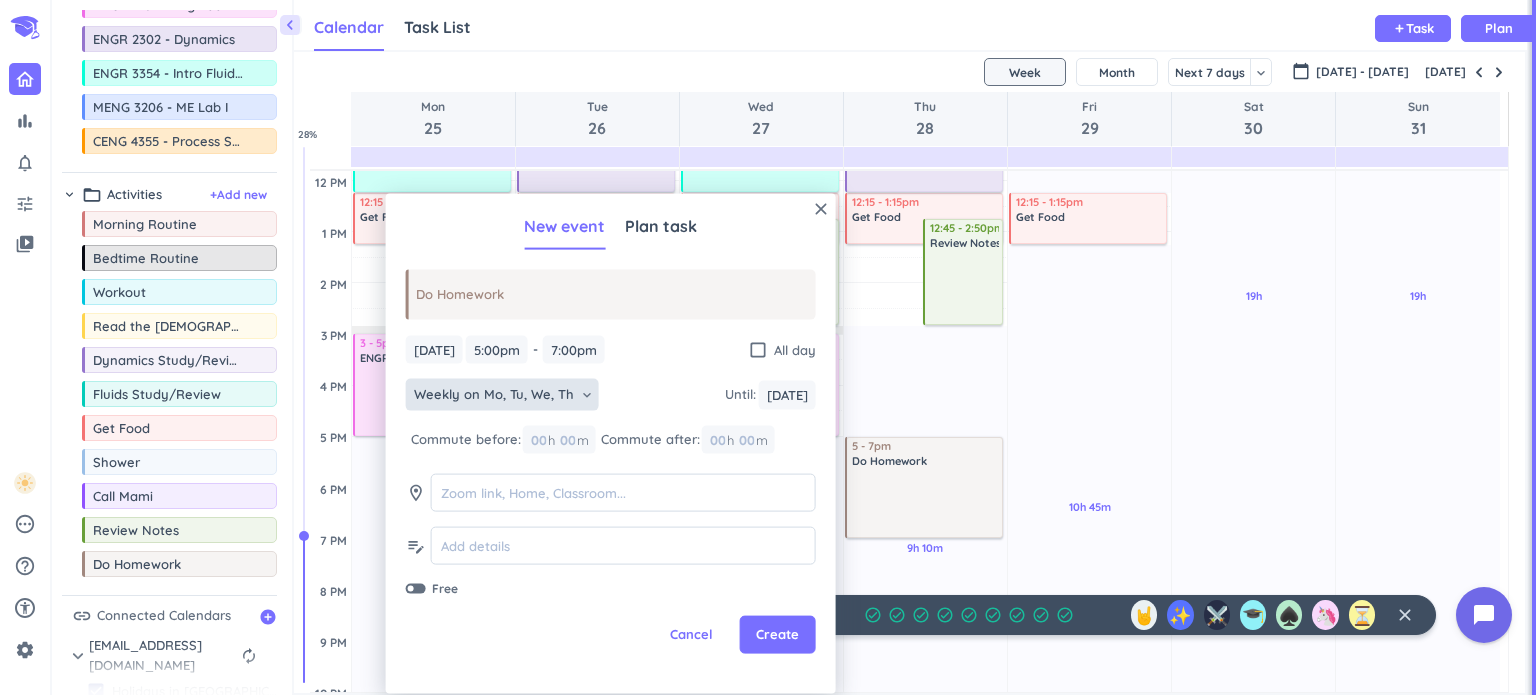 click on "Weekly on Mo, Tu, We, Th keyboard_arrow_down" at bounding box center (502, 395) 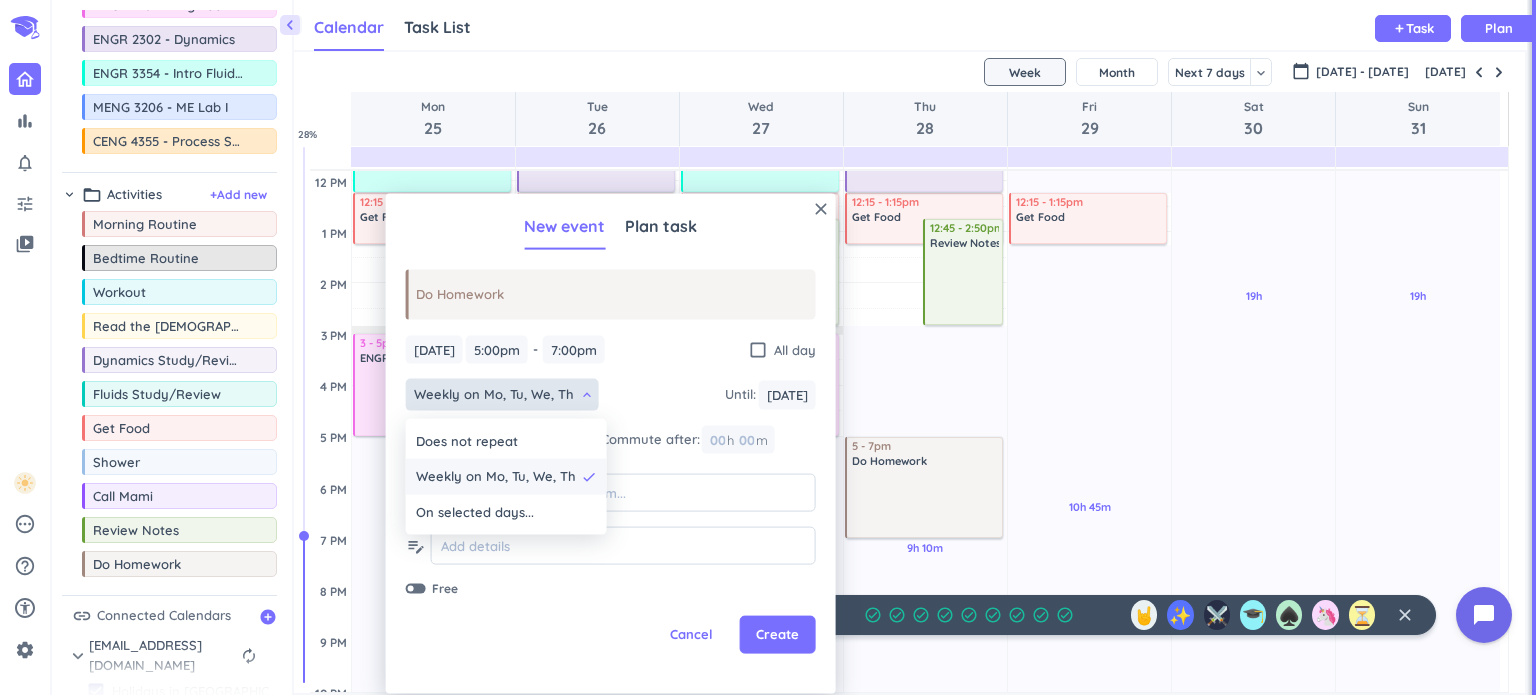 click on "Weekly on Mo, Tu, We, Th" at bounding box center (496, 477) 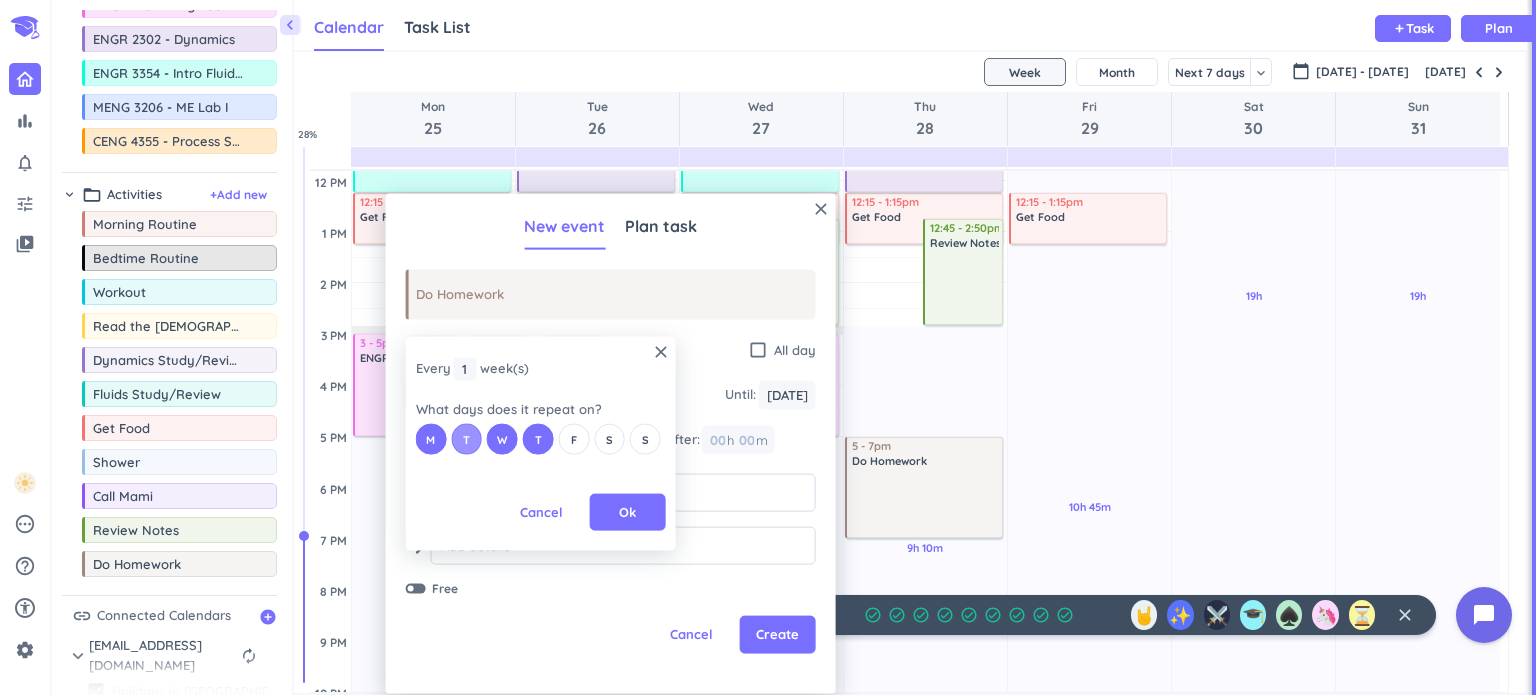 click on "T" at bounding box center [466, 439] 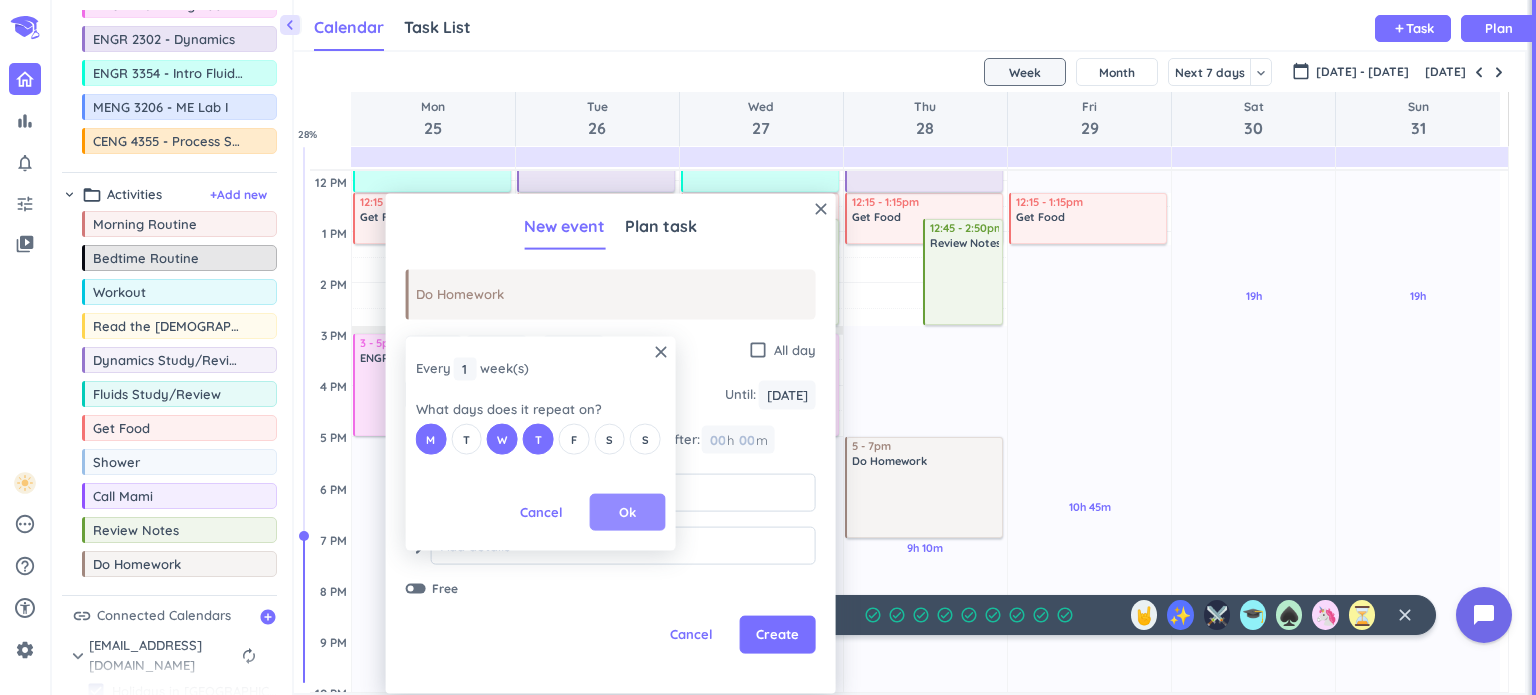 click on "Ok" at bounding box center [628, 511] 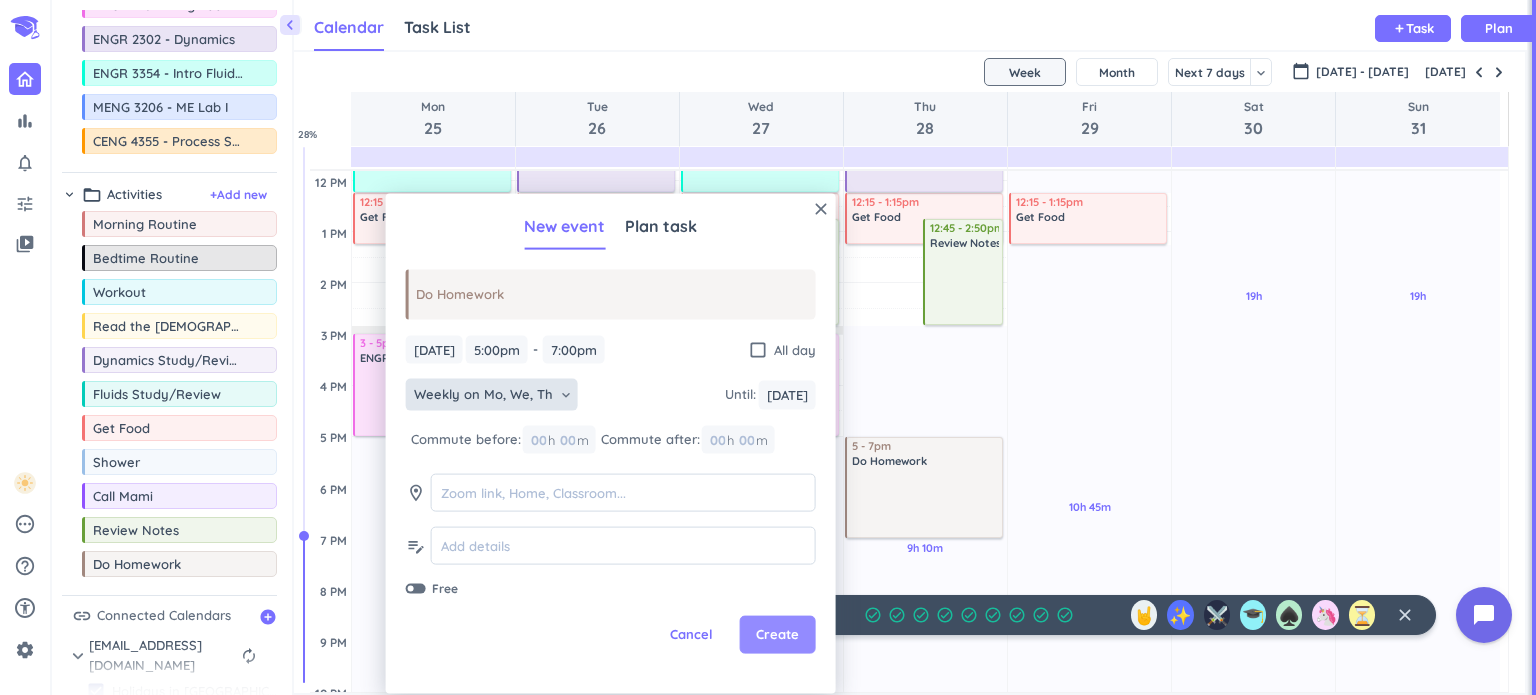 click on "Create" at bounding box center [777, 635] 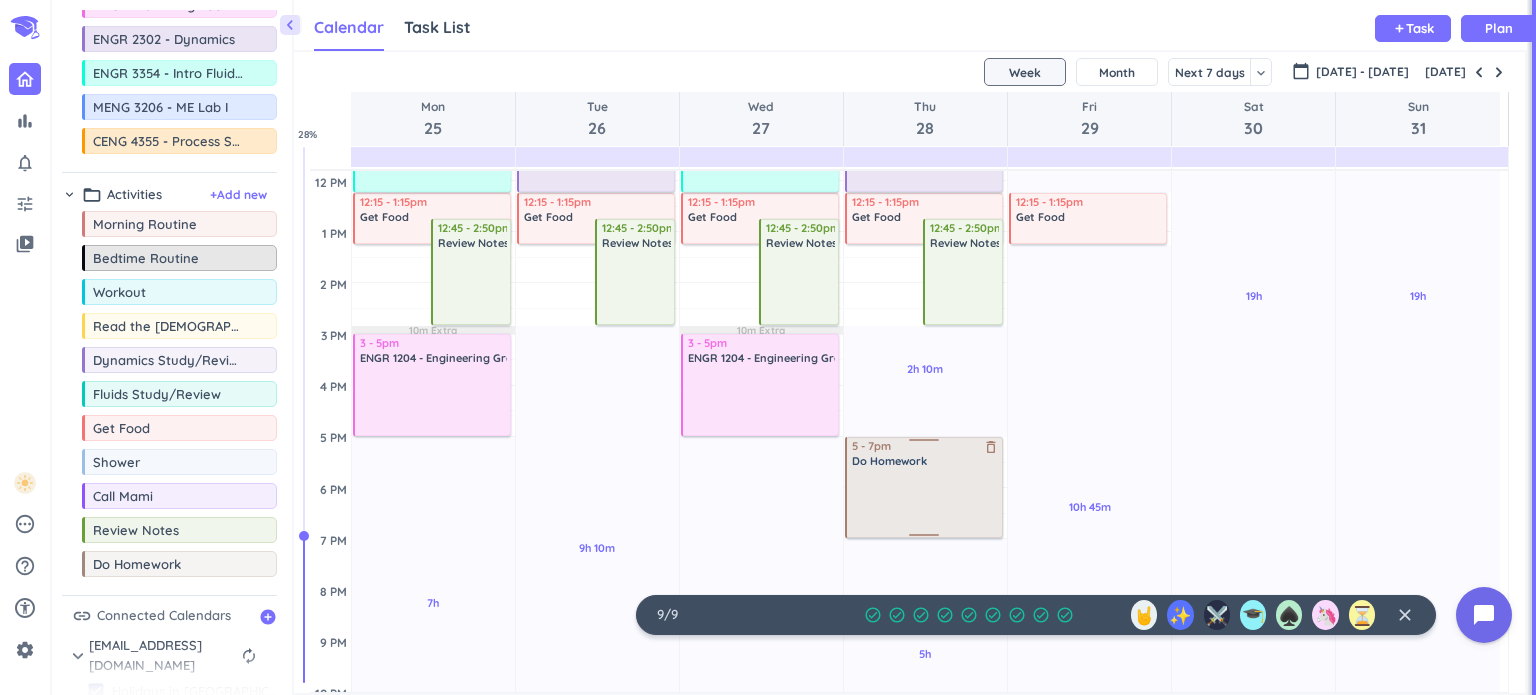 click at bounding box center (925, 502) 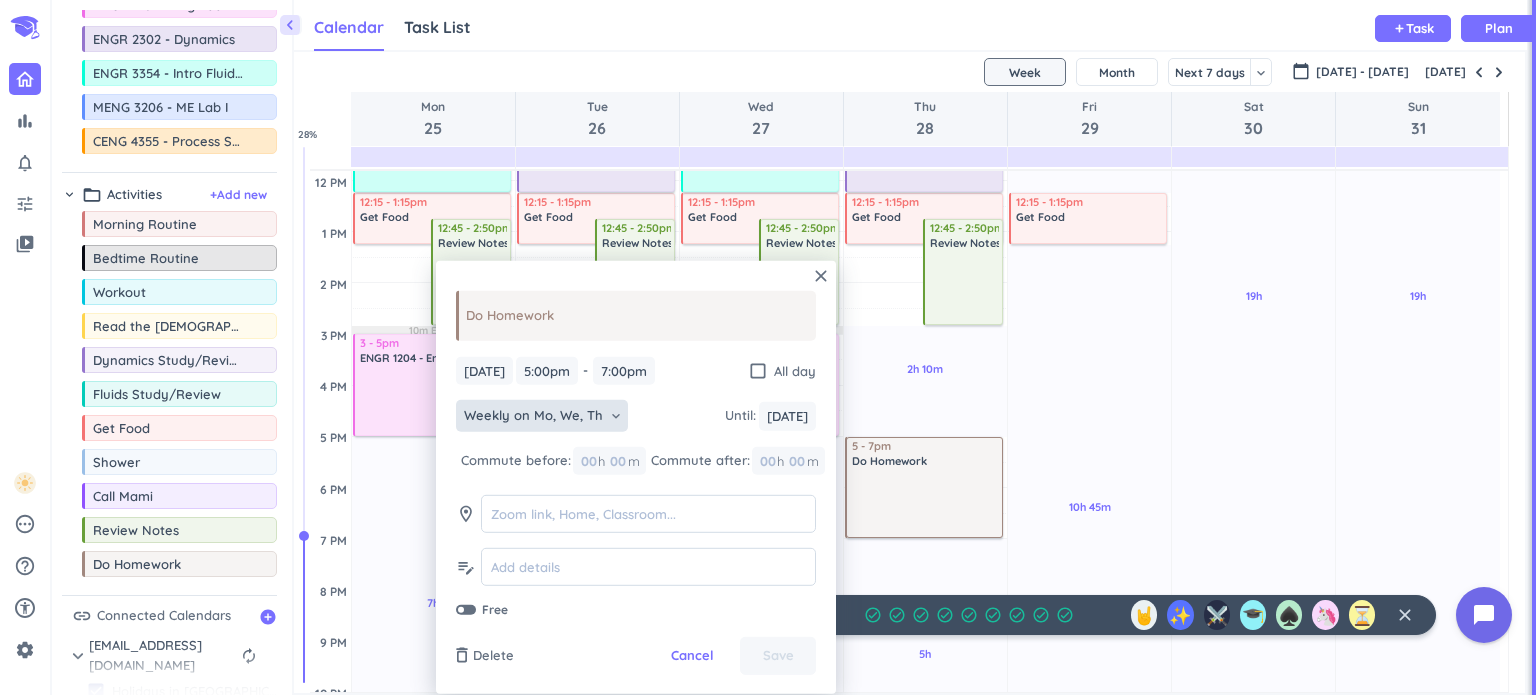 click on "Weekly on Mo, We, Th" at bounding box center [533, 416] 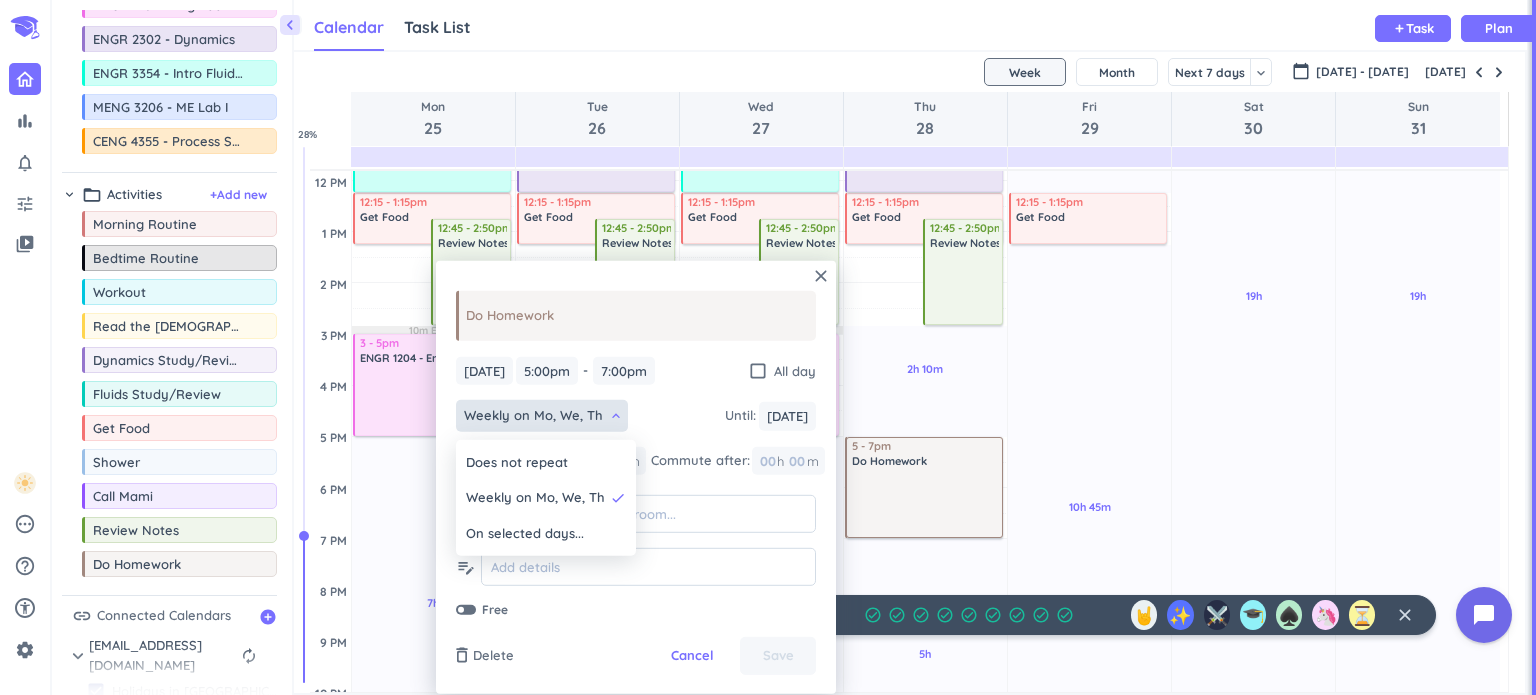 click at bounding box center [636, 477] 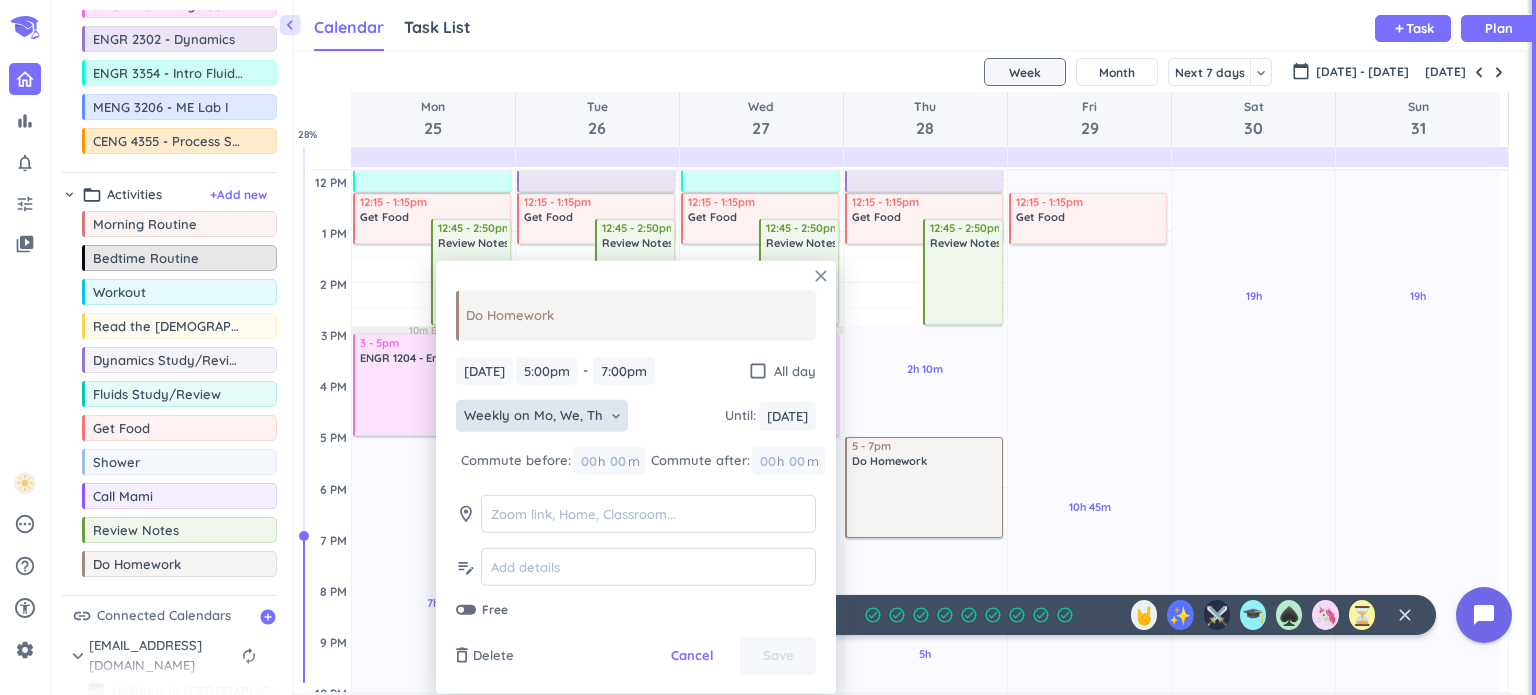 click on "close" at bounding box center [821, 276] 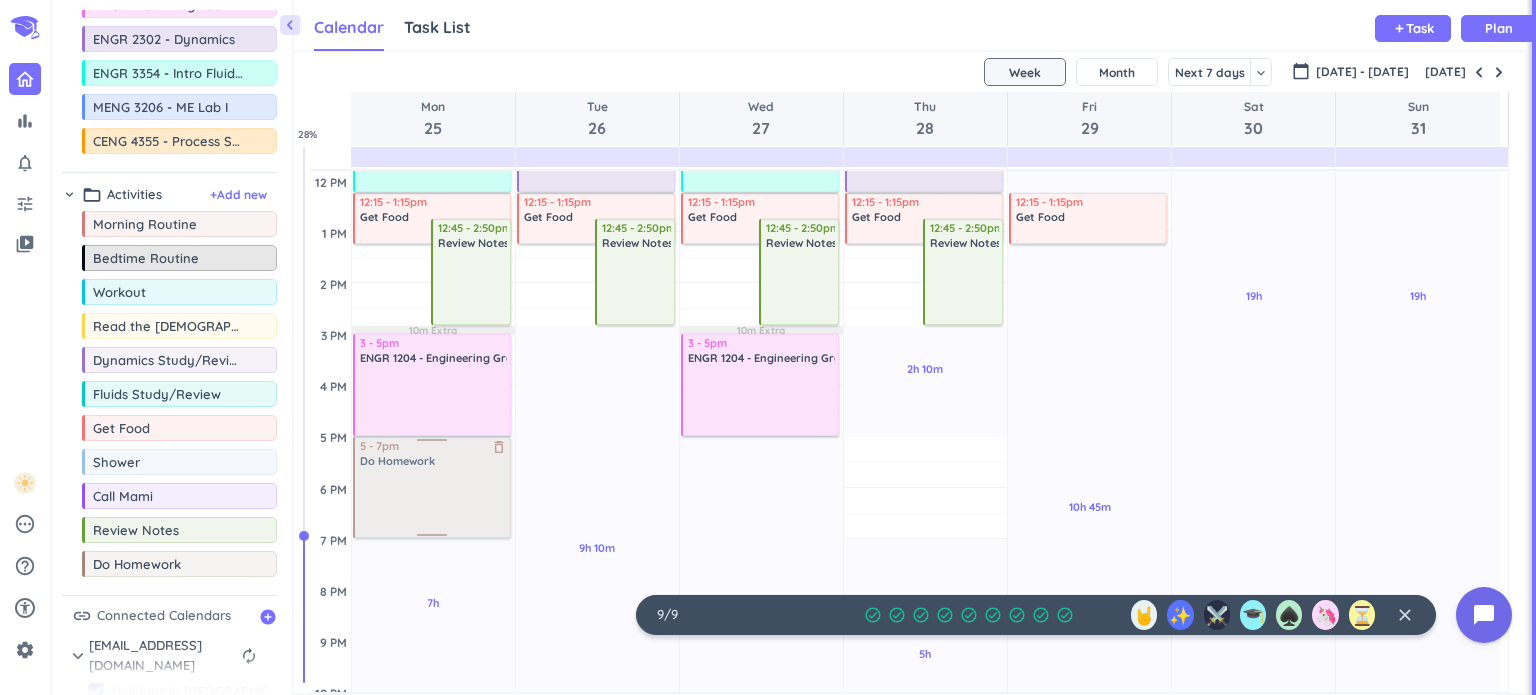 drag, startPoint x: 904, startPoint y: 465, endPoint x: 440, endPoint y: 456, distance: 464.08728 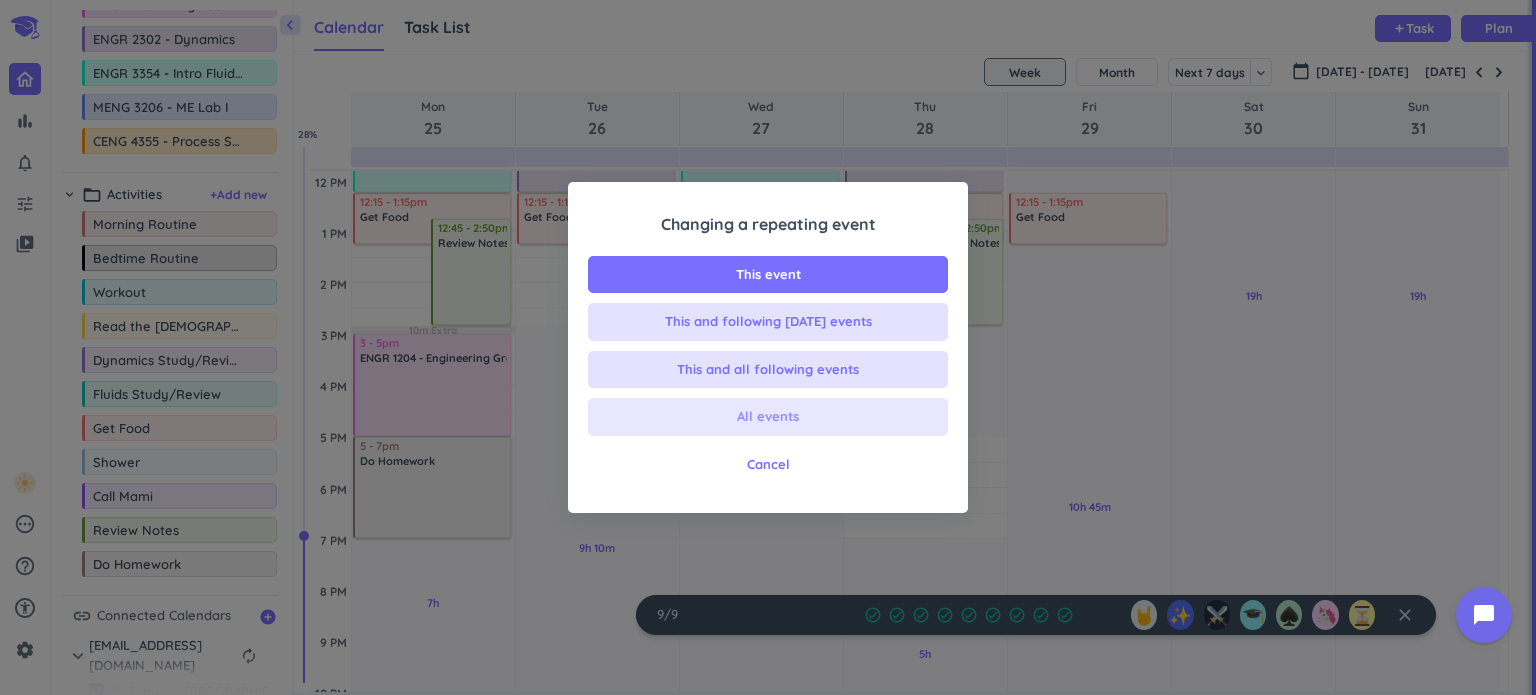 click on "All events" at bounding box center (768, 417) 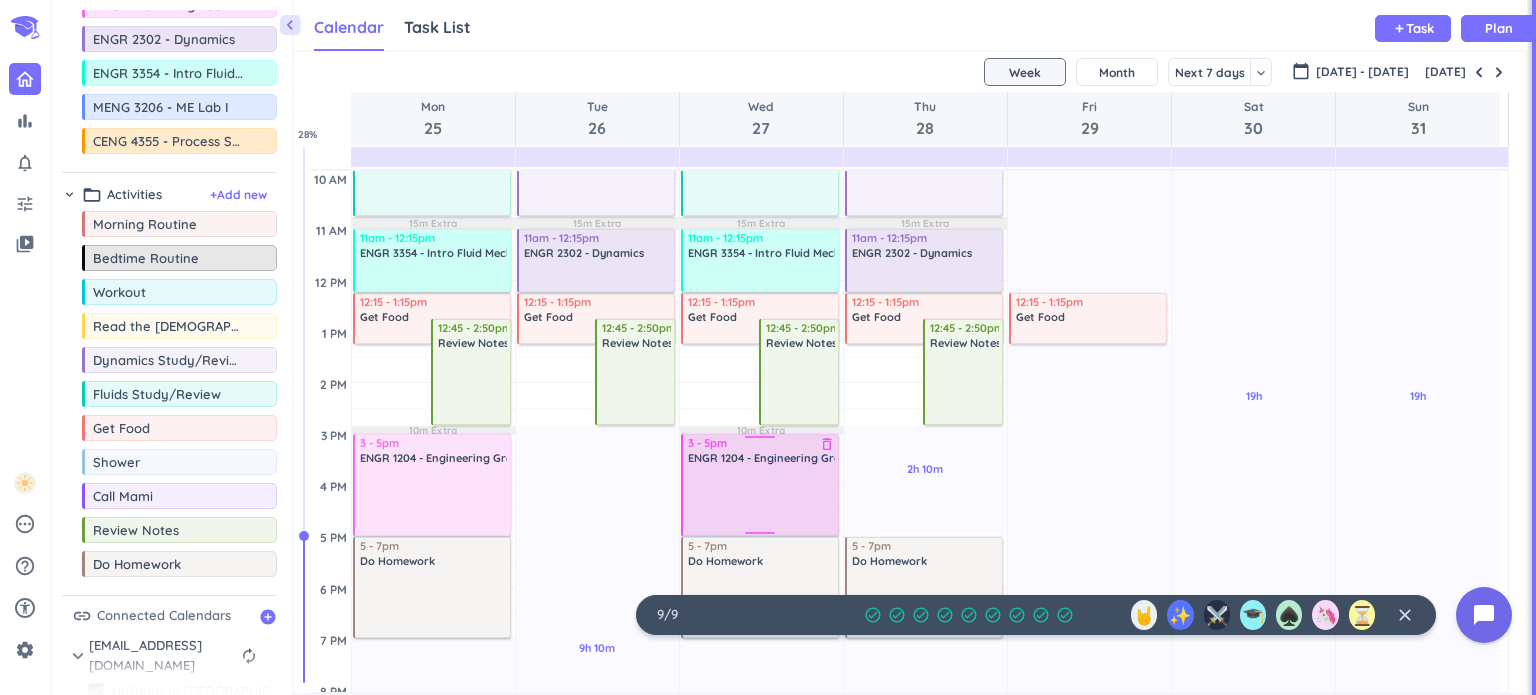 scroll, scrollTop: 100, scrollLeft: 0, axis: vertical 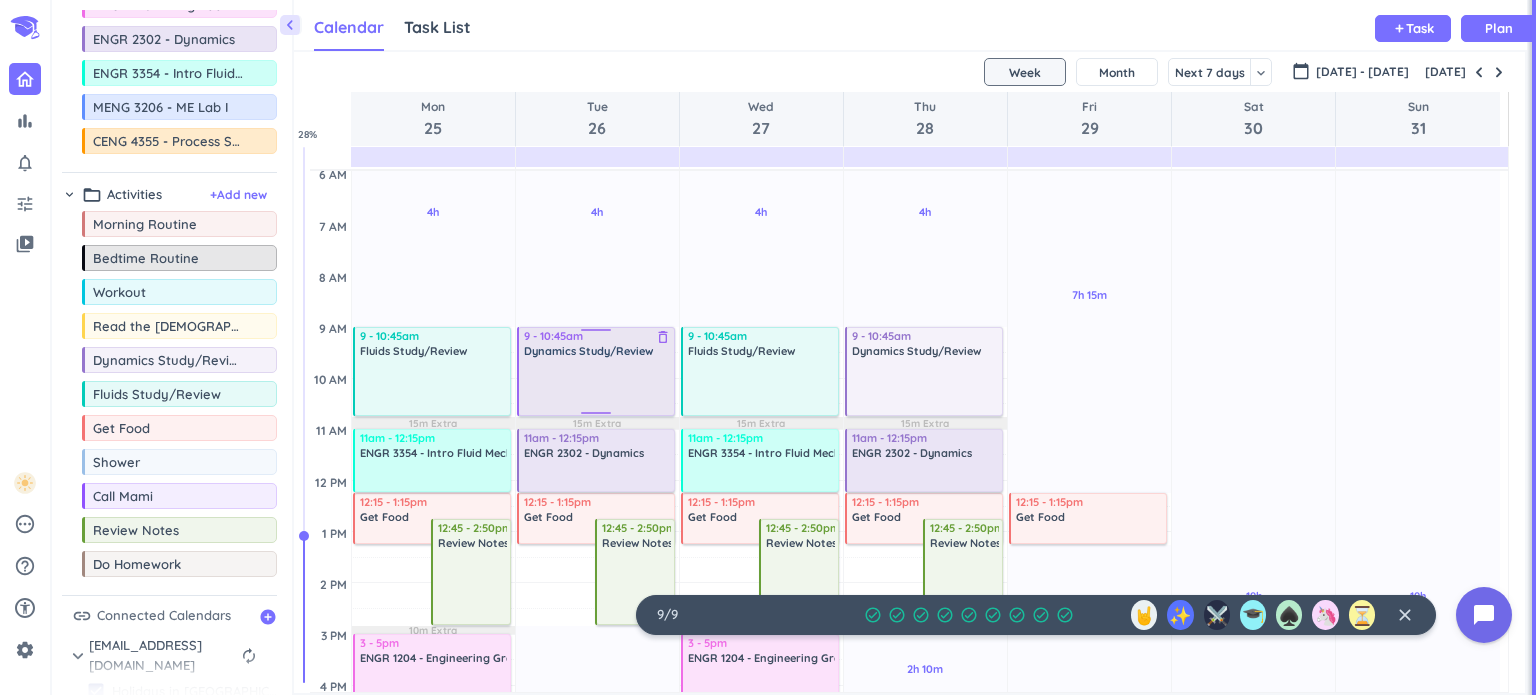 click at bounding box center [597, 386] 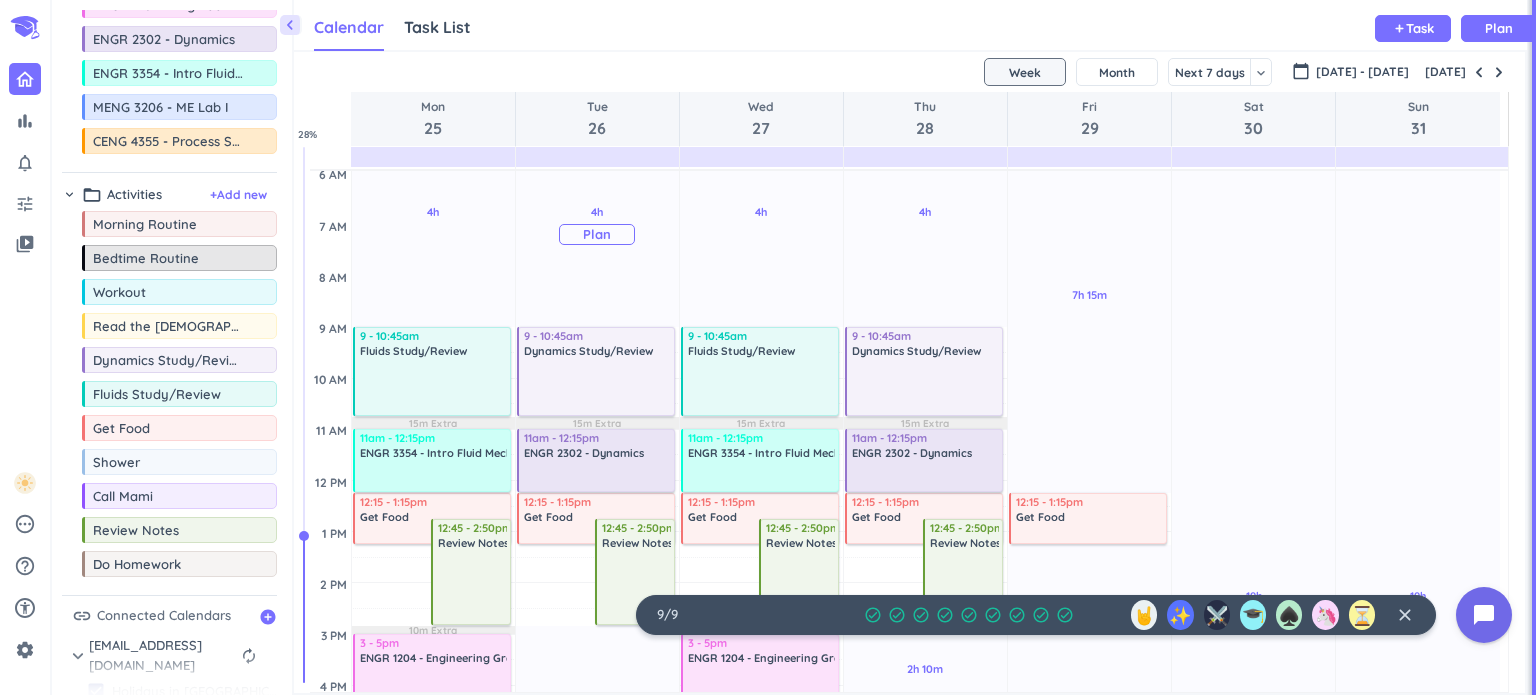 click on "4h  Past due Plan" at bounding box center [597, 224] 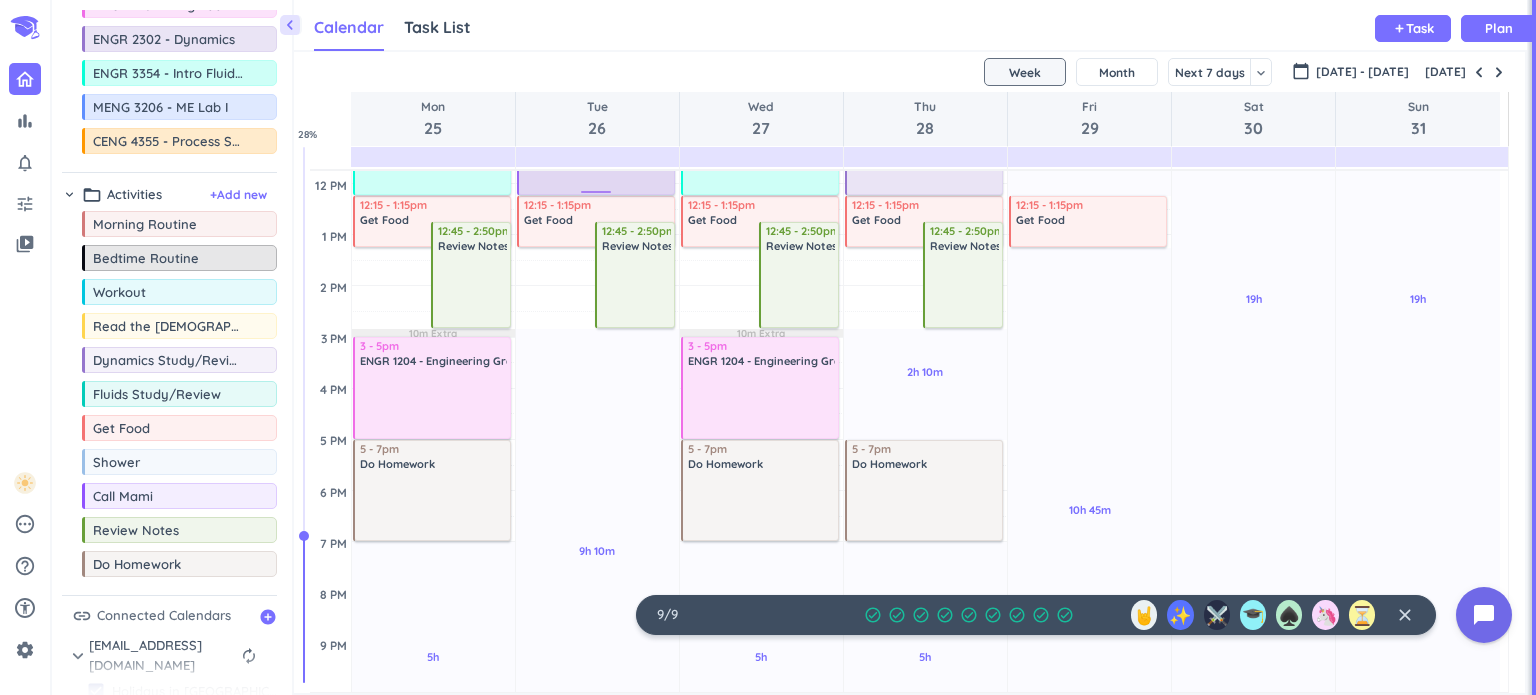 scroll, scrollTop: 400, scrollLeft: 0, axis: vertical 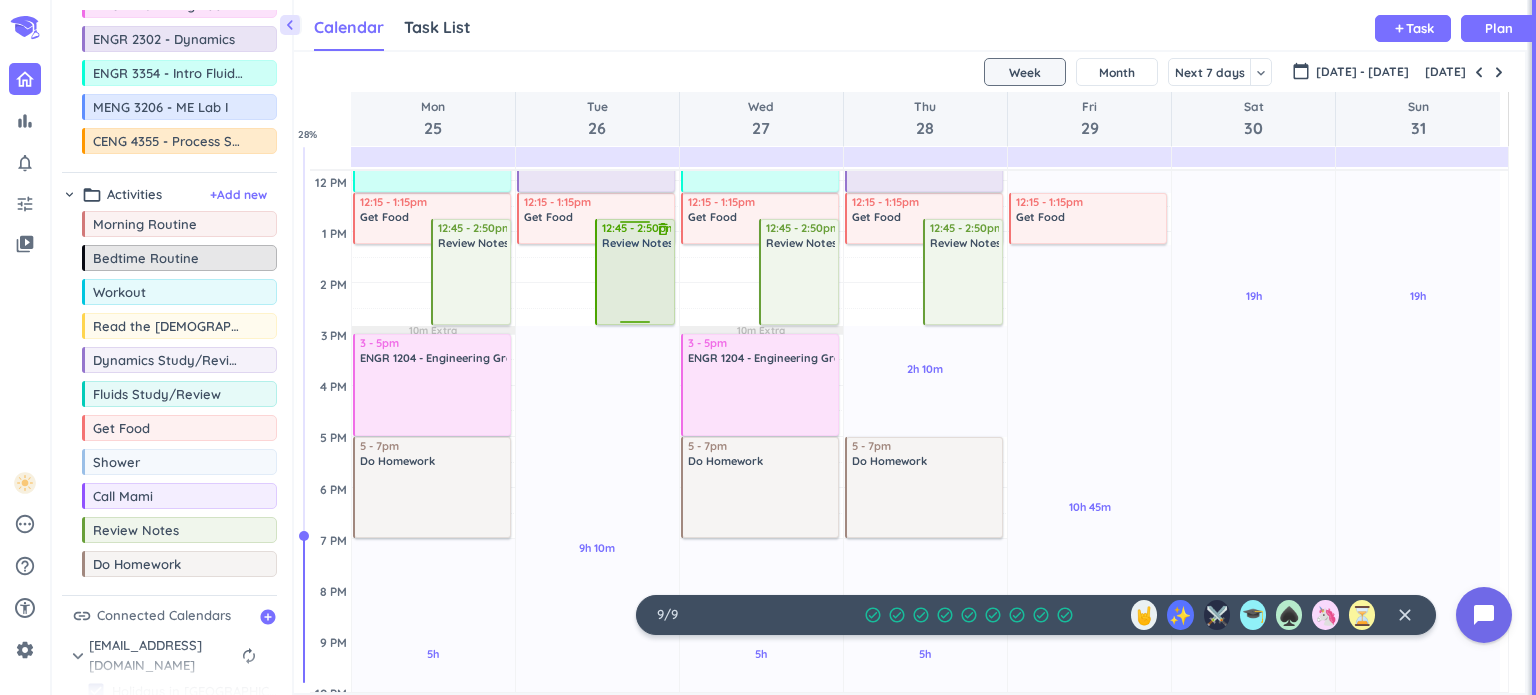click at bounding box center (636, 286) 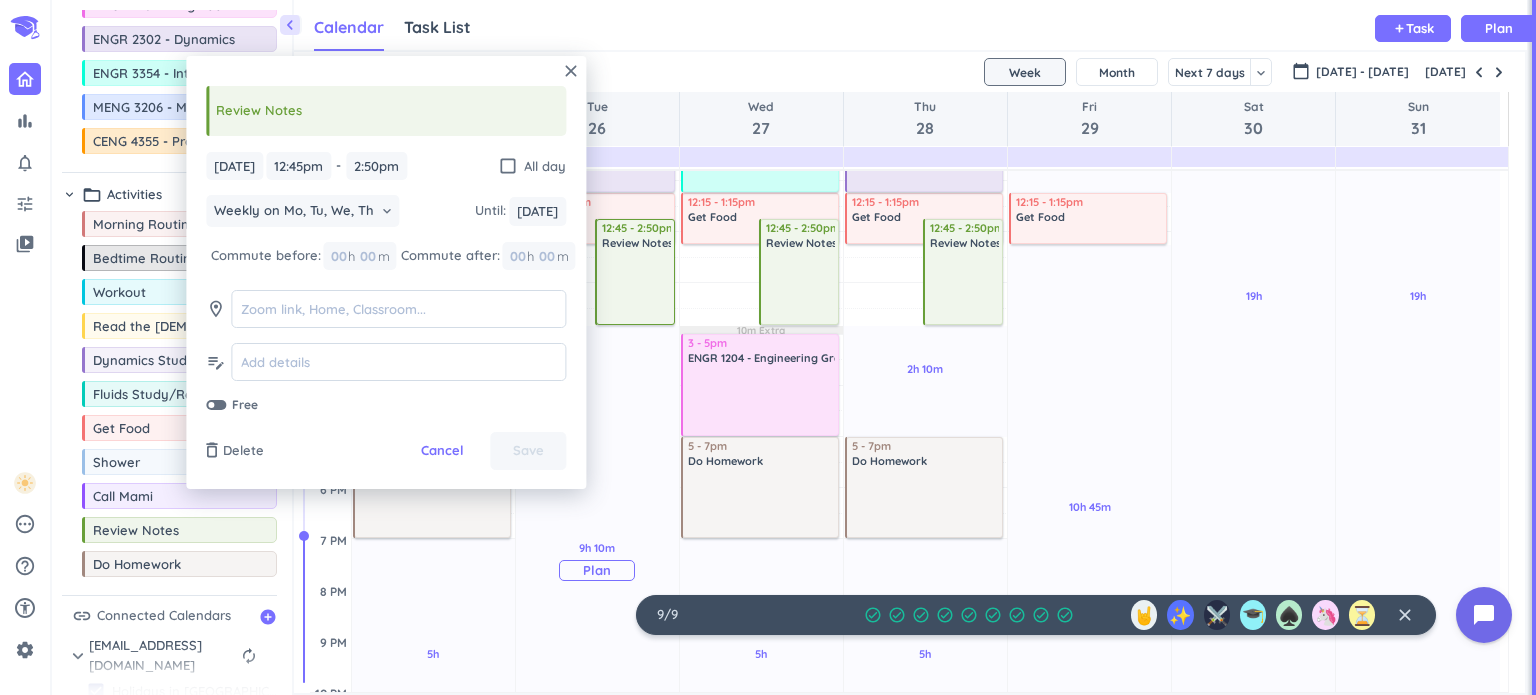 click on "9h 10m Past due Plan" at bounding box center [597, 560] 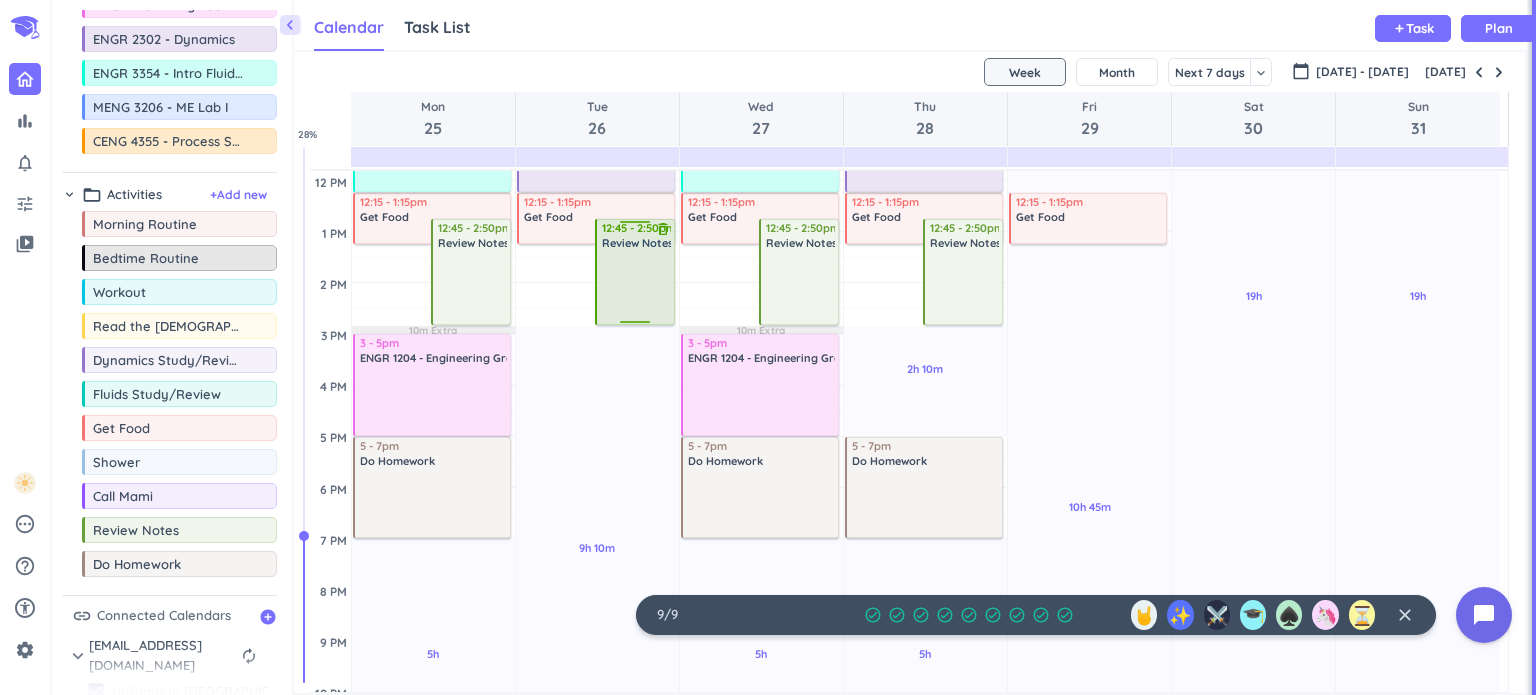 click at bounding box center (636, 286) 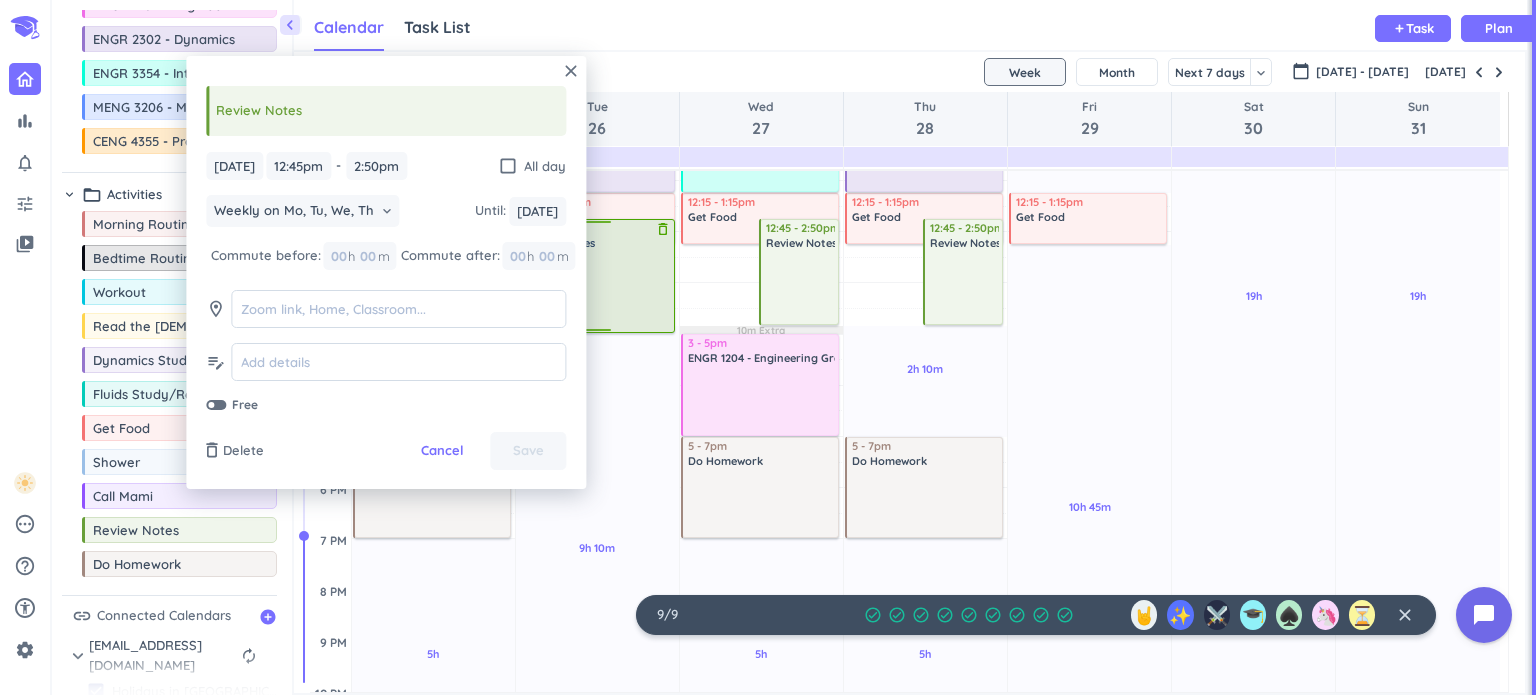 click on "4h  Past due Plan 9h 10m Past due Plan 15m Extra Adjust Awake Time Adjust Awake Time 12:15 - 1:15pm Get Food  delete_outline 12:45 - 2:50pm Review Notes delete_outline 9 - 10:45am Dynamics Study/Review delete_outline 11am - 12:15pm ENGR 2302 - Dynamics  delete_outline 12:45 - 3pm Review Notes delete_outline" at bounding box center (597, 385) 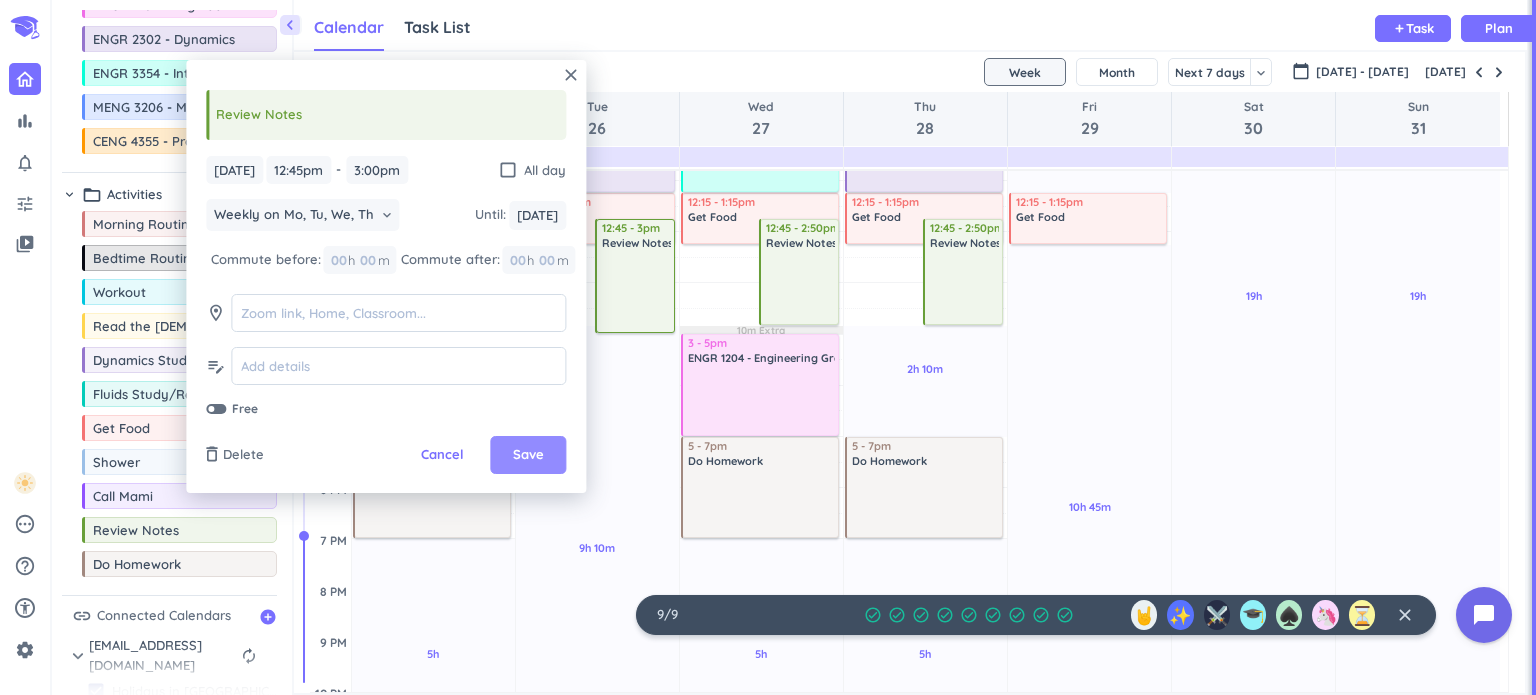 click on "Save" at bounding box center [528, 455] 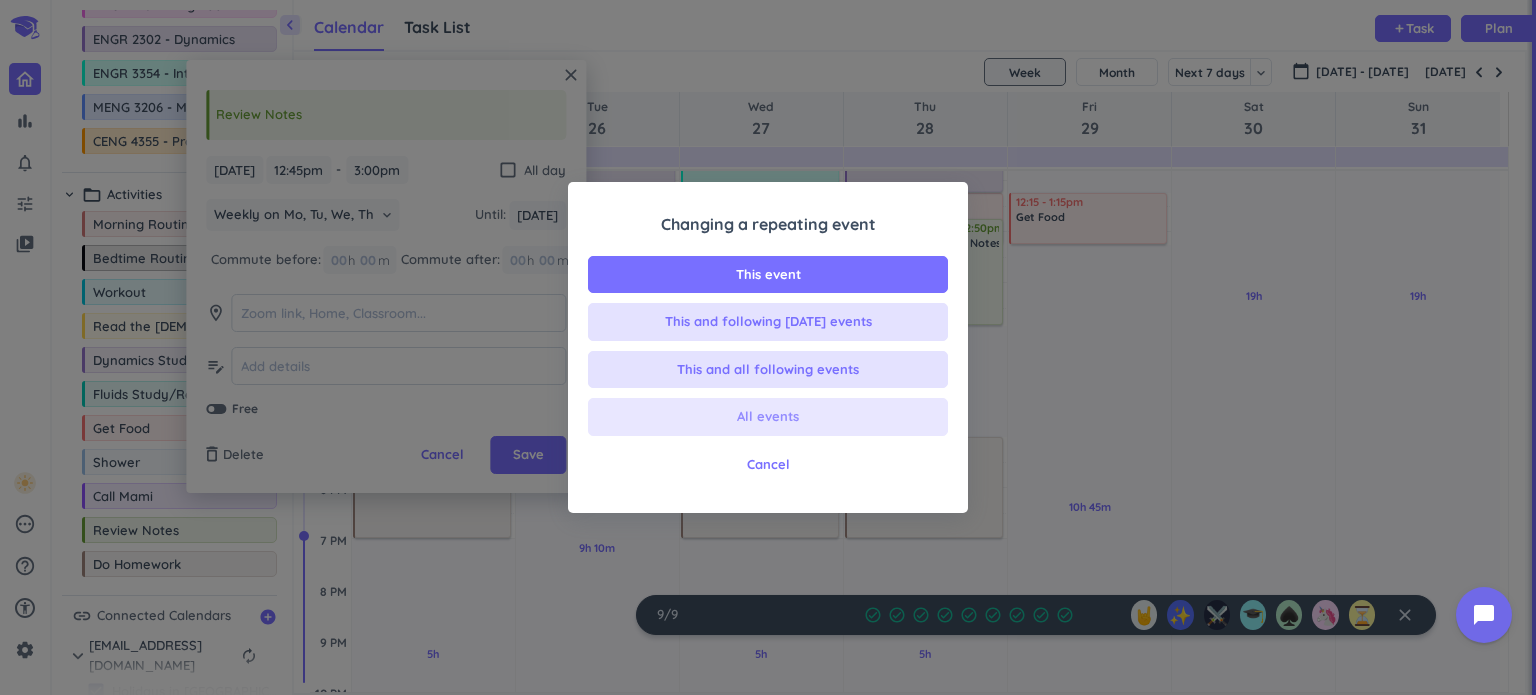 click on "All events" at bounding box center [768, 417] 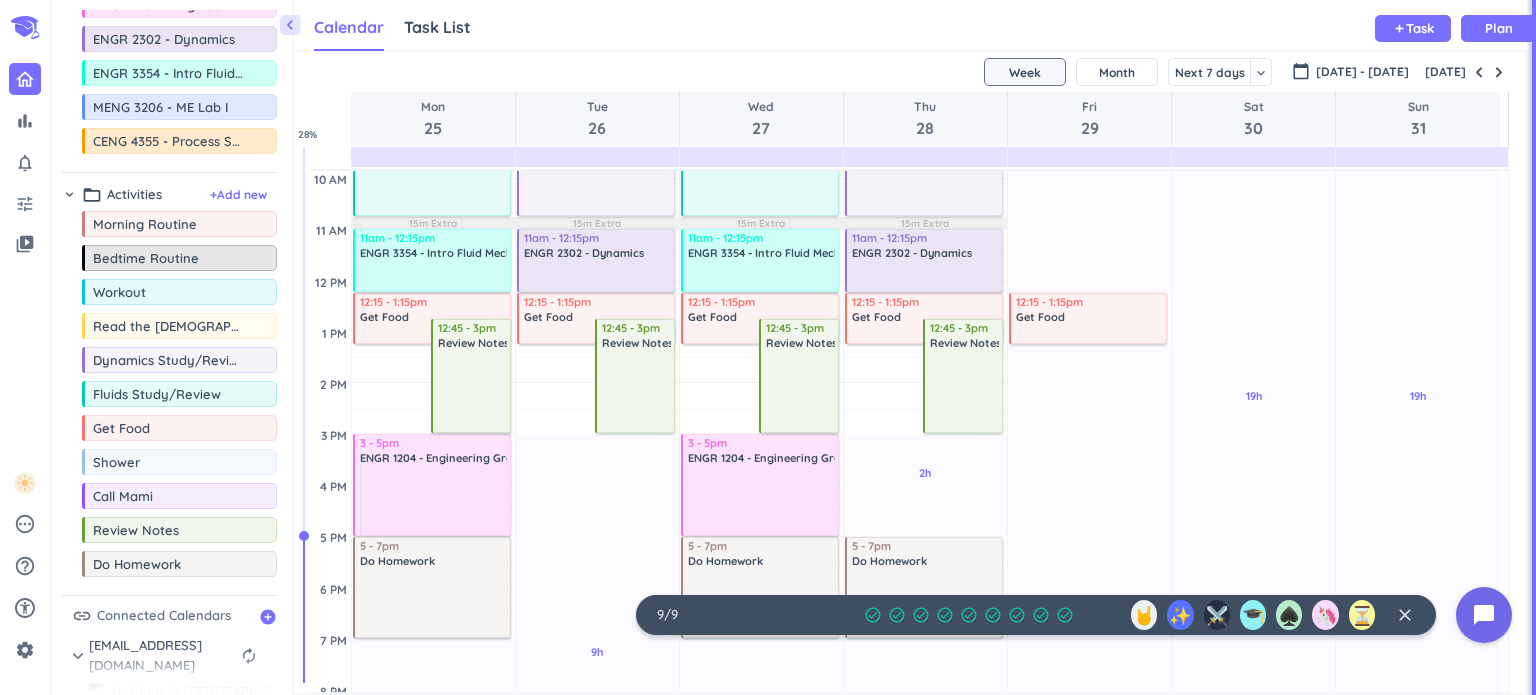 scroll, scrollTop: 400, scrollLeft: 0, axis: vertical 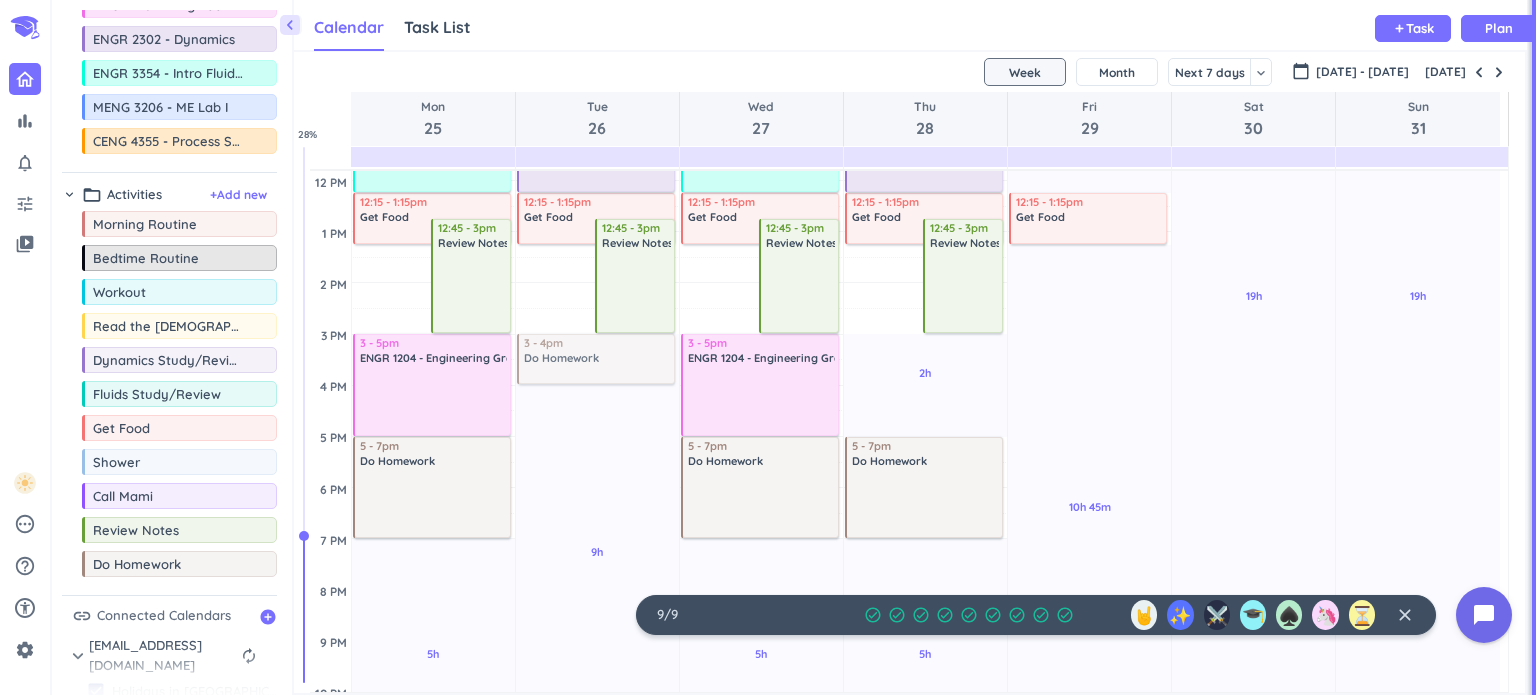 drag, startPoint x: 168, startPoint y: 568, endPoint x: 580, endPoint y: 338, distance: 471.85168 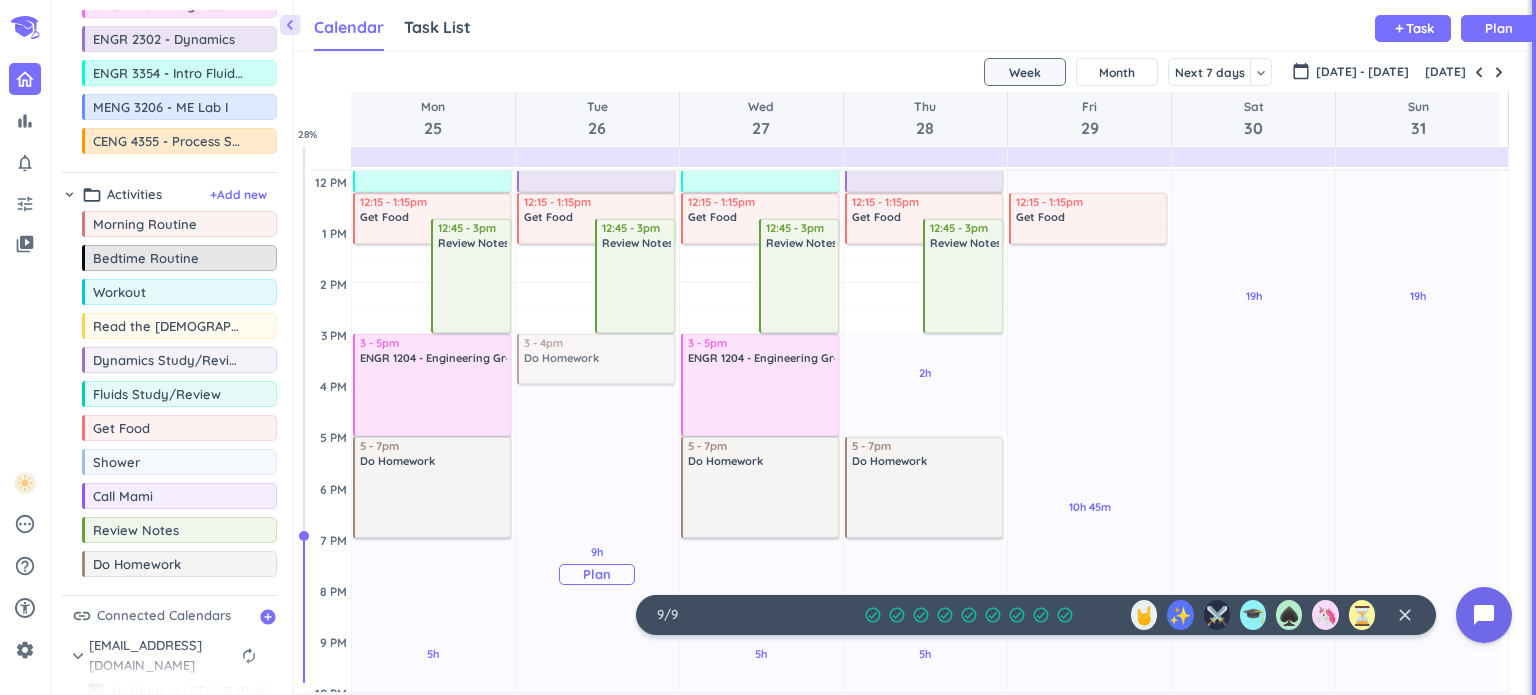 click on "4h  Past due Plan 9h  Past due Plan 15m Extra Adjust Awake Time Adjust Awake Time 12:15 - 1:15pm Get Food  delete_outline 12:45 - 3pm Review Notes delete_outline 9 - 10:45am Dynamics Study/Review delete_outline 11am - 12:15pm ENGR 2302 - Dynamics  delete_outline 3 - 4pm Do Homework delete_outline 3 - 4pm Do Homework delete_outline" at bounding box center [597, 385] 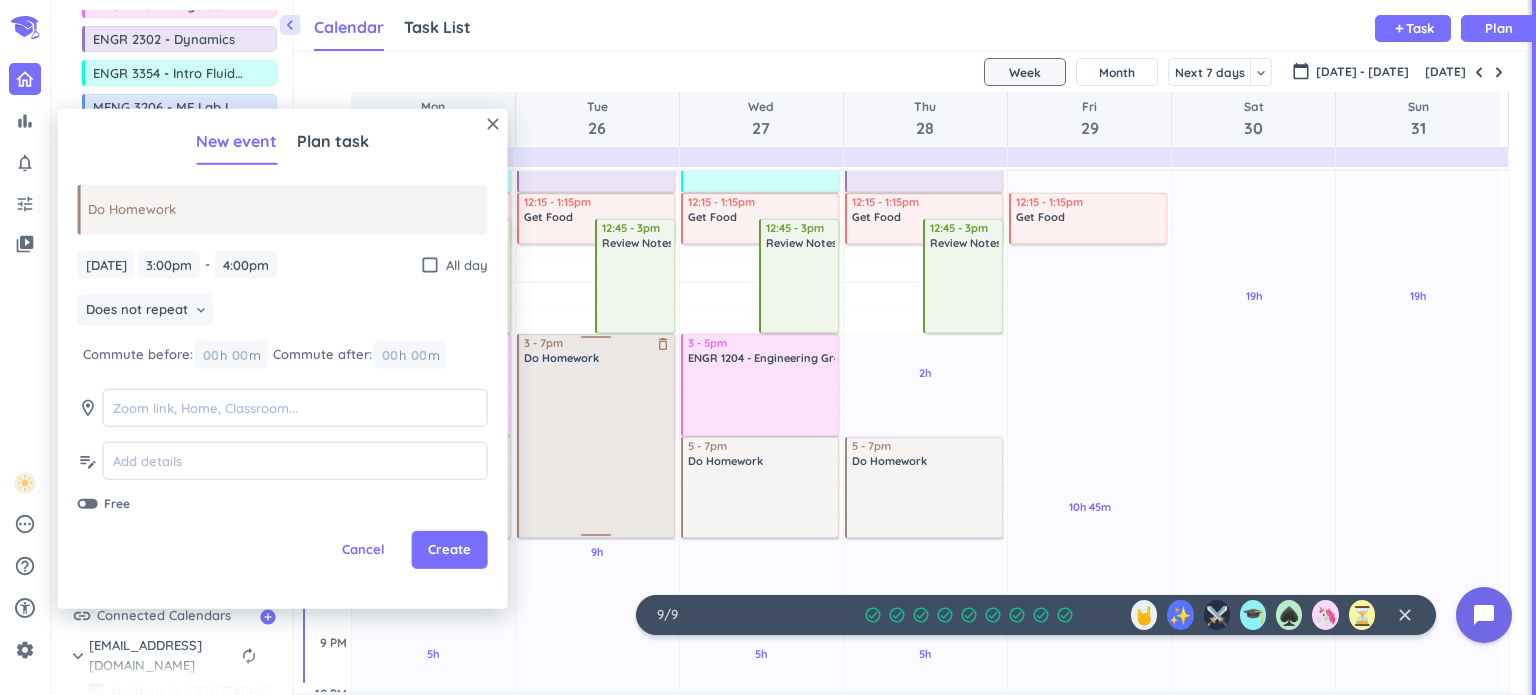 drag, startPoint x: 589, startPoint y: 381, endPoint x: 591, endPoint y: 535, distance: 154.01299 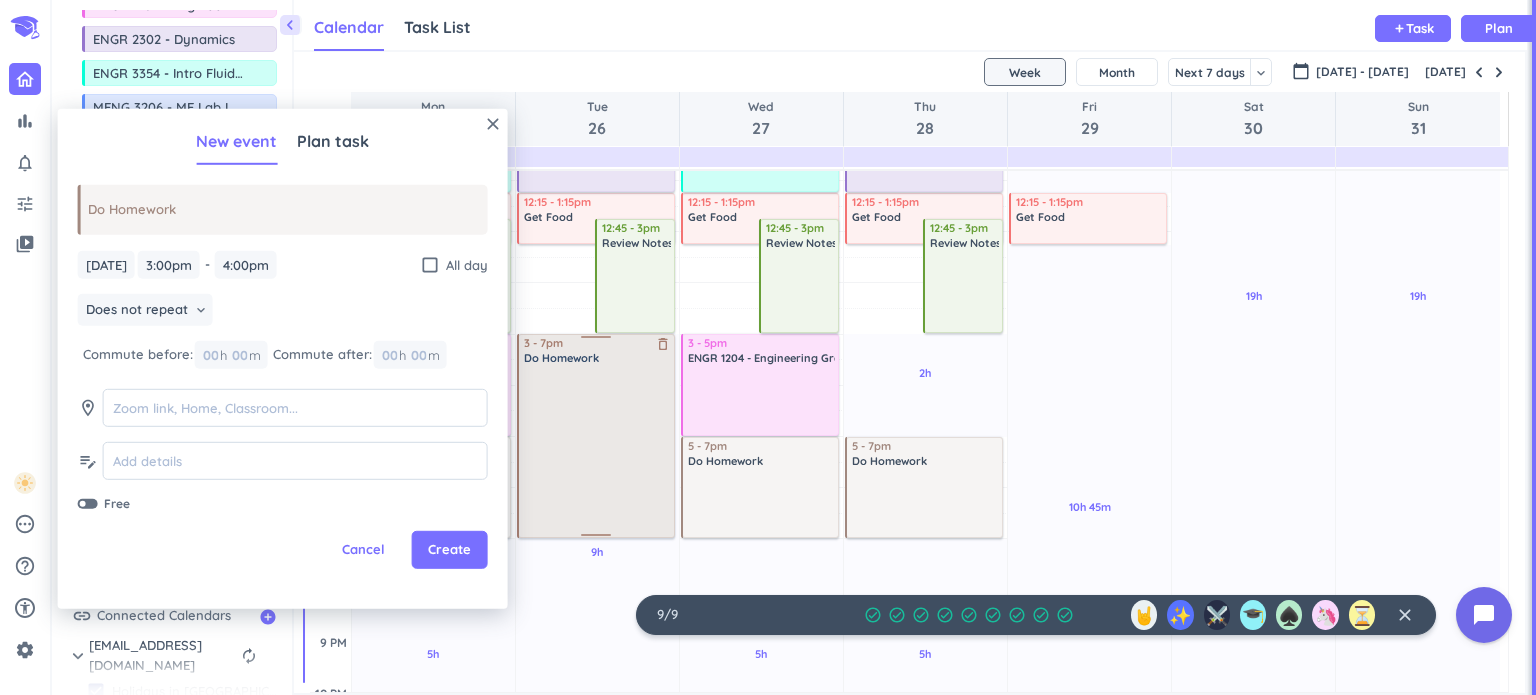 click on "4h  Past due Plan 9h  Past due Plan 15m Extra Adjust Awake Time Adjust Awake Time 12:15 - 1:15pm Get Food  delete_outline 12:45 - 3pm Review Notes delete_outline 9 - 10:45am Dynamics Study/Review delete_outline 11am - 12:15pm ENGR 2302 - Dynamics  delete_outline 3 - 4pm Do Homework delete_outline 3 - 7pm Do Homework delete_outline" at bounding box center [597, 385] 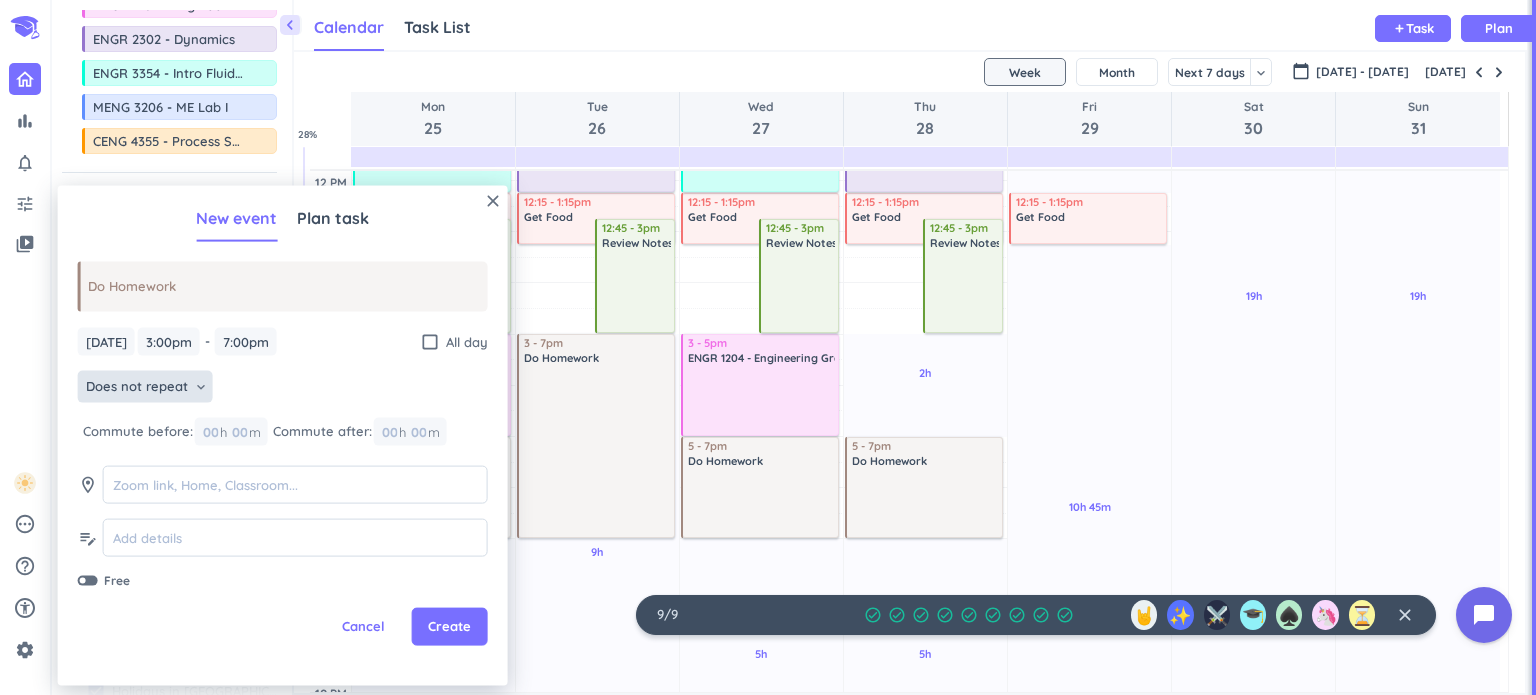 click on "Does not repeat keyboard_arrow_down" at bounding box center (145, 387) 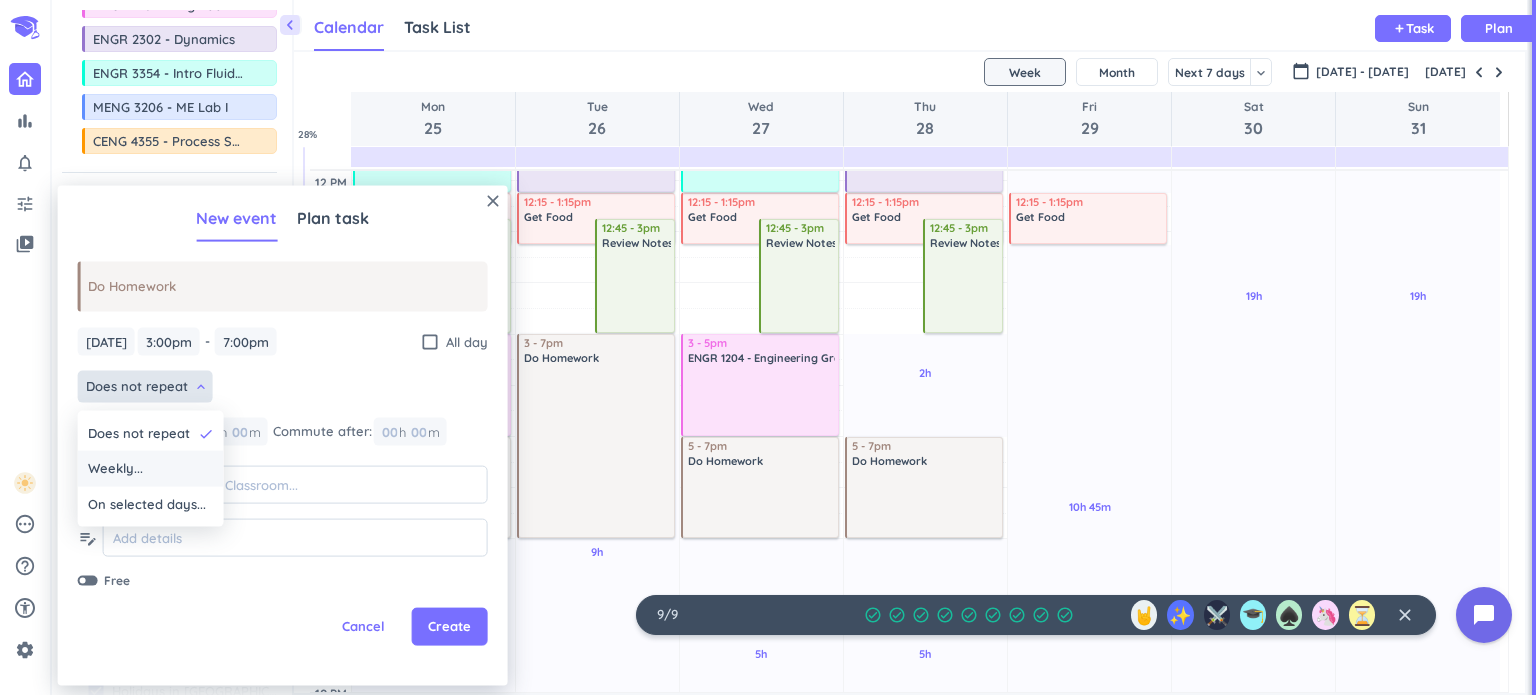 click on "Weekly..." at bounding box center [151, 469] 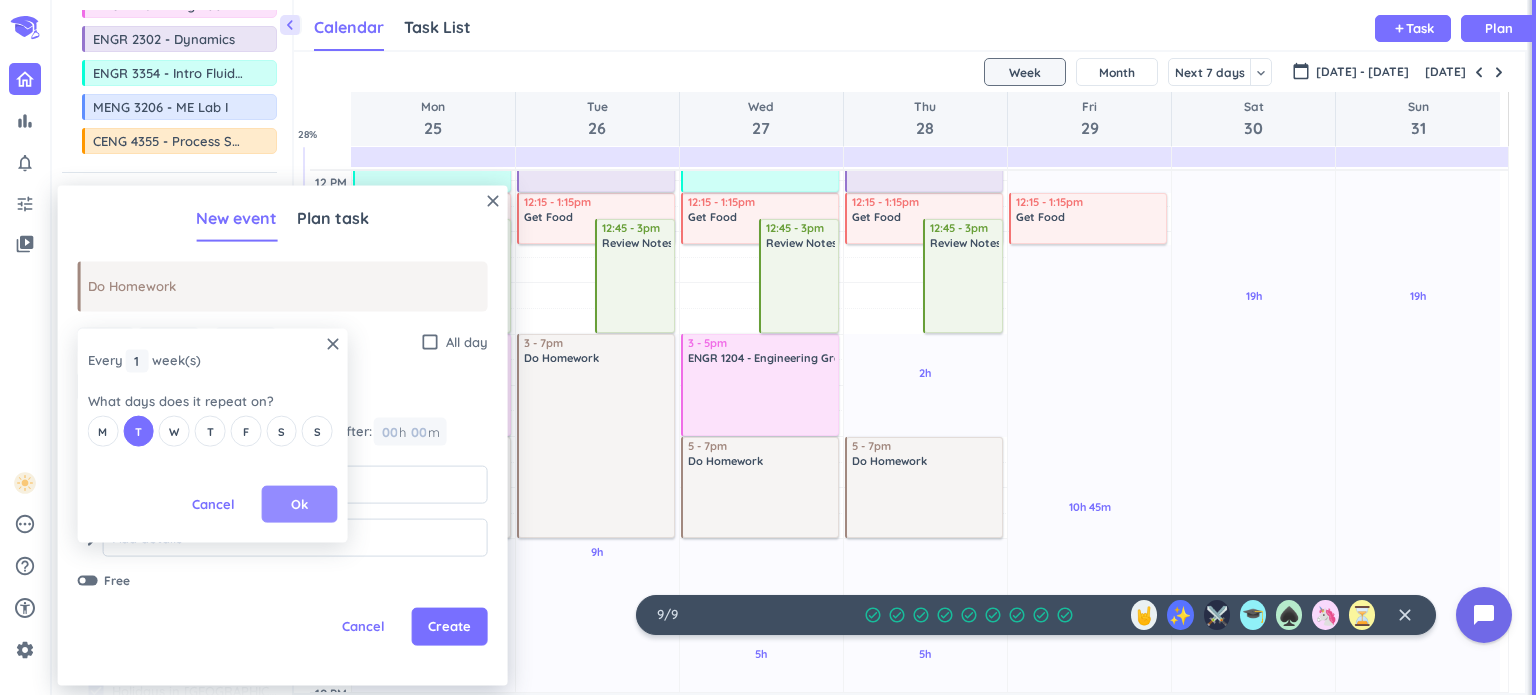 click on "Ok" at bounding box center (300, 503) 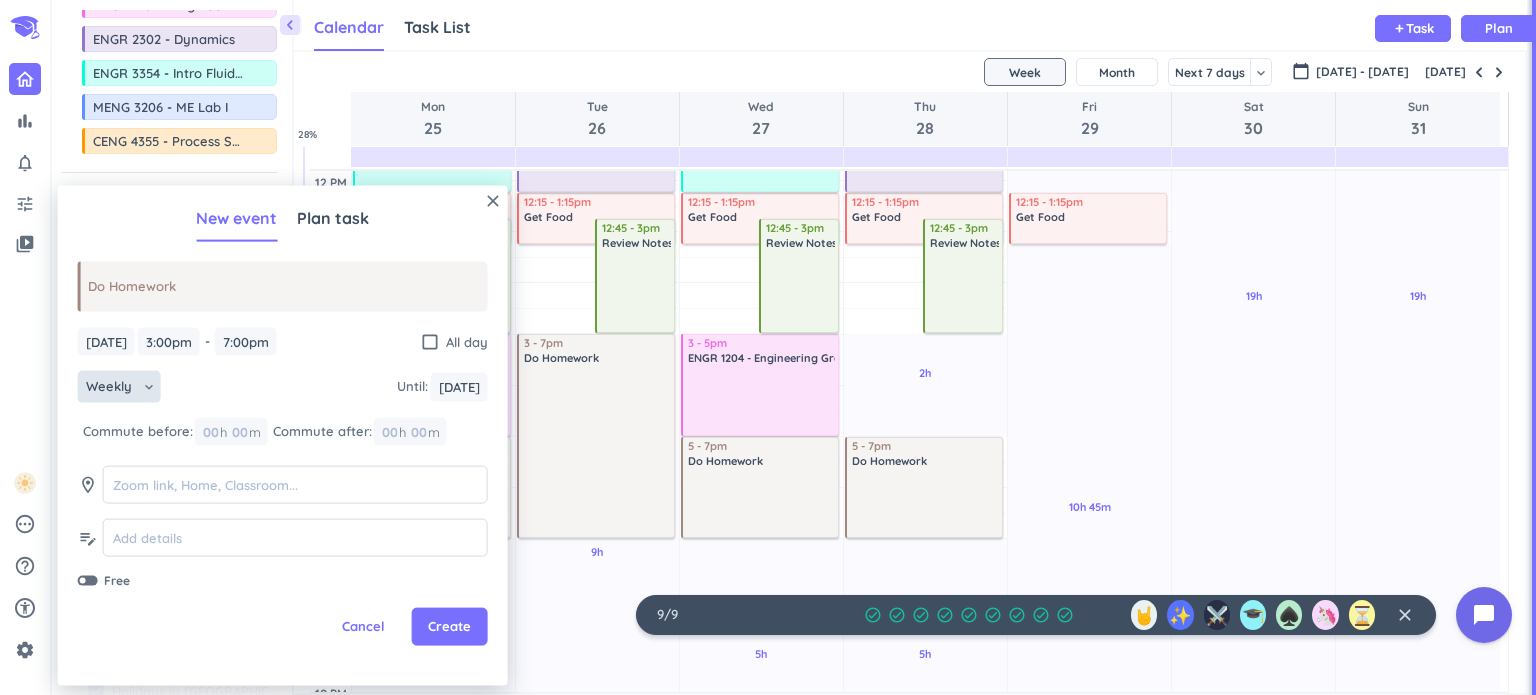 click on "keyboard_arrow_down" at bounding box center [149, 387] 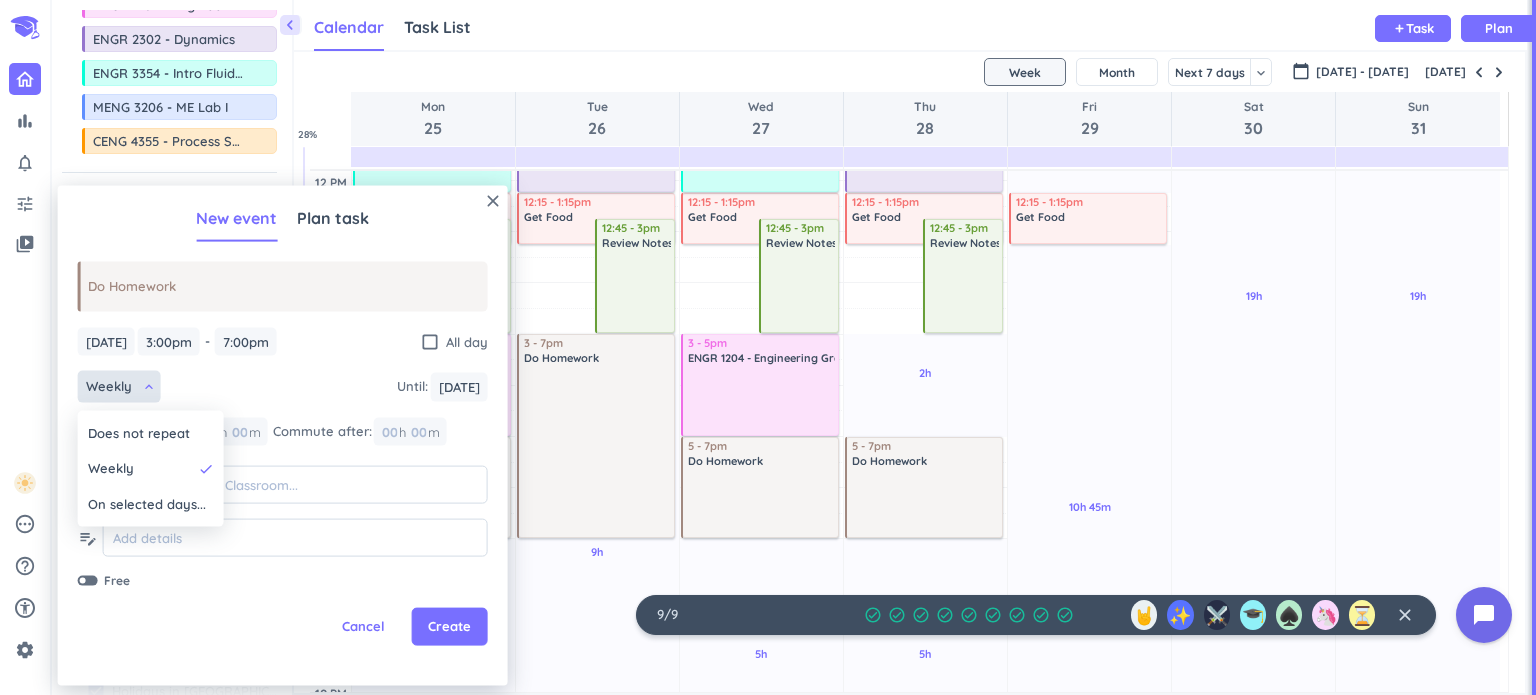 click at bounding box center [283, 436] 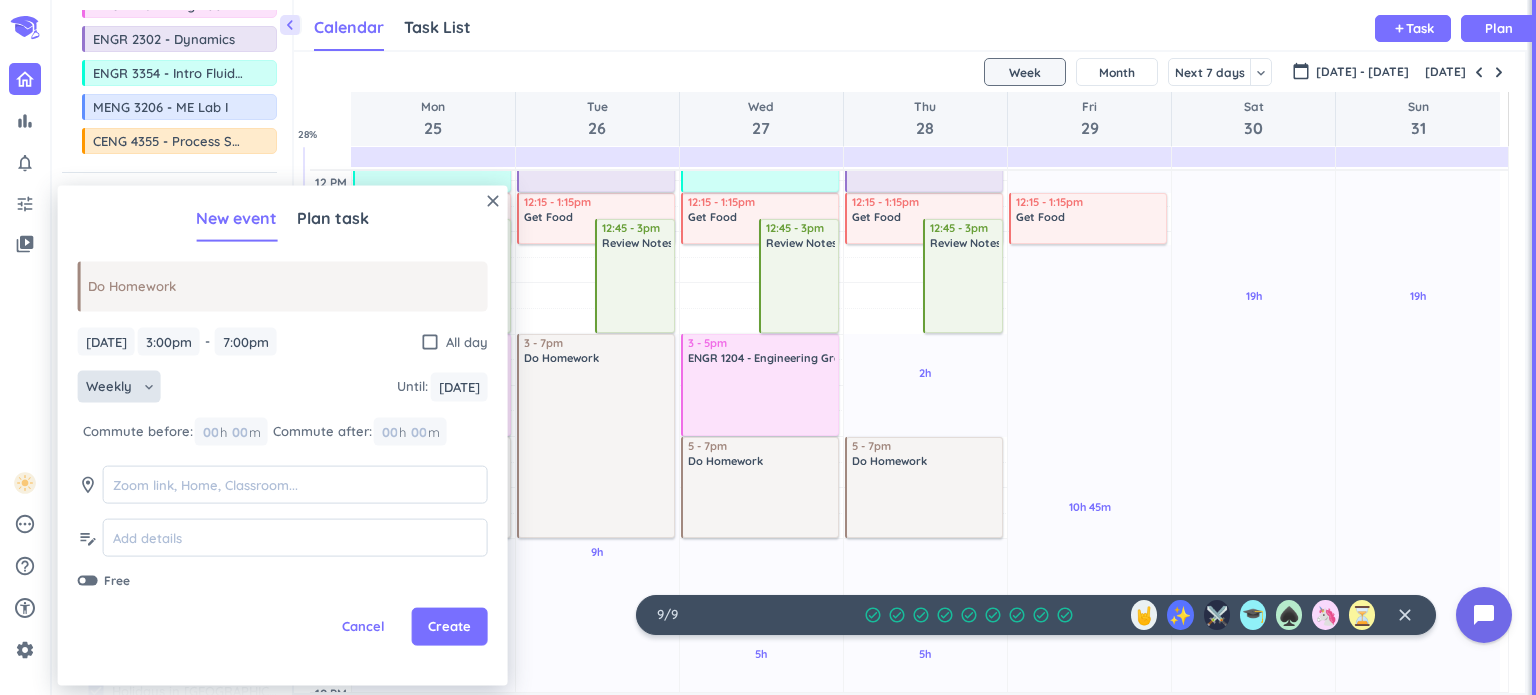 click on "keyboard_arrow_down" at bounding box center (149, 387) 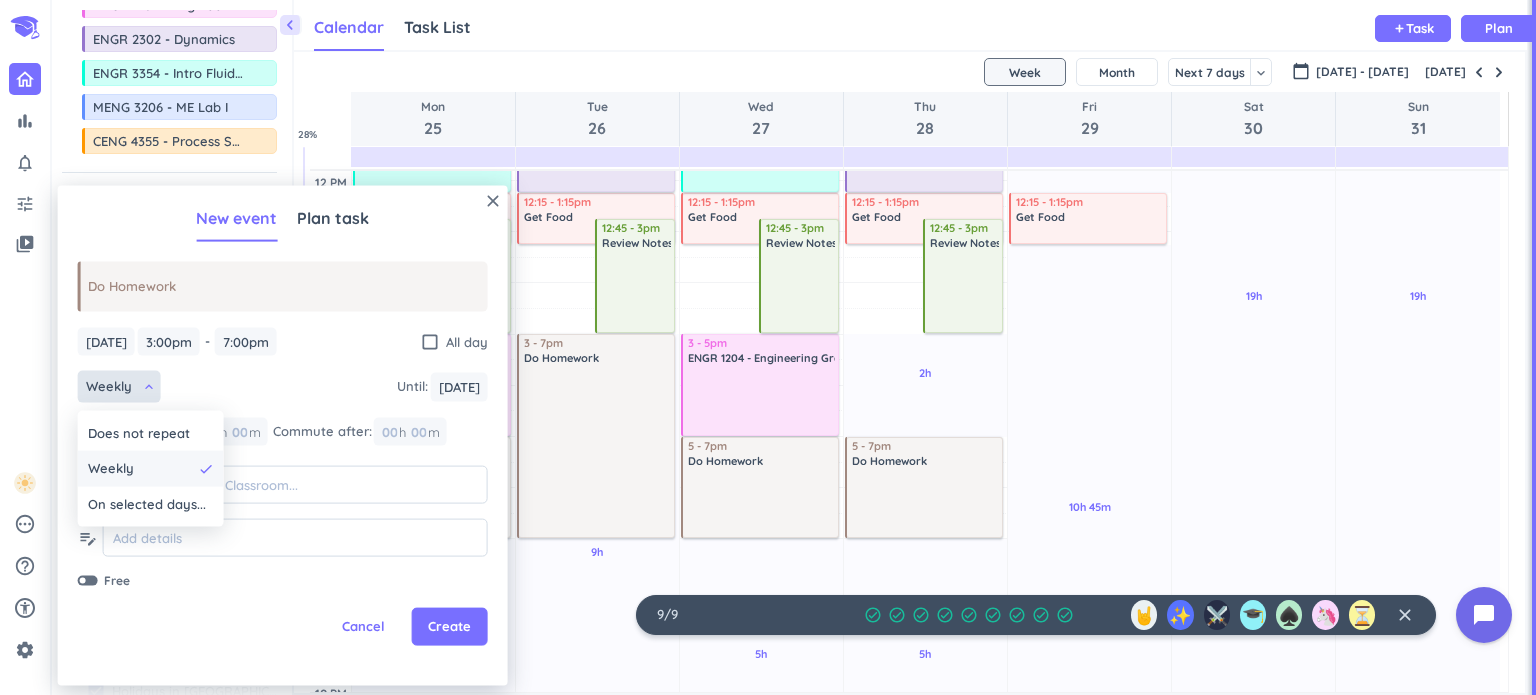 click on "Weekly" at bounding box center (140, 469) 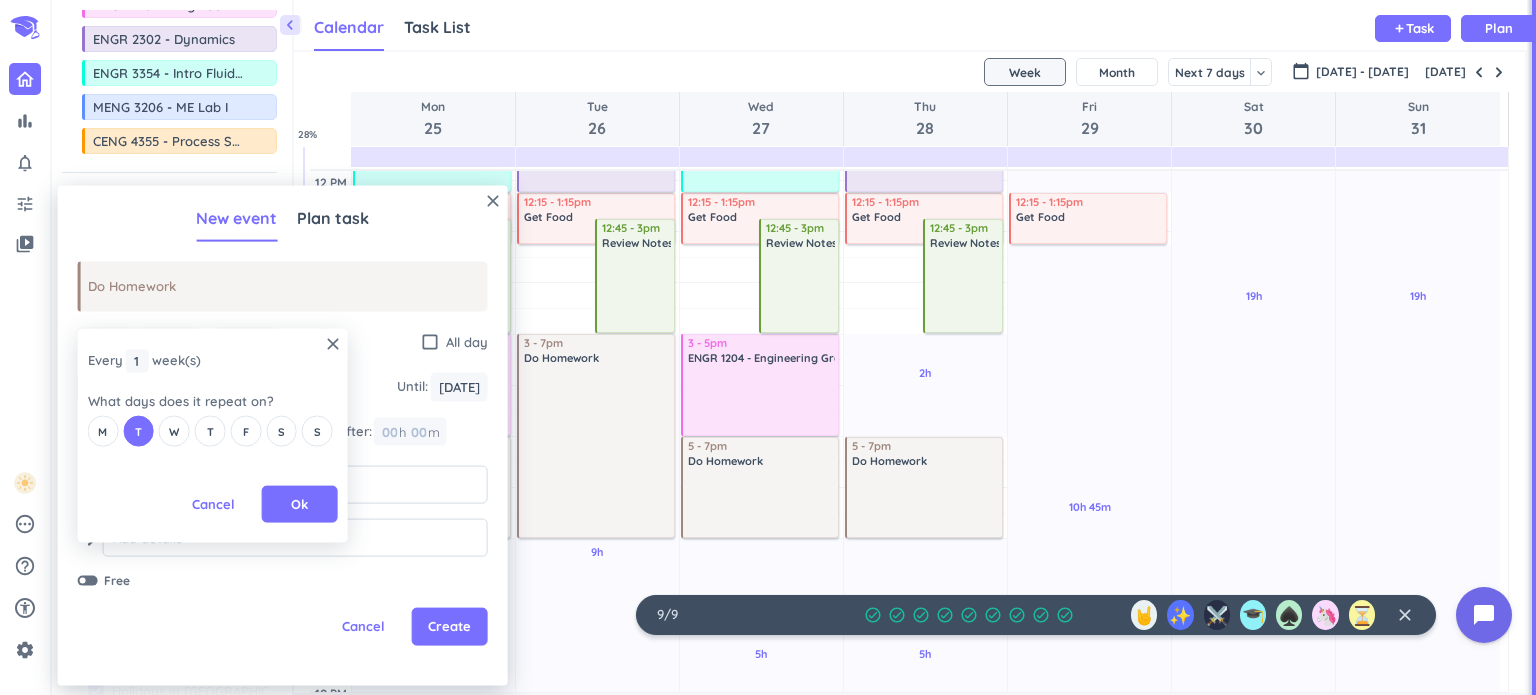 drag, startPoint x: 292, startPoint y: 499, endPoint x: 307, endPoint y: 506, distance: 16.552946 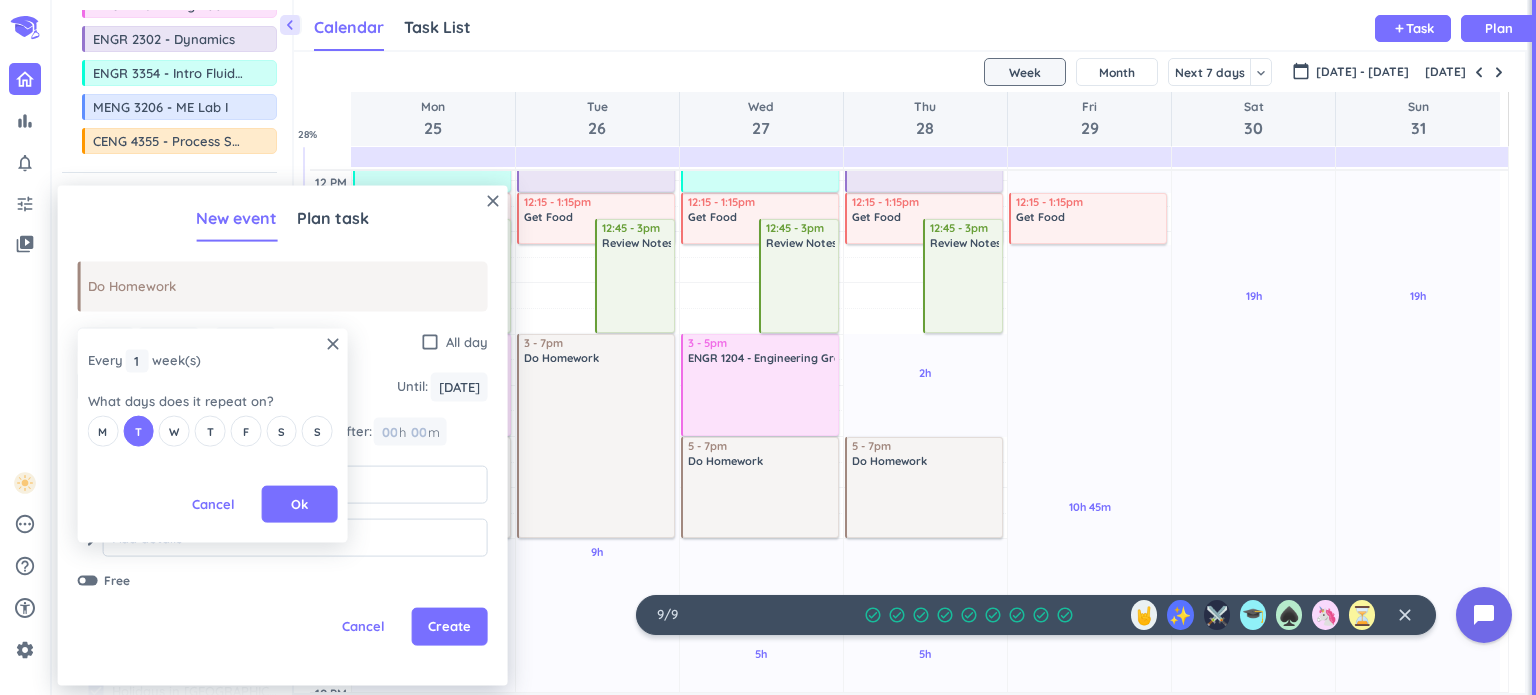 click on "Ok" at bounding box center (299, 503) 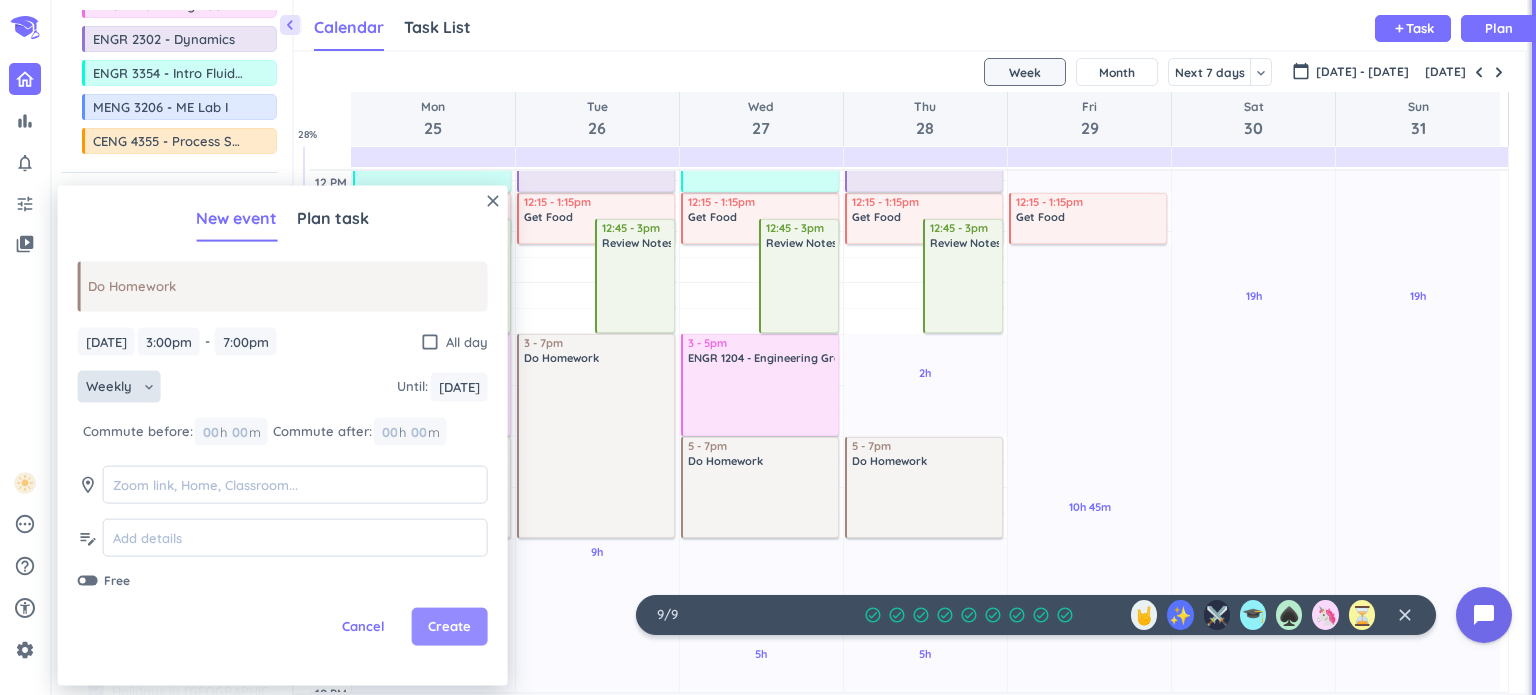 click on "Create" at bounding box center (450, 627) 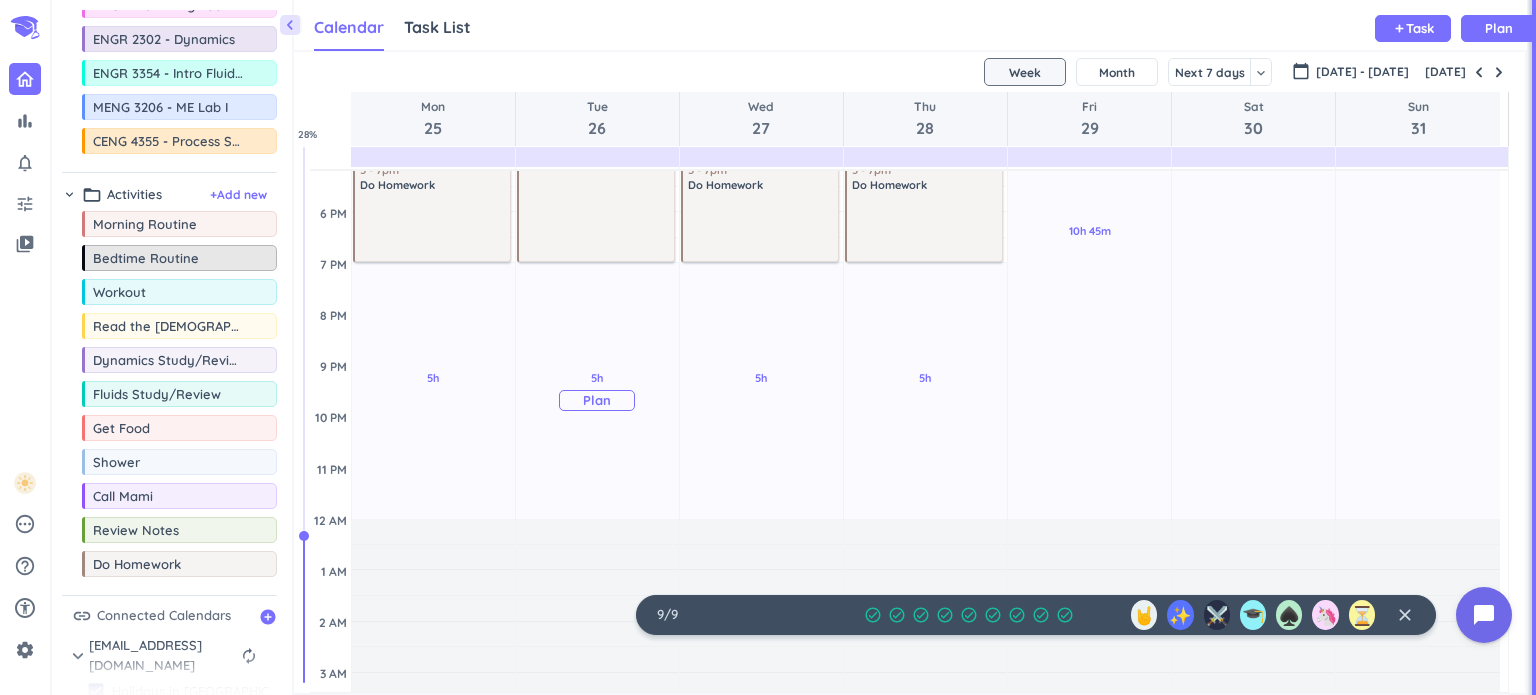scroll, scrollTop: 700, scrollLeft: 0, axis: vertical 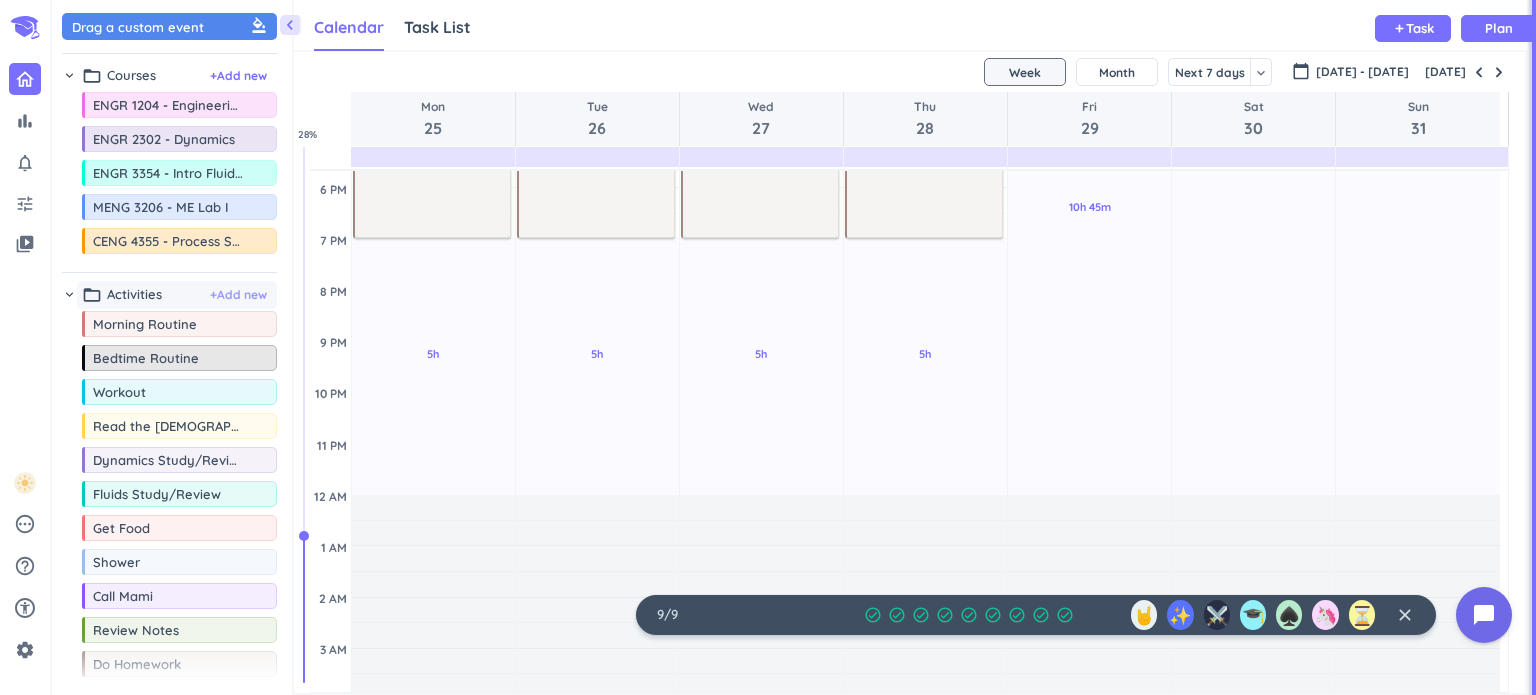 click on "+  Add new" at bounding box center (238, 295) 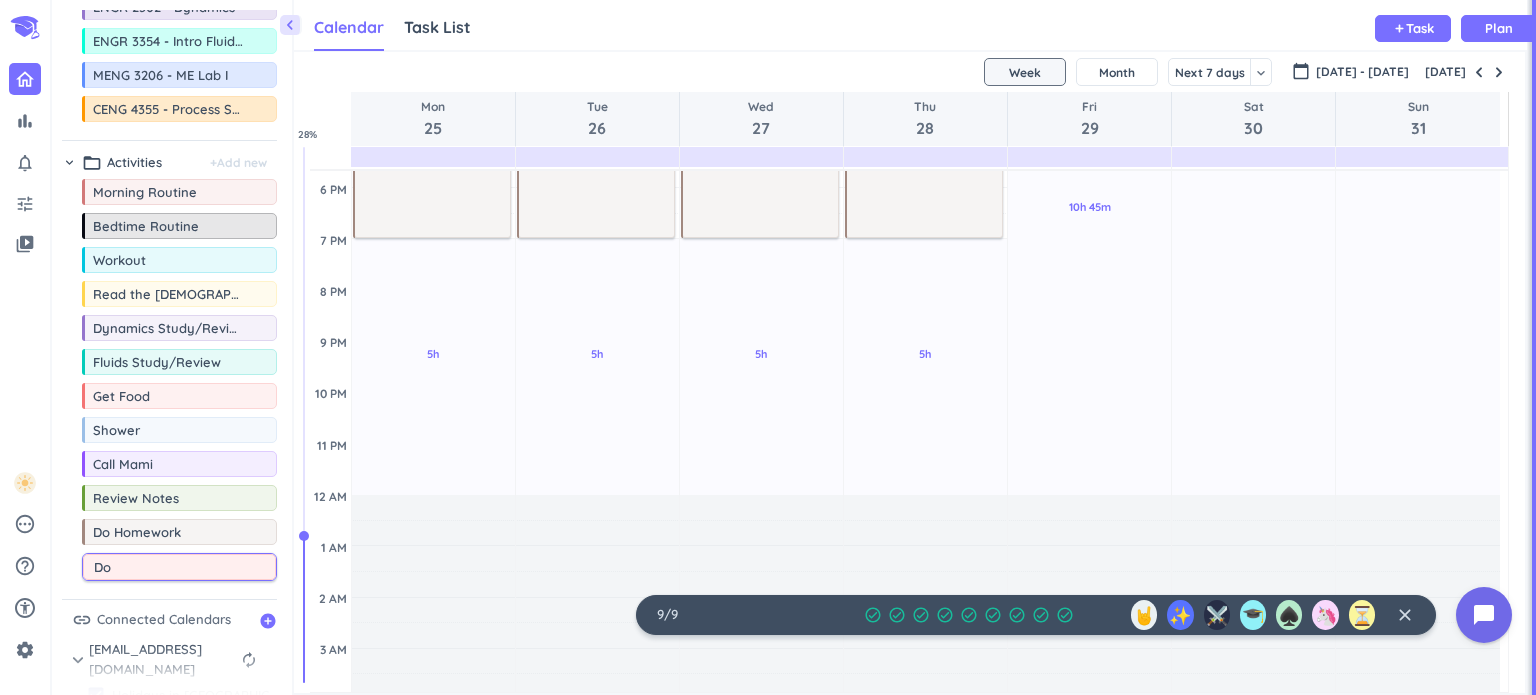 scroll, scrollTop: 197, scrollLeft: 0, axis: vertical 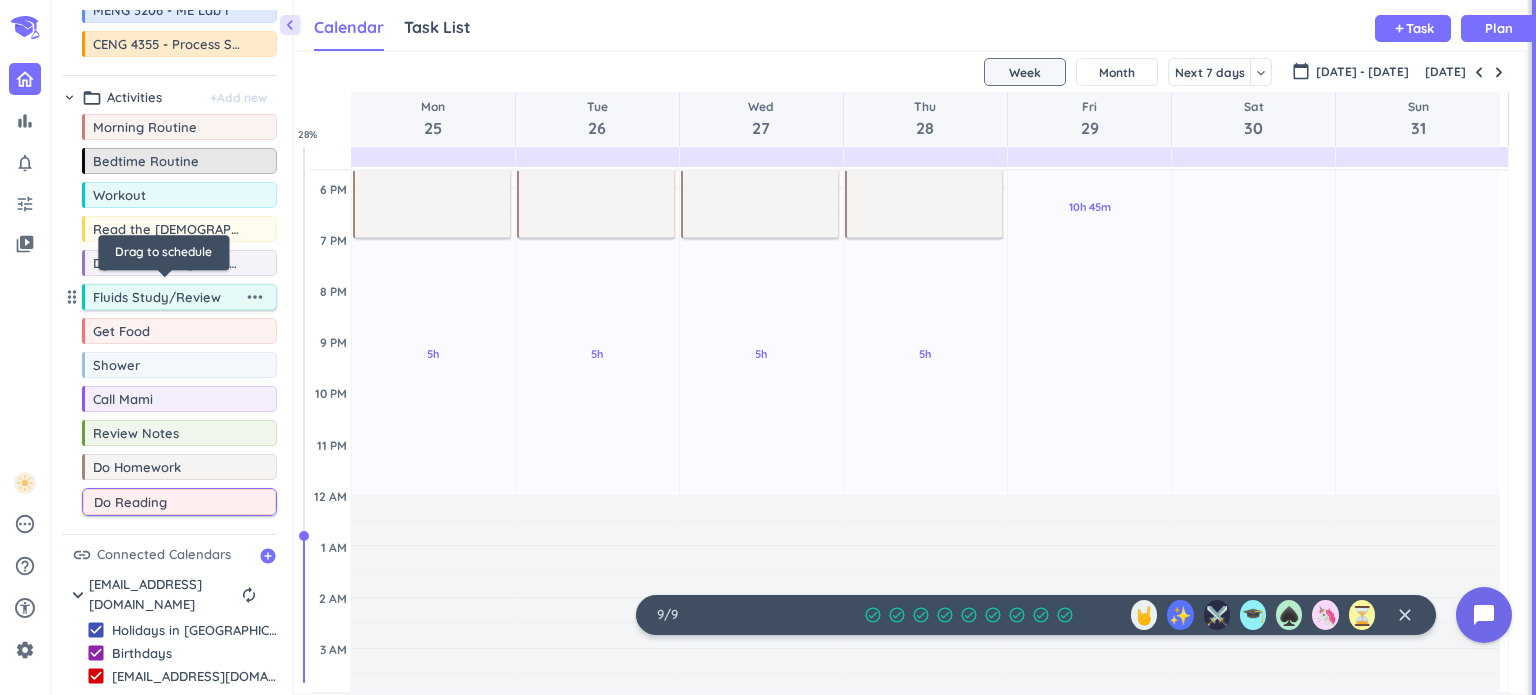 type on "Do Readings" 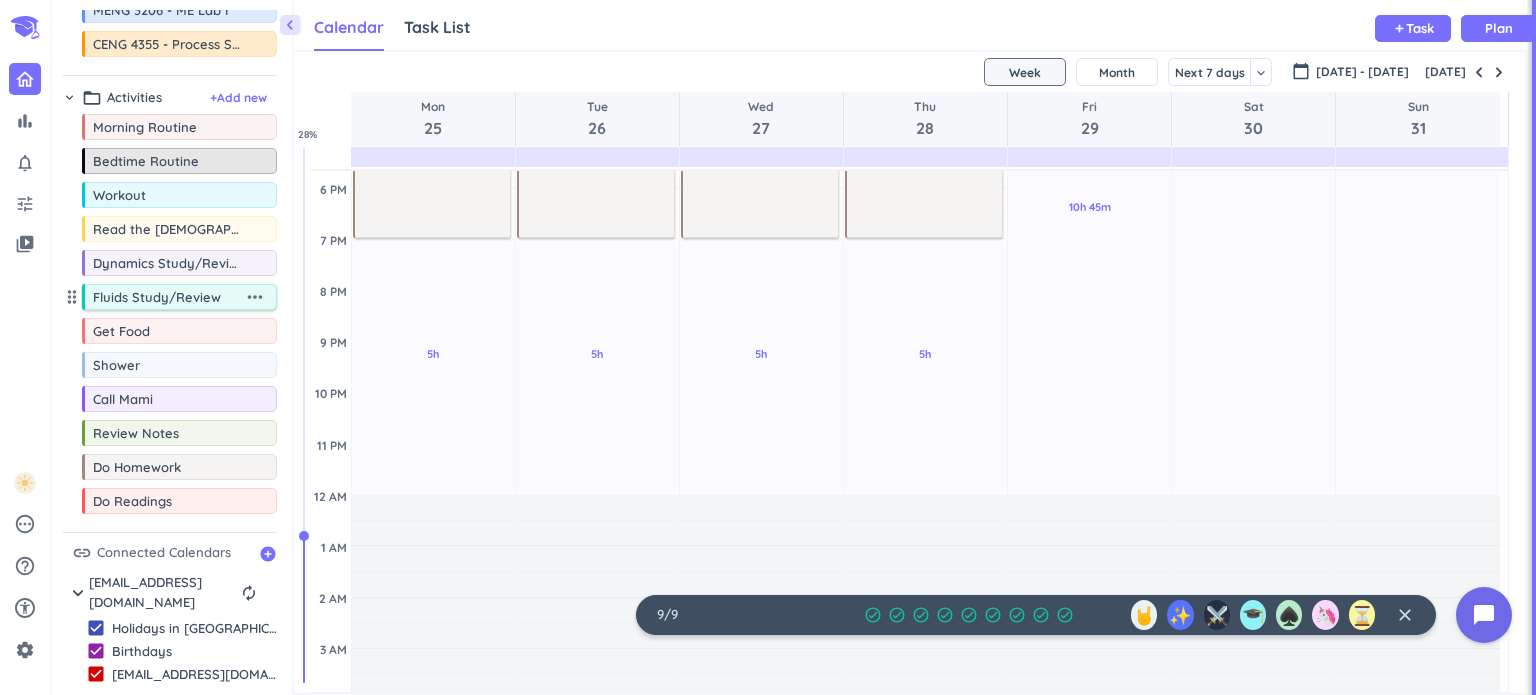 scroll, scrollTop: 196, scrollLeft: 0, axis: vertical 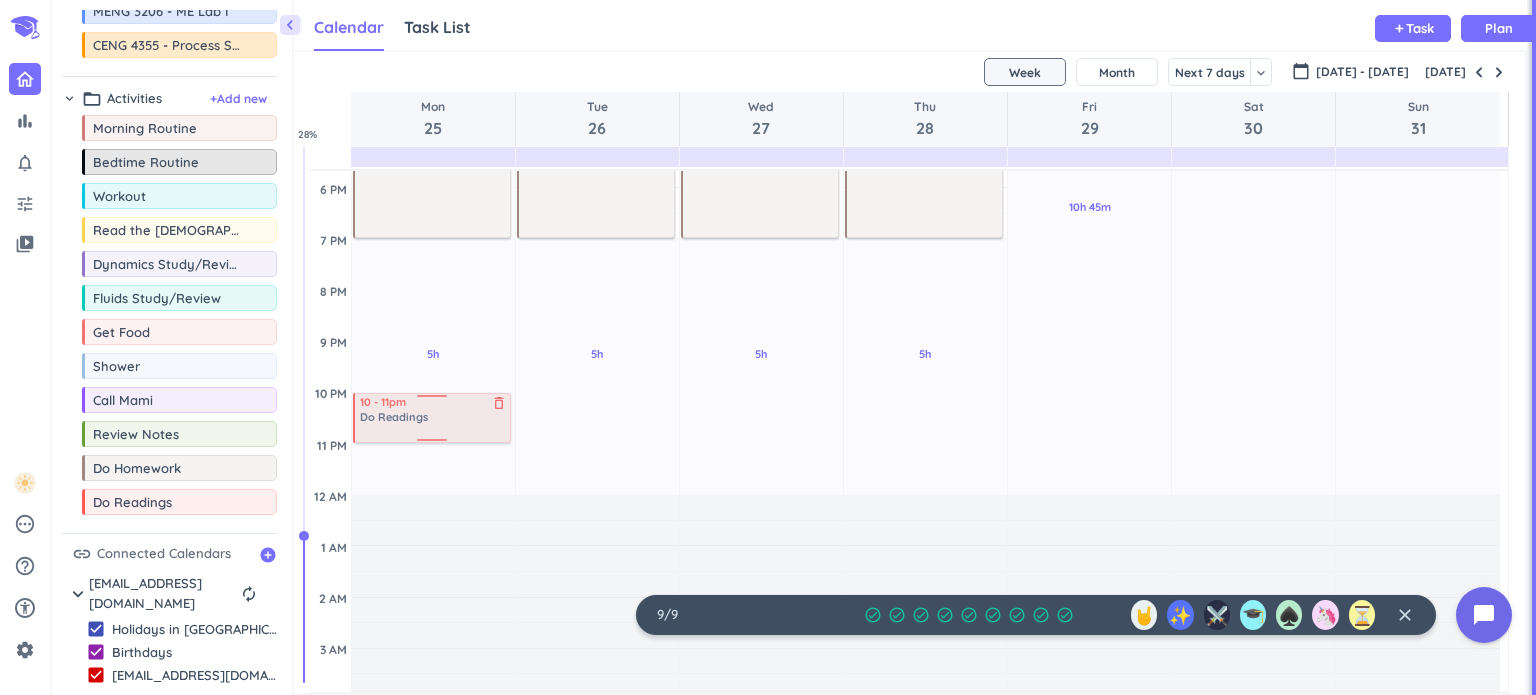 drag, startPoint x: 158, startPoint y: 499, endPoint x: 408, endPoint y: 394, distance: 271.15494 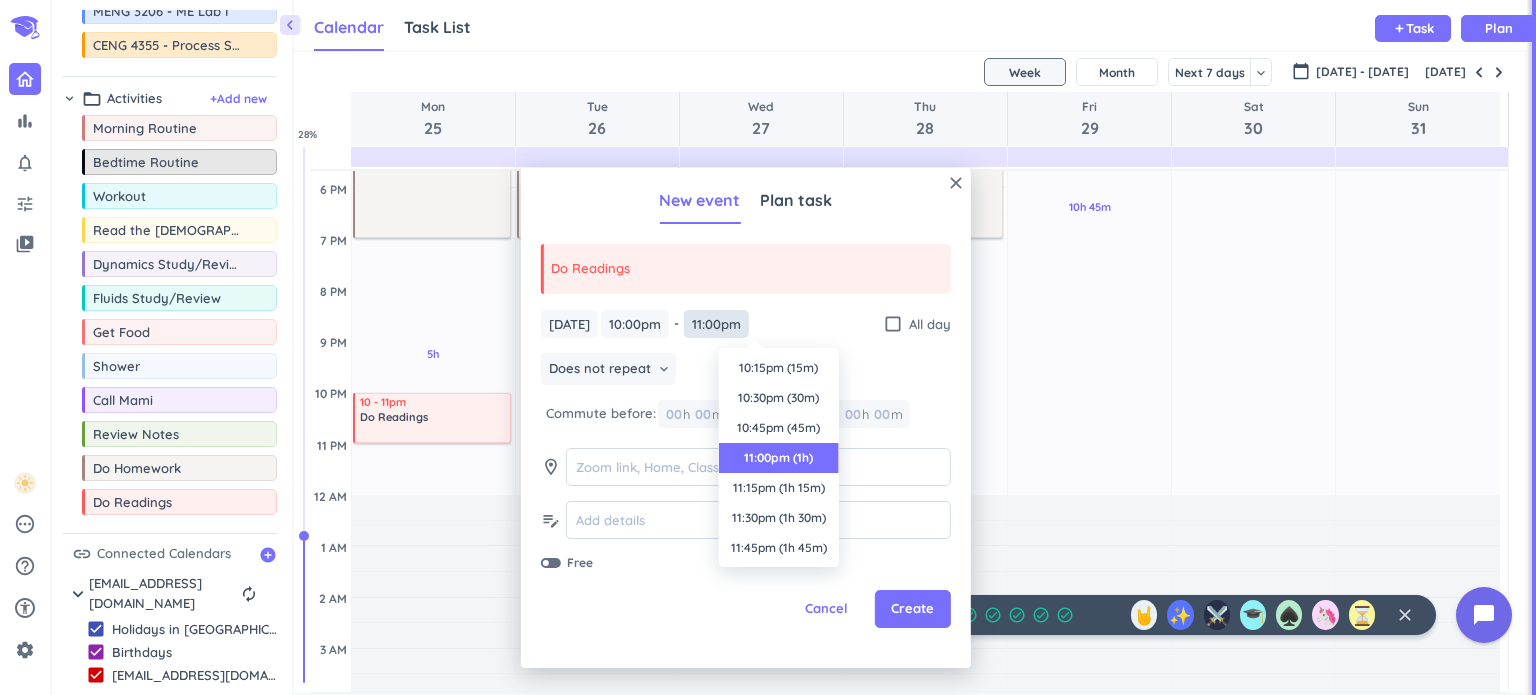 click on "11:00pm" at bounding box center [716, 324] 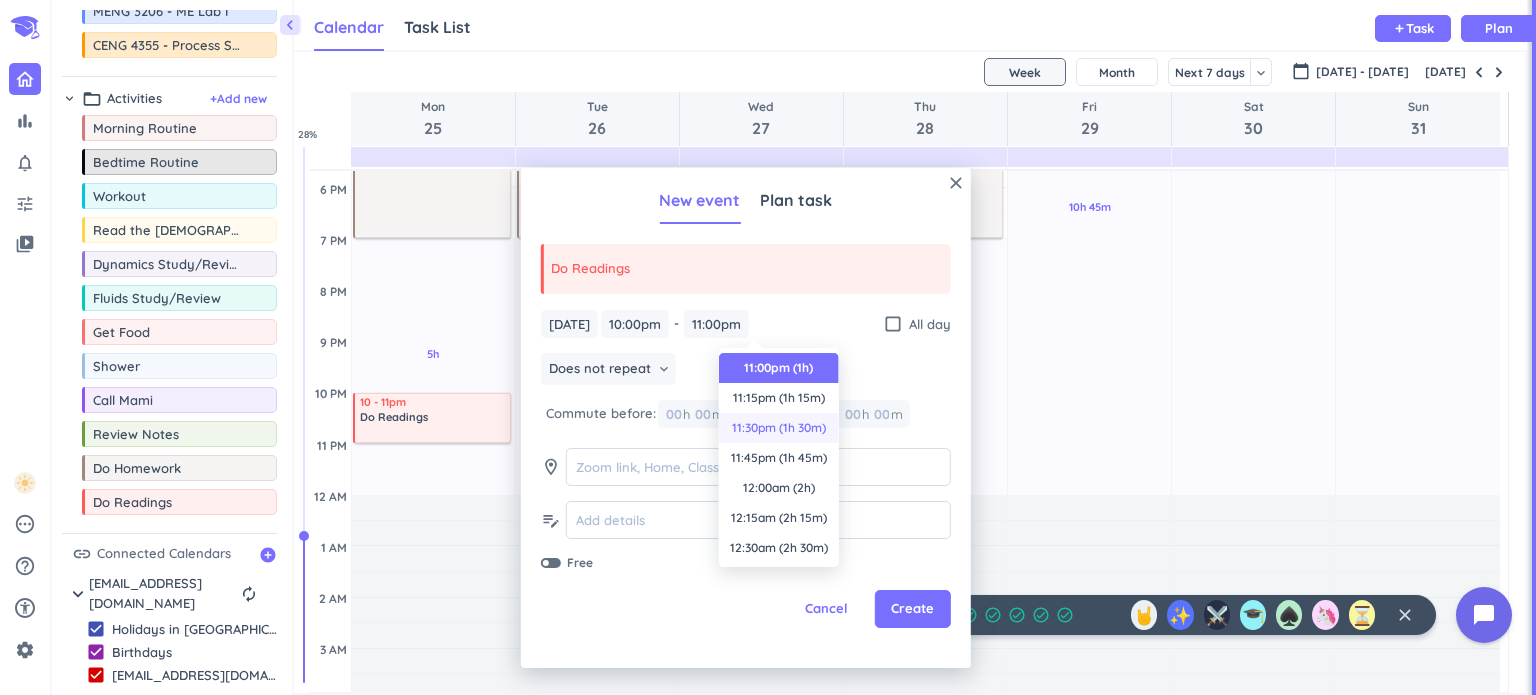 click on "11:30pm (1h 30m)" at bounding box center (779, 428) 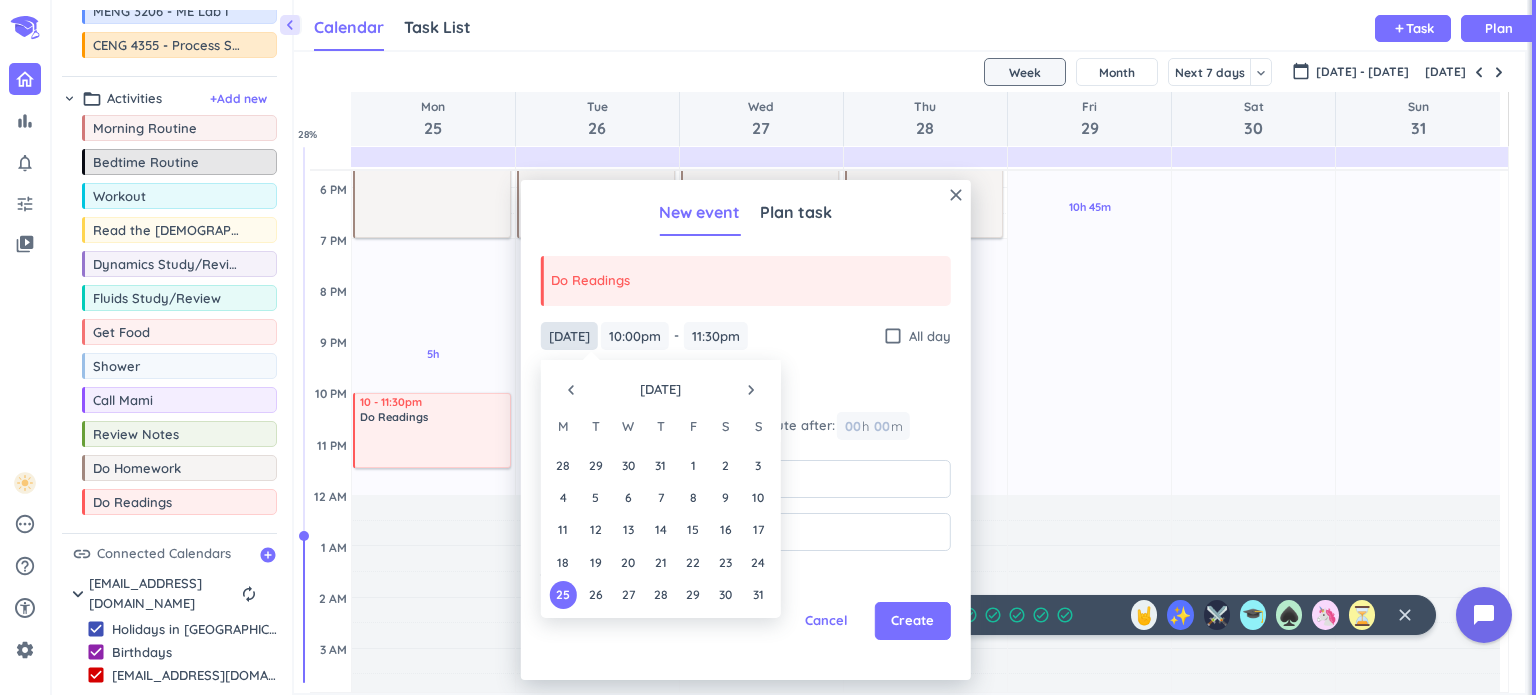 click on "[DATE]" at bounding box center [569, 336] 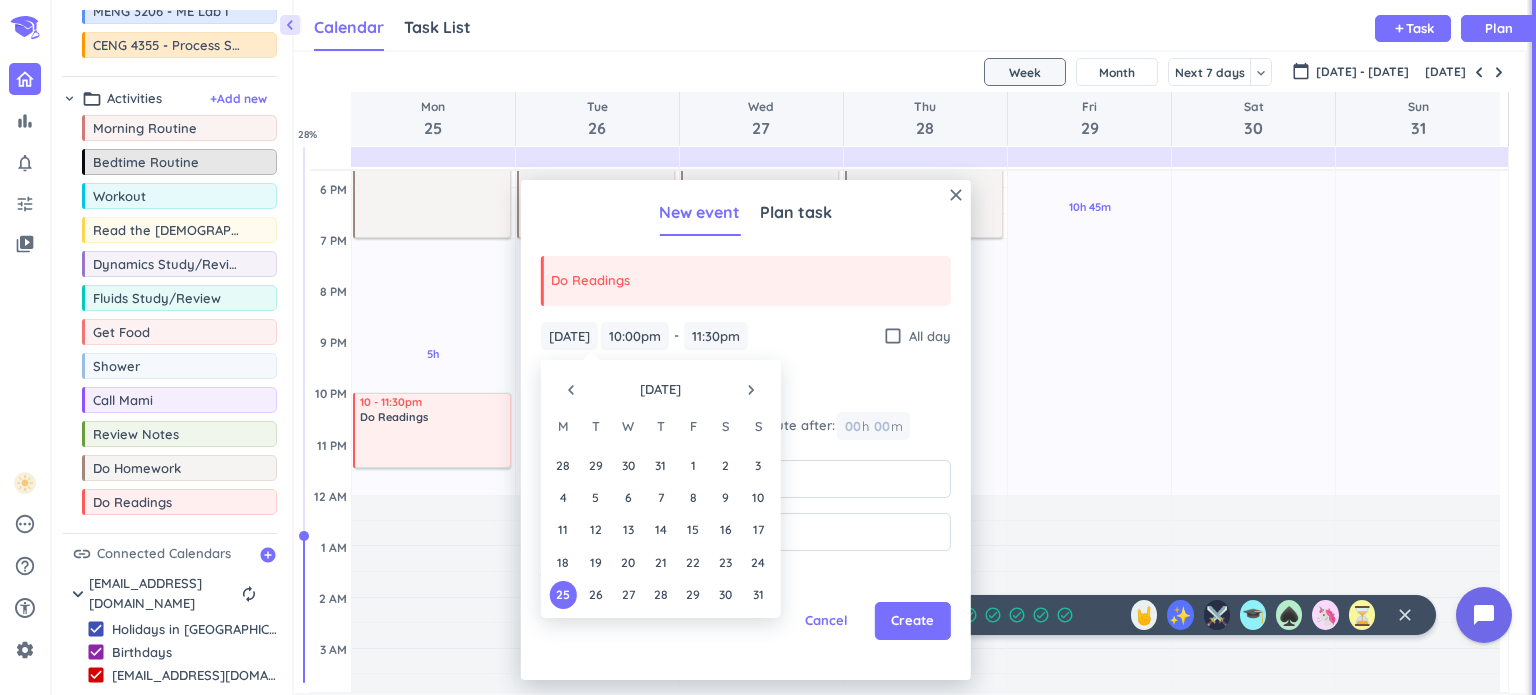 click on "Do Readings" at bounding box center (746, 281) 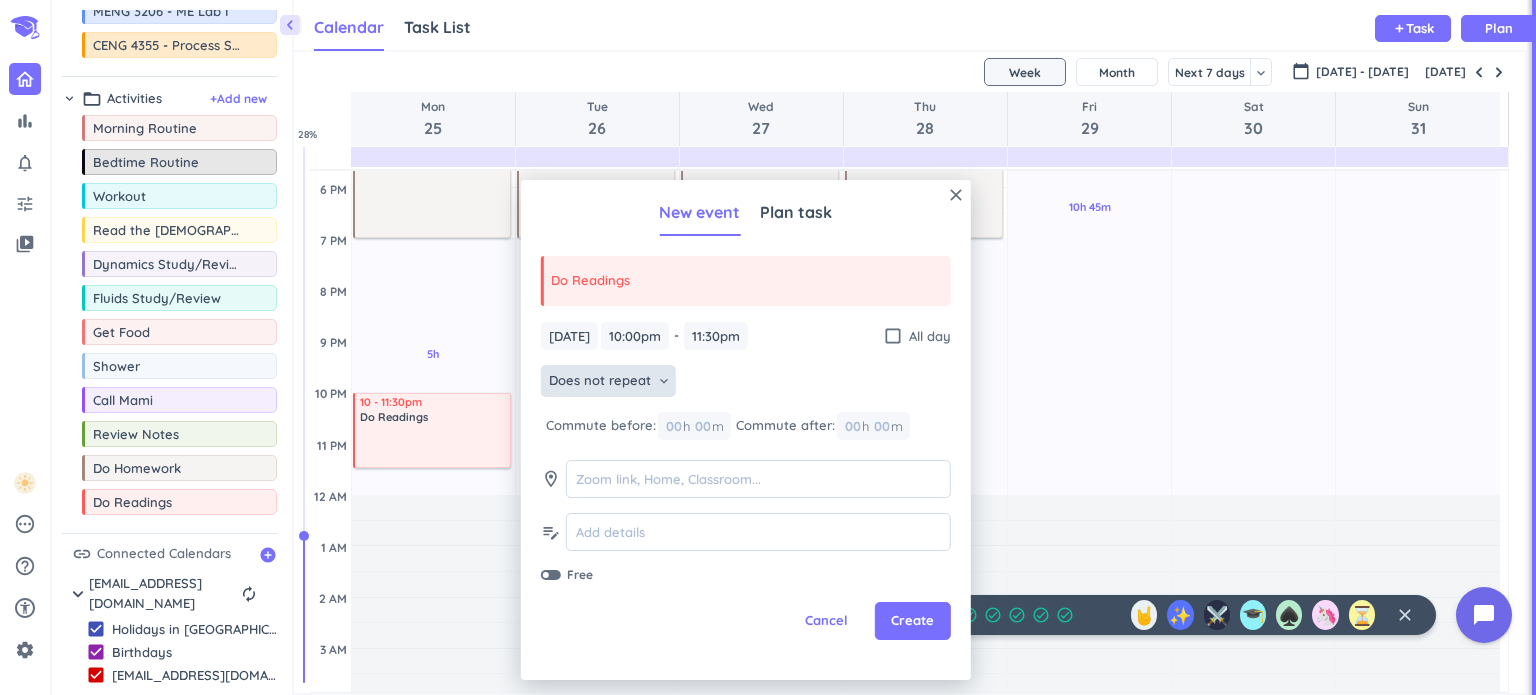 click on "Does not repeat" at bounding box center [600, 381] 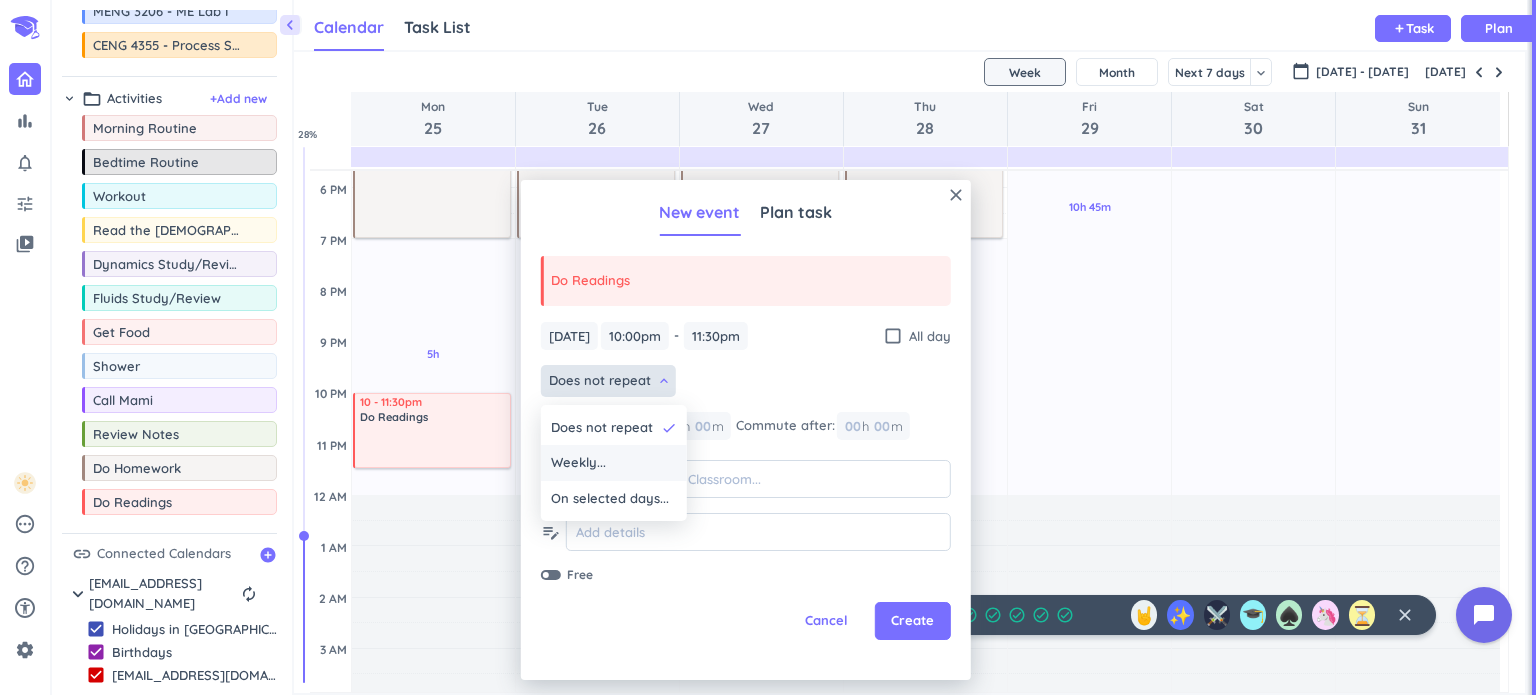 click on "Weekly..." at bounding box center [614, 463] 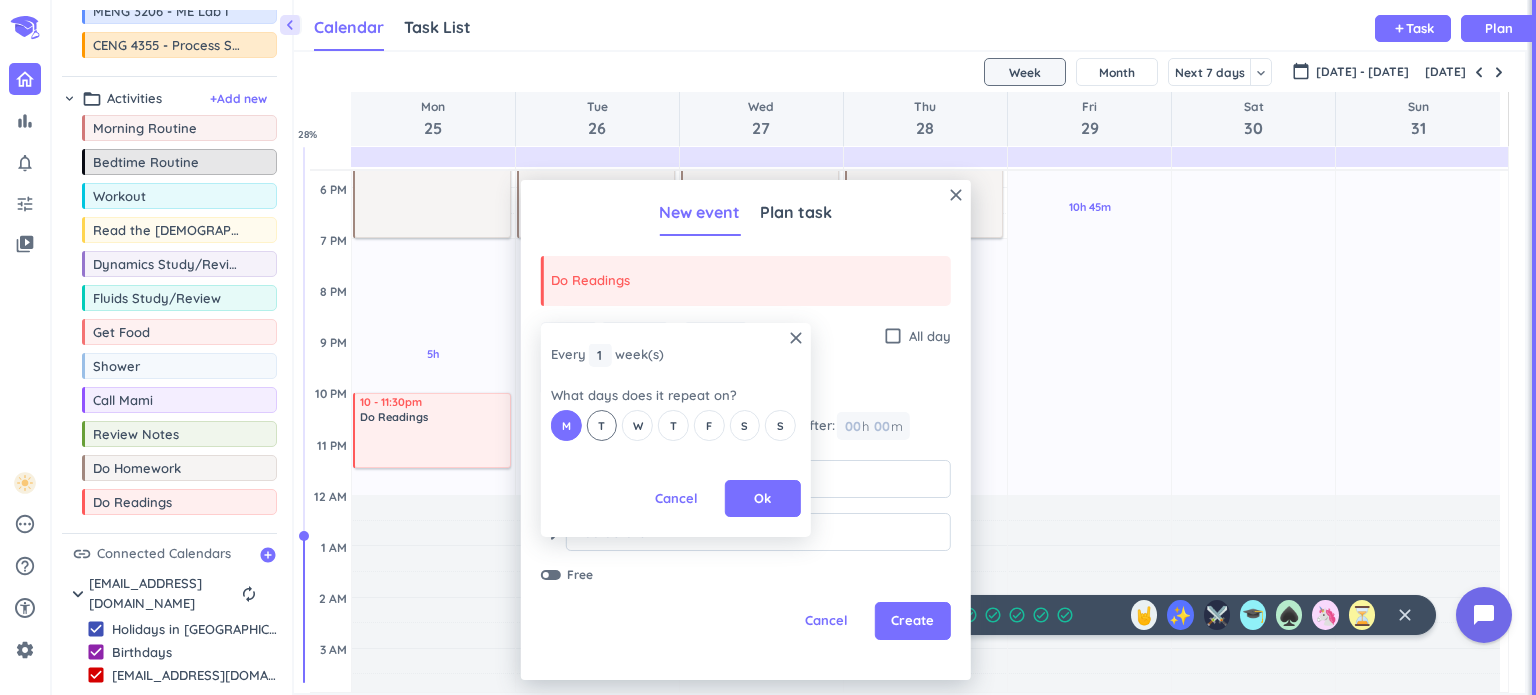 click on "T" at bounding box center [601, 426] 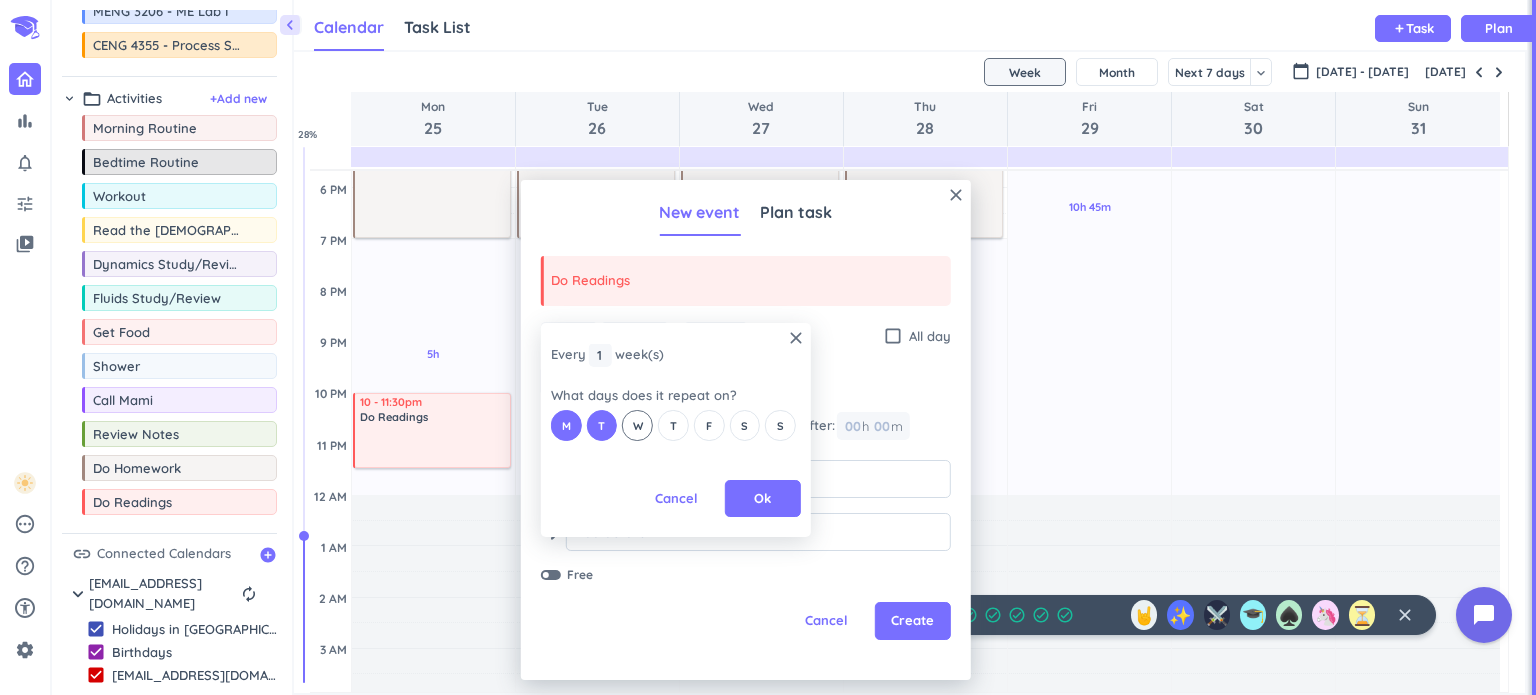 click on "W" at bounding box center (638, 426) 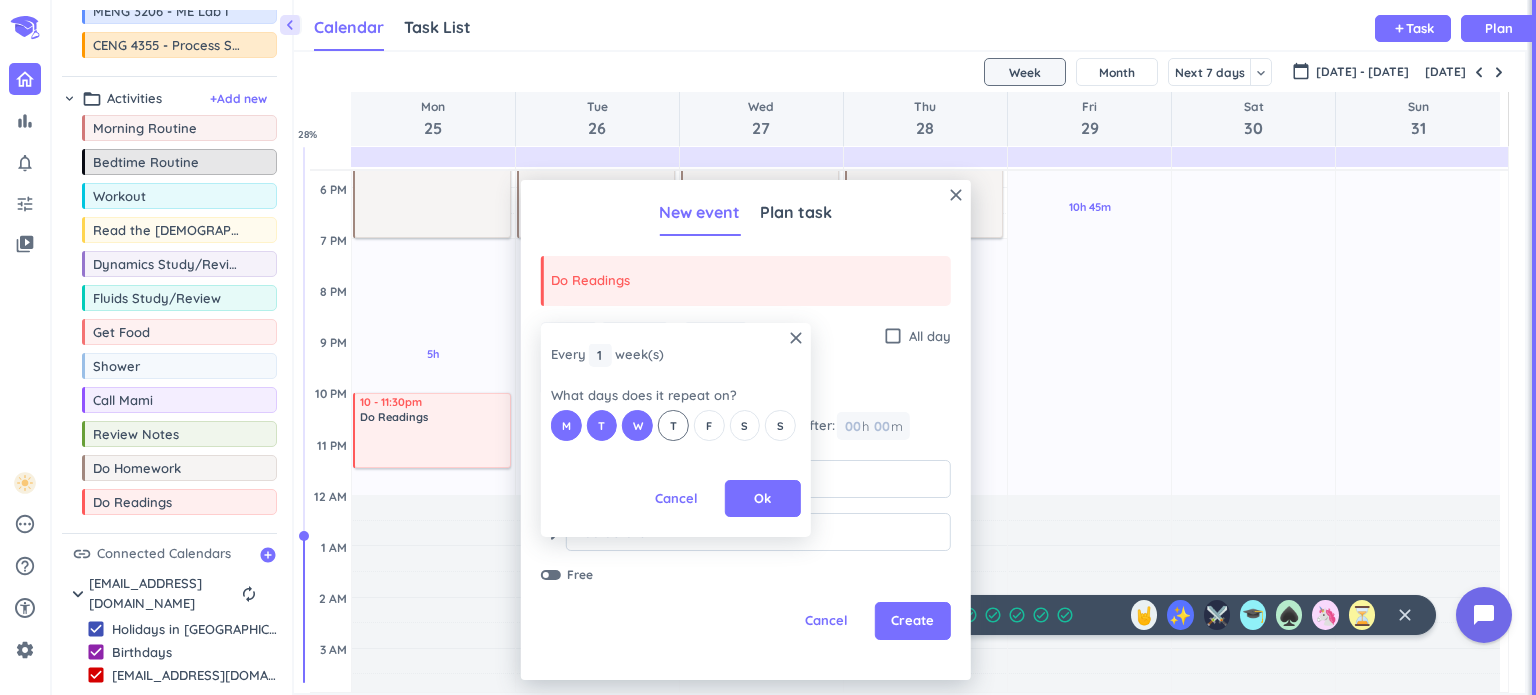 click on "T" at bounding box center (673, 426) 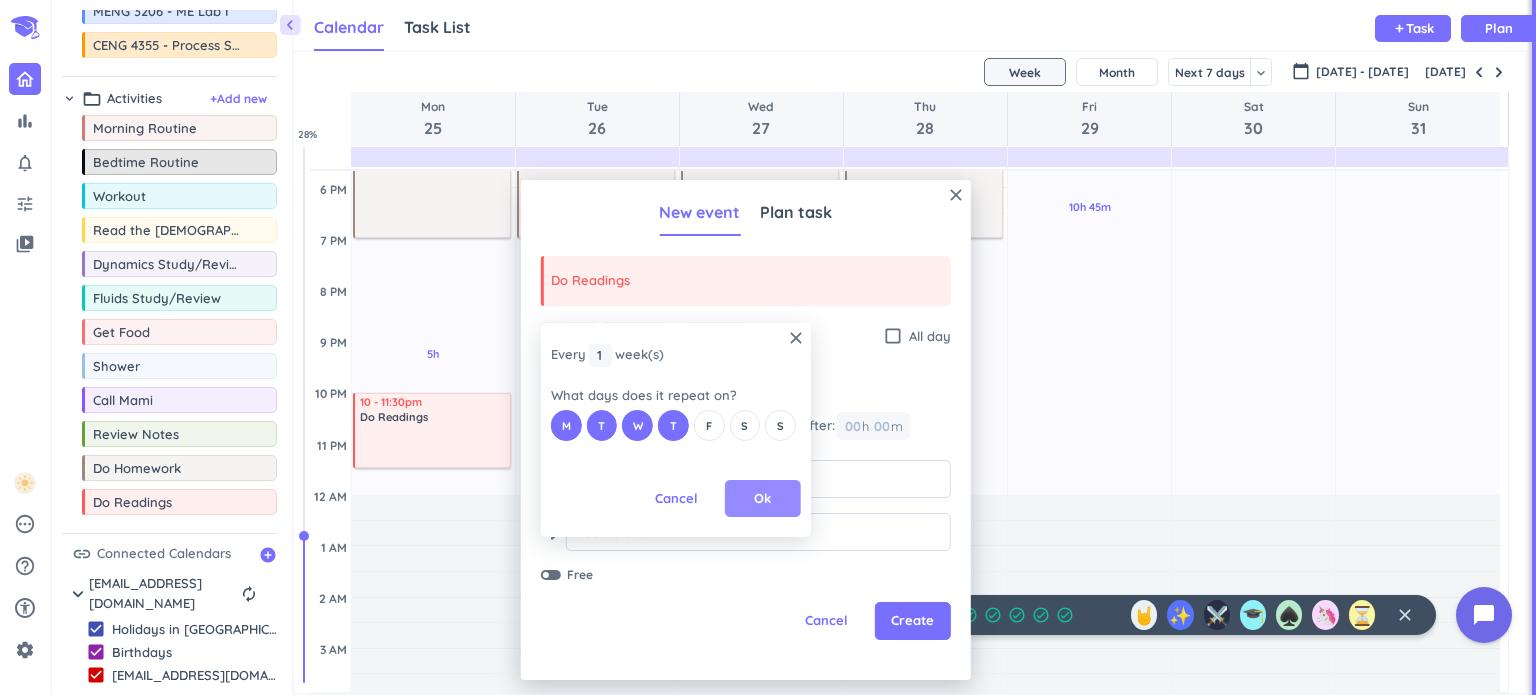 click on "Ok" at bounding box center [762, 499] 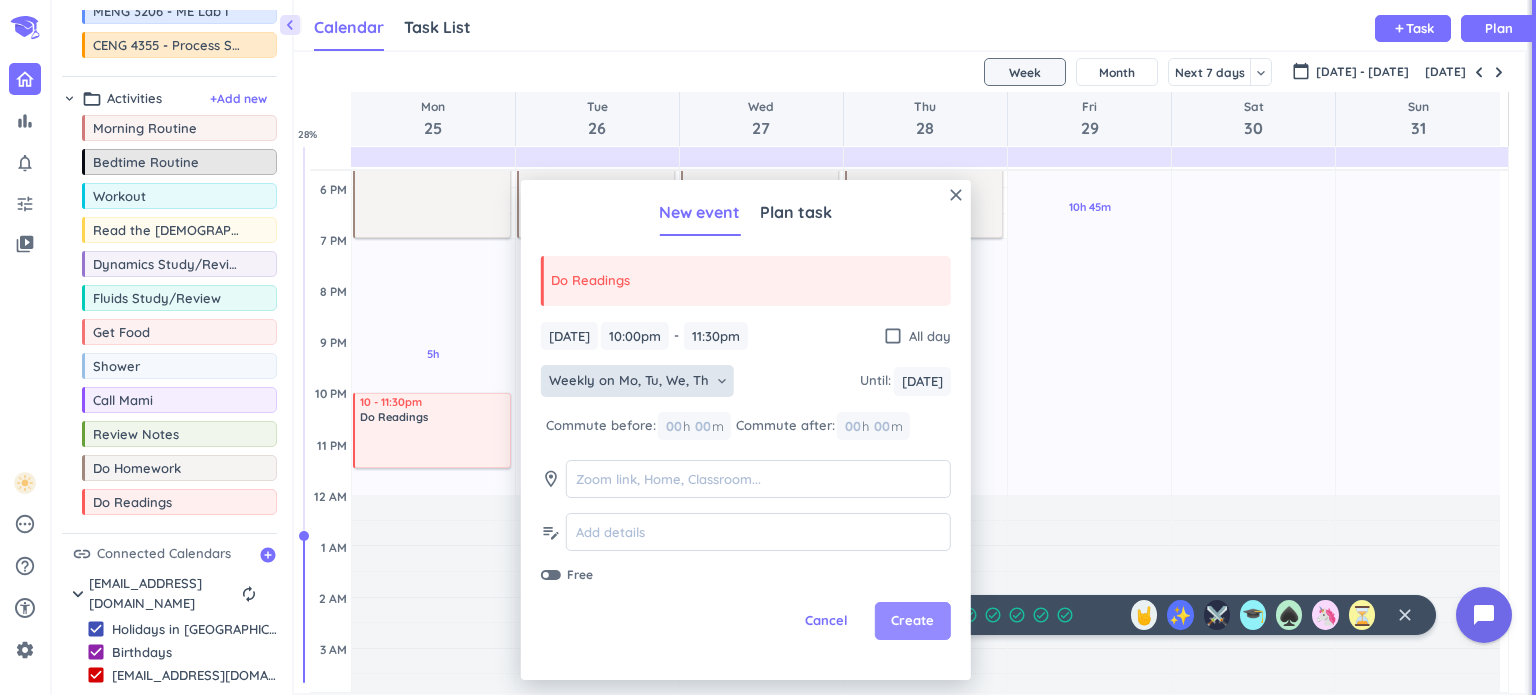click on "Create" at bounding box center [913, 621] 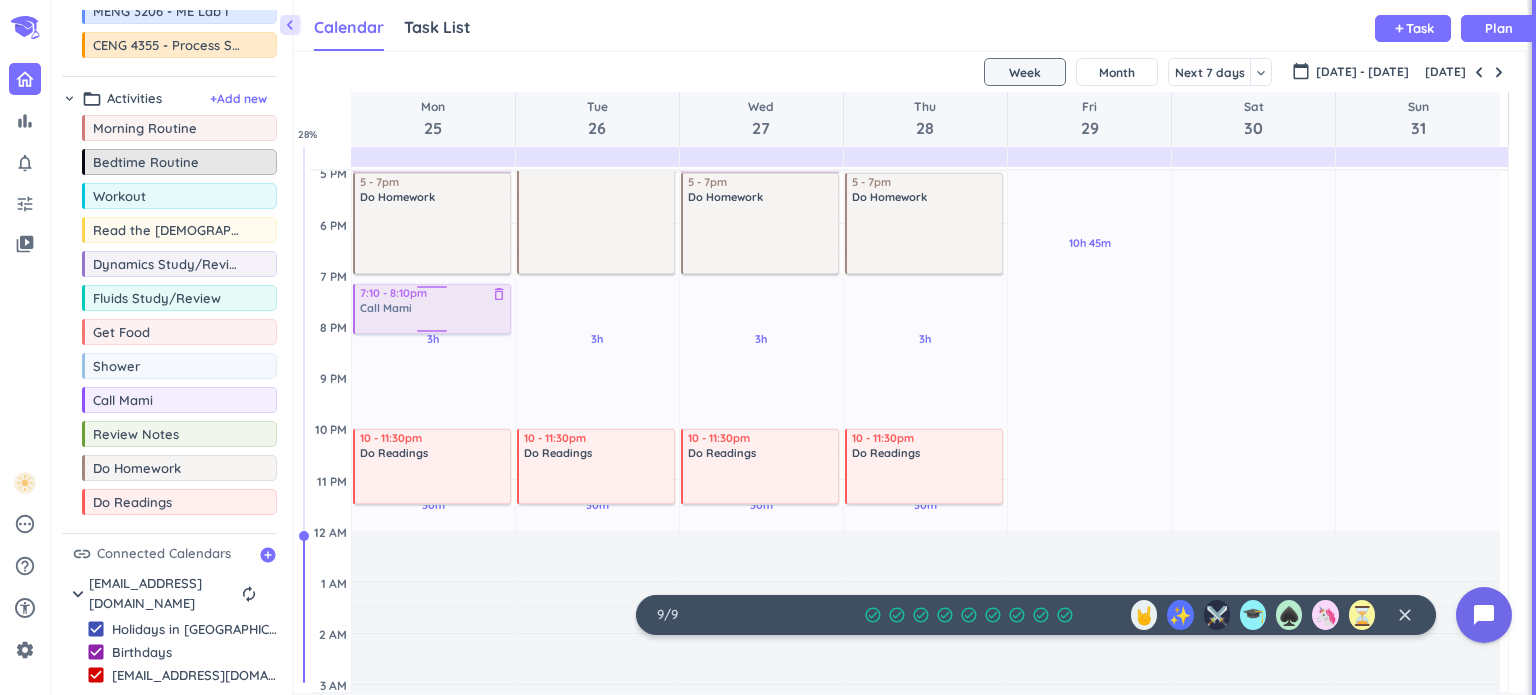 scroll, scrollTop: 684, scrollLeft: 0, axis: vertical 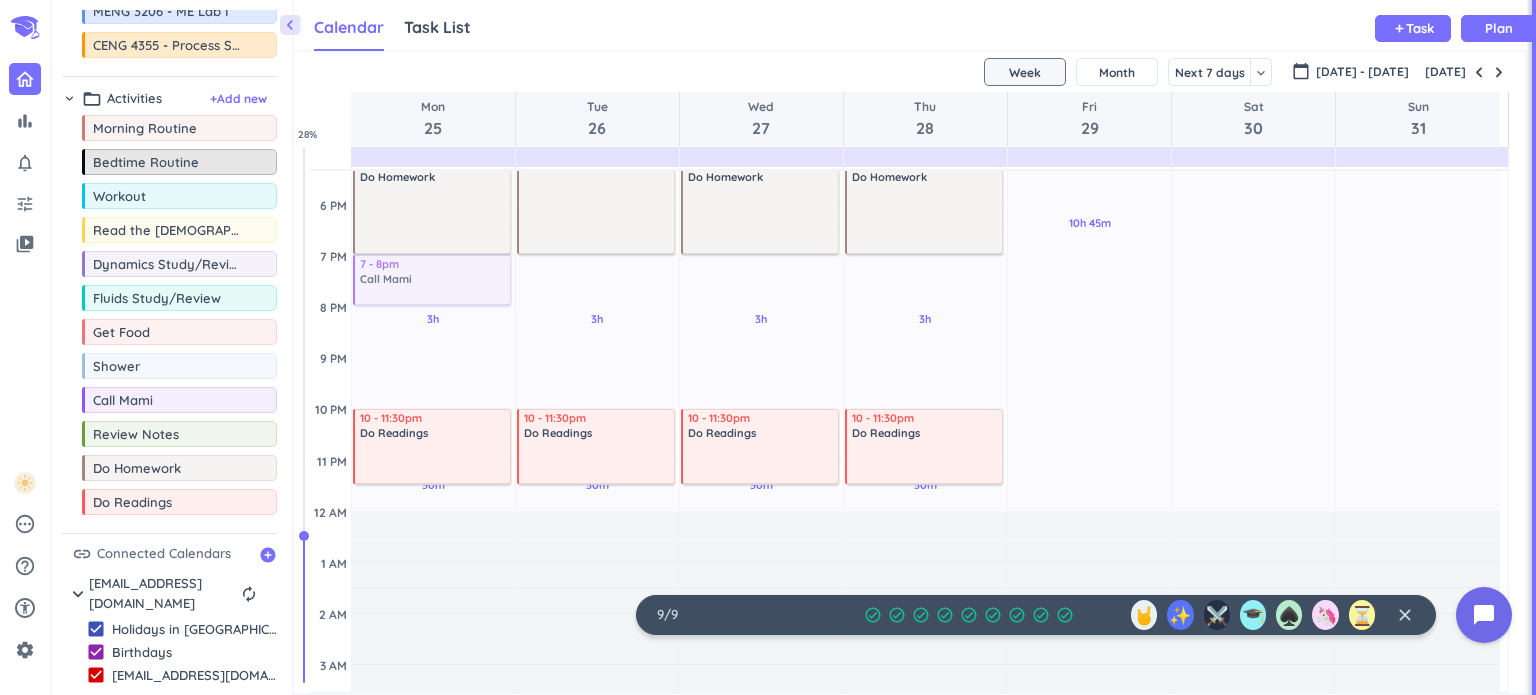 drag, startPoint x: 169, startPoint y: 403, endPoint x: 439, endPoint y: 259, distance: 306 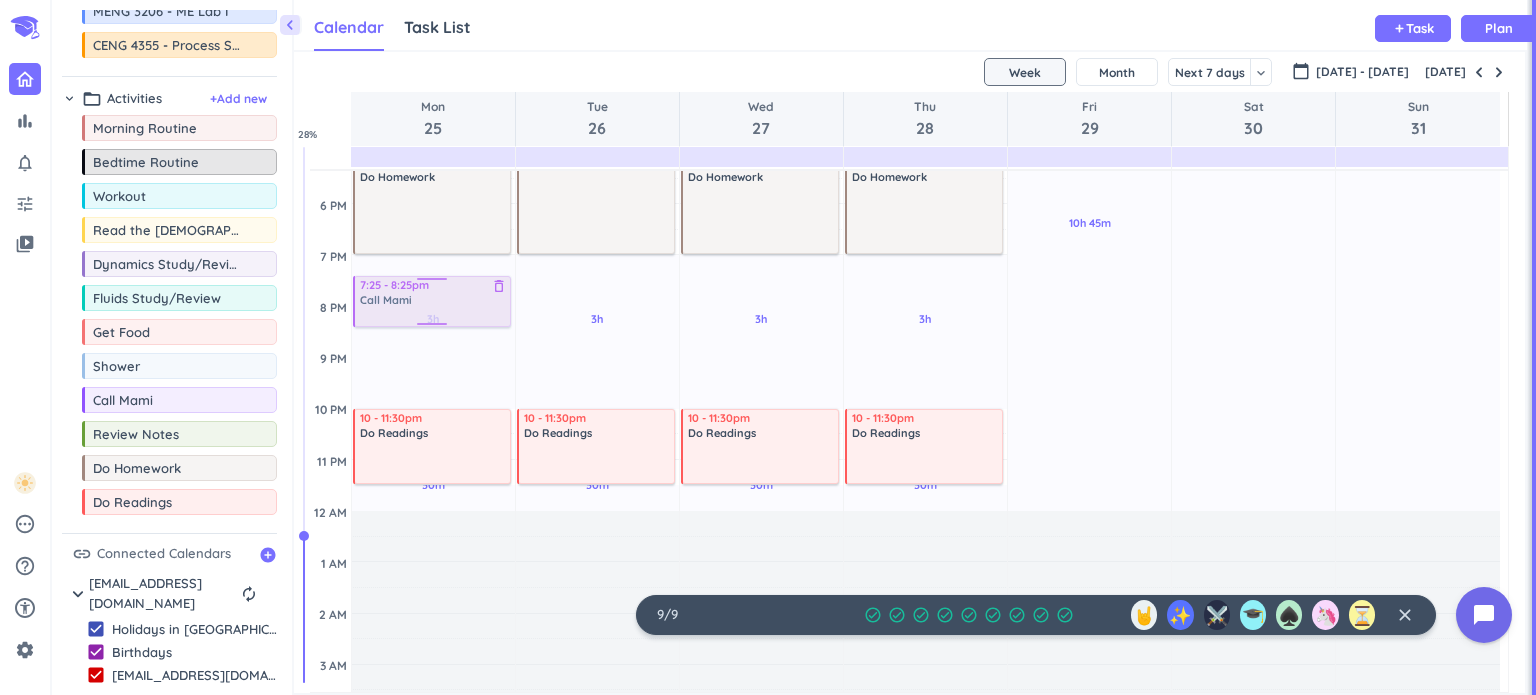 drag, startPoint x: 438, startPoint y: 268, endPoint x: 437, endPoint y: 290, distance: 22.022715 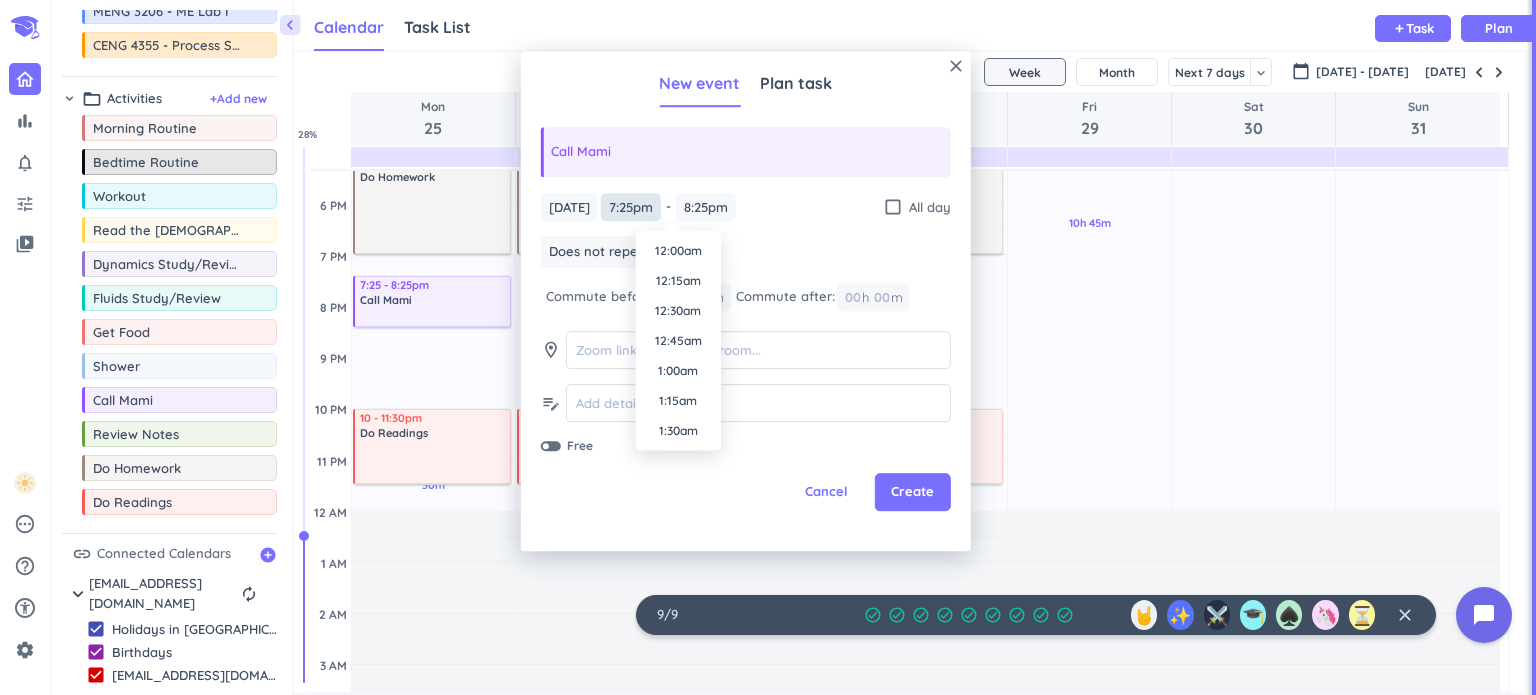 click on "7:25pm" at bounding box center (631, 207) 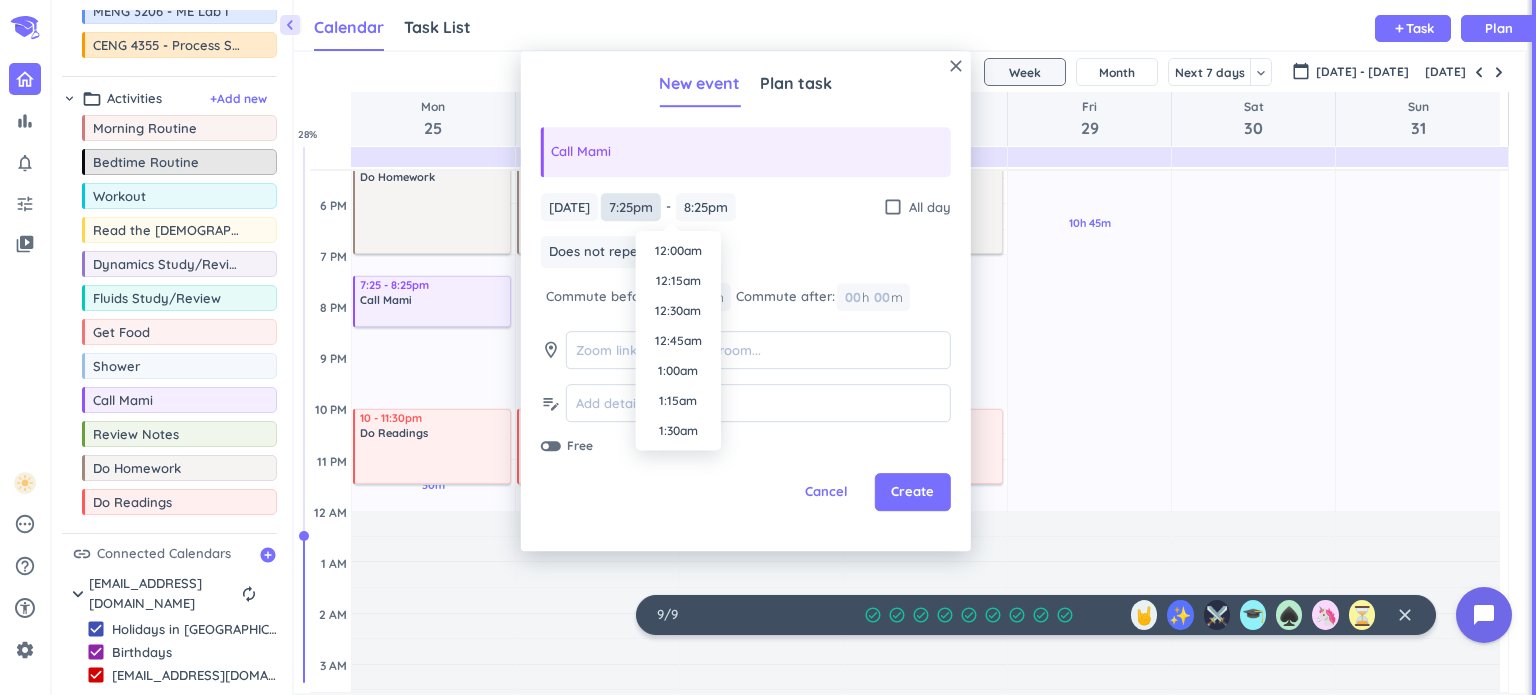 scroll, scrollTop: 2220, scrollLeft: 0, axis: vertical 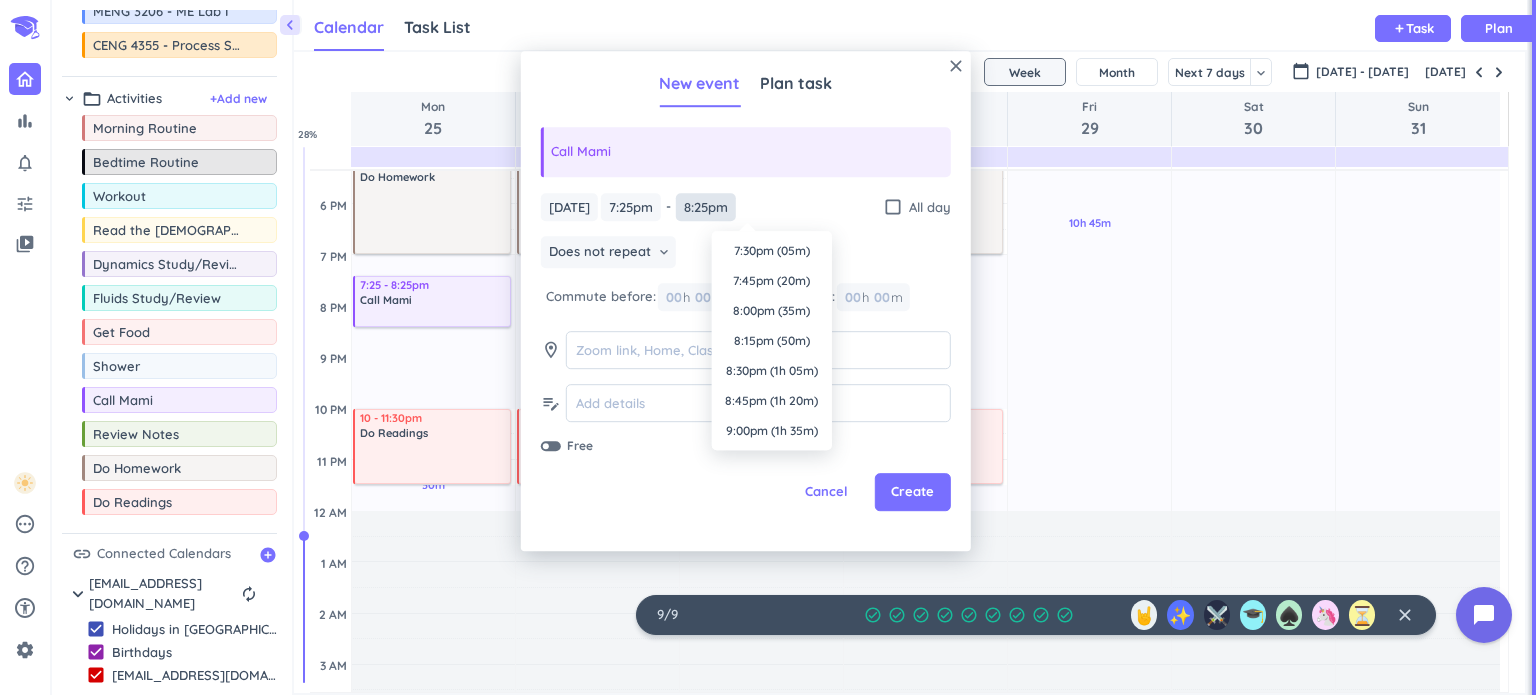 click on "8:25pm" at bounding box center (706, 207) 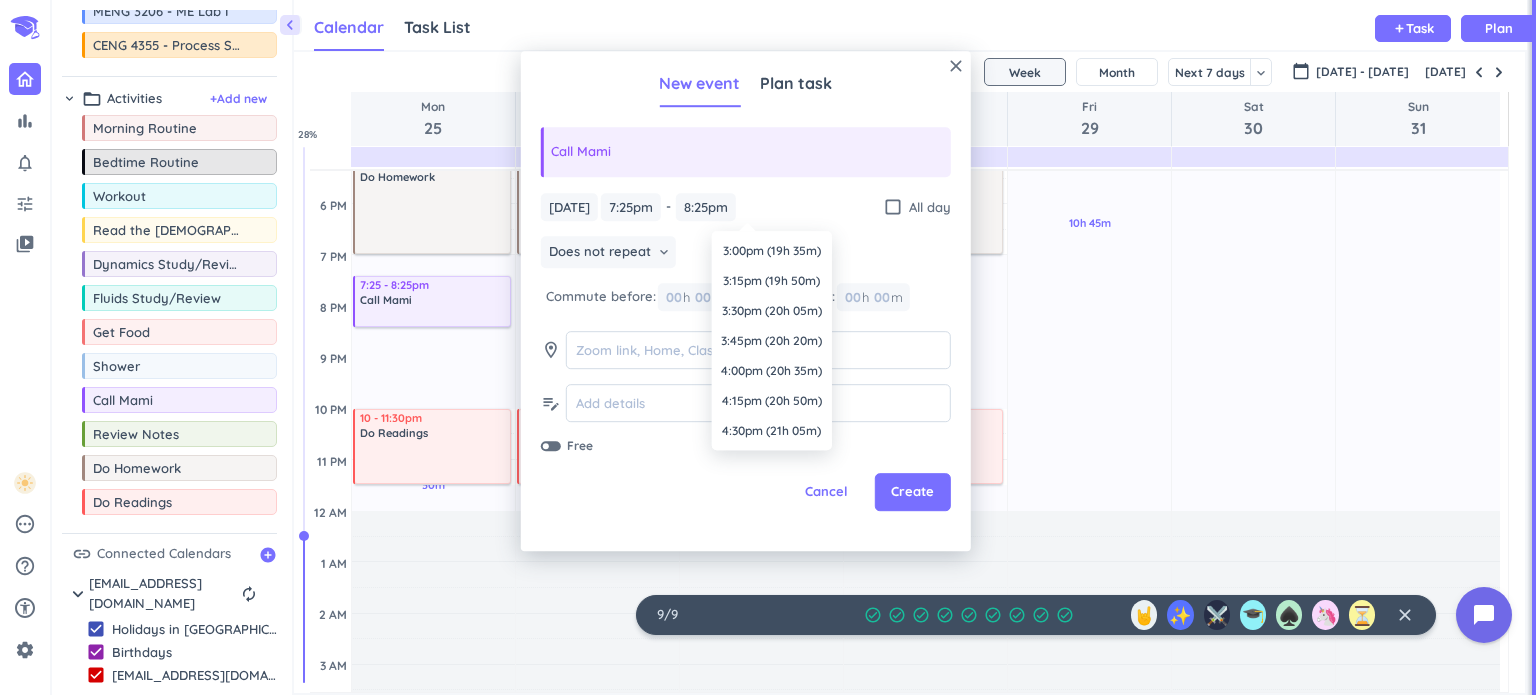 click on "Does not repeat keyboard_arrow_down" at bounding box center [746, 255] 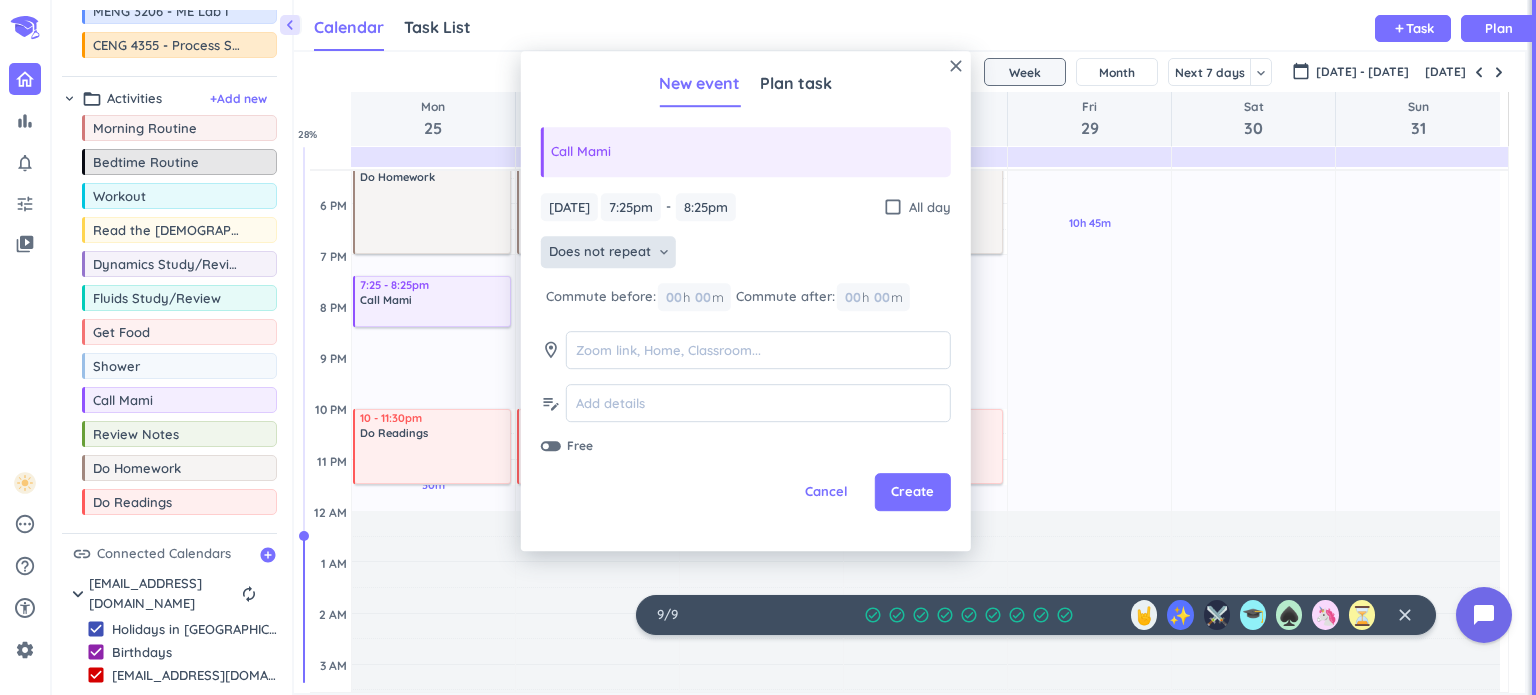 click on "Does not repeat" at bounding box center (600, 253) 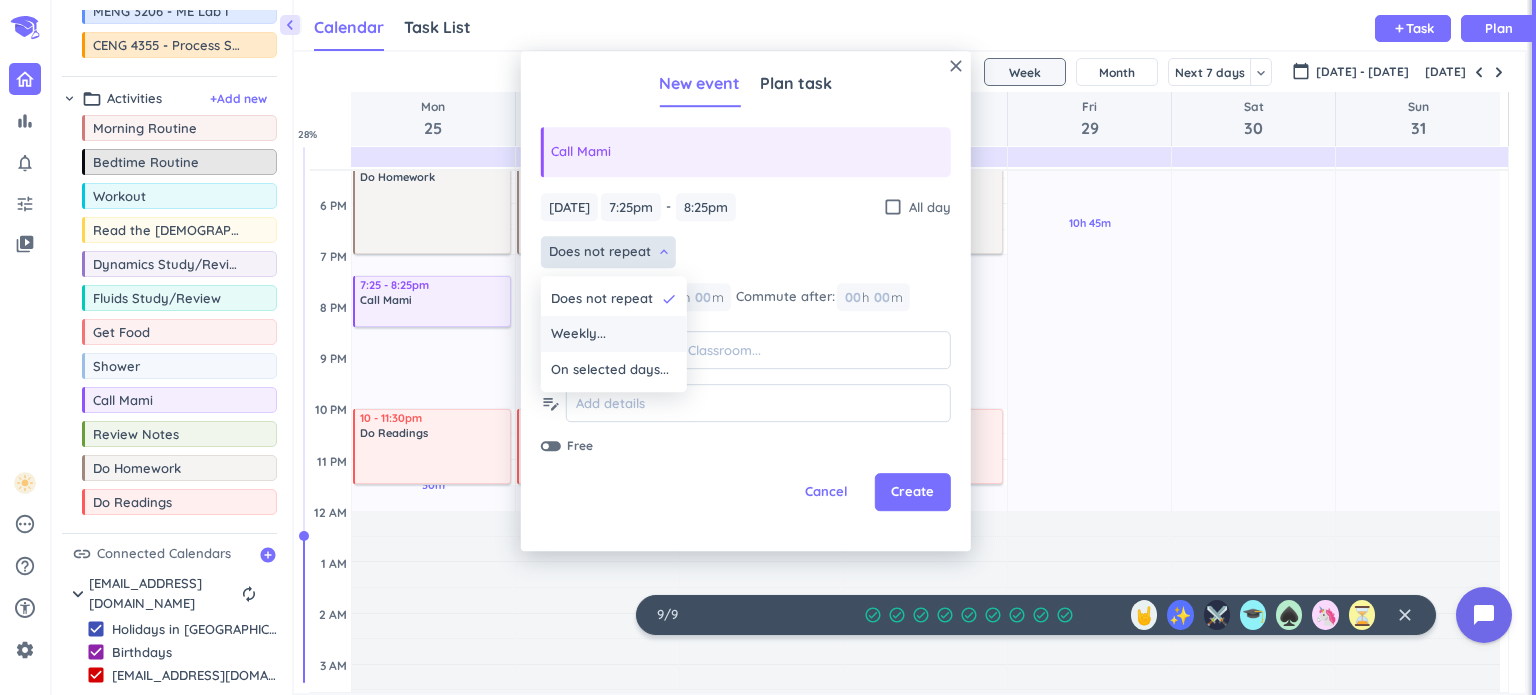 click on "Weekly..." at bounding box center (614, 335) 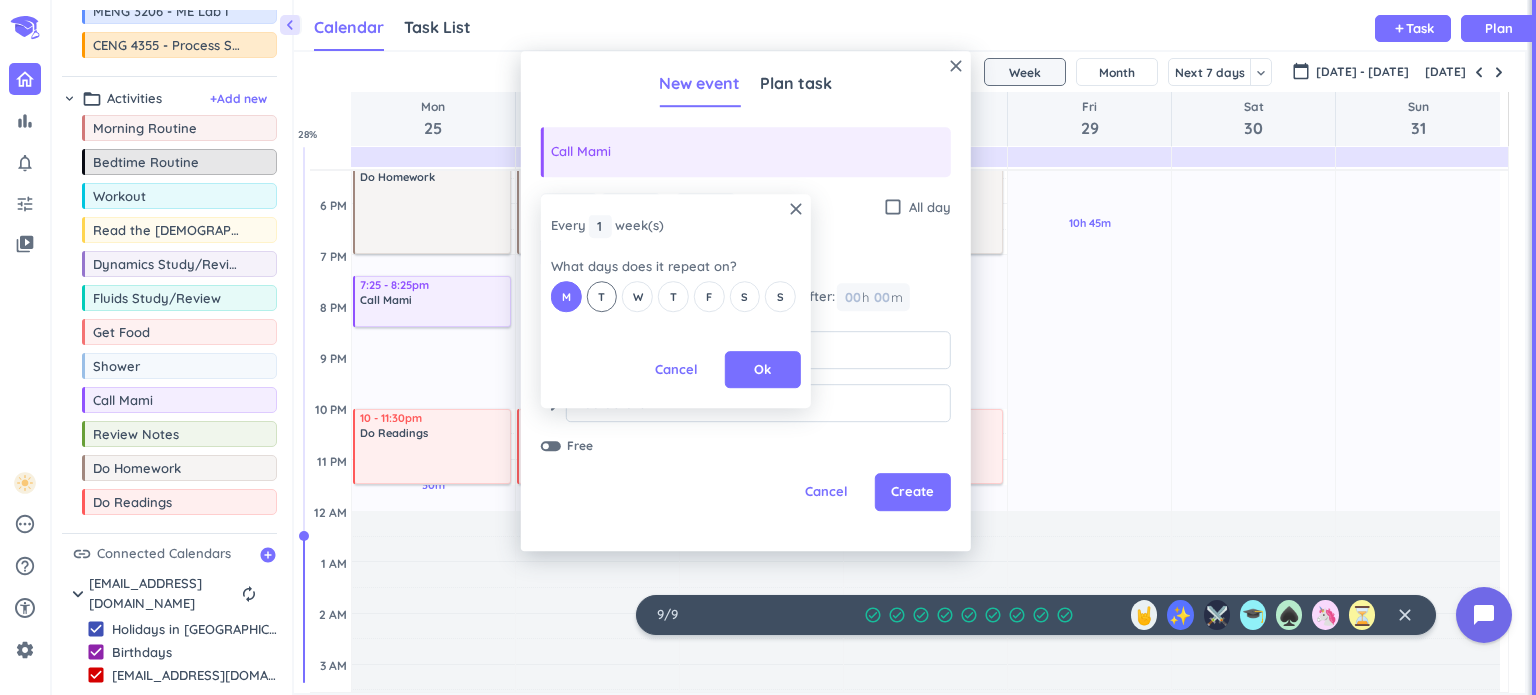 click on "T" at bounding box center [602, 296] 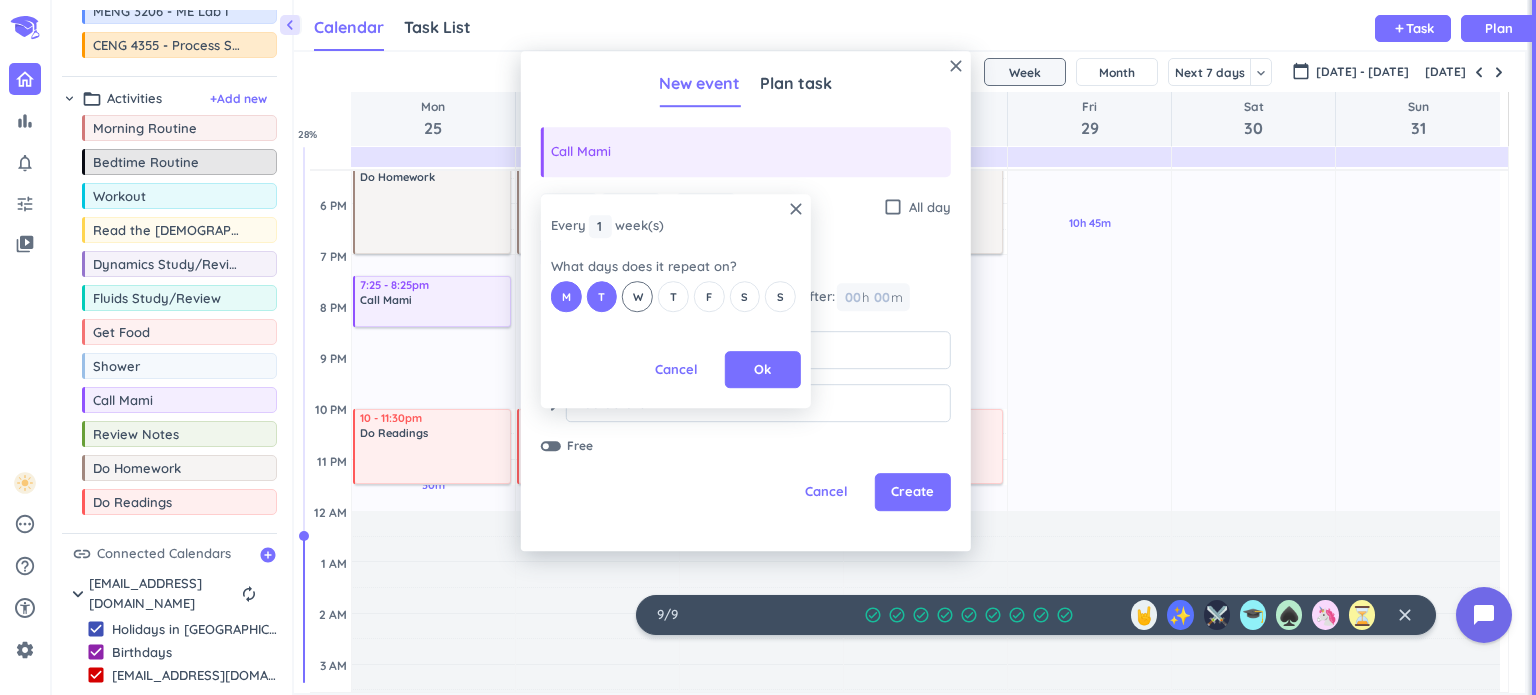 click on "W" at bounding box center (637, 296) 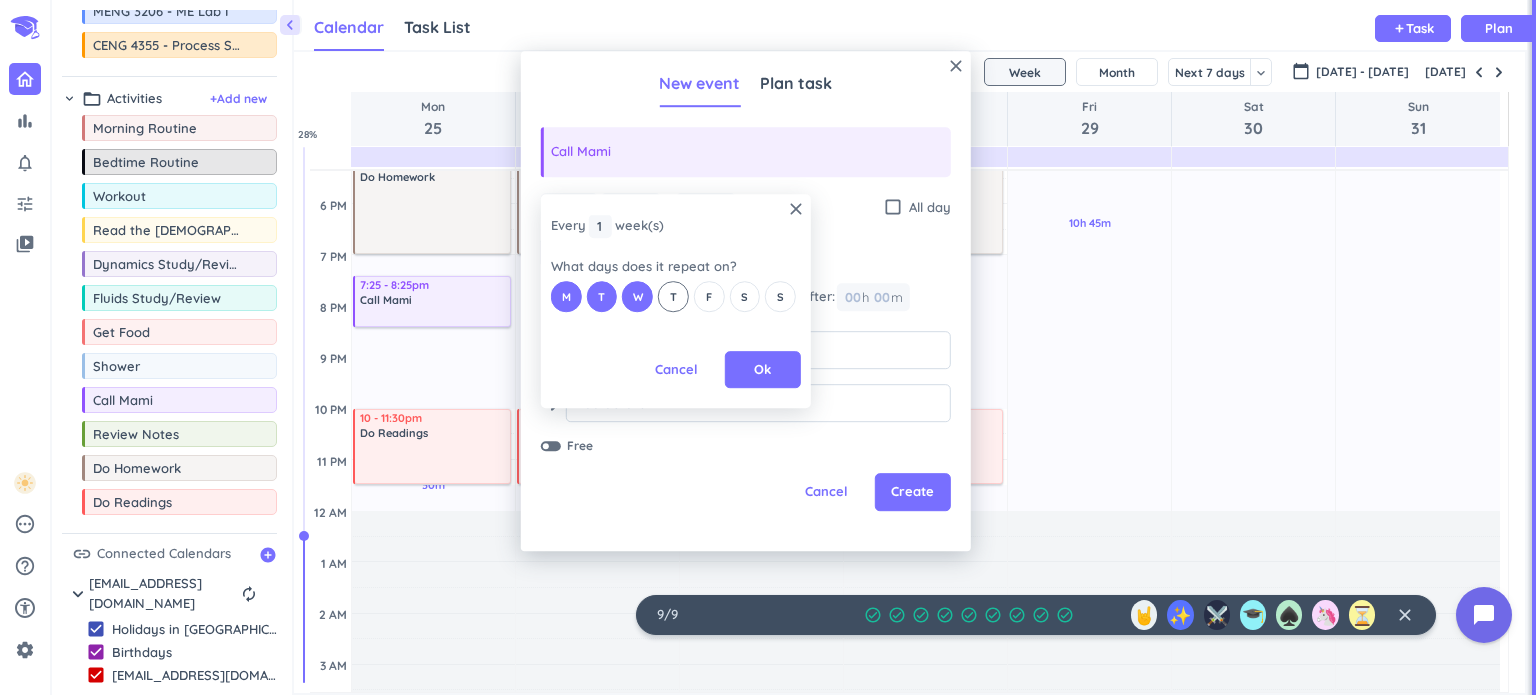 click on "T" at bounding box center [673, 296] 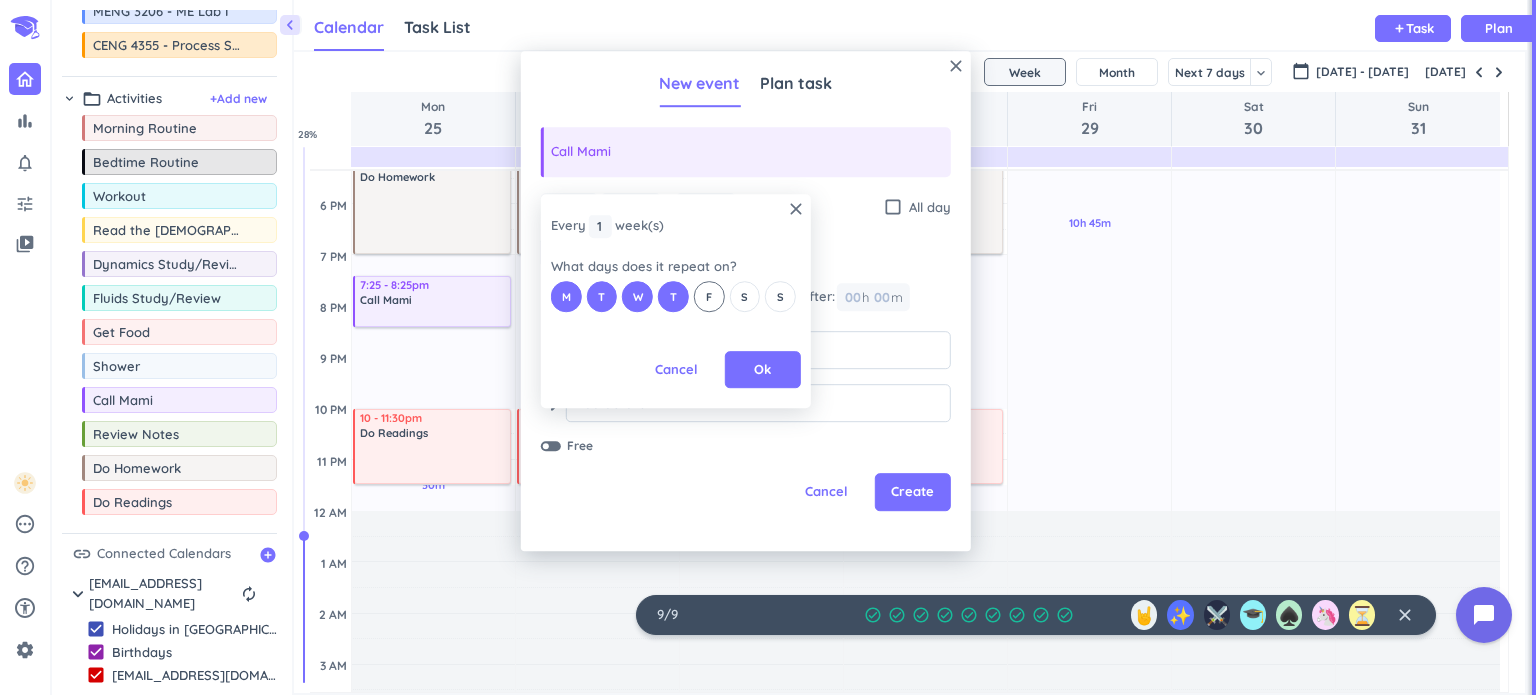 click on "F" at bounding box center [709, 296] 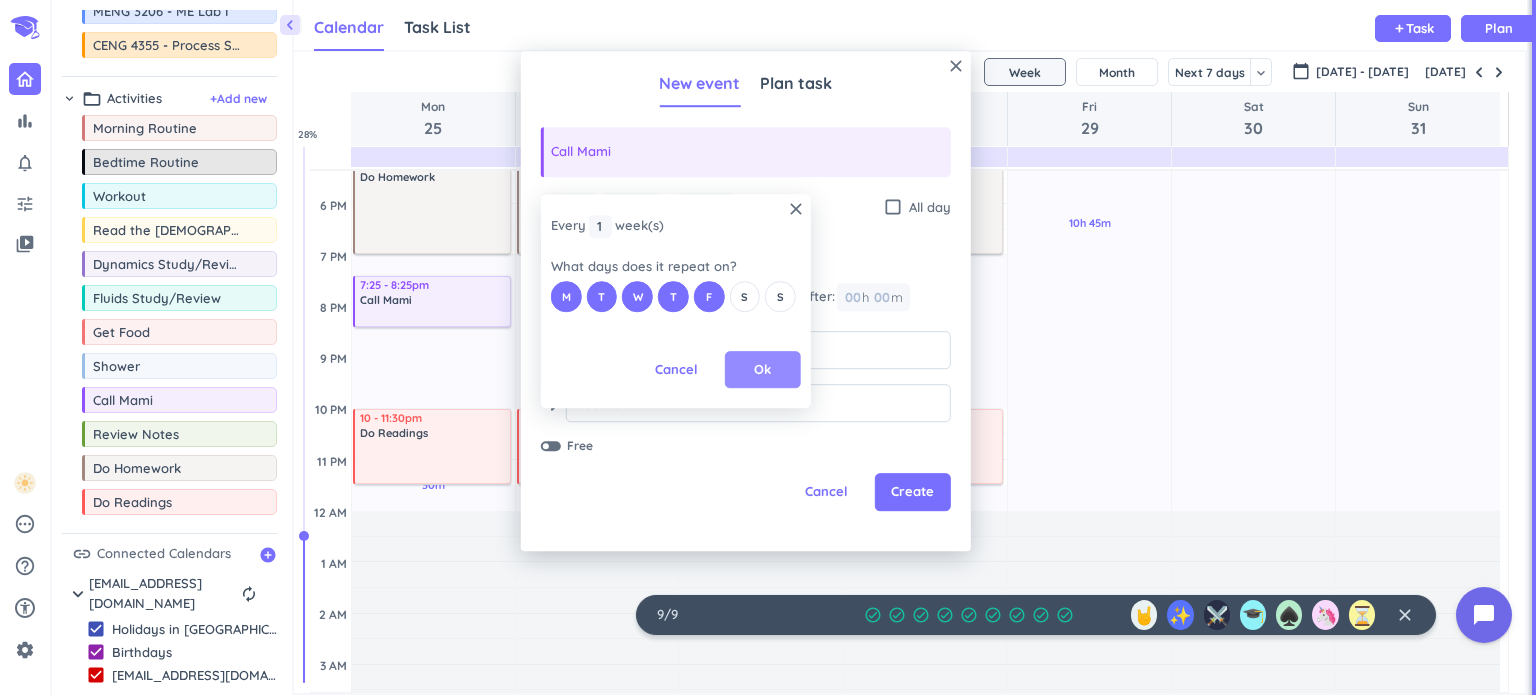 click on "Ok" at bounding box center [762, 370] 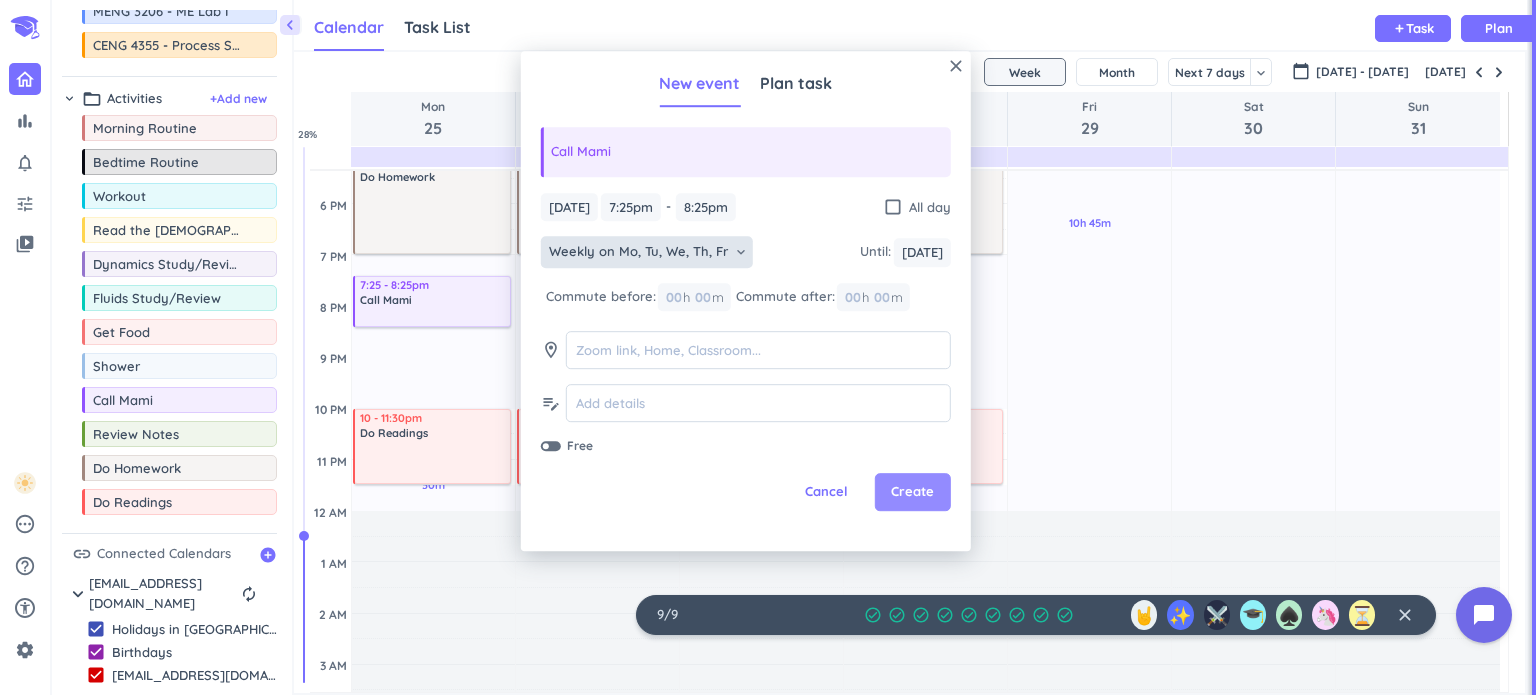 click on "Create" at bounding box center [912, 493] 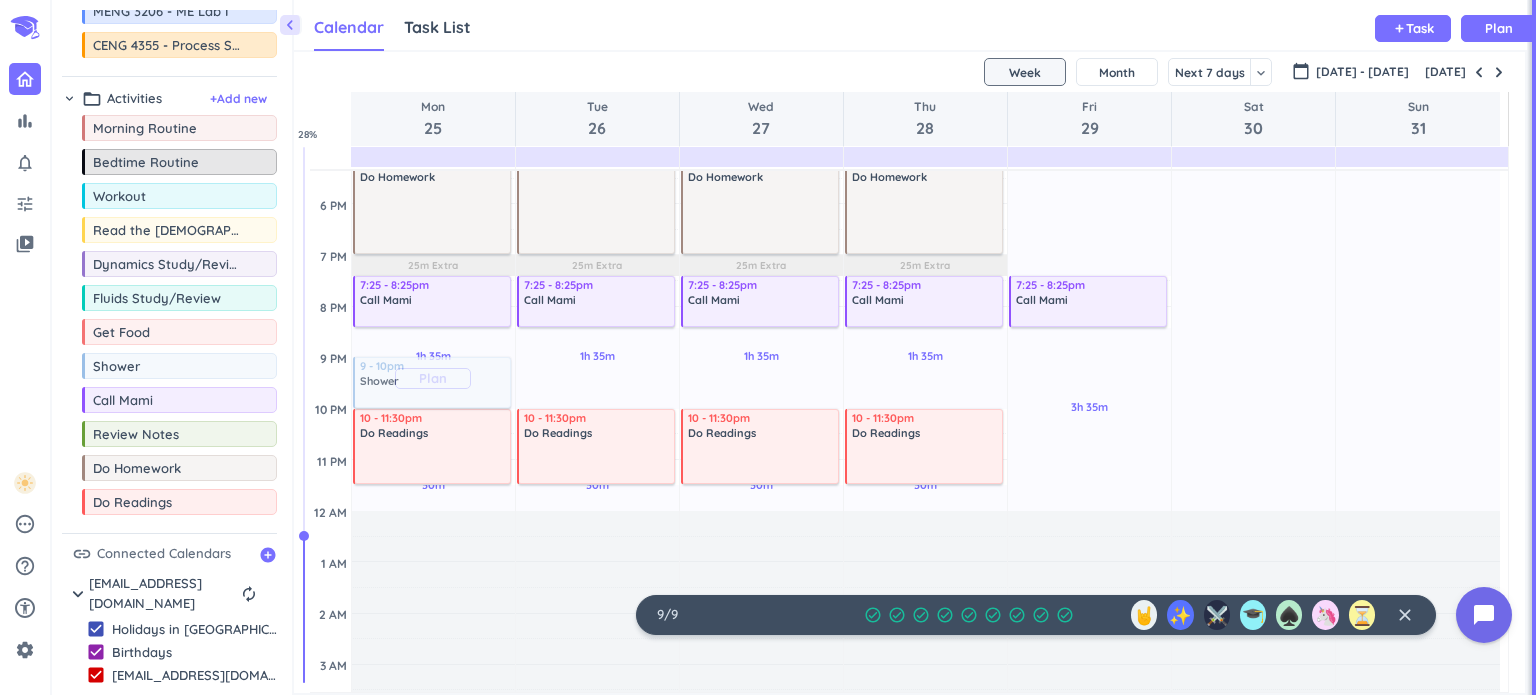 drag, startPoint x: 179, startPoint y: 372, endPoint x: 385, endPoint y: 359, distance: 206.40979 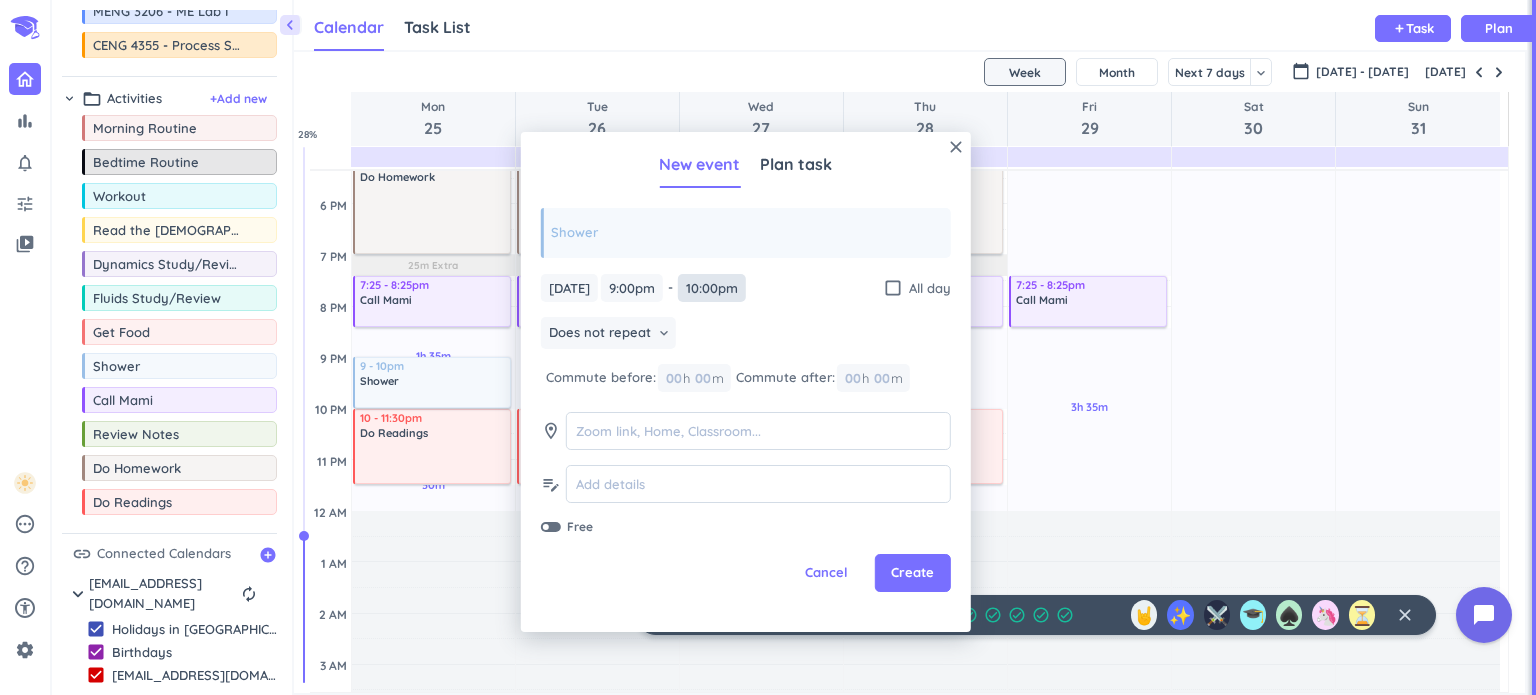 click on "10:00pm" at bounding box center [712, 288] 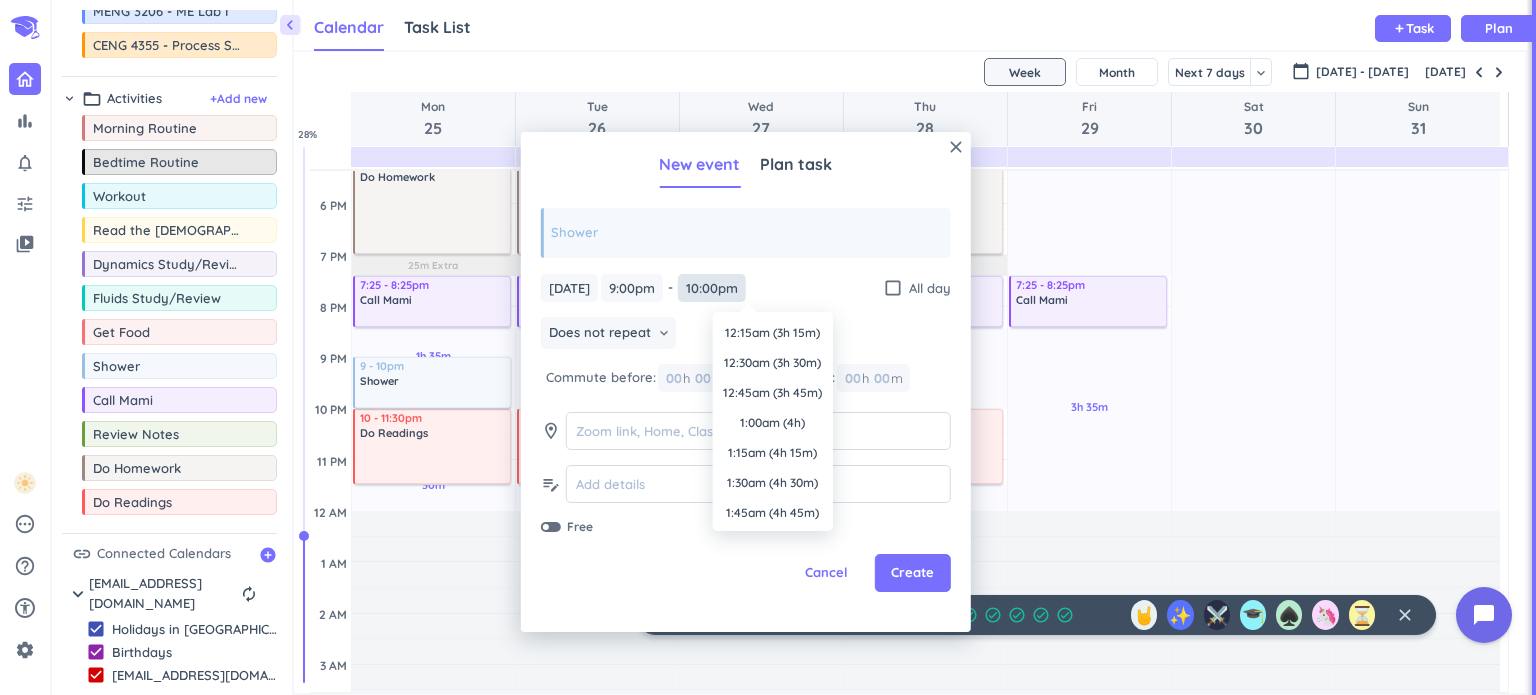 scroll, scrollTop: 390, scrollLeft: 0, axis: vertical 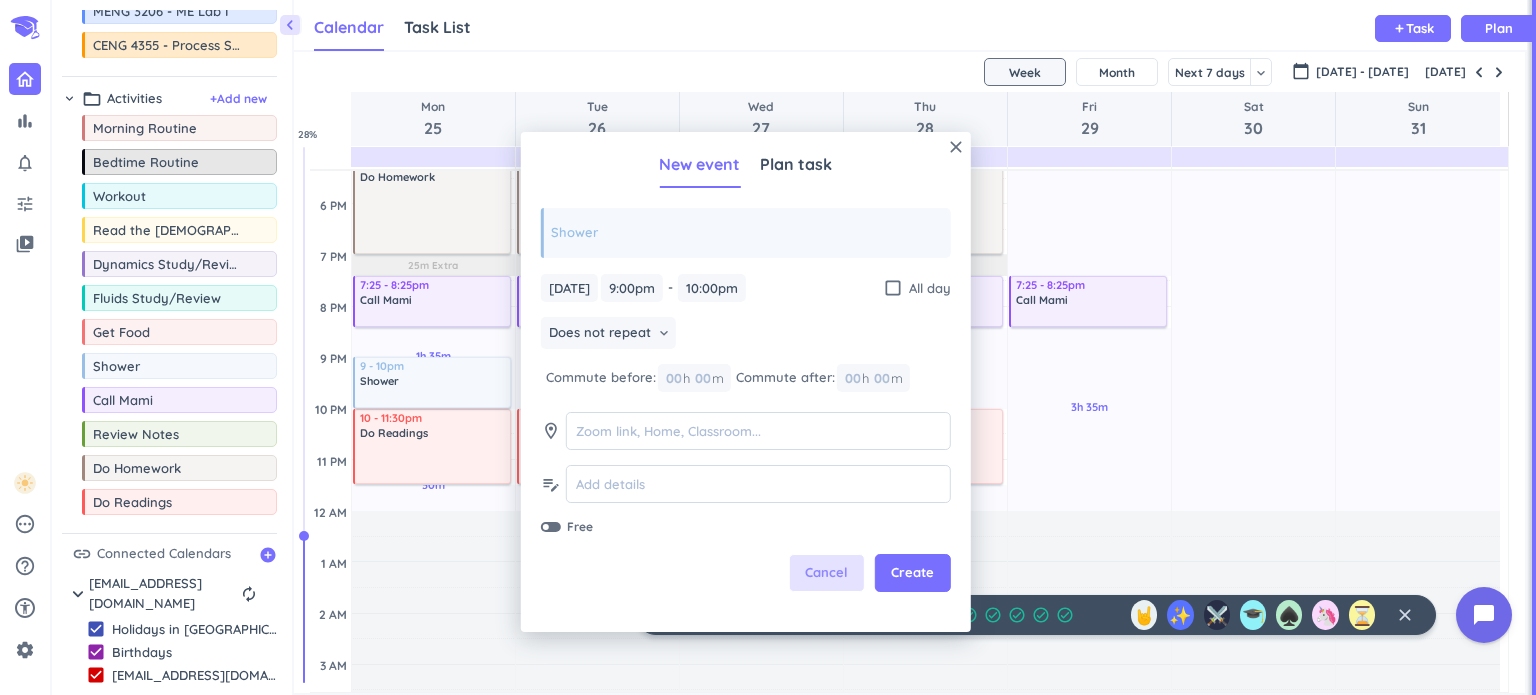 click on "Cancel" at bounding box center [826, 573] 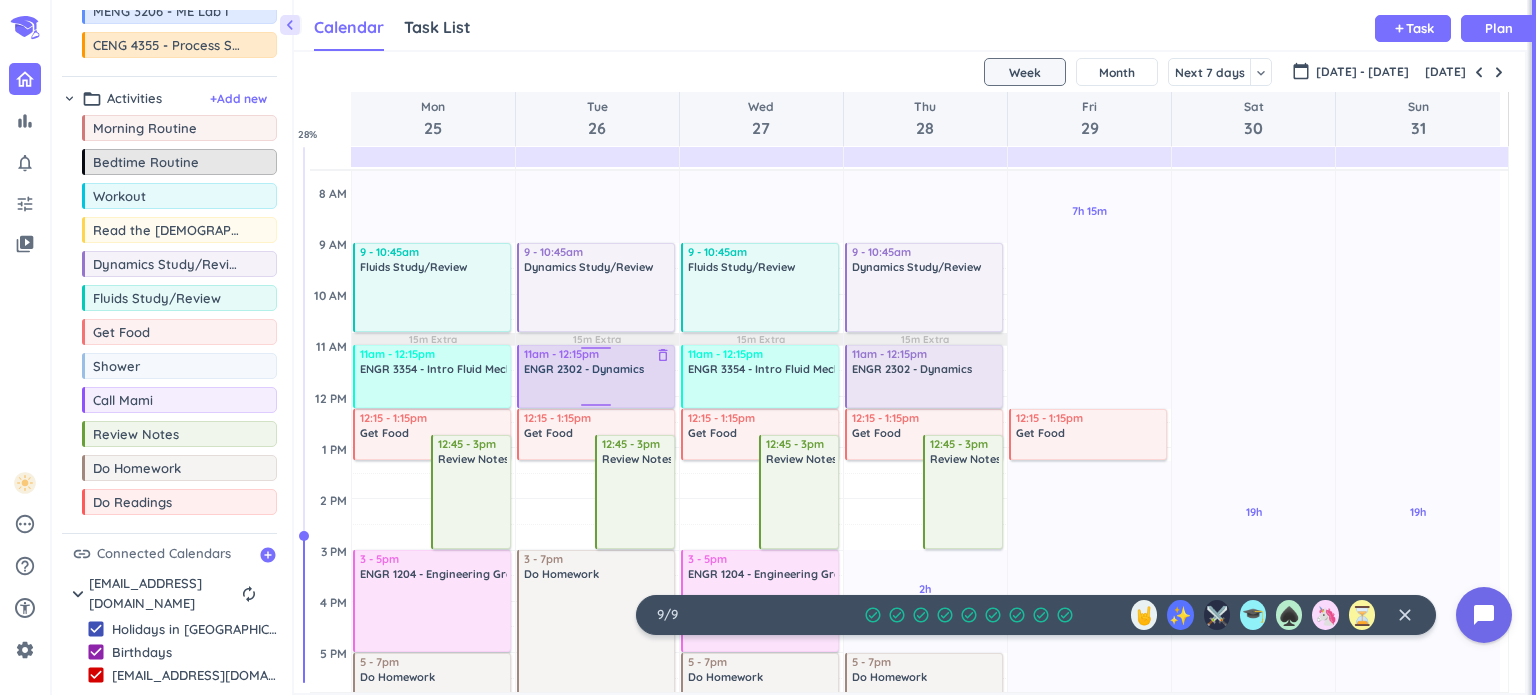 scroll, scrollTop: 0, scrollLeft: 0, axis: both 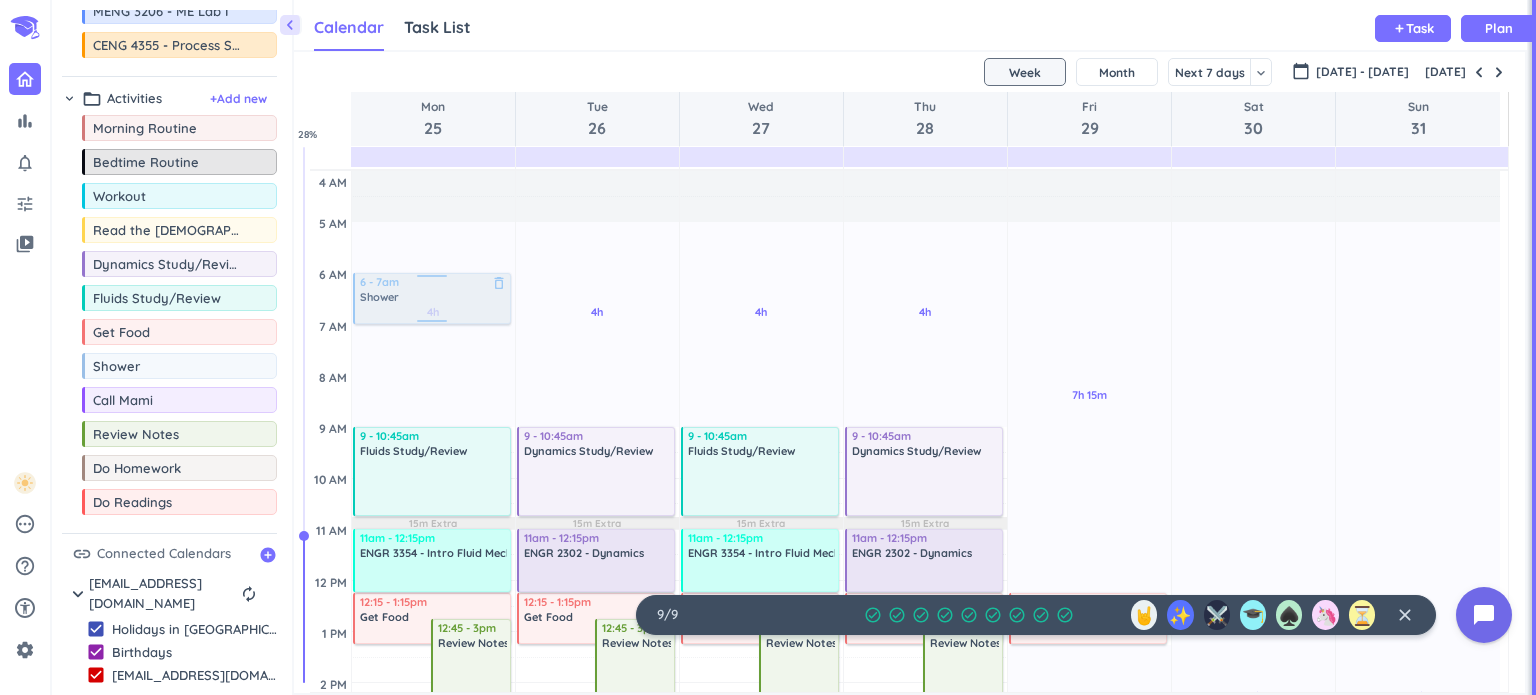 drag, startPoint x: 157, startPoint y: 363, endPoint x: 406, endPoint y: 276, distance: 263.76126 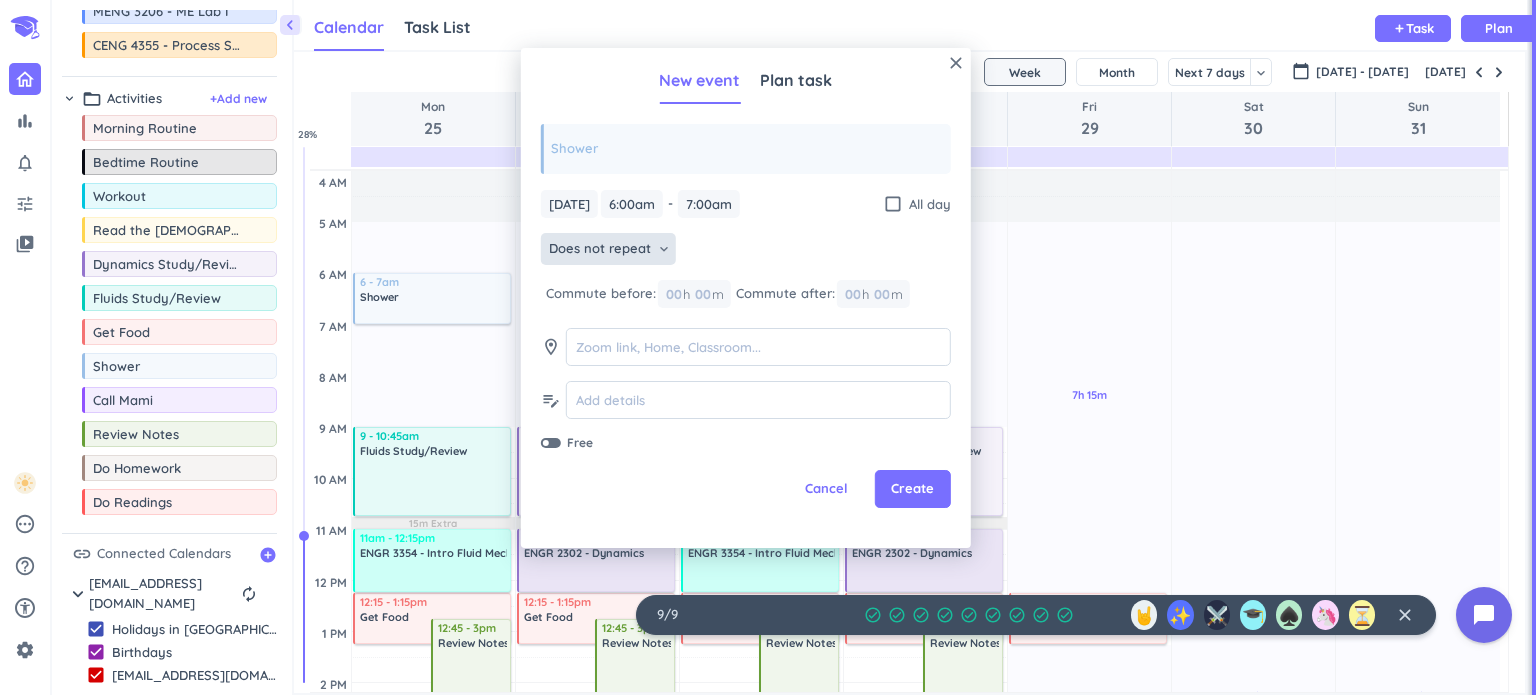 click on "Does not repeat" at bounding box center [600, 249] 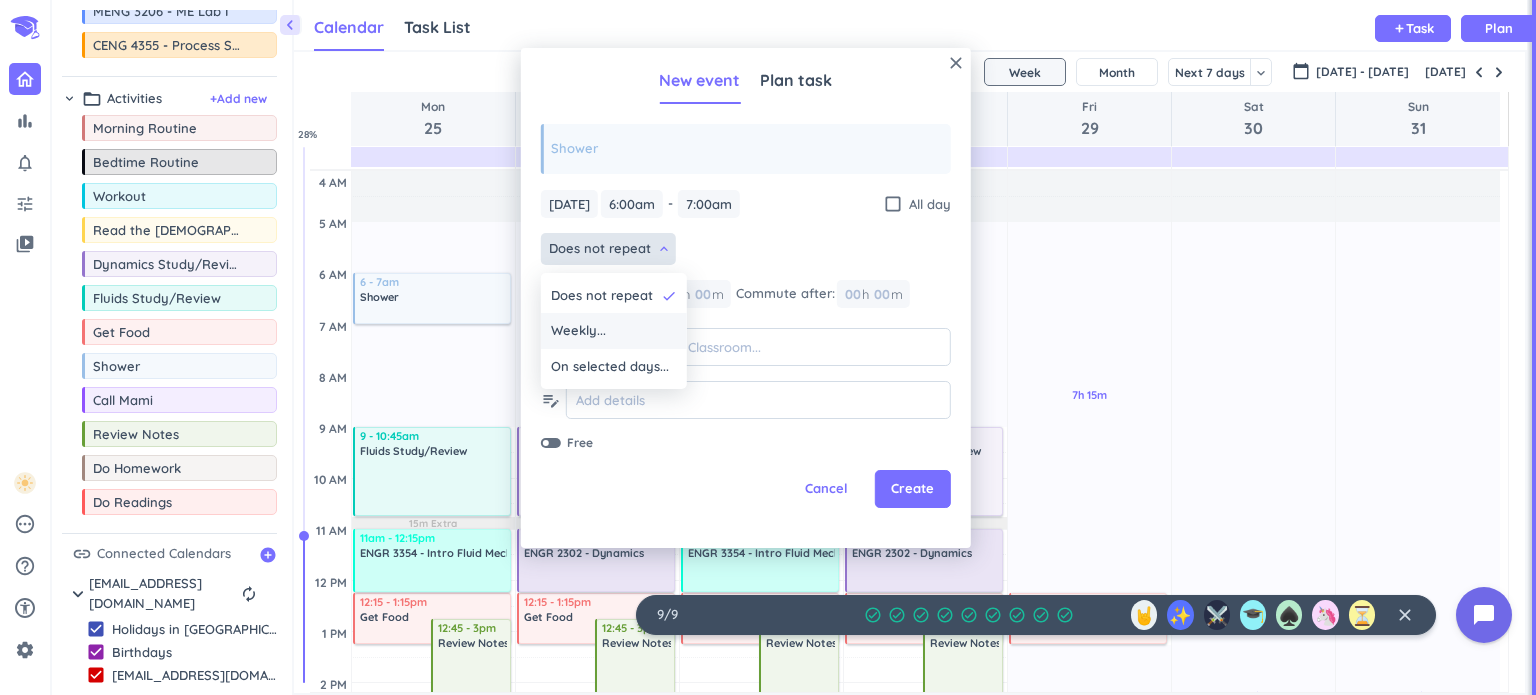 click on "Weekly..." at bounding box center [614, 331] 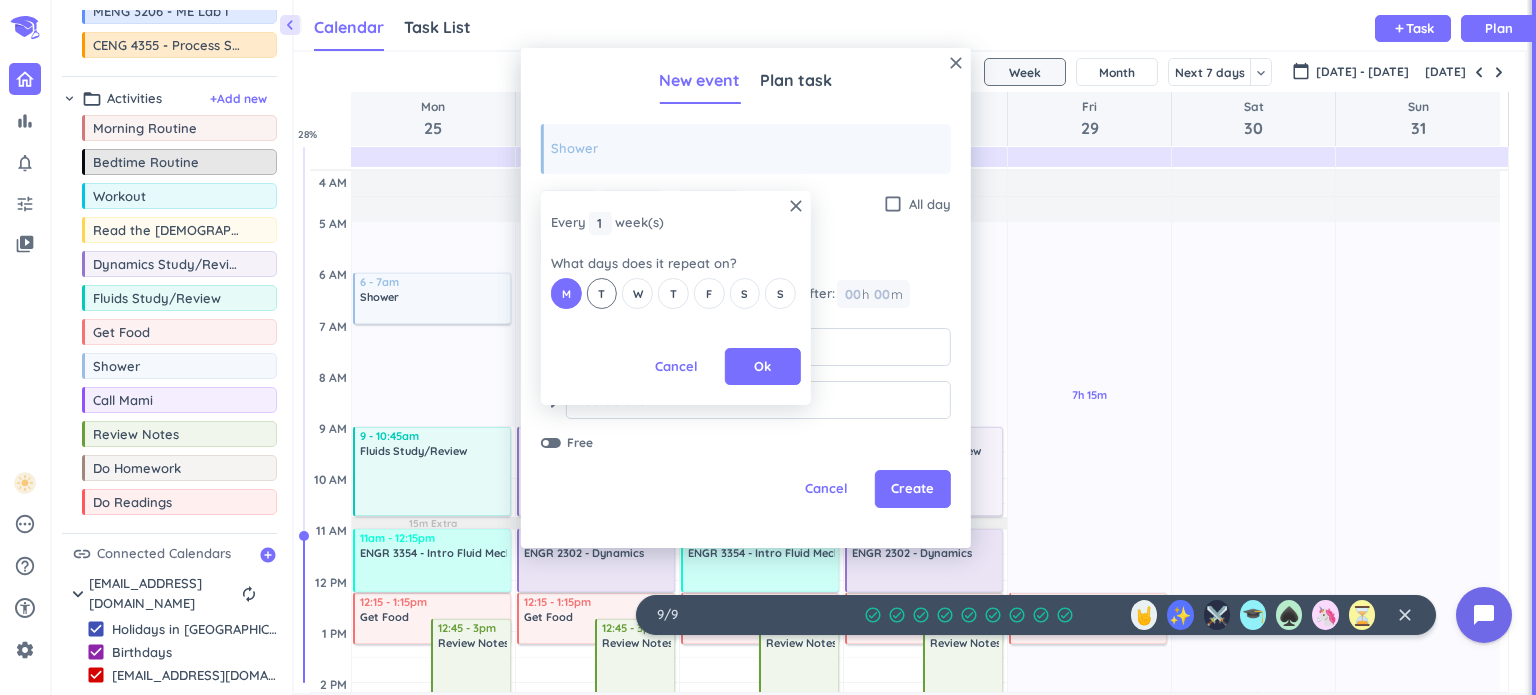 click on "T" at bounding box center (601, 294) 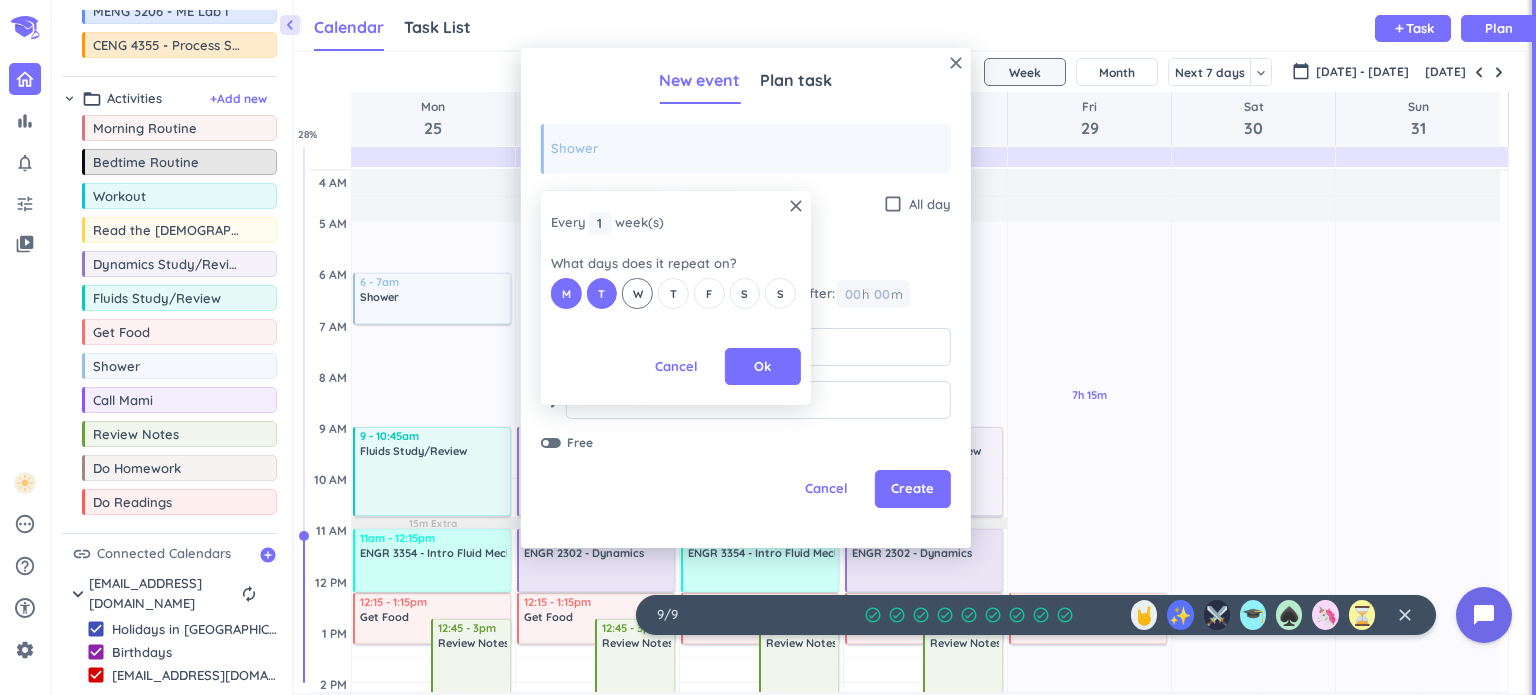 click on "W" at bounding box center (638, 294) 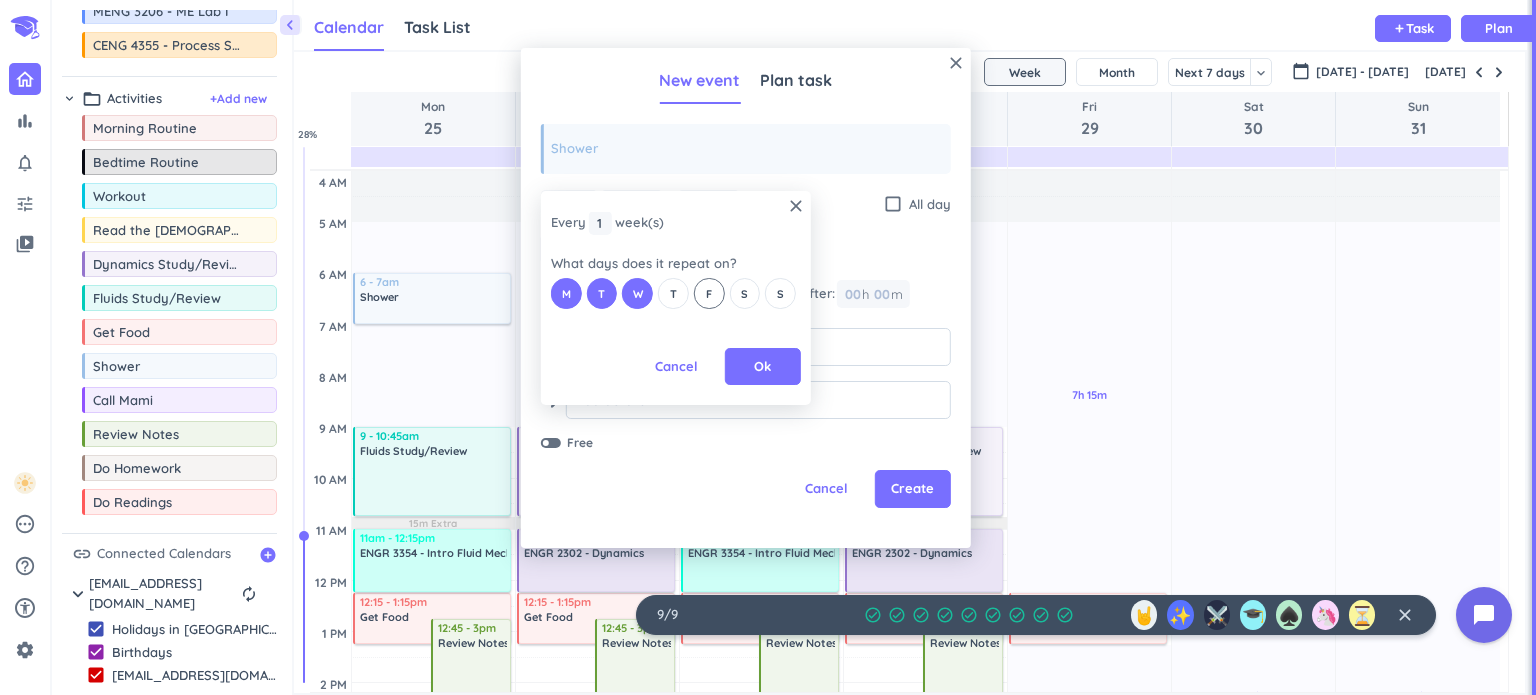 drag, startPoint x: 672, startPoint y: 283, endPoint x: 705, endPoint y: 283, distance: 33 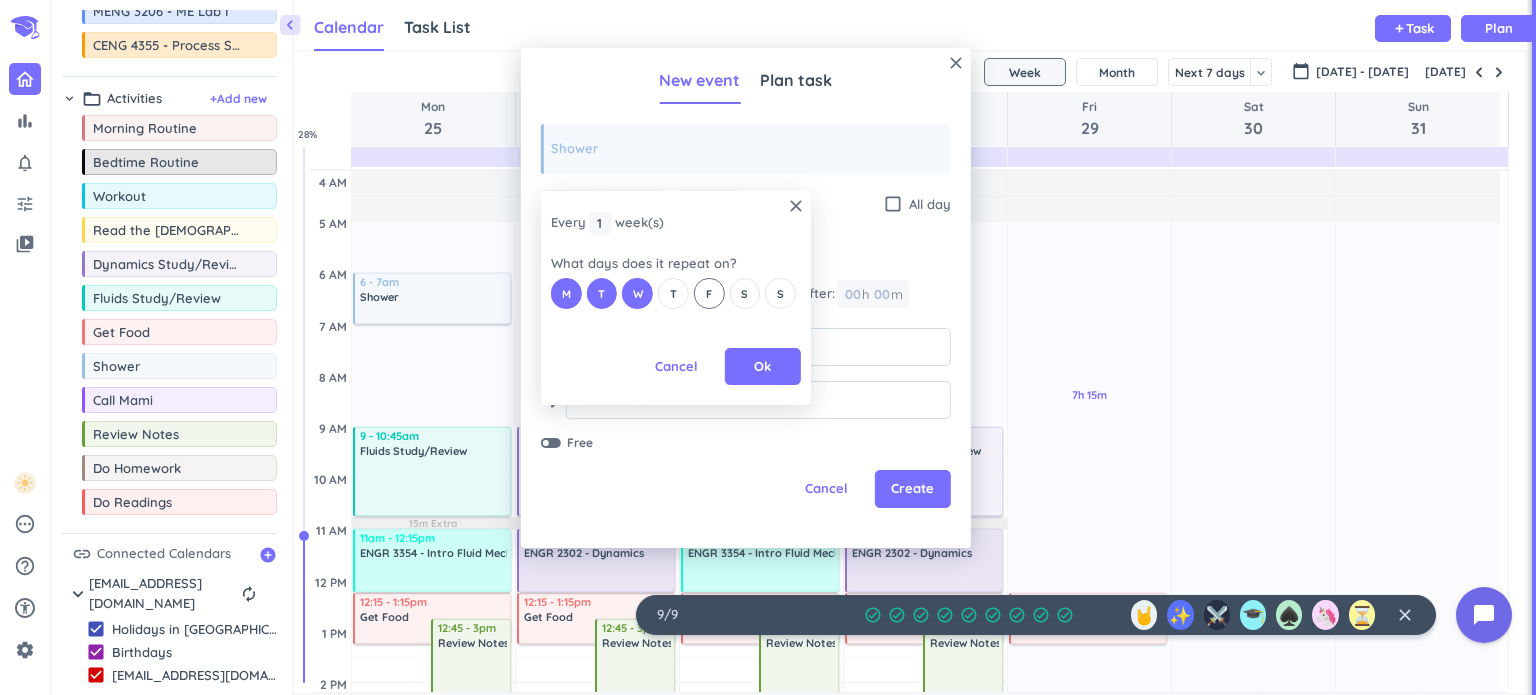 click on "T" at bounding box center (673, 294) 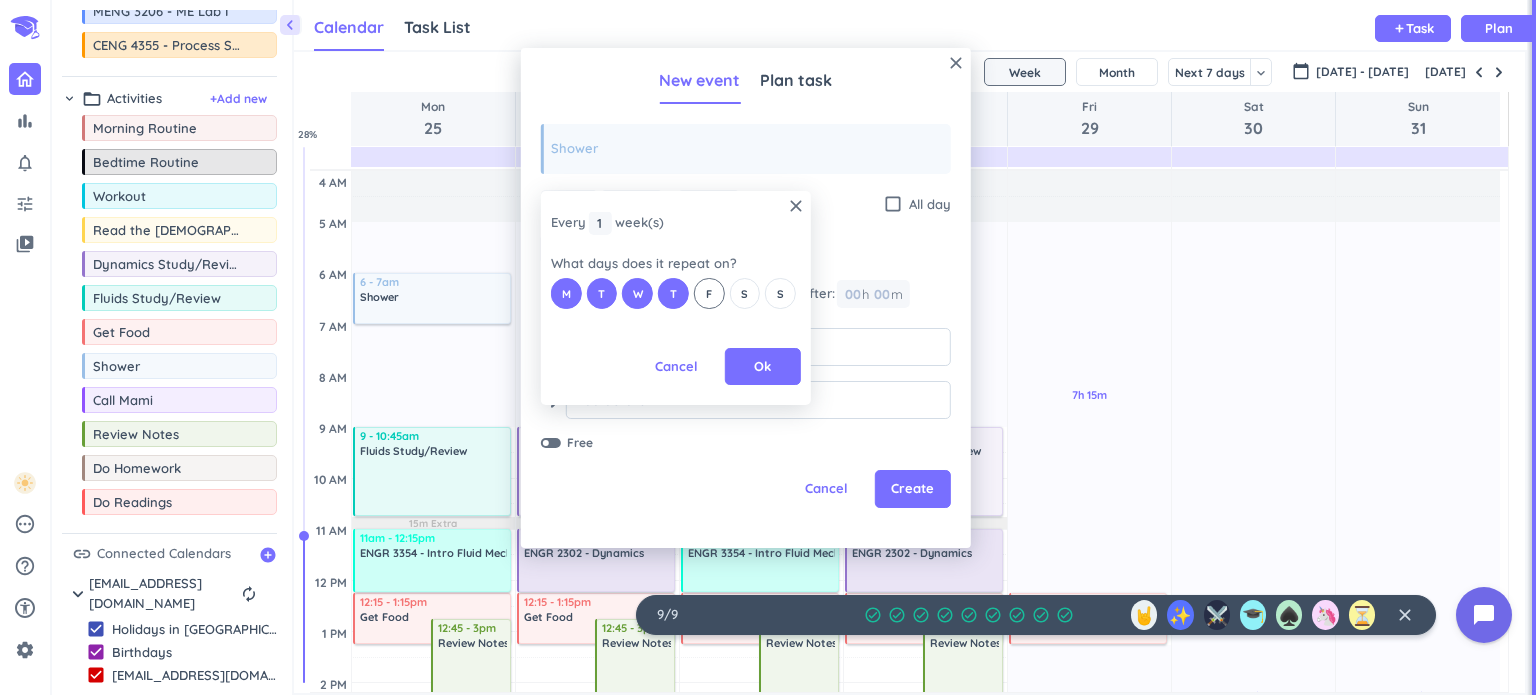 click on "F" at bounding box center (709, 293) 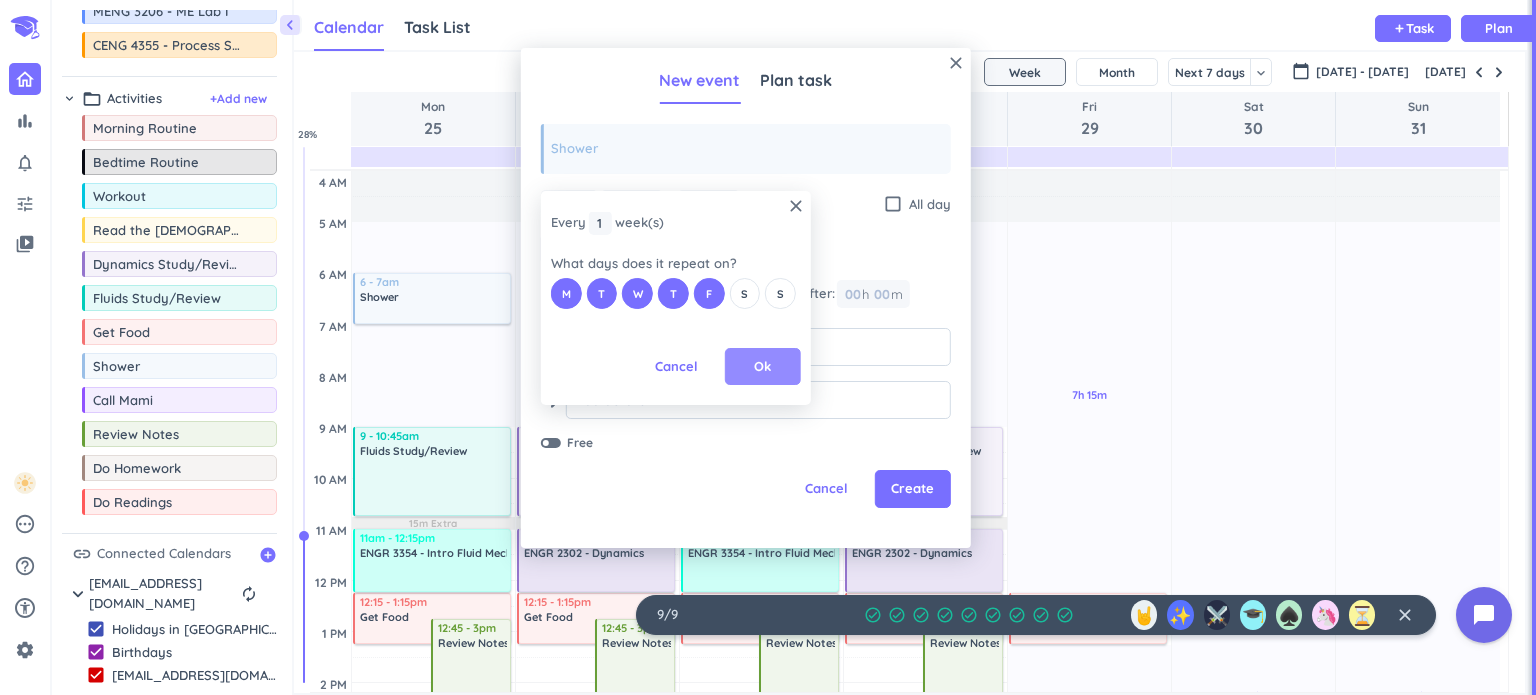click on "Ok" at bounding box center (762, 367) 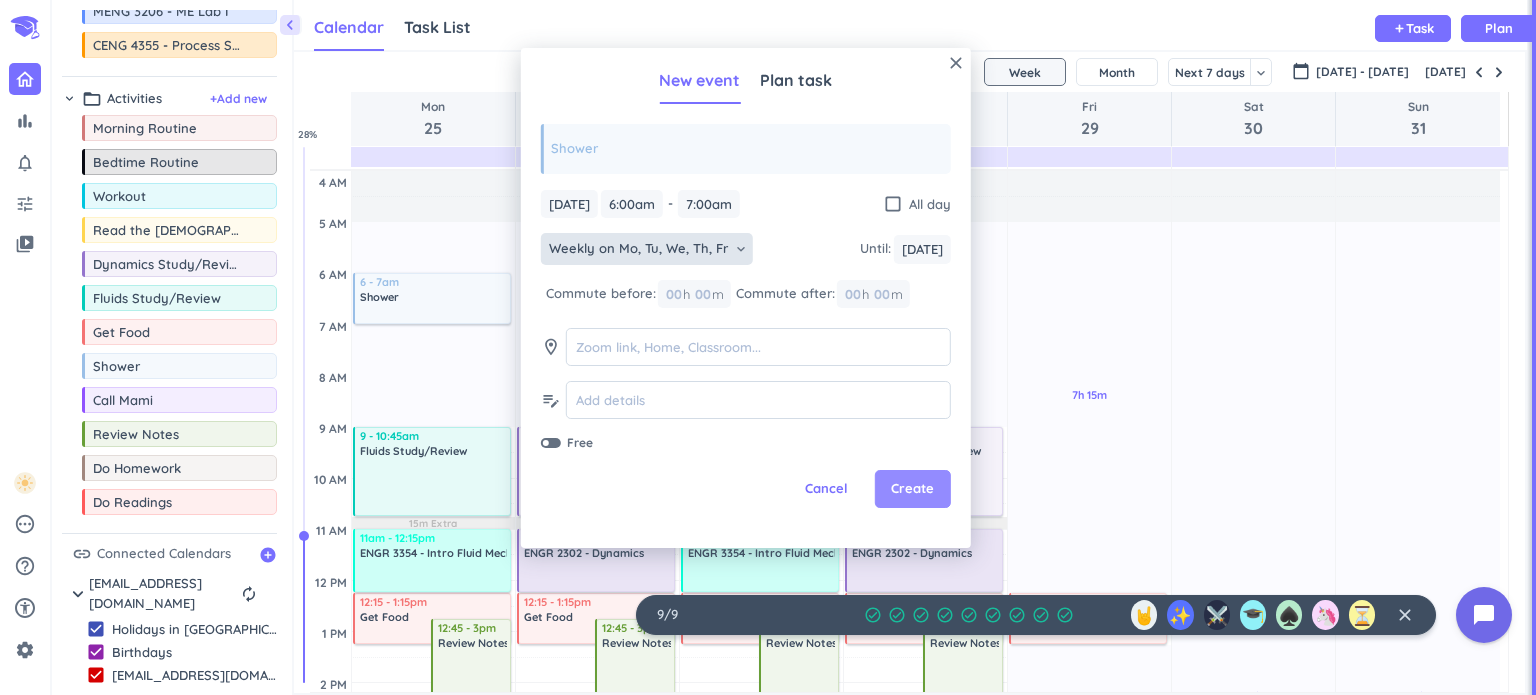 click on "Create" at bounding box center [913, 489] 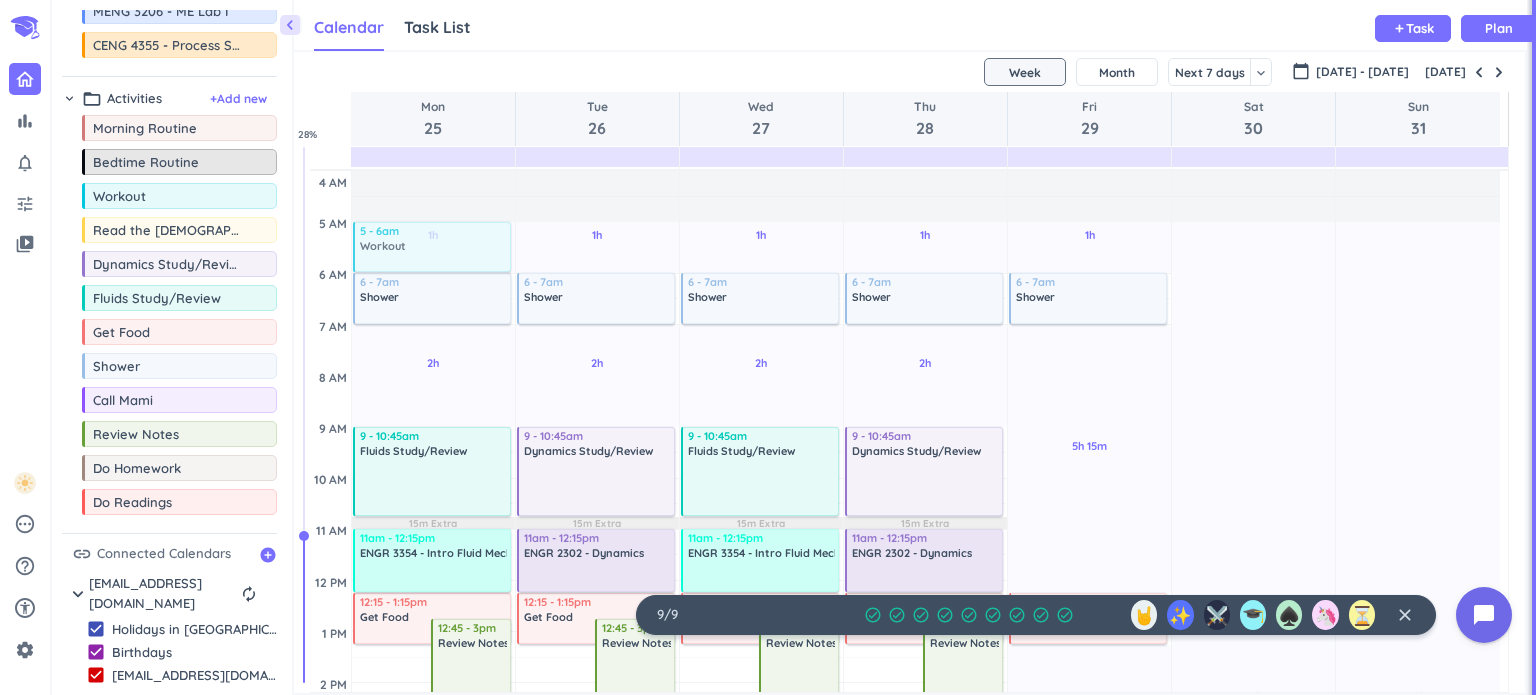 drag, startPoint x: 164, startPoint y: 200, endPoint x: 401, endPoint y: 225, distance: 238.31491 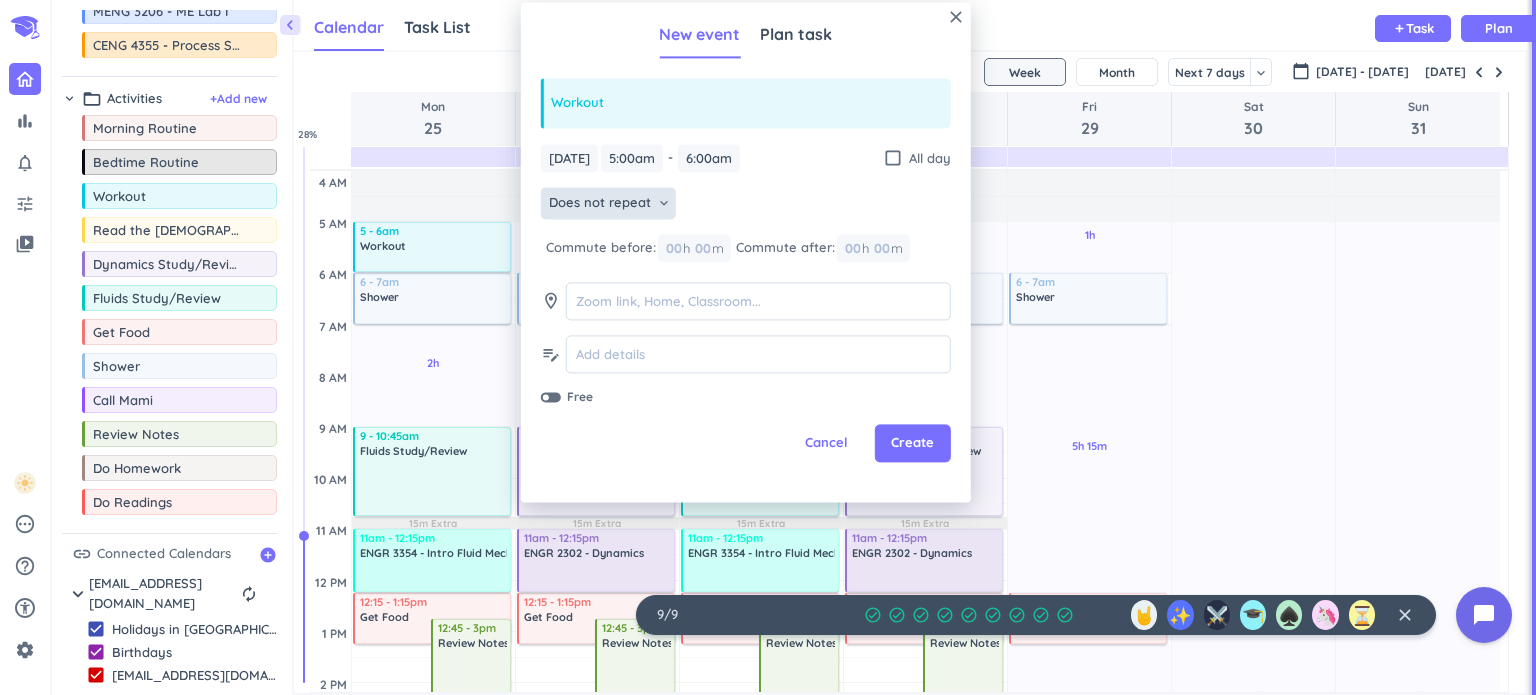 click on "keyboard_arrow_down" at bounding box center (664, 204) 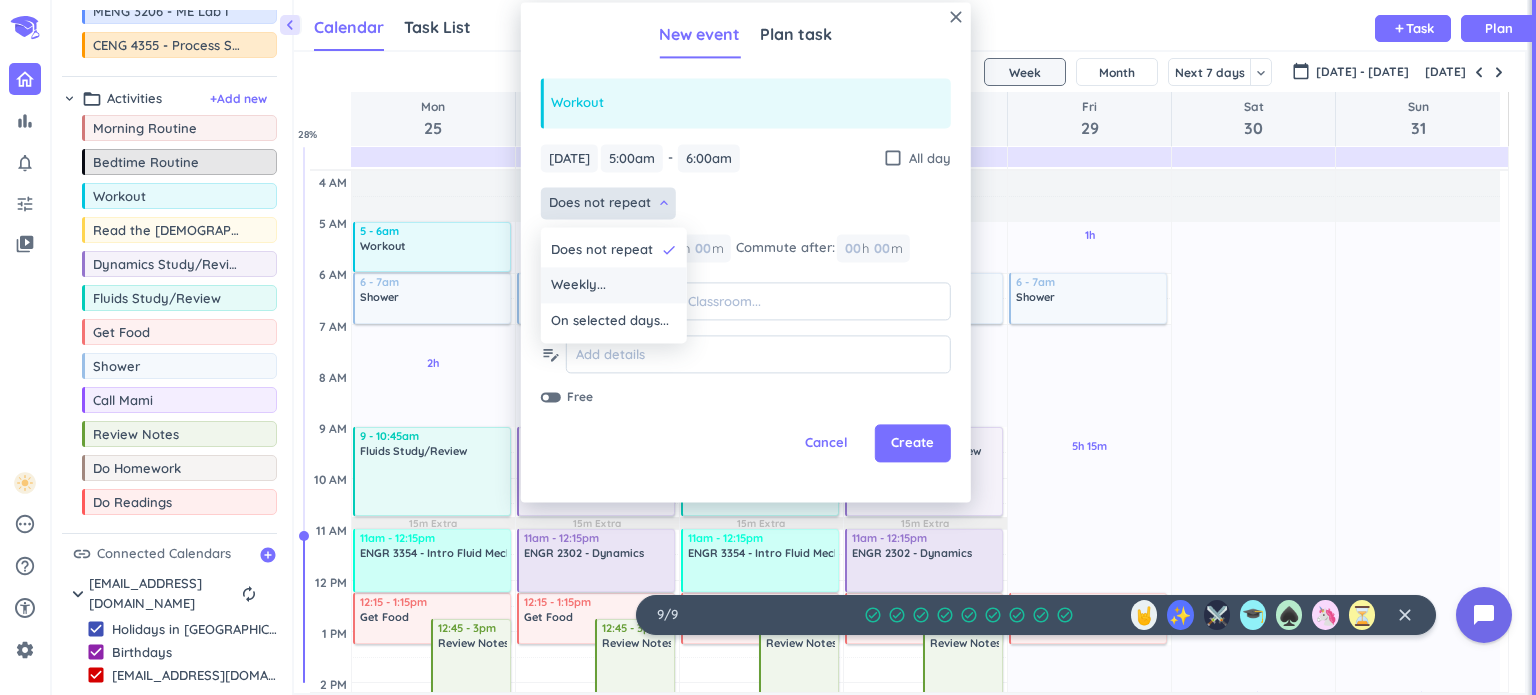 click on "Weekly..." at bounding box center [614, 286] 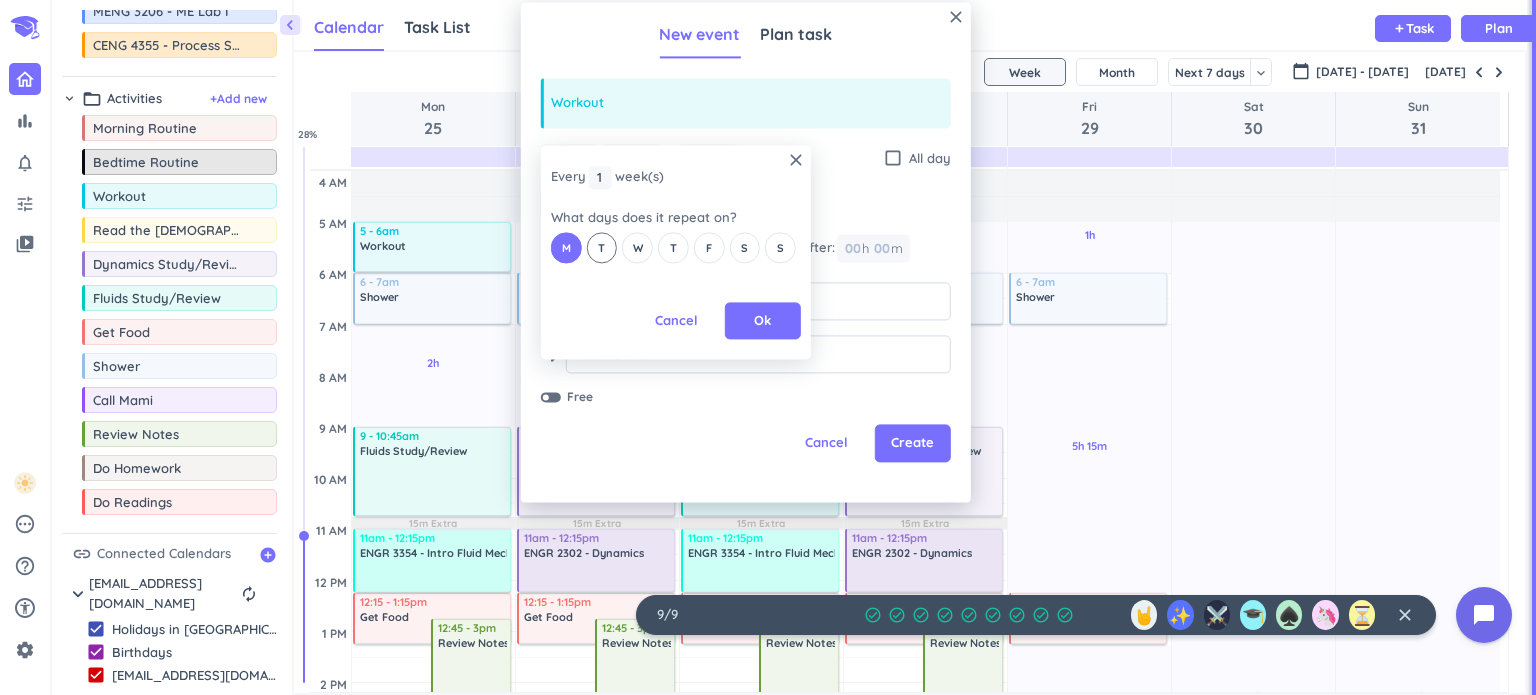 click on "T" at bounding box center [602, 248] 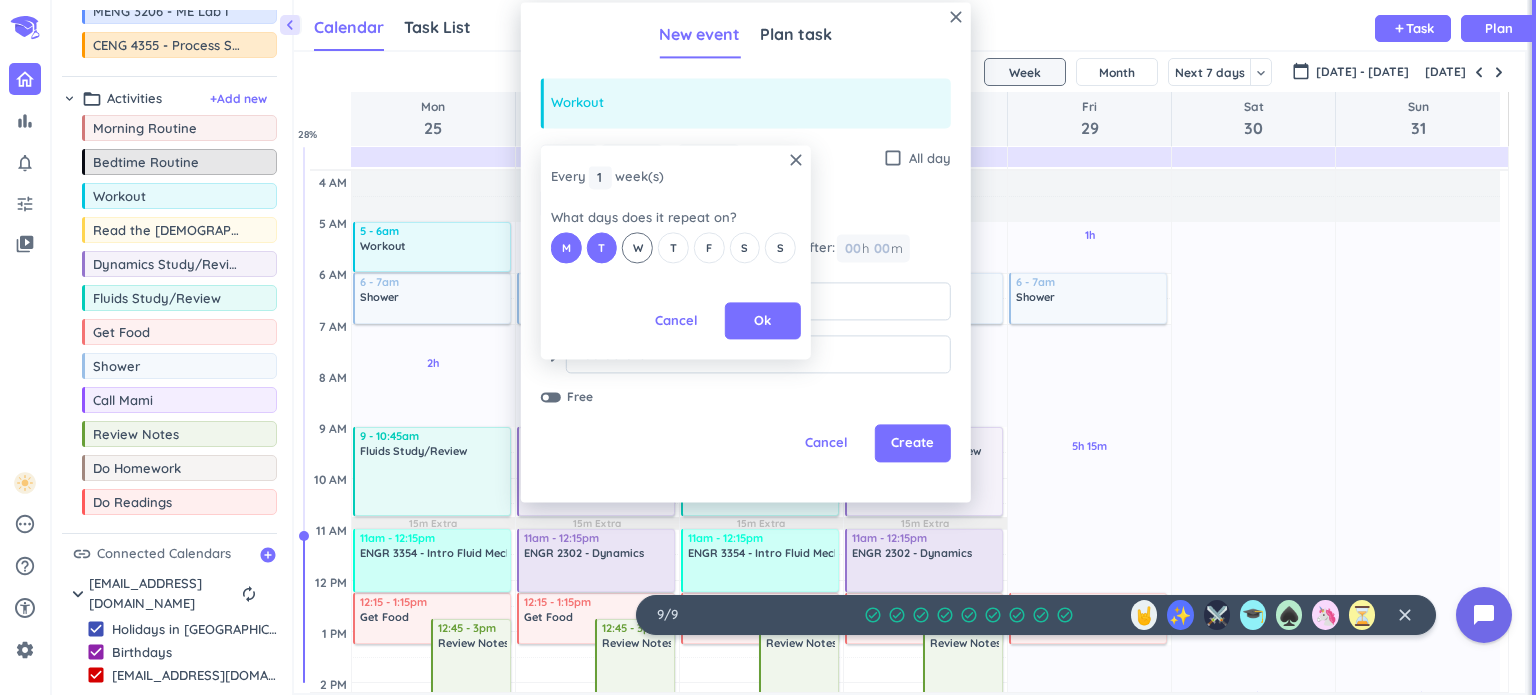 click on "W" at bounding box center (638, 248) 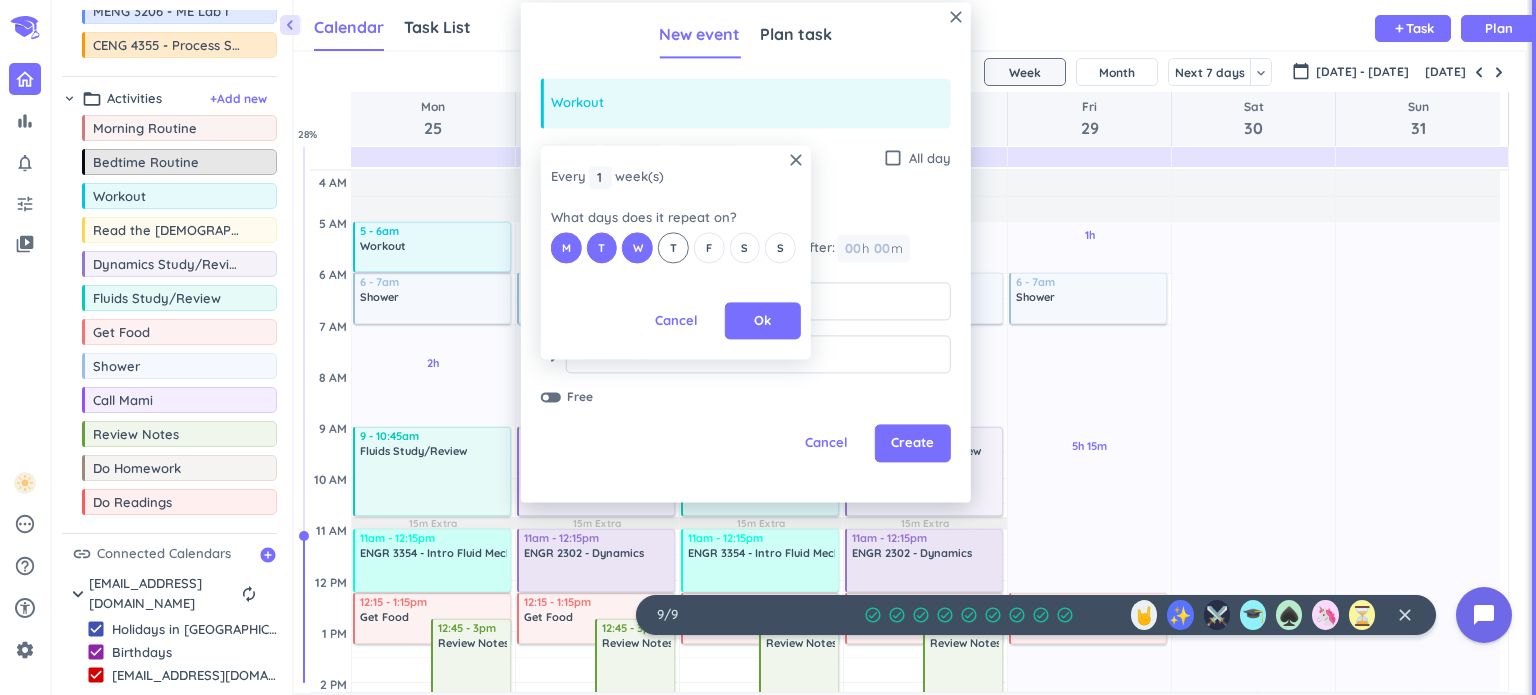click on "T" at bounding box center [673, 248] 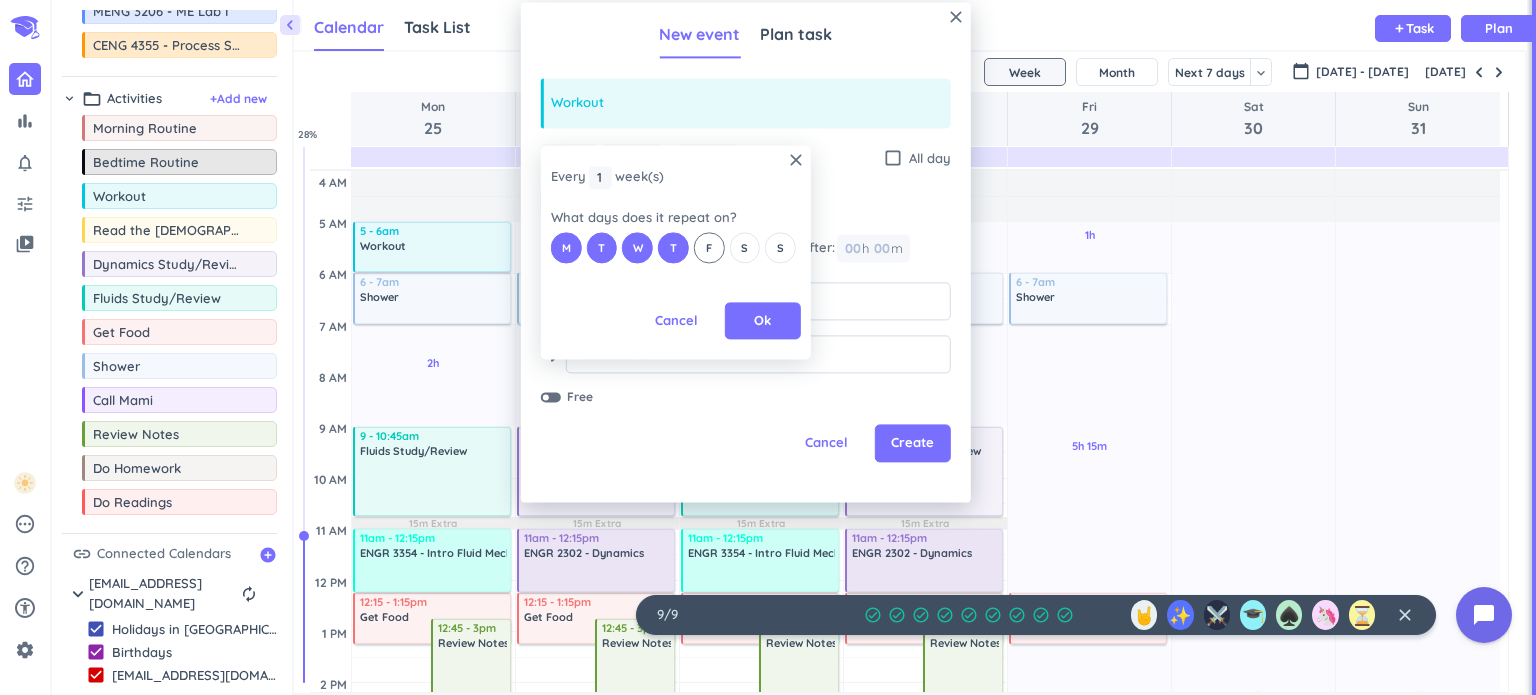 click on "F" at bounding box center [709, 248] 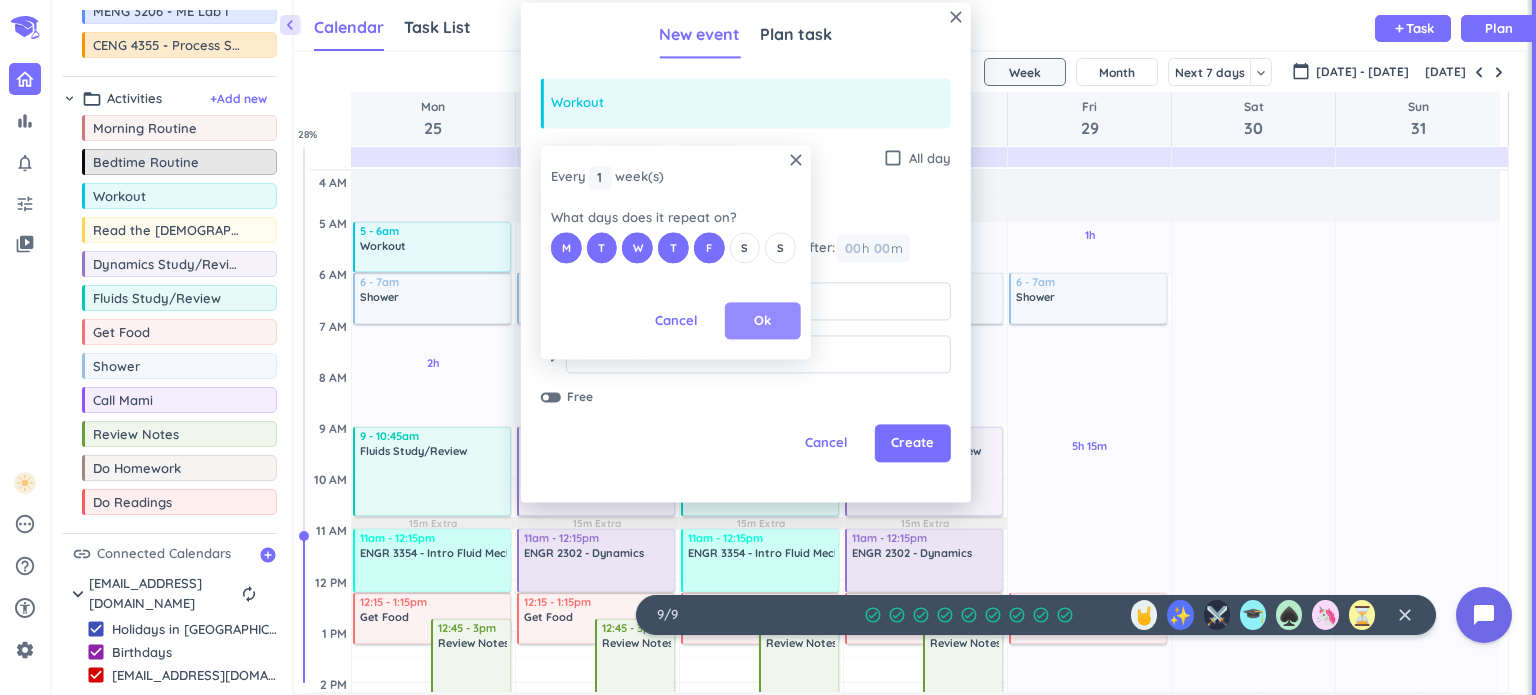 click on "Ok" at bounding box center (762, 321) 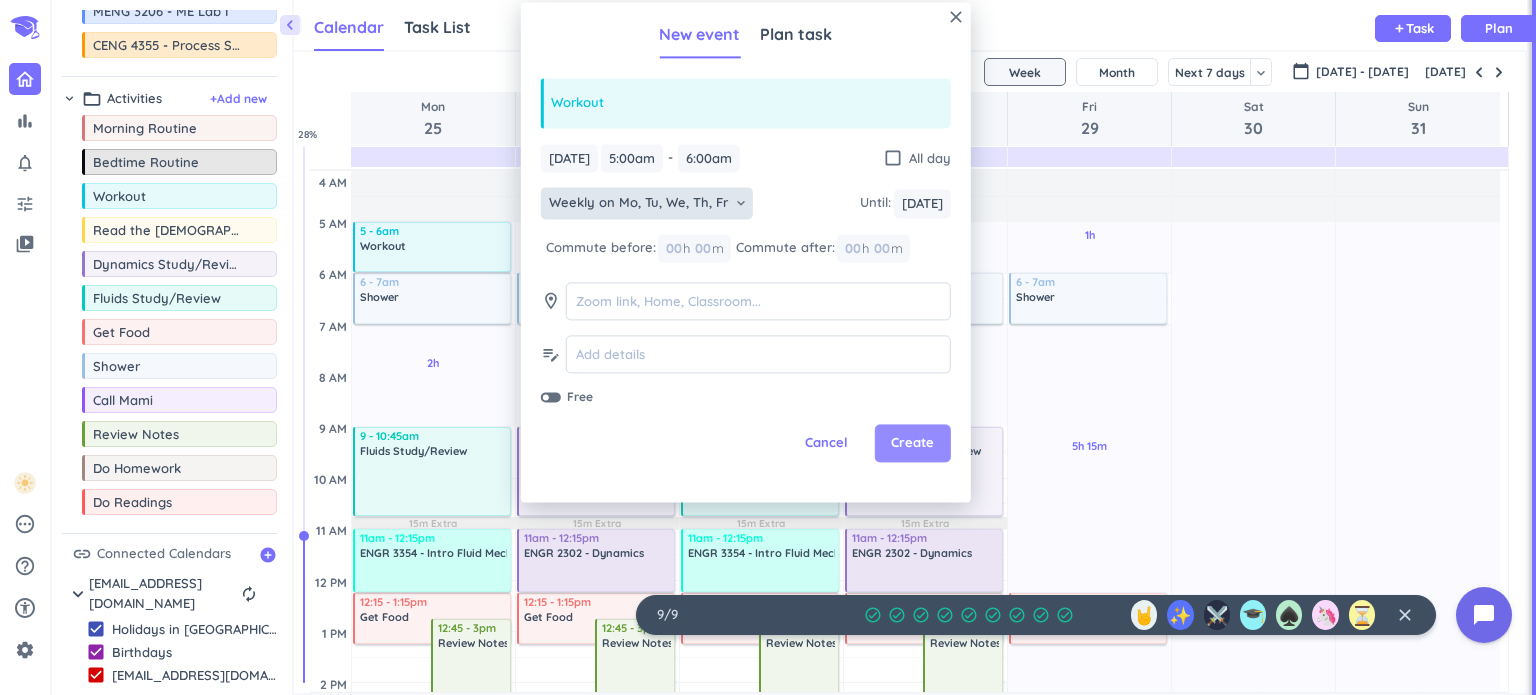 click on "Create" at bounding box center [913, 444] 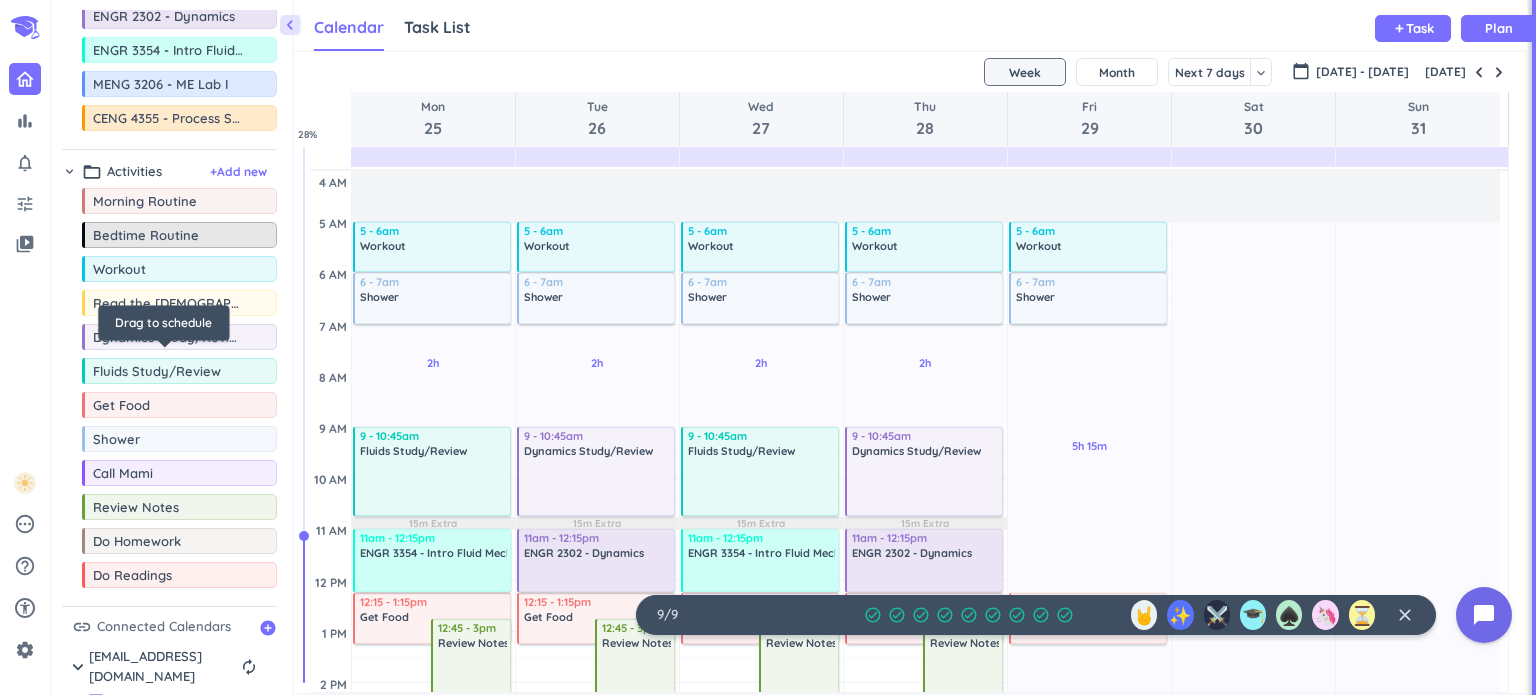 scroll, scrollTop: 96, scrollLeft: 0, axis: vertical 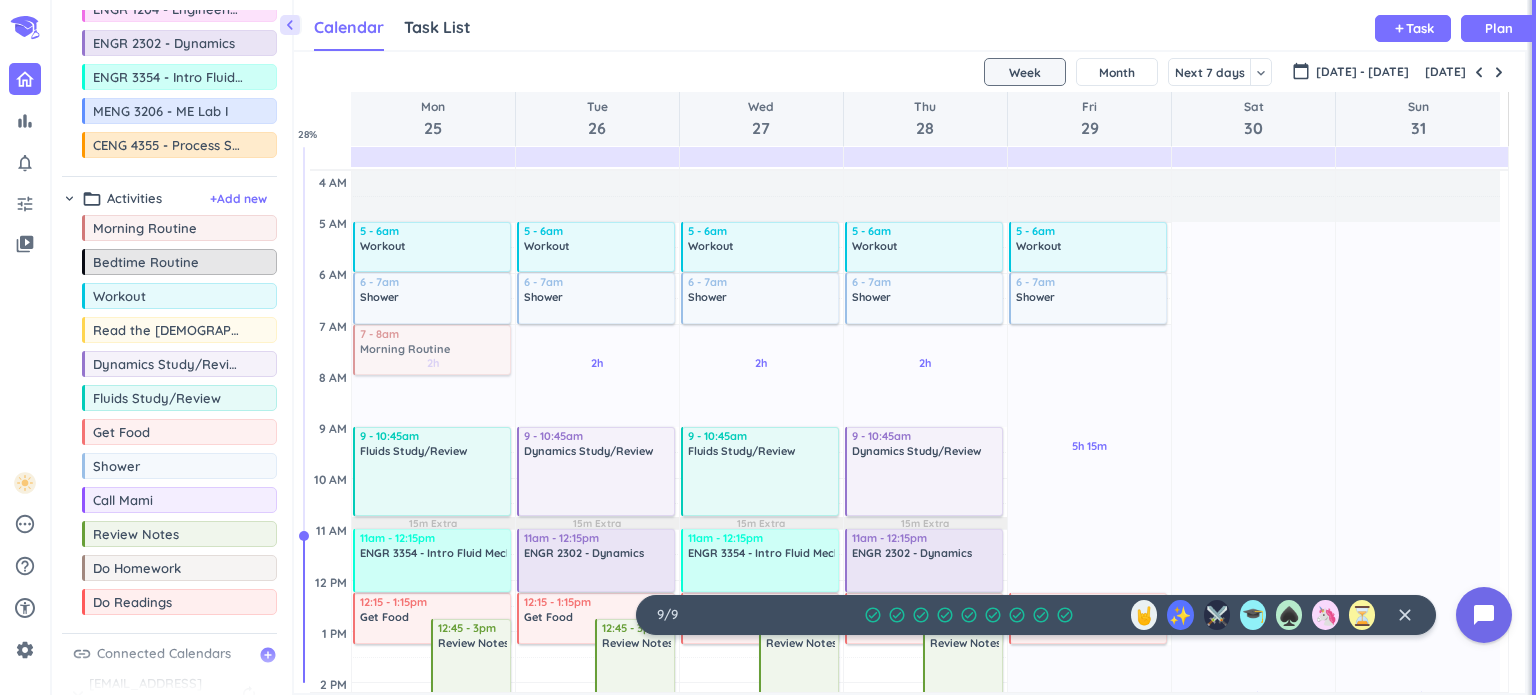 drag, startPoint x: 184, startPoint y: 233, endPoint x: 423, endPoint y: 328, distance: 257.18866 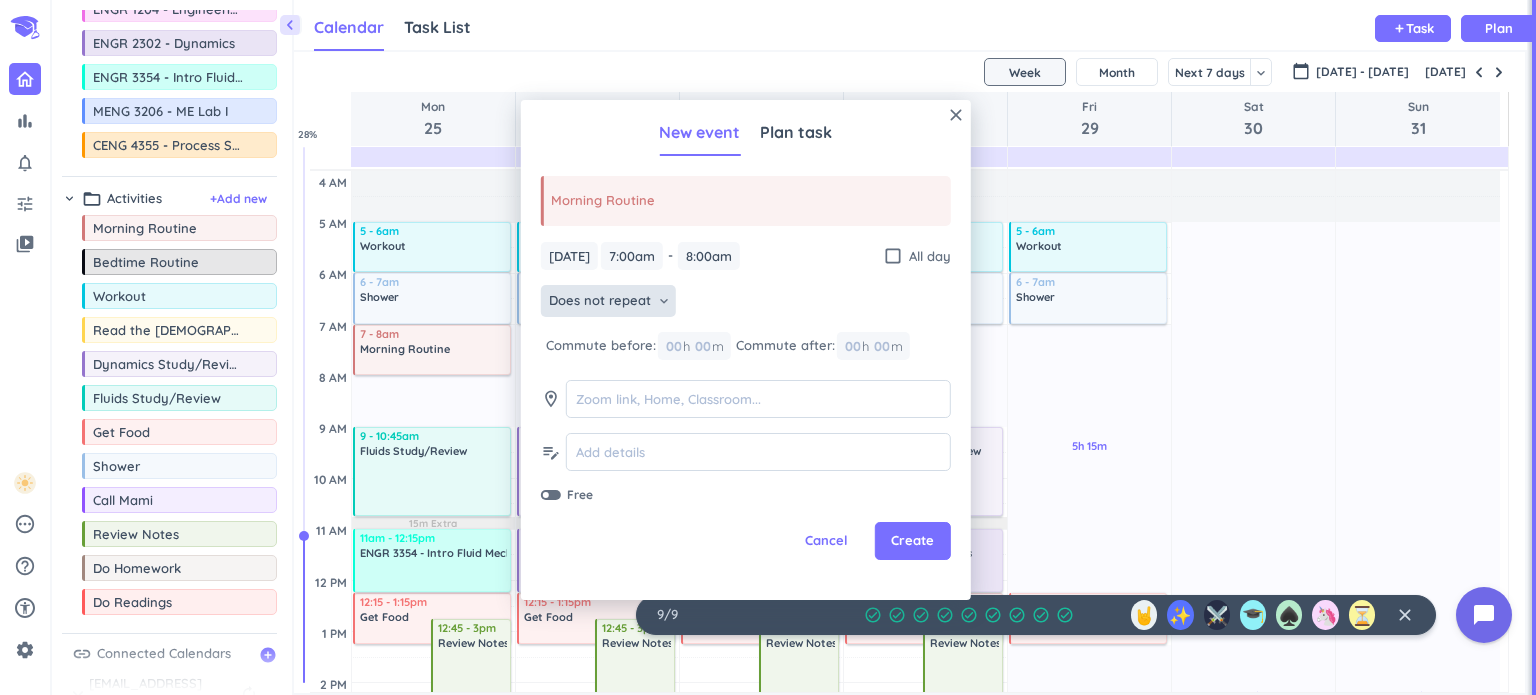 click on "keyboard_arrow_down" at bounding box center (664, 301) 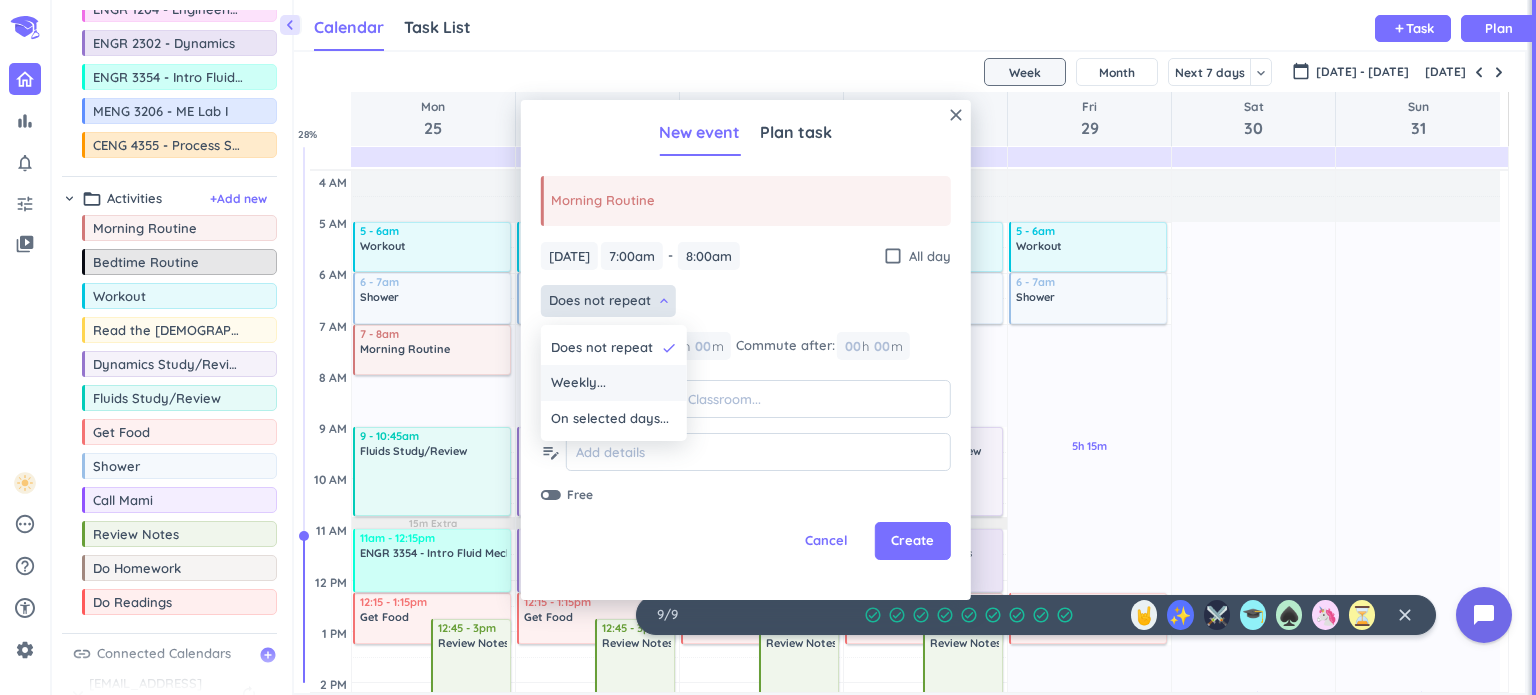 click on "Weekly..." at bounding box center (614, 383) 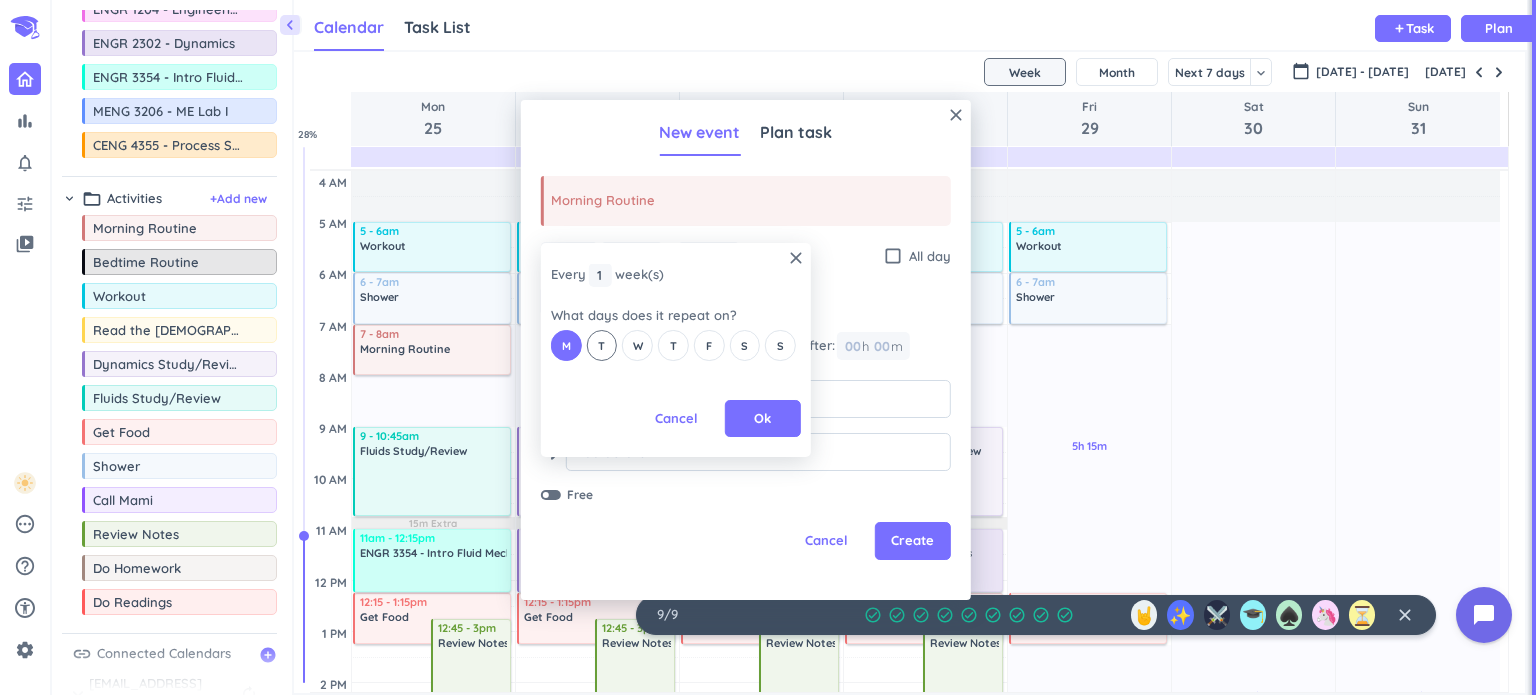 click on "T" at bounding box center (601, 346) 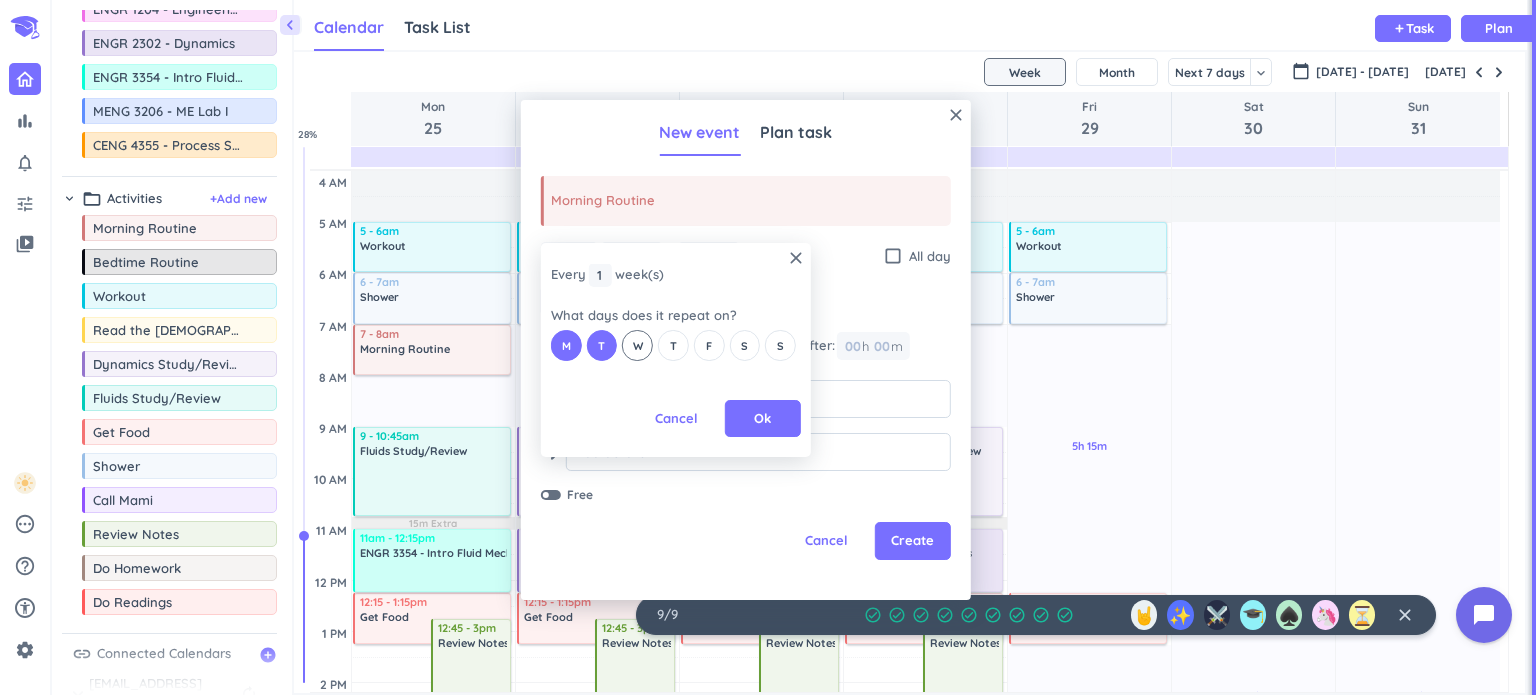 click on "W" at bounding box center [638, 346] 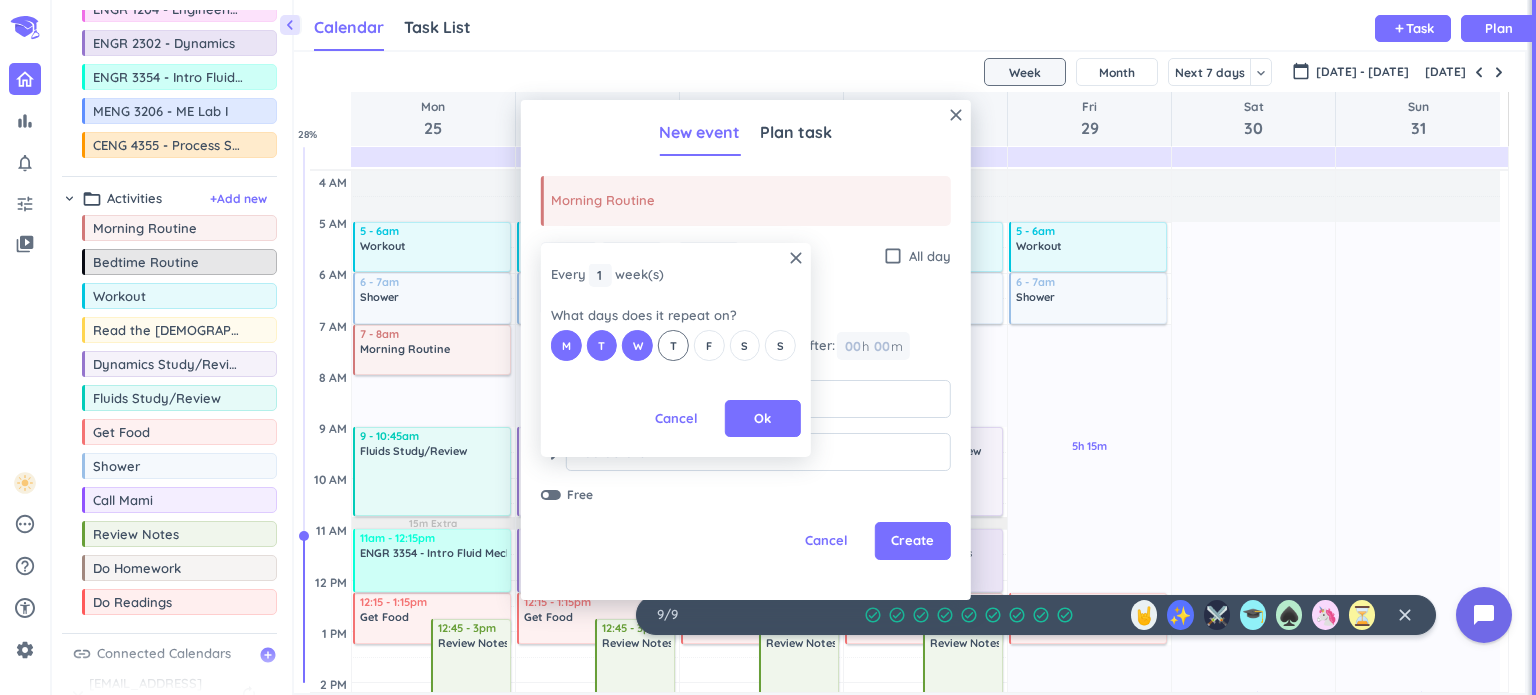 click on "T" at bounding box center [673, 345] 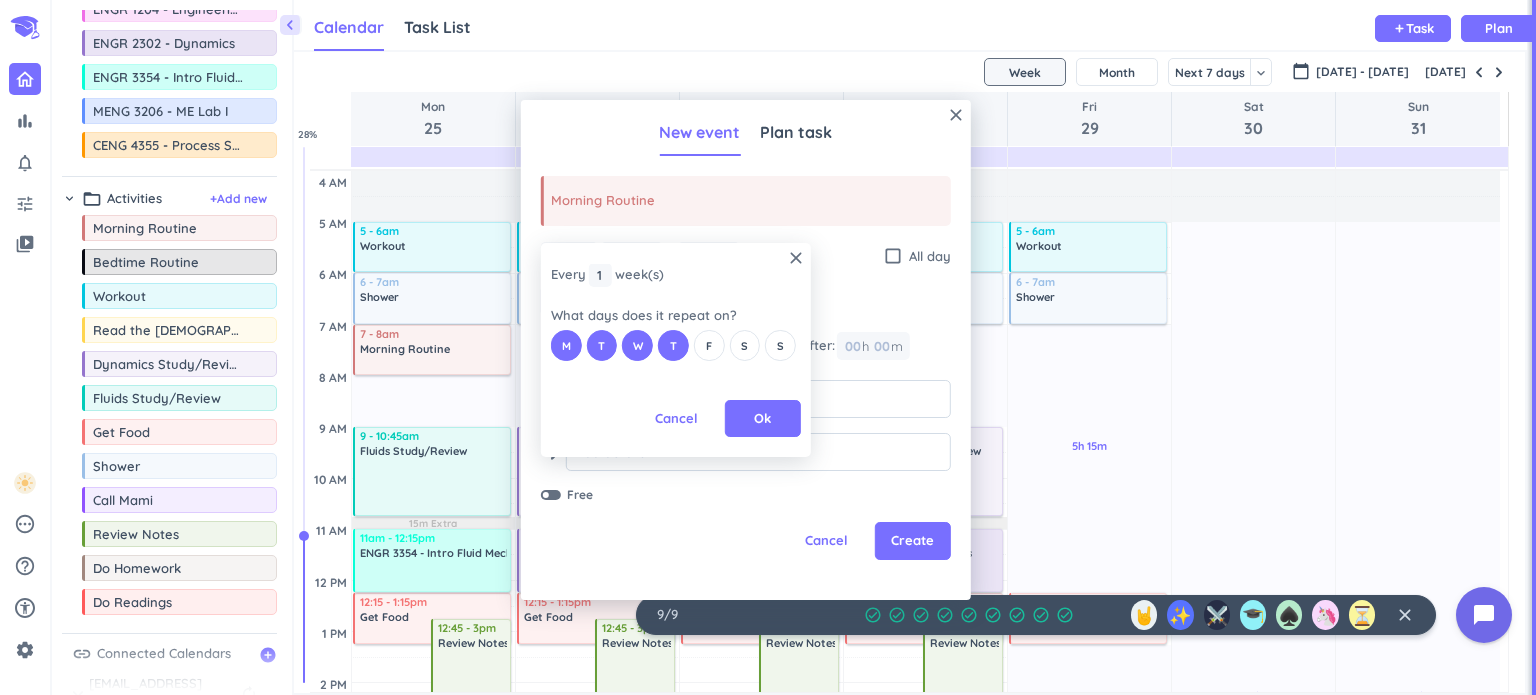 click on "M T W T F S S" at bounding box center [676, 345] 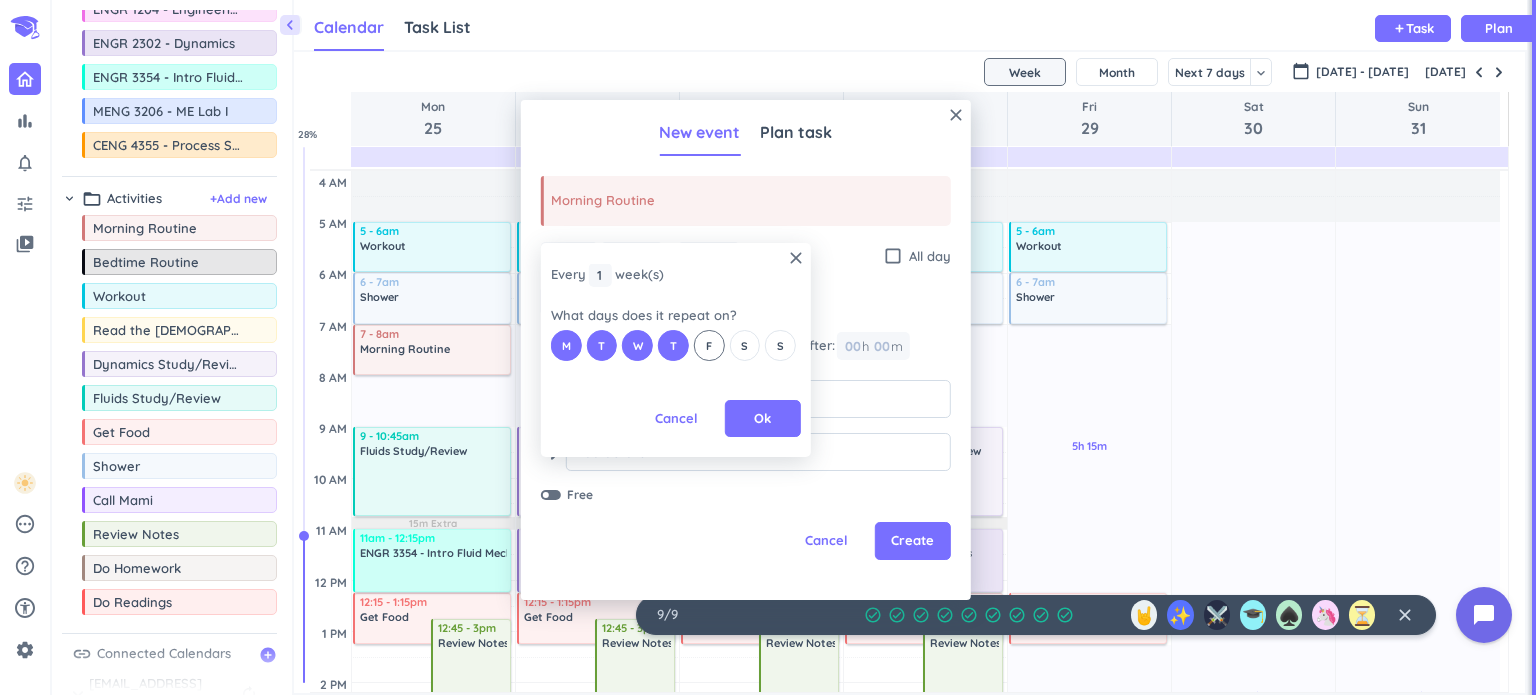 click on "F" at bounding box center [709, 346] 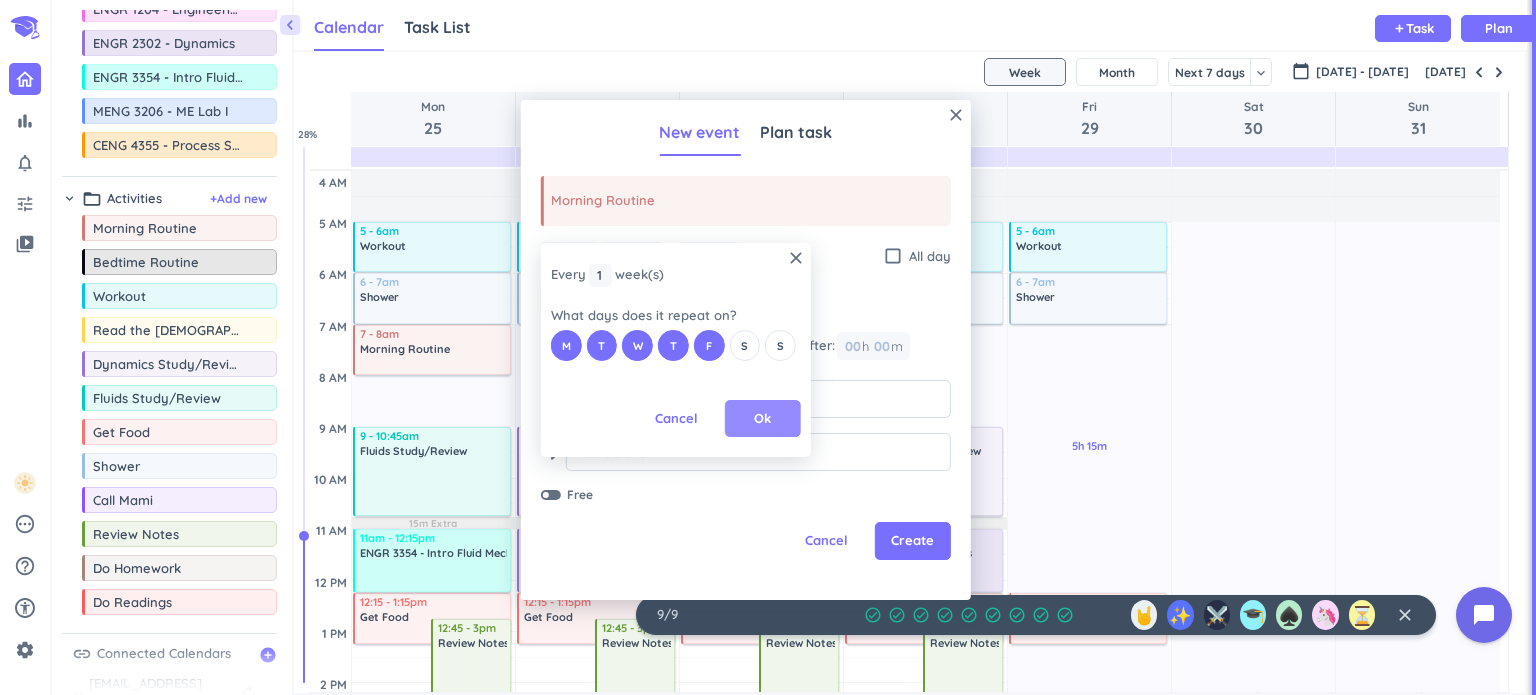 click on "Ok" at bounding box center [763, 419] 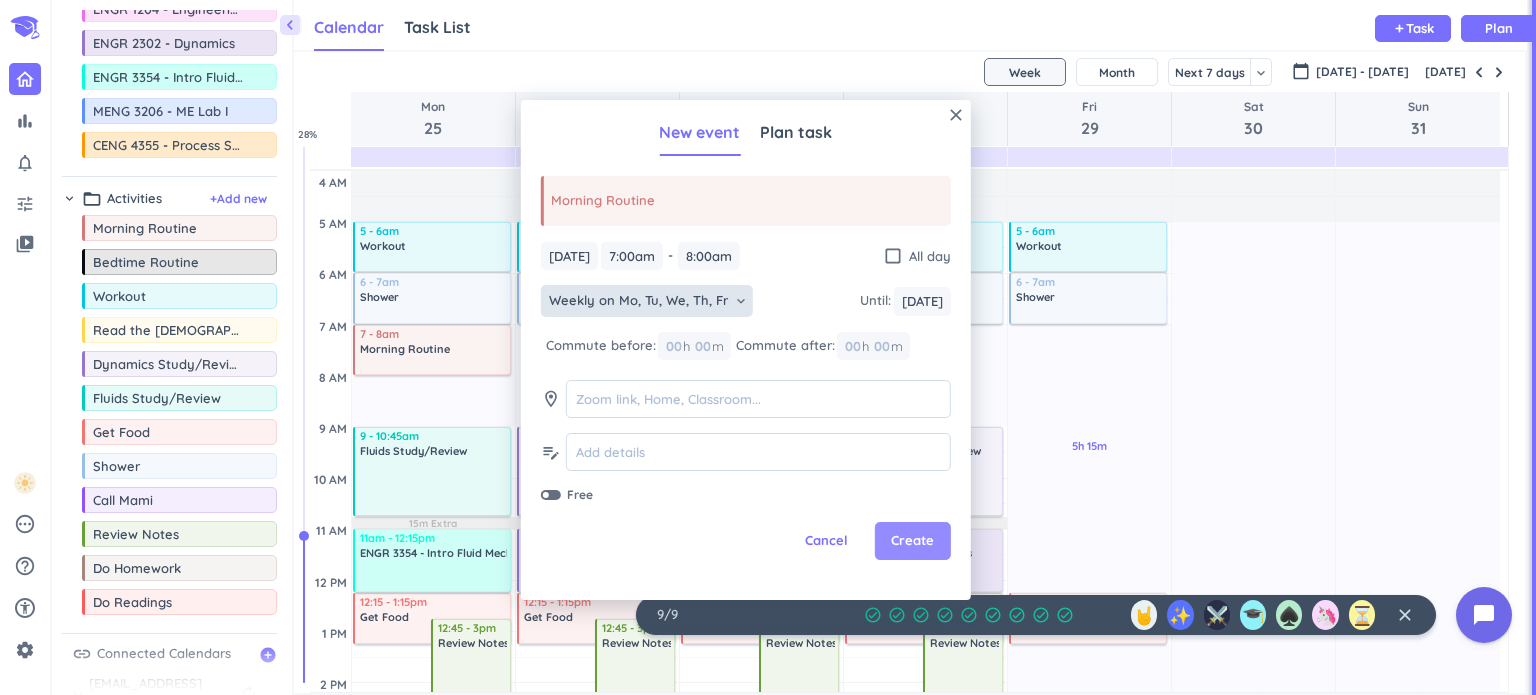 click on "Create" at bounding box center [912, 541] 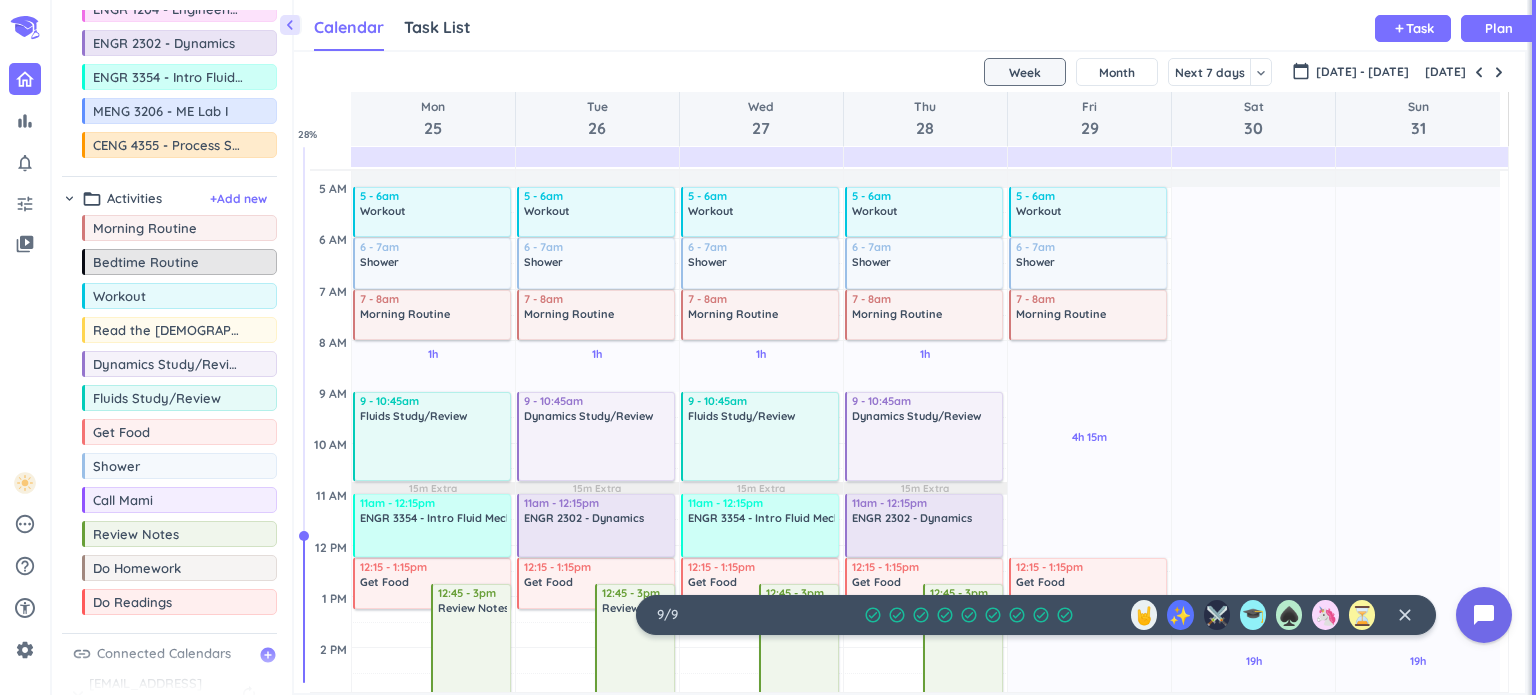 scroll, scrollTop: 0, scrollLeft: 0, axis: both 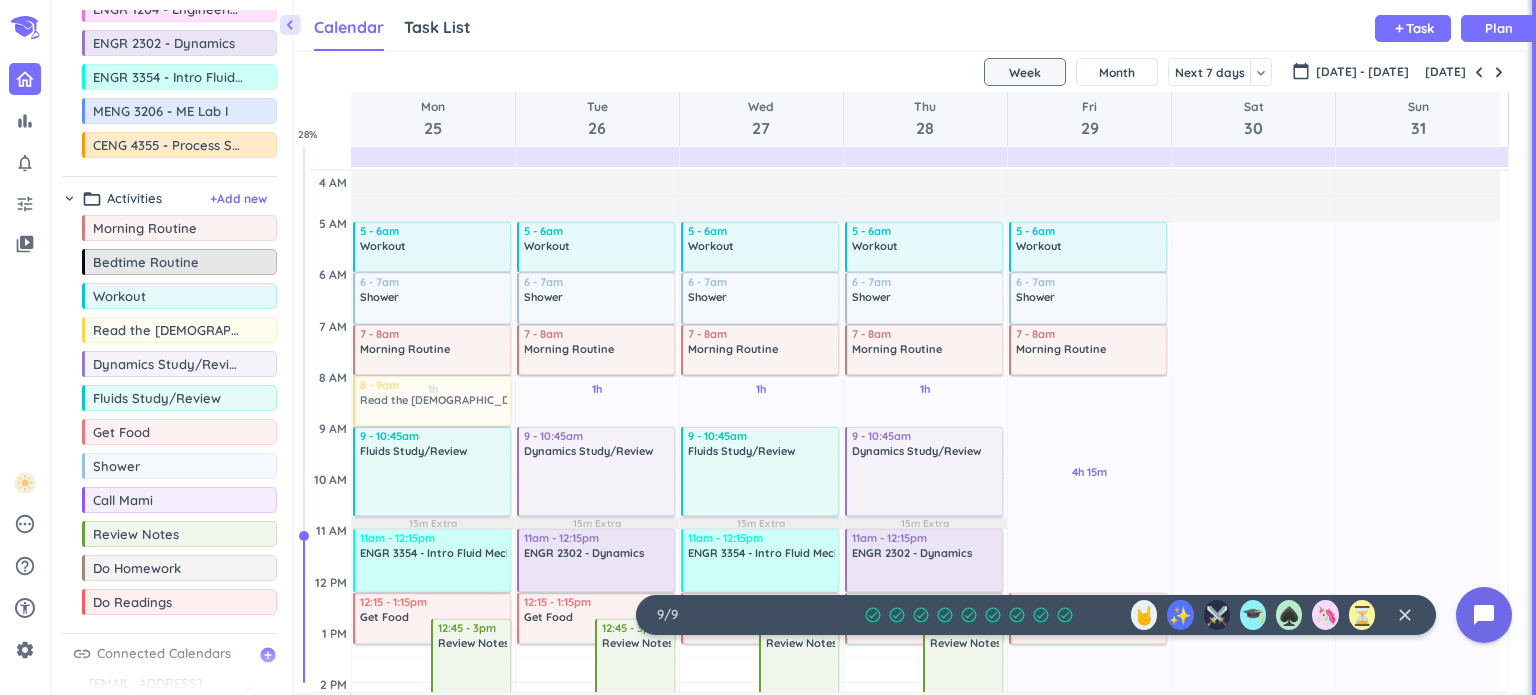 drag, startPoint x: 177, startPoint y: 334, endPoint x: 408, endPoint y: 379, distance: 235.3423 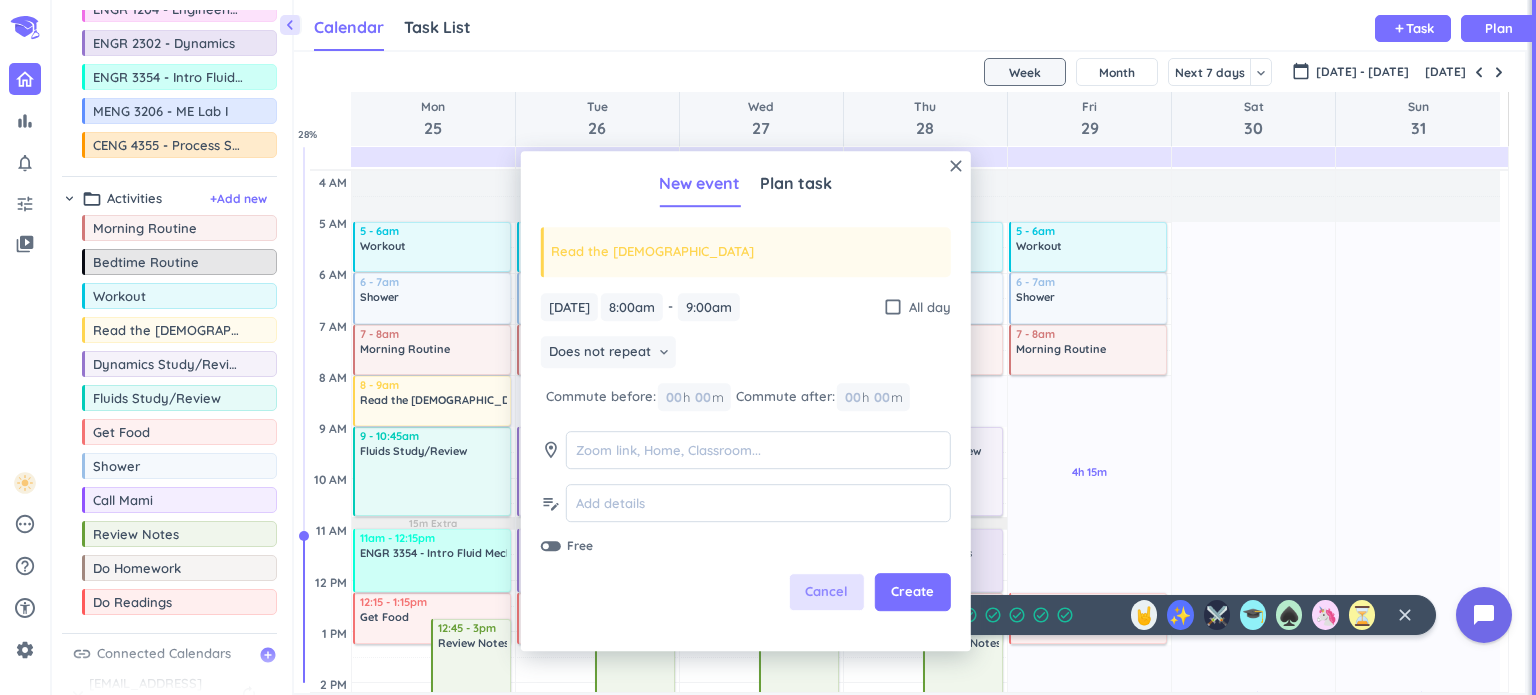 click on "Cancel" at bounding box center [826, 593] 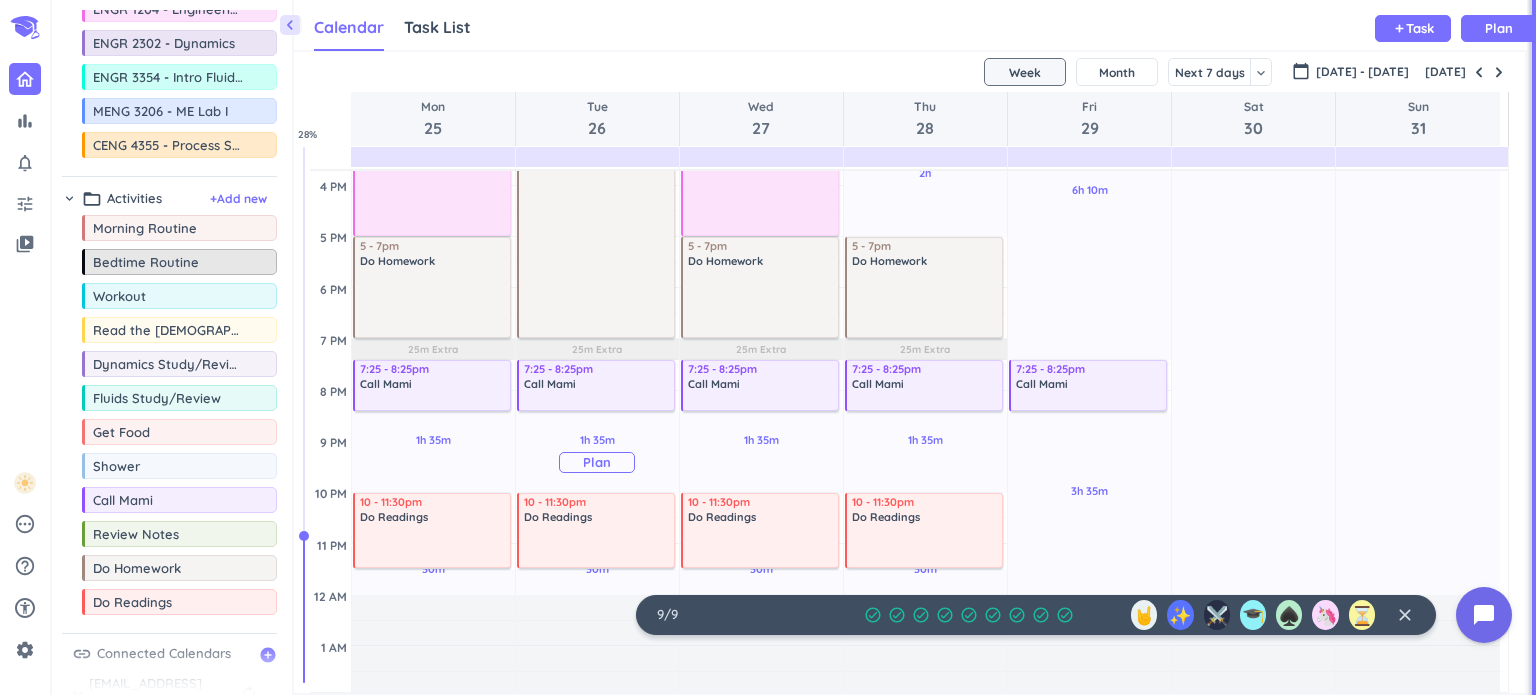 scroll, scrollTop: 707, scrollLeft: 0, axis: vertical 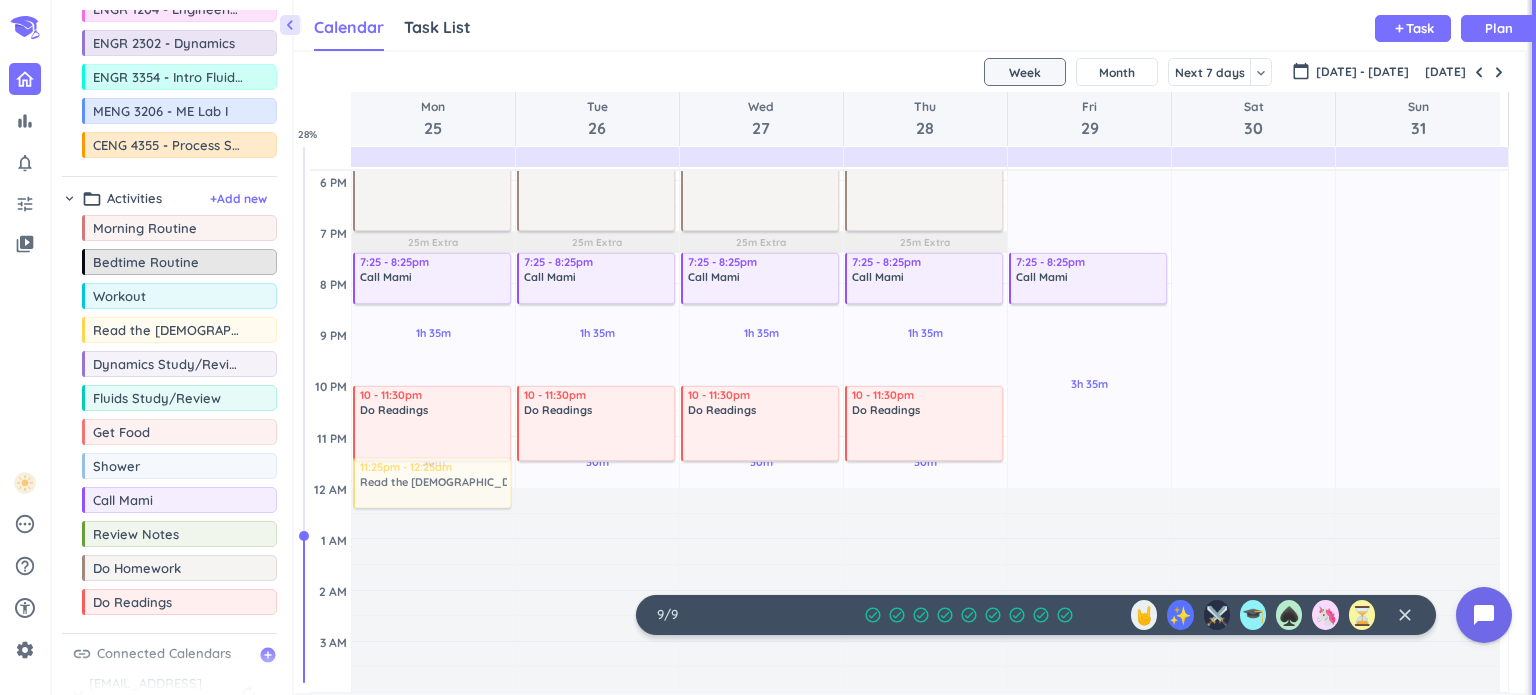 drag, startPoint x: 162, startPoint y: 338, endPoint x: 423, endPoint y: 461, distance: 288.53076 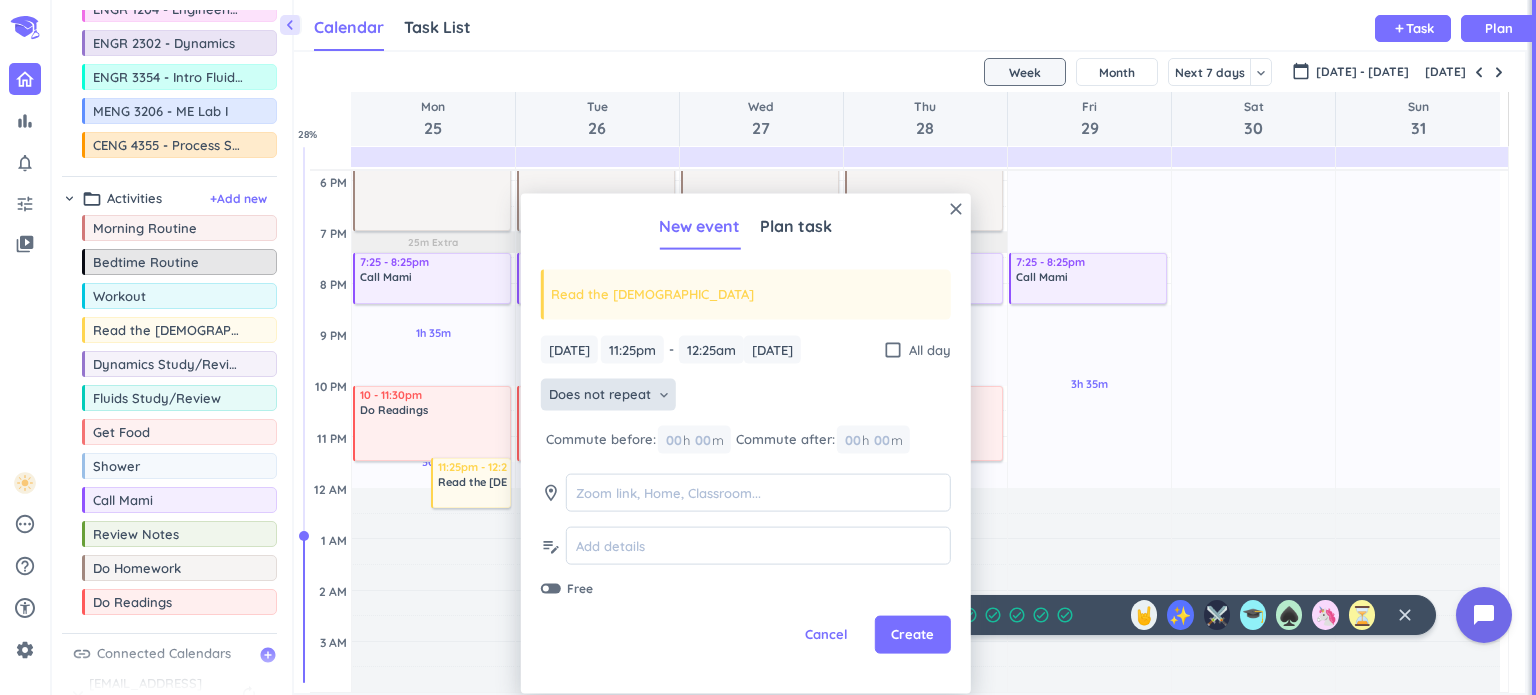 click on "keyboard_arrow_down" at bounding box center (664, 395) 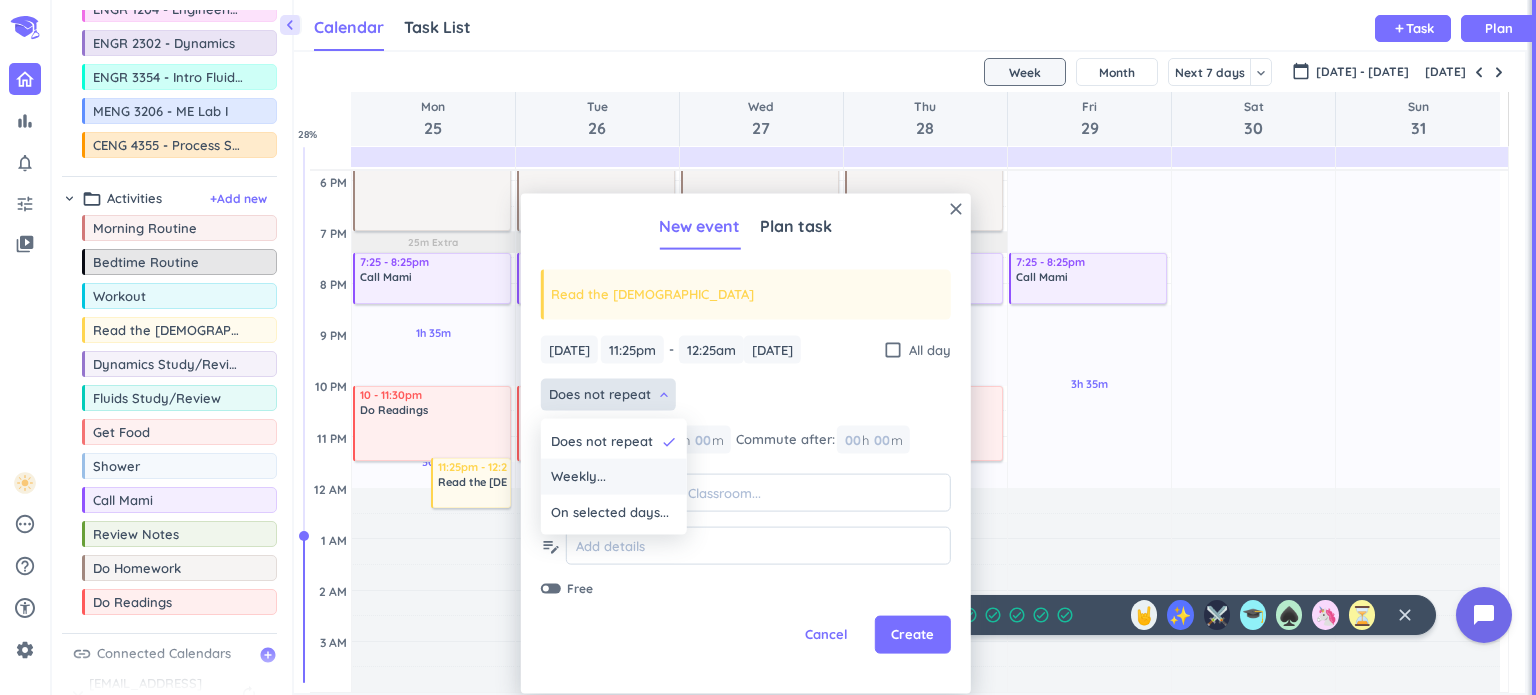 click on "Weekly..." at bounding box center [614, 477] 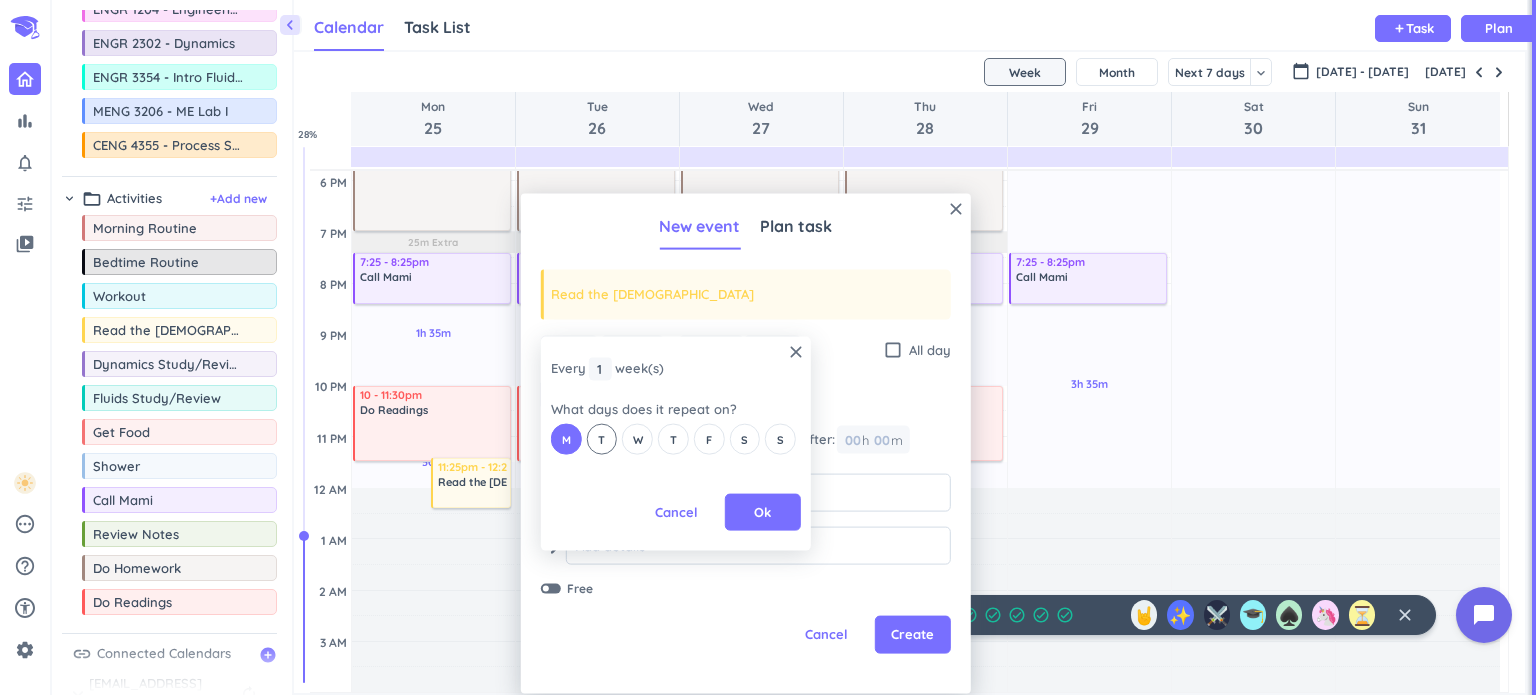 click on "T" at bounding box center [602, 439] 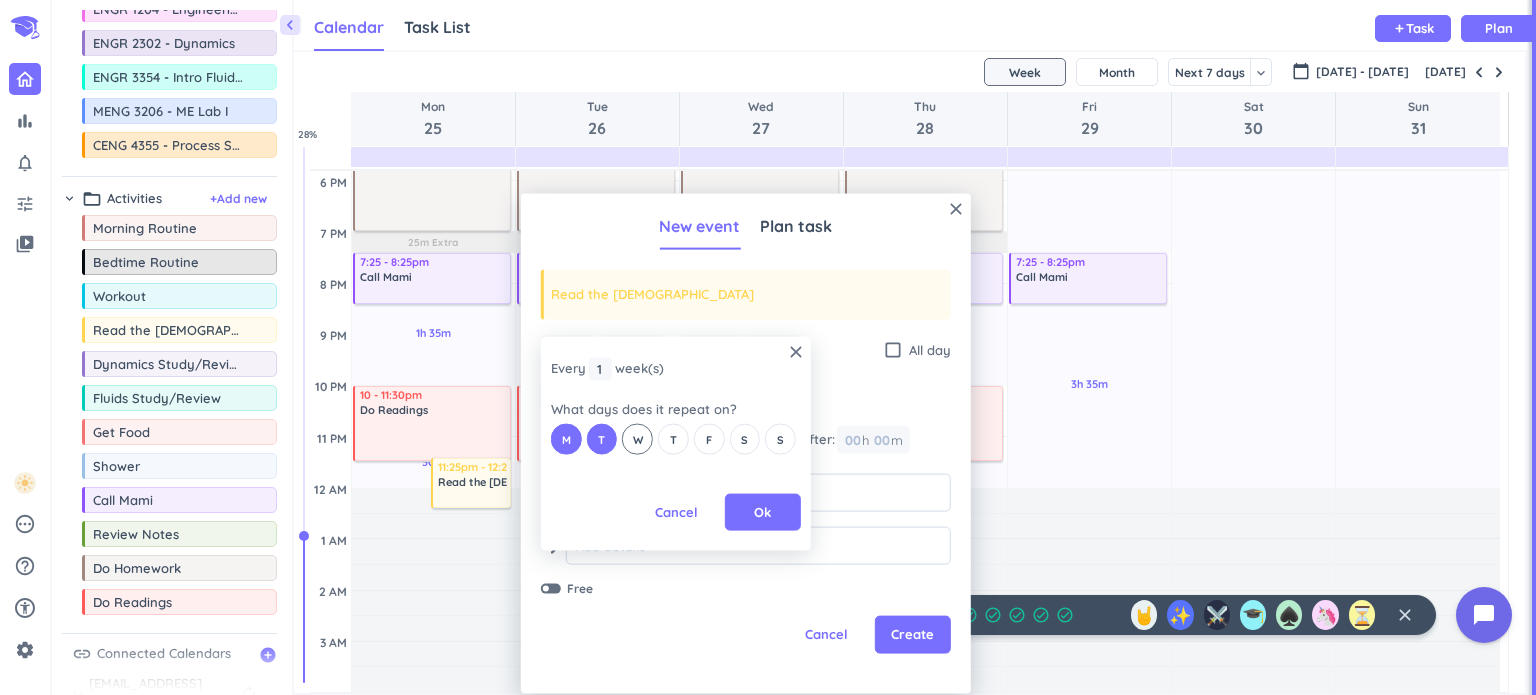click on "W" at bounding box center (638, 439) 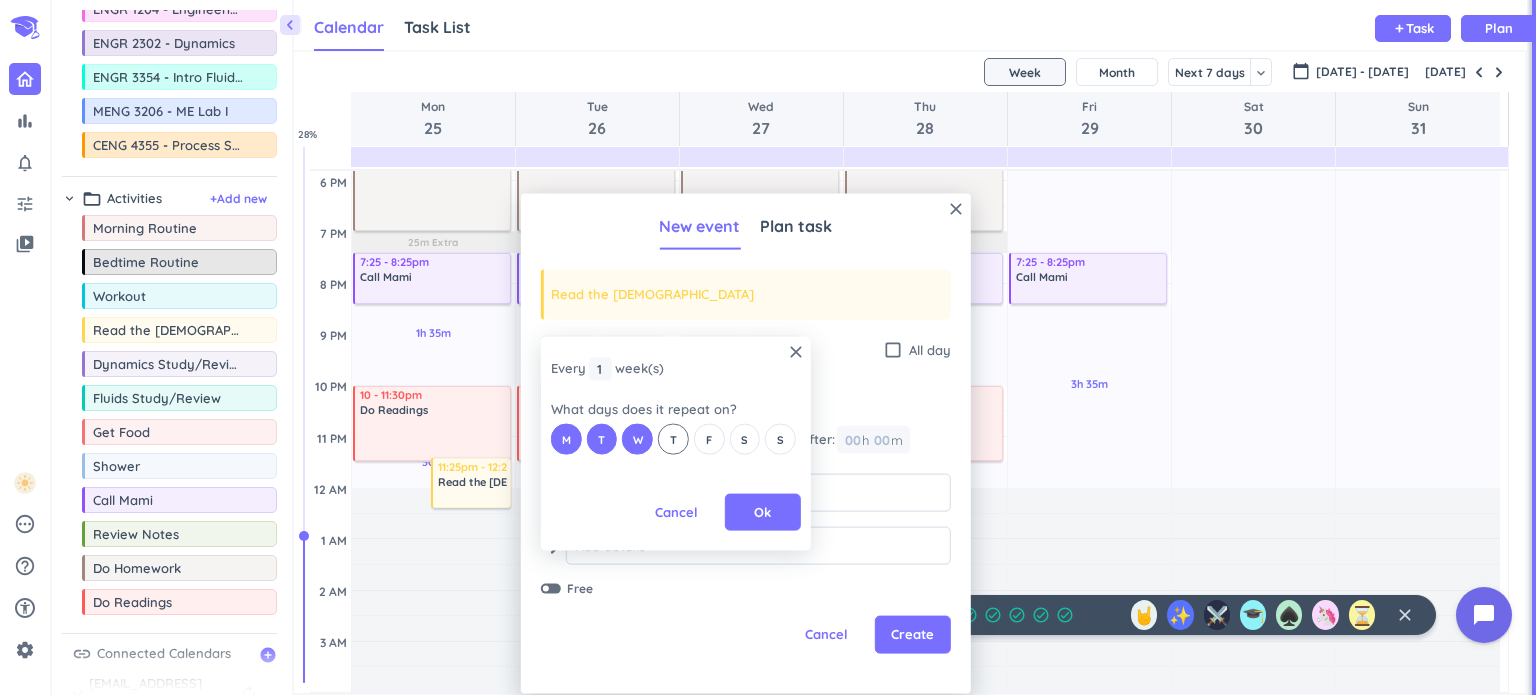 click on "T" at bounding box center [673, 439] 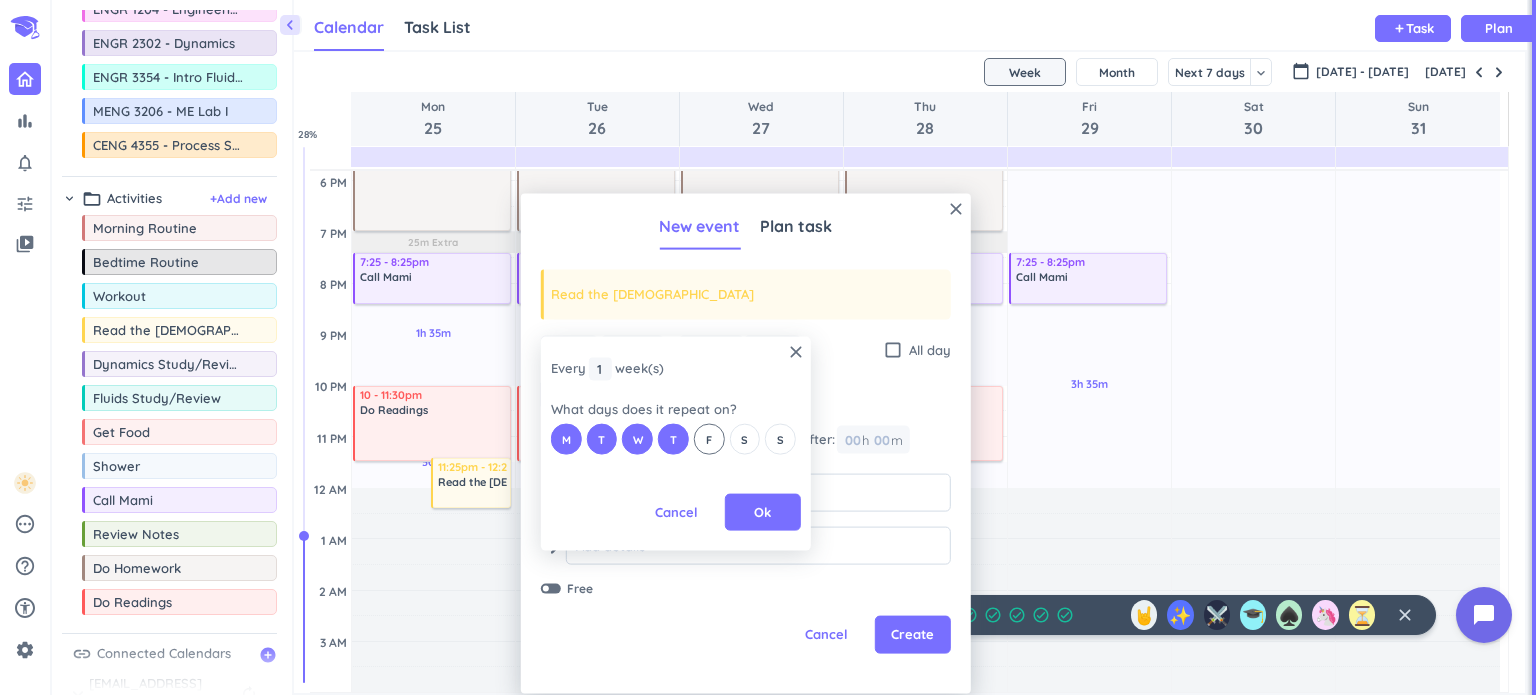 click on "F" at bounding box center [709, 439] 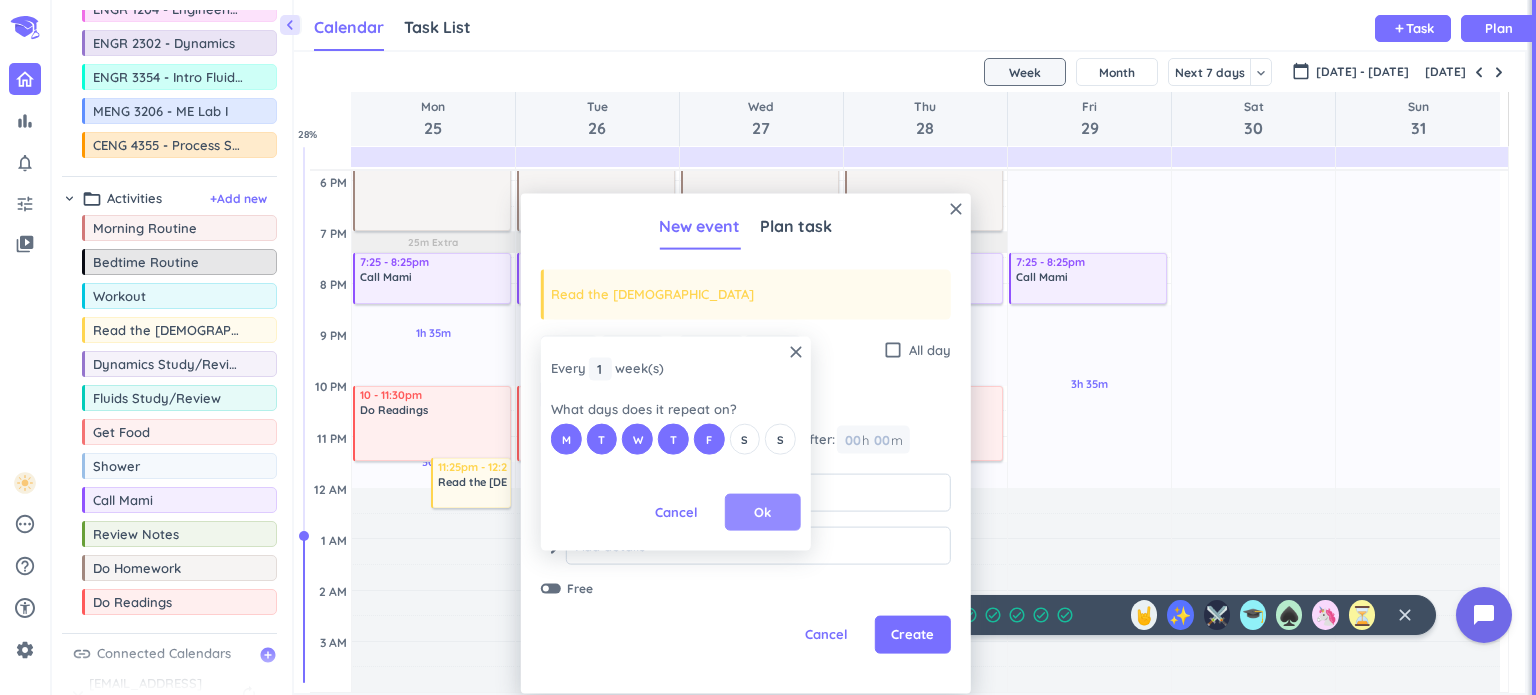 click on "Ok" at bounding box center (762, 511) 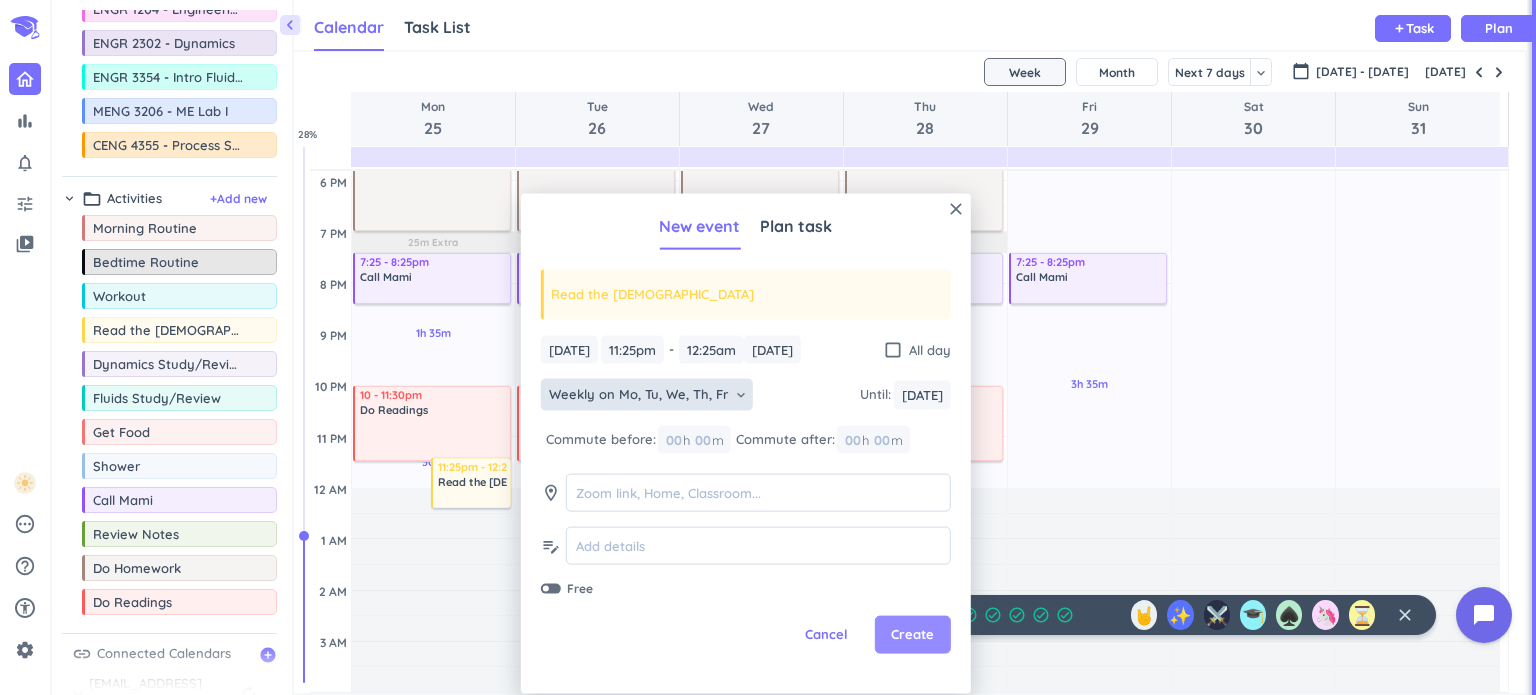 click on "Create" at bounding box center [913, 635] 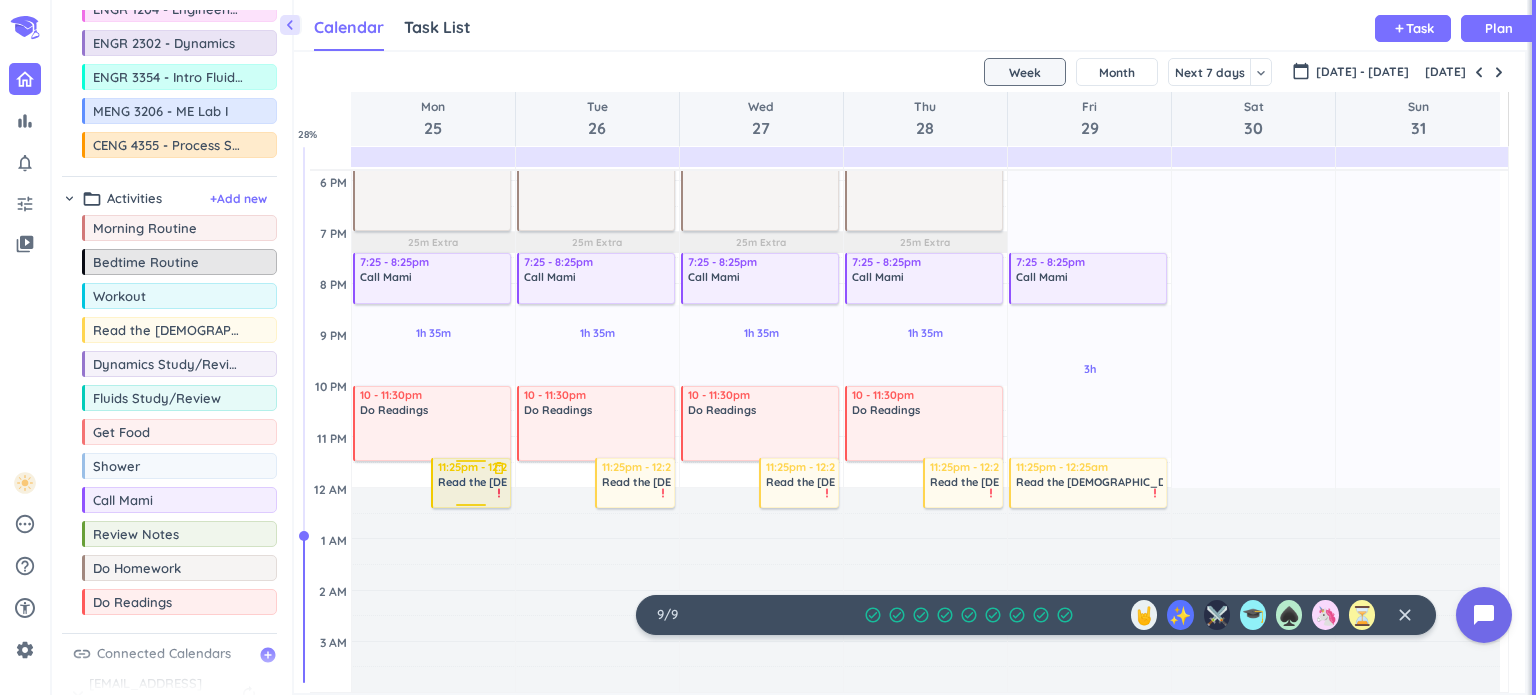 click on "priority_high" at bounding box center [499, 493] 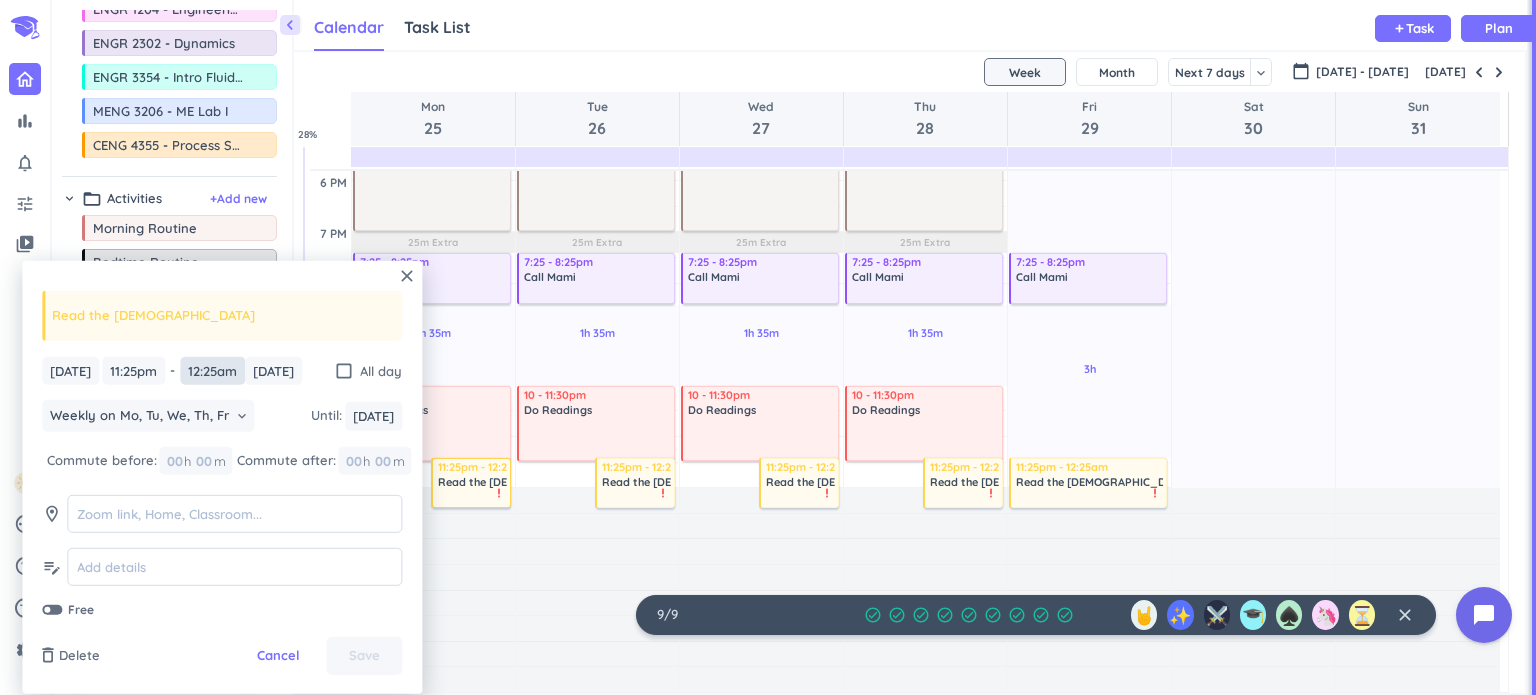 click on "12:25am" at bounding box center [212, 370] 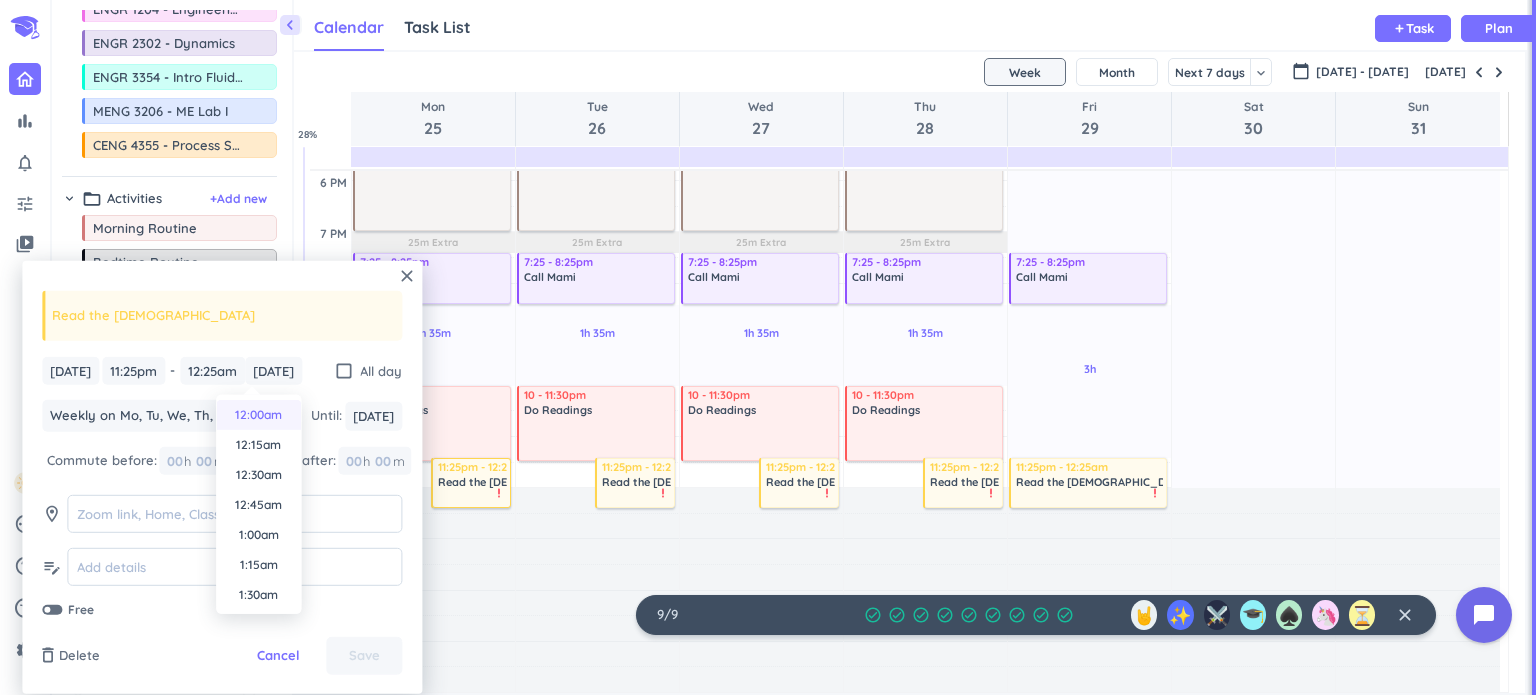 click on "12:00am" at bounding box center (258, 415) 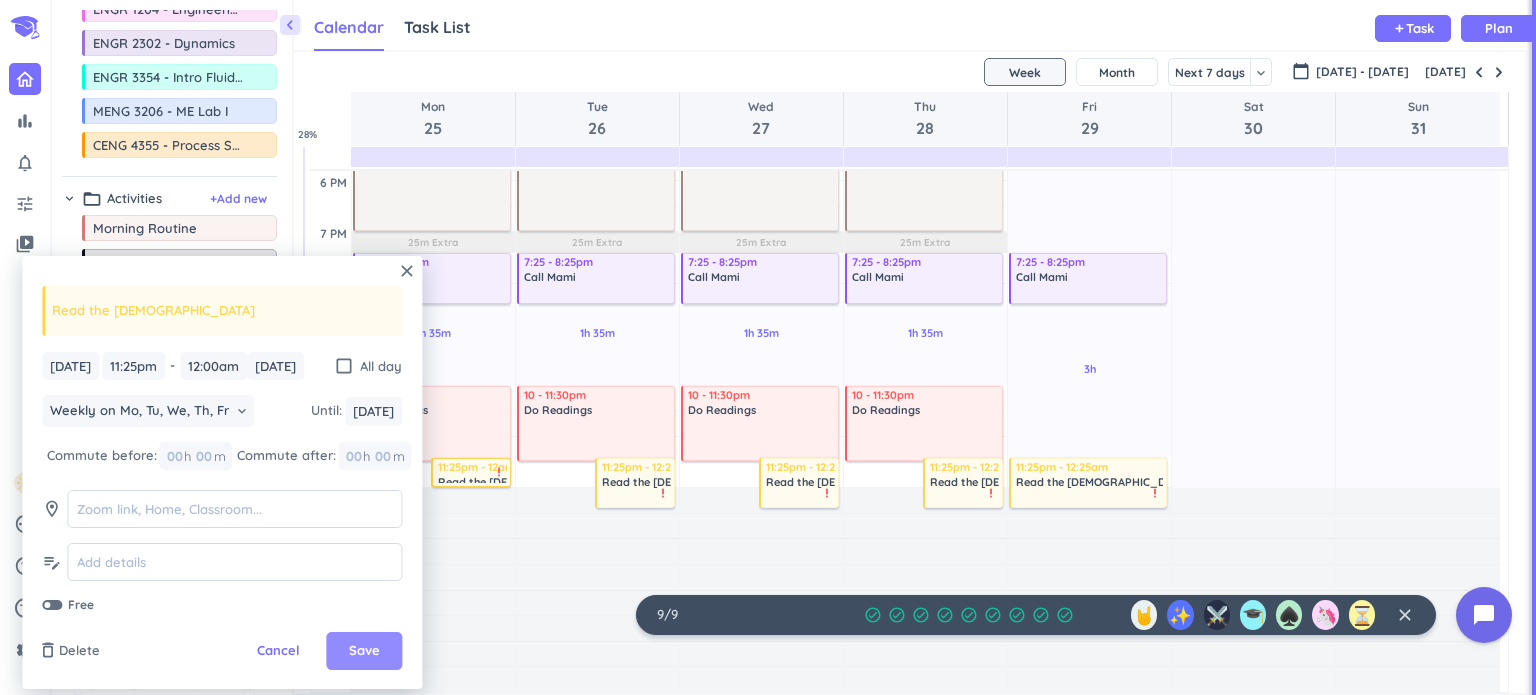 click on "Save" at bounding box center (364, 651) 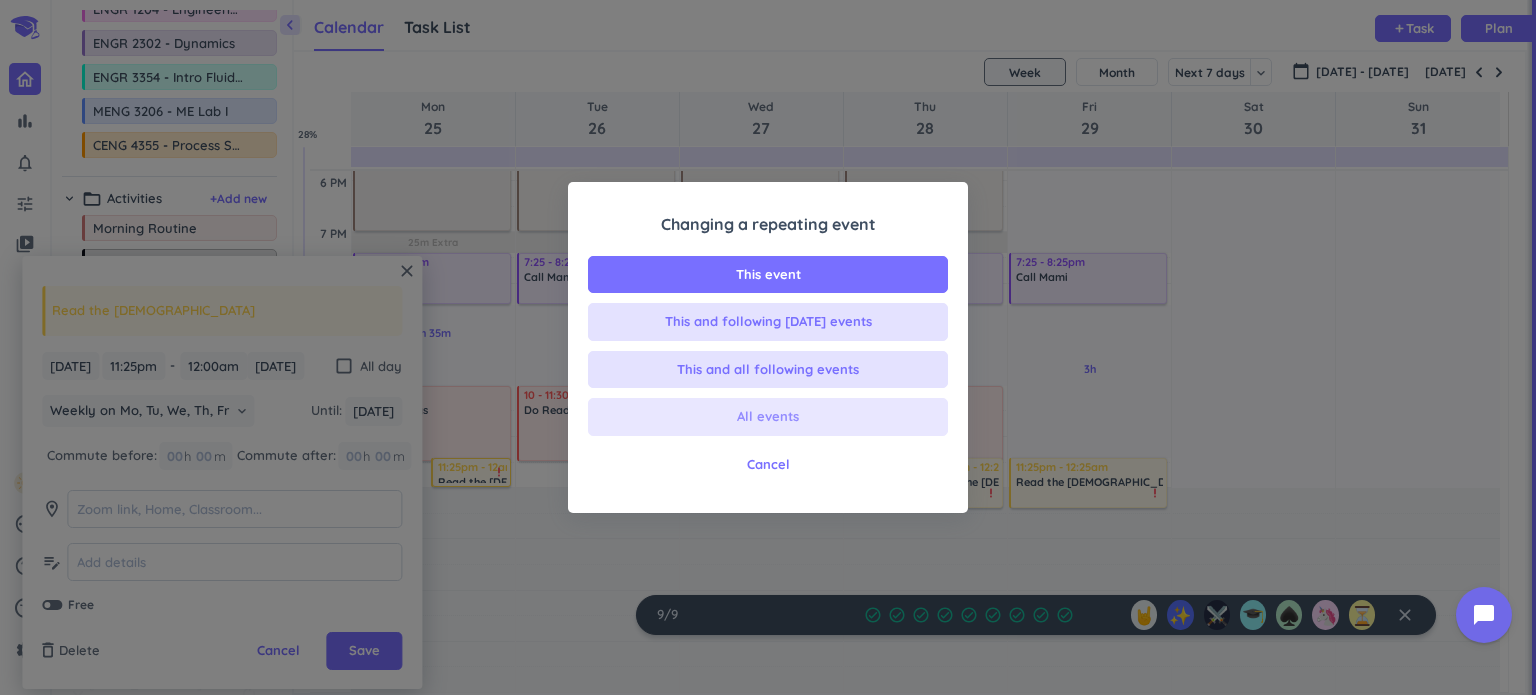 click on "All events" at bounding box center [768, 417] 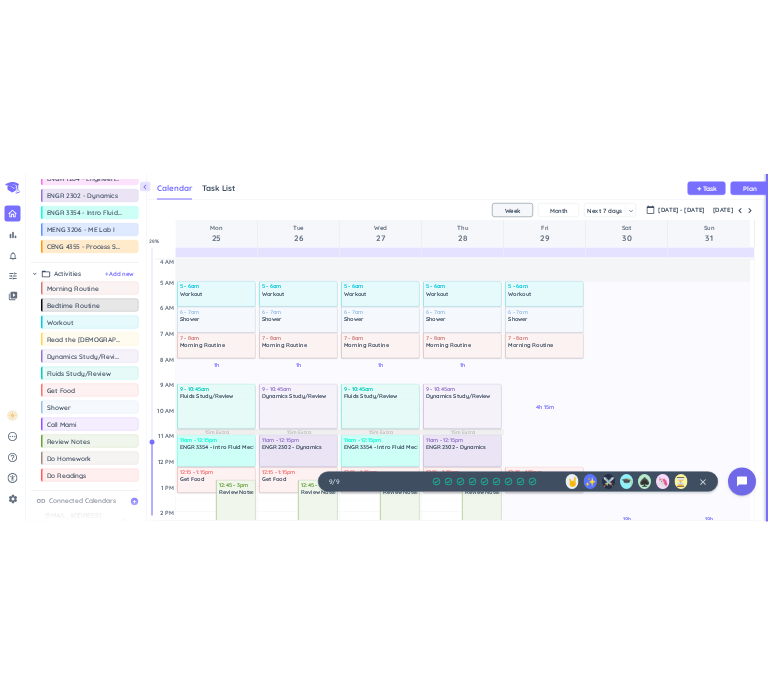 scroll, scrollTop: 0, scrollLeft: 0, axis: both 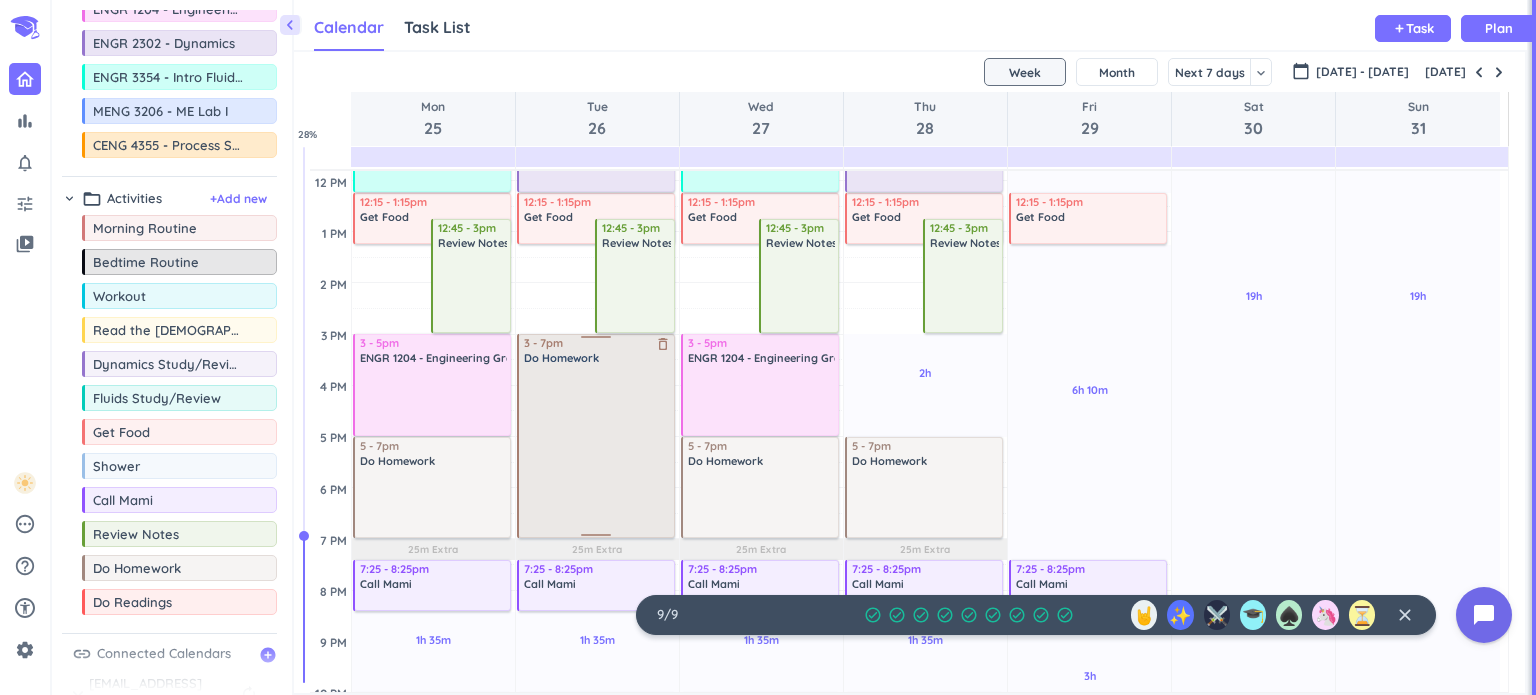 click at bounding box center (597, 450) 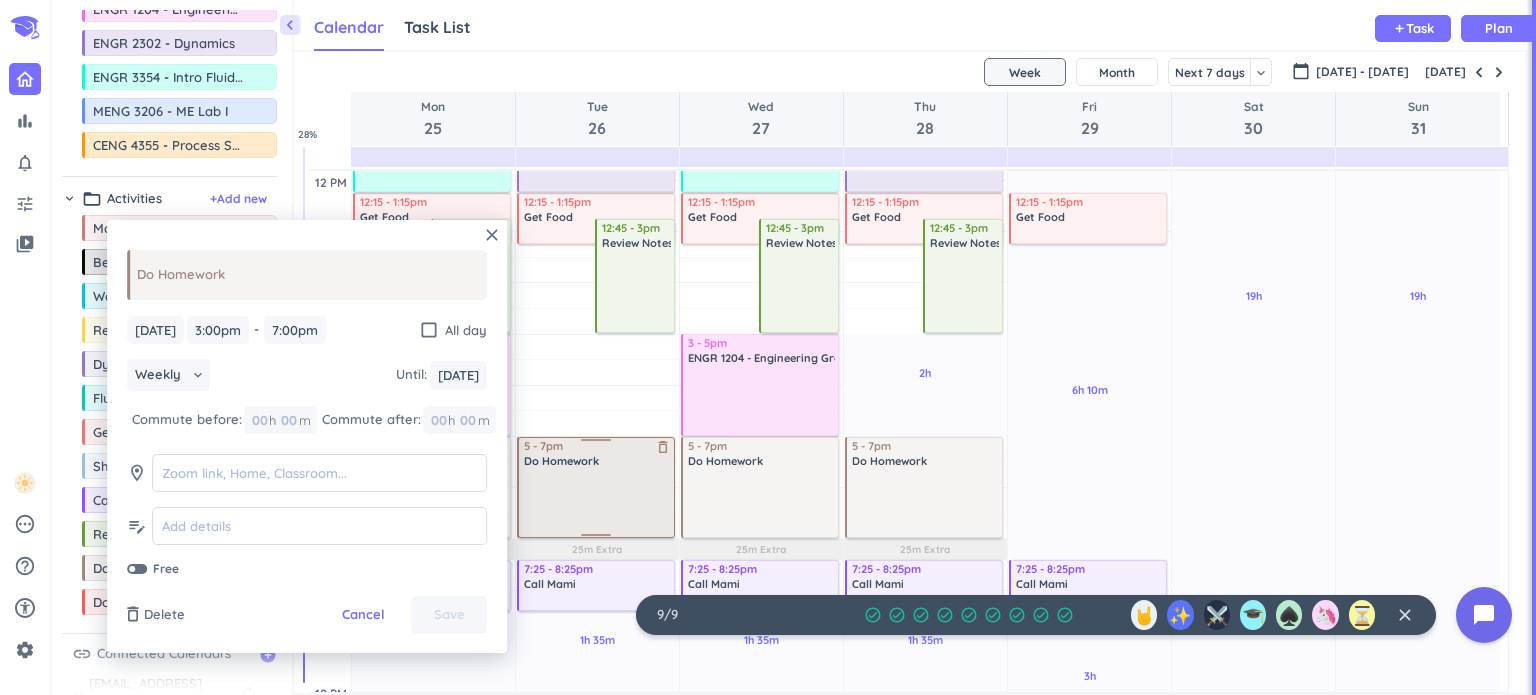 drag, startPoint x: 592, startPoint y: 336, endPoint x: 592, endPoint y: 437, distance: 101 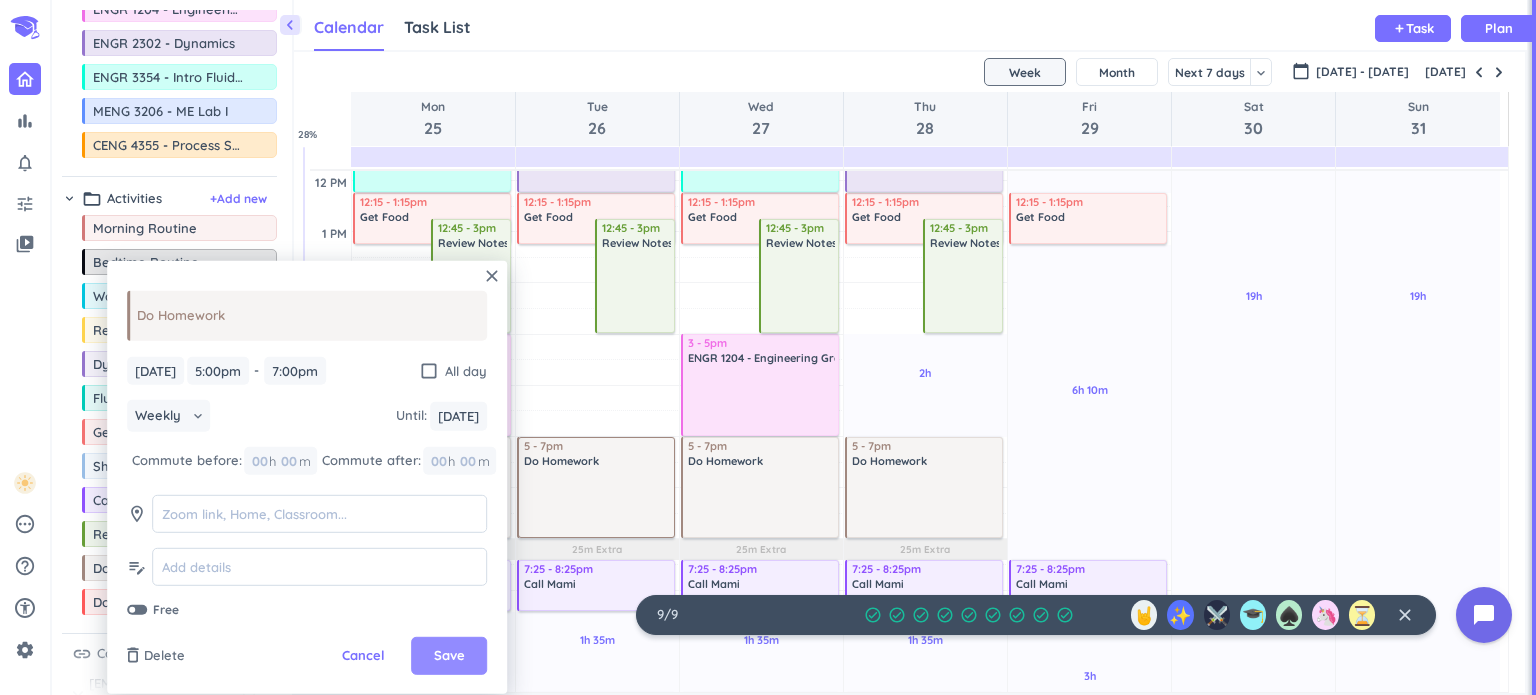 click on "Save" at bounding box center (449, 656) 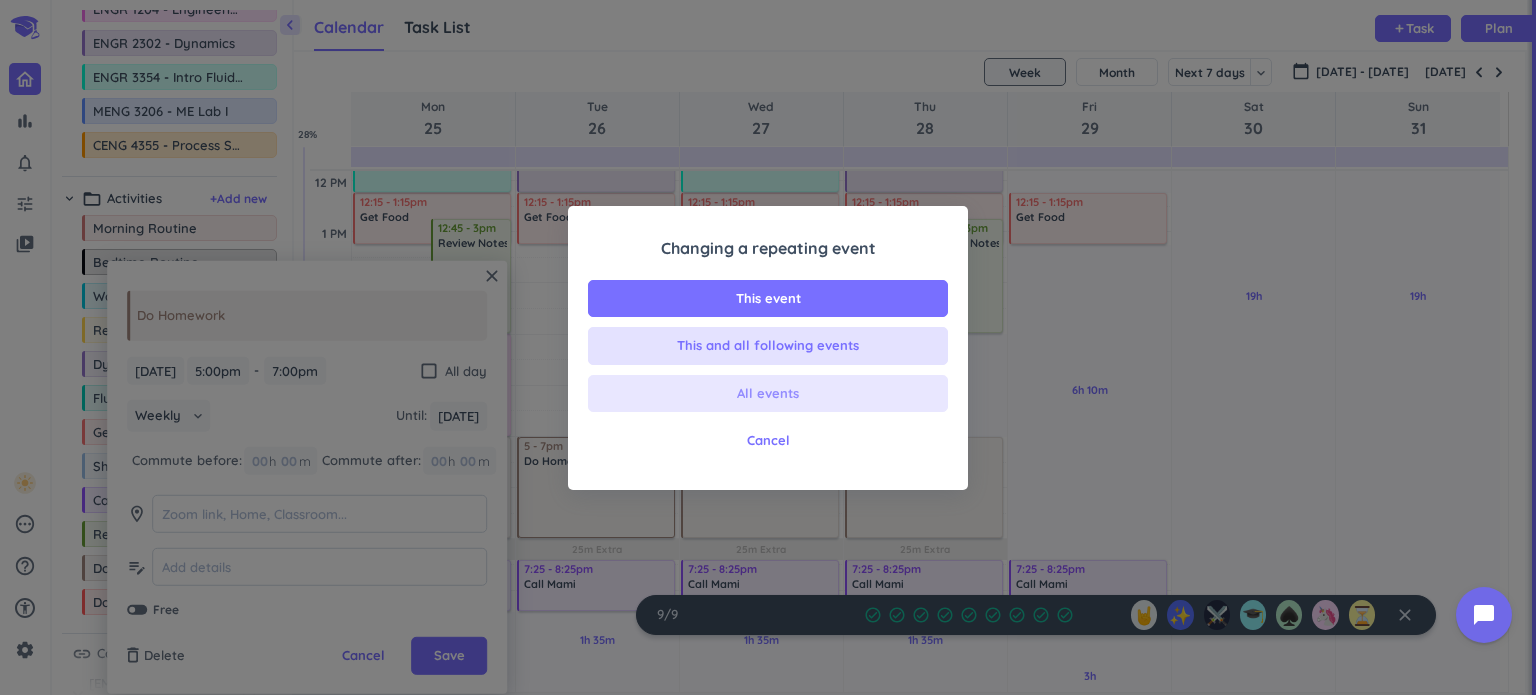 click on "All events" at bounding box center [768, 394] 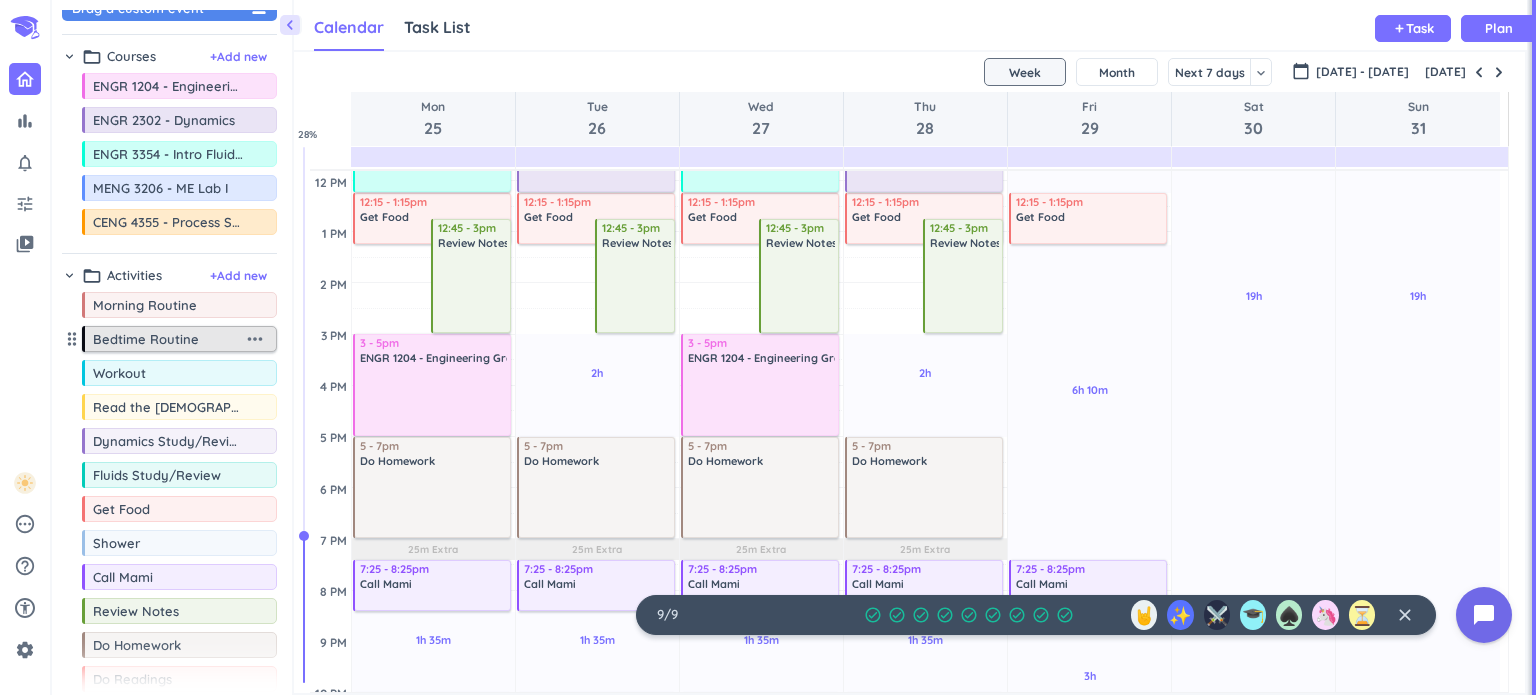 scroll, scrollTop: 0, scrollLeft: 0, axis: both 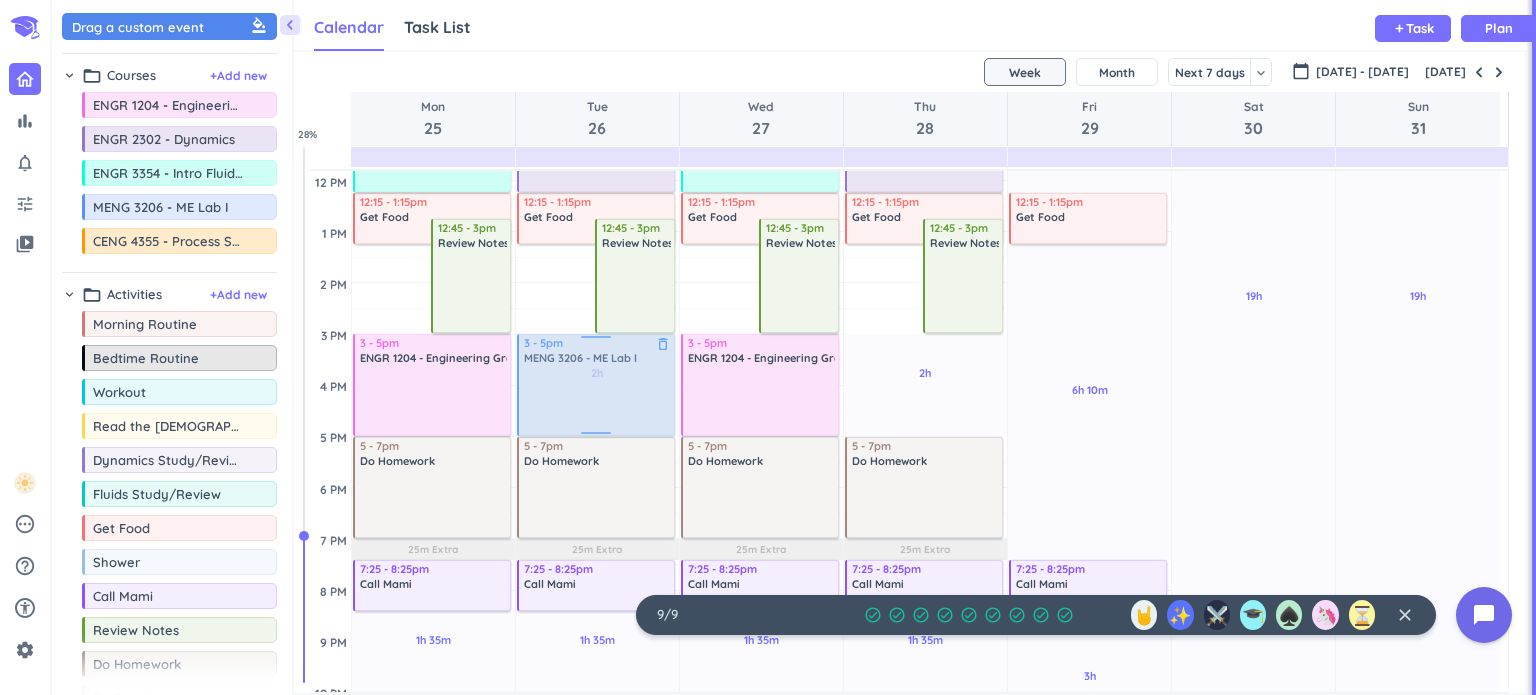 drag, startPoint x: 148, startPoint y: 203, endPoint x: 605, endPoint y: 336, distance: 475.96008 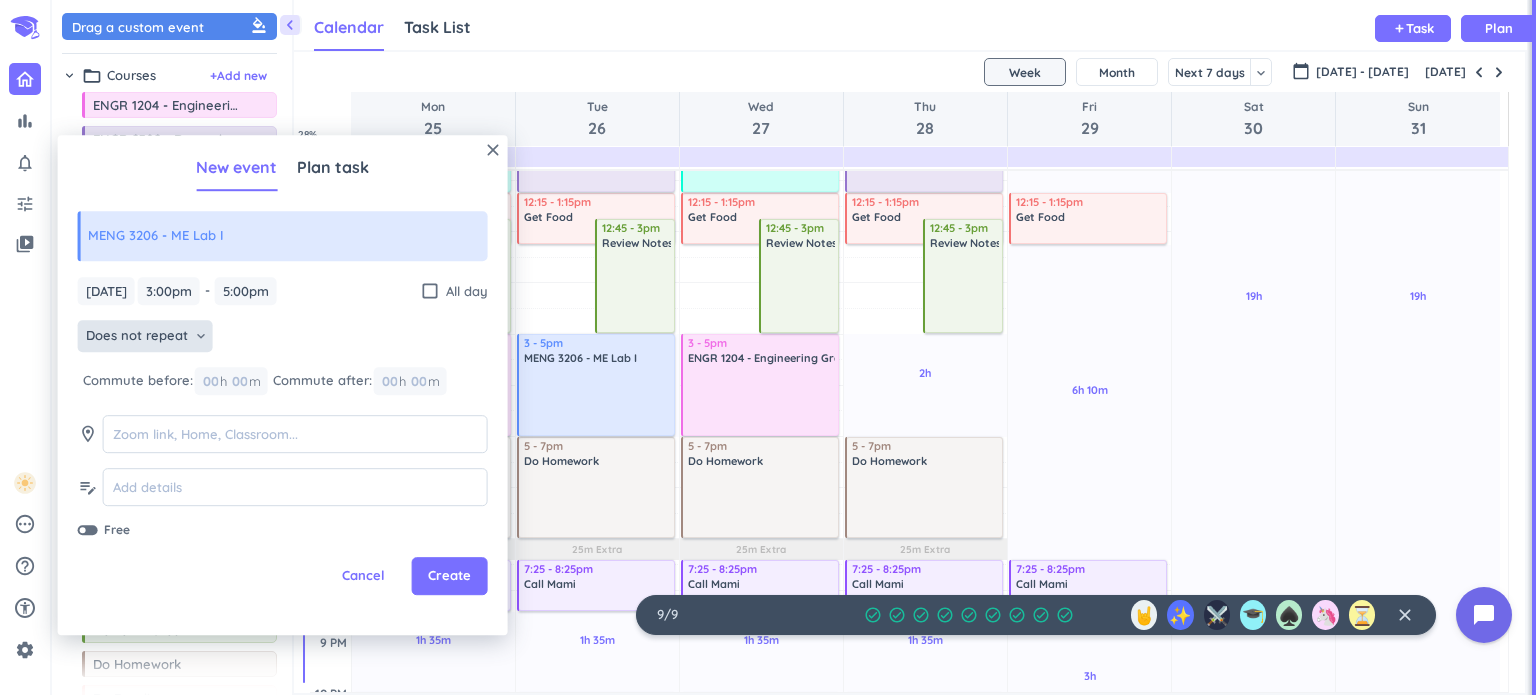 click on "Does not repeat keyboard_arrow_down" at bounding box center [145, 337] 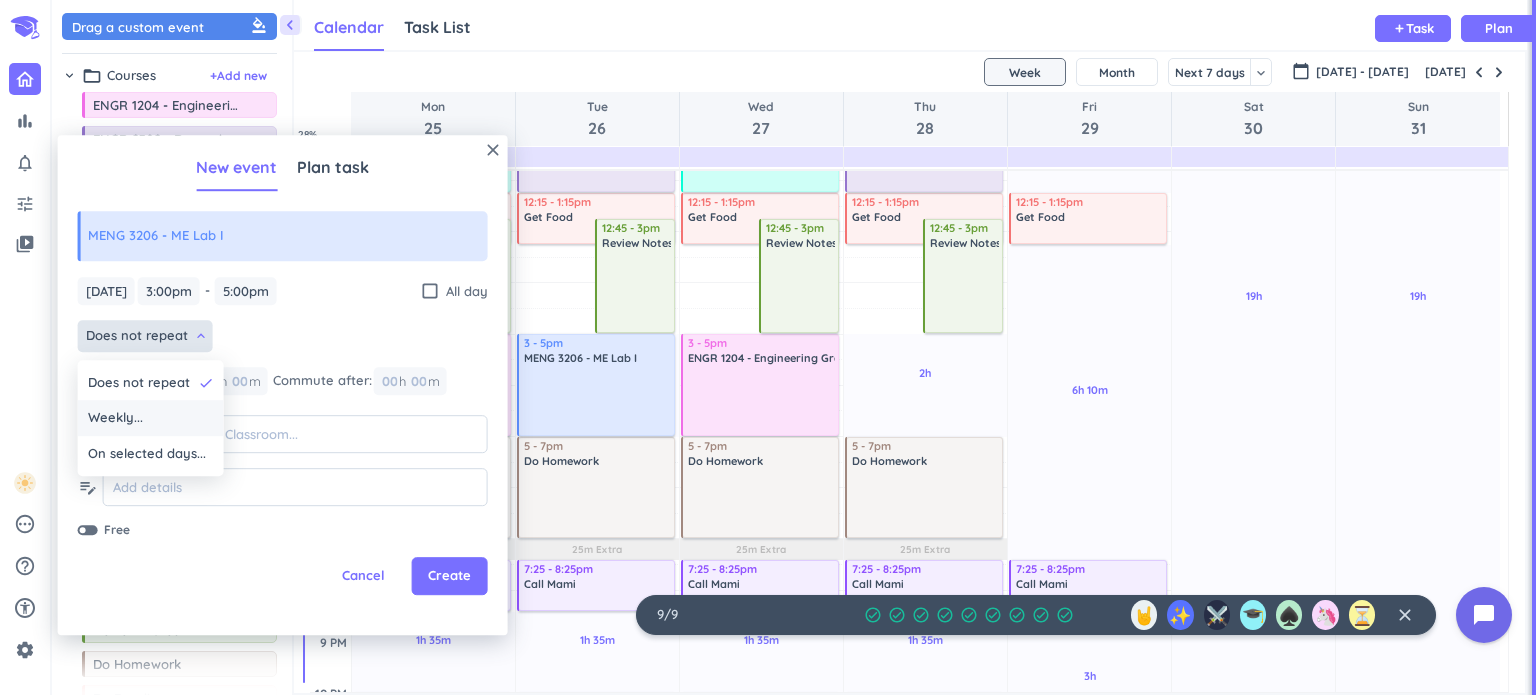 click on "Weekly..." at bounding box center (151, 419) 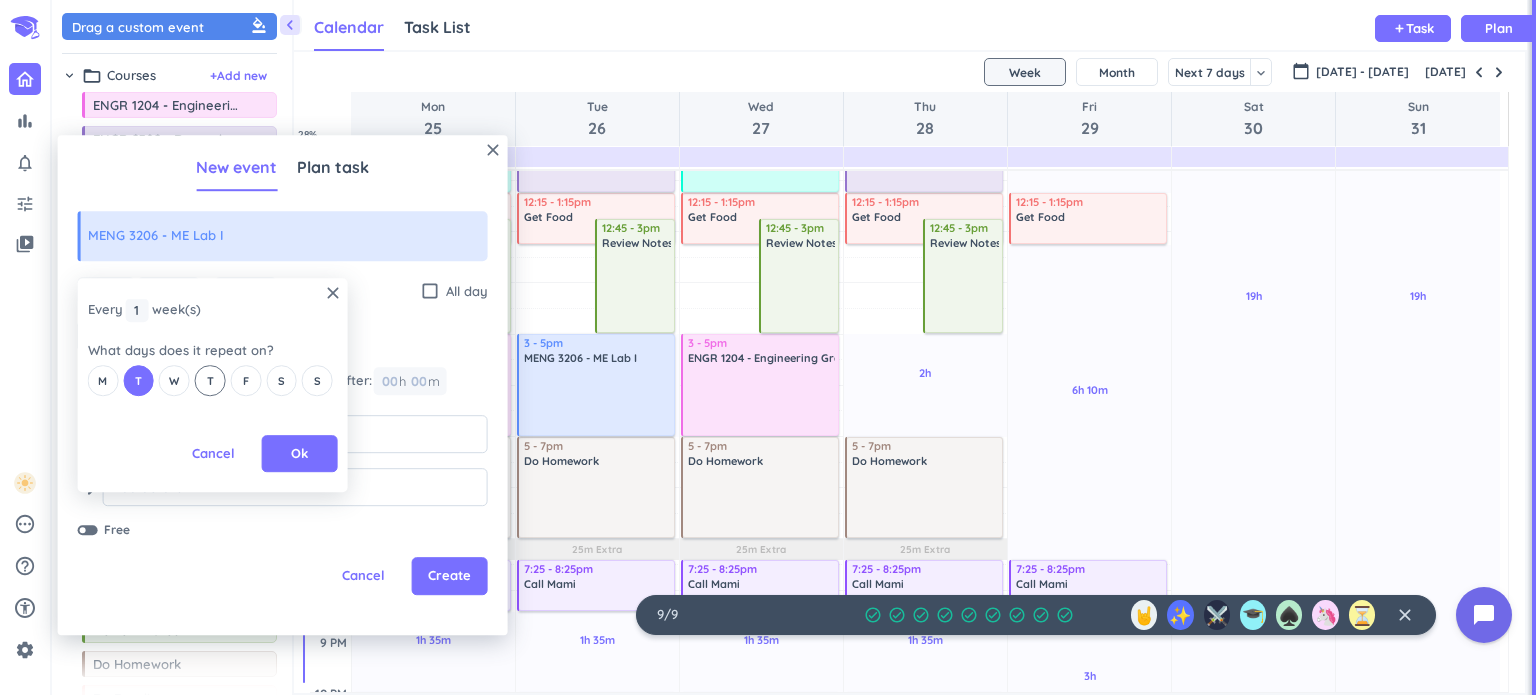 click on "T" at bounding box center [210, 381] 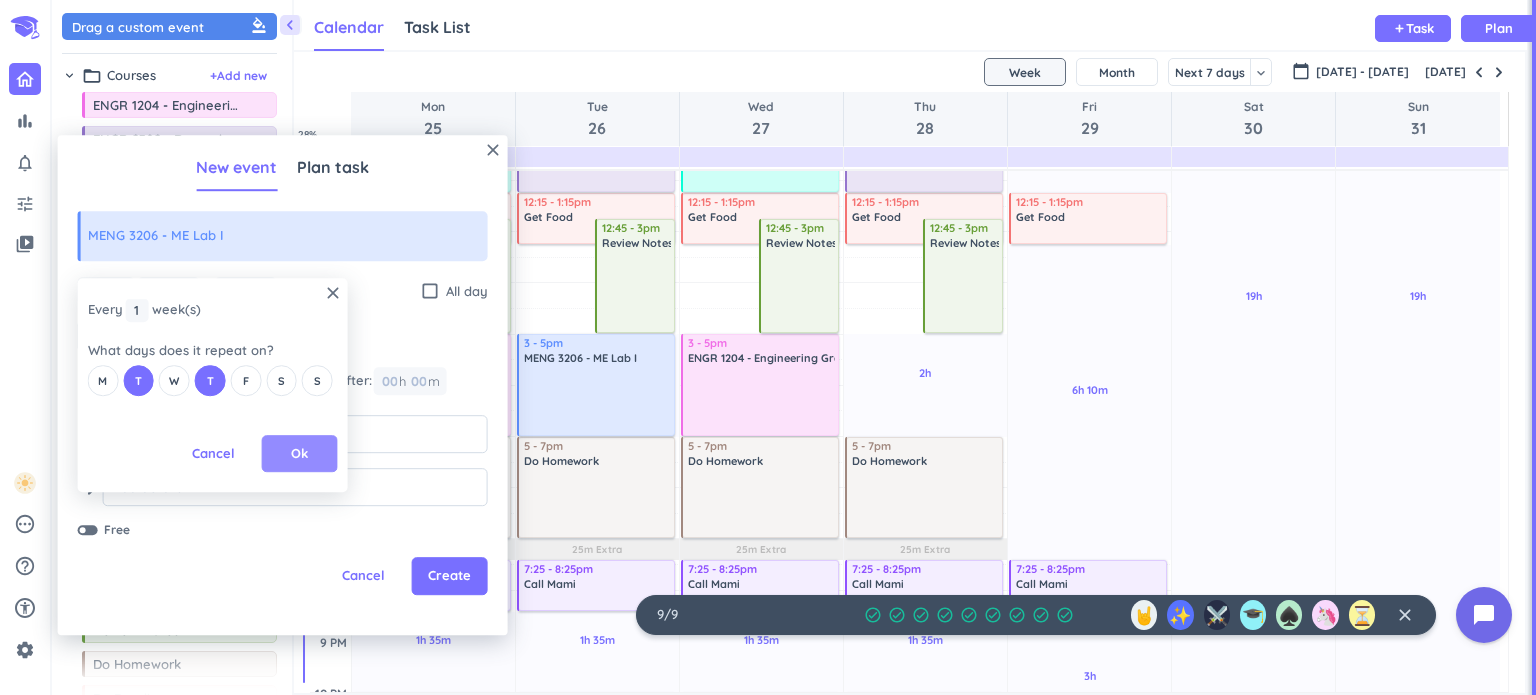 click on "Ok" at bounding box center [299, 454] 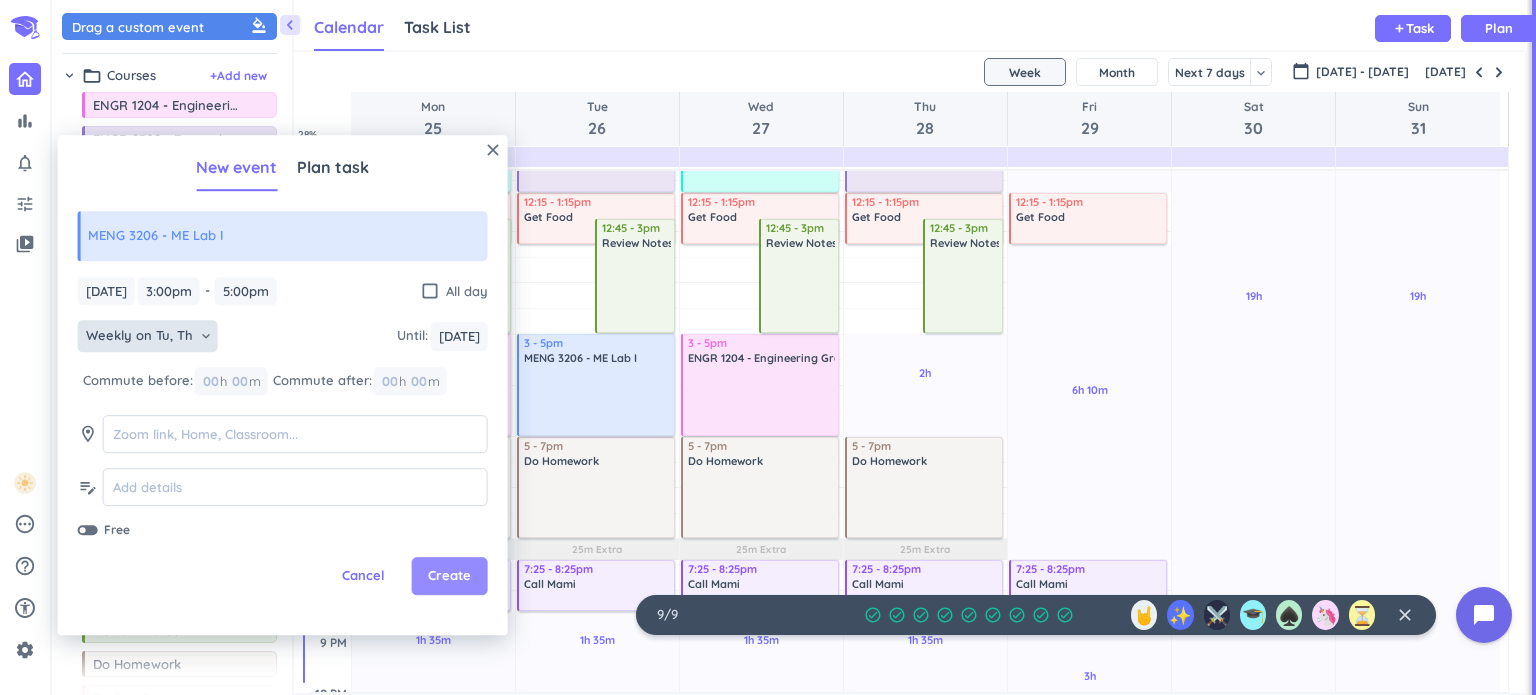 click on "Create" at bounding box center [449, 577] 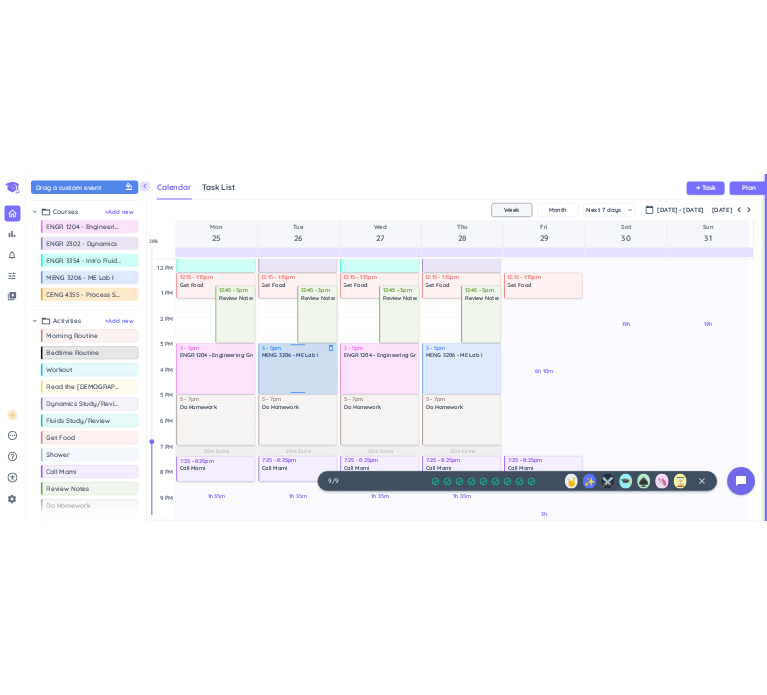 scroll, scrollTop: 400, scrollLeft: 0, axis: vertical 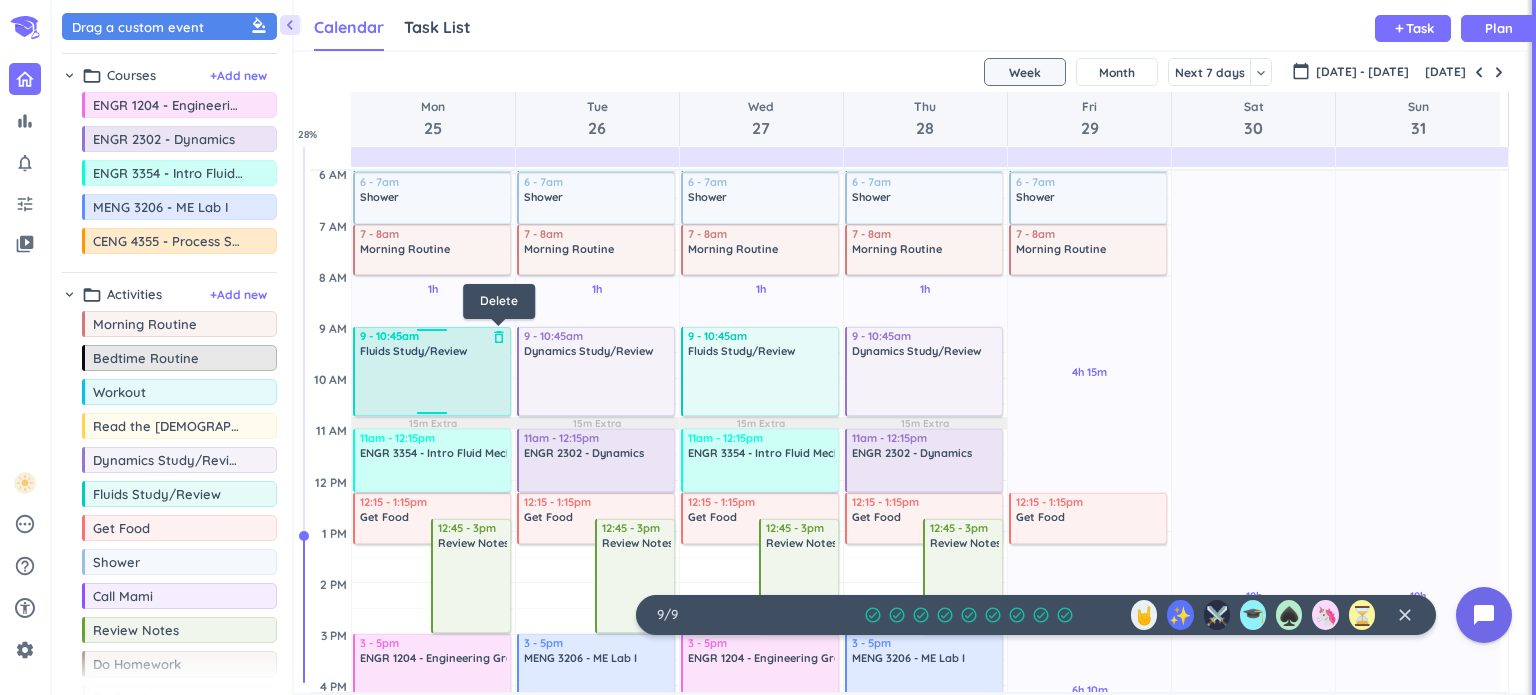 click on "delete_outline" at bounding box center [499, 337] 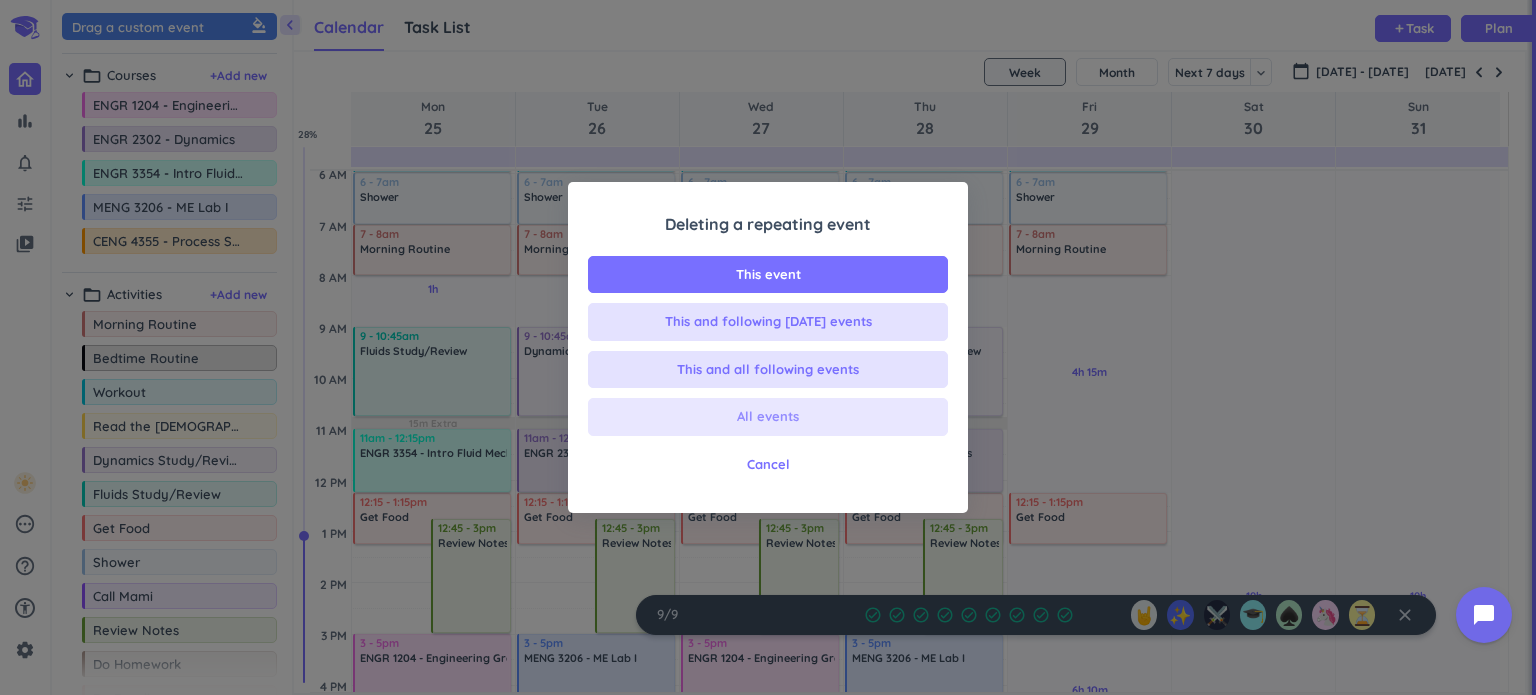 click on "All events" at bounding box center [768, 417] 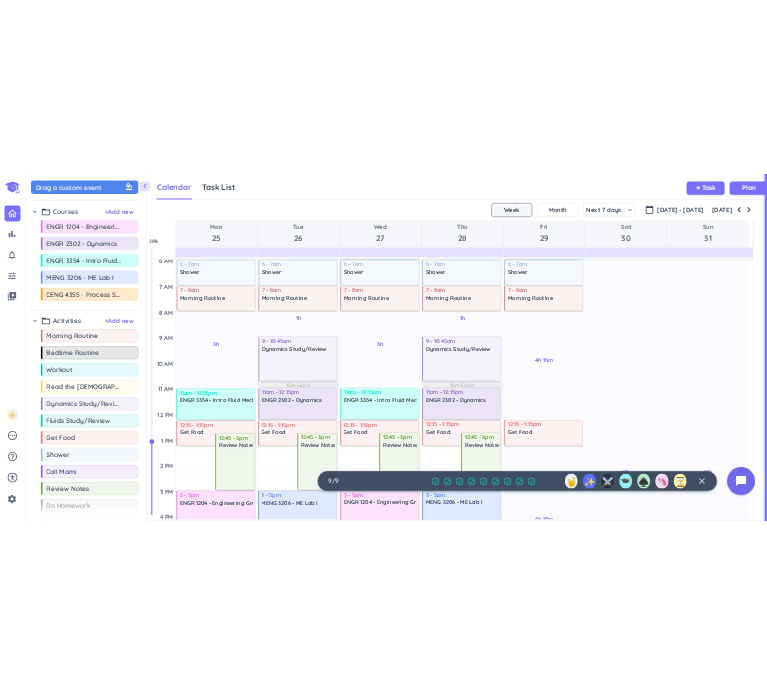 scroll, scrollTop: 41, scrollLeft: 456, axis: both 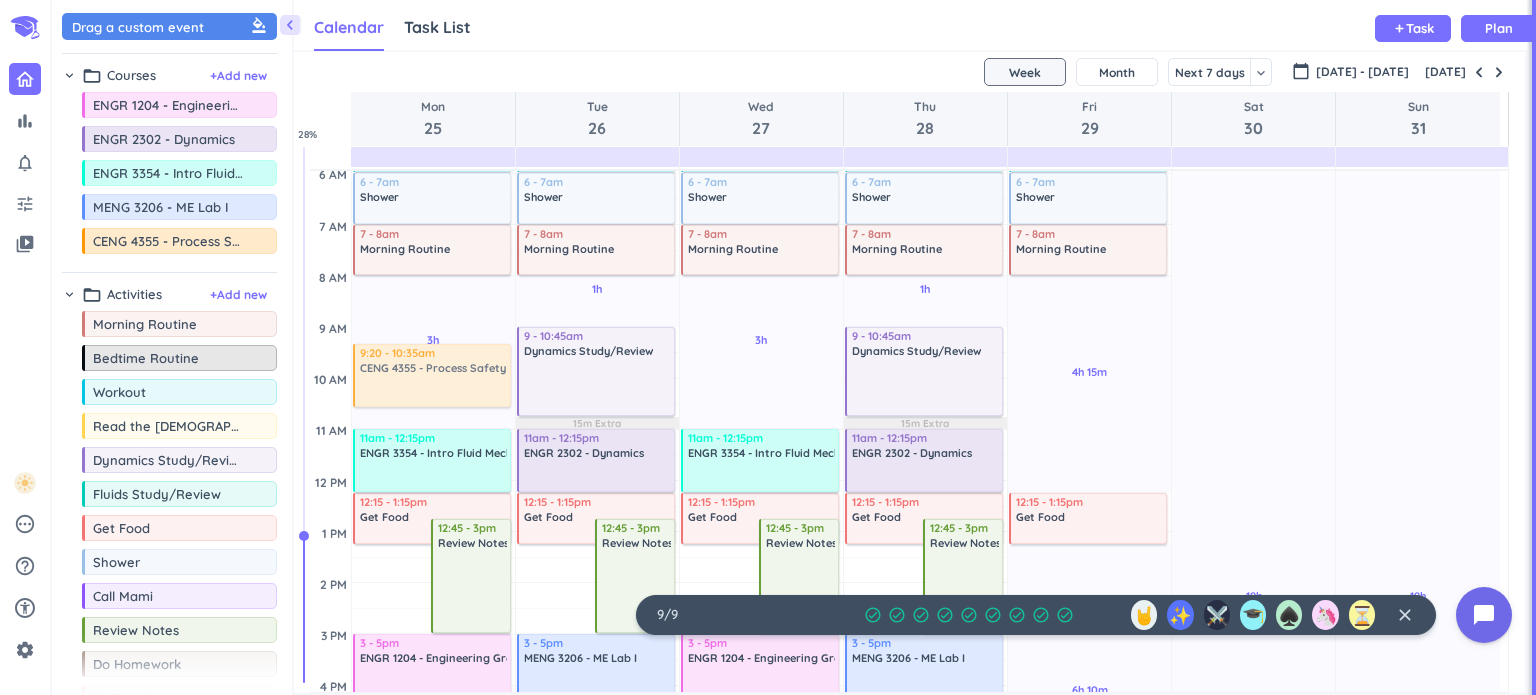 drag, startPoint x: 164, startPoint y: 241, endPoint x: 424, endPoint y: 344, distance: 279.65872 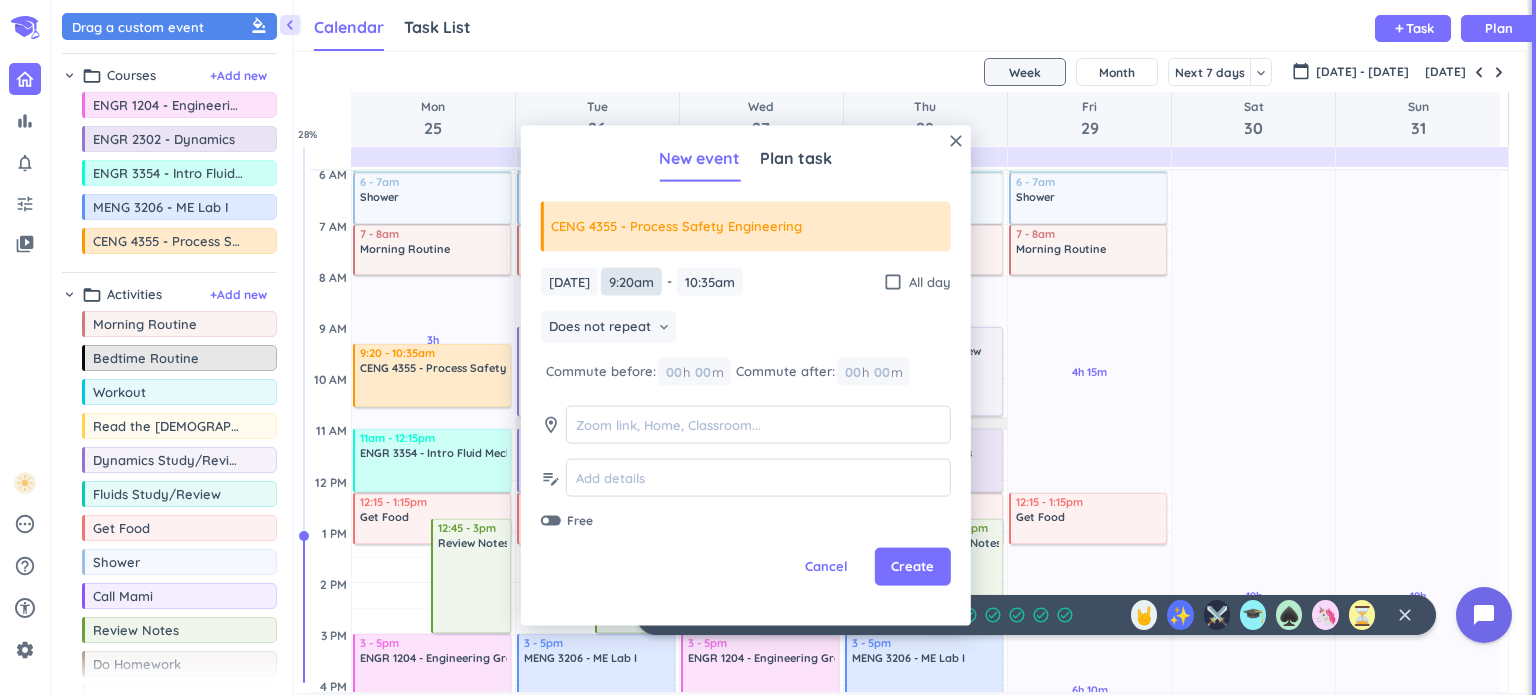 click on "9:20am" at bounding box center [631, 281] 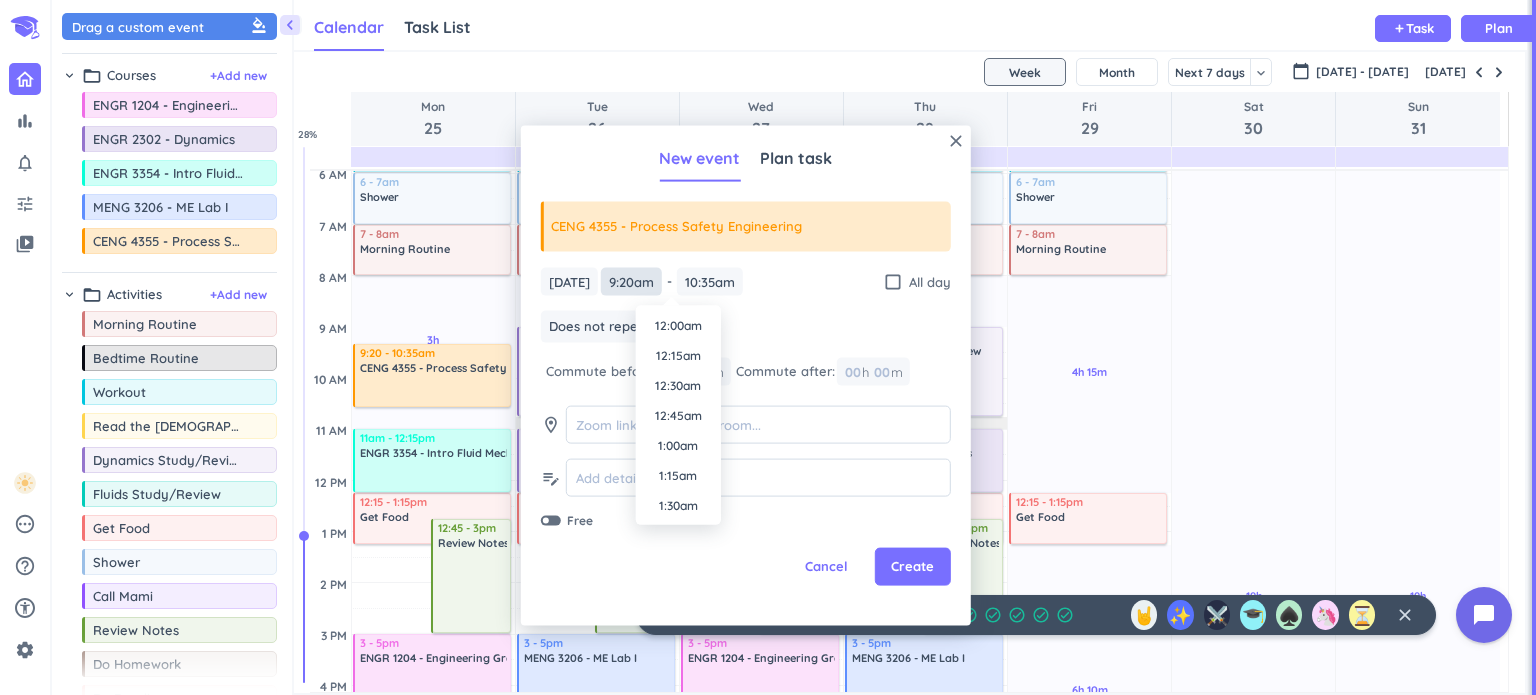 scroll, scrollTop: 1020, scrollLeft: 0, axis: vertical 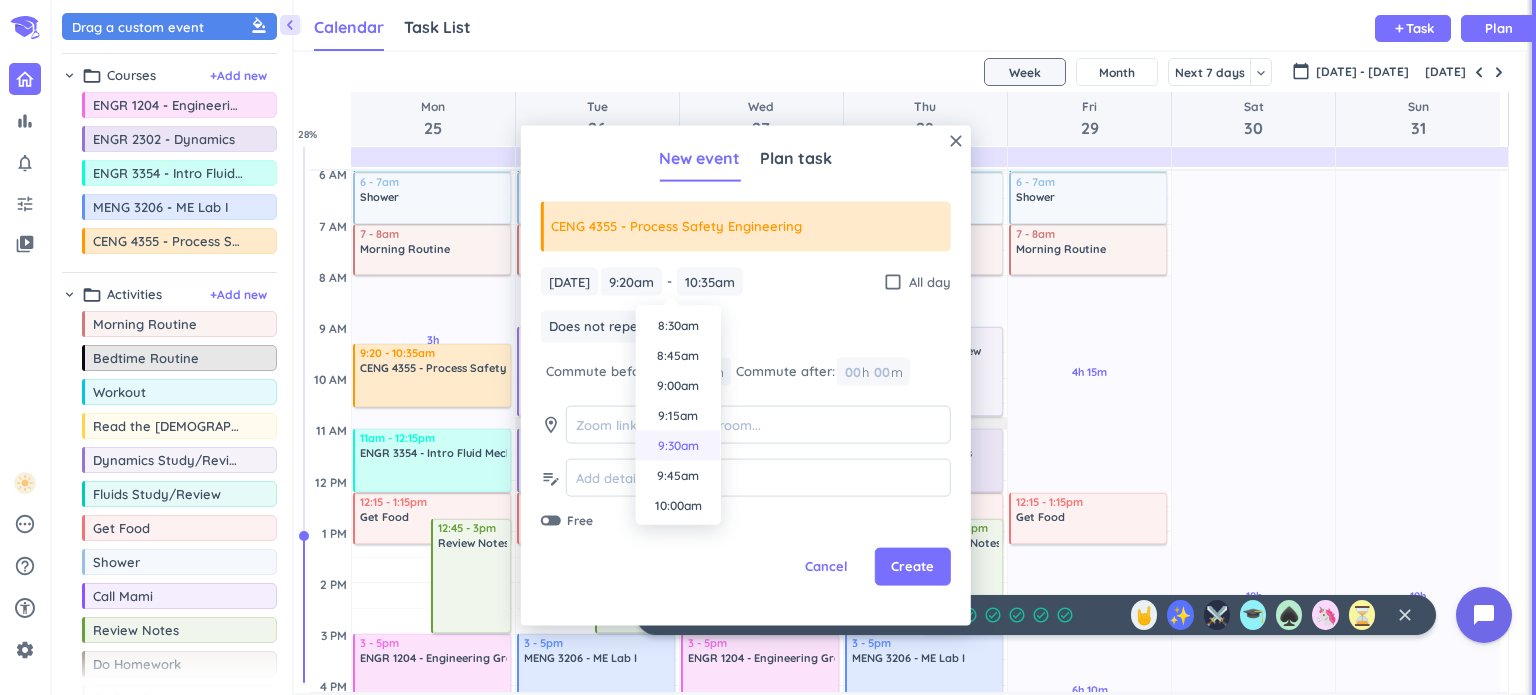 click on "9:30am" at bounding box center [678, 446] 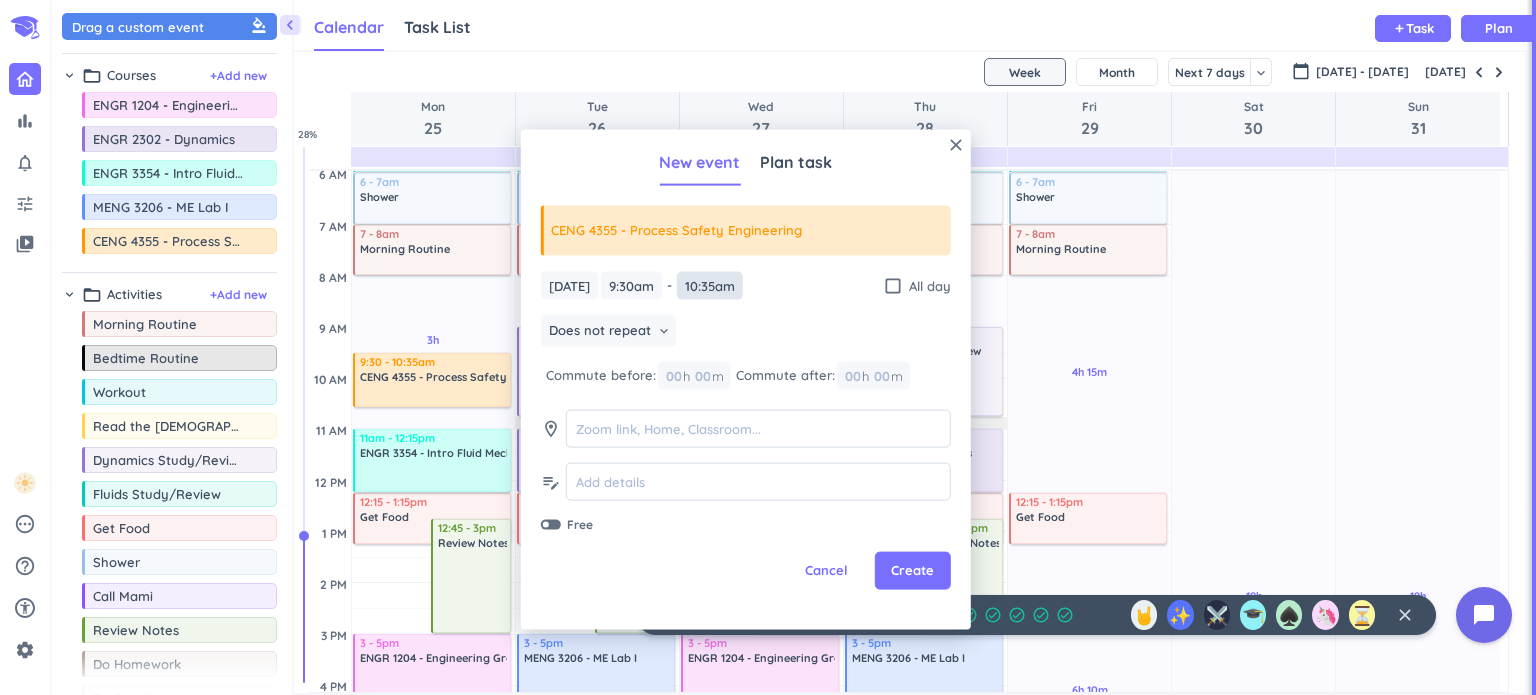 click on "10:35am" at bounding box center (710, 285) 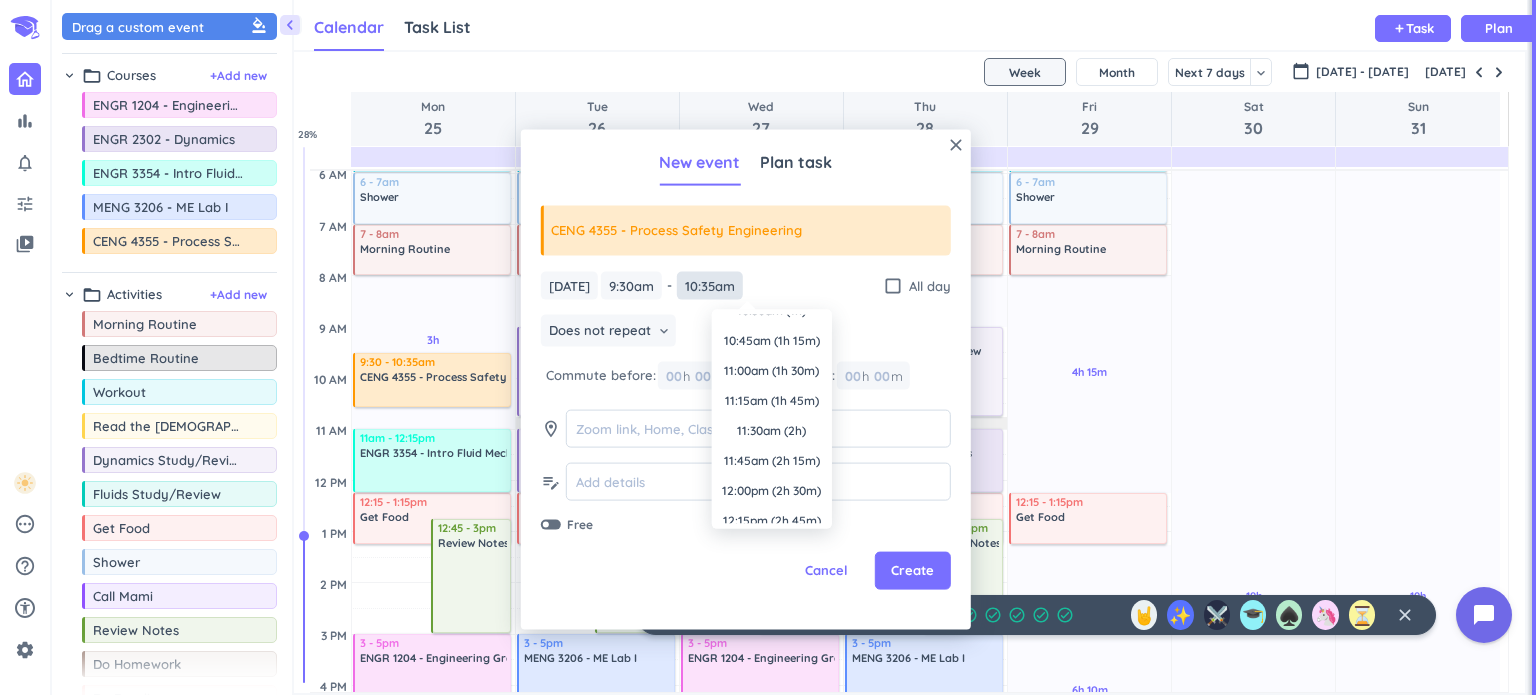 scroll, scrollTop: 0, scrollLeft: 0, axis: both 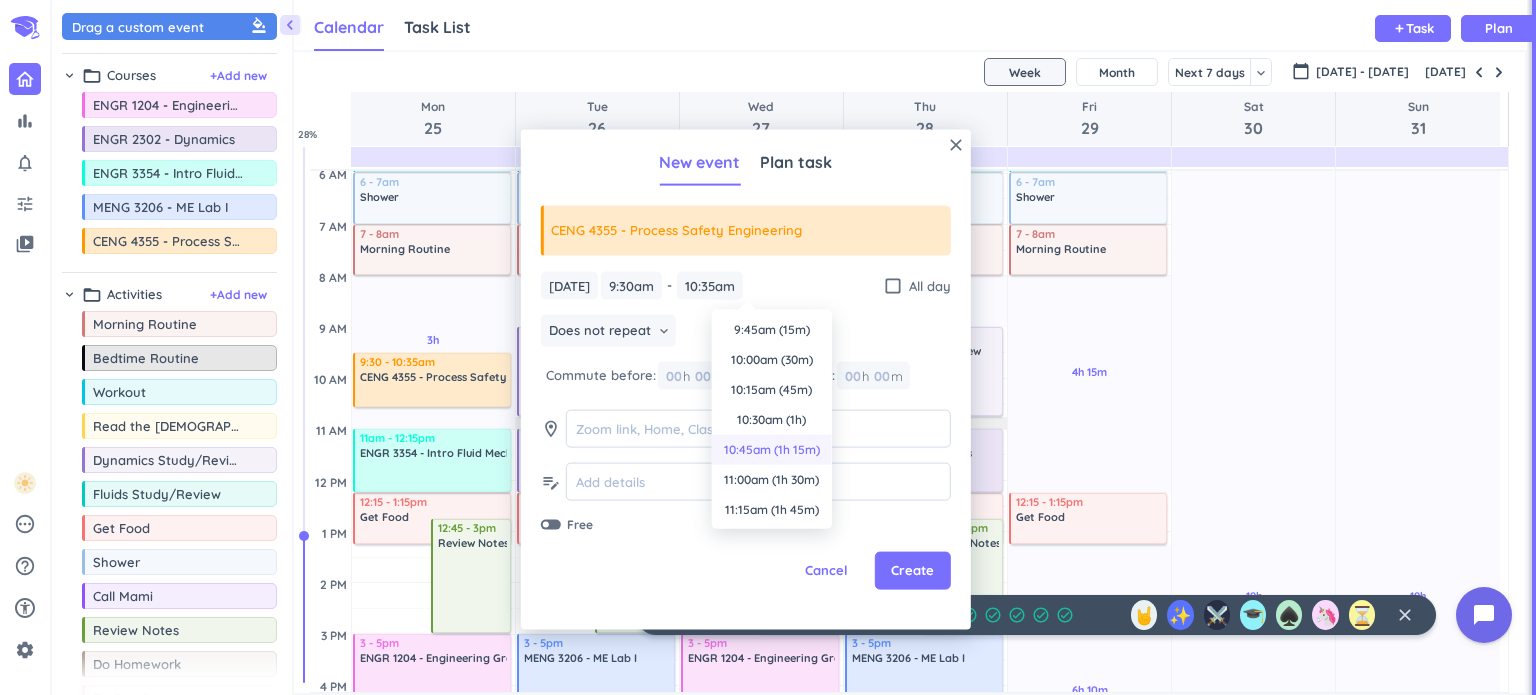 click on "10:45am (1h 15m)" at bounding box center (772, 450) 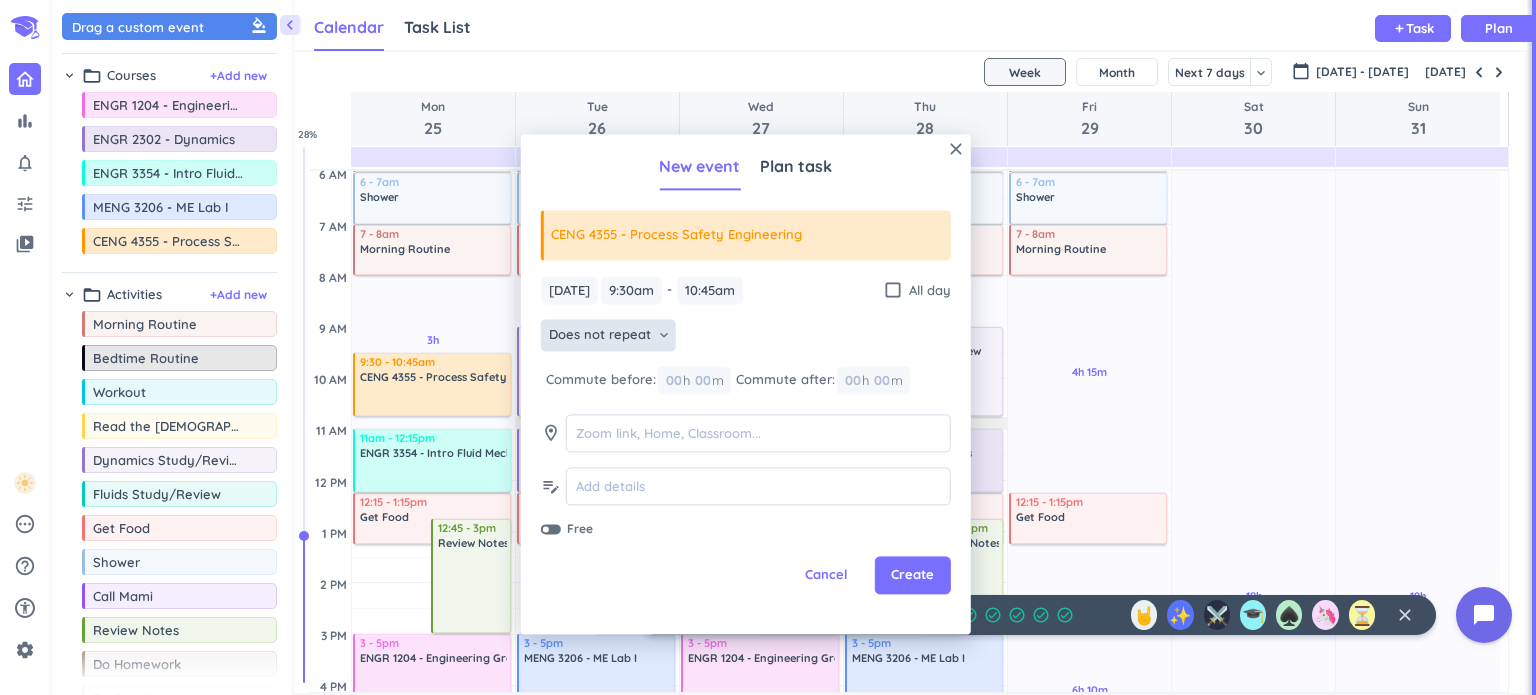 click on "Does not repeat" at bounding box center (600, 336) 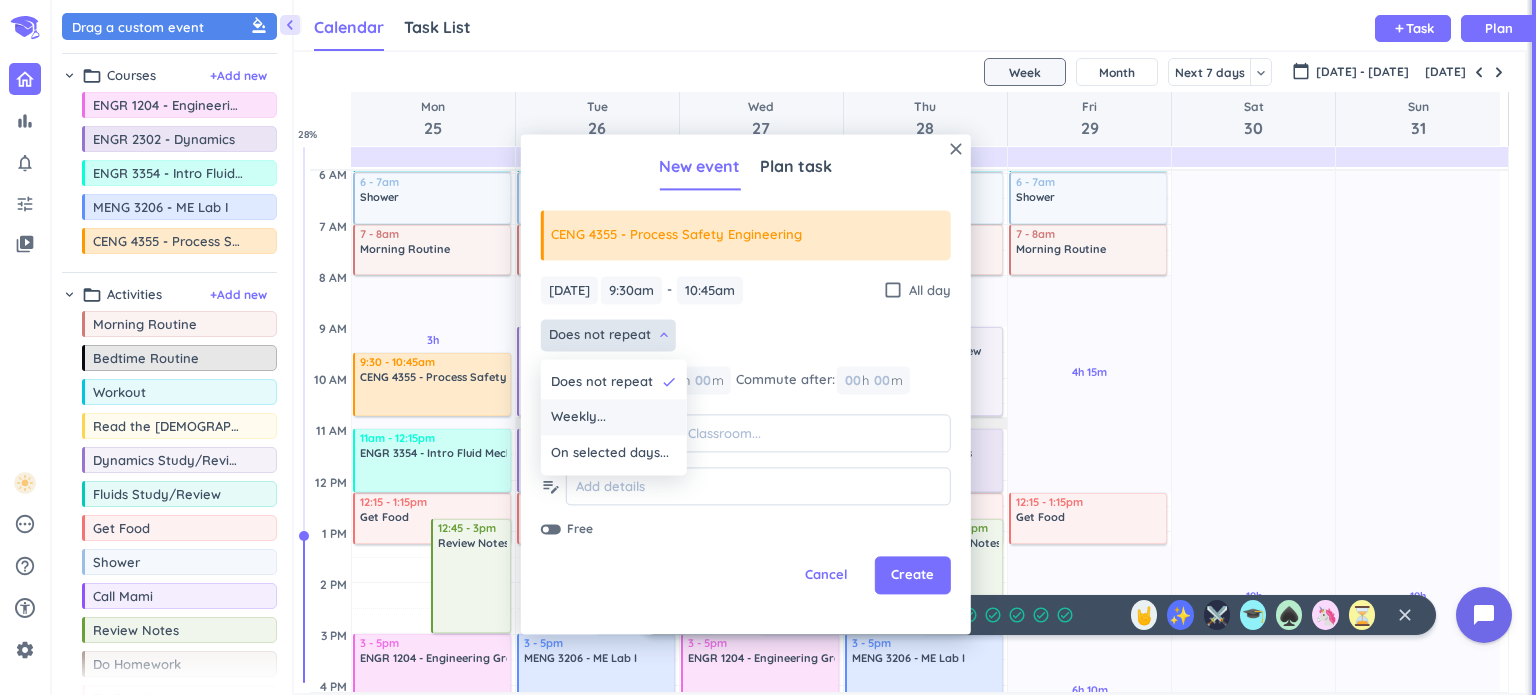 click on "Weekly..." at bounding box center [614, 418] 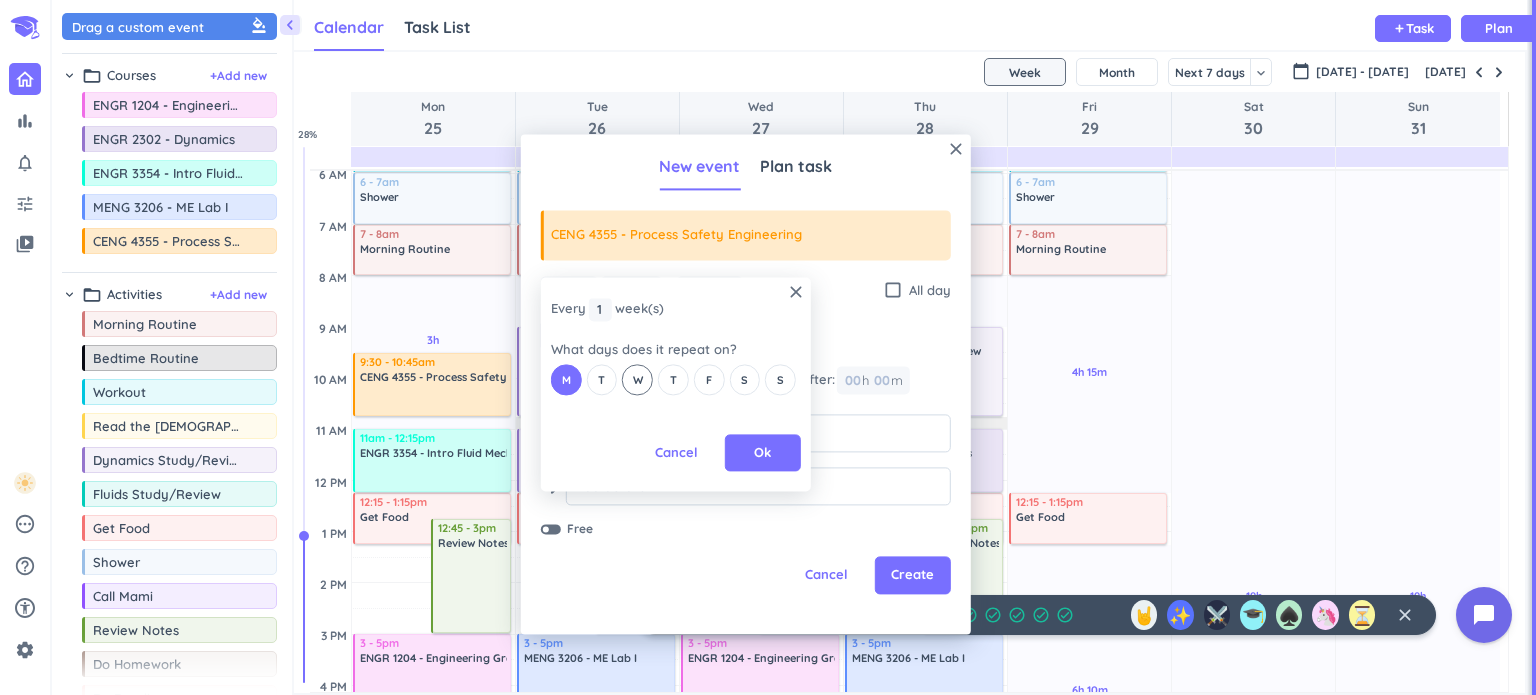 click on "W" at bounding box center (637, 380) 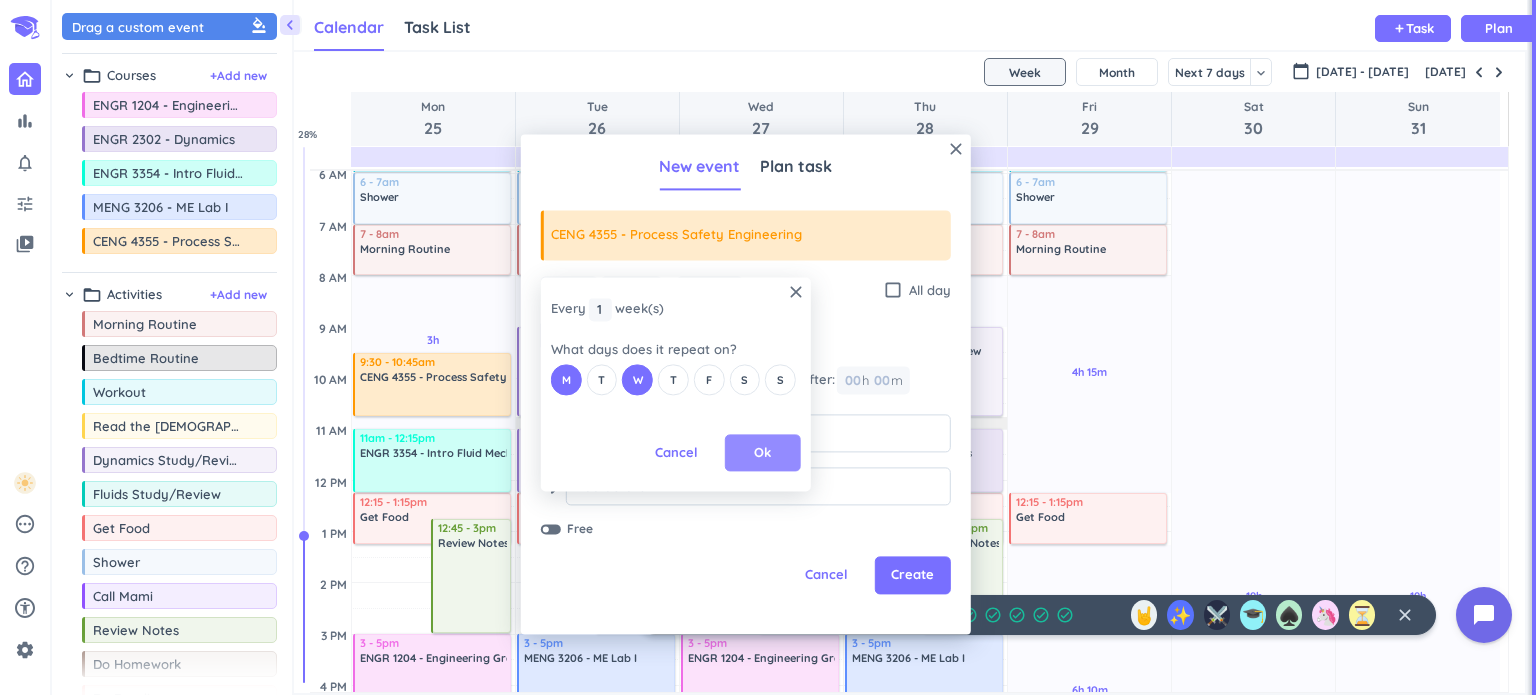 click on "Ok" at bounding box center [763, 453] 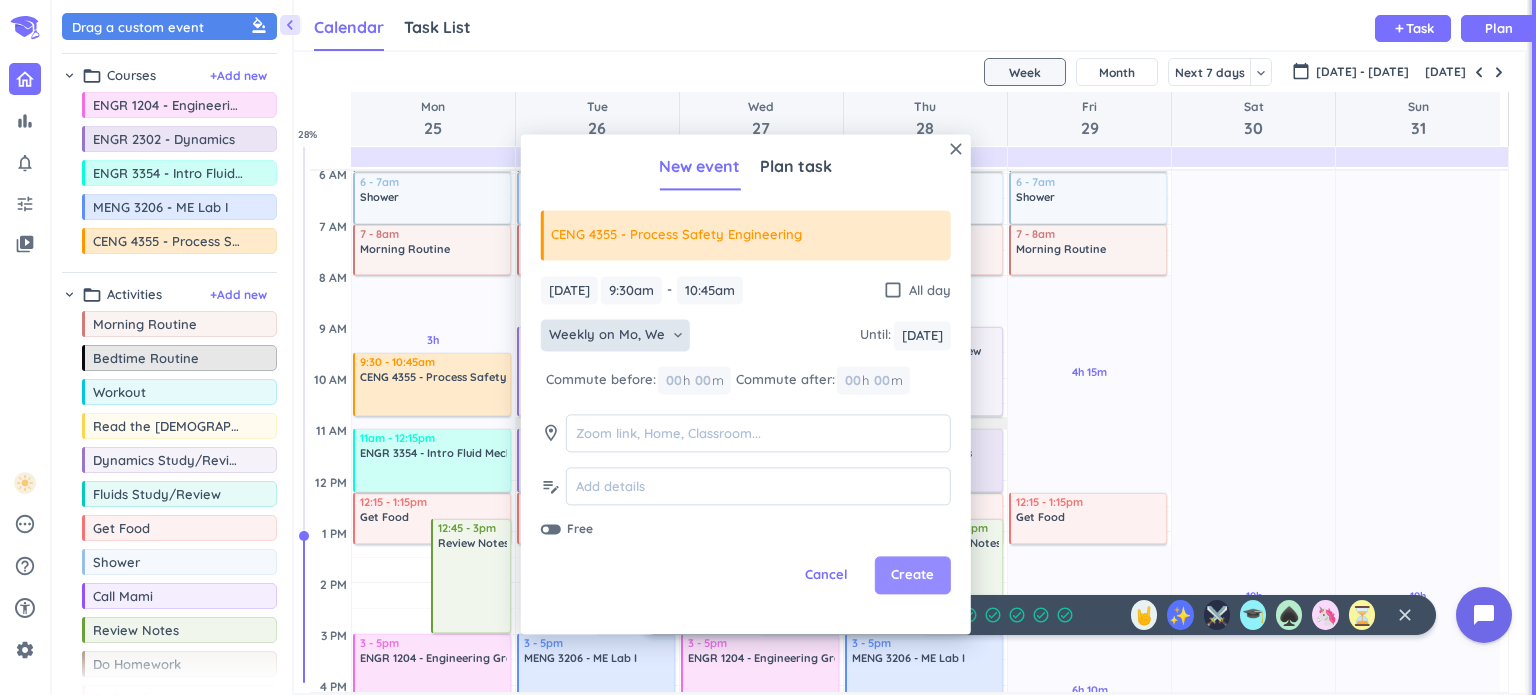 click on "Create" at bounding box center [912, 576] 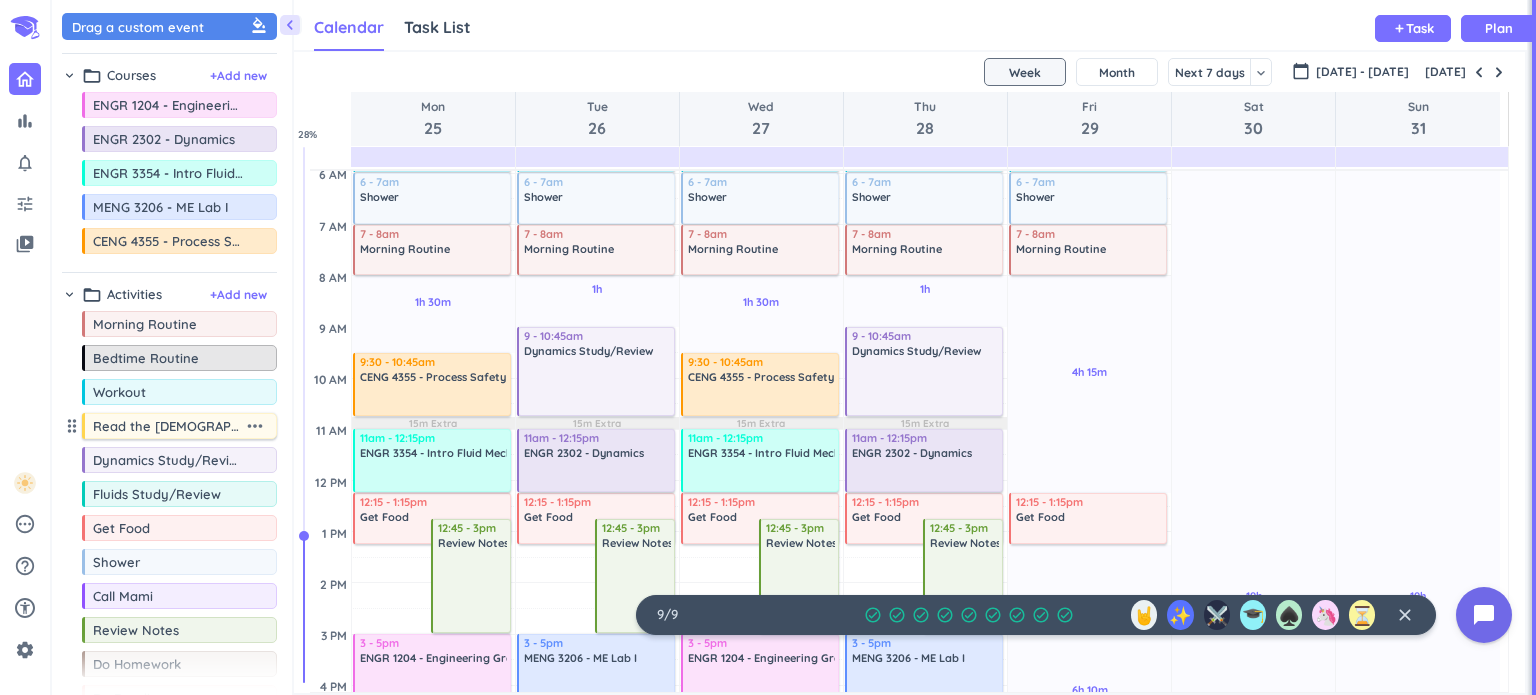 scroll, scrollTop: 196, scrollLeft: 0, axis: vertical 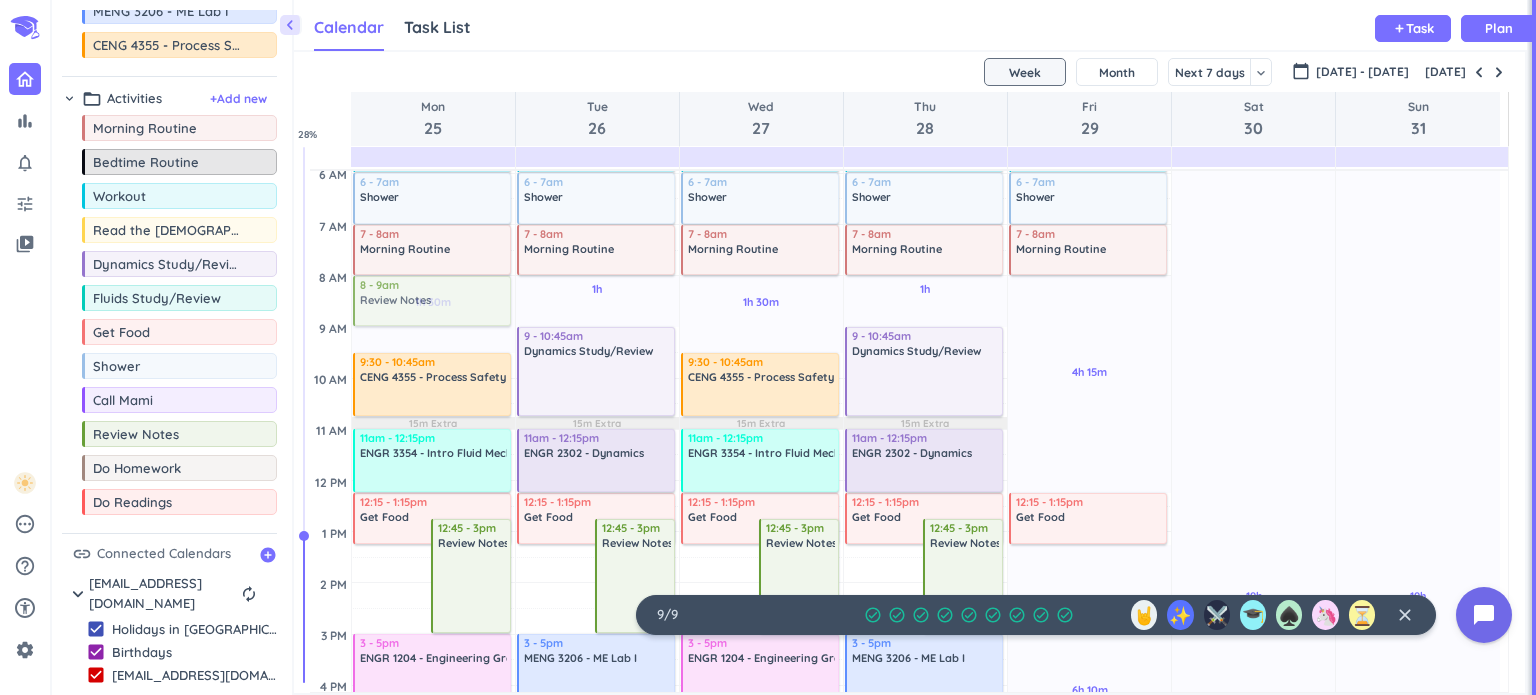 drag, startPoint x: 193, startPoint y: 431, endPoint x: 430, endPoint y: 279, distance: 281.55463 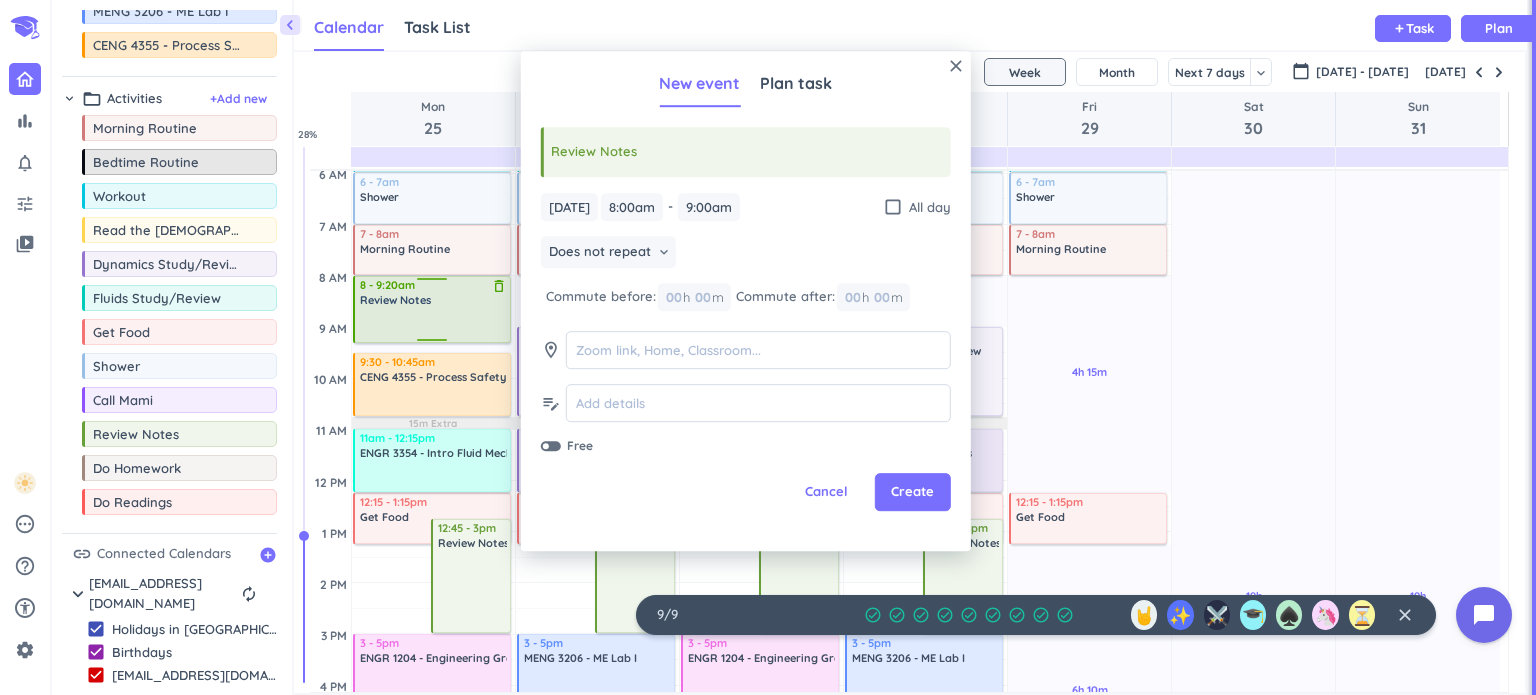 drag, startPoint x: 429, startPoint y: 324, endPoint x: 429, endPoint y: 341, distance: 17 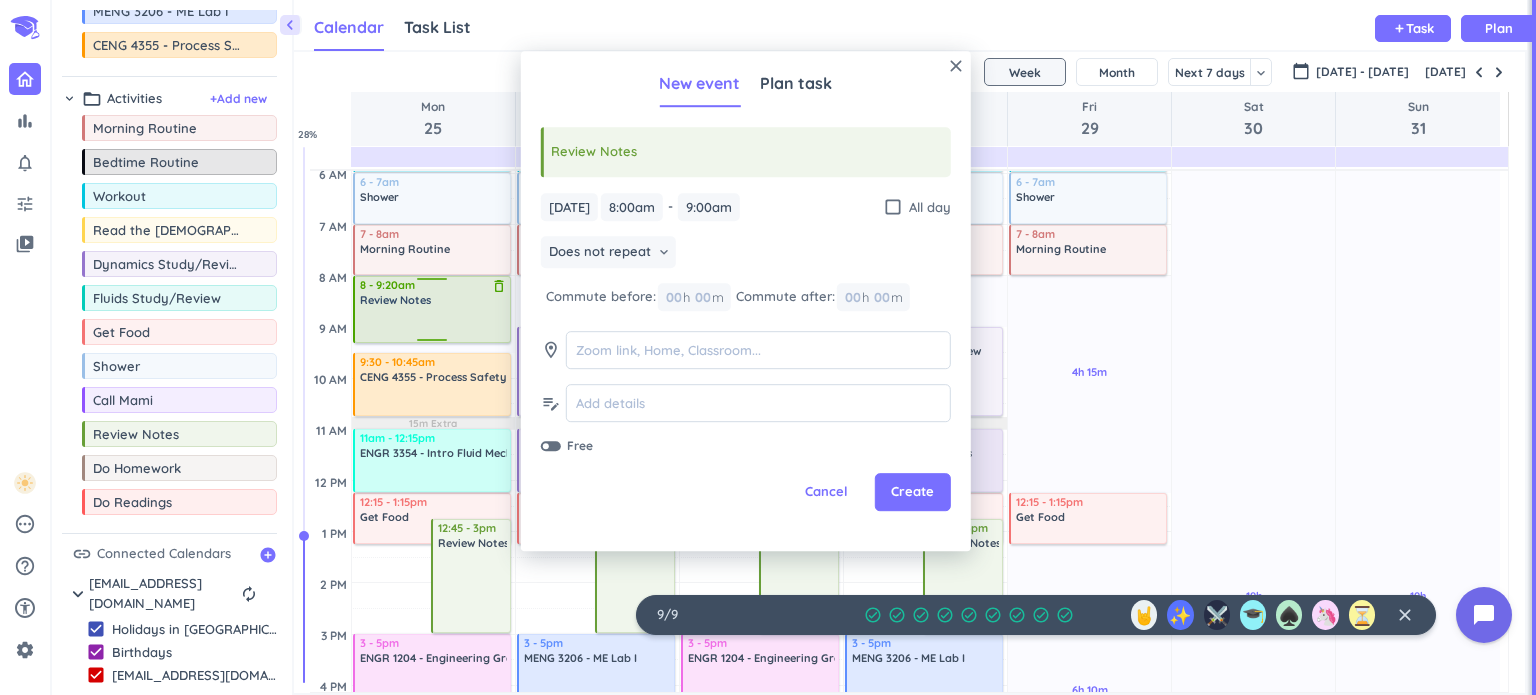 click on "1h 30m Past due Plan 1h 35m Past due Plan 15m Extra 25m Extra Adjust Awake Time Adjust Awake Time 12:15 - 1:15pm Get Food  delete_outline 12:45 - 3pm Review Notes delete_outline 10 - 11:30pm Do Readings delete_outline 11:25pm - 12am Read the [DEMOGRAPHIC_DATA] delete_outline 5 - 6am Workout delete_outline 6 - 7am Shower delete_outline 7 - 8am Morning Routine  delete_outline 8 - 9am Review Notes delete_outline 9:30 - 10:45am CENG 4355 - Process Safety Engineering delete_outline 11am - 12:15pm ENGR 3354 - Intro Fluid Mechanics delete_outline 3 - 5pm ENGR 1204 - Engineering Graphics delete_outline 5 - 7pm Do Homework delete_outline 7:25 - 8:25pm Call Mami delete_outline 8 - 9:20am Review Notes delete_outline" at bounding box center [433, 685] 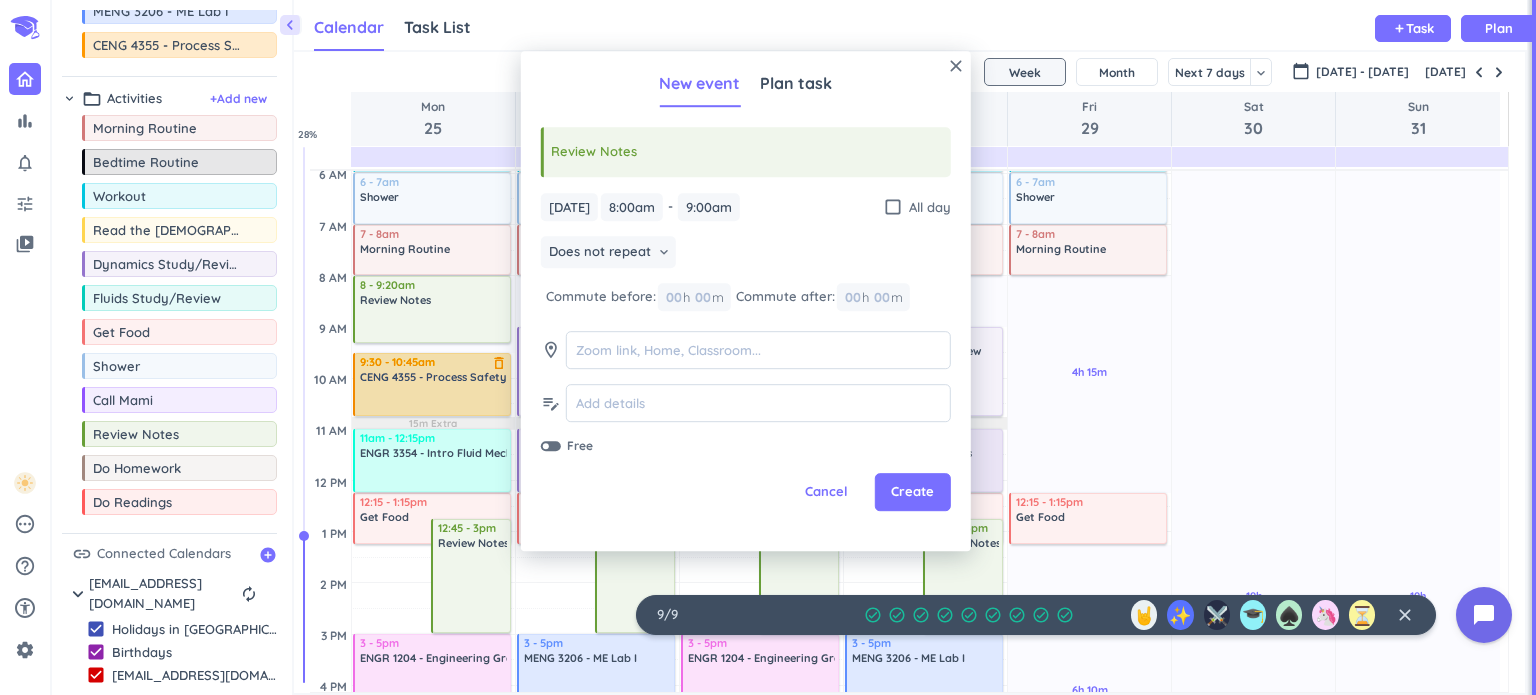 type on "9:20am" 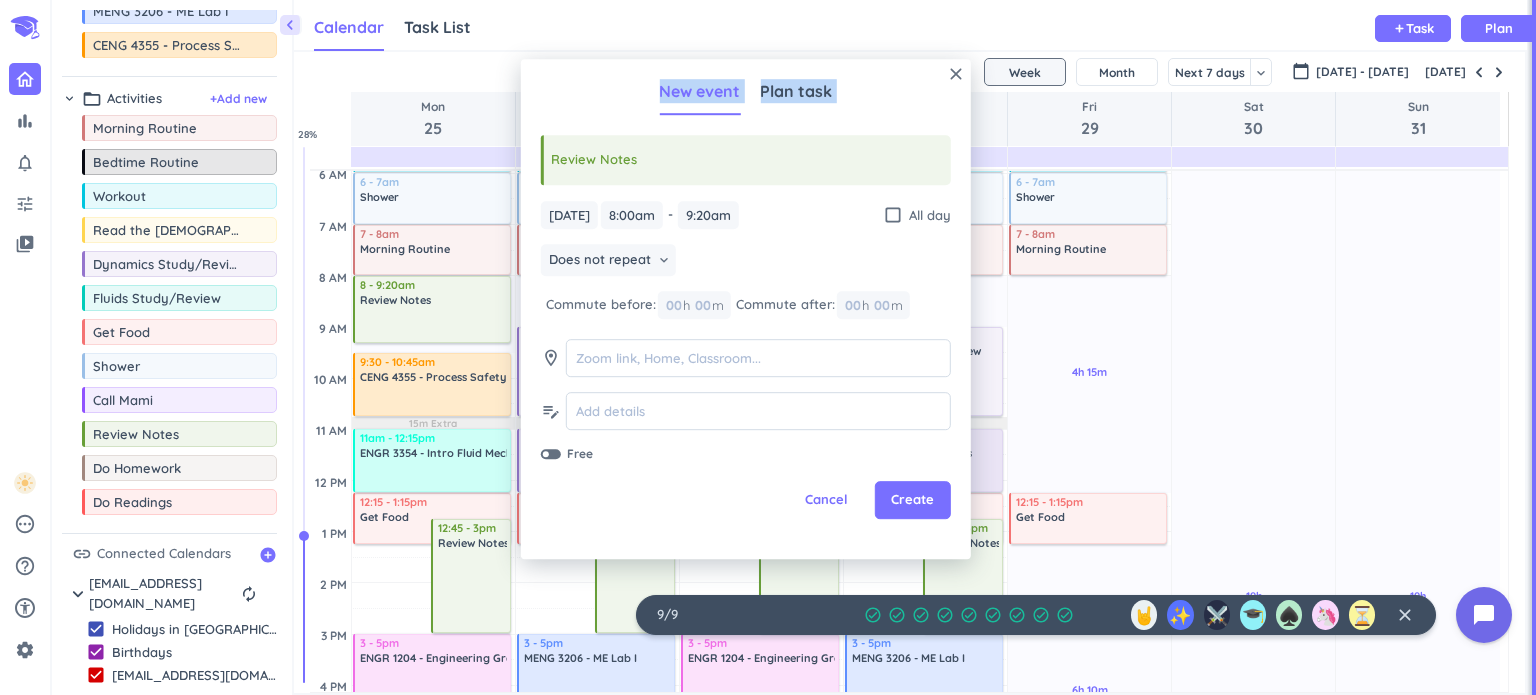 drag, startPoint x: 636, startPoint y: 76, endPoint x: 549, endPoint y: 88, distance: 87.823685 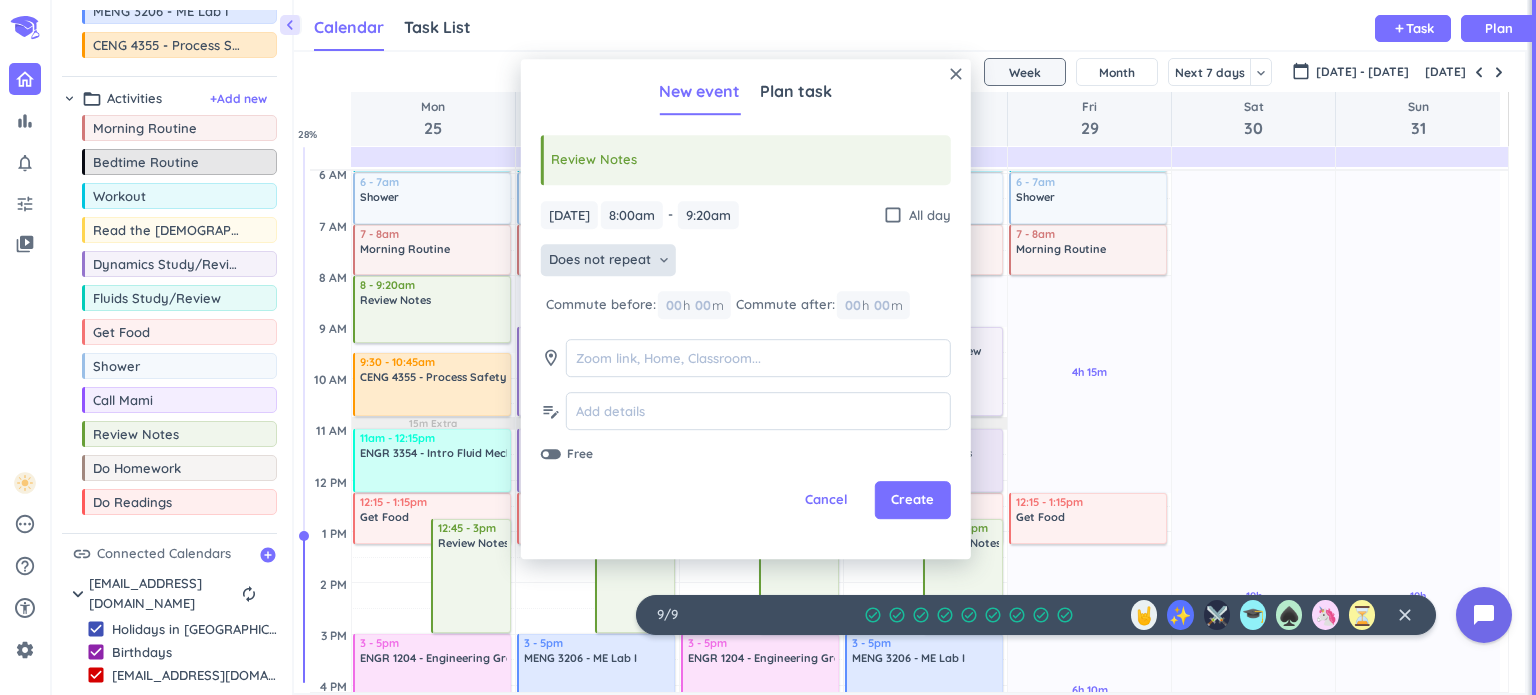 click on "Does not repeat keyboard_arrow_down" at bounding box center [608, 261] 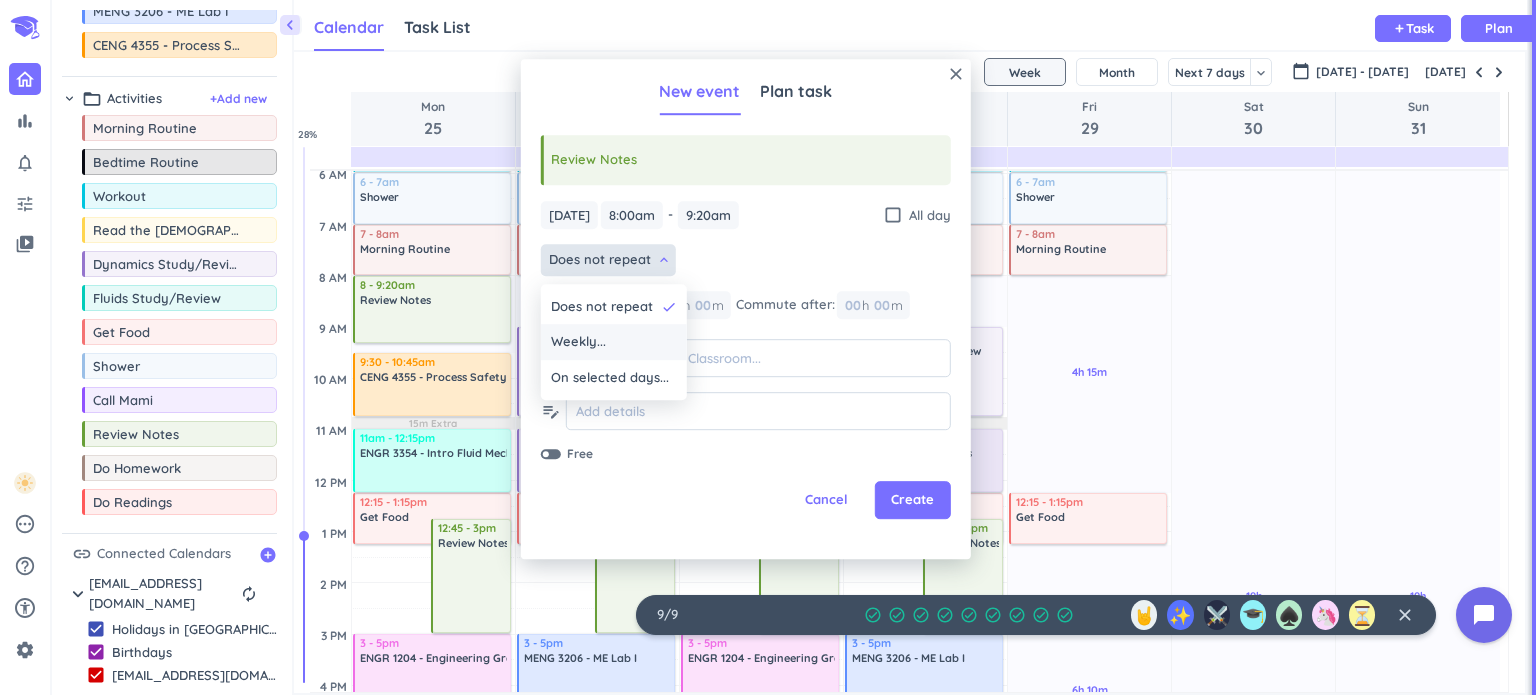 click on "Weekly..." at bounding box center (614, 343) 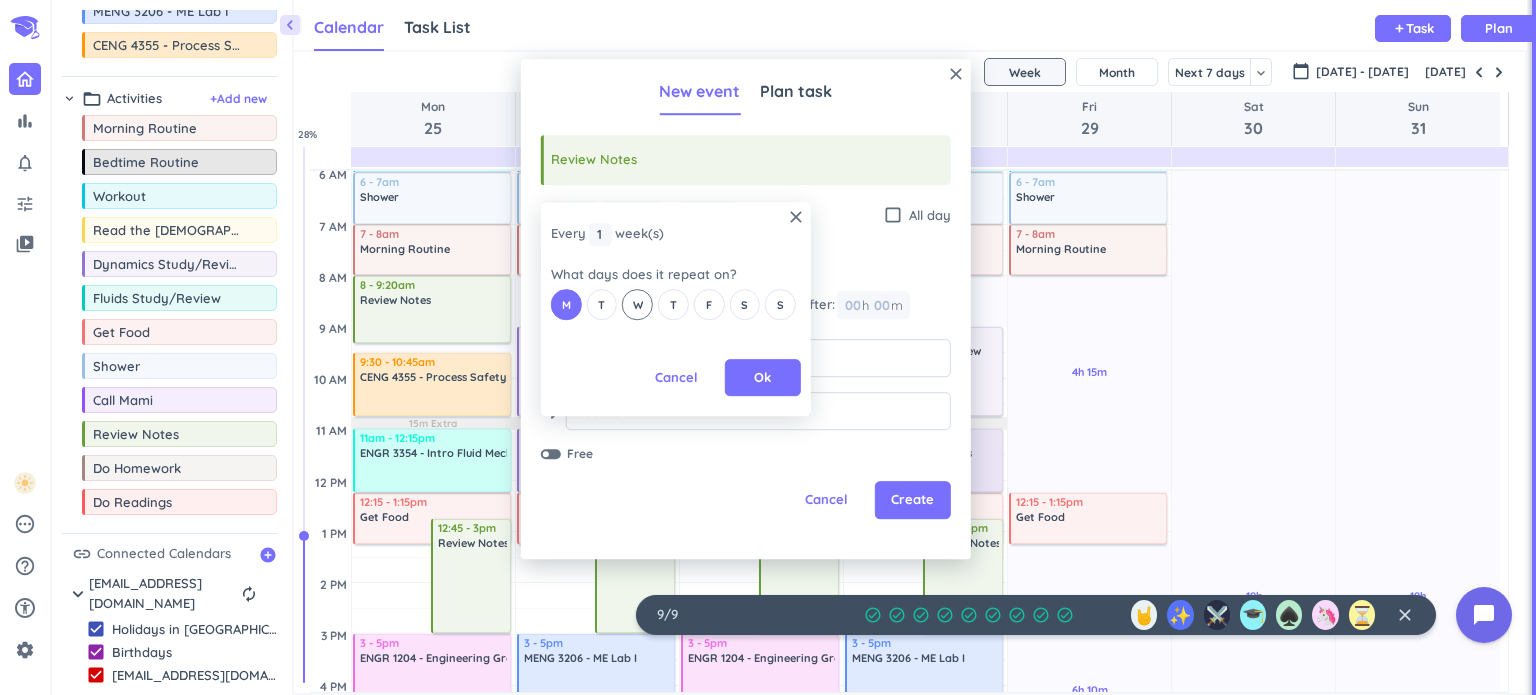 click on "W" at bounding box center [638, 305] 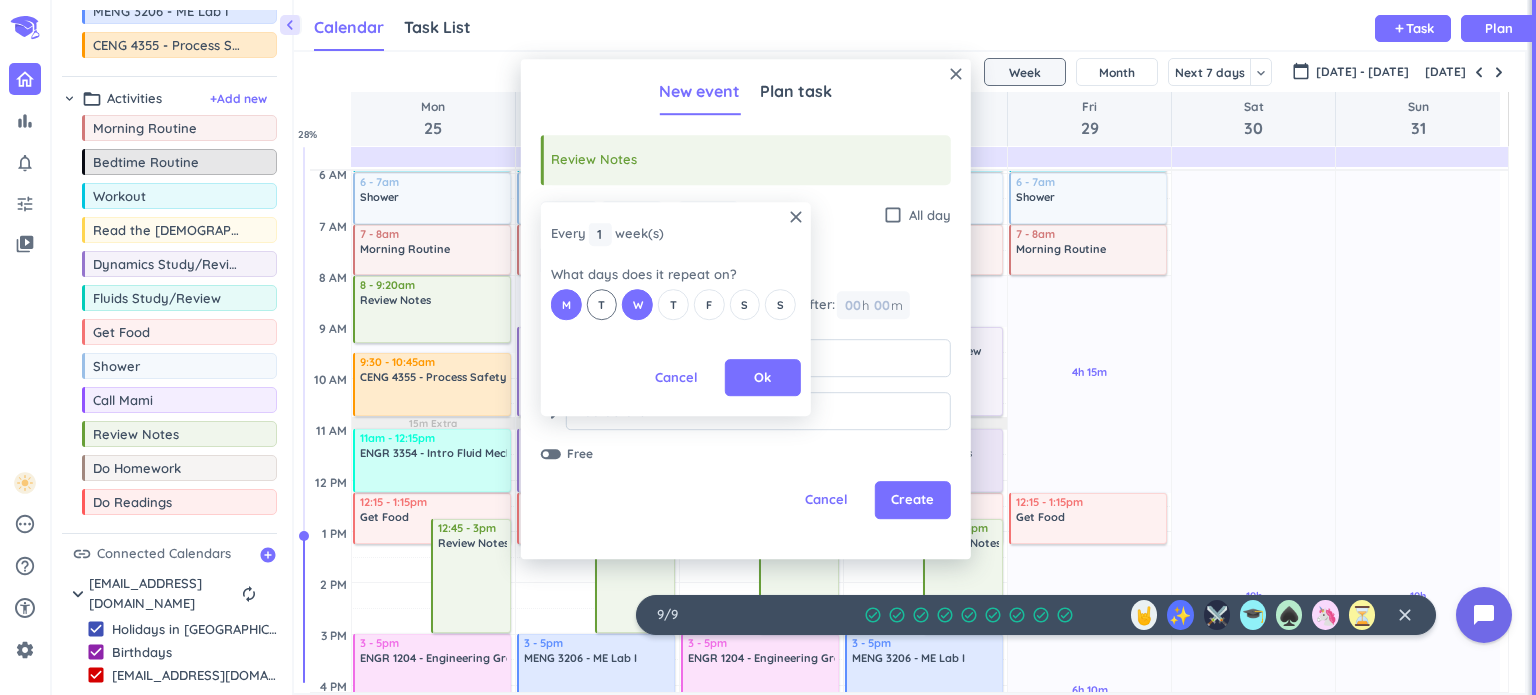 click on "T" at bounding box center (601, 305) 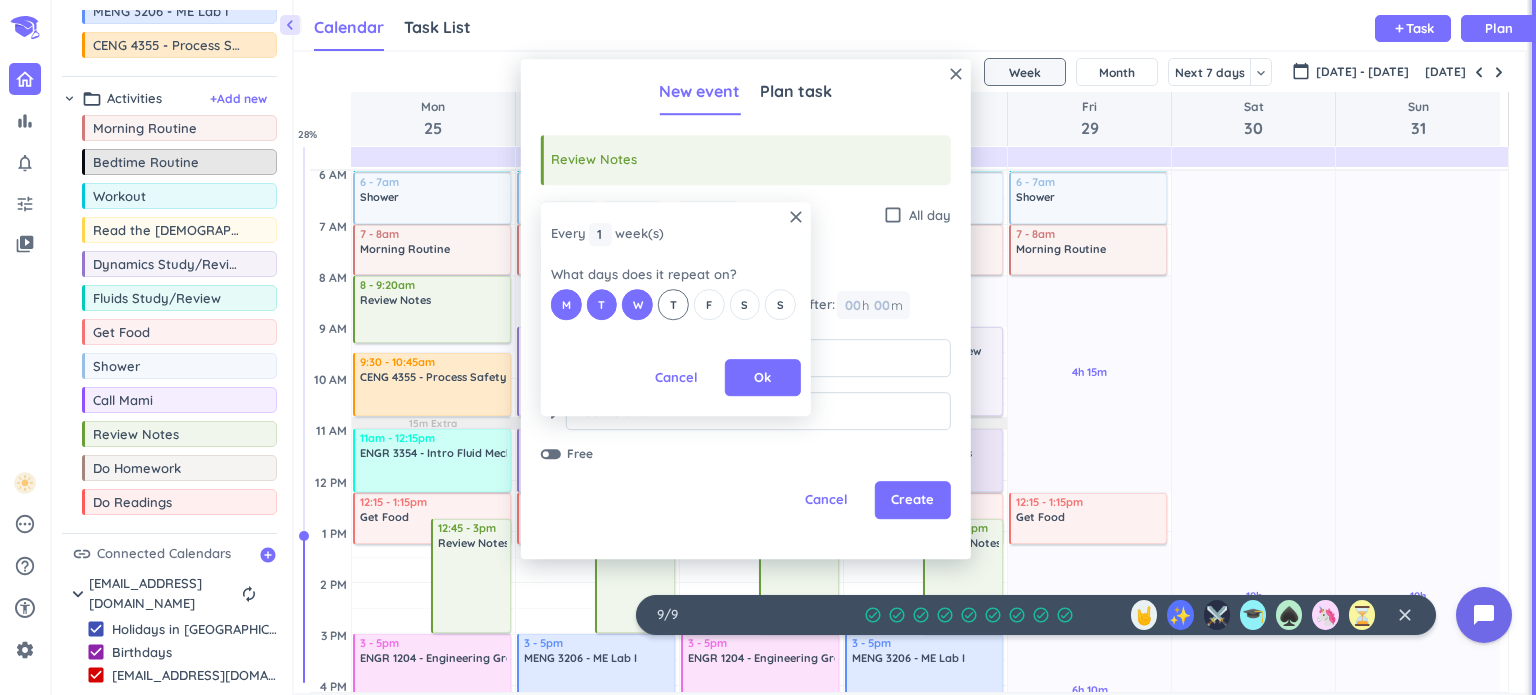click on "T" at bounding box center [673, 305] 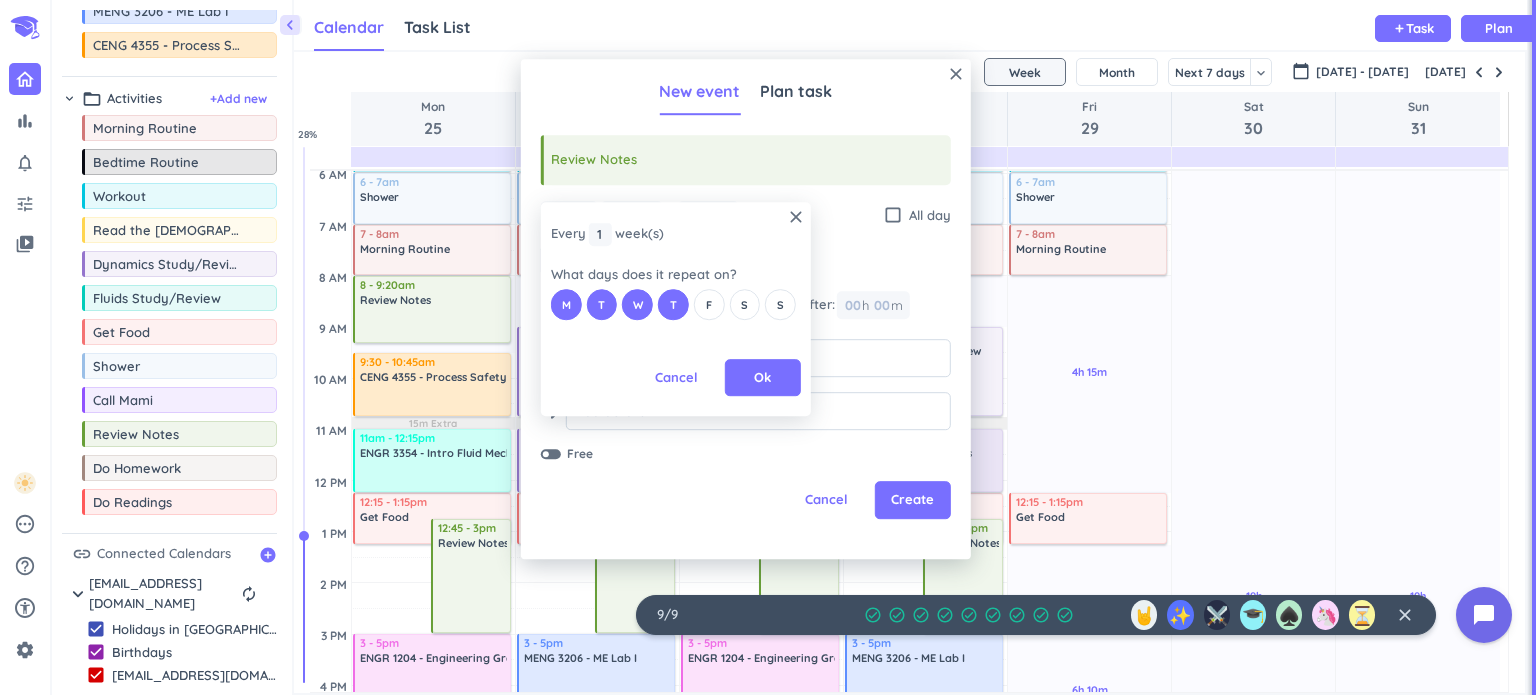 click on "T" at bounding box center (673, 305) 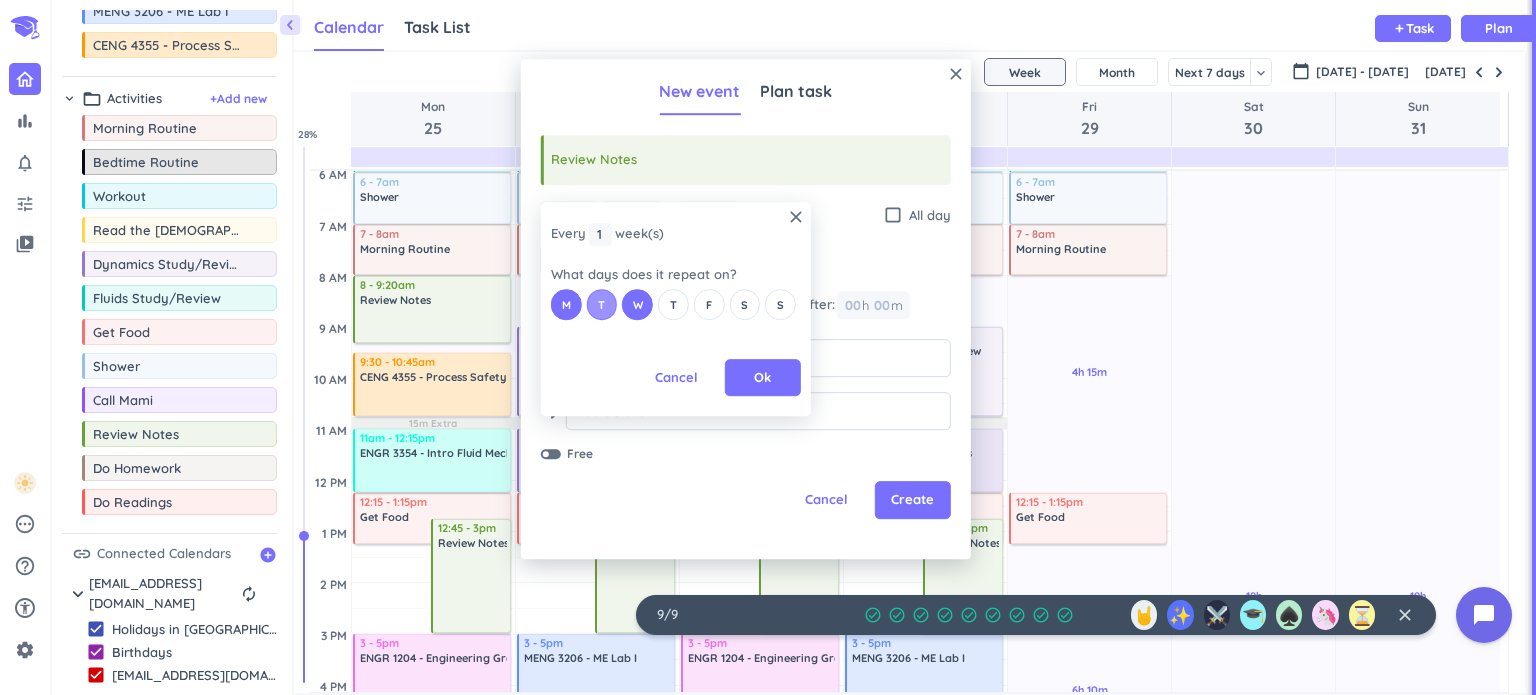 click on "T" at bounding box center [602, 304] 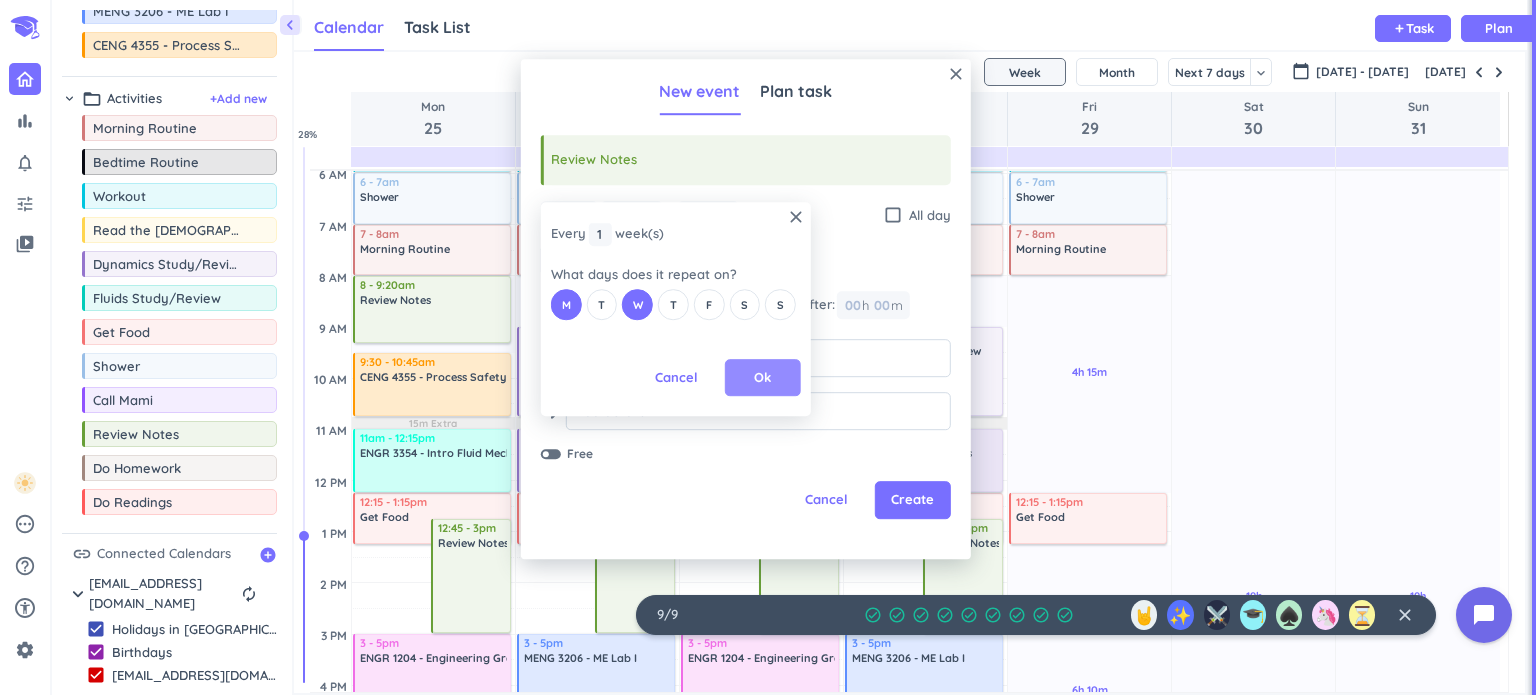 click on "Ok" at bounding box center [762, 378] 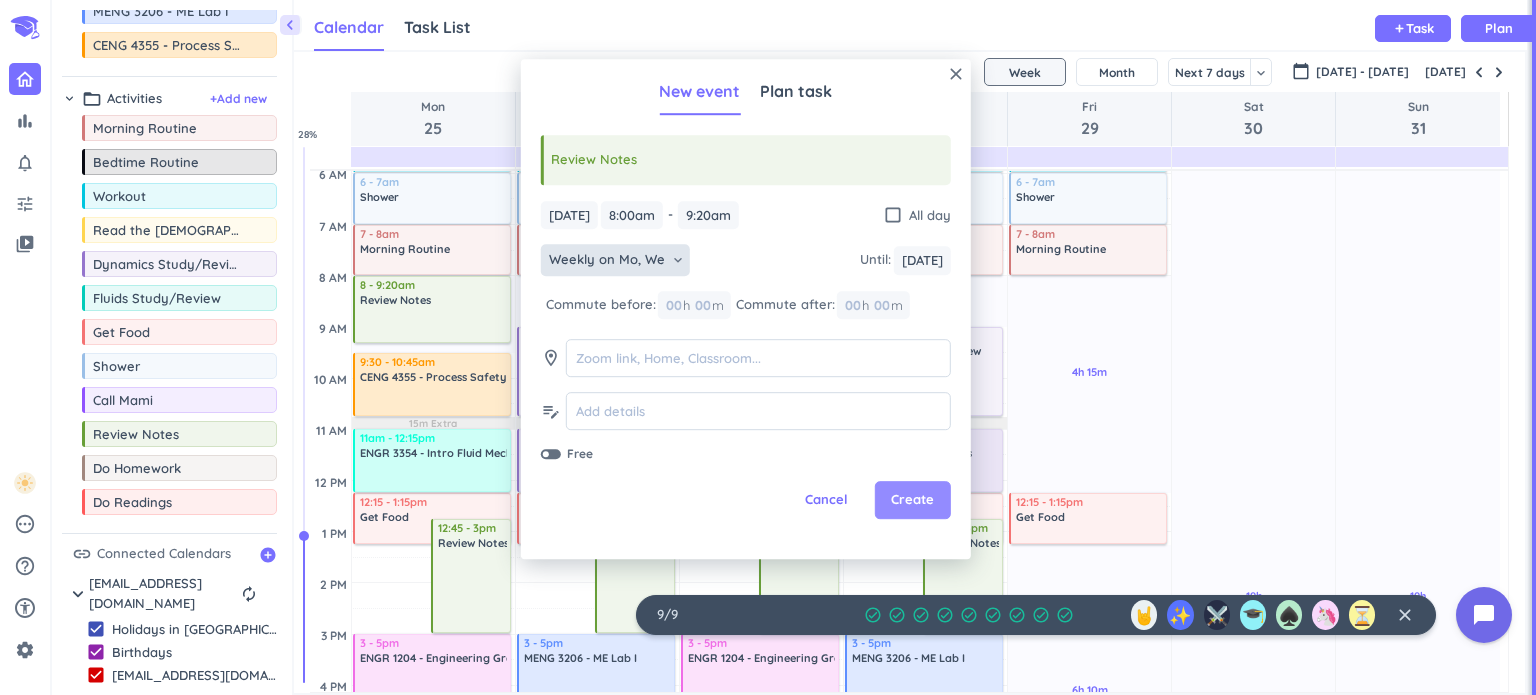 click on "Create" at bounding box center [912, 501] 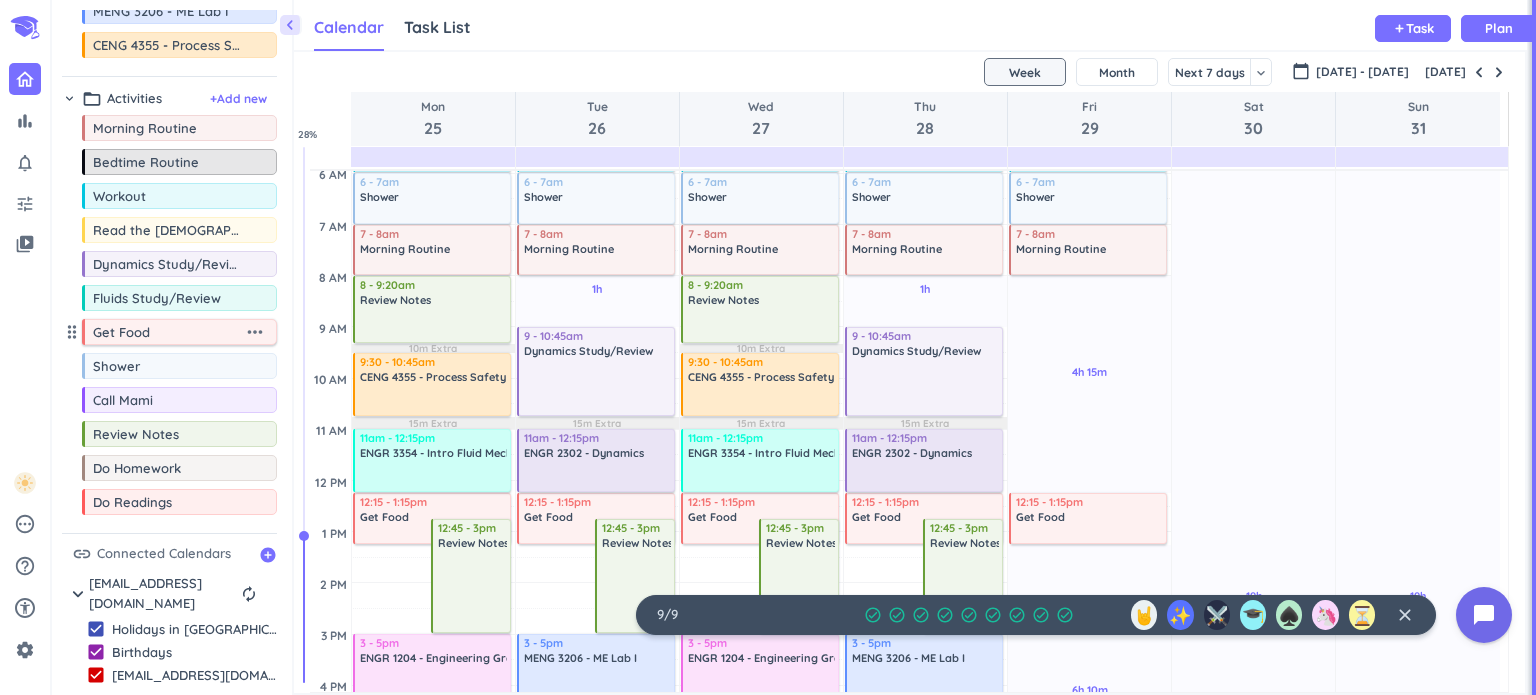 scroll, scrollTop: 0, scrollLeft: 0, axis: both 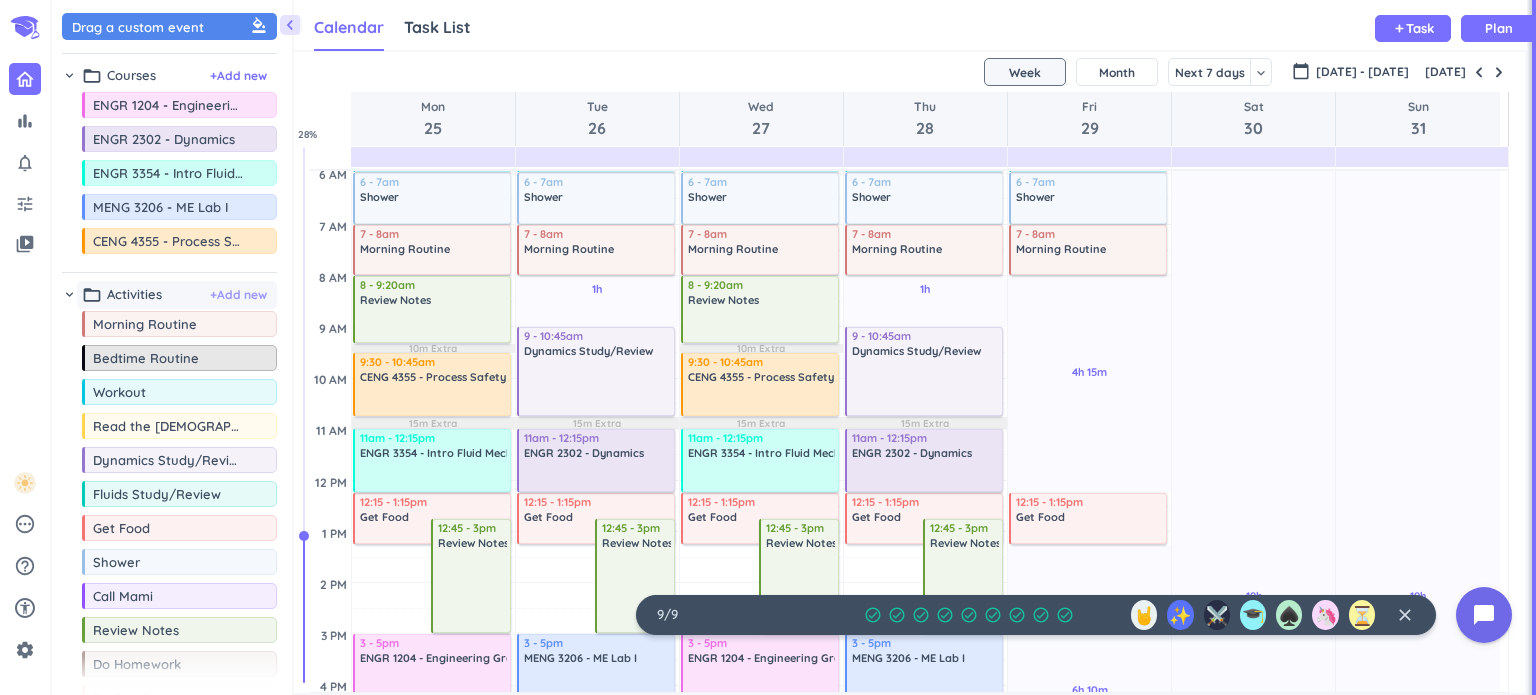 click on "+  Add new" at bounding box center (238, 295) 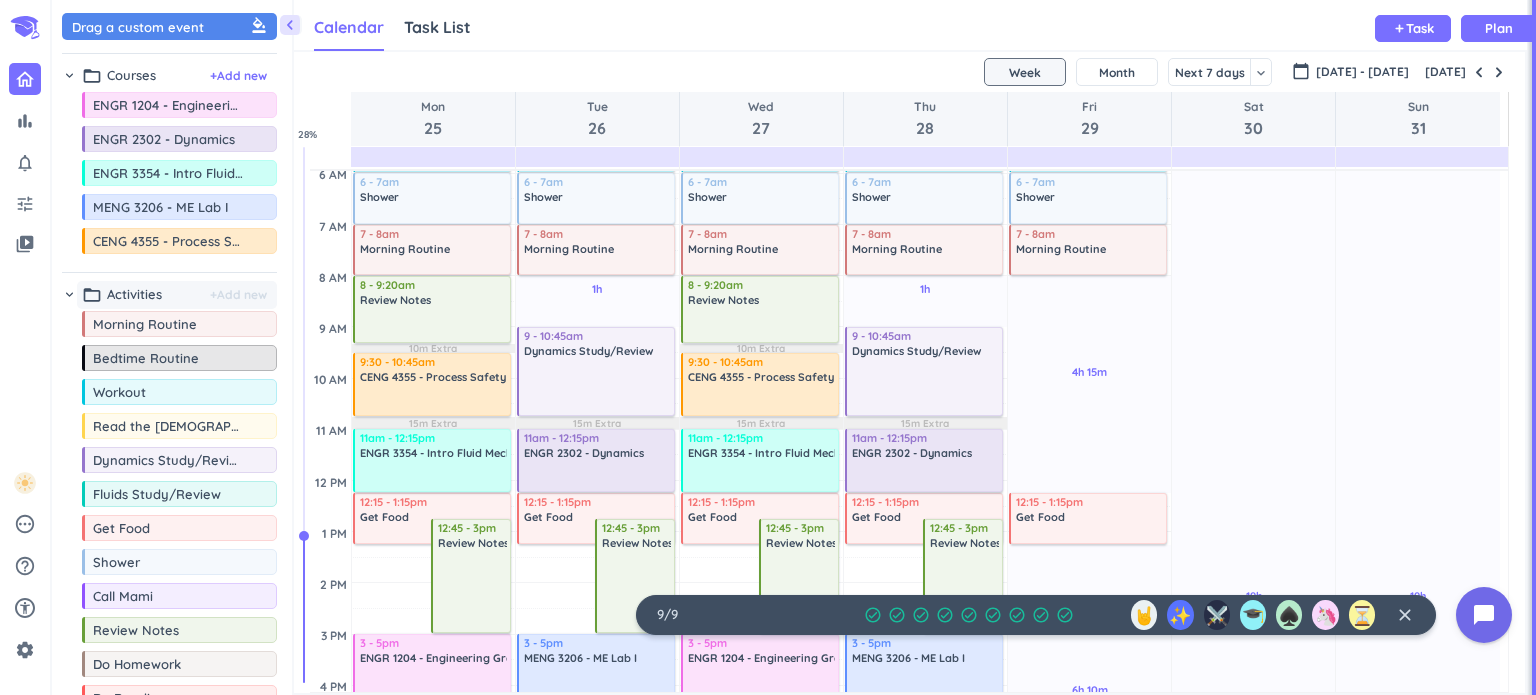 scroll, scrollTop: 231, scrollLeft: 0, axis: vertical 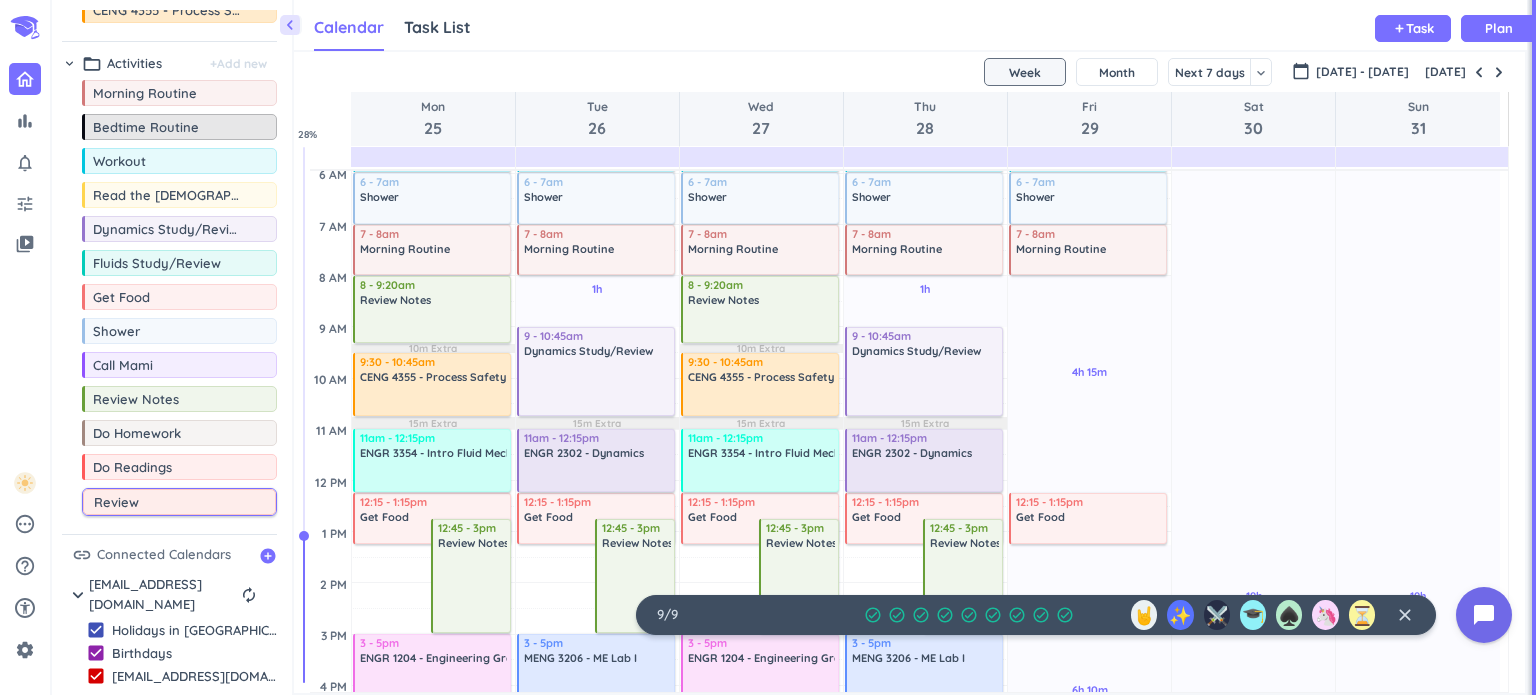 type on "Review" 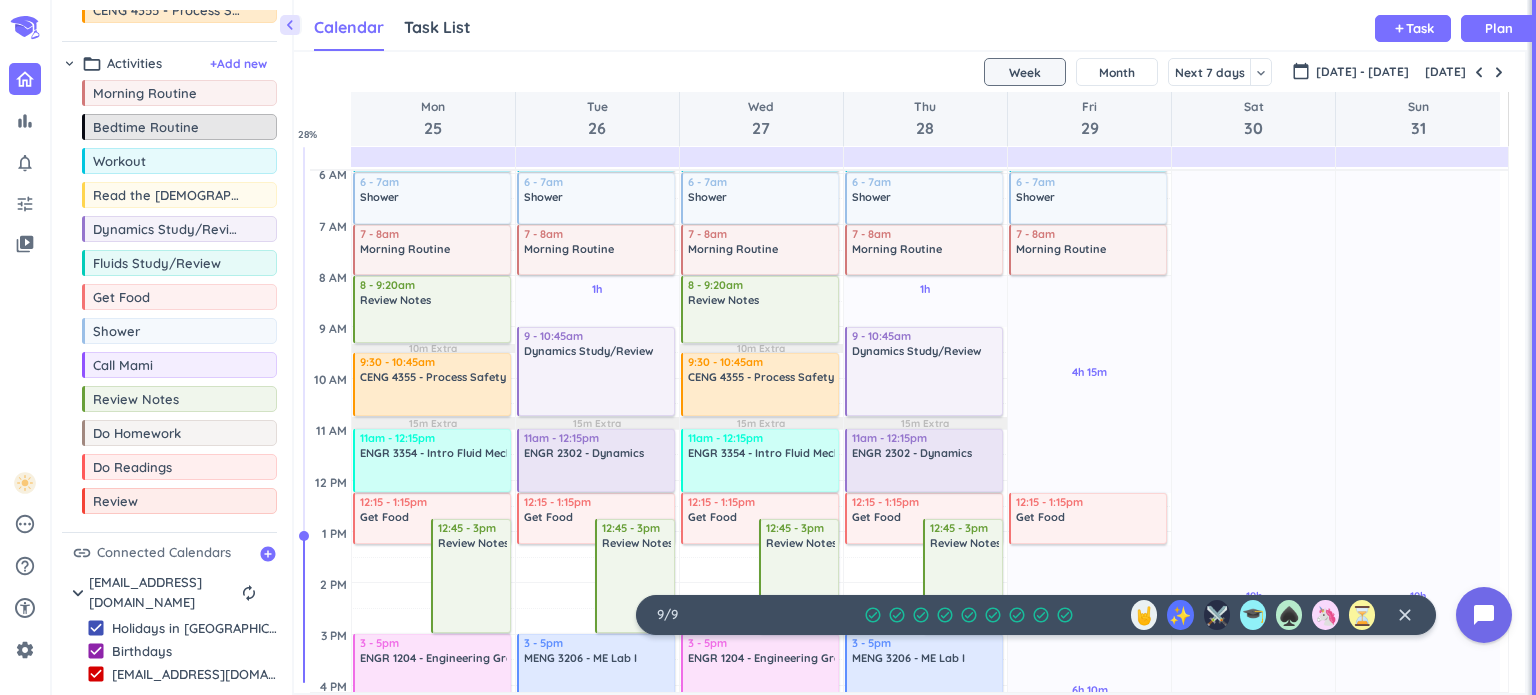 scroll, scrollTop: 229, scrollLeft: 0, axis: vertical 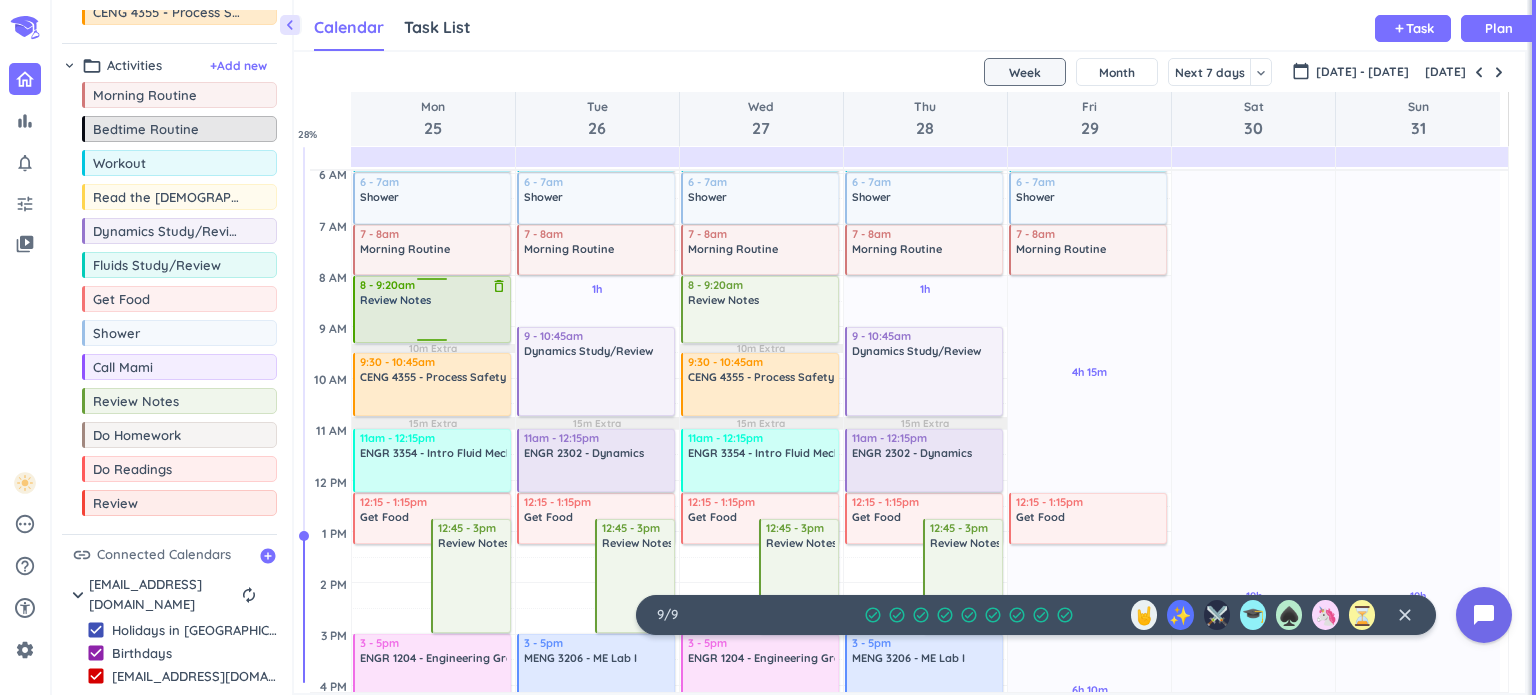 click on "delete_outline" at bounding box center [499, 286] 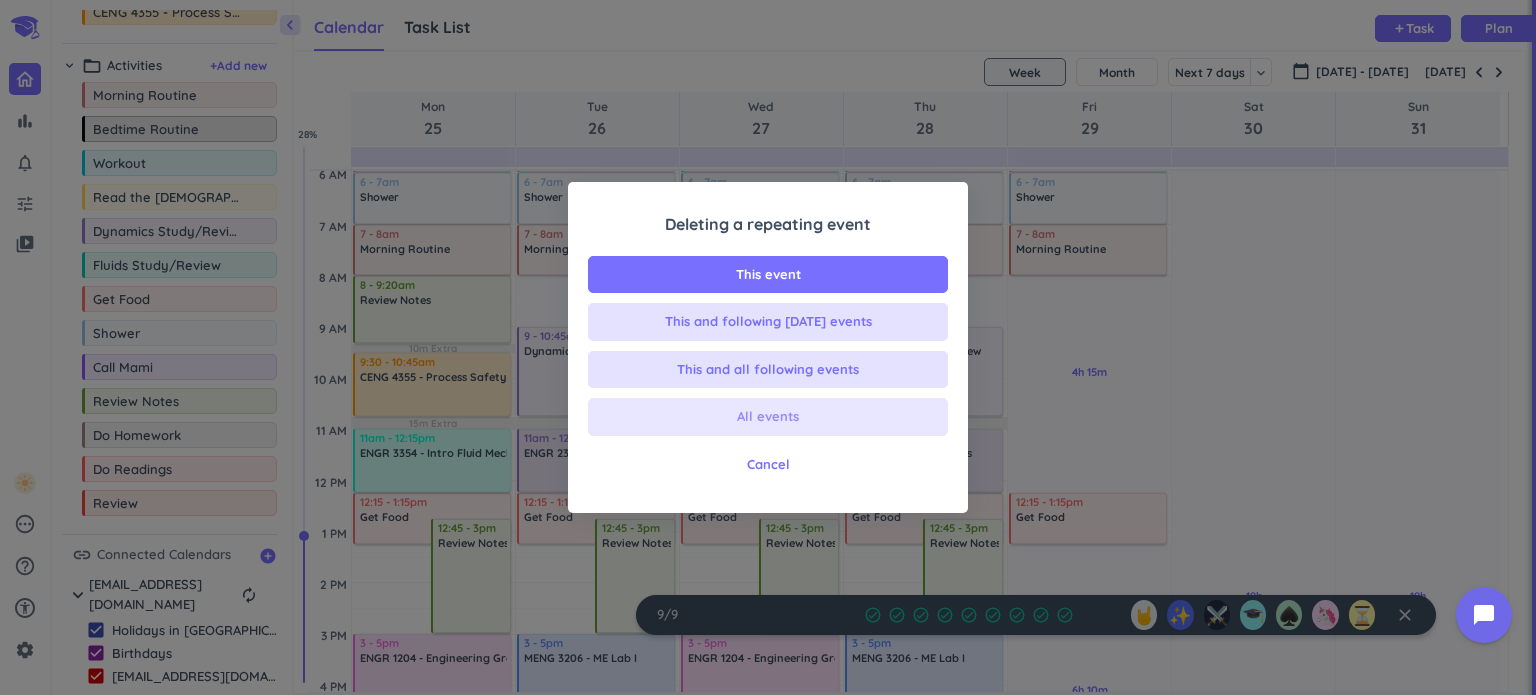 click on "All events" at bounding box center [768, 417] 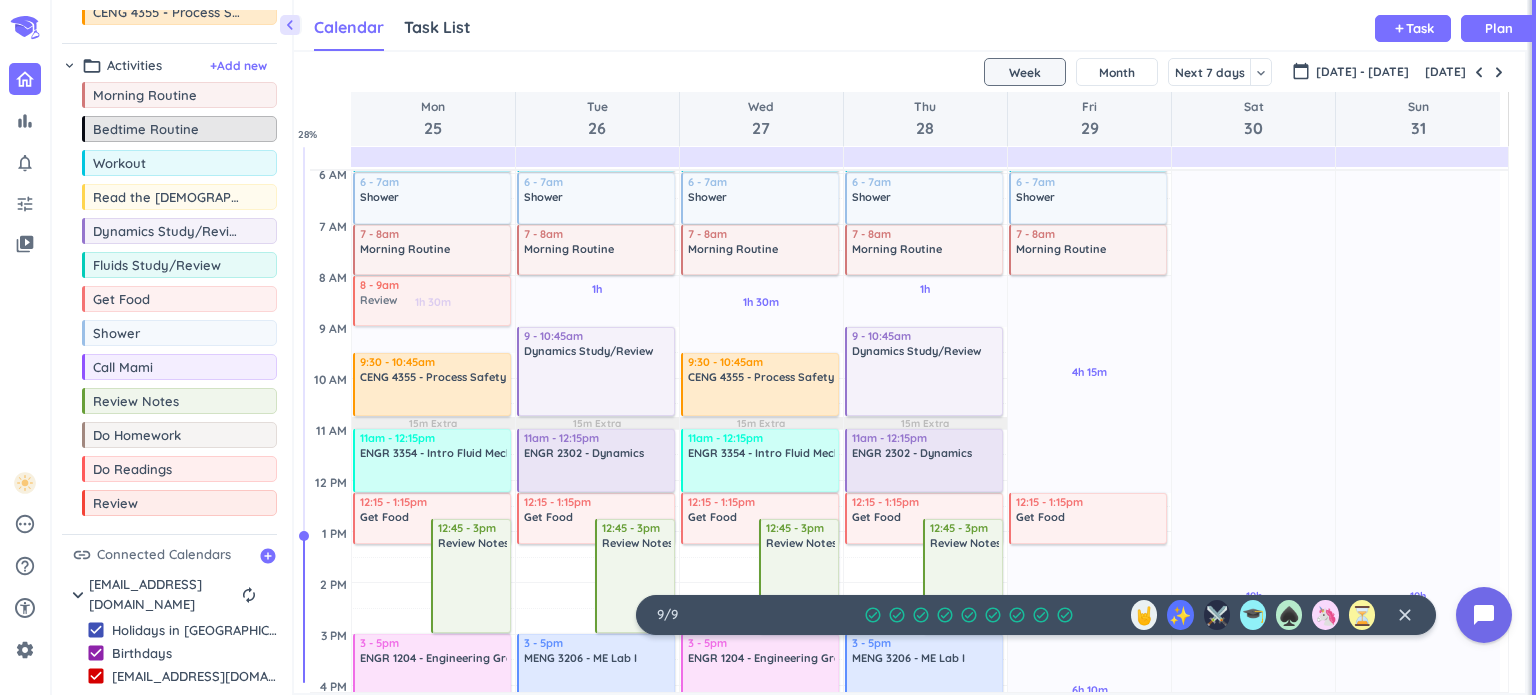 drag, startPoint x: 170, startPoint y: 499, endPoint x: 408, endPoint y: 279, distance: 324.10492 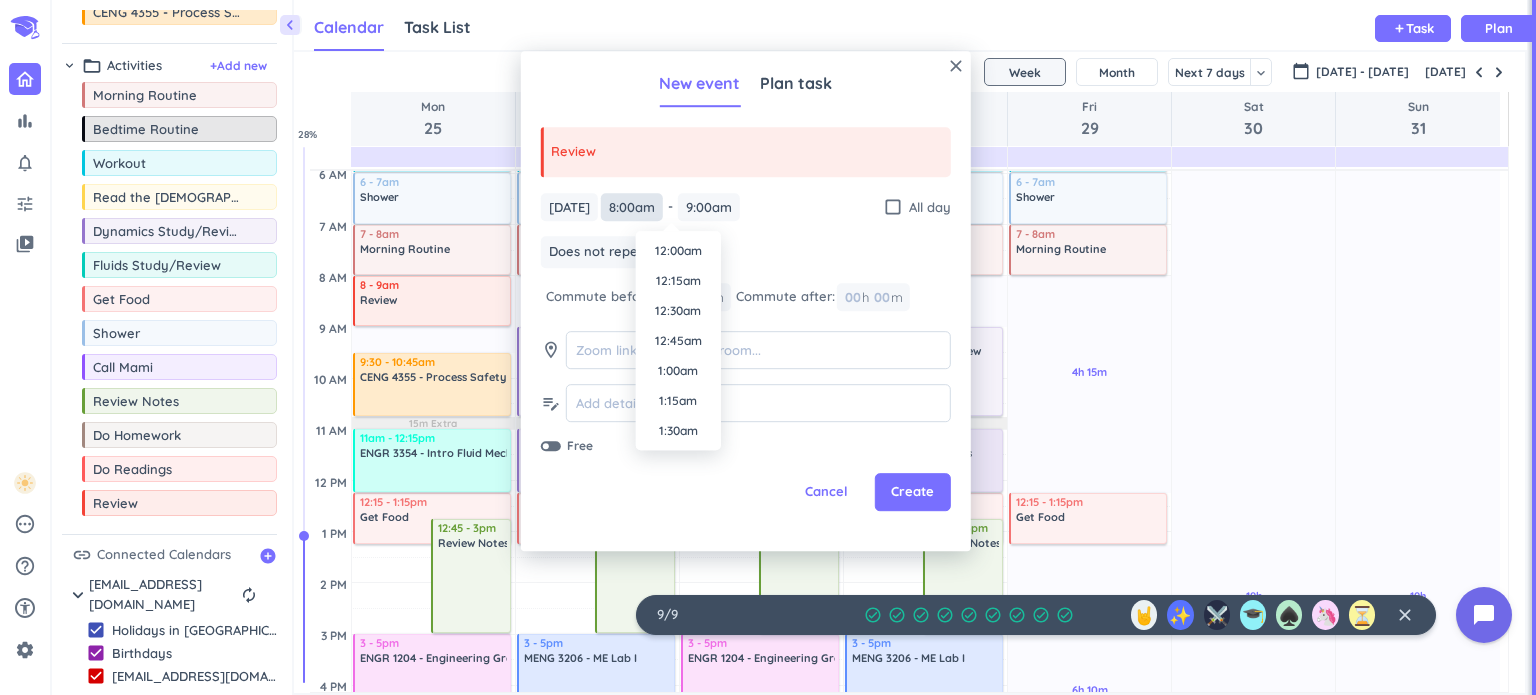 click on "8:00am" at bounding box center [632, 207] 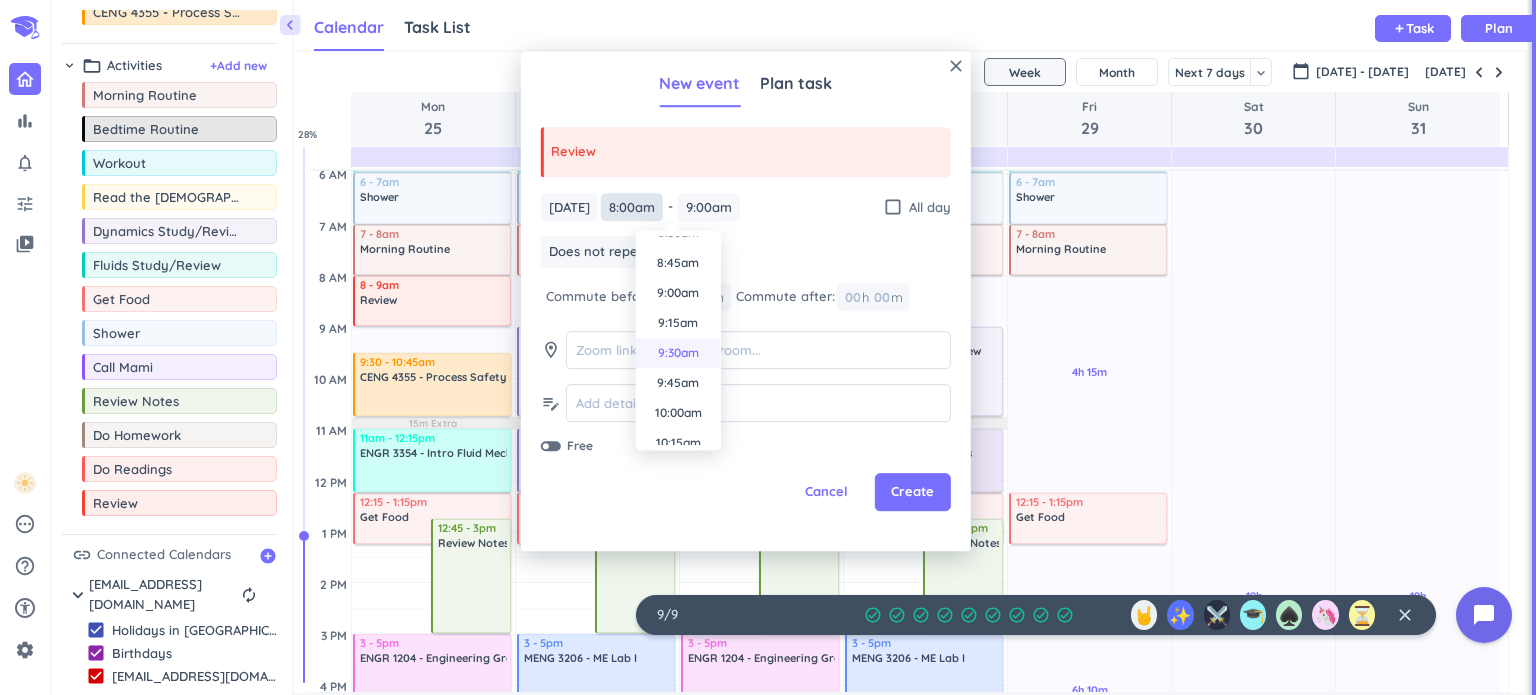scroll, scrollTop: 1070, scrollLeft: 0, axis: vertical 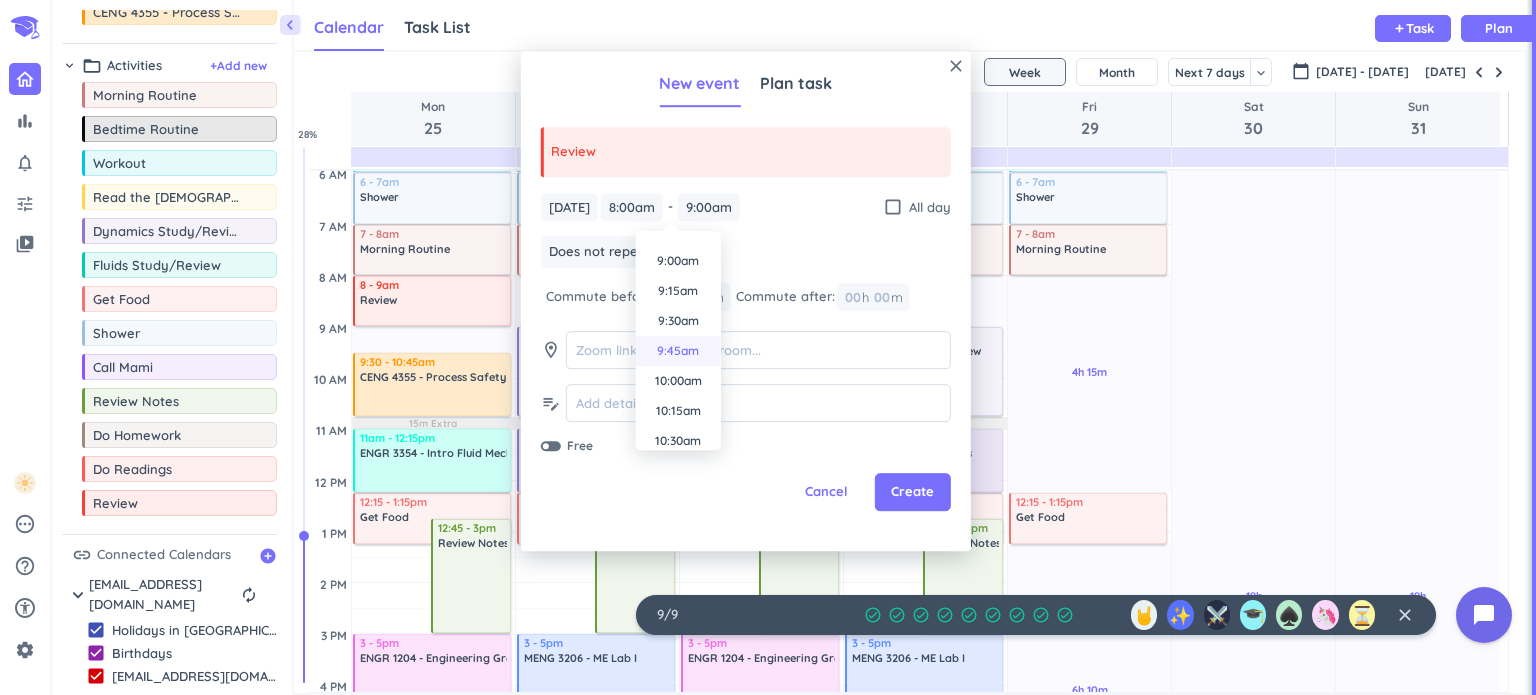 click on "9:45am" at bounding box center (678, 351) 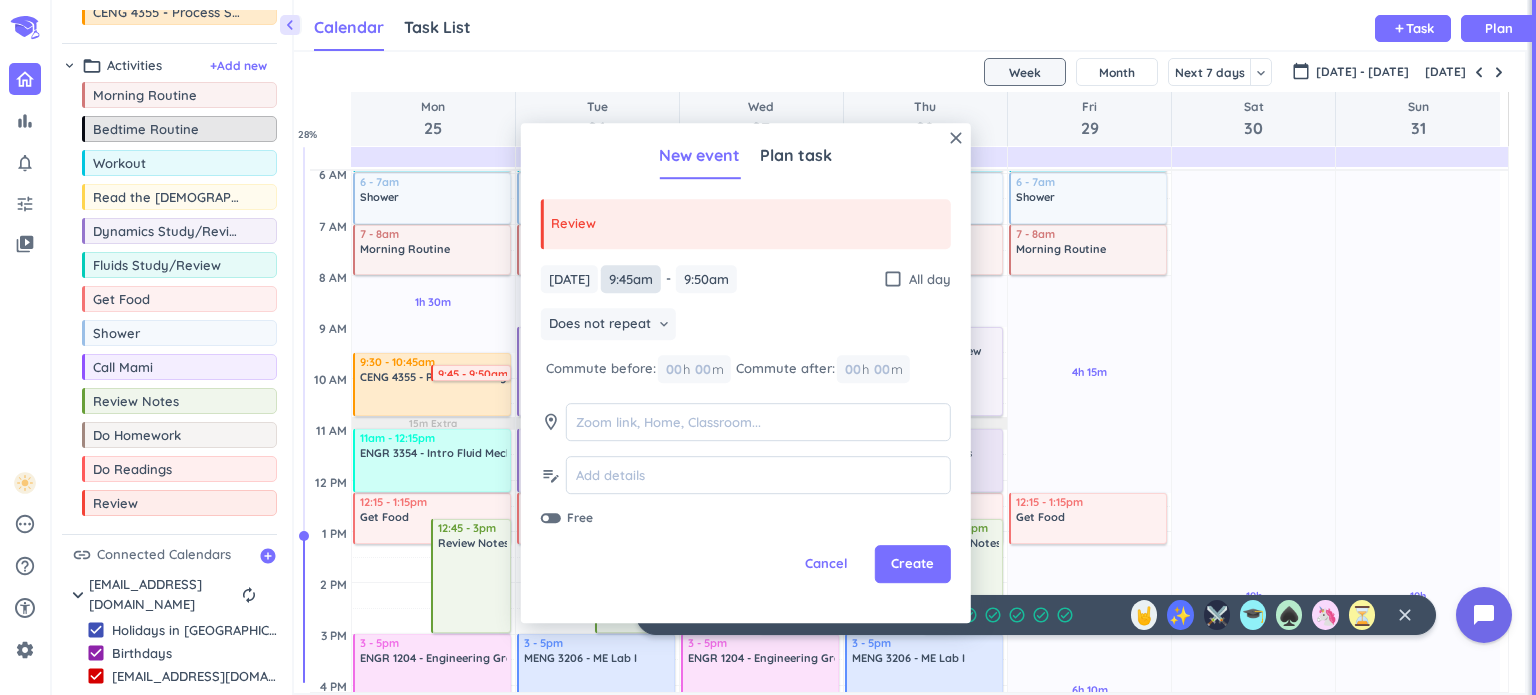 click on "9:45am" at bounding box center (631, 279) 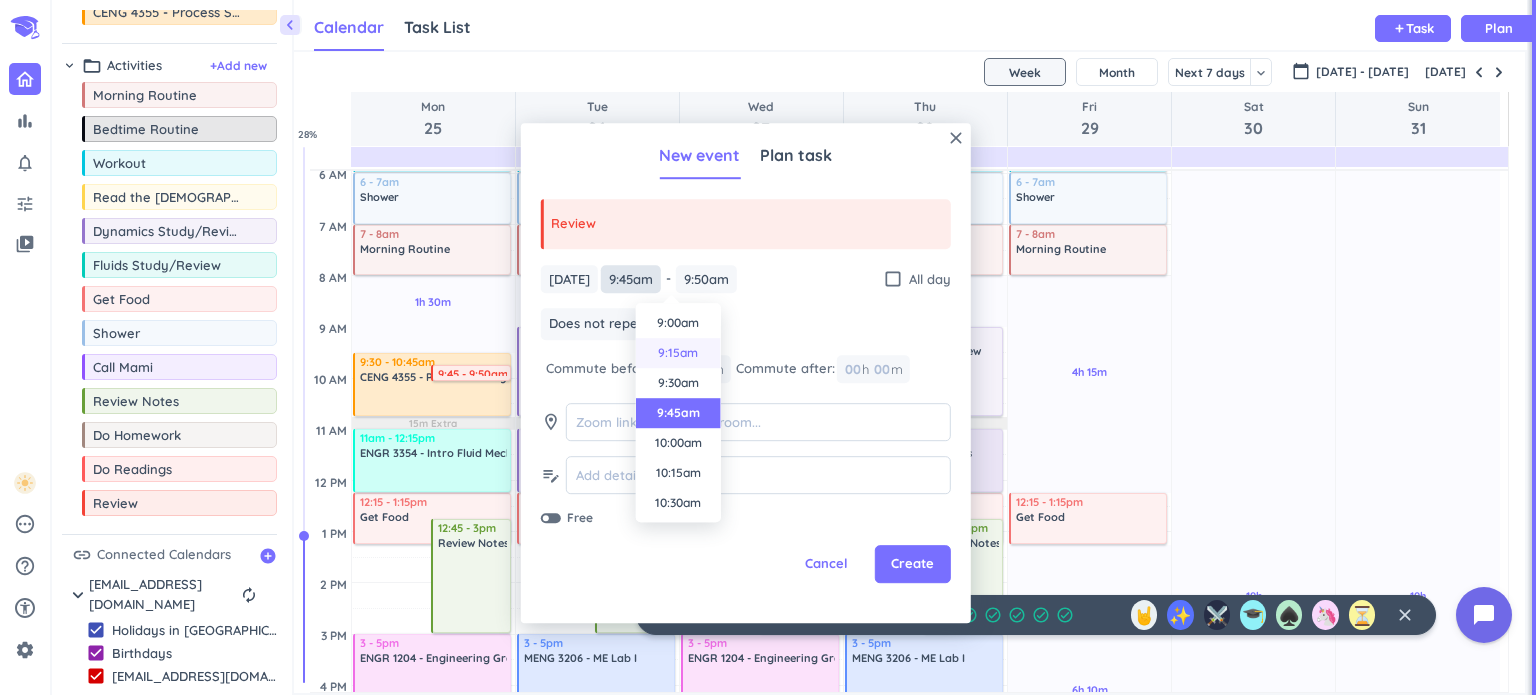 scroll, scrollTop: 980, scrollLeft: 0, axis: vertical 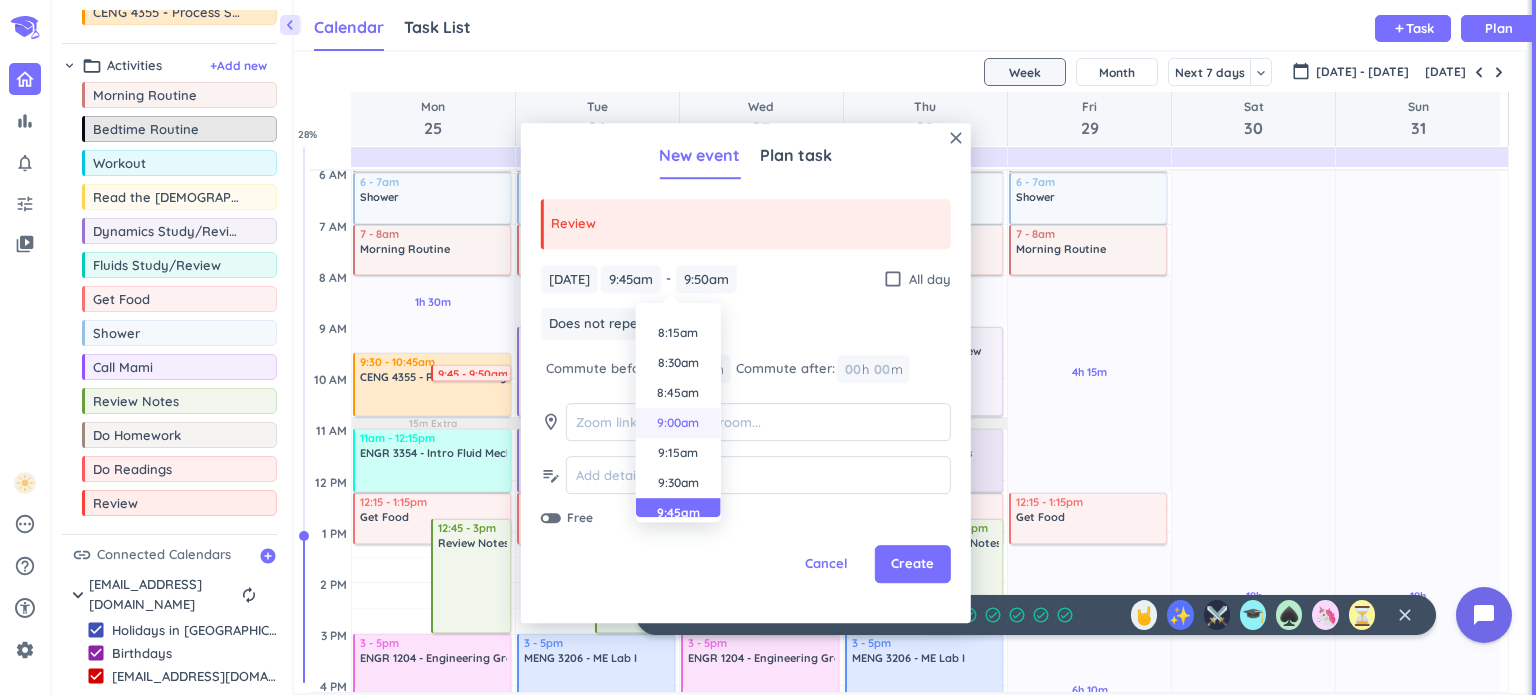 click on "9:00am" at bounding box center [678, 423] 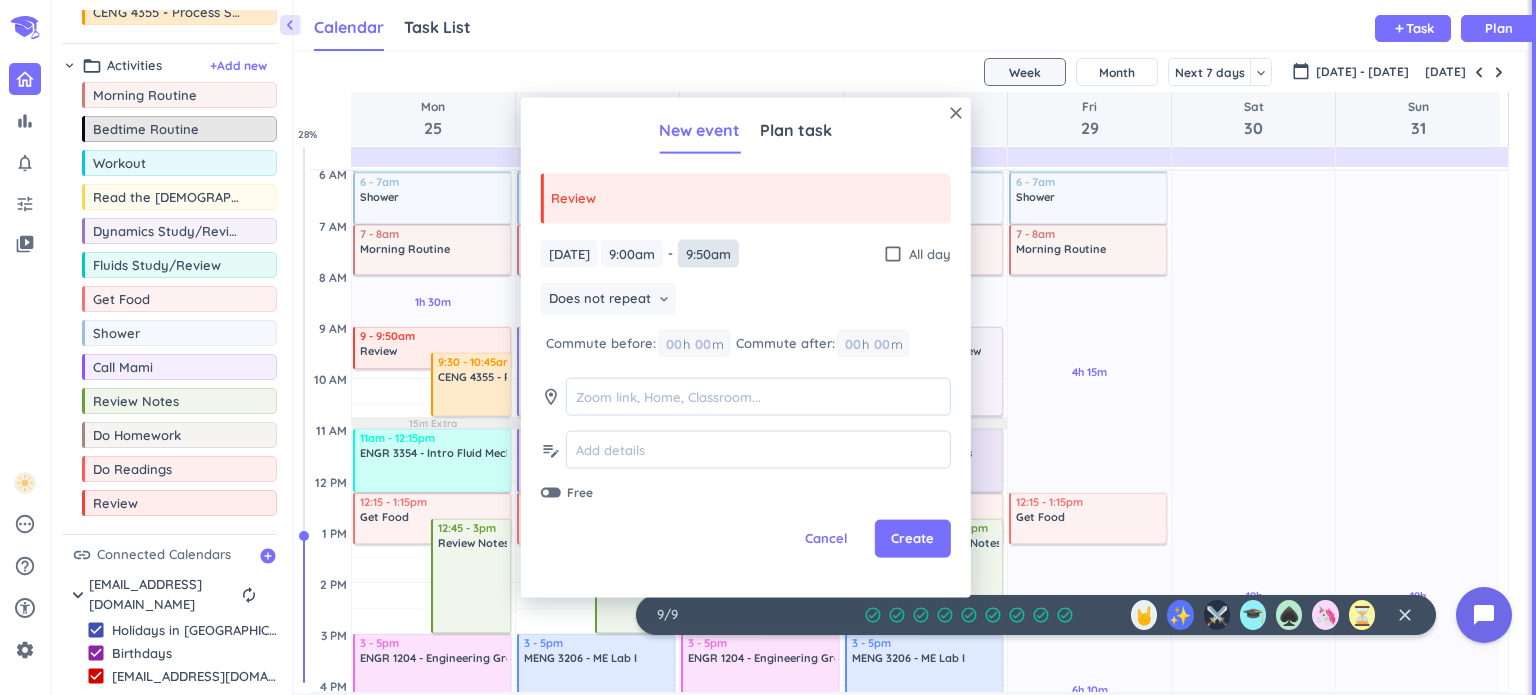 click on "9:50am" at bounding box center [708, 253] 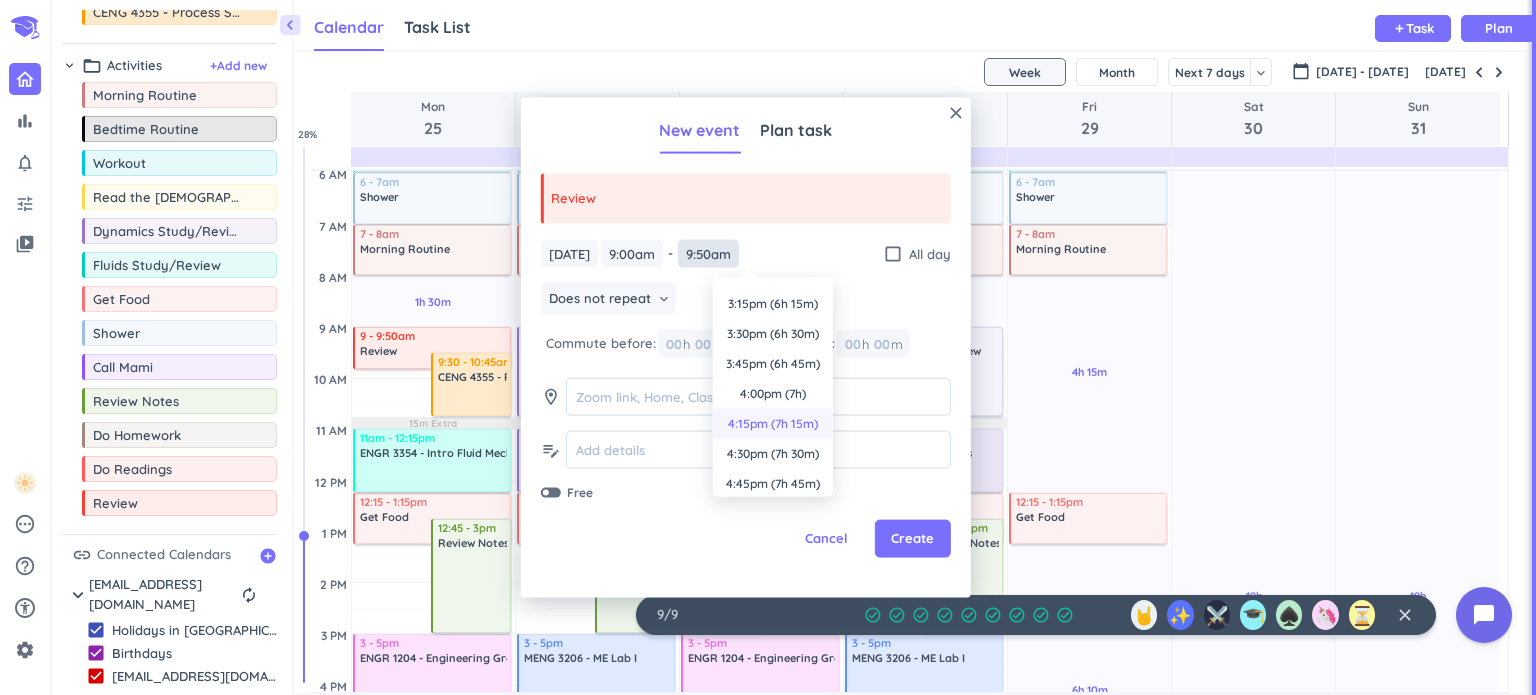 scroll, scrollTop: 680, scrollLeft: 0, axis: vertical 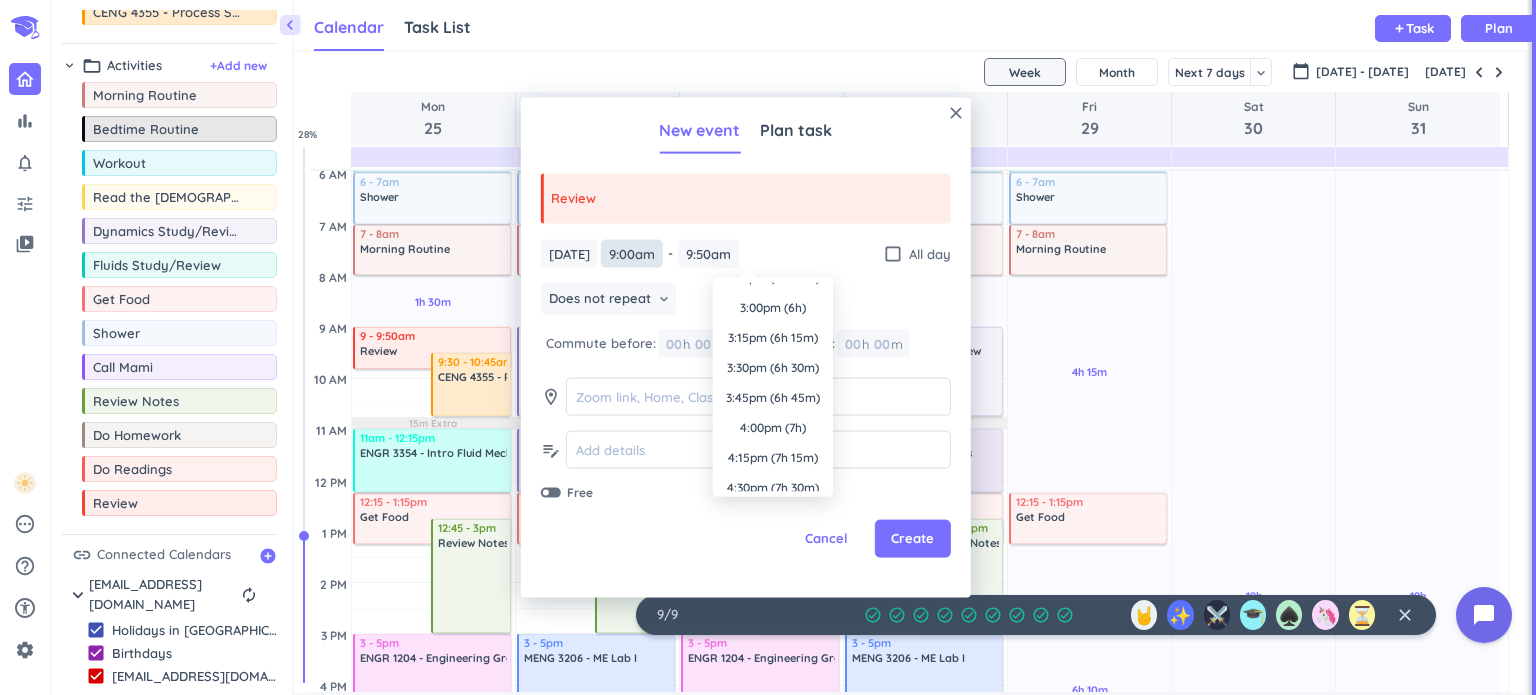 click on "9:00am" at bounding box center [632, 253] 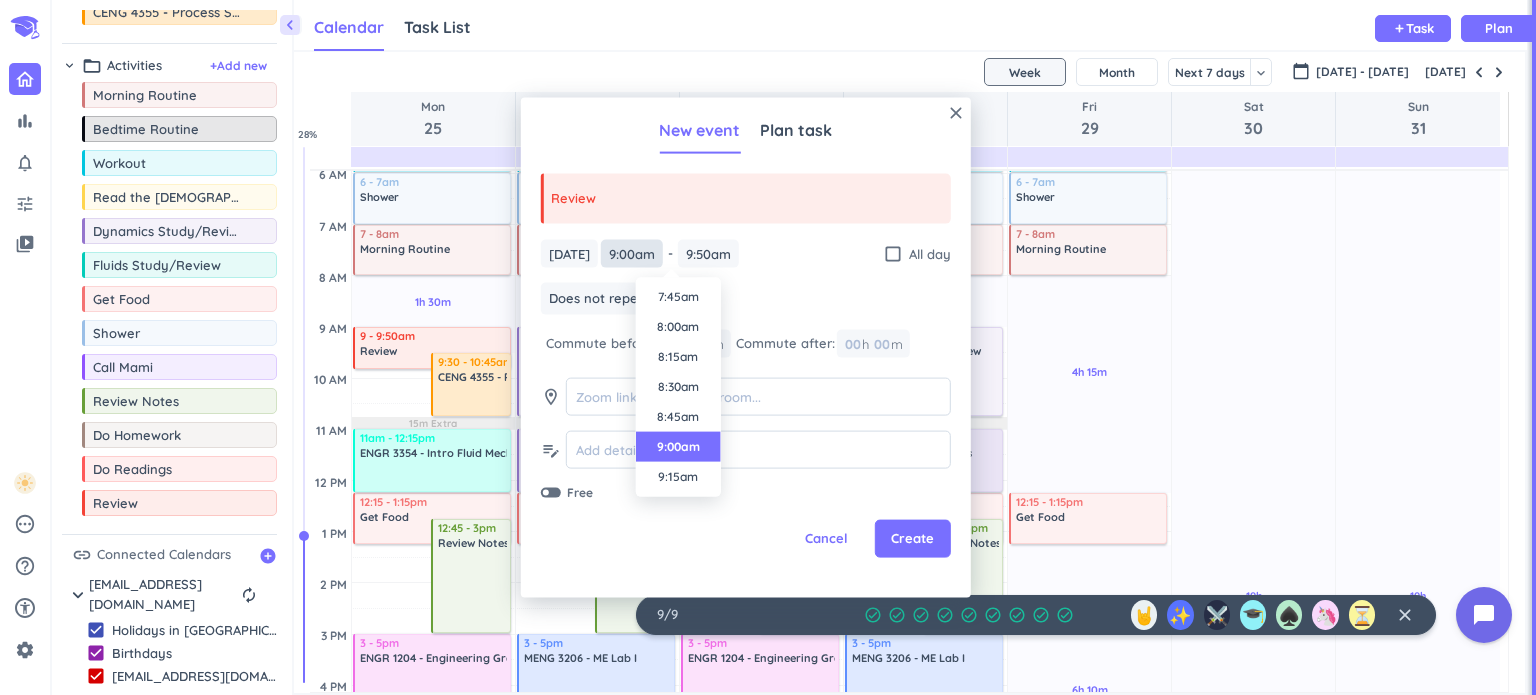 scroll, scrollTop: 890, scrollLeft: 0, axis: vertical 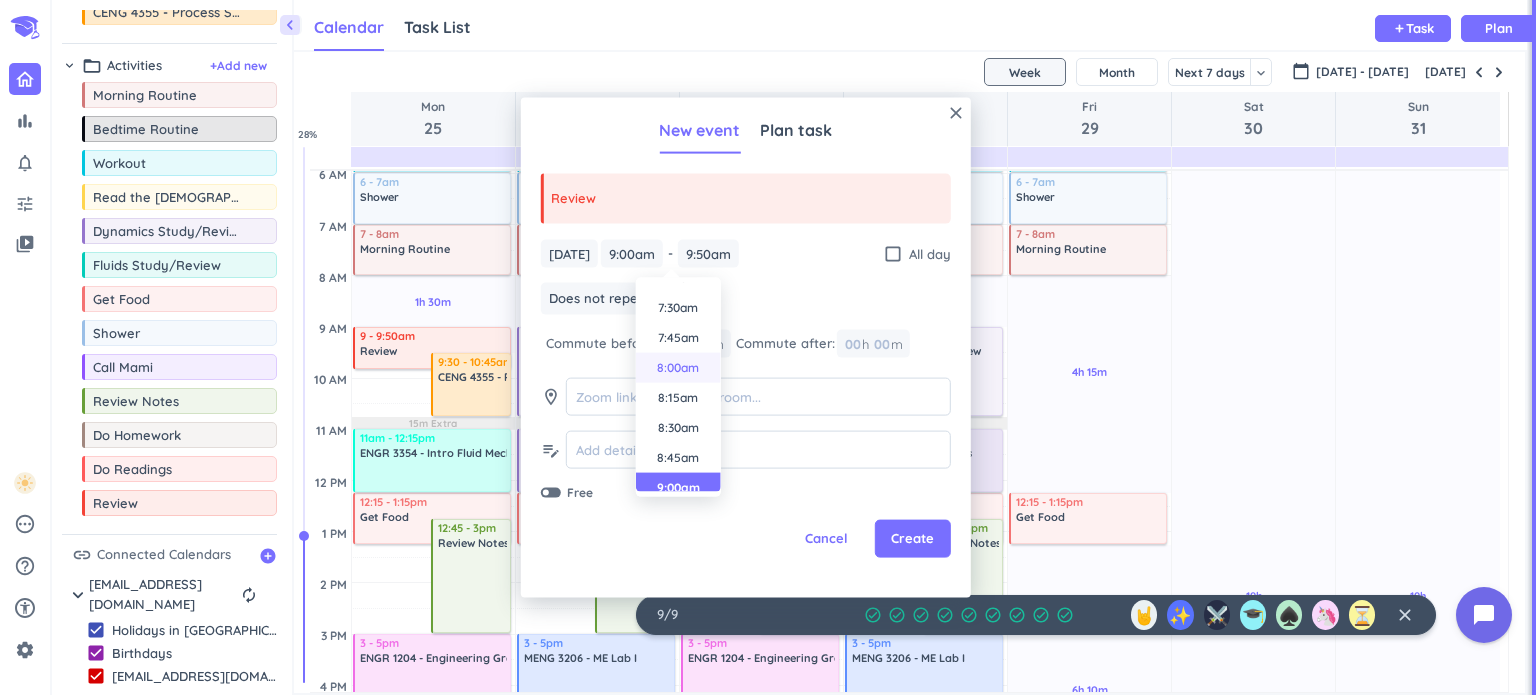 click on "8:00am" at bounding box center [678, 368] 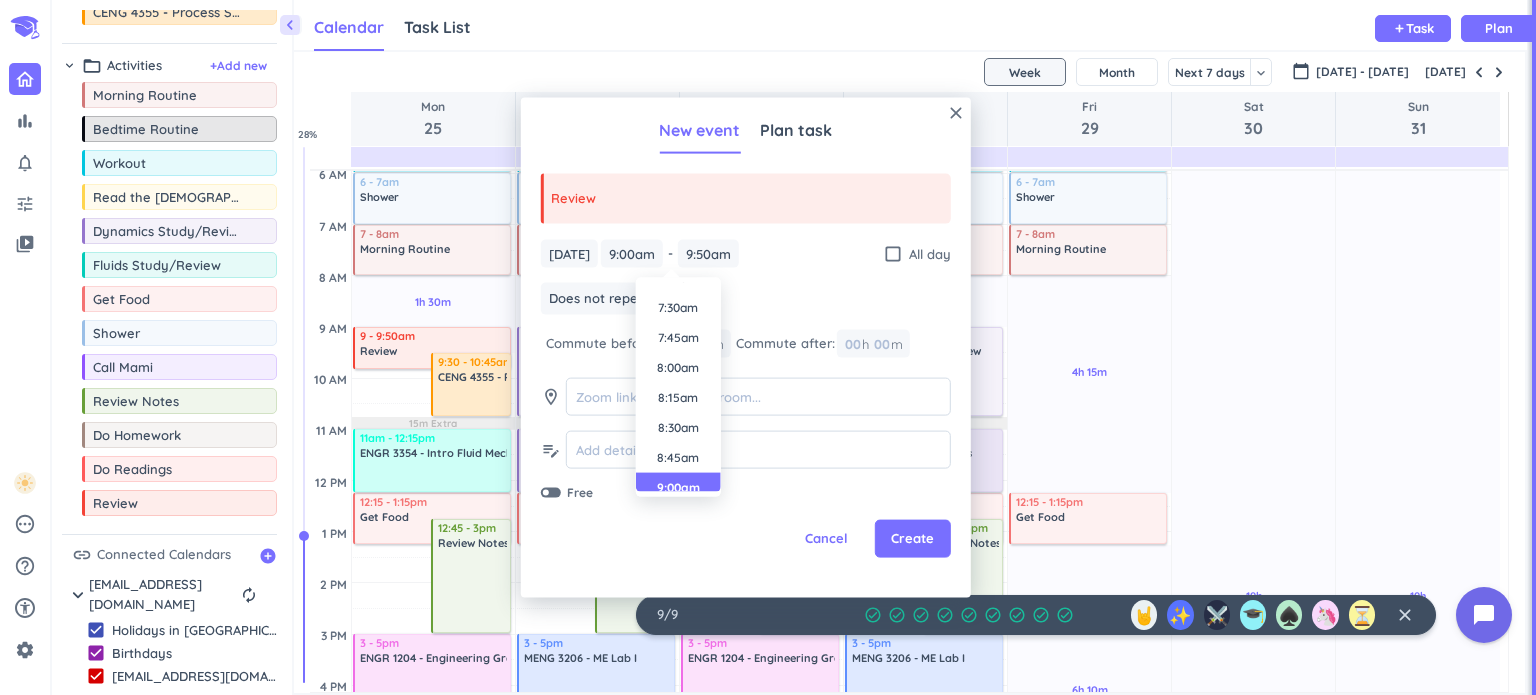 type on "8:00am" 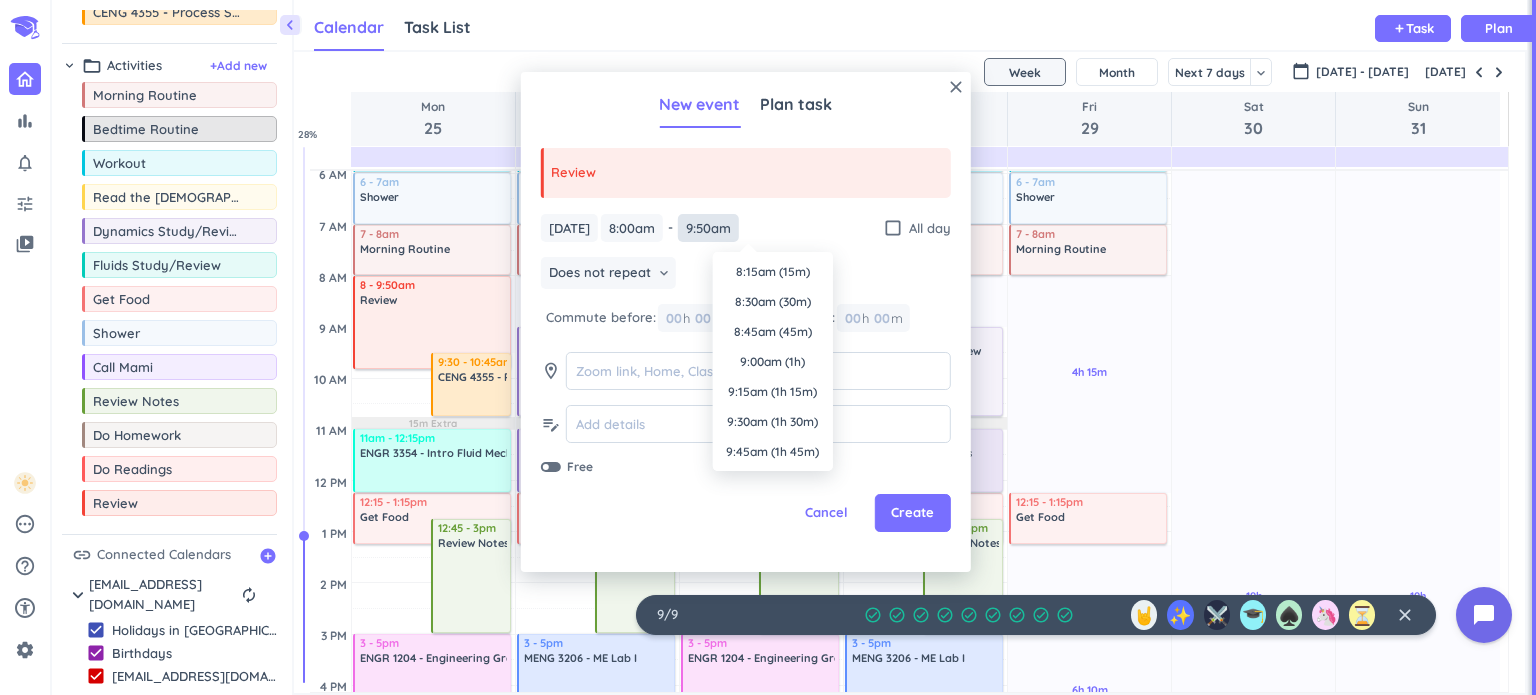 click on "9:50am" at bounding box center (708, 228) 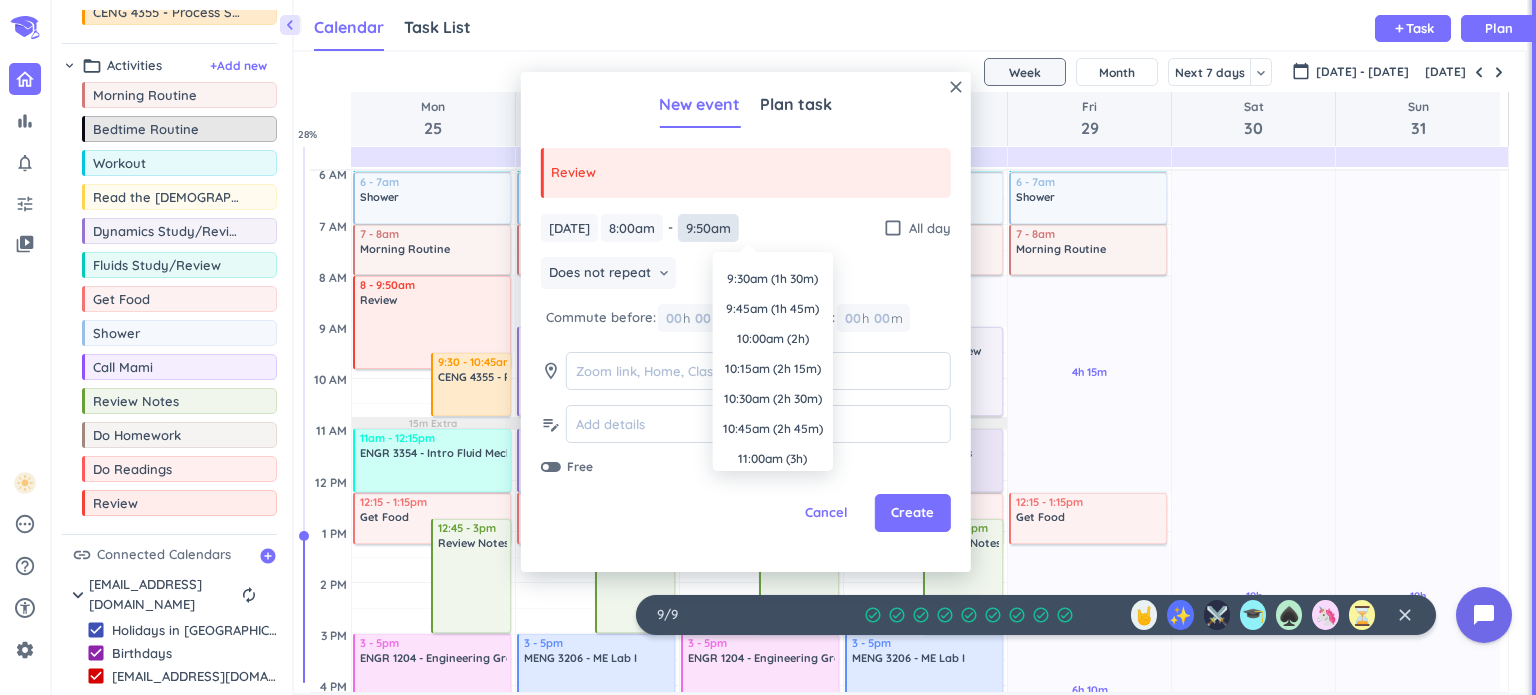 scroll, scrollTop: 0, scrollLeft: 0, axis: both 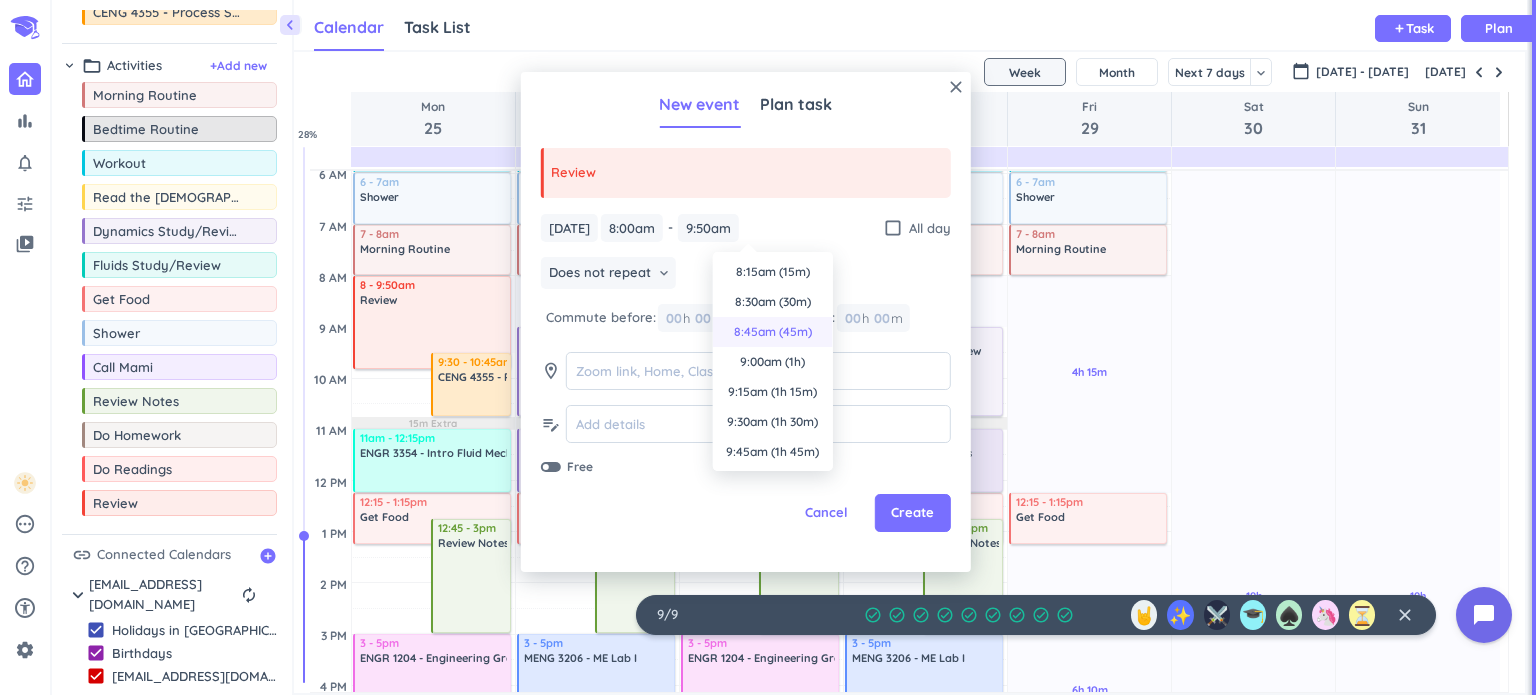 click on "8:45am (45m)" at bounding box center (773, 332) 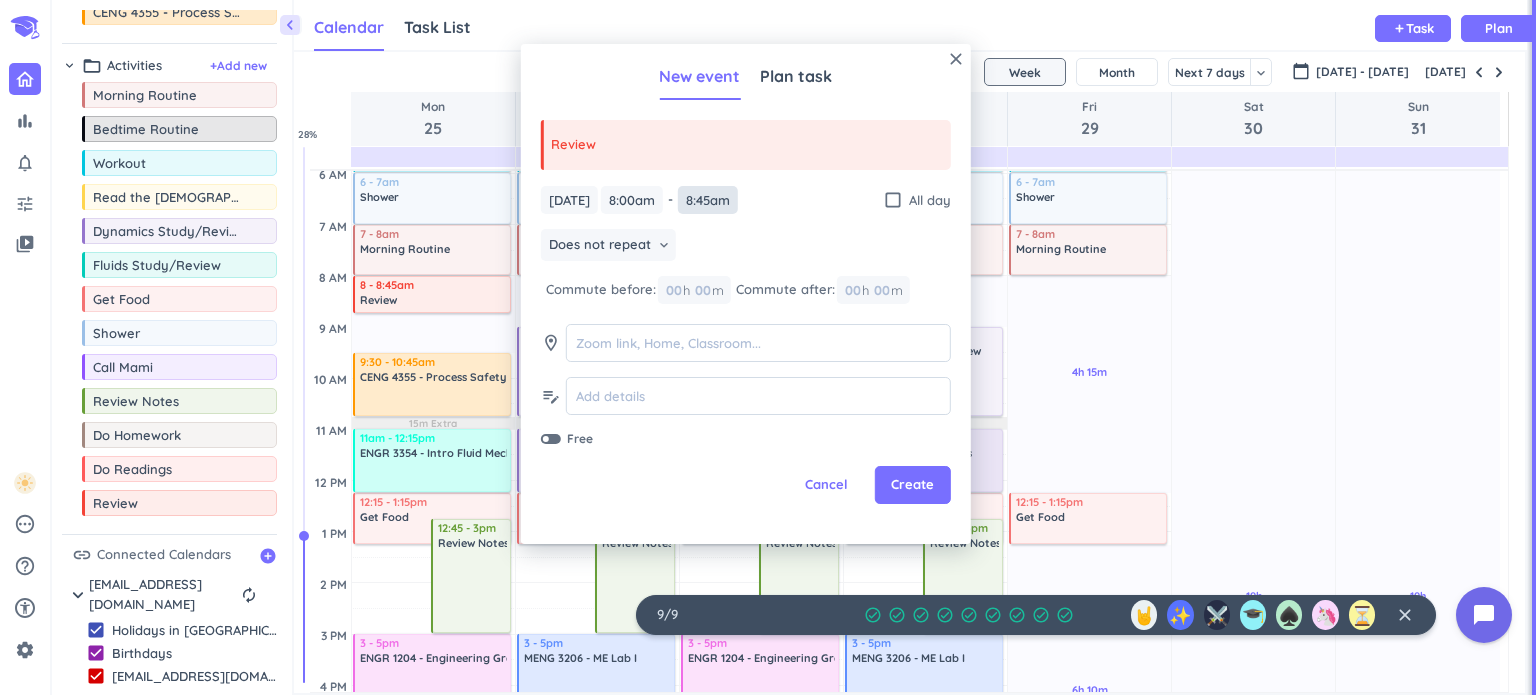 click on "8:45am" at bounding box center (708, 200) 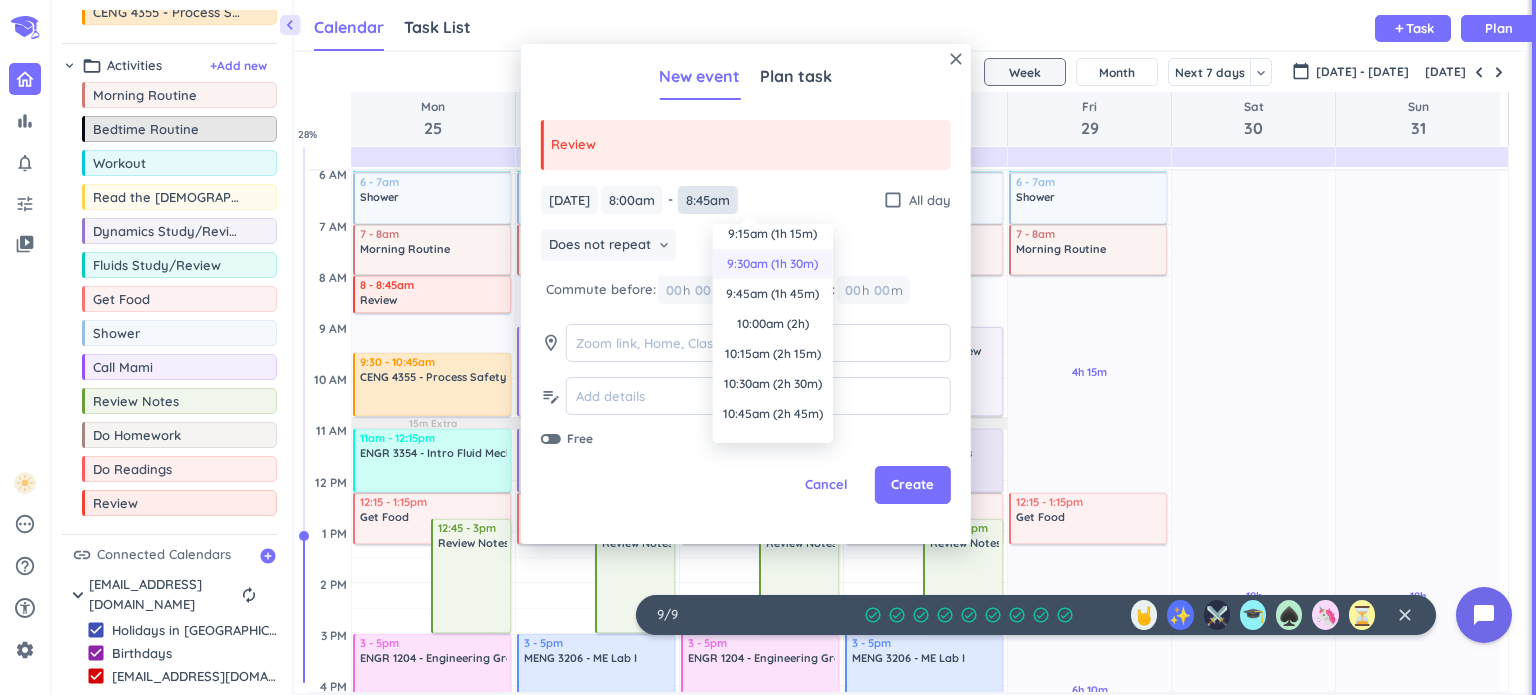 scroll, scrollTop: 160, scrollLeft: 0, axis: vertical 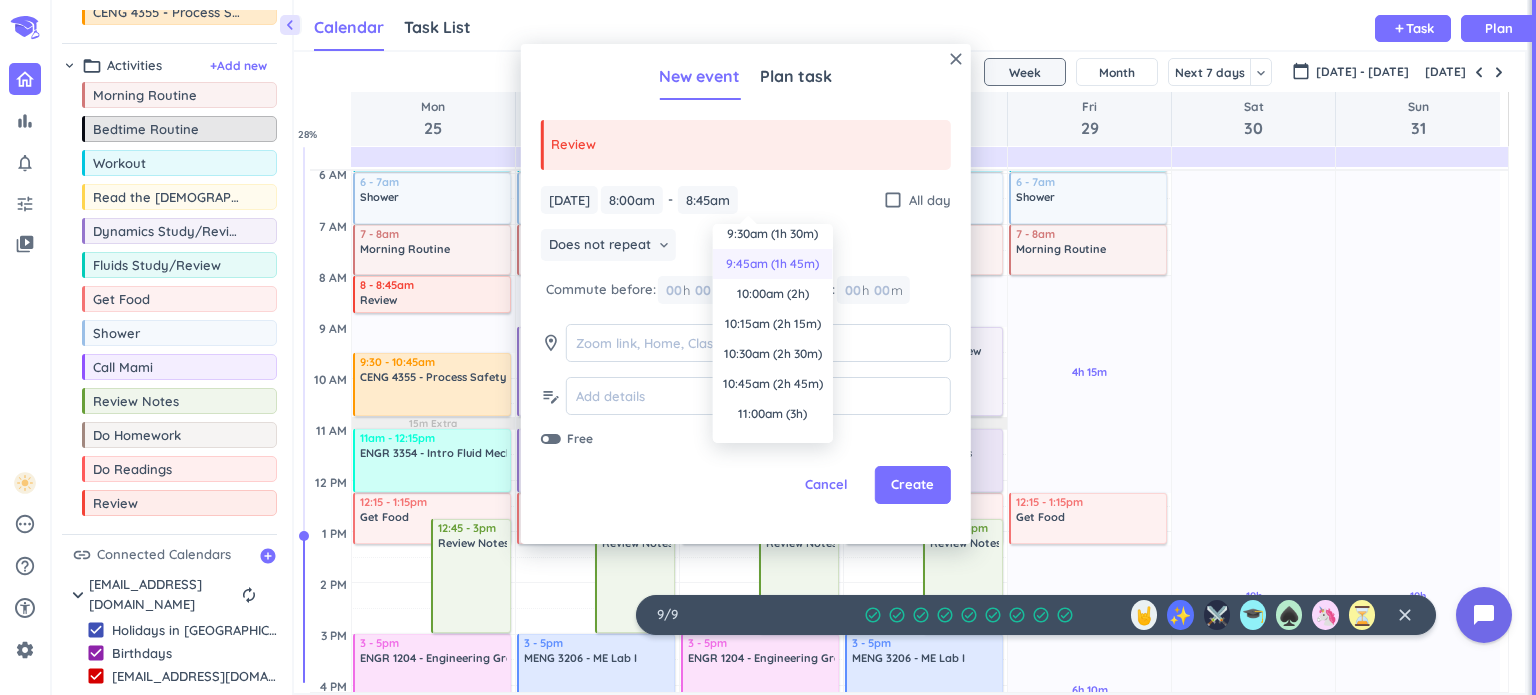 click on "9:45am (1h 45m)" at bounding box center [773, 264] 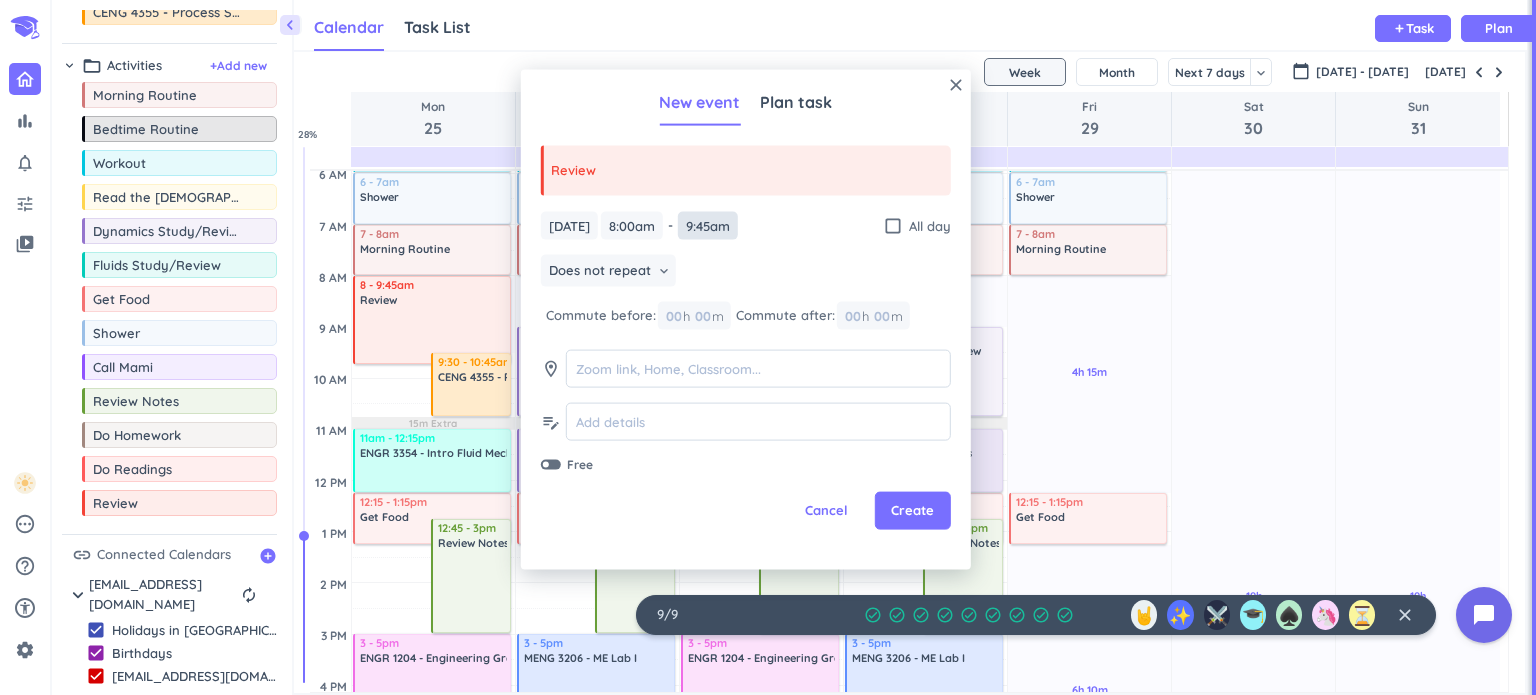 click on "9:45am" at bounding box center [708, 225] 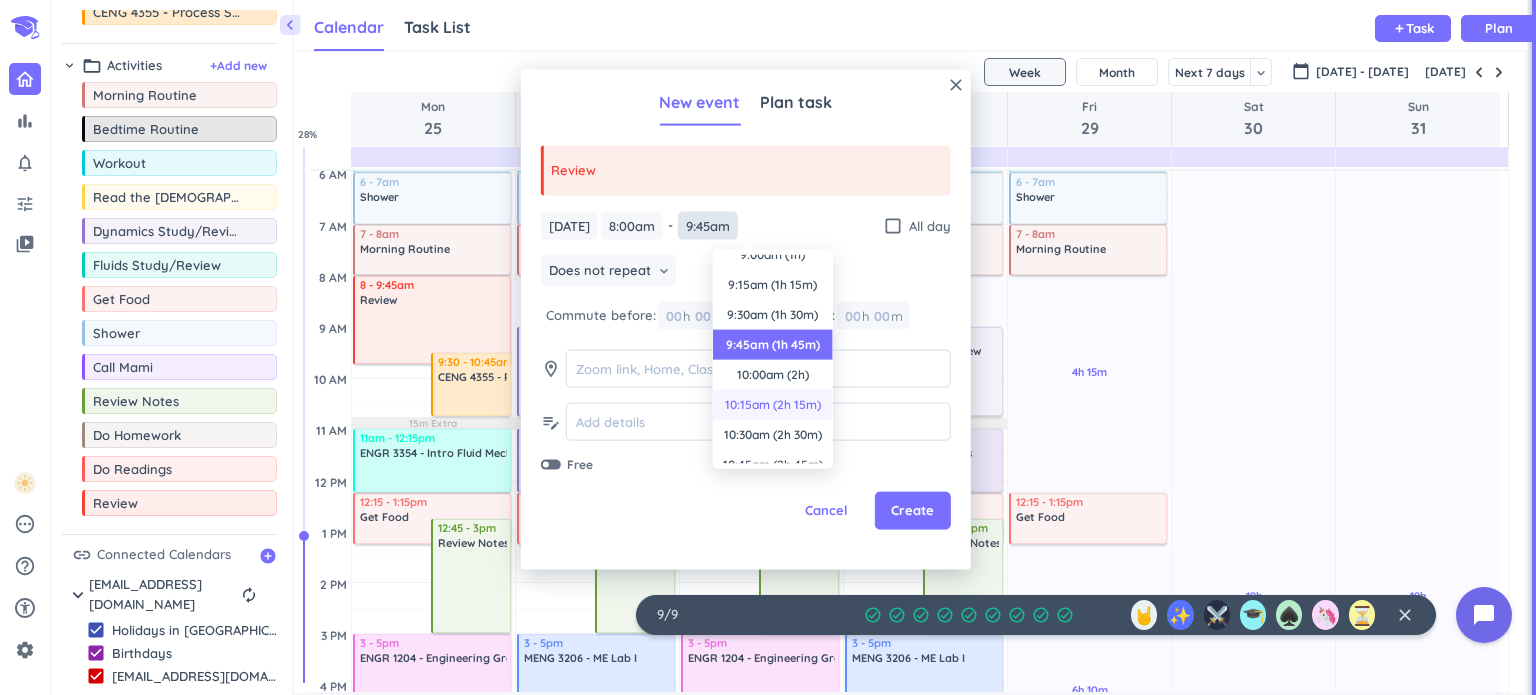 scroll, scrollTop: 80, scrollLeft: 0, axis: vertical 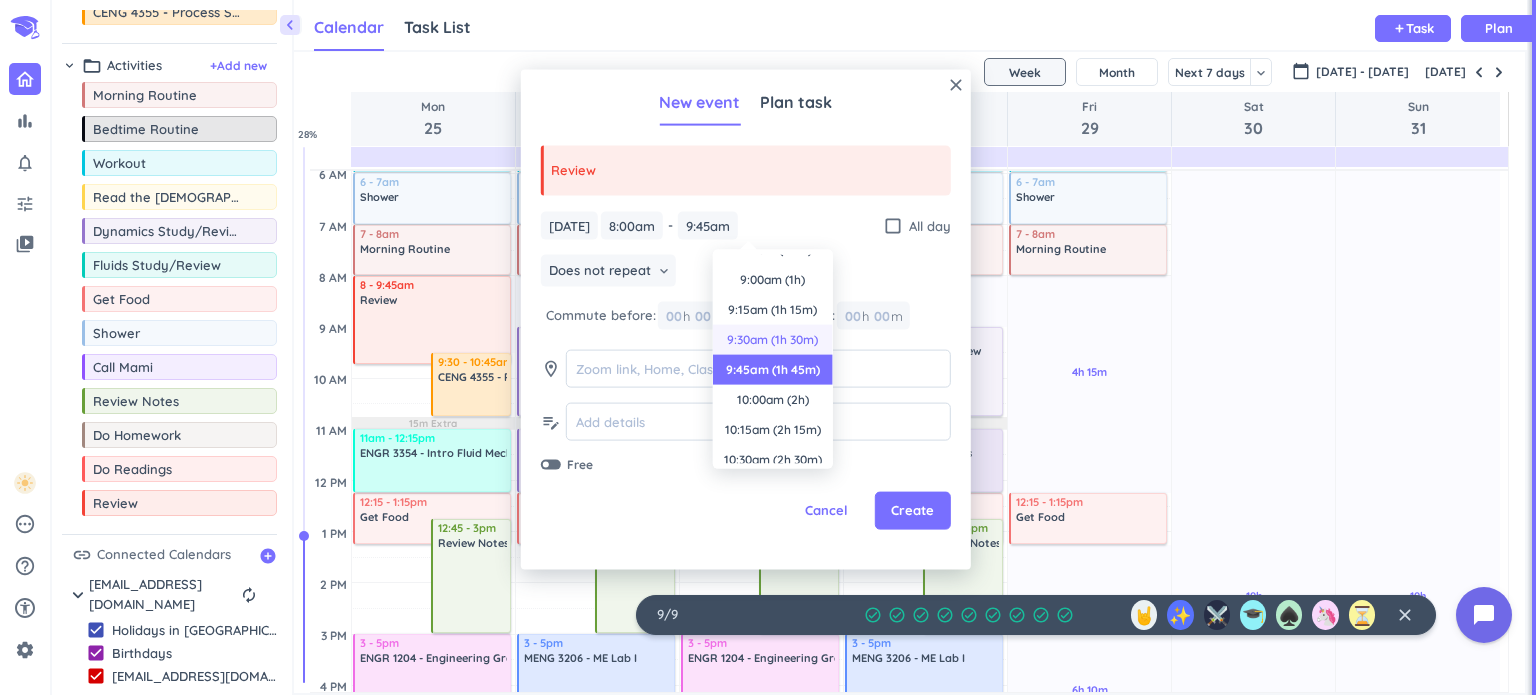 click on "9:30am (1h 30m)" at bounding box center [773, 340] 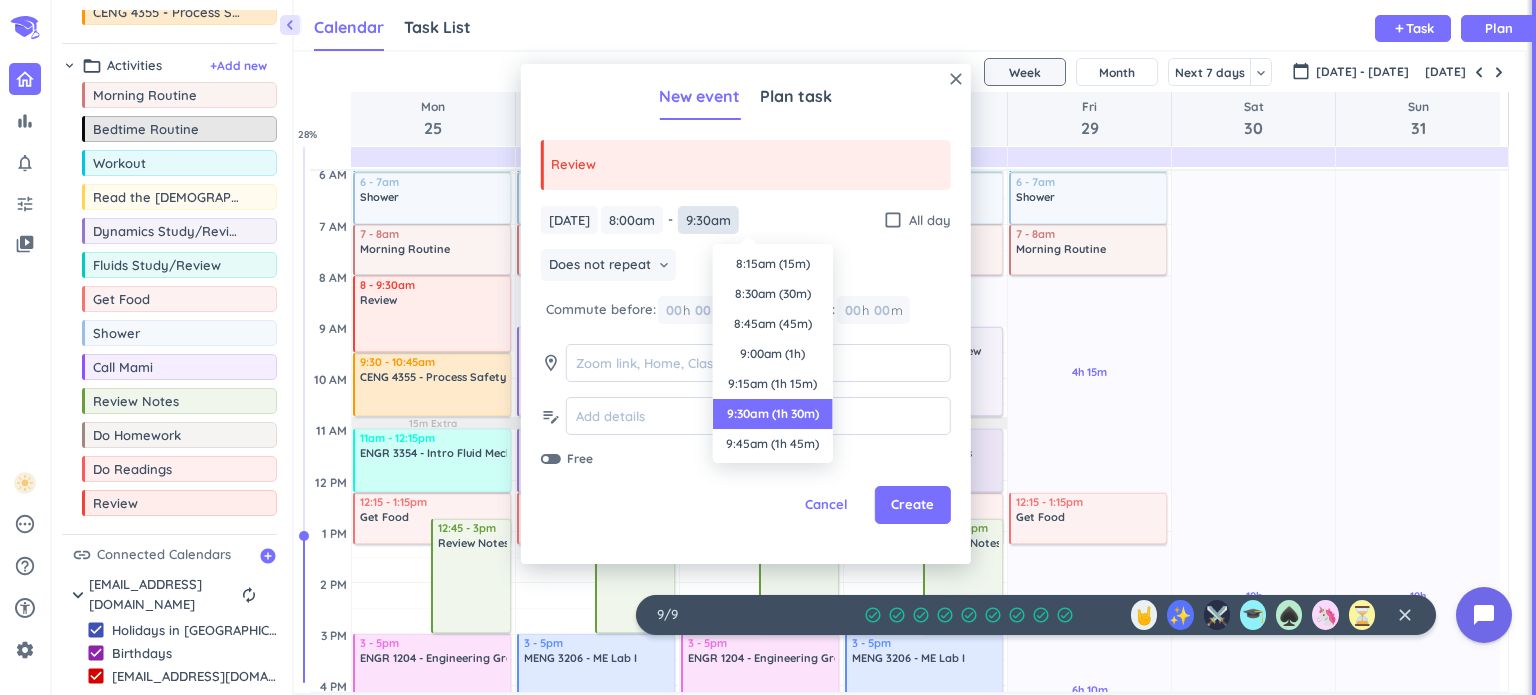 click on "9:30am" at bounding box center (708, 220) 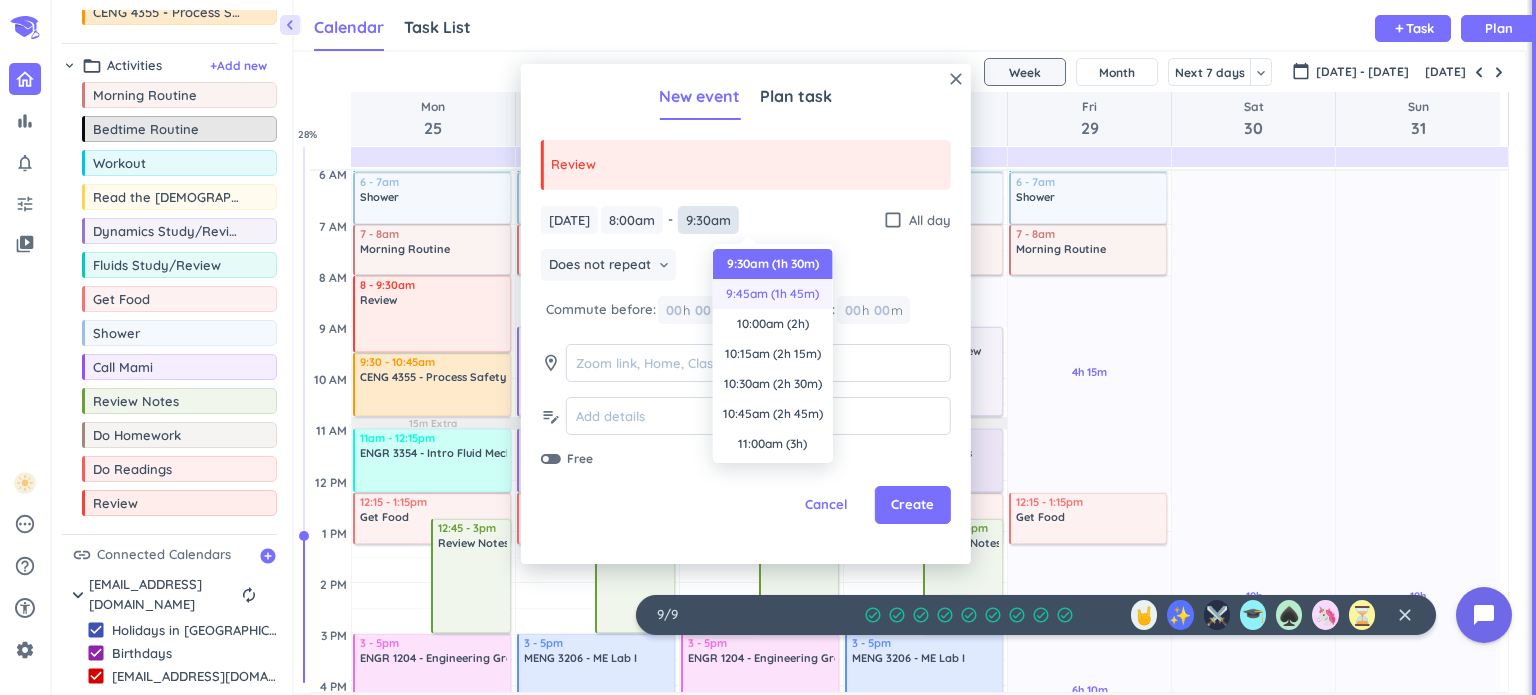 scroll, scrollTop: 50, scrollLeft: 0, axis: vertical 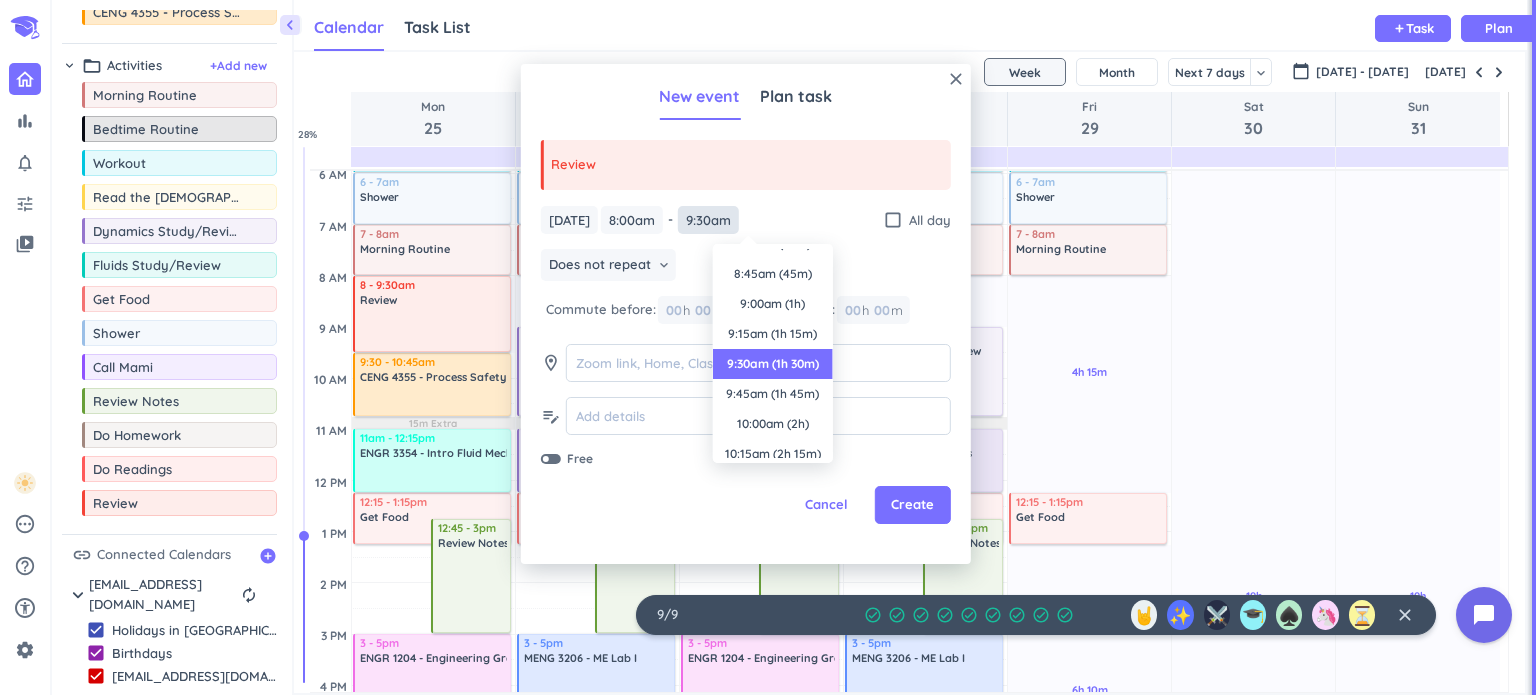 click on "9:30am" at bounding box center (708, 220) 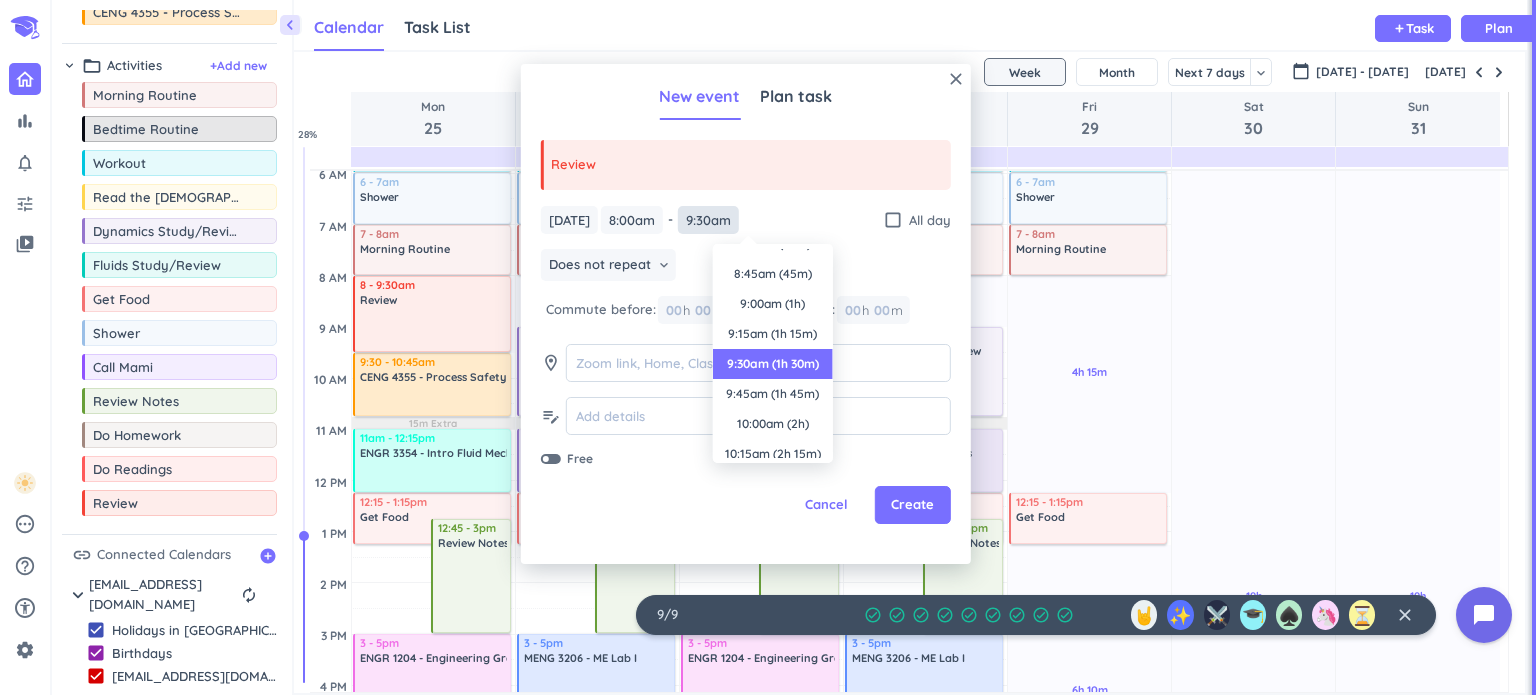 click on "9:30am" at bounding box center [708, 220] 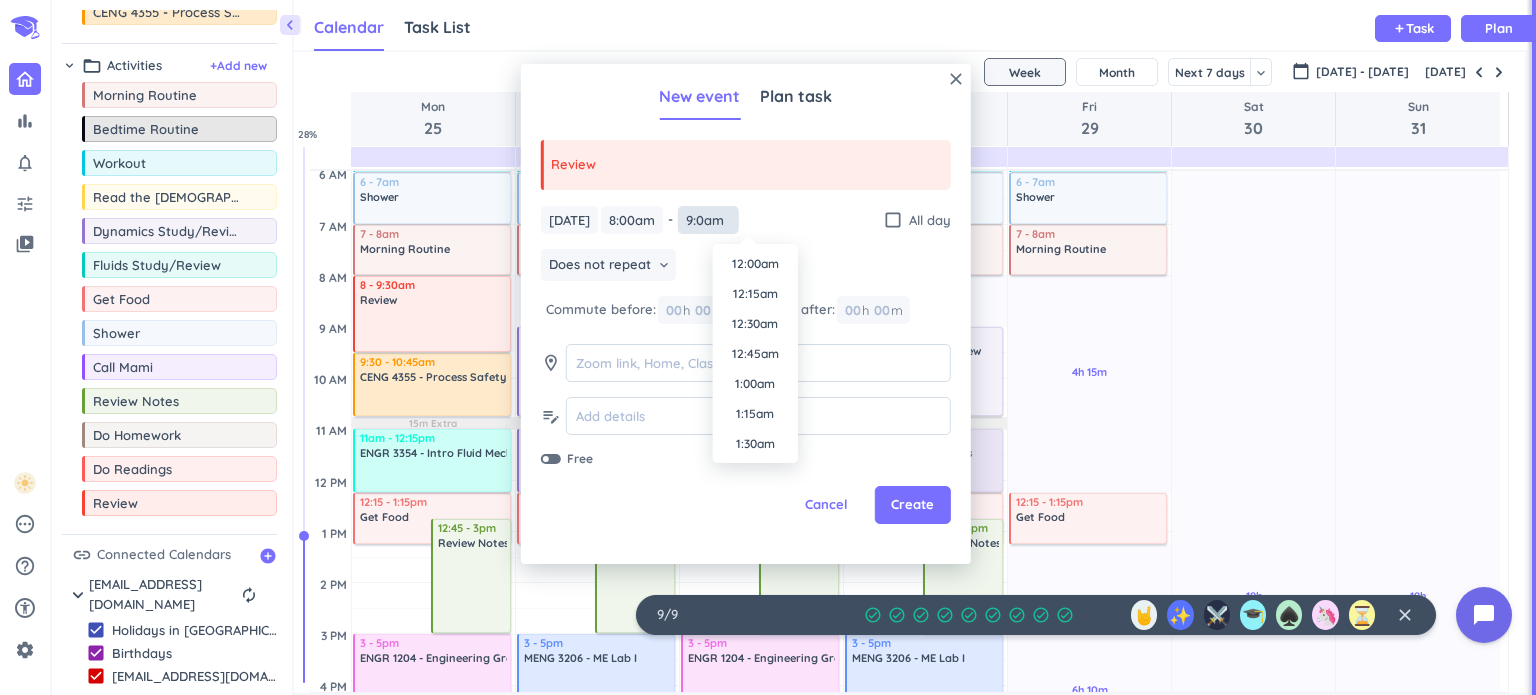scroll, scrollTop: 990, scrollLeft: 0, axis: vertical 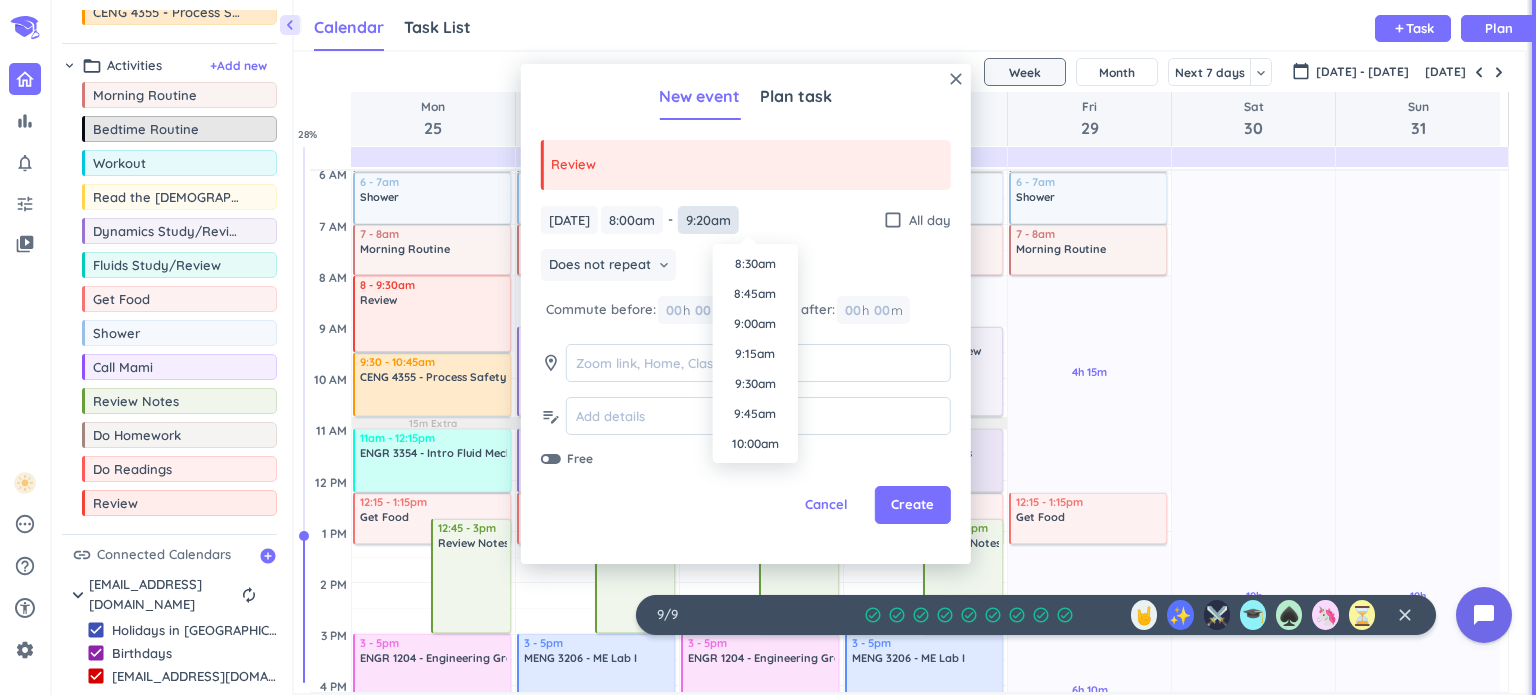type on "9:20am" 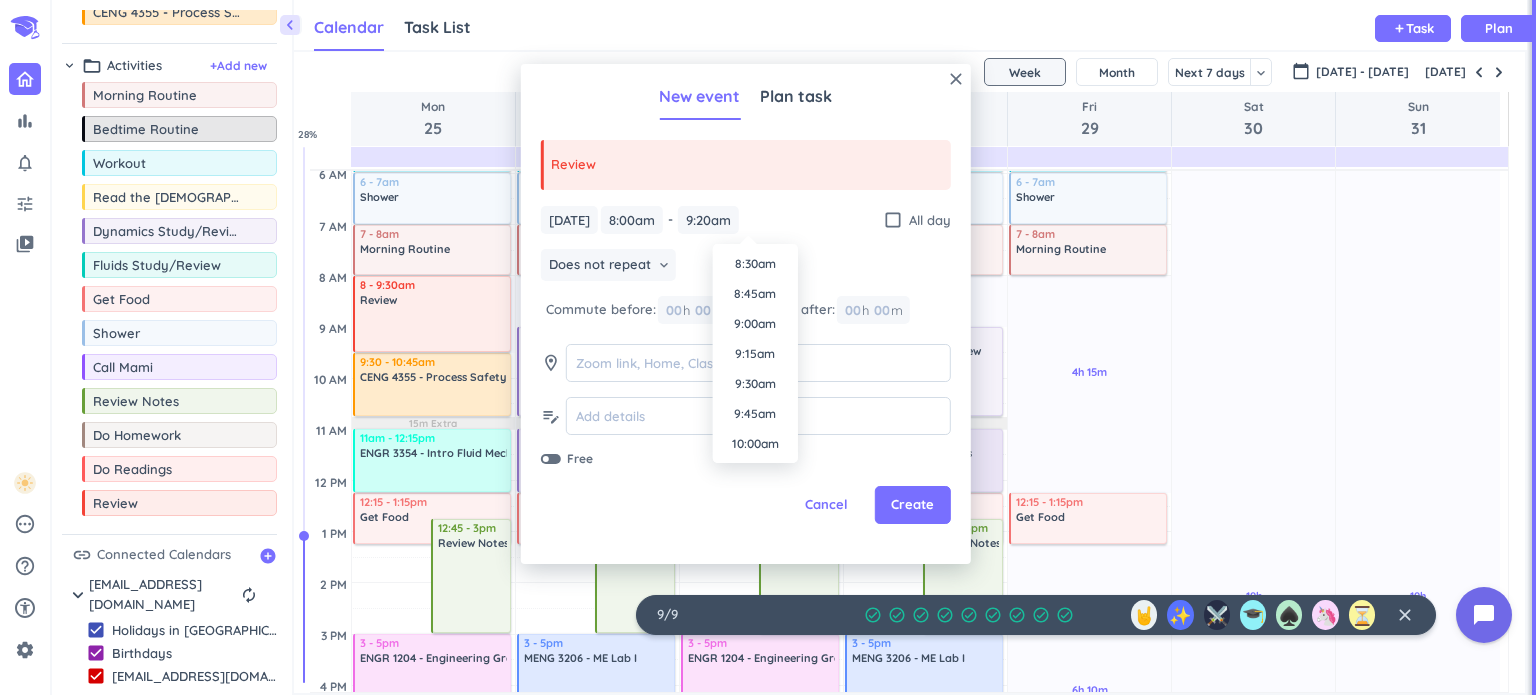 click on "[DATE] [DATE]   8:00am 8:00am - 9:30am 9:20am check_box_outline_blank All day Does not repeat keyboard_arrow_down Commute before: 00 h 00 m Commute after: 00 h 00 m room edit_note Free" at bounding box center [746, 337] 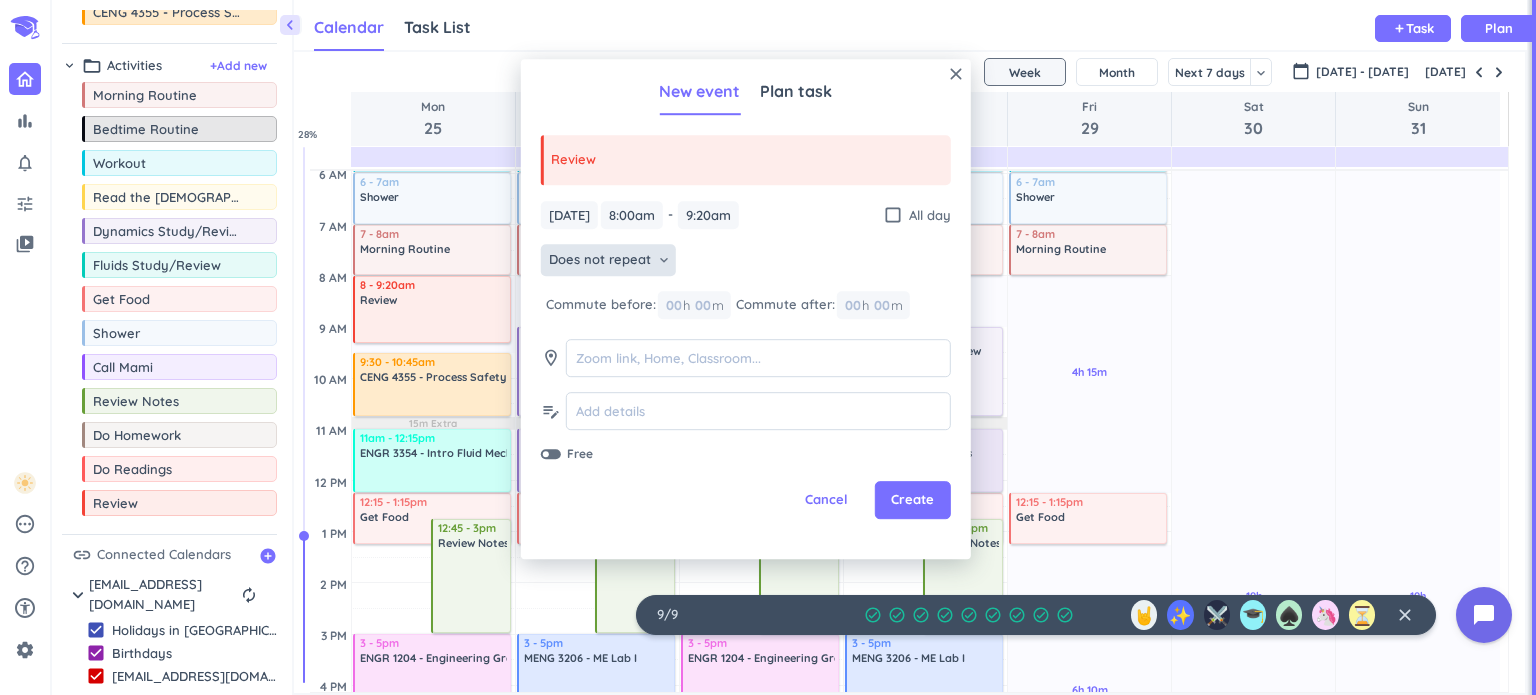 click on "keyboard_arrow_down" at bounding box center (664, 260) 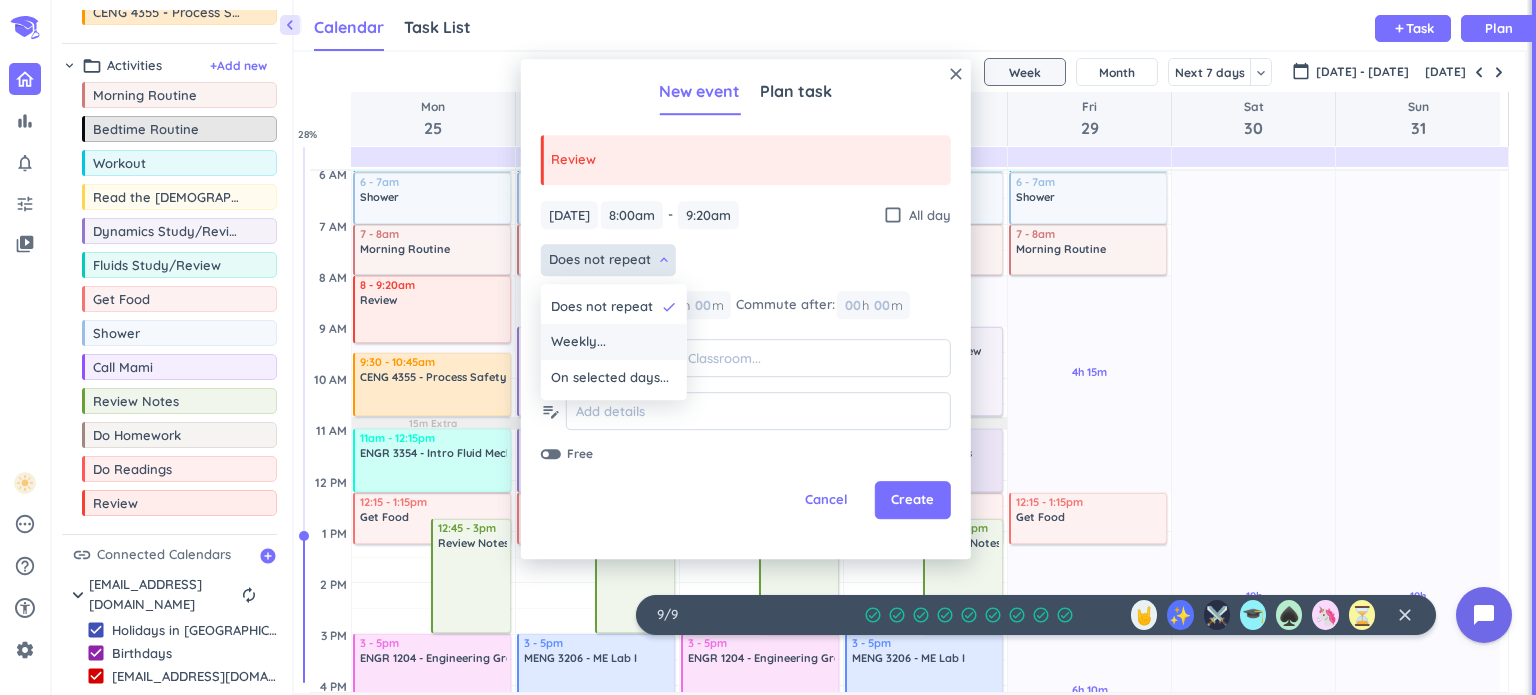 click on "Weekly..." at bounding box center [614, 343] 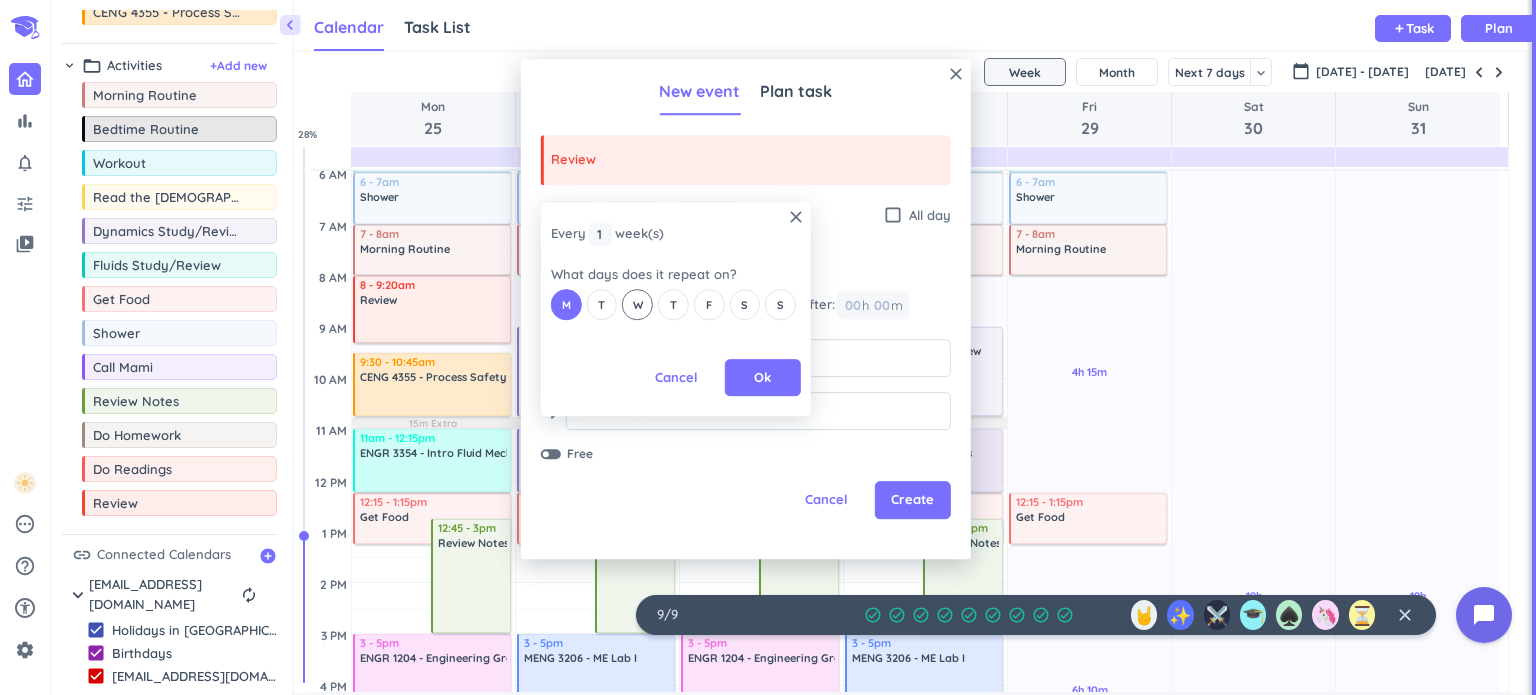 click on "W" at bounding box center [638, 305] 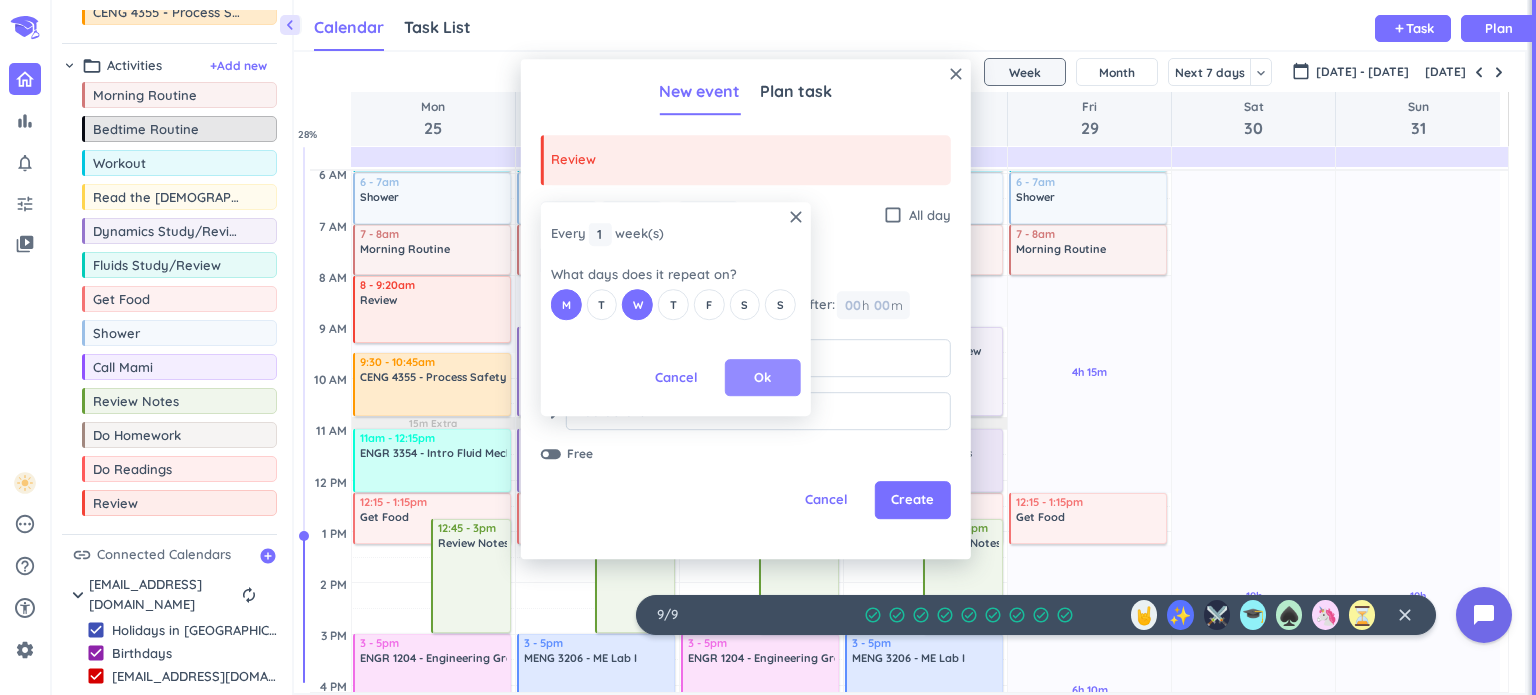 click on "Ok" at bounding box center [763, 378] 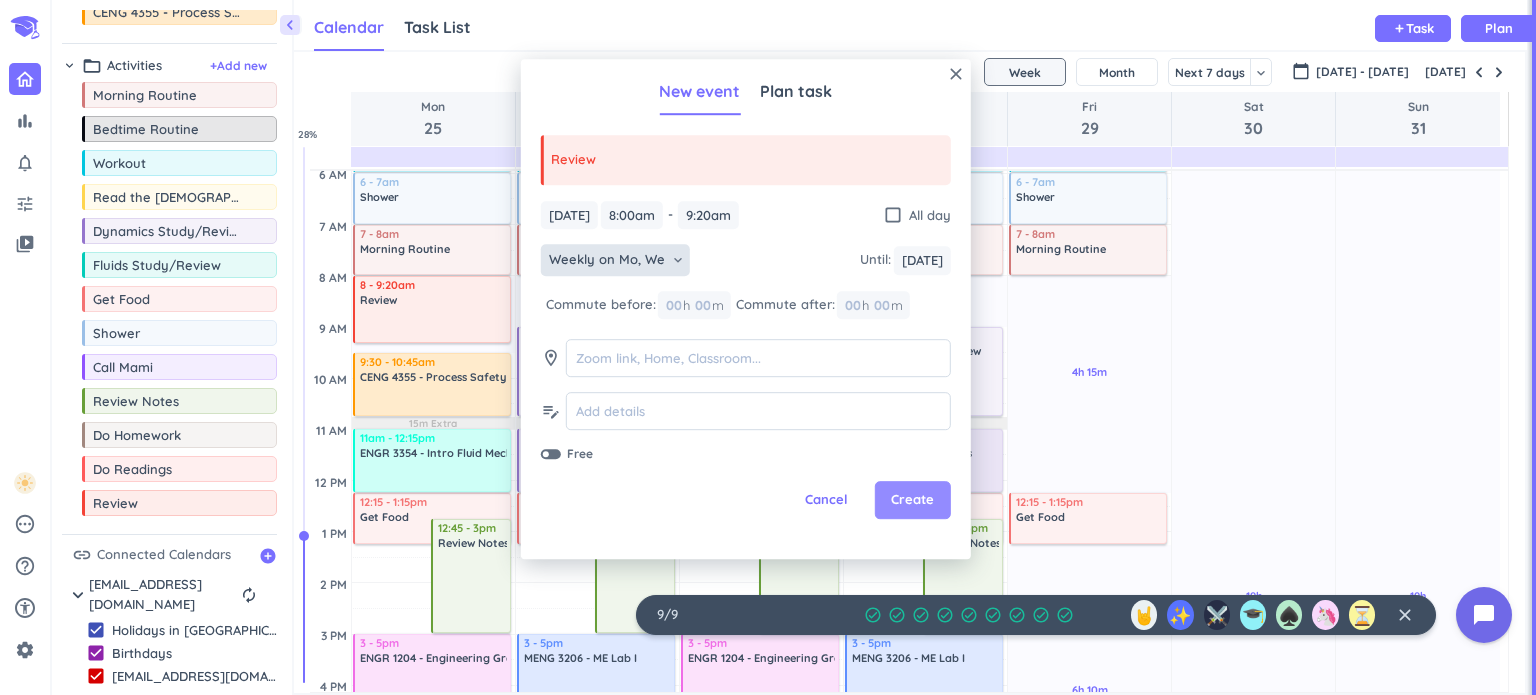 click on "Create" at bounding box center (912, 501) 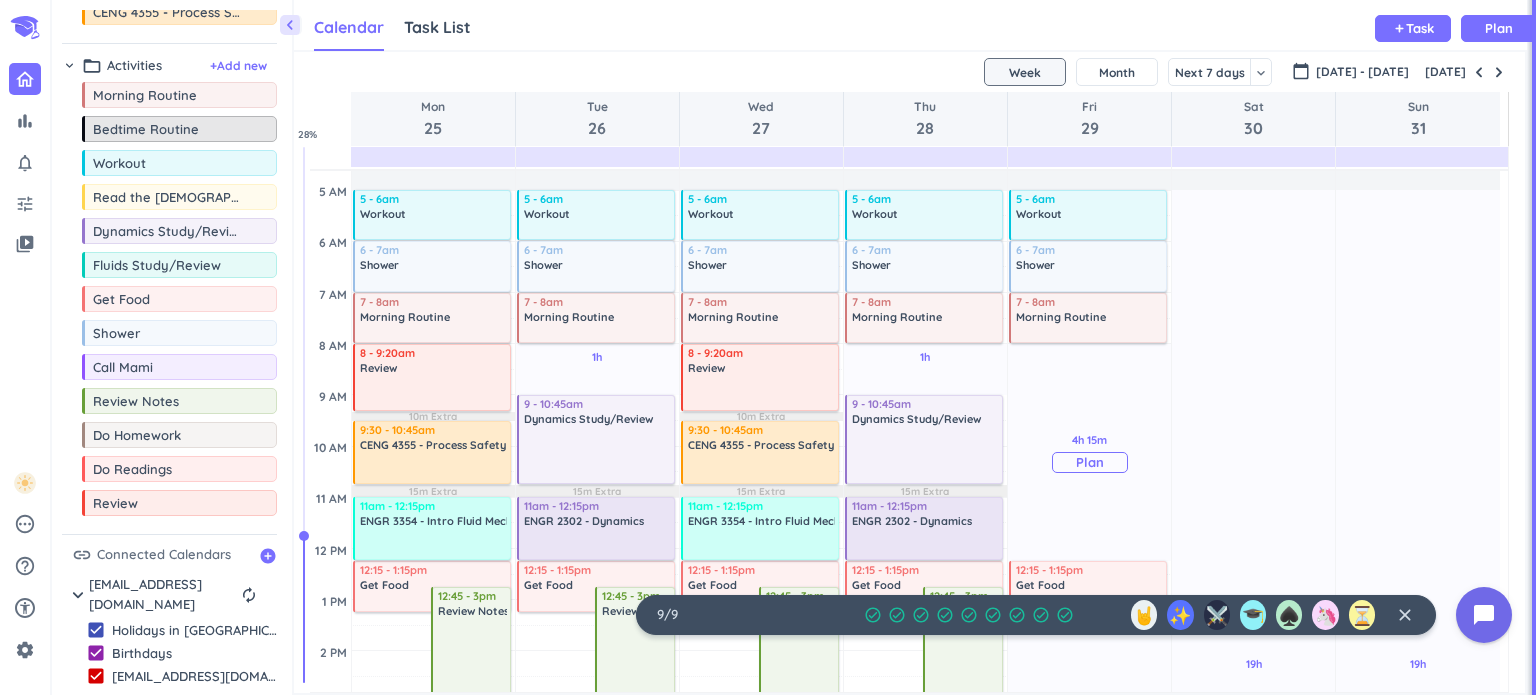 scroll, scrollTop: 0, scrollLeft: 0, axis: both 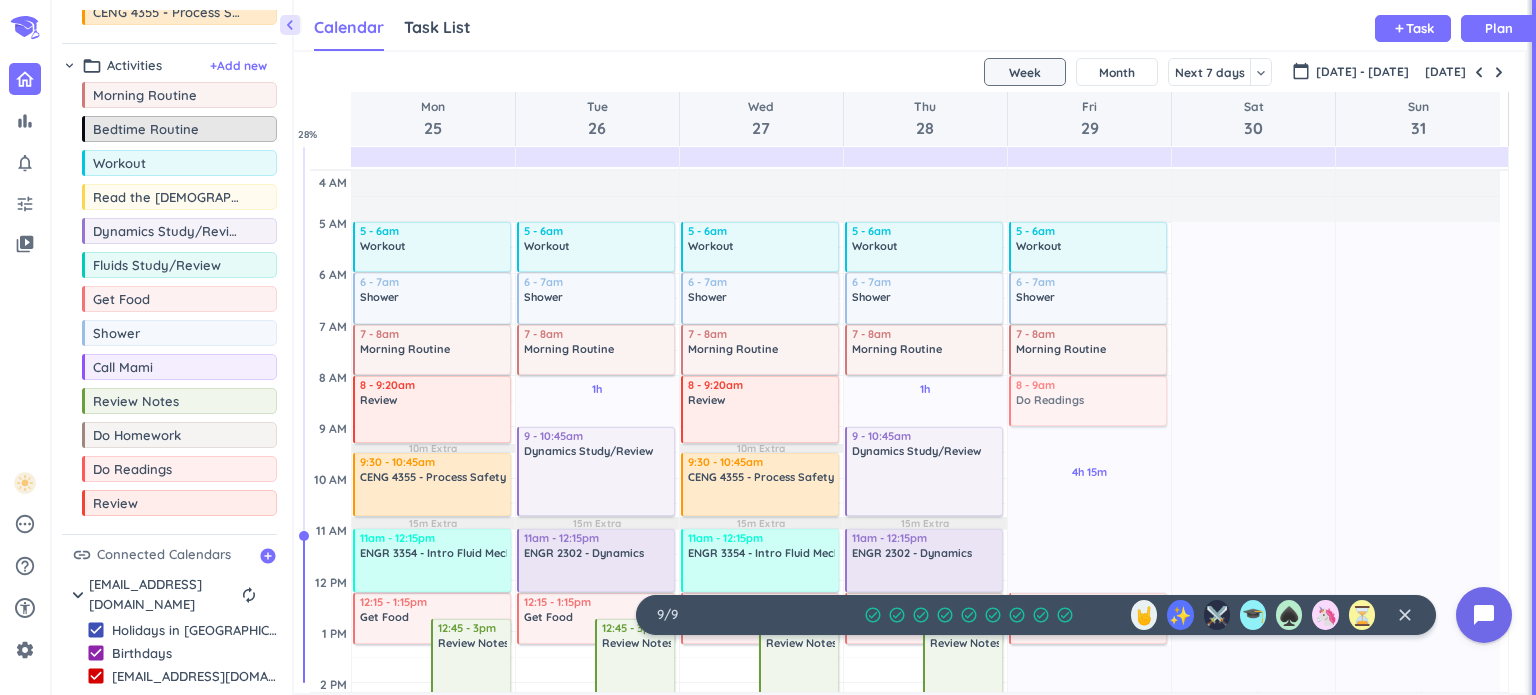 drag, startPoint x: 145, startPoint y: 471, endPoint x: 1086, endPoint y: 379, distance: 945.48663 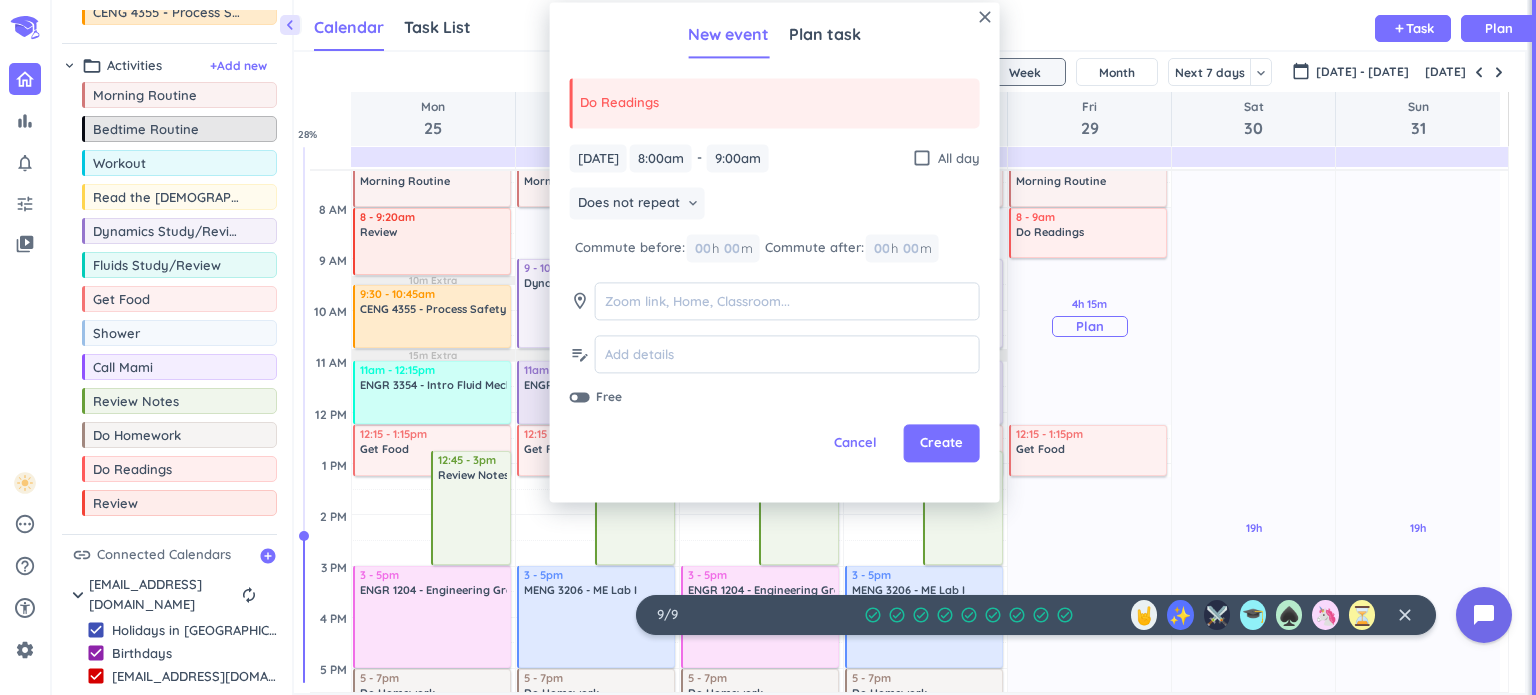 scroll, scrollTop: 200, scrollLeft: 0, axis: vertical 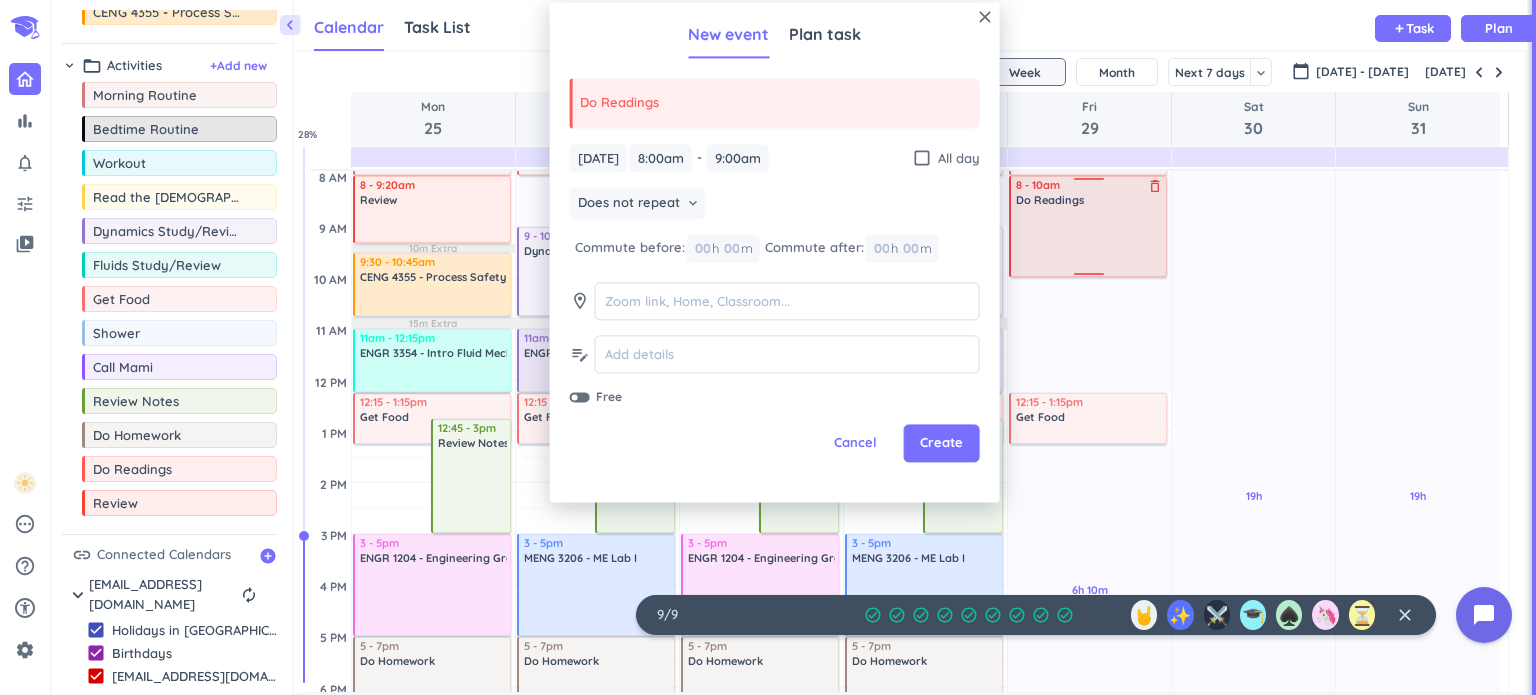 drag, startPoint x: 1088, startPoint y: 223, endPoint x: 1088, endPoint y: 275, distance: 52 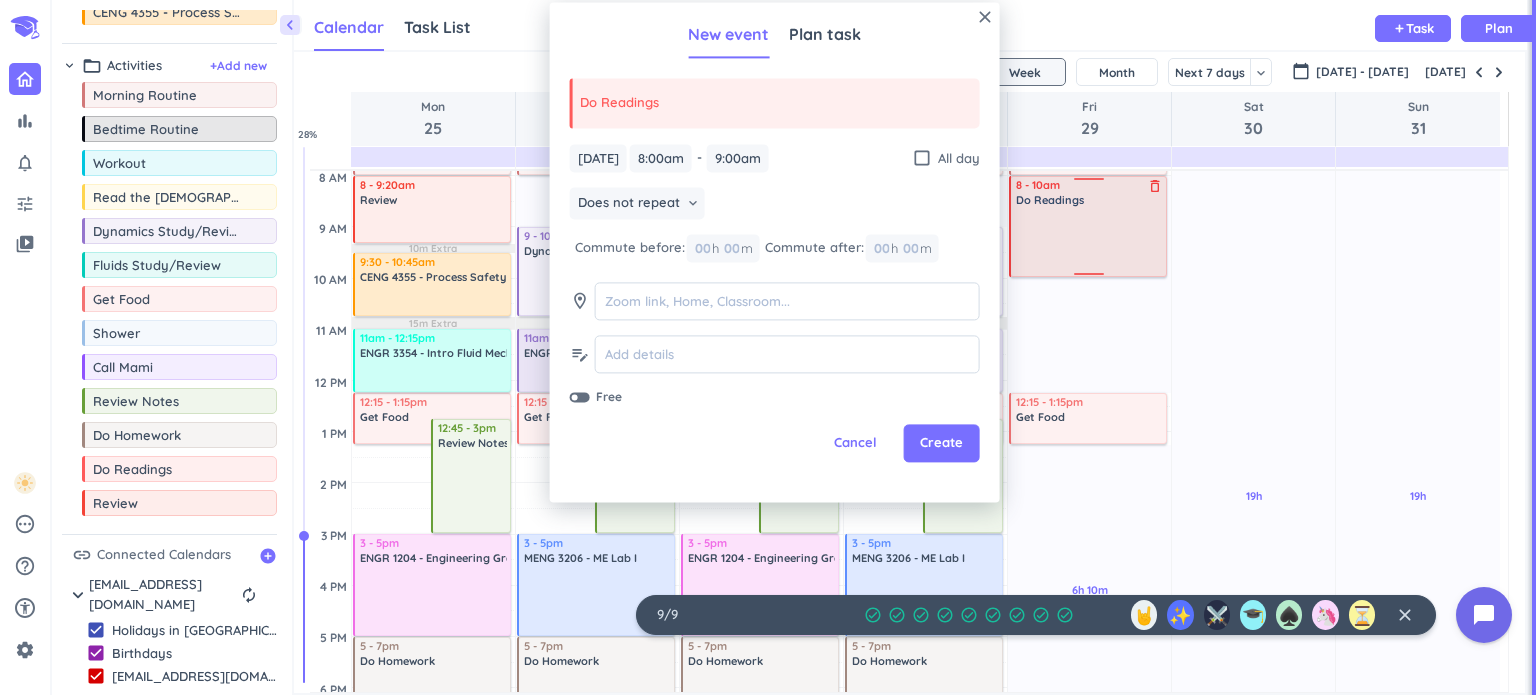 click on "4h 15m Past due Plan 6h 10m Past due Plan 3h  Past due Plan Adjust Awake Time Adjust Awake Time 5 - 6am Workout delete_outline 6 - 7am Shower delete_outline 7 - 8am Morning Routine  delete_outline 8 - 9am Do Readings delete_outline 12:15 - 1:15pm Get Food  delete_outline 7:25 - 8:25pm Call Mami delete_outline 11:25pm - 12am Read the [DEMOGRAPHIC_DATA] delete_outline 8 - 10am Do Readings delete_outline" at bounding box center [1089, 585] 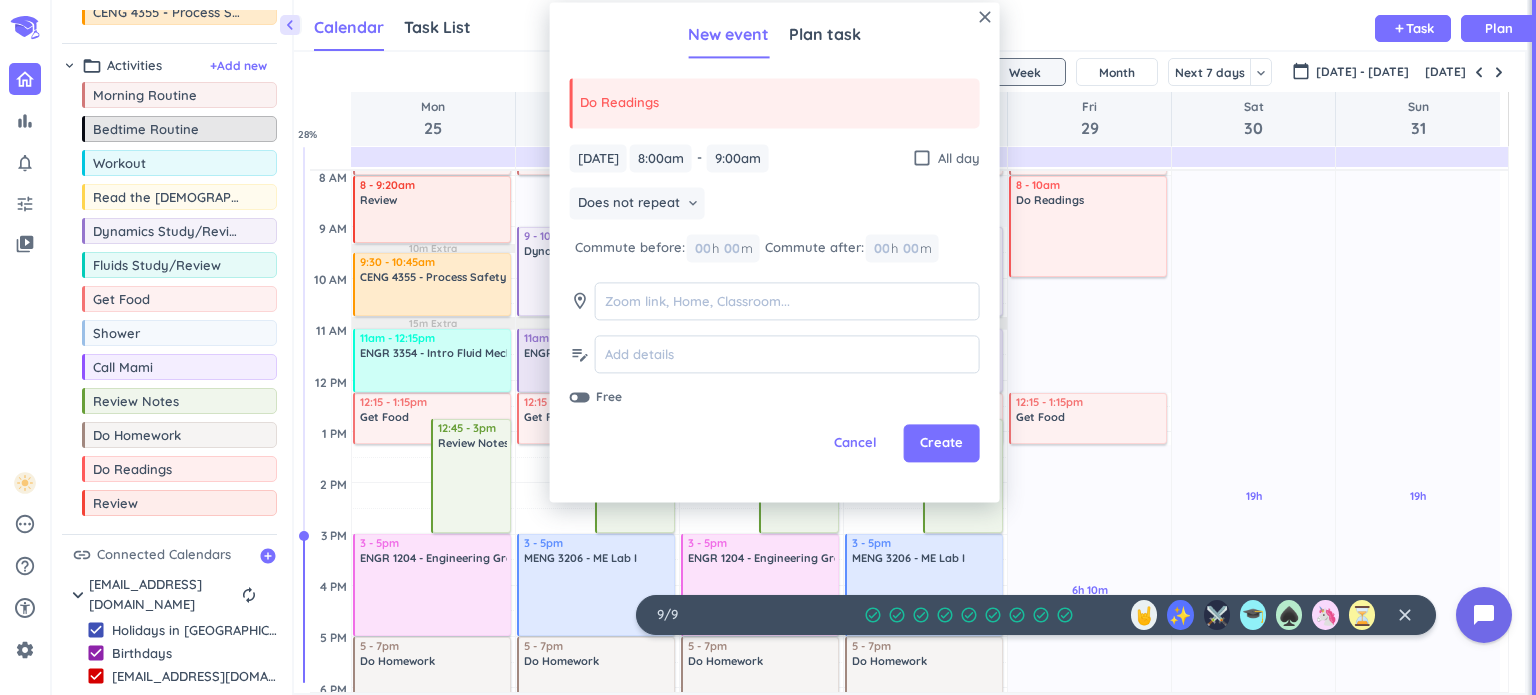 type on "10:00am" 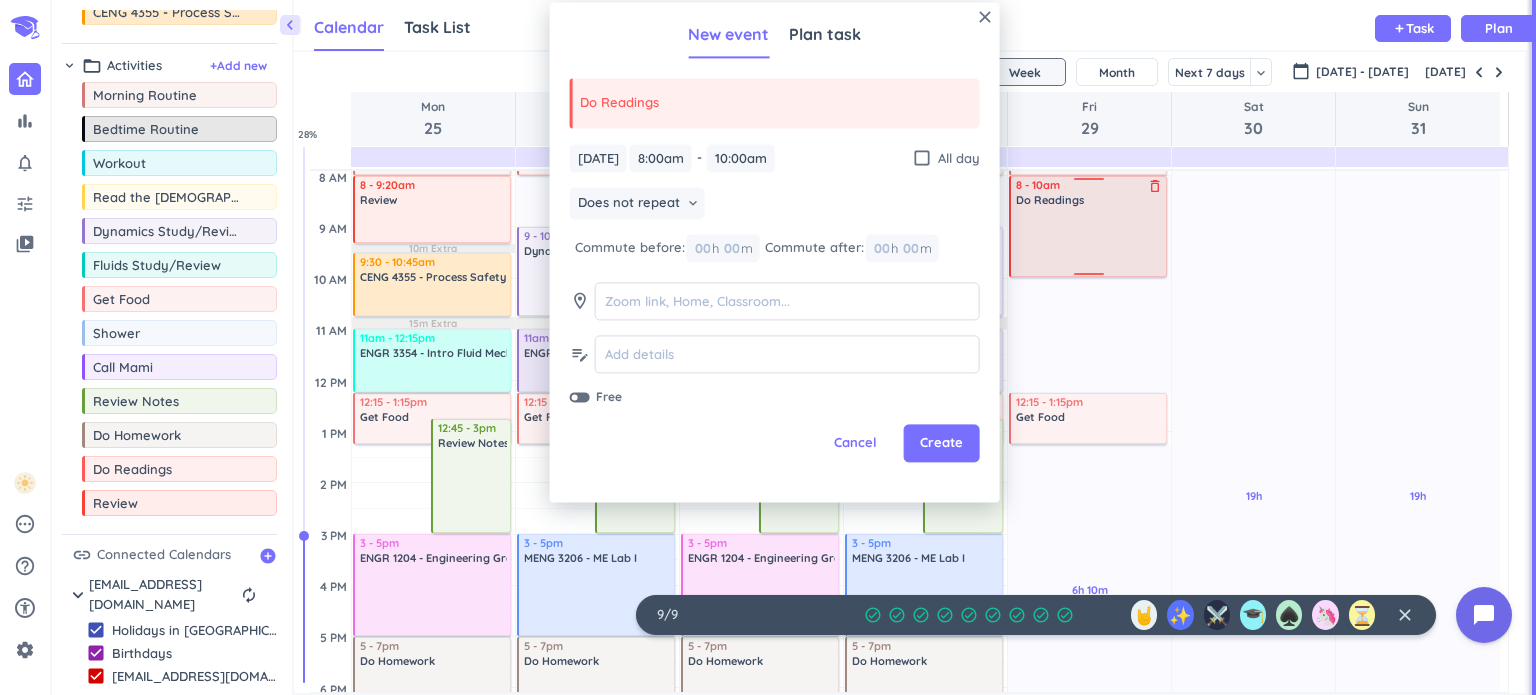 click on "delete_outline" at bounding box center (1155, 186) 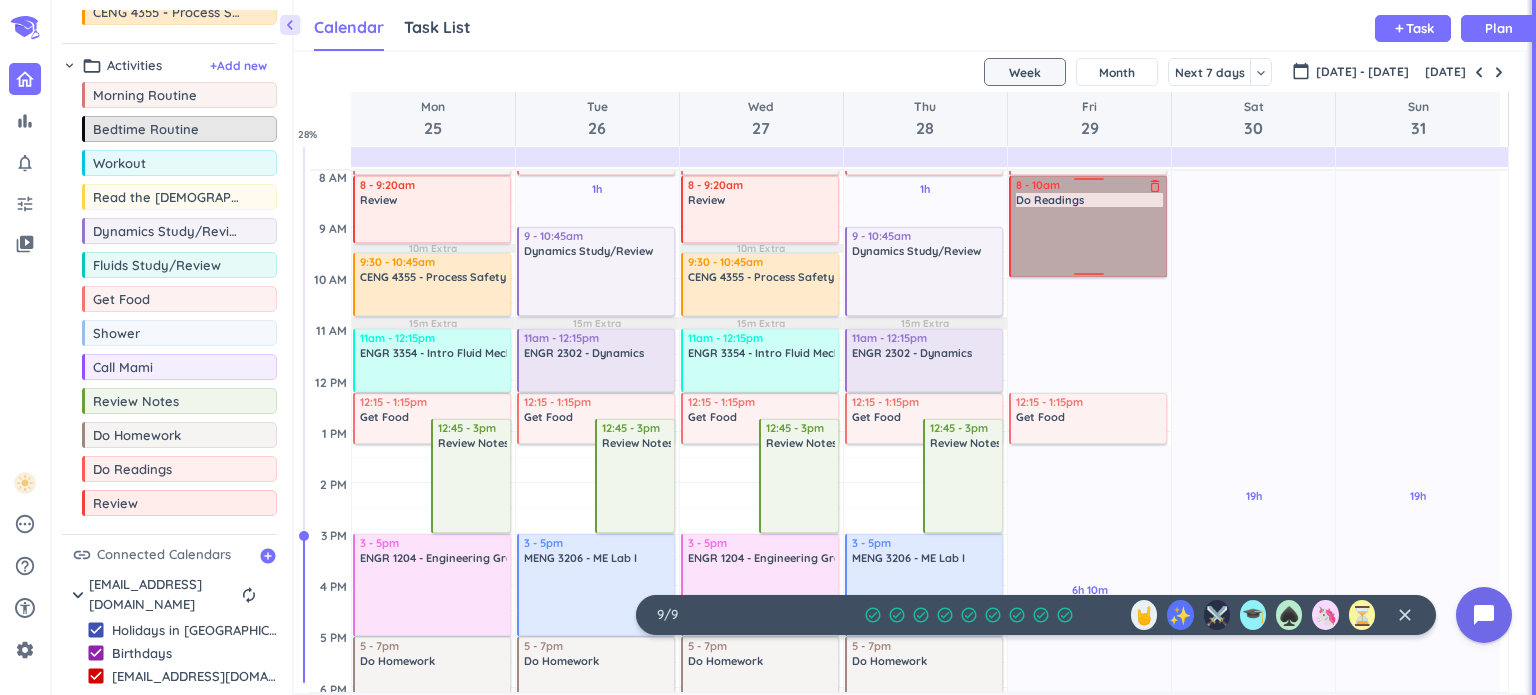 click on "8 - 10am Do Readings delete_outline" at bounding box center [1088, 226] 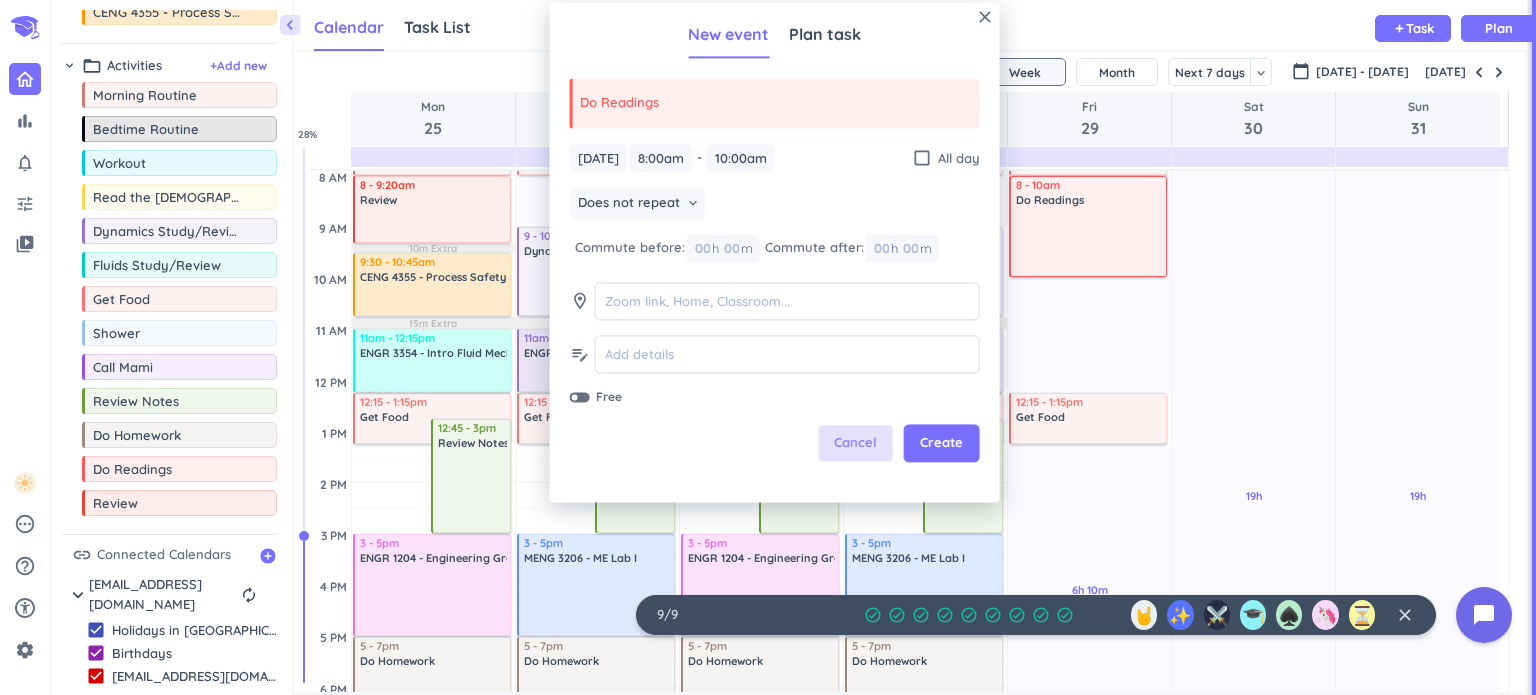 click on "Cancel" at bounding box center [855, 444] 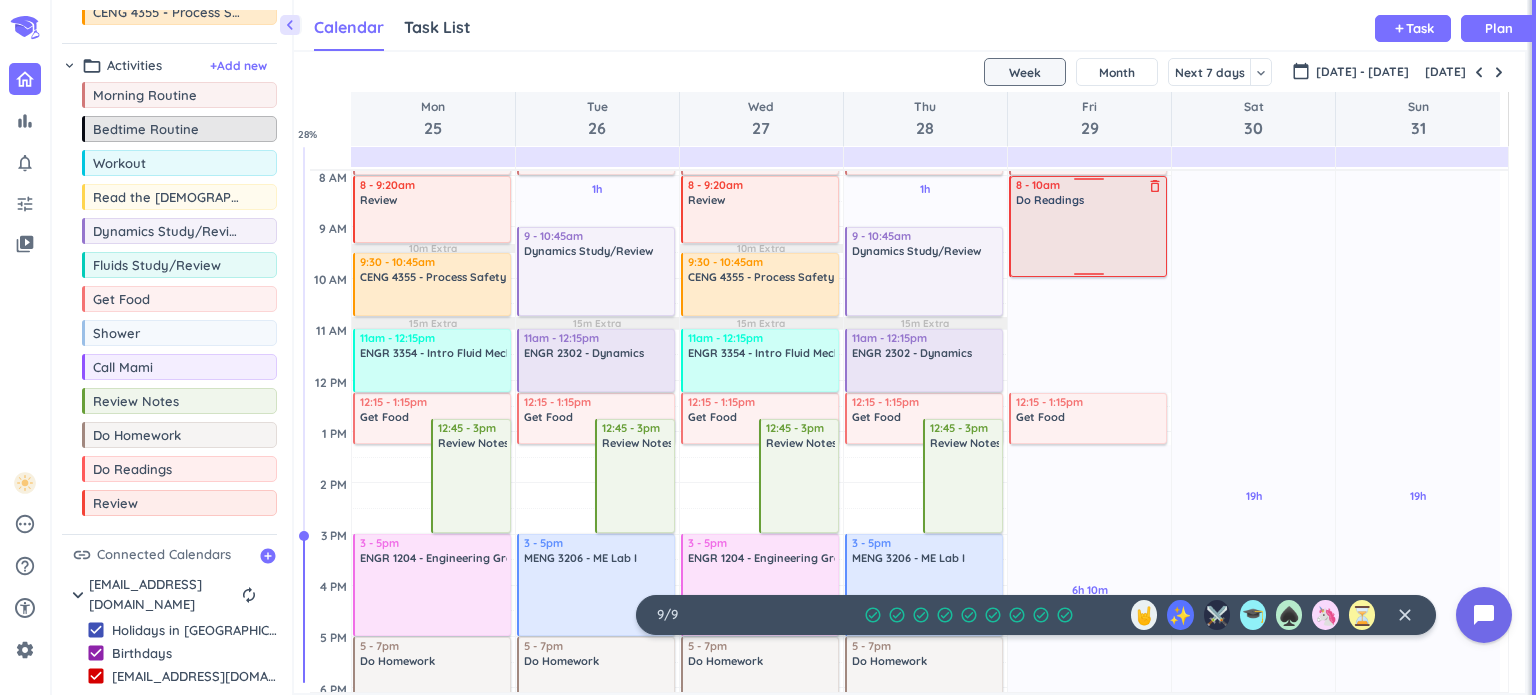 click on "delete_outline" at bounding box center [1155, 186] 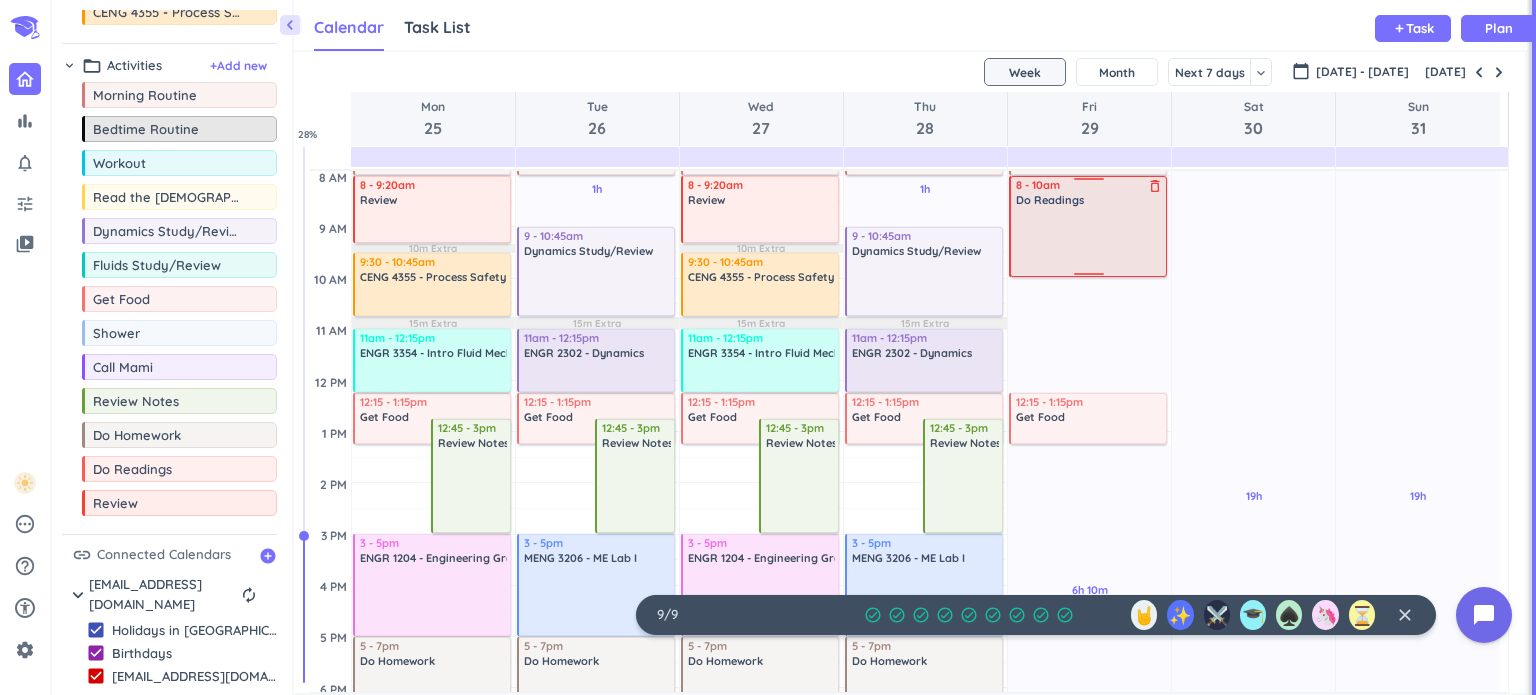 click on "delete_outline" at bounding box center [1155, 186] 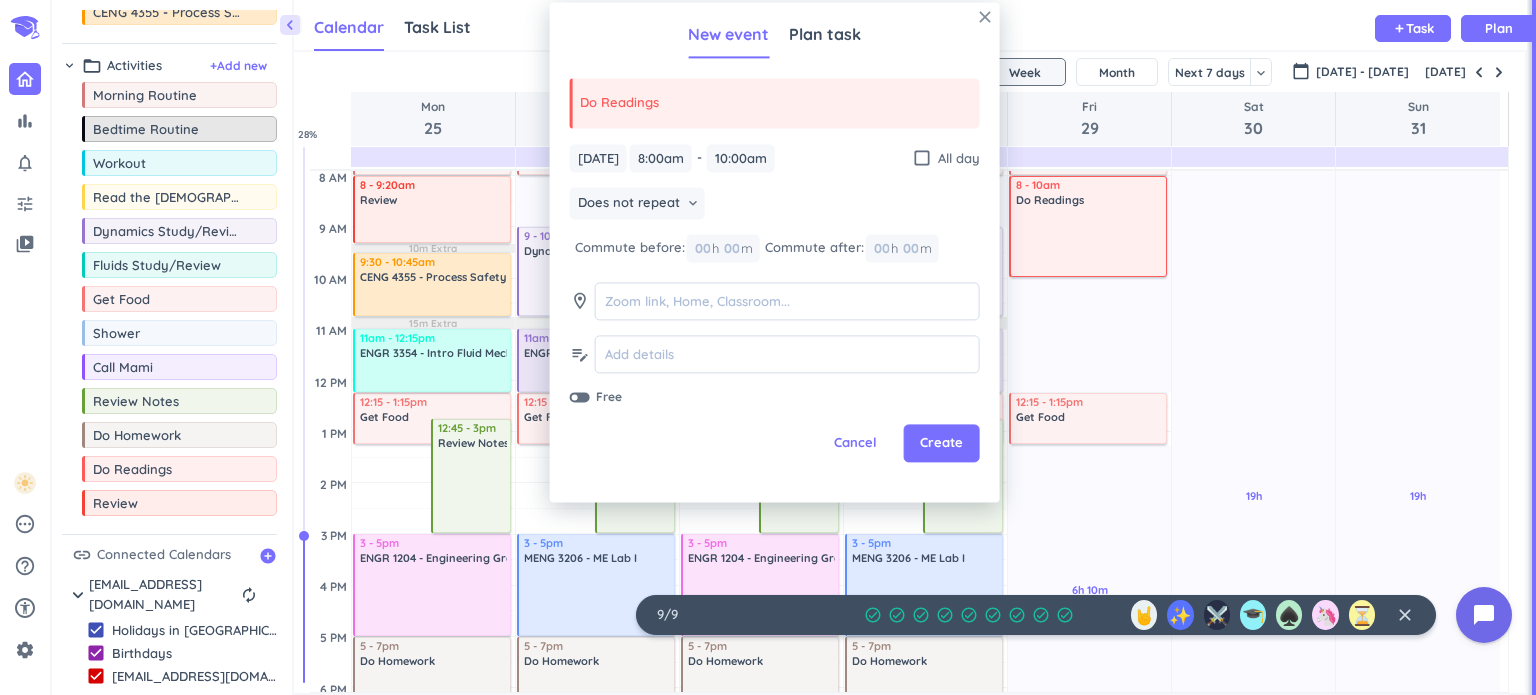 click on "close" at bounding box center [985, 17] 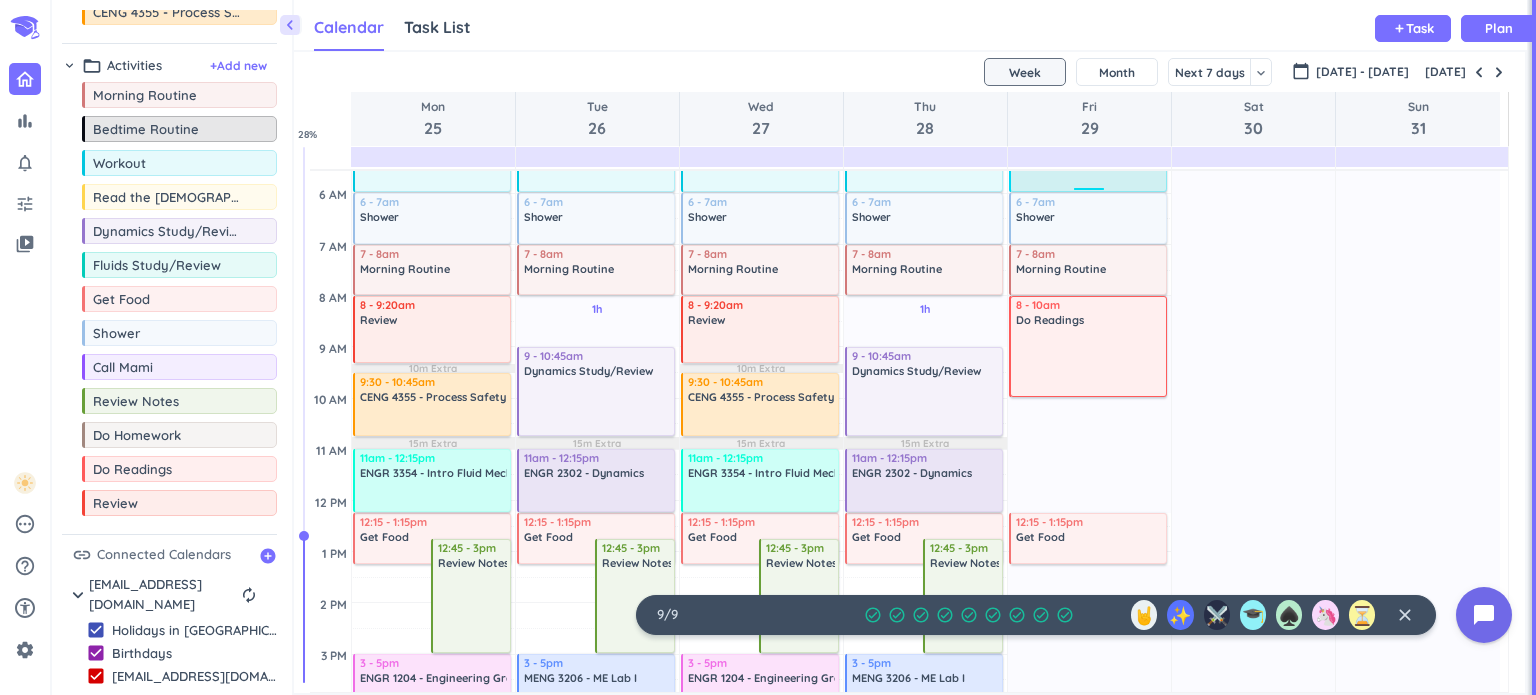 scroll, scrollTop: 0, scrollLeft: 0, axis: both 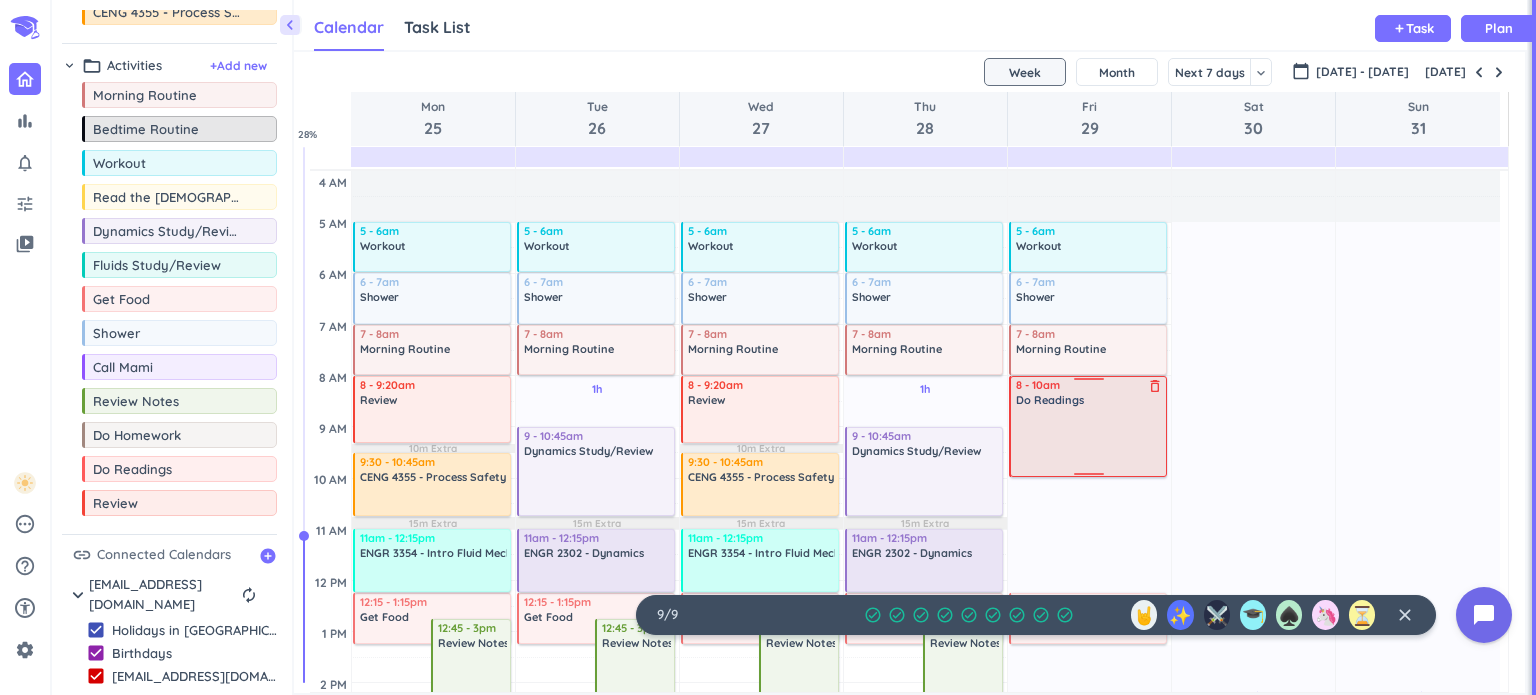 click on "delete_outline" at bounding box center (1155, 386) 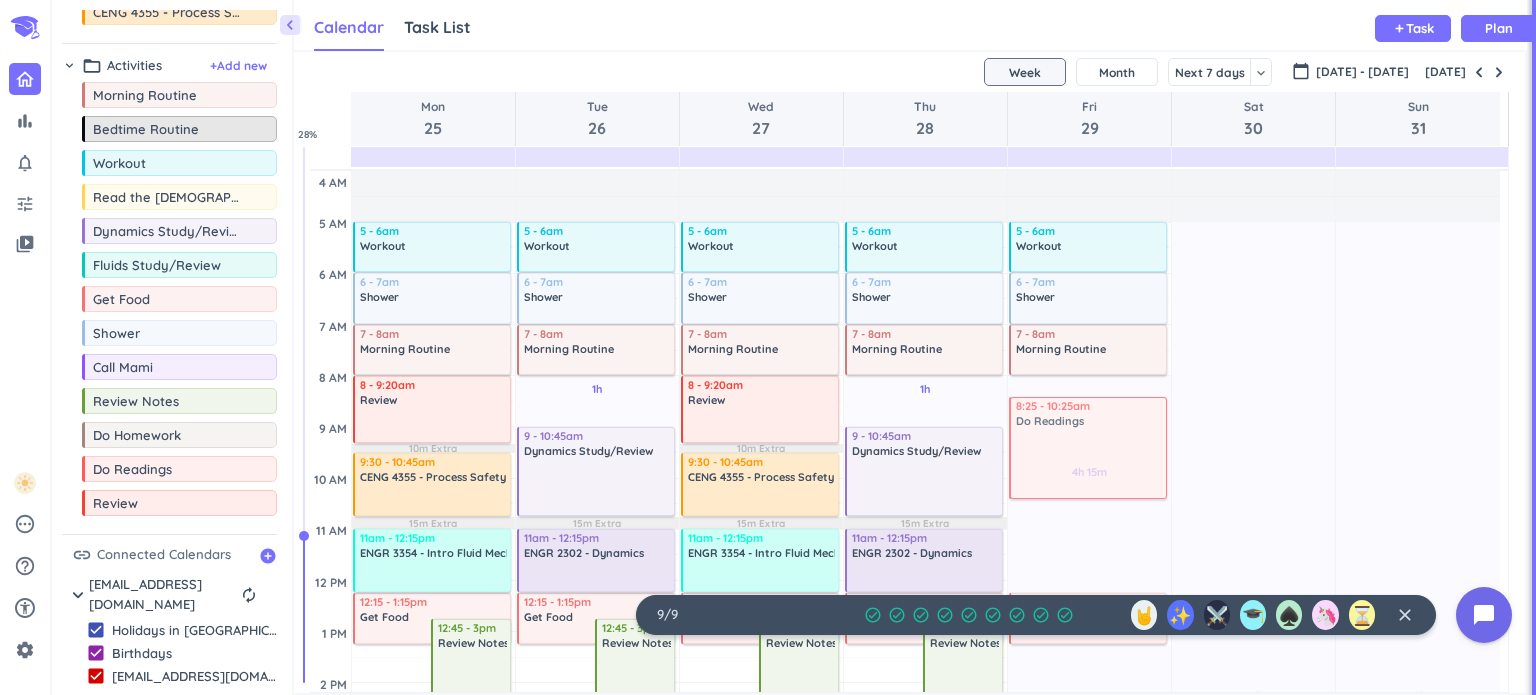 drag, startPoint x: 1153, startPoint y: 387, endPoint x: 1096, endPoint y: 410, distance: 61.46544 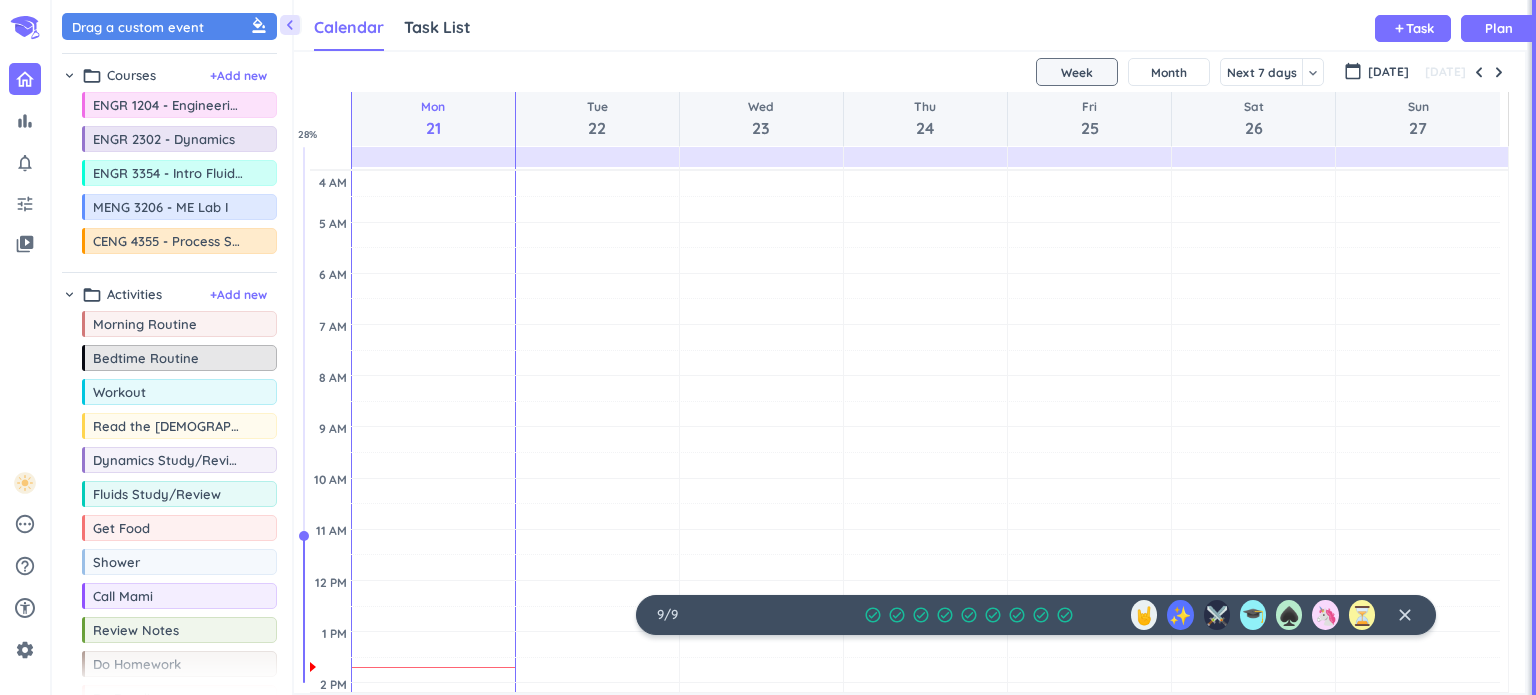 scroll, scrollTop: 0, scrollLeft: 0, axis: both 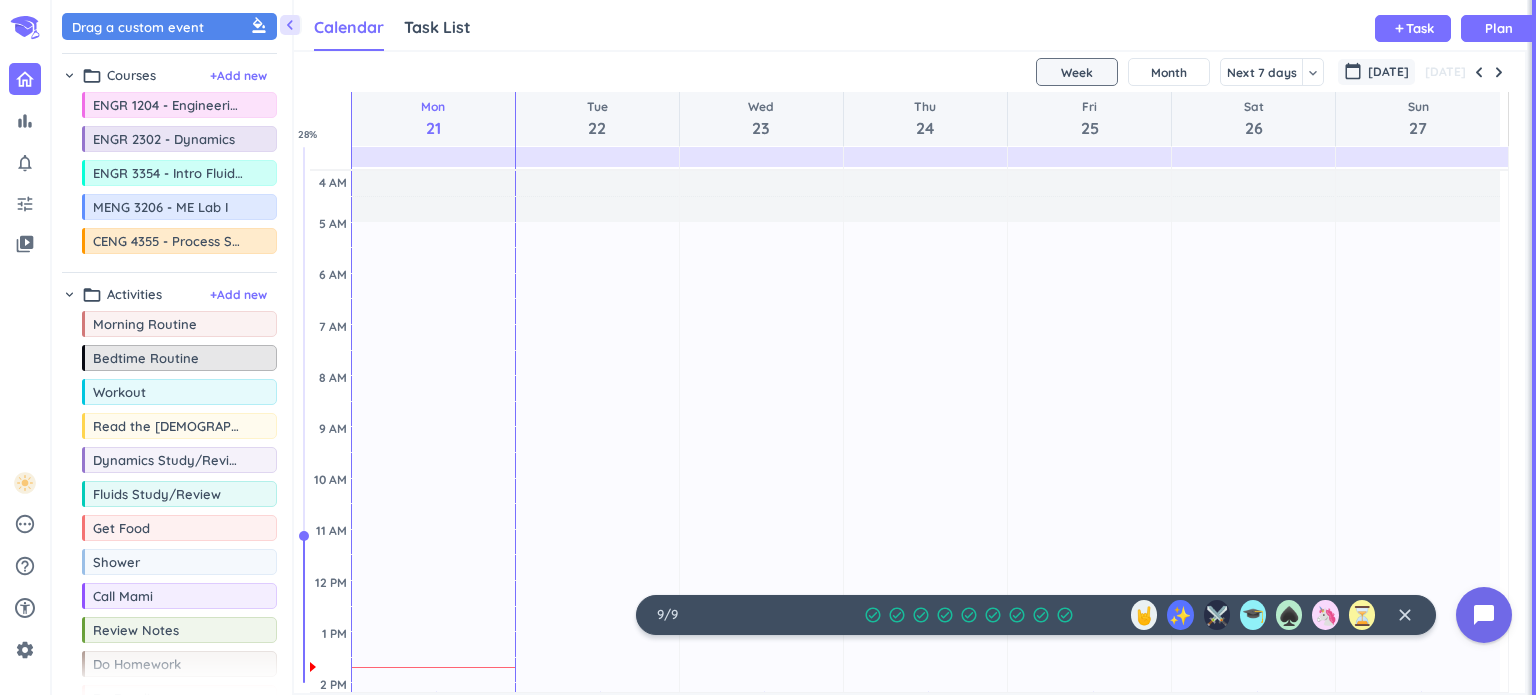 click on "[DATE]" at bounding box center (1388, 72) 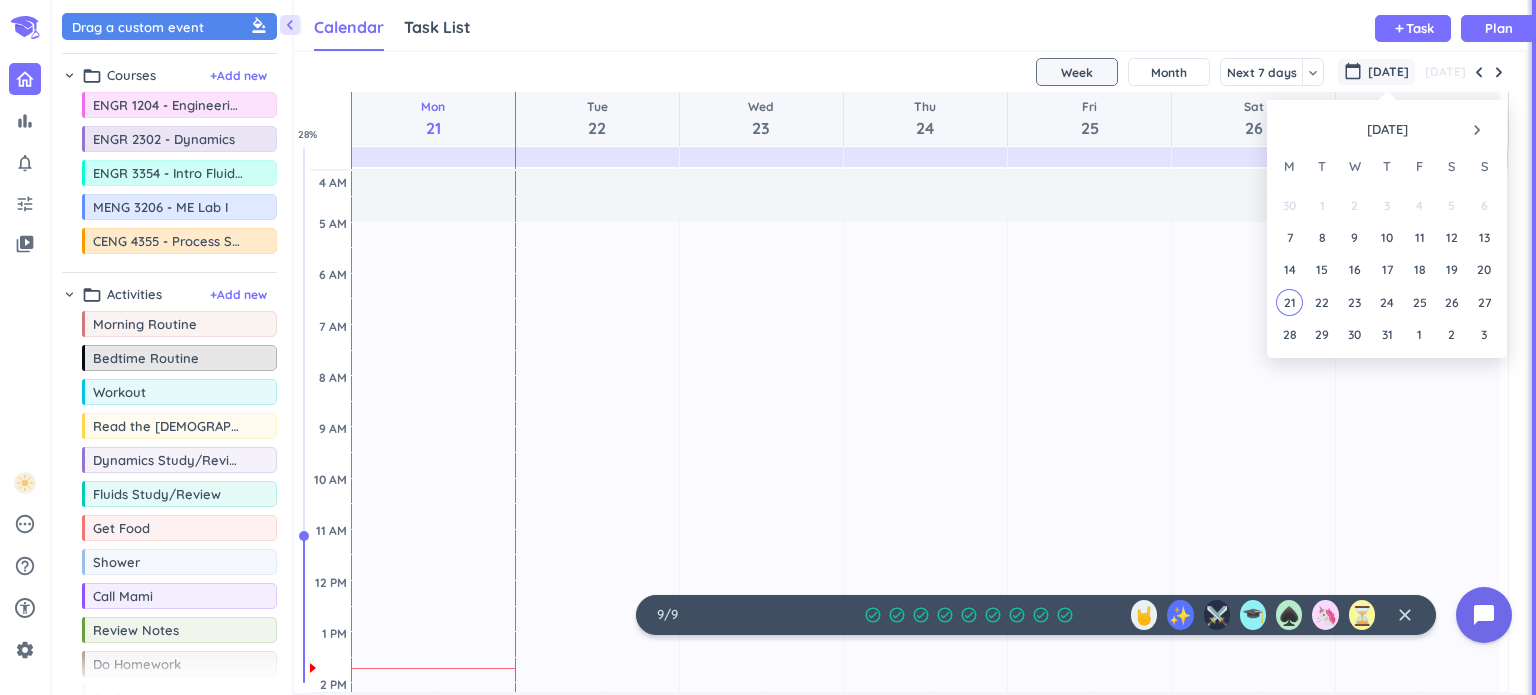 click on "navigate_next" at bounding box center [1477, 130] 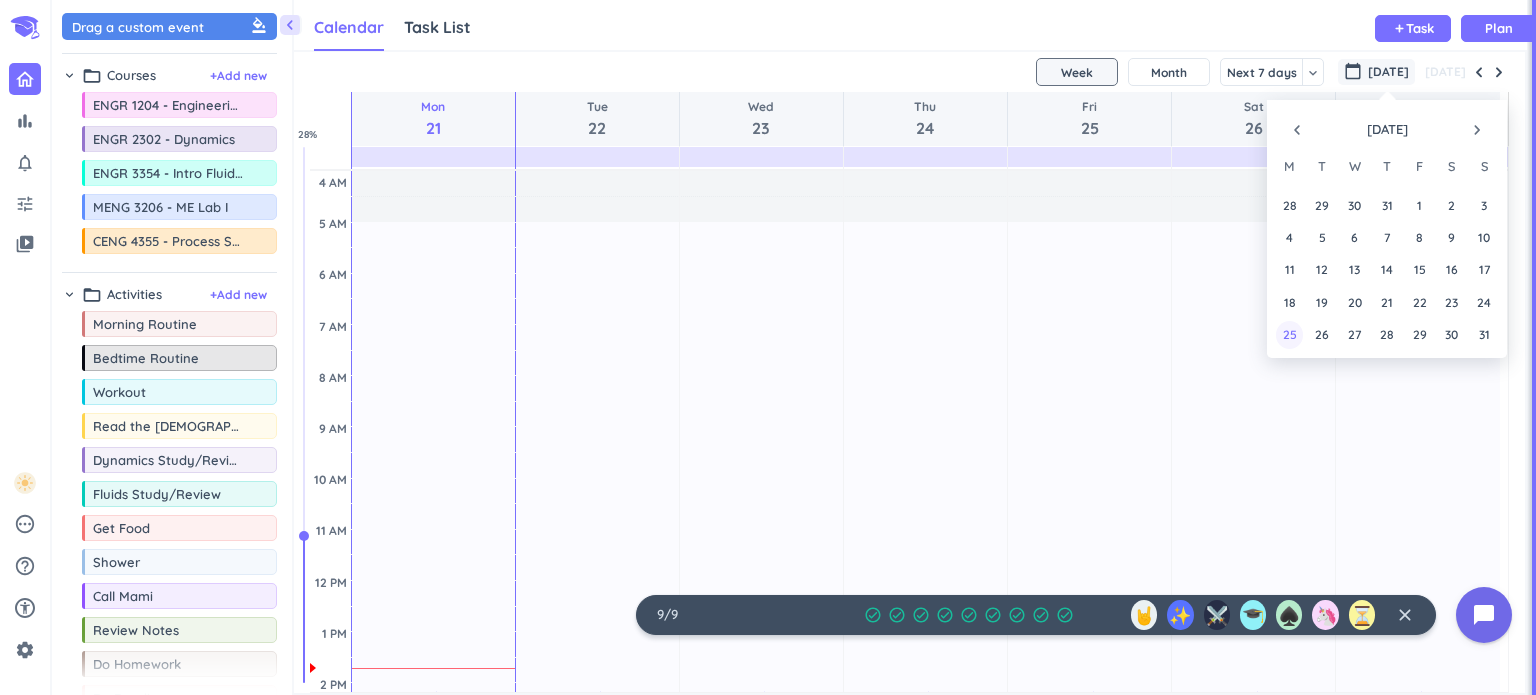 click on "25" at bounding box center [1289, 334] 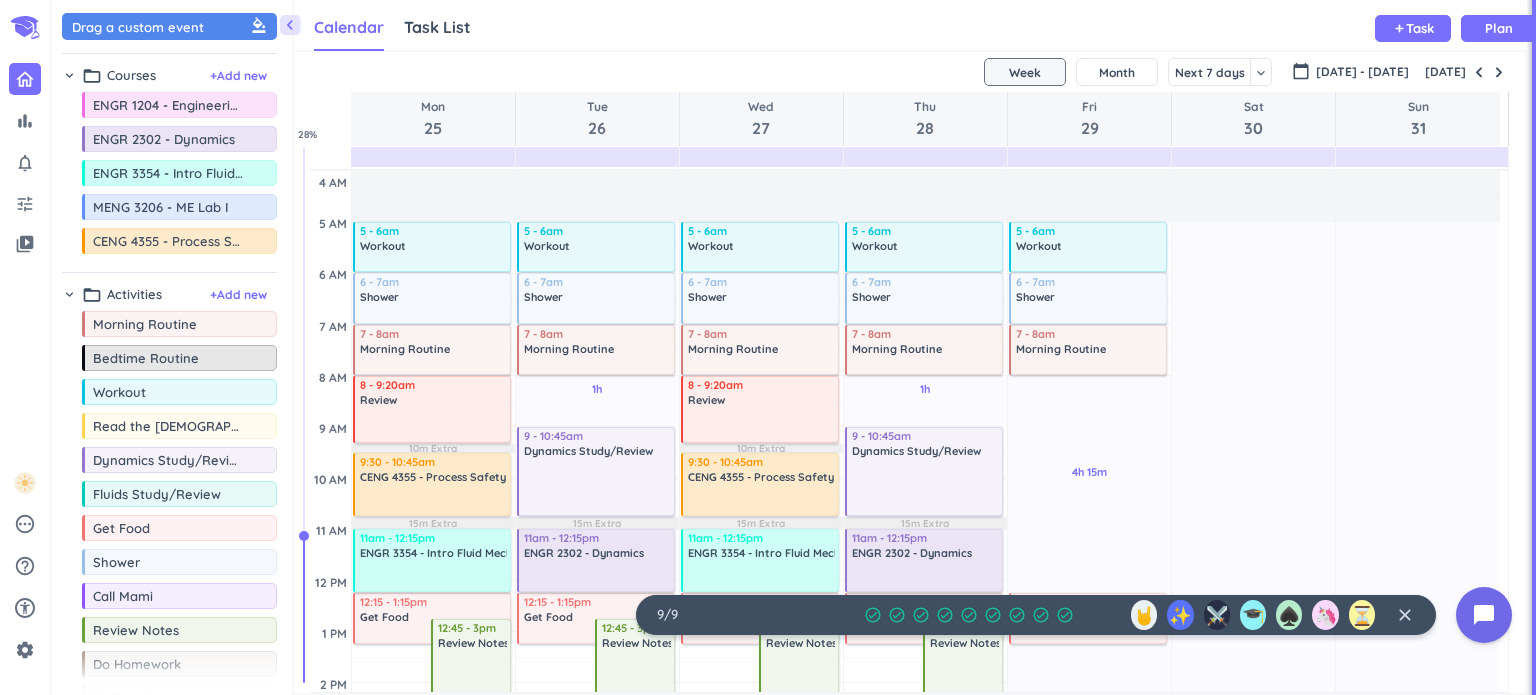 scroll, scrollTop: 100, scrollLeft: 0, axis: vertical 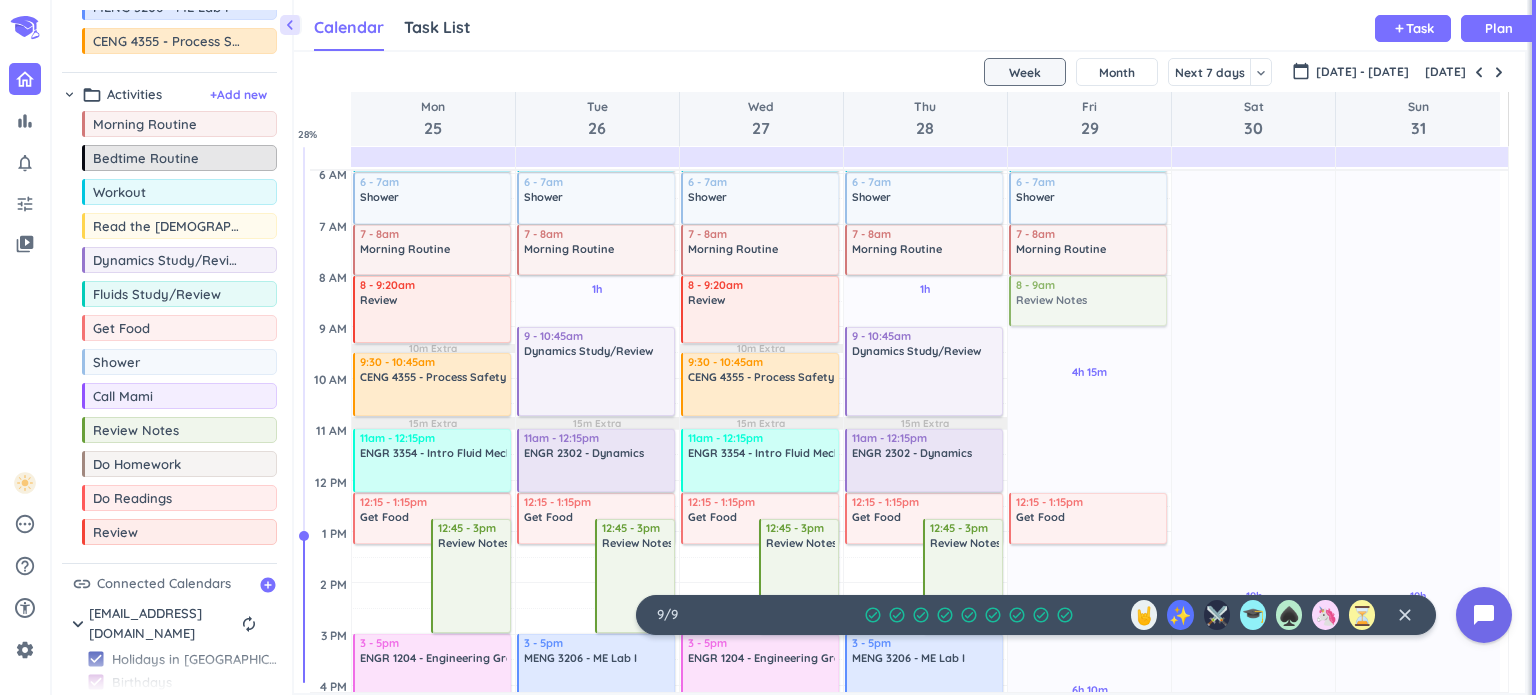 drag, startPoint x: 168, startPoint y: 430, endPoint x: 1084, endPoint y: 279, distance: 928.36255 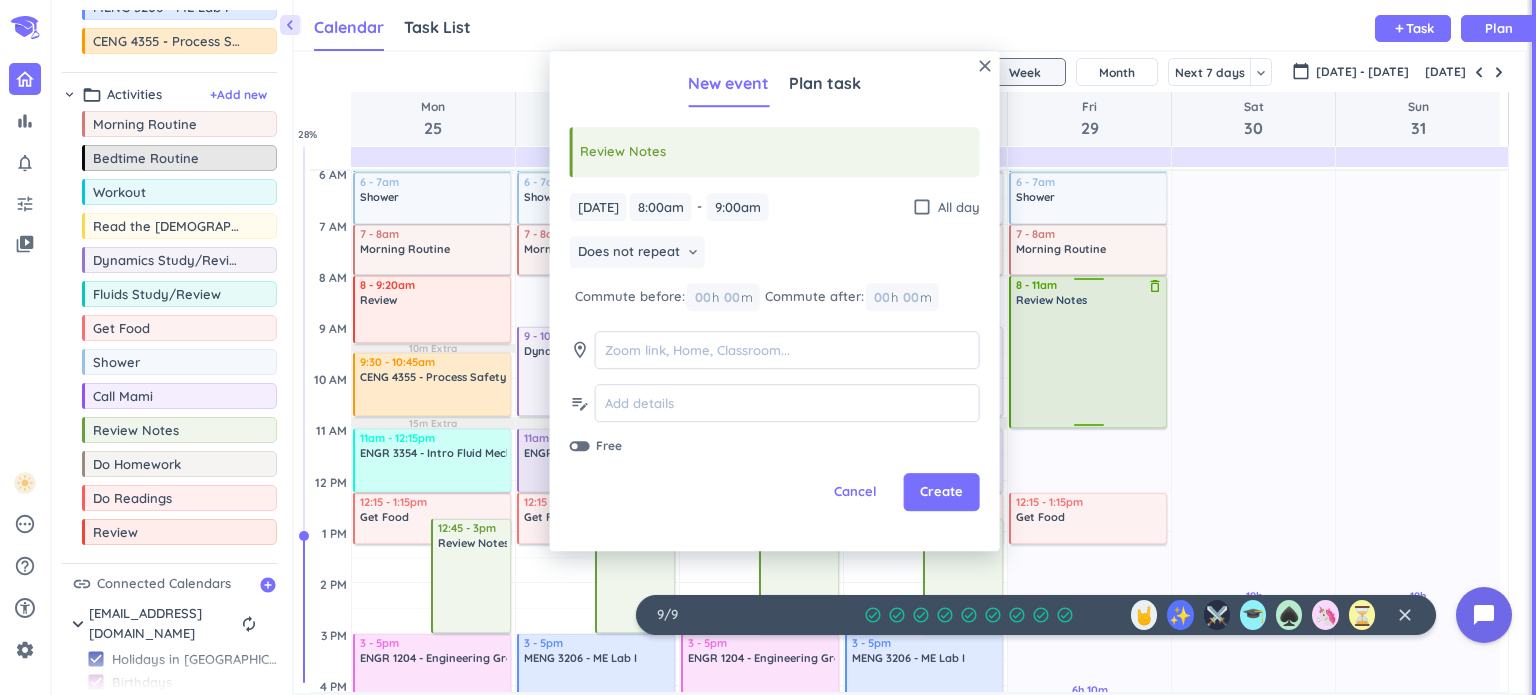 drag, startPoint x: 1091, startPoint y: 323, endPoint x: 1074, endPoint y: 427, distance: 105.380264 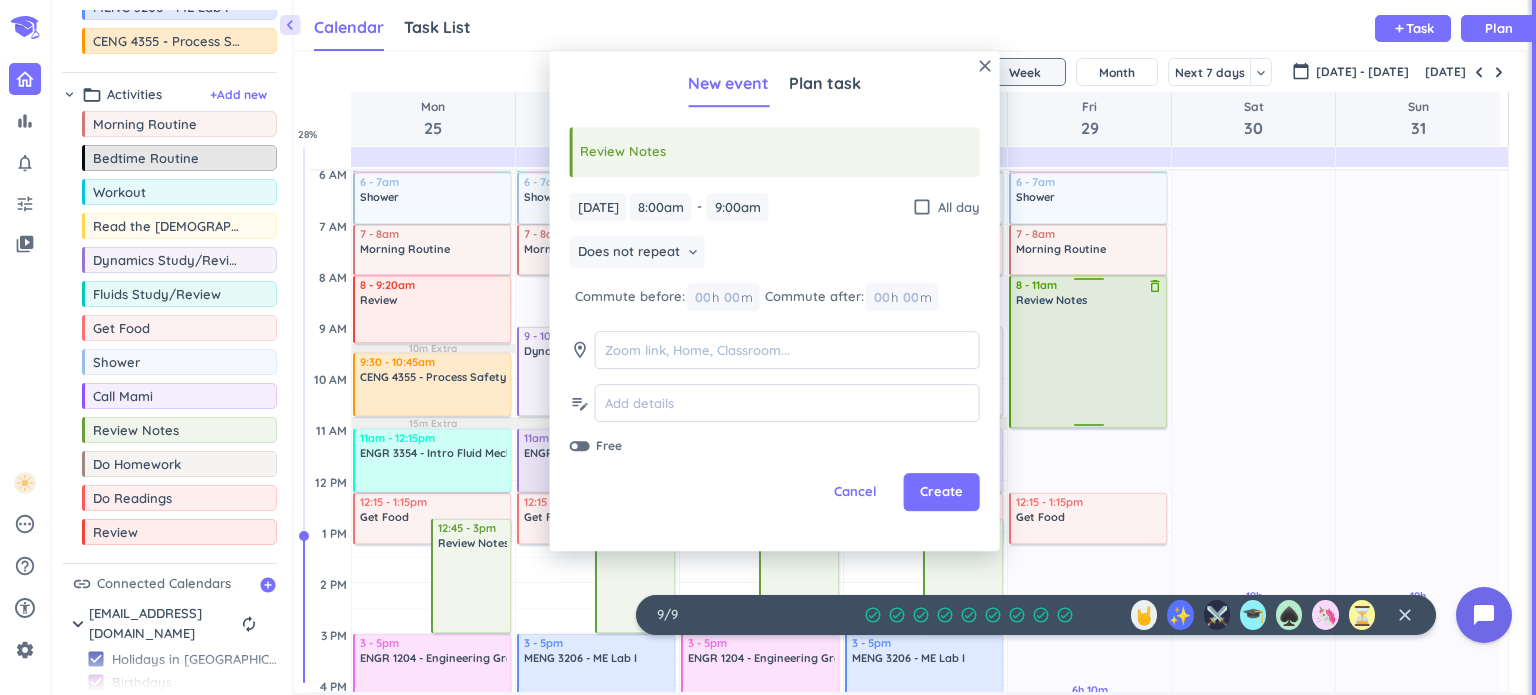 click on "4h 15m Past due Plan 6h 10m Past due Plan 3h  Past due Plan Adjust Awake Time Adjust Awake Time 5 - 6am Workout delete_outline 6 - 7am Shower delete_outline 7 - 8am Morning Routine  delete_outline 8 - 9am Review Notes delete_outline 12:15 - 1:15pm Get Food  delete_outline 7:25 - 8:25pm Call Mami delete_outline 11:25pm - 12am Read the Bible delete_outline 8 - 11am Review Notes delete_outline" at bounding box center (1089, 685) 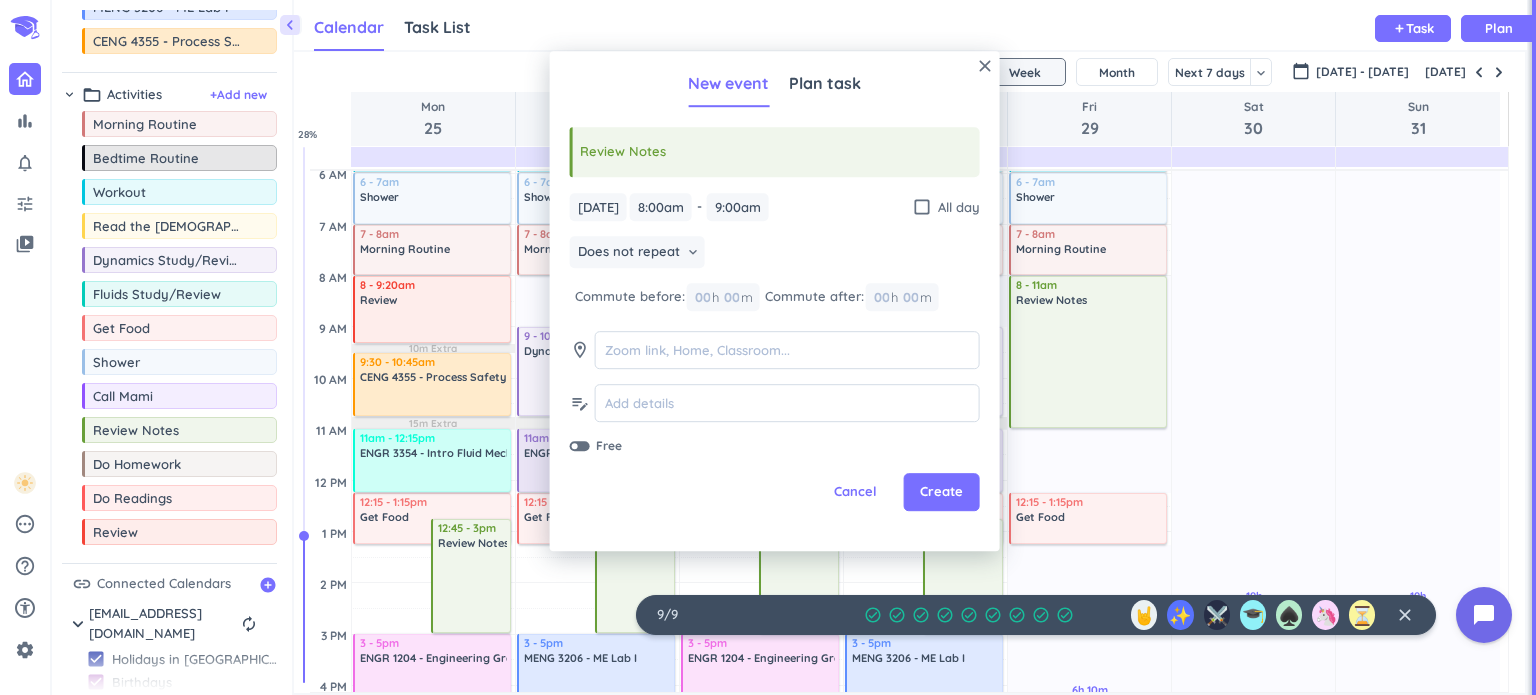 type on "11:00am" 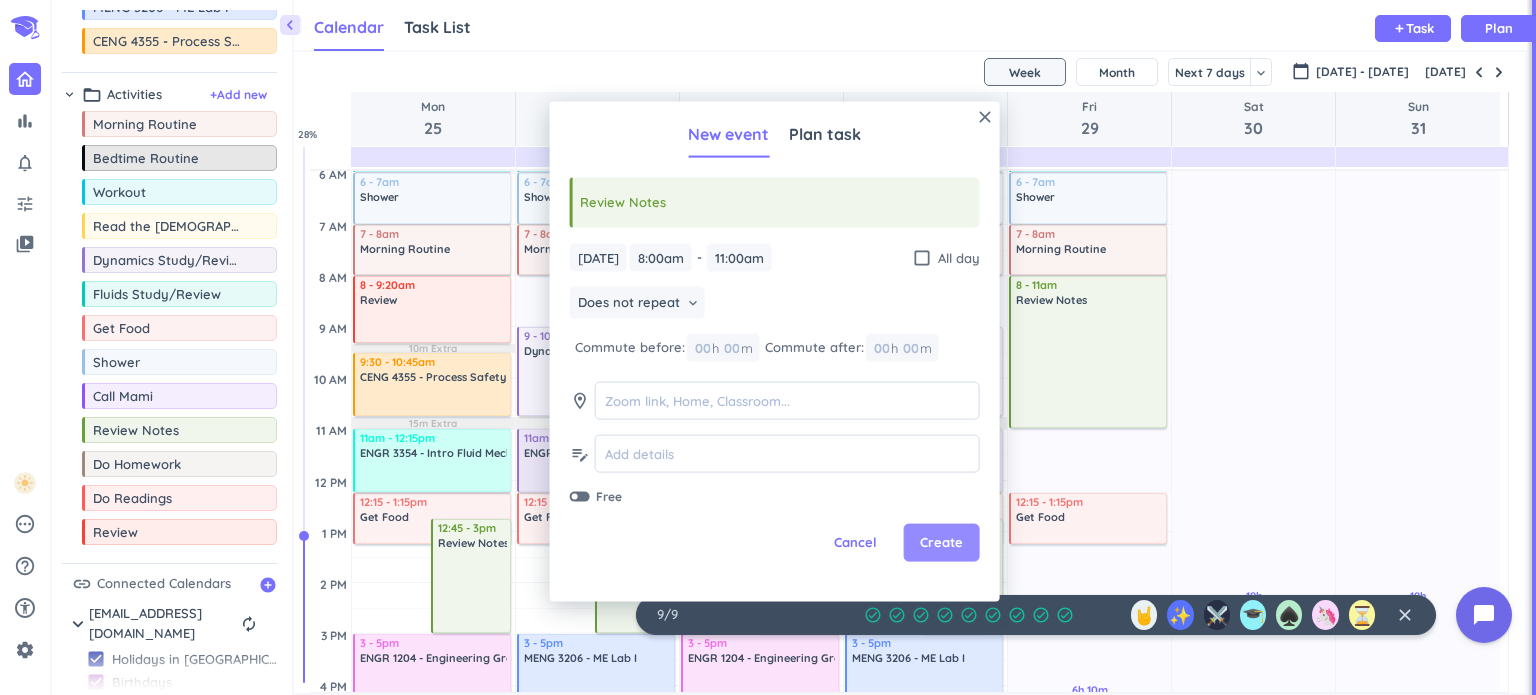 click on "Create" at bounding box center [941, 543] 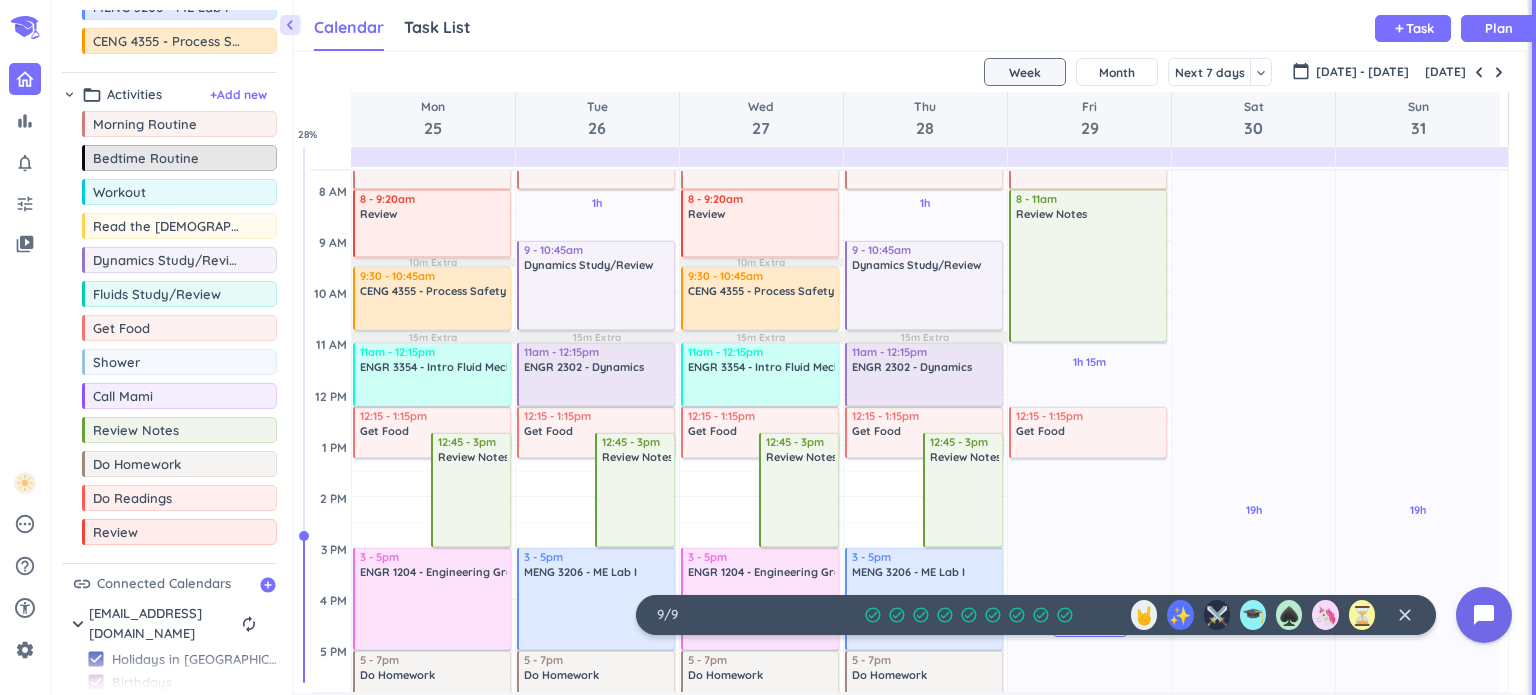 scroll, scrollTop: 300, scrollLeft: 0, axis: vertical 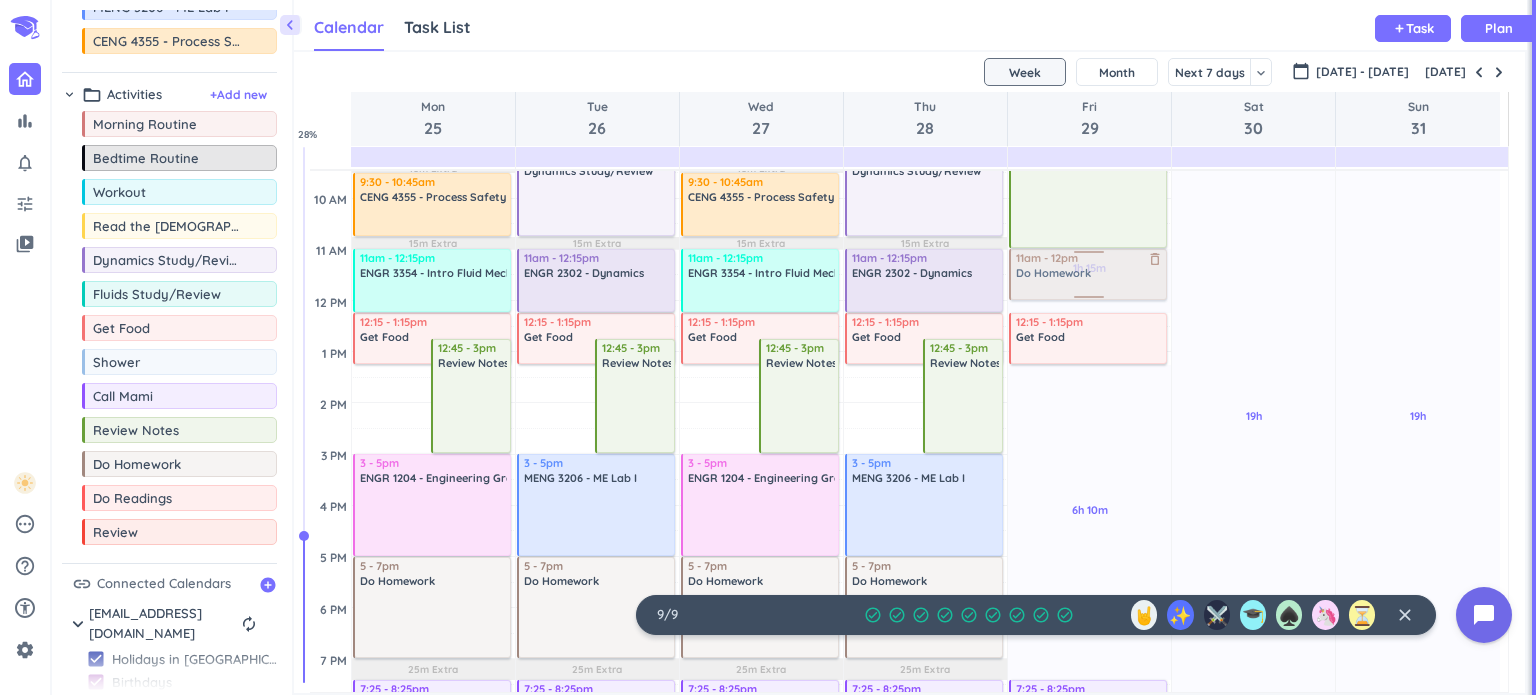 drag, startPoint x: 181, startPoint y: 459, endPoint x: 1119, endPoint y: 252, distance: 960.5691 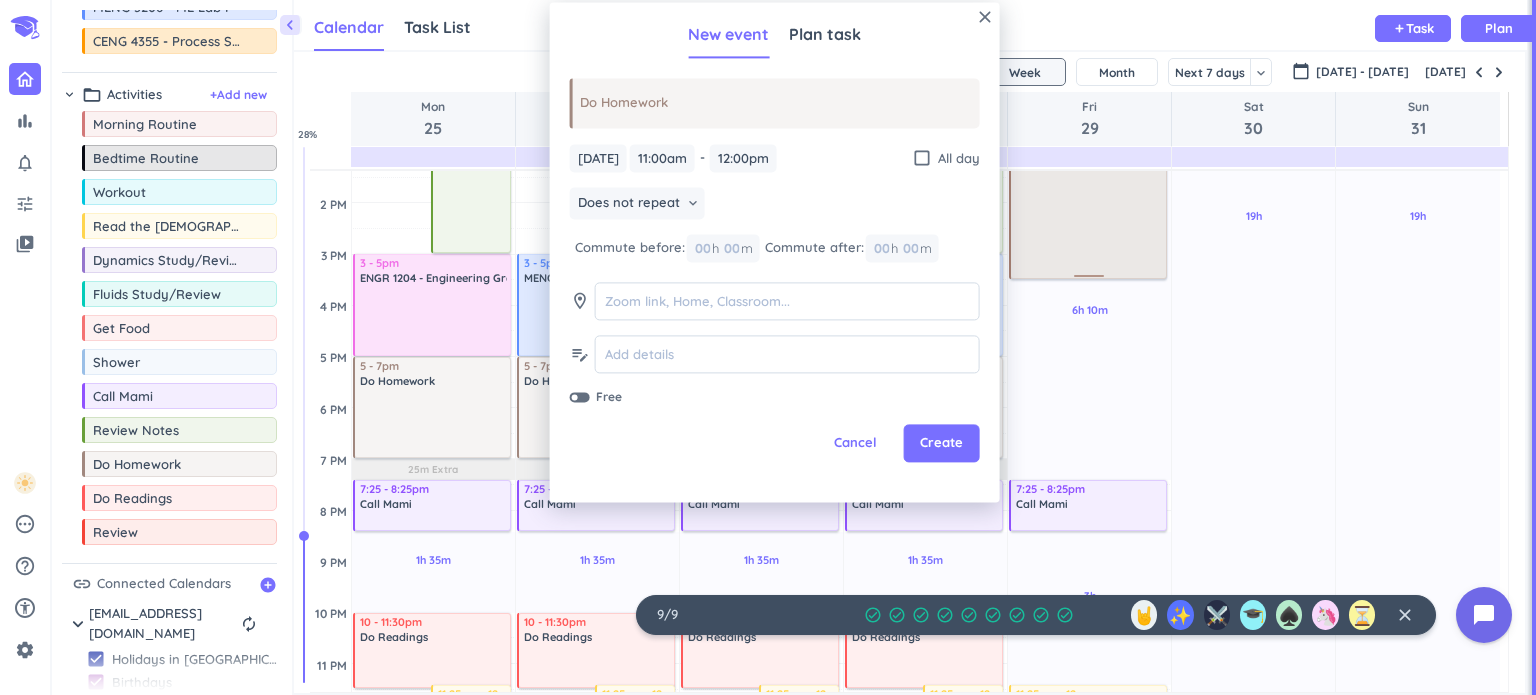 scroll, scrollTop: 580, scrollLeft: 0, axis: vertical 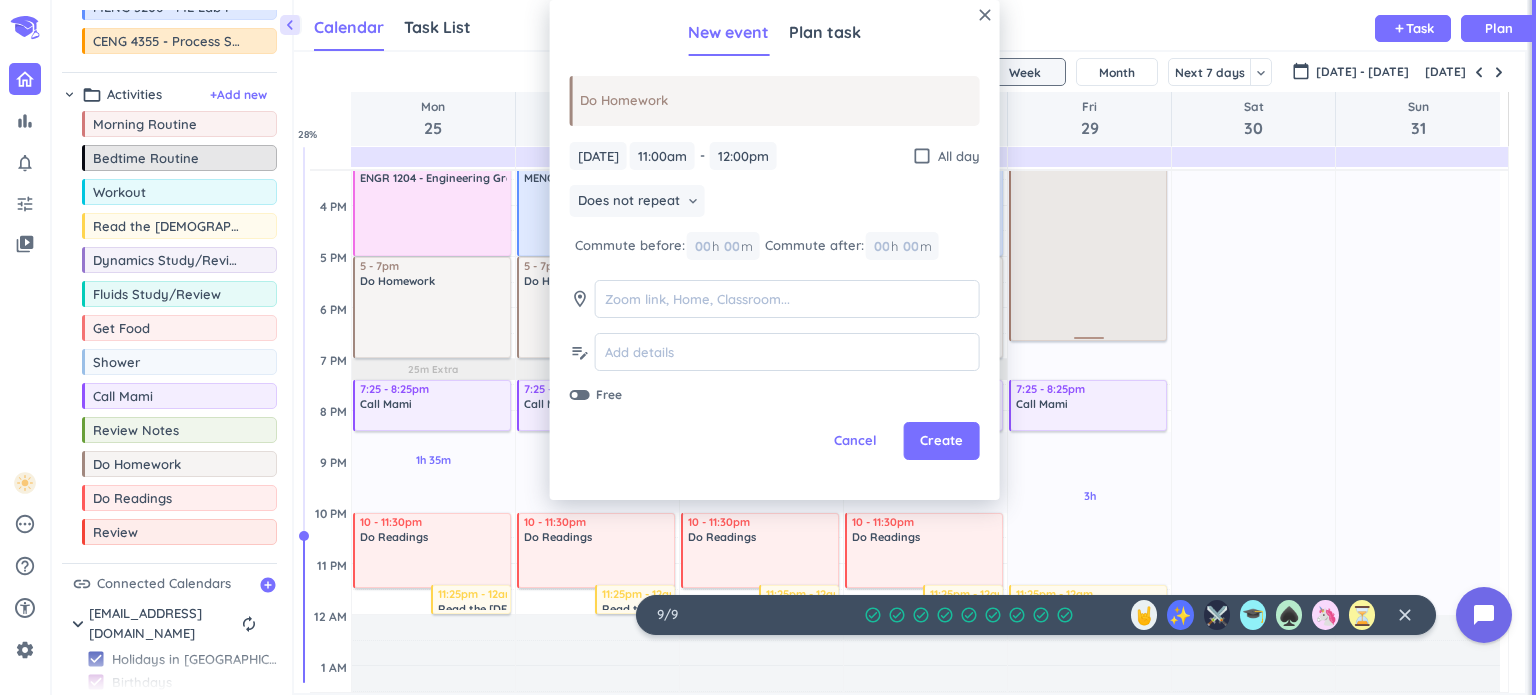 drag, startPoint x: 1085, startPoint y: 297, endPoint x: 1085, endPoint y: 339, distance: 42 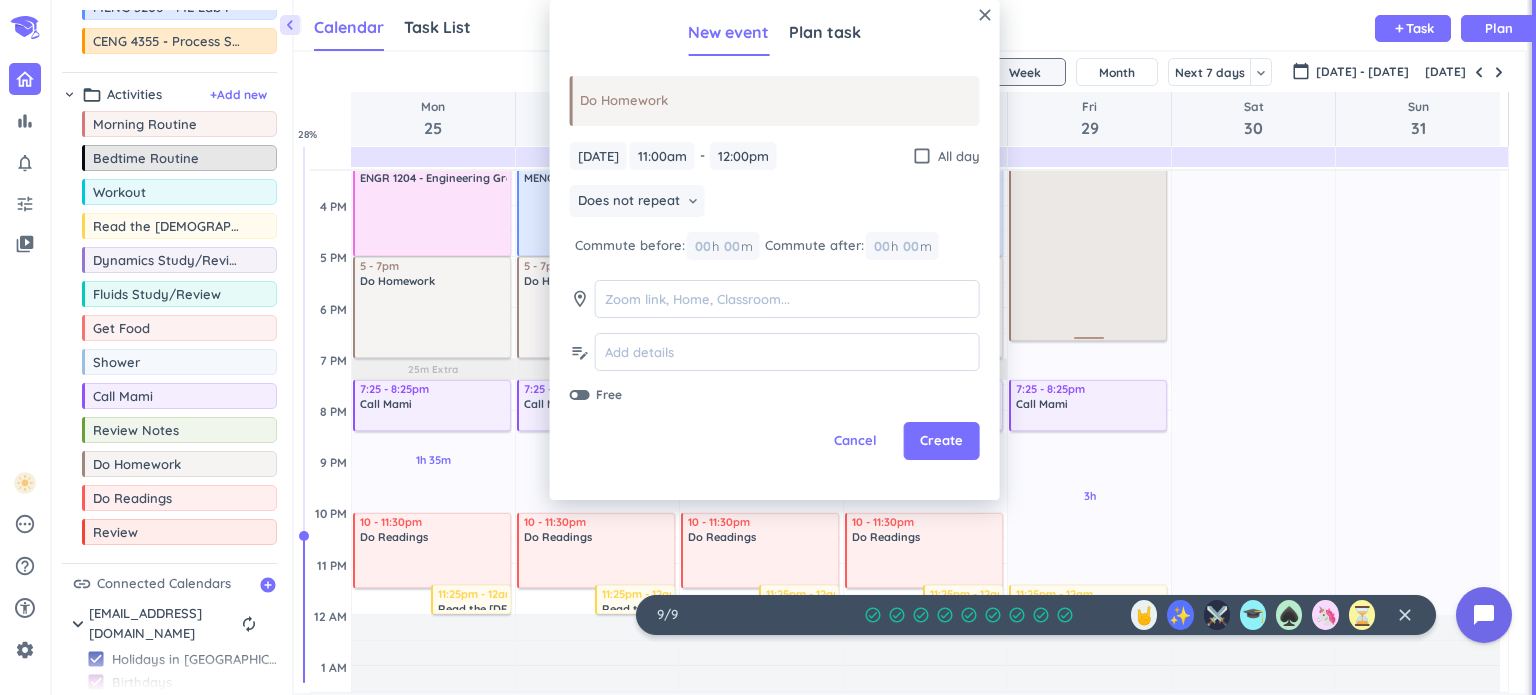 click on "1h 15m Past due Plan 6h 10m Past due Plan 3h  Past due Plan Adjust Awake Time Adjust Awake Time 5 - 6am Workout delete_outline 6 - 7am Shower delete_outline 7 - 8am Morning Routine  delete_outline 8 - 11am Review Notes delete_outline 11am - 12pm Do Homework delete_outline 12:15 - 1:15pm Get Food  delete_outline 7:25 - 8:25pm Call Mami delete_outline 11:25pm - 12am Read the Bible delete_outline 11am - 6:40pm Do Homework delete_outline" at bounding box center (1089, 205) 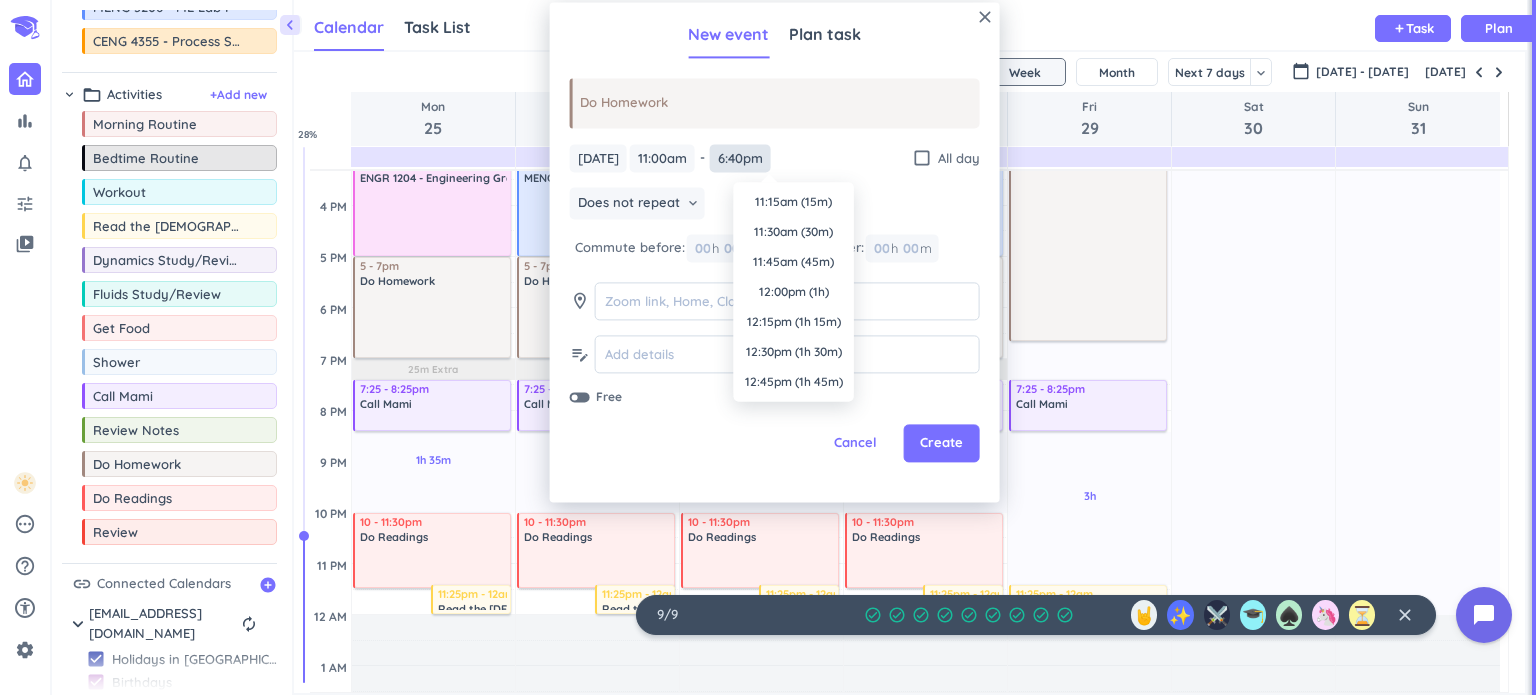 click on "6:40pm" at bounding box center [740, 158] 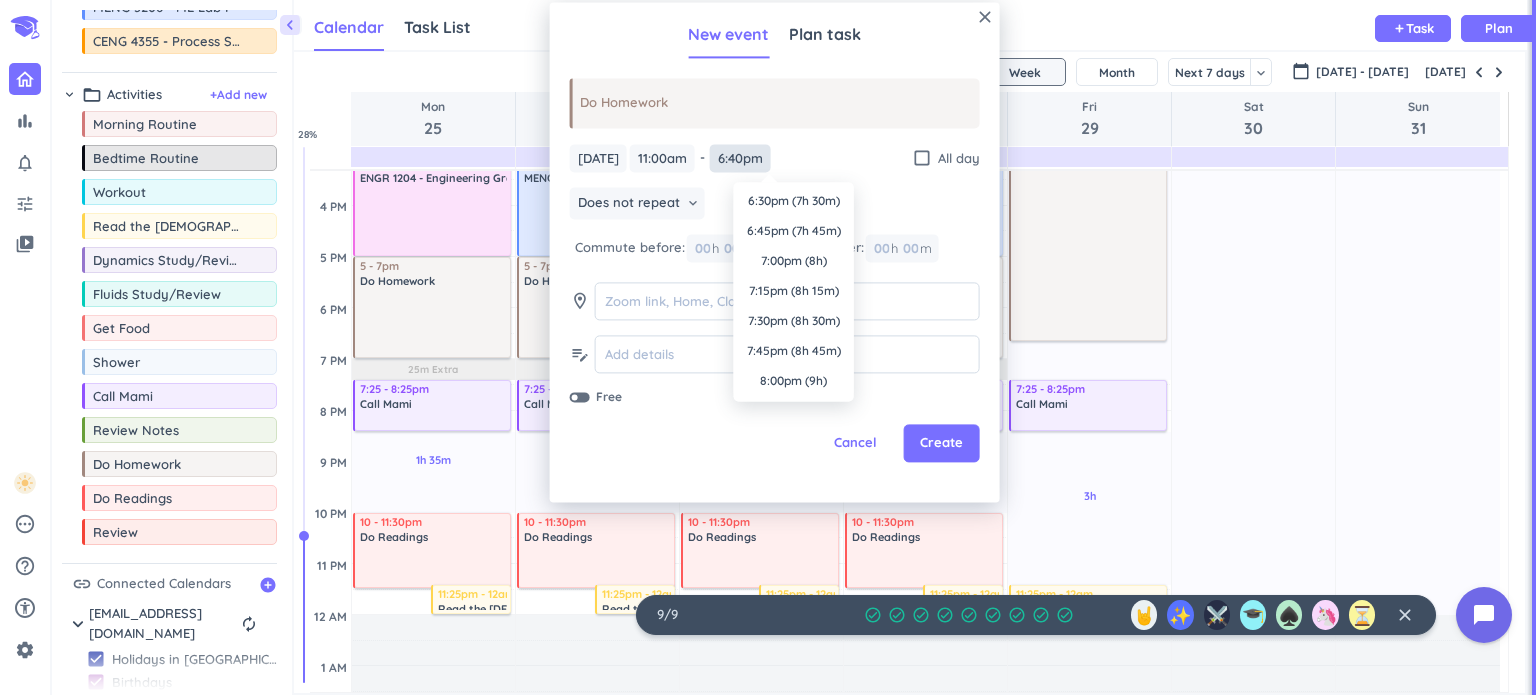 scroll, scrollTop: 771, scrollLeft: 0, axis: vertical 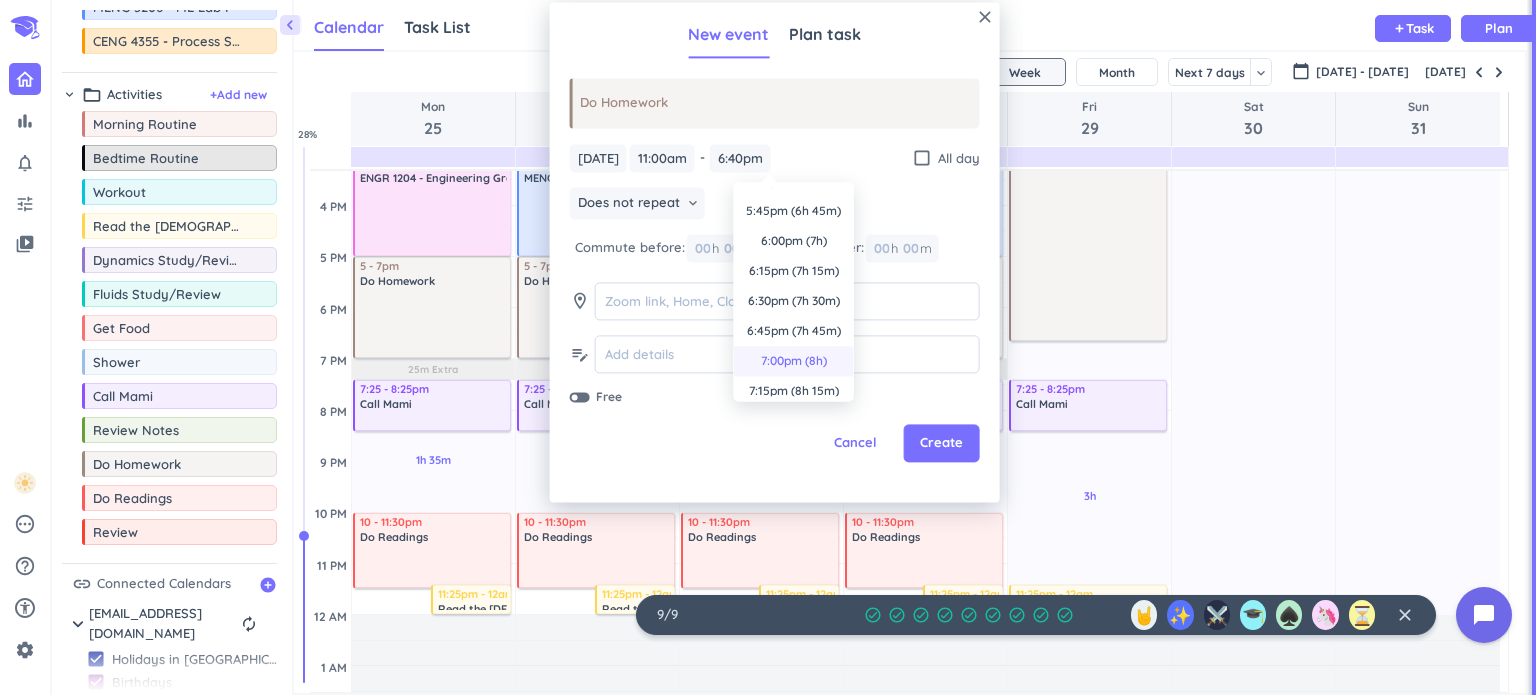 click on "7:00pm (8h)" at bounding box center (794, 361) 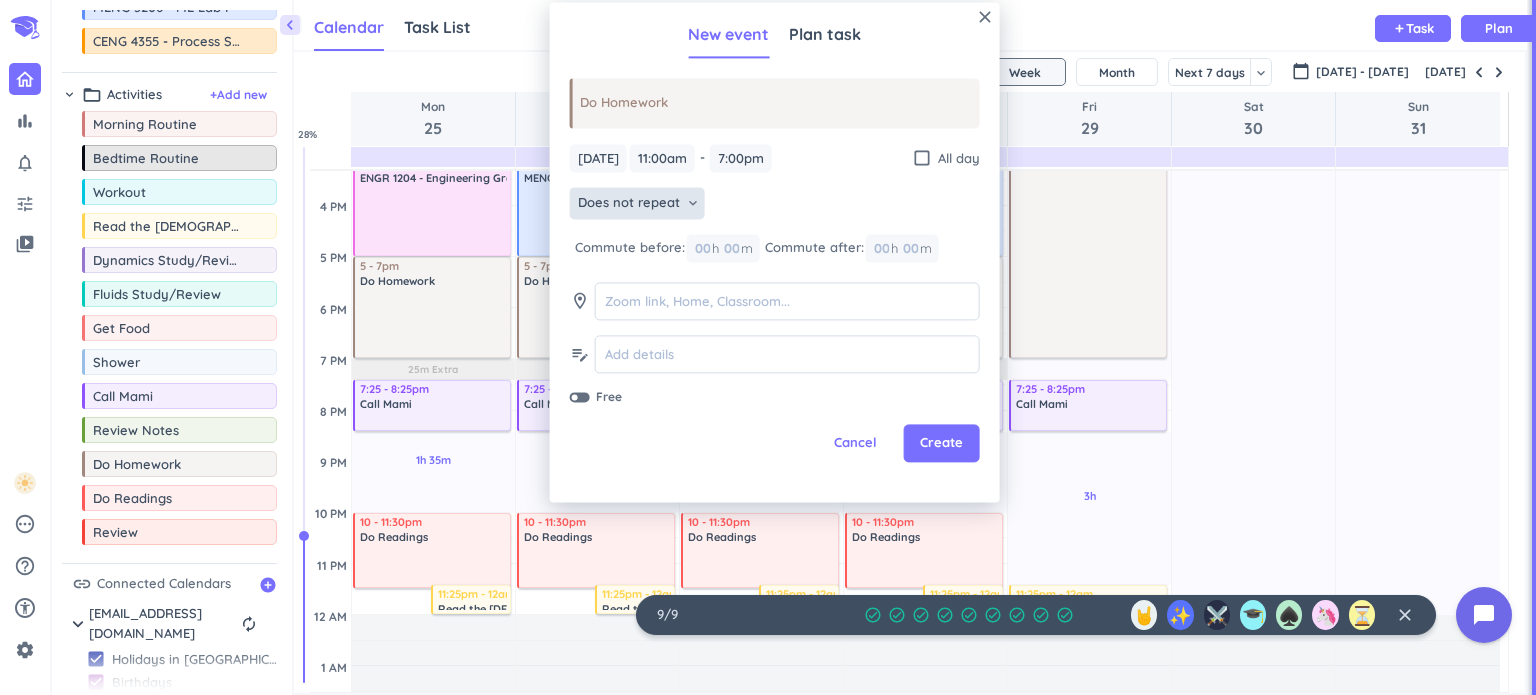 click on "keyboard_arrow_down" at bounding box center [693, 204] 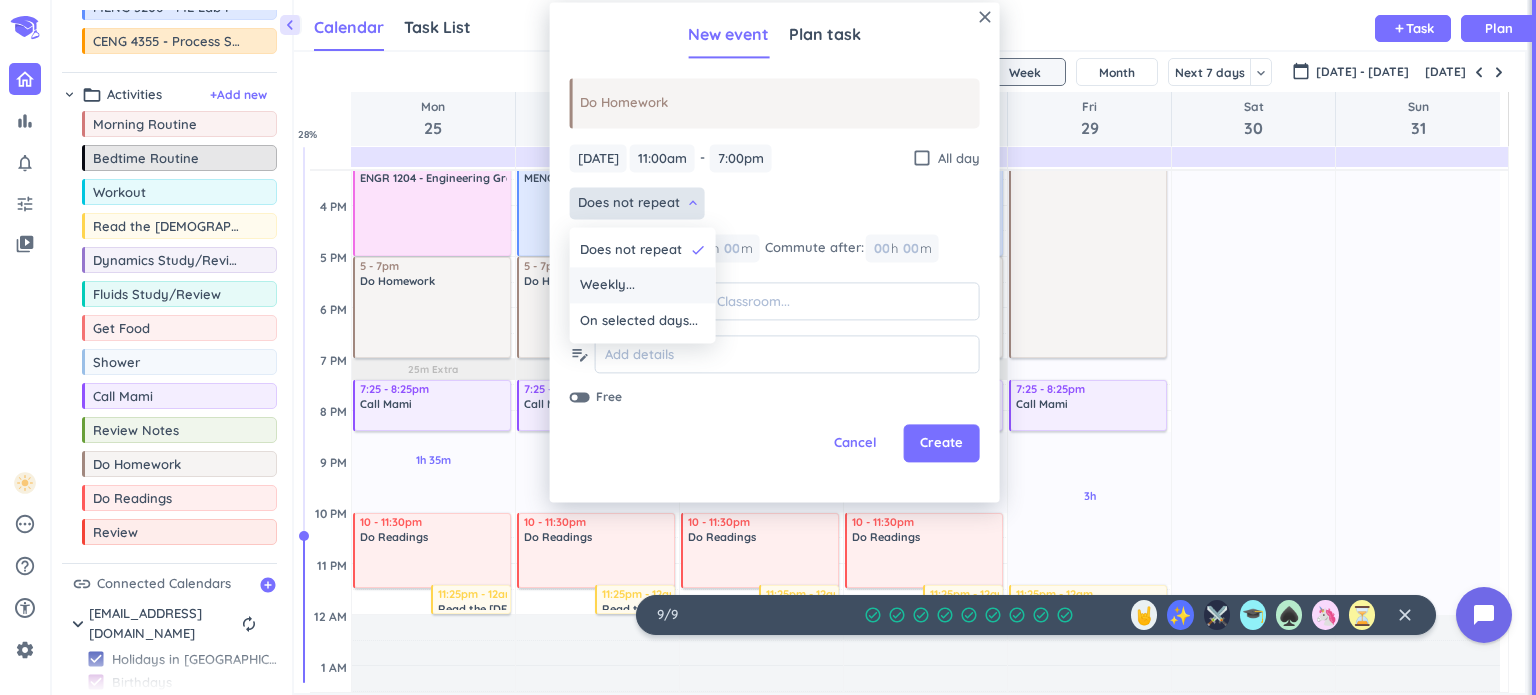 click on "Weekly..." at bounding box center [643, 286] 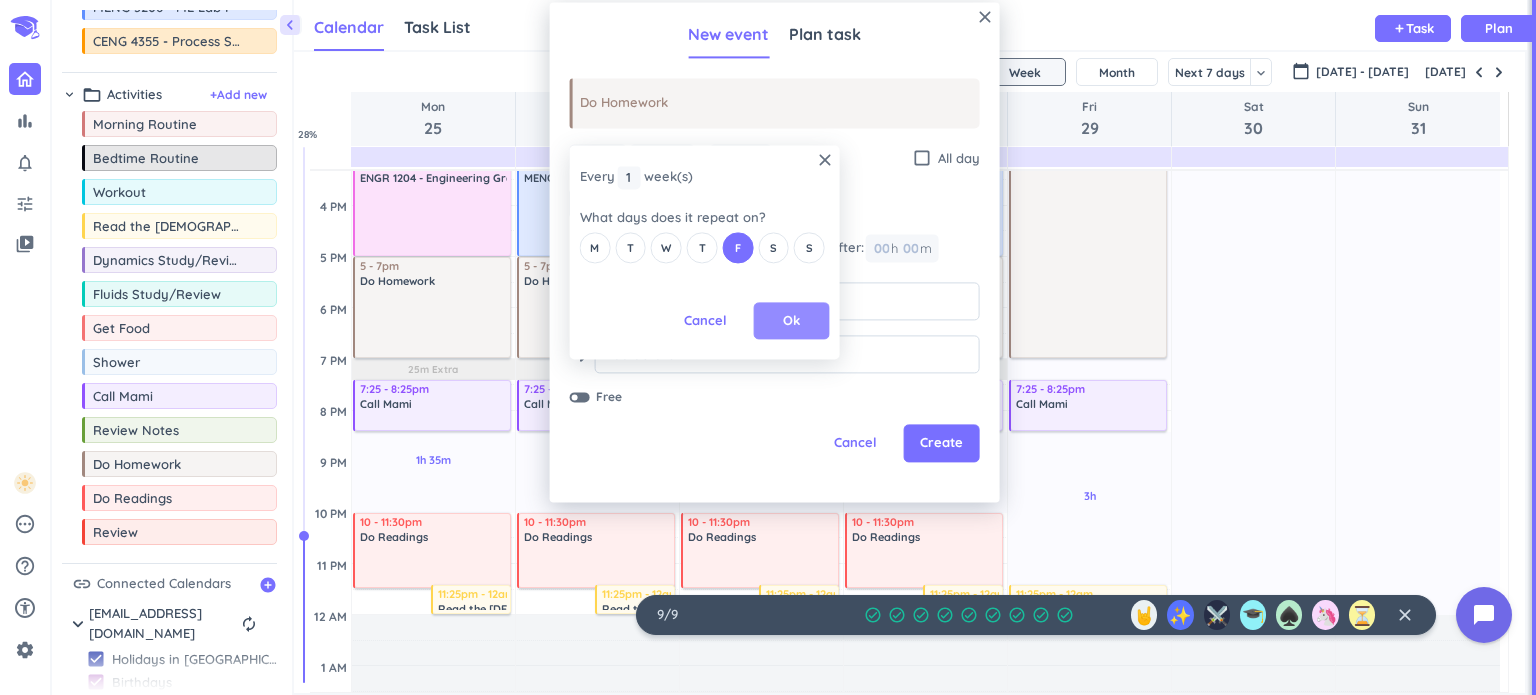 click on "Ok" at bounding box center [792, 321] 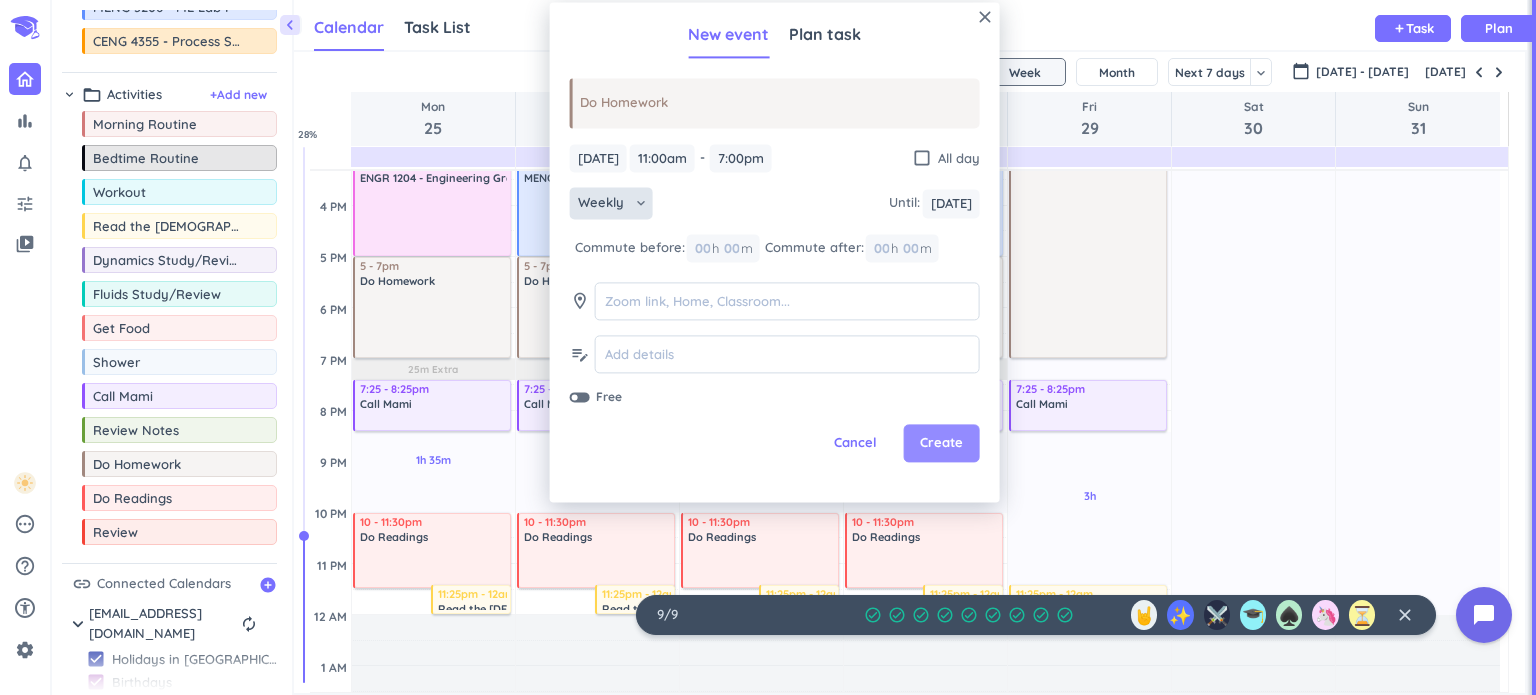 click on "Create" at bounding box center [942, 444] 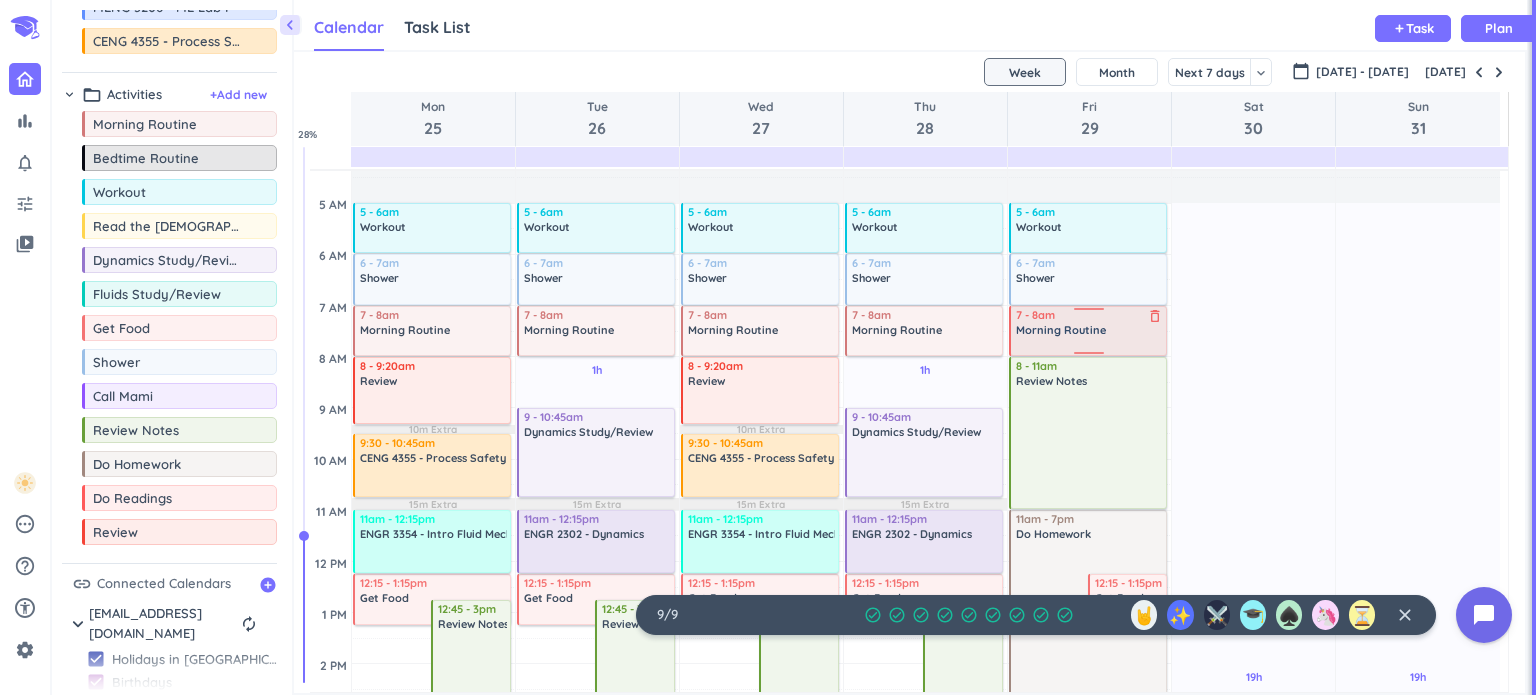 scroll, scrollTop: 0, scrollLeft: 0, axis: both 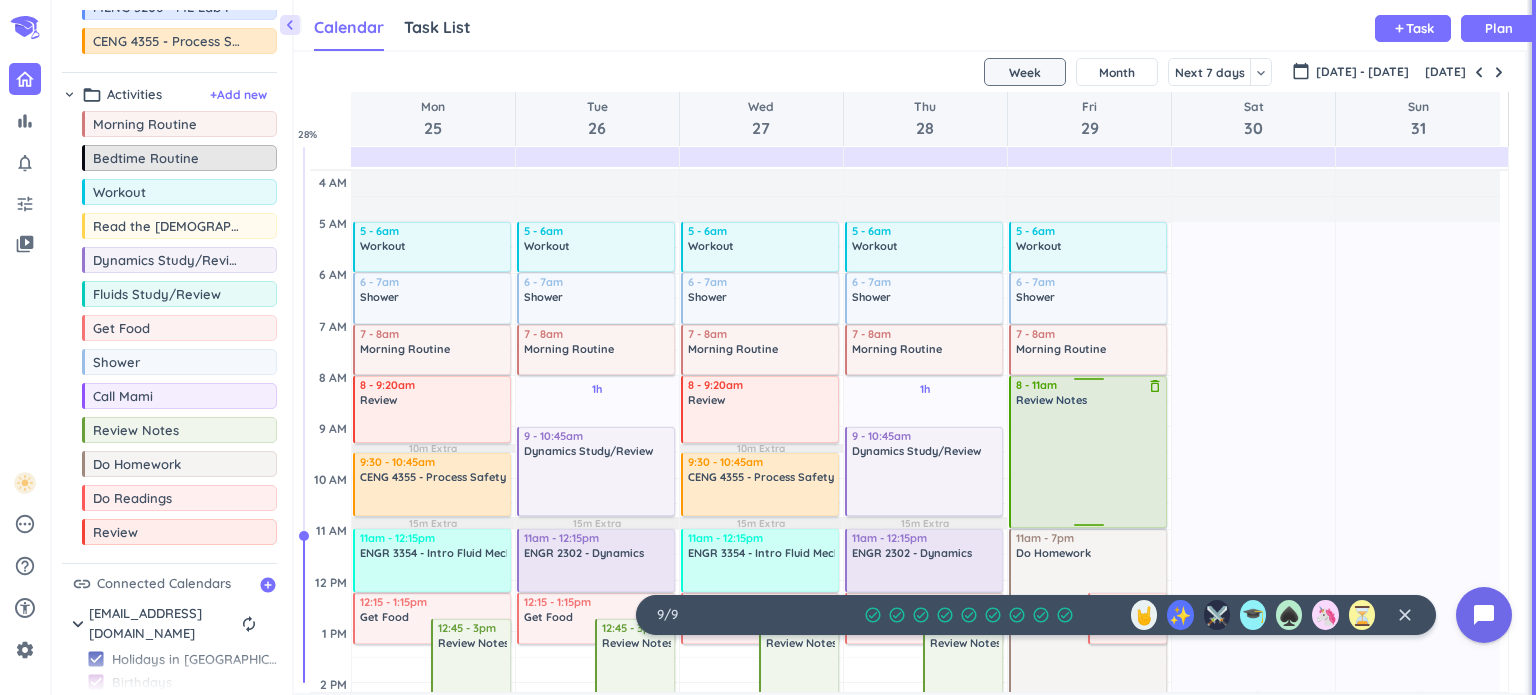 click on "Review Notes" at bounding box center (1051, 400) 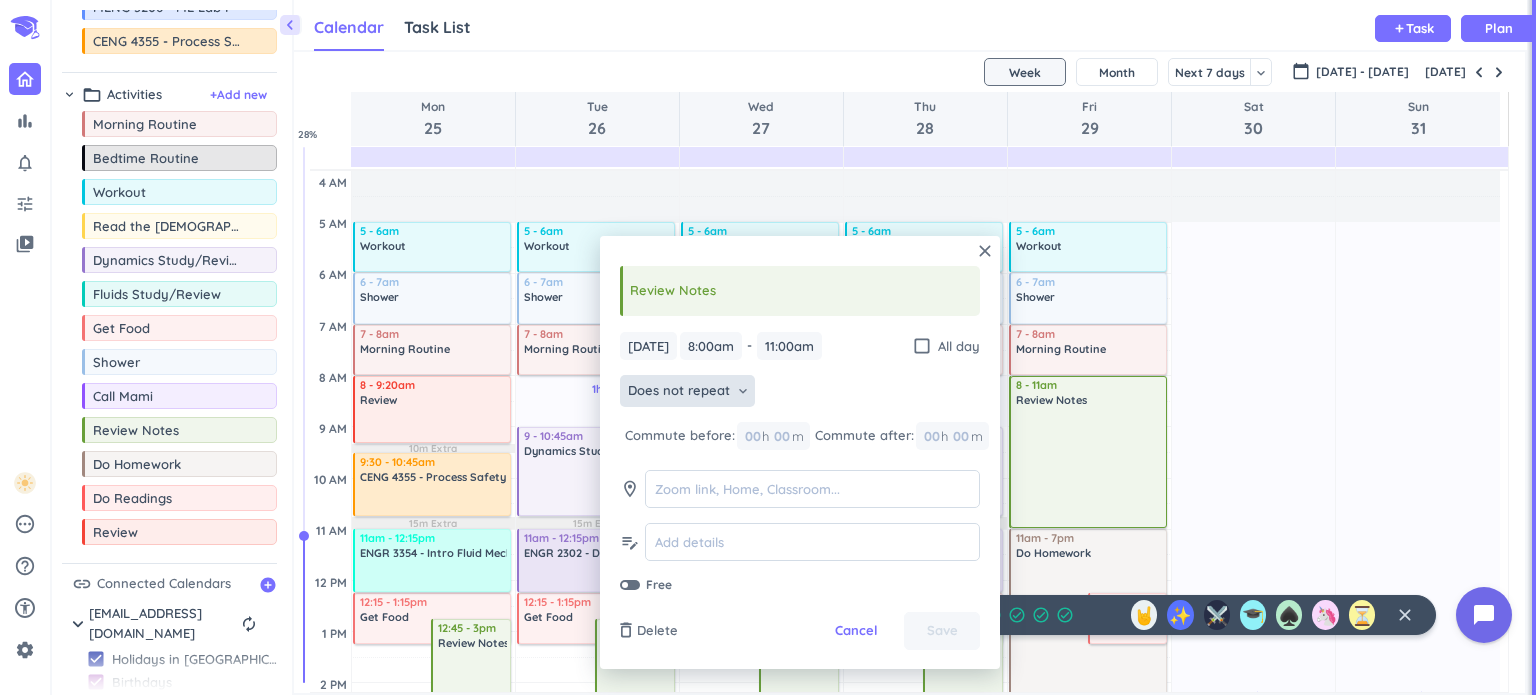 click on "Does not repeat" at bounding box center (679, 391) 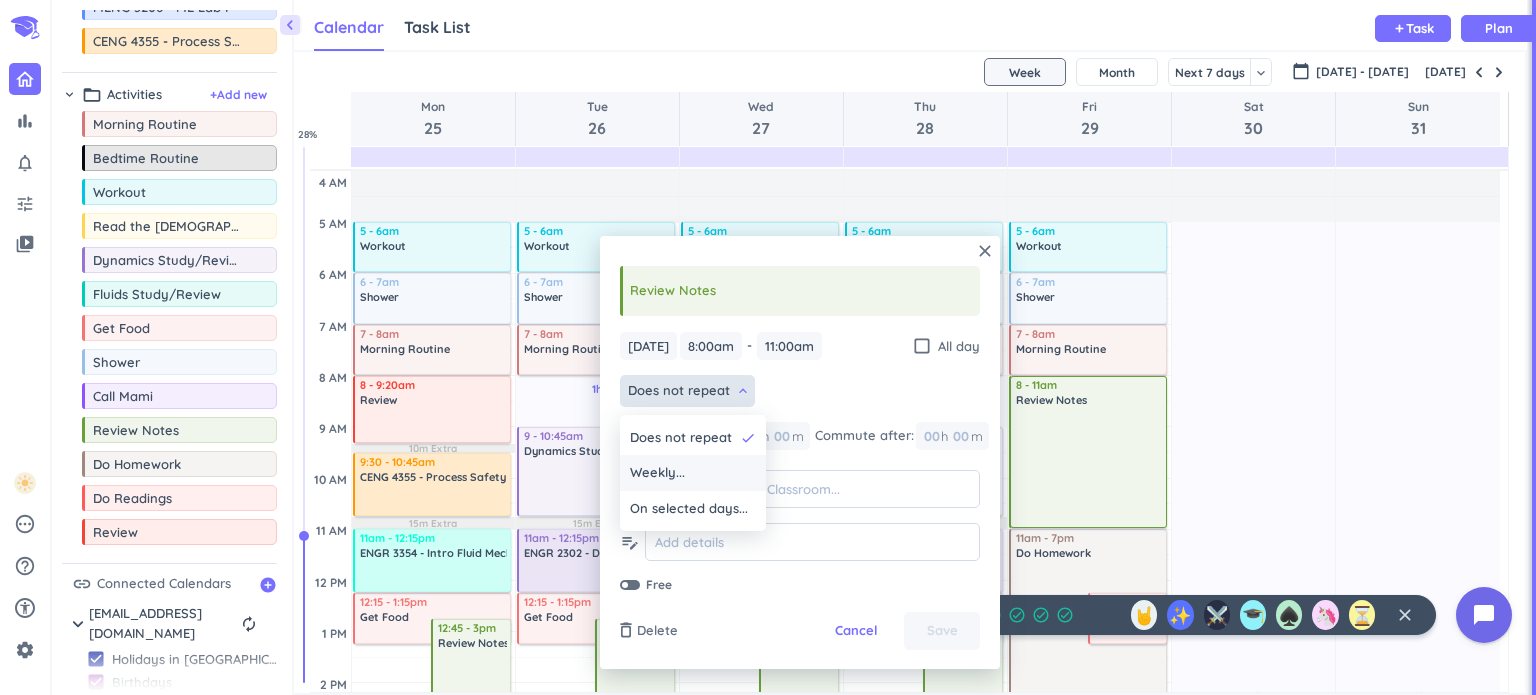 click on "Weekly..." at bounding box center [693, 473] 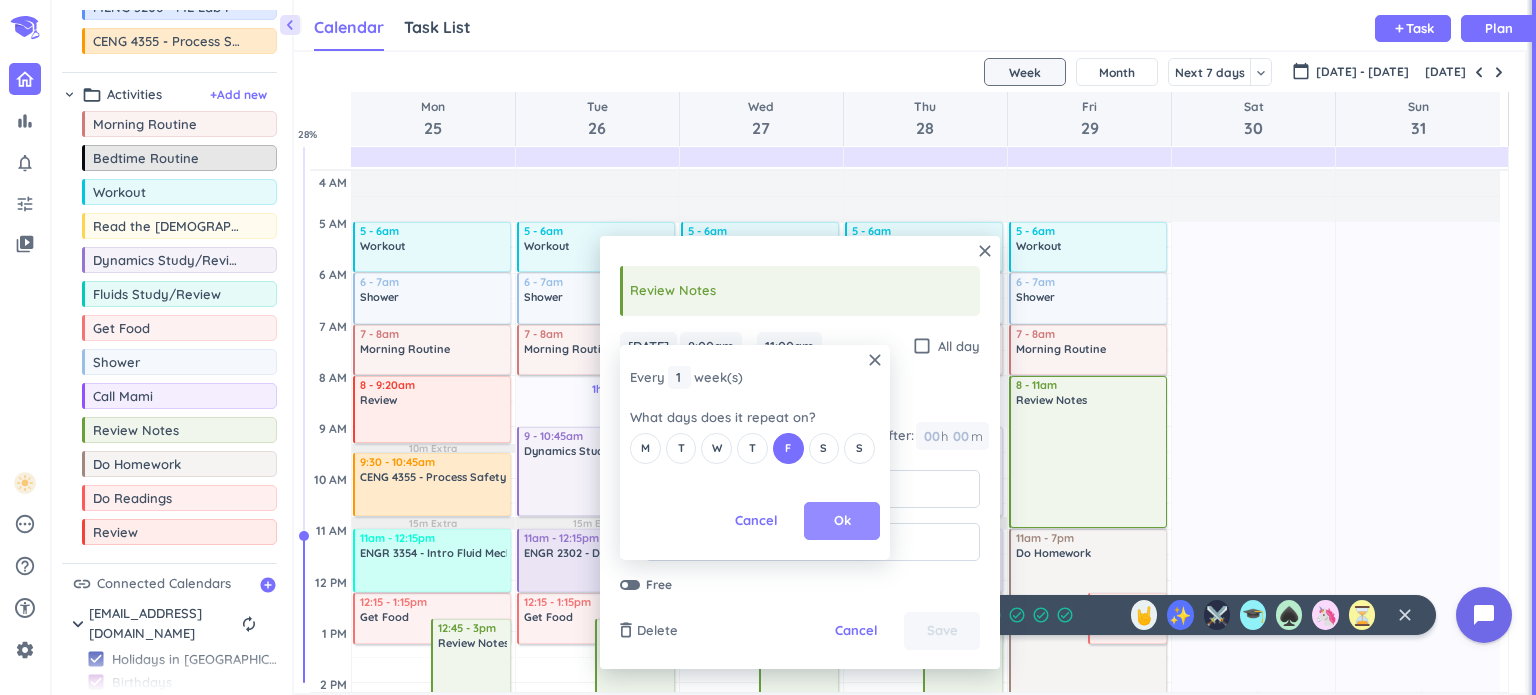 click on "Ok" at bounding box center [842, 521] 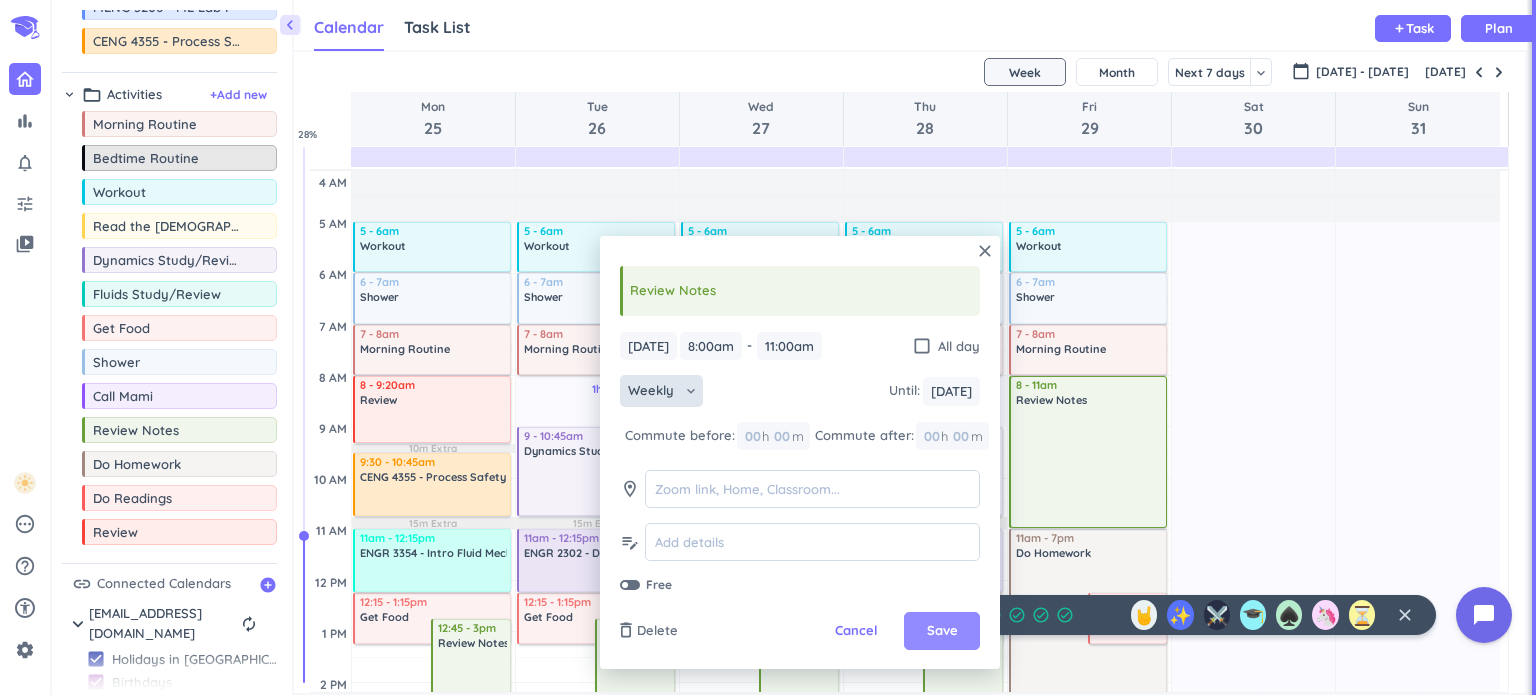 click on "Save" at bounding box center (942, 631) 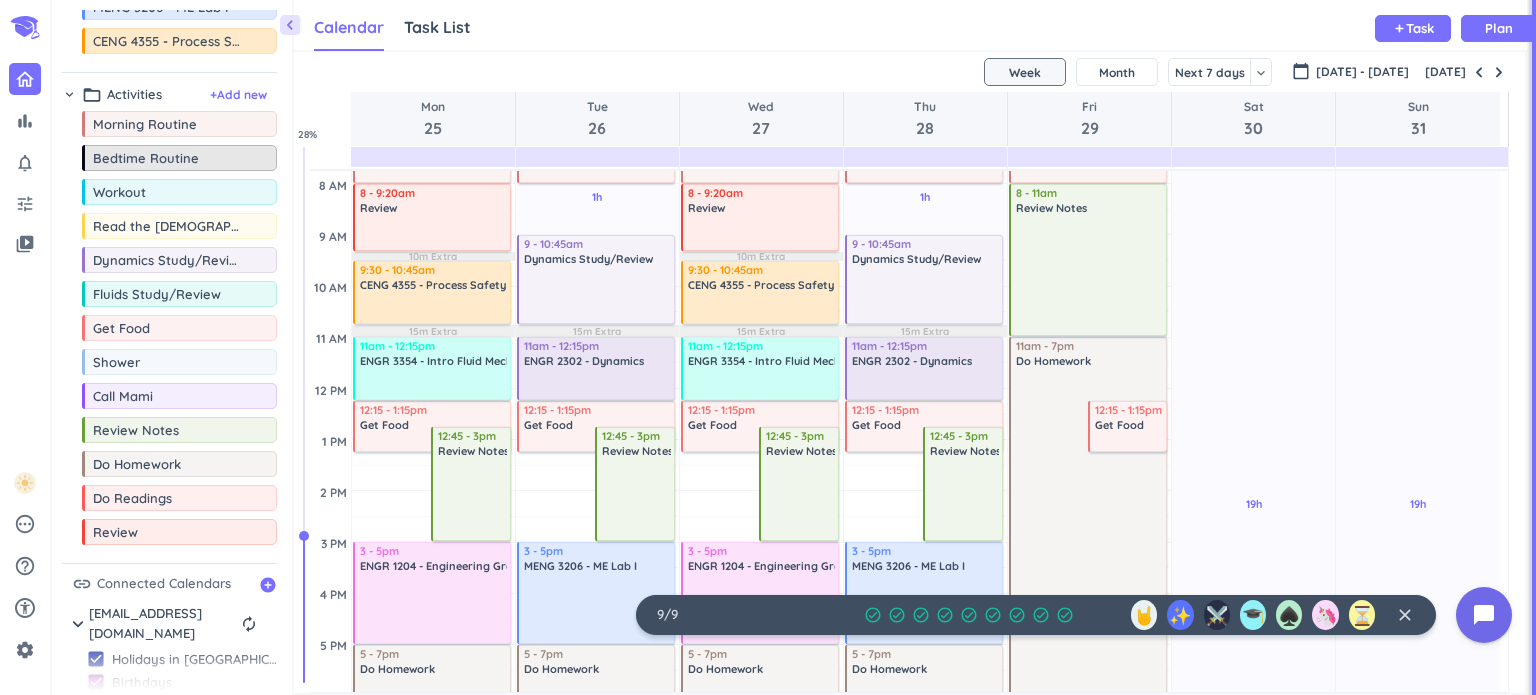scroll, scrollTop: 107, scrollLeft: 0, axis: vertical 